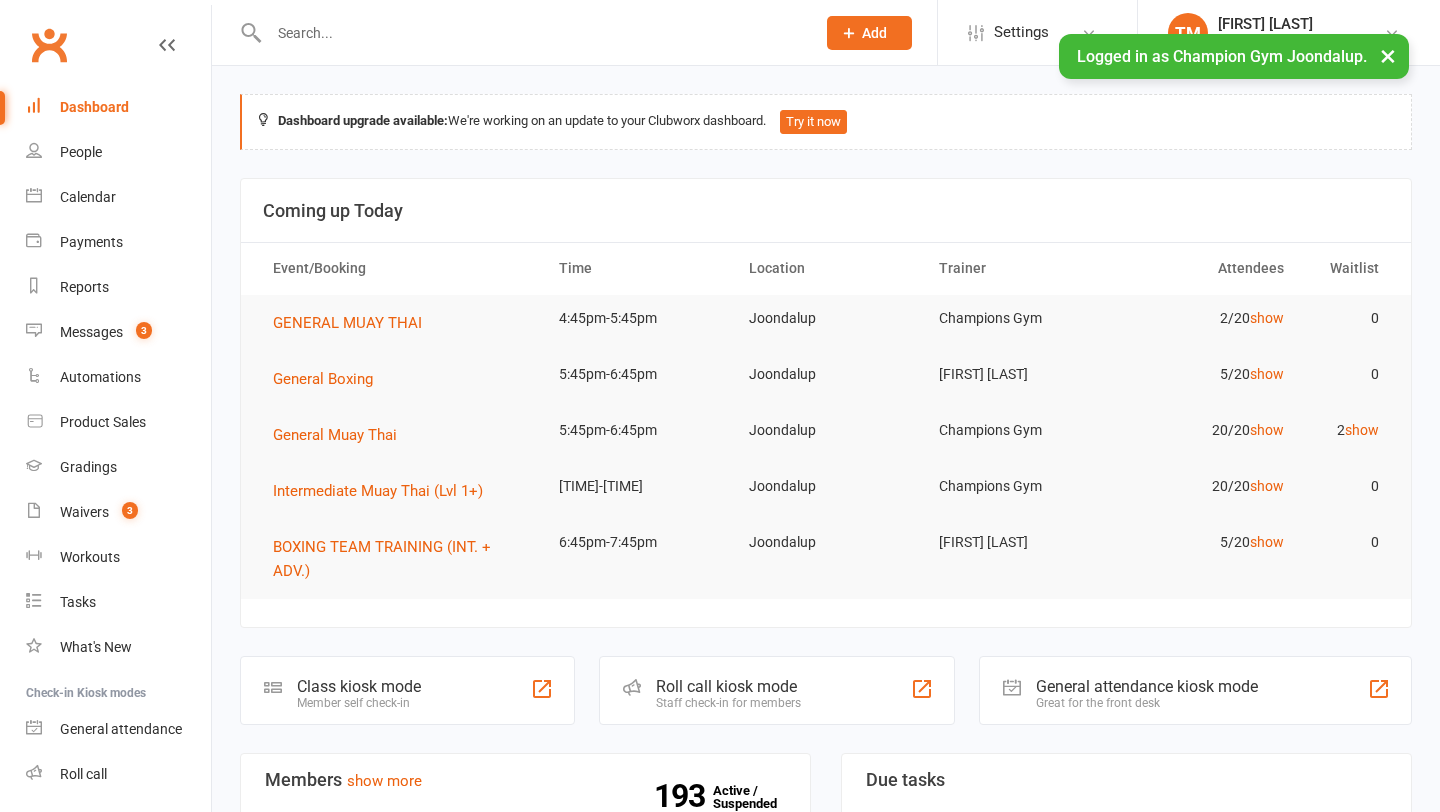 scroll, scrollTop: 0, scrollLeft: 0, axis: both 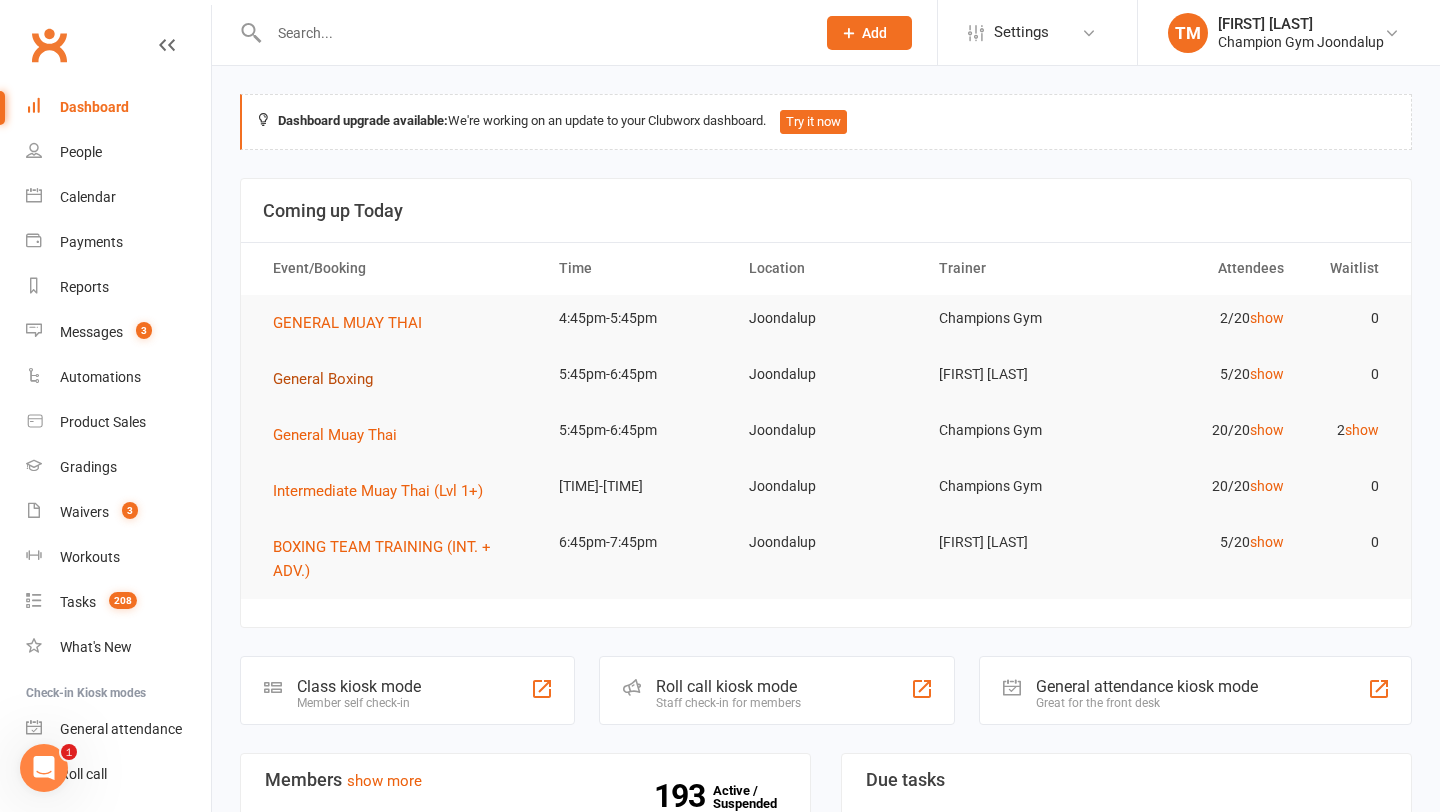 click on "General Boxing" at bounding box center [323, 379] 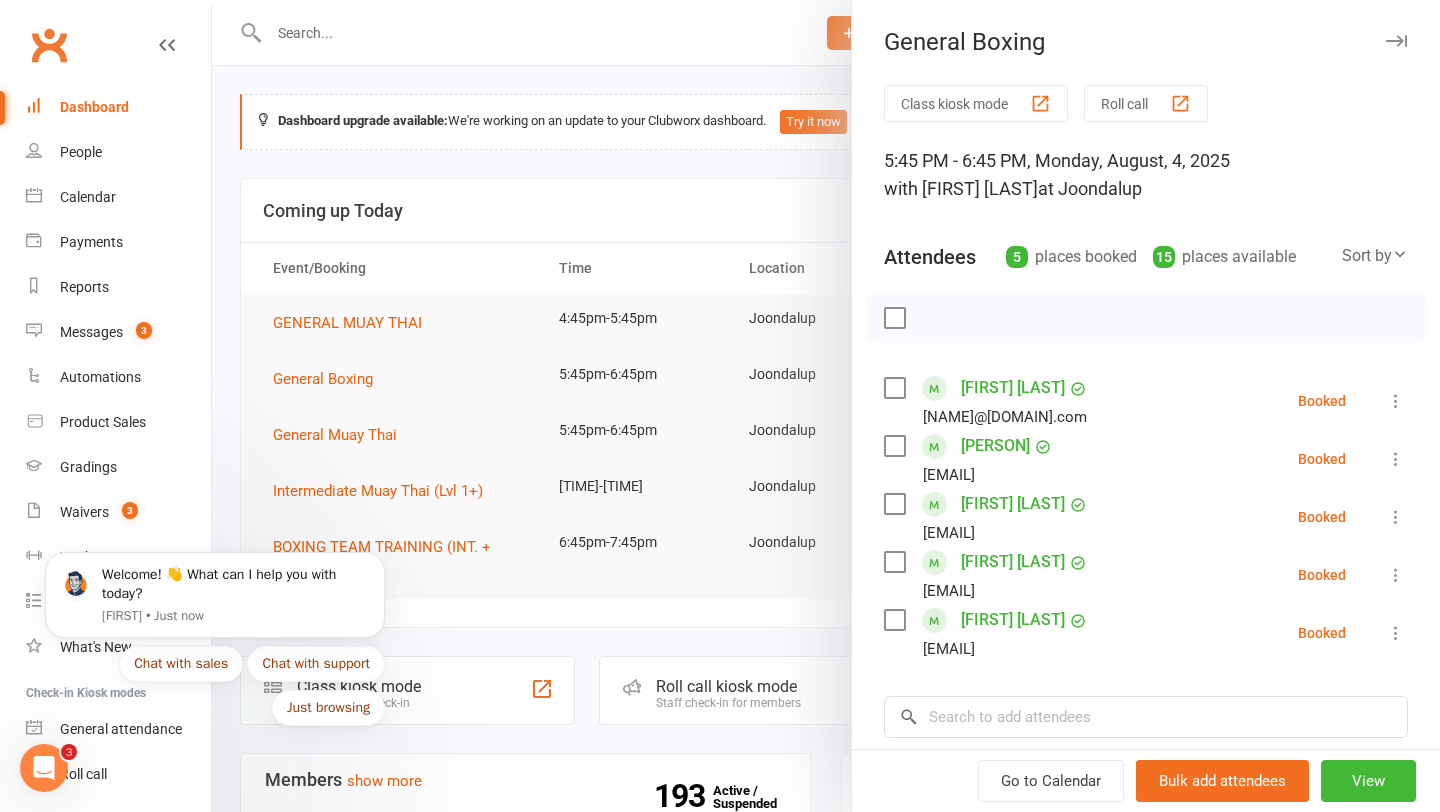 scroll, scrollTop: 0, scrollLeft: 0, axis: both 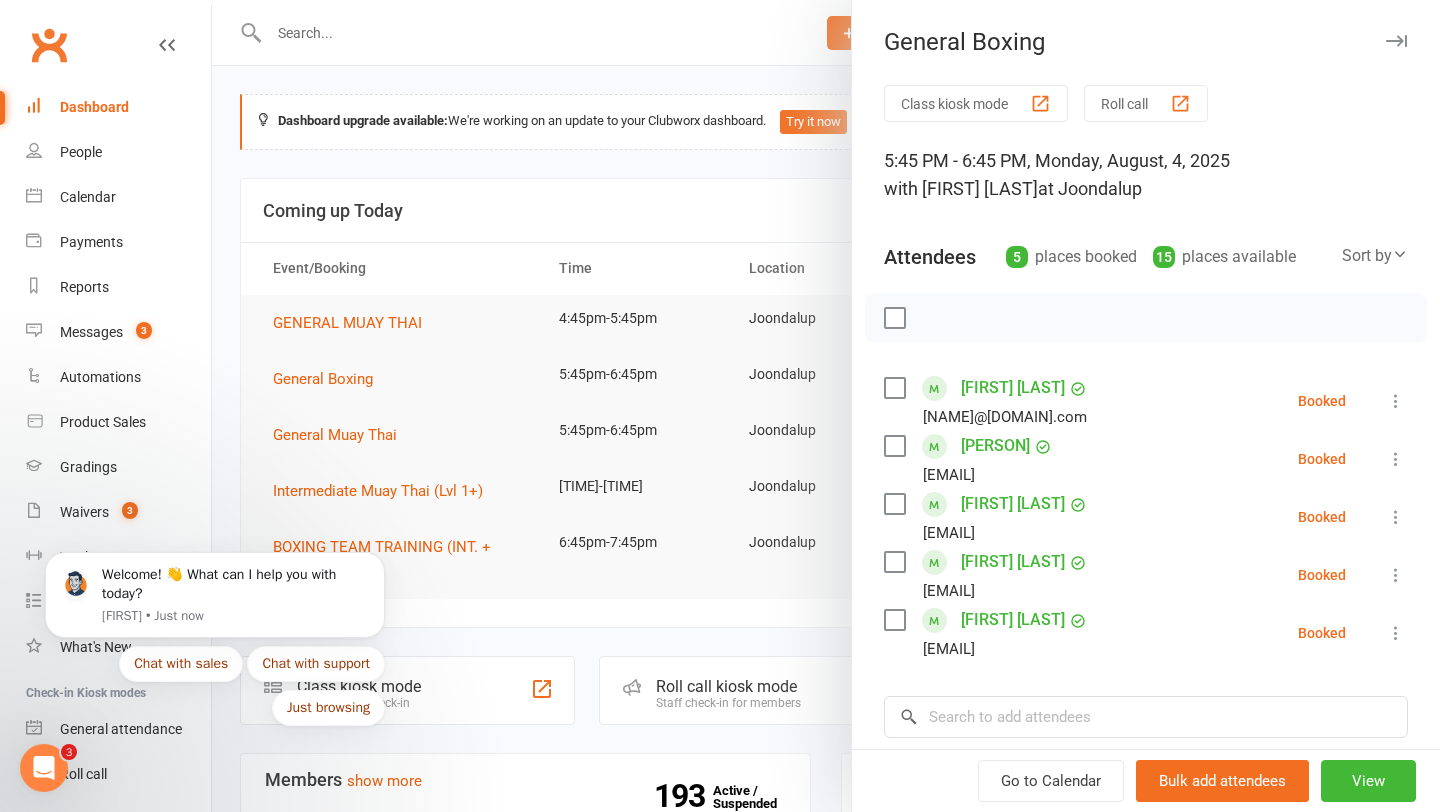 click at bounding box center [1396, 41] 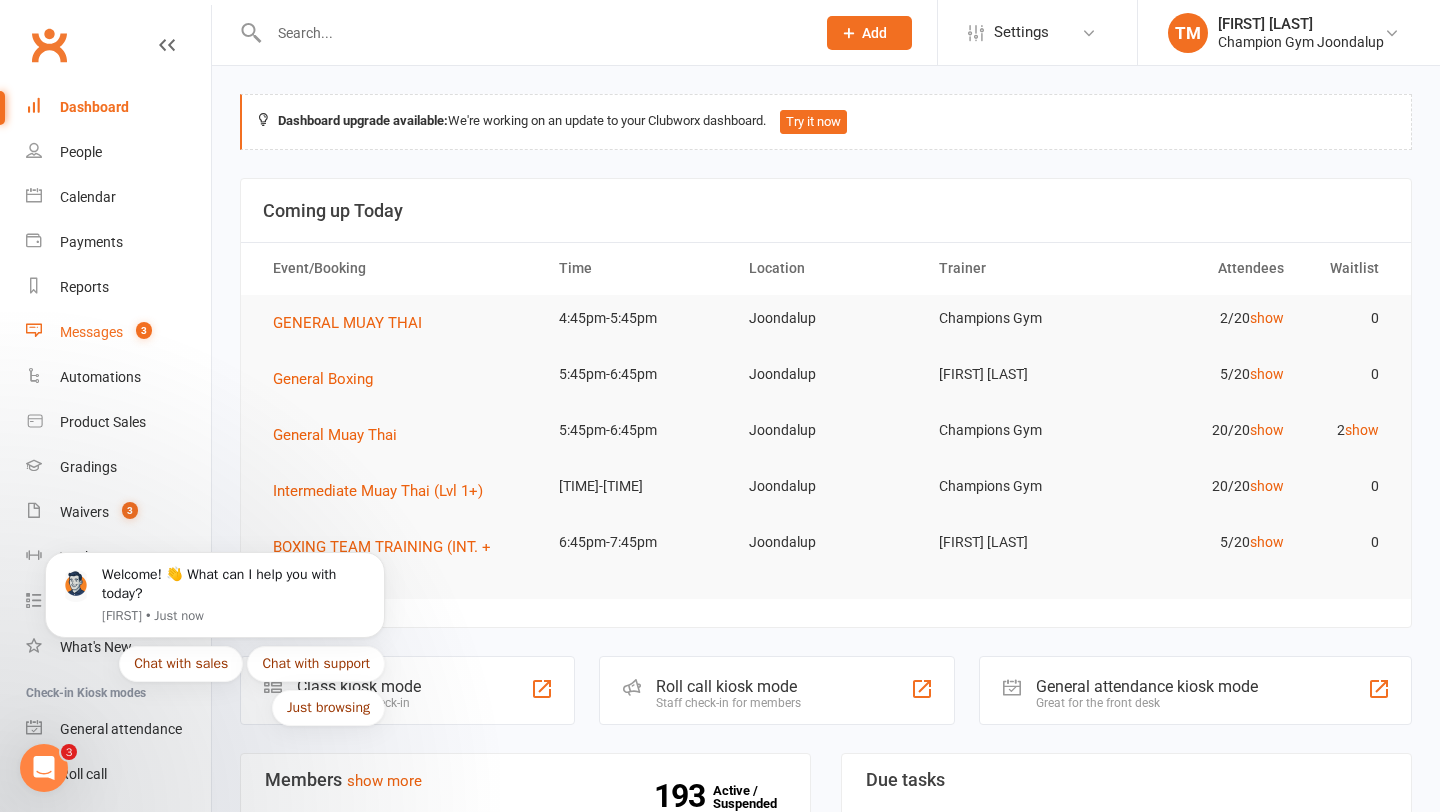 click on "Messages   3" at bounding box center (118, 332) 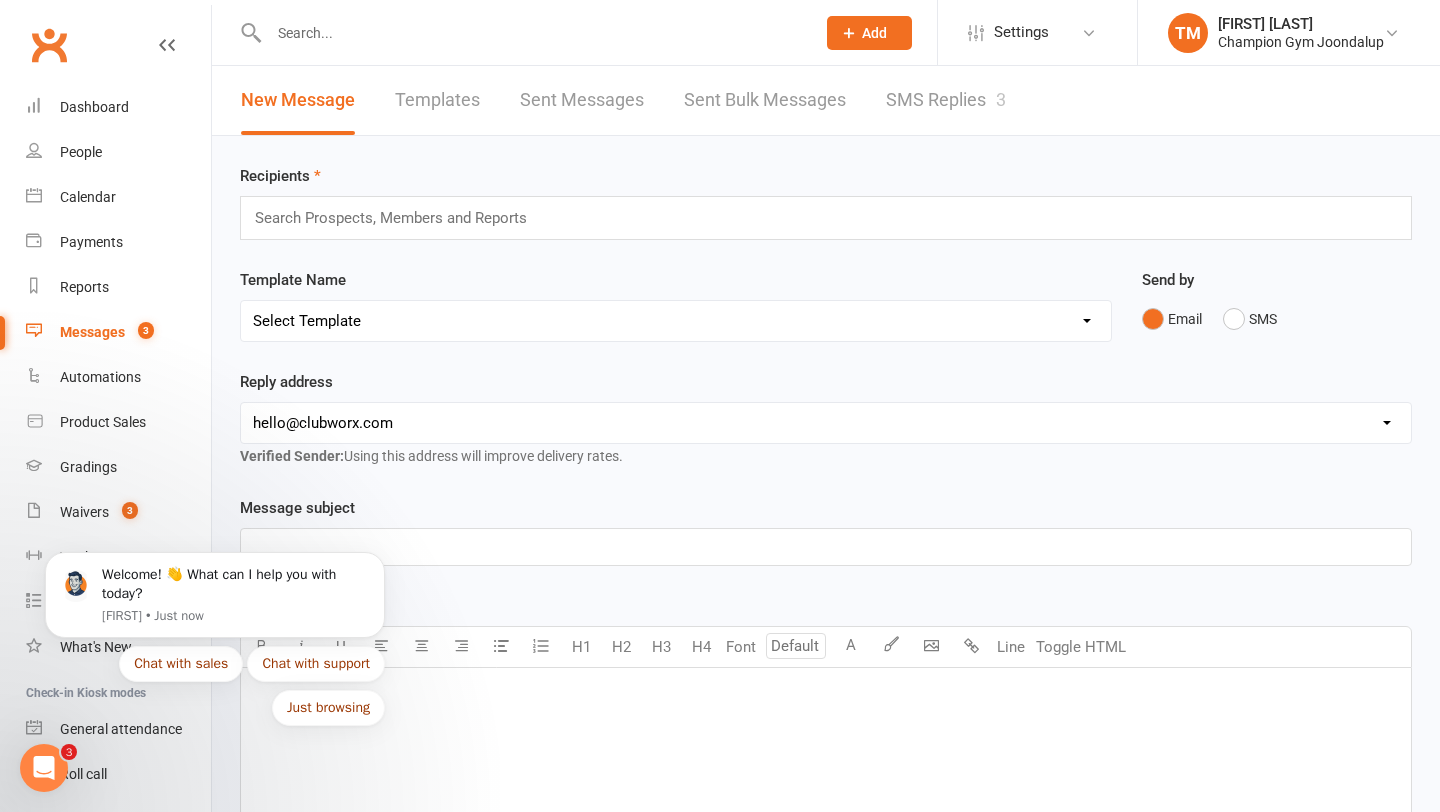 click at bounding box center (532, 33) 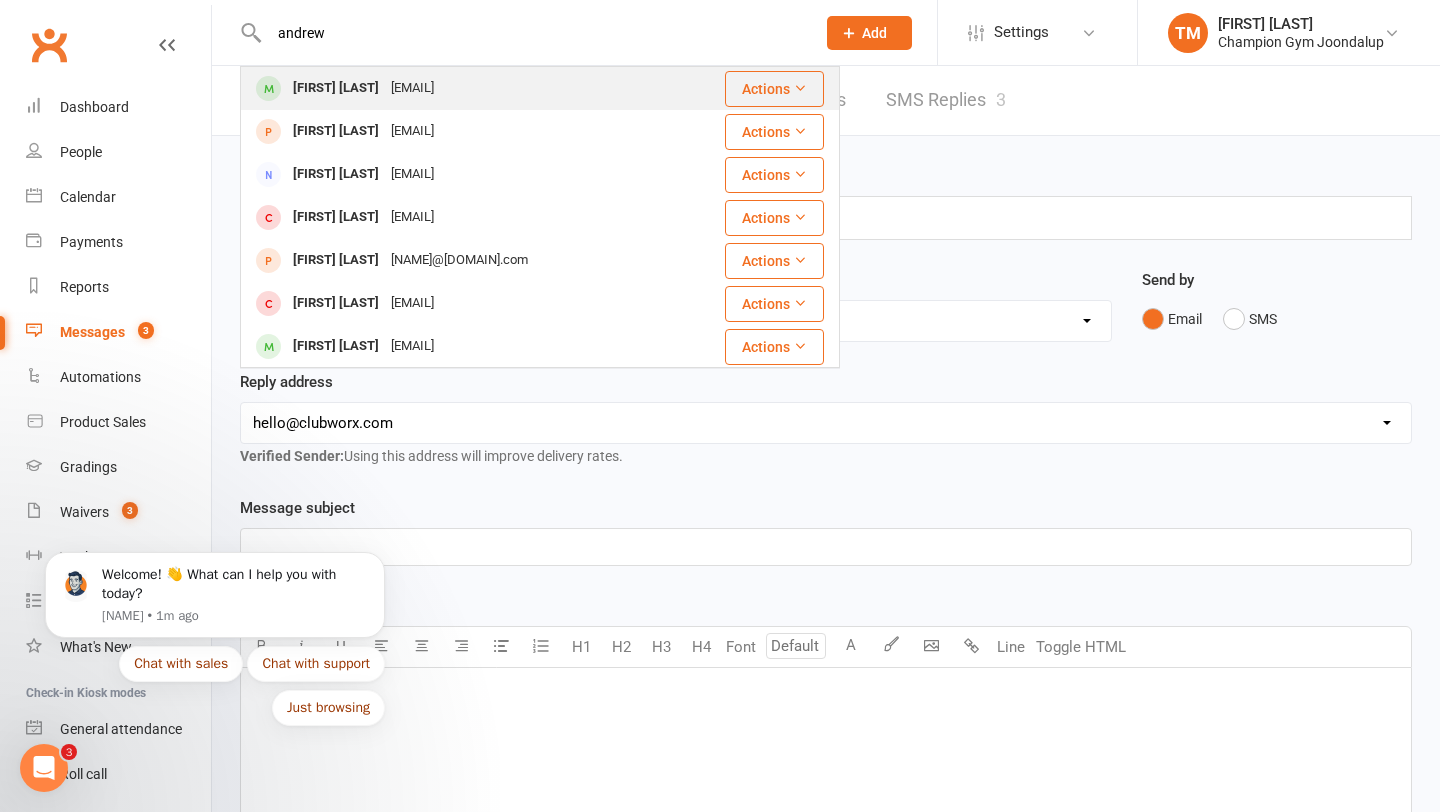 type on "andrew" 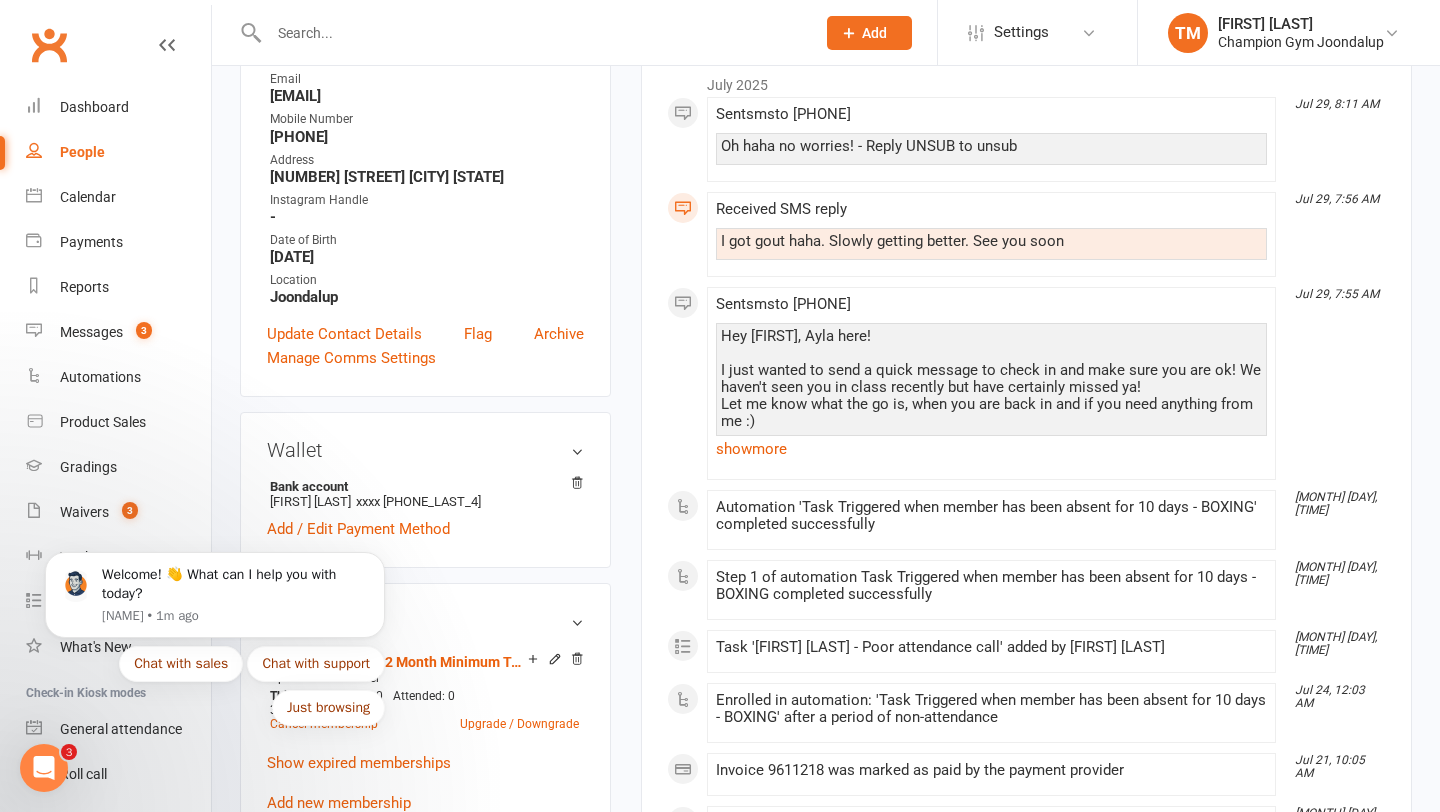 scroll, scrollTop: 0, scrollLeft: 0, axis: both 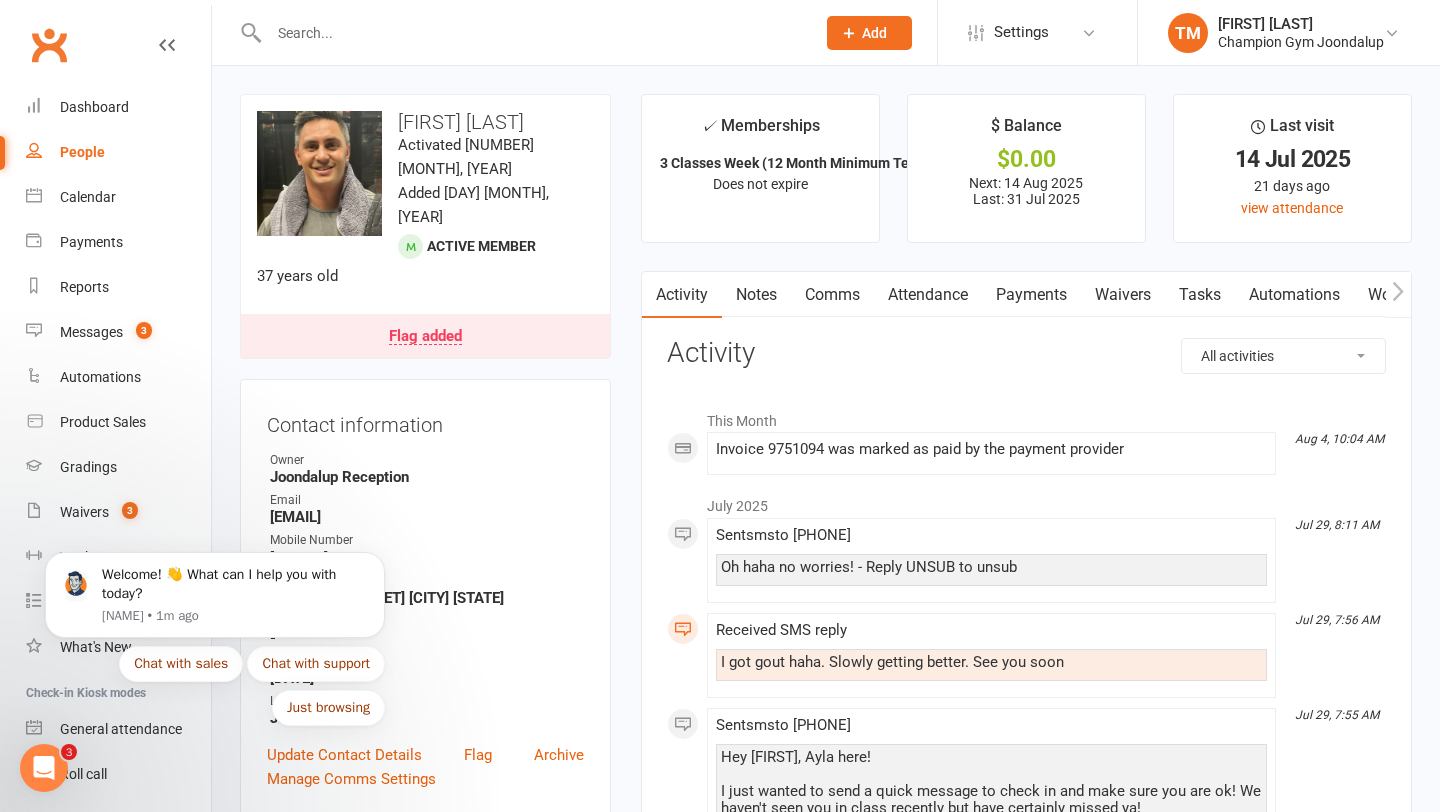 click on "Notes" at bounding box center [756, 295] 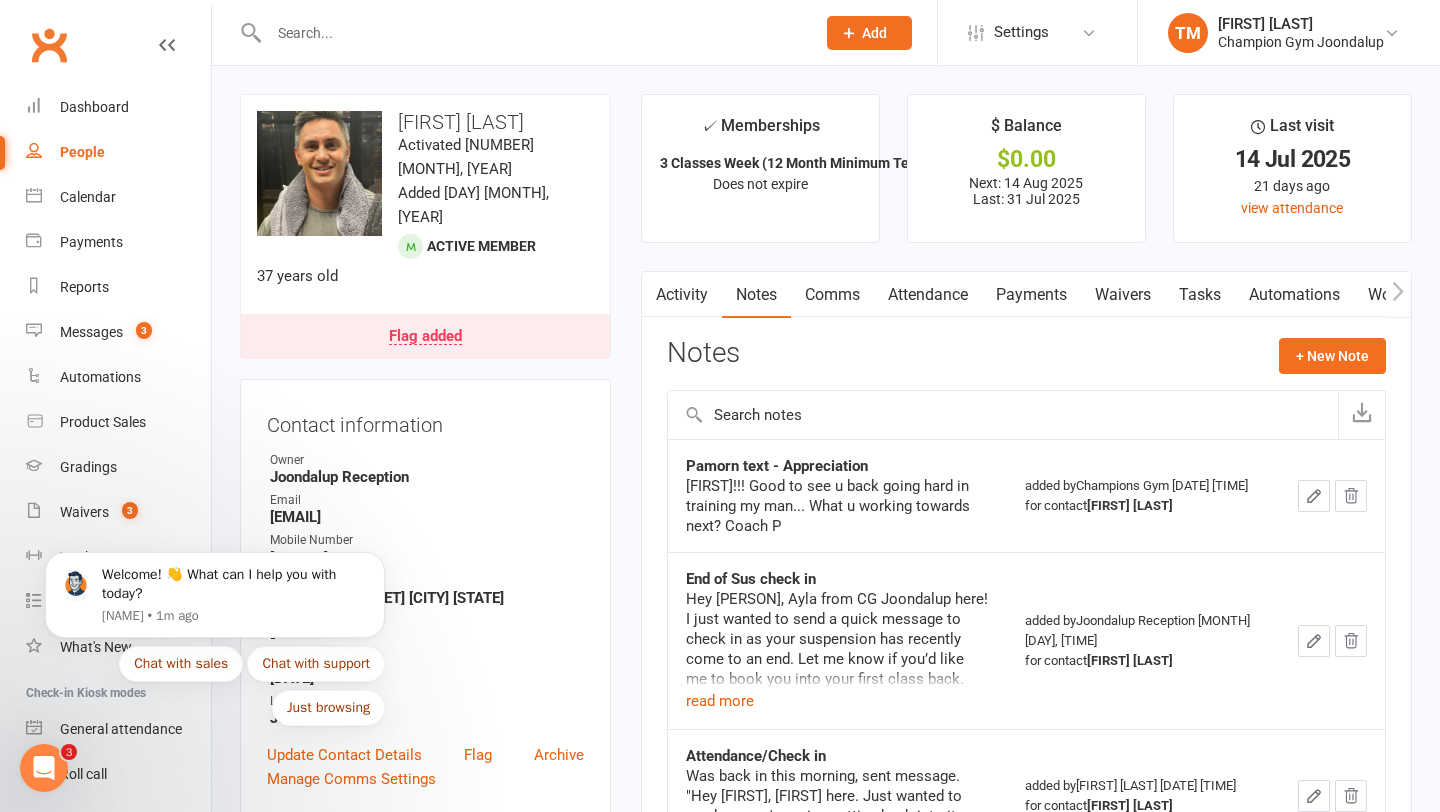 click on "Comms" at bounding box center (832, 295) 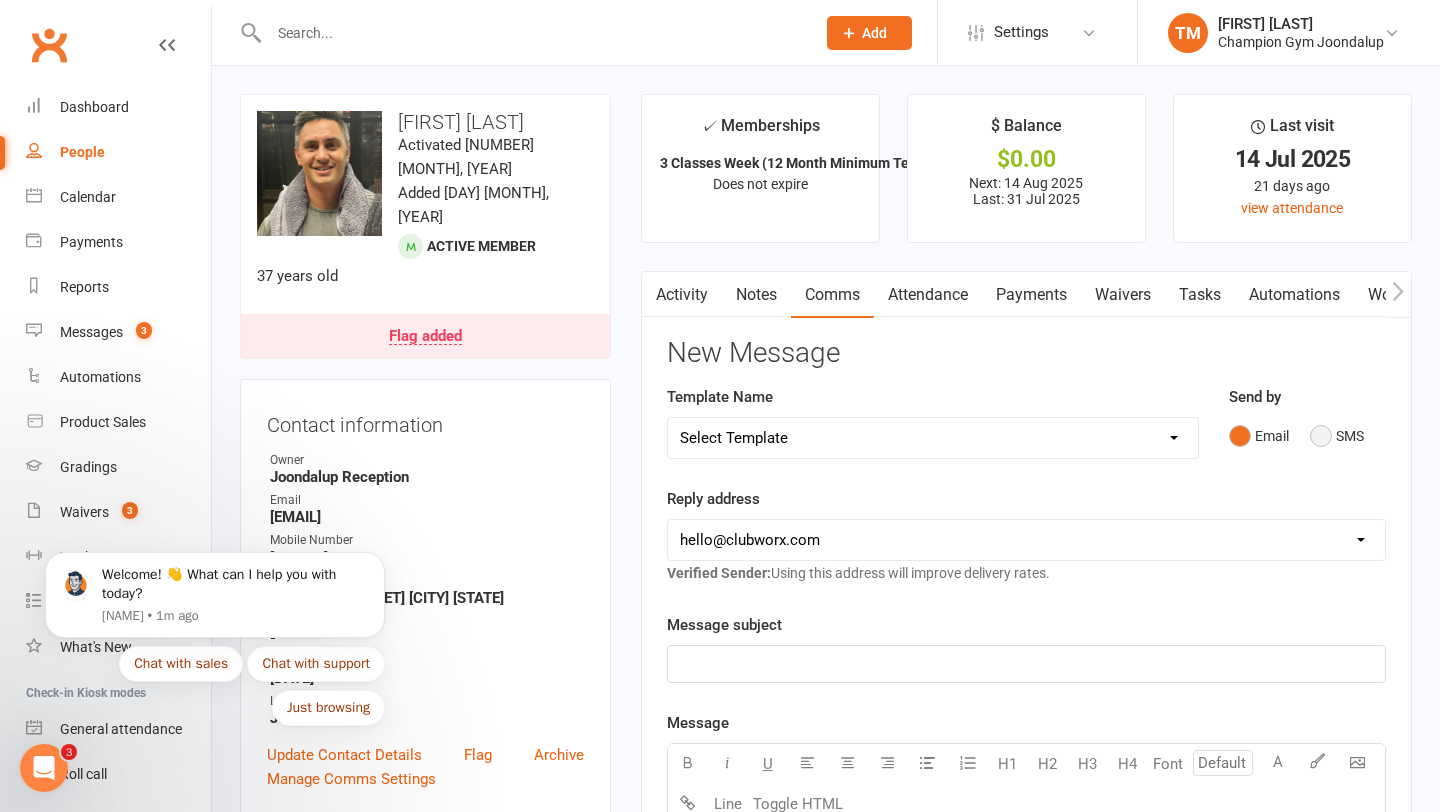 click on "SMS" at bounding box center [1337, 436] 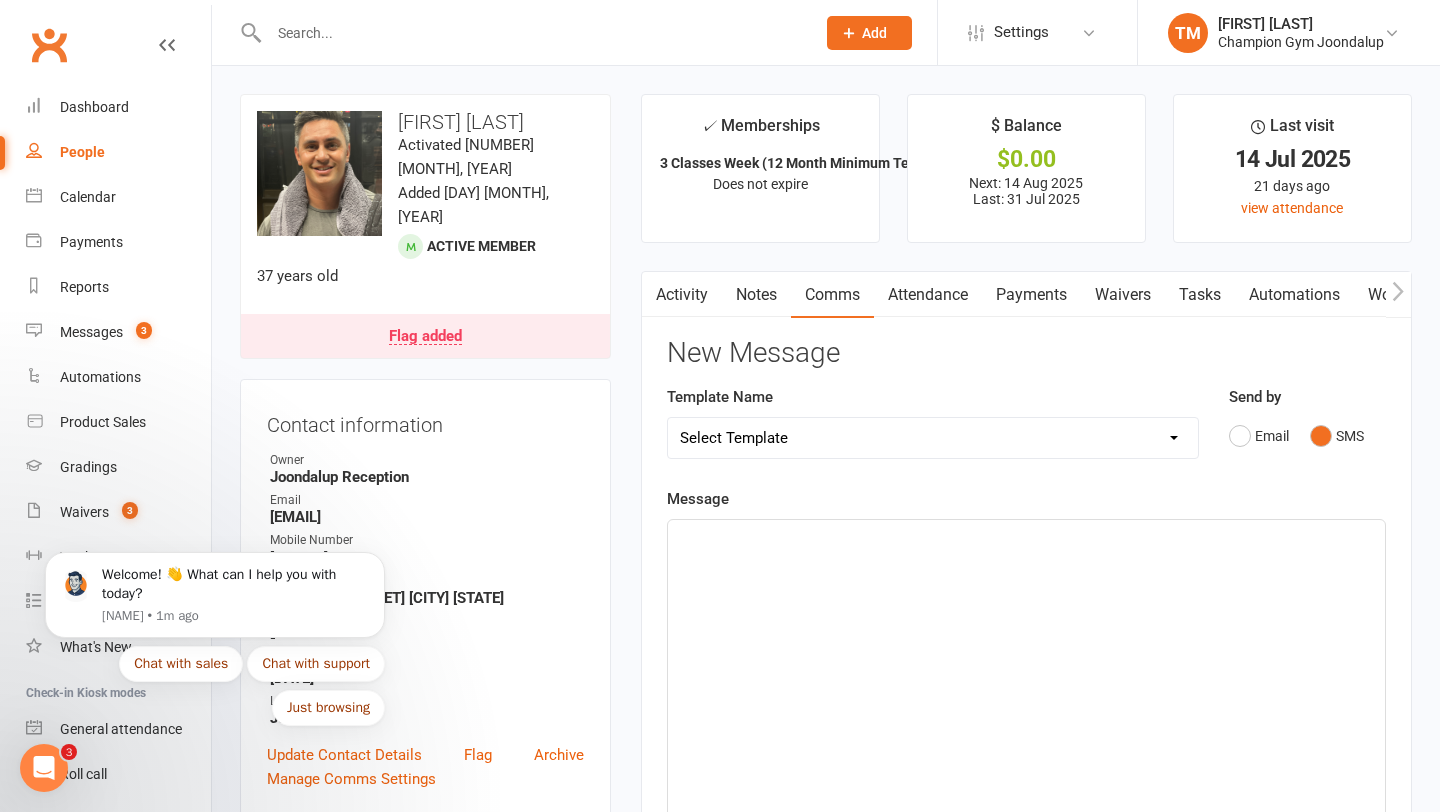 click on "﻿" 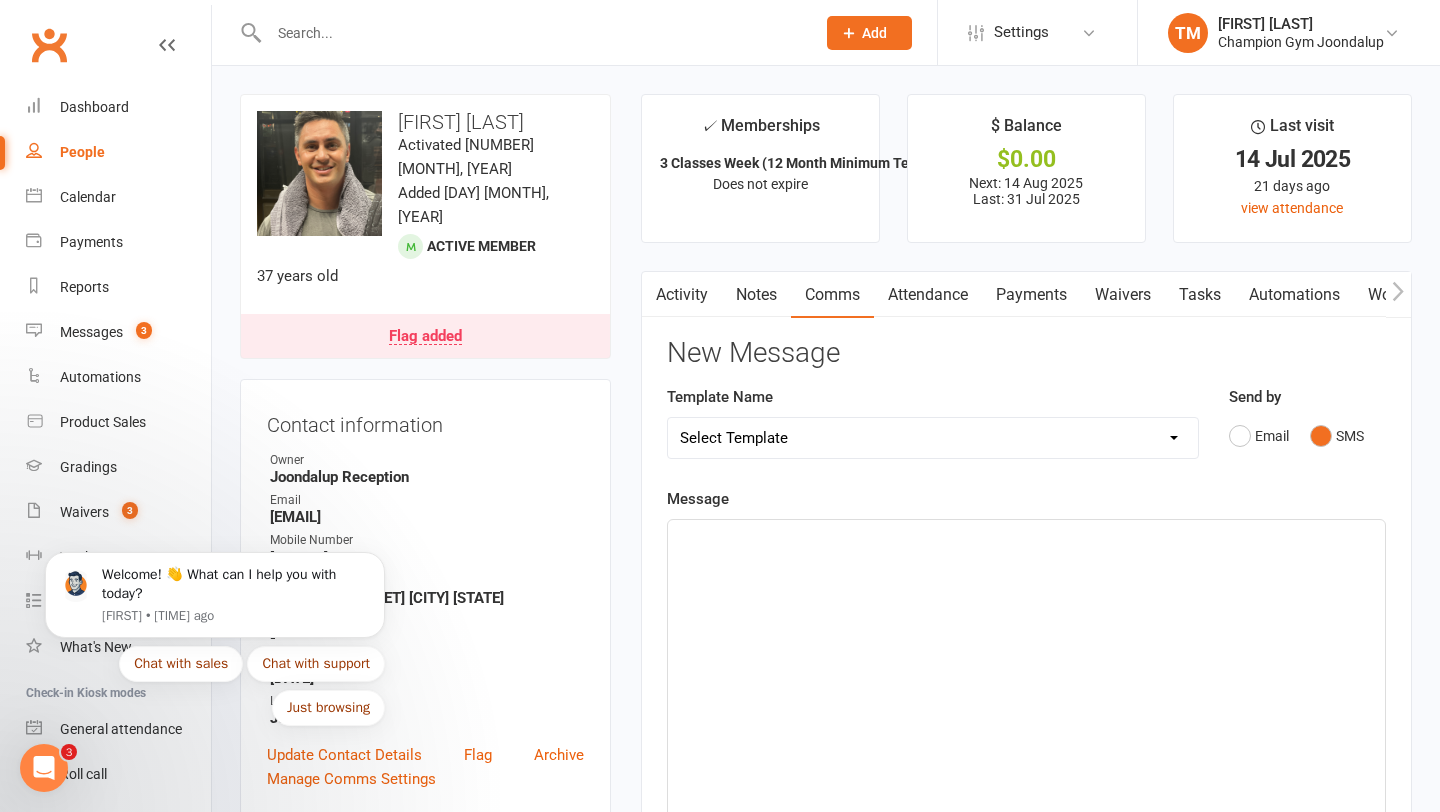 type 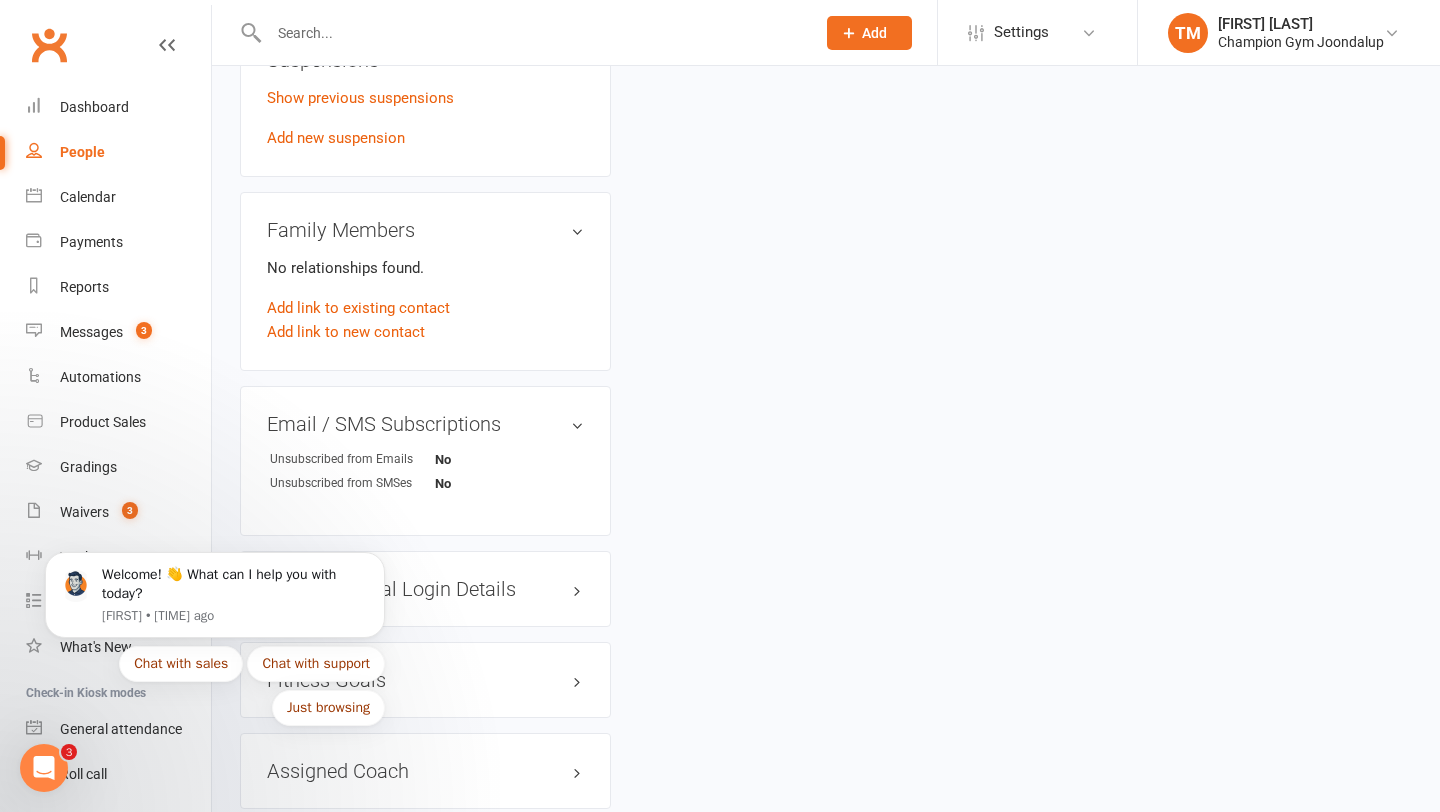 scroll, scrollTop: 0, scrollLeft: 0, axis: both 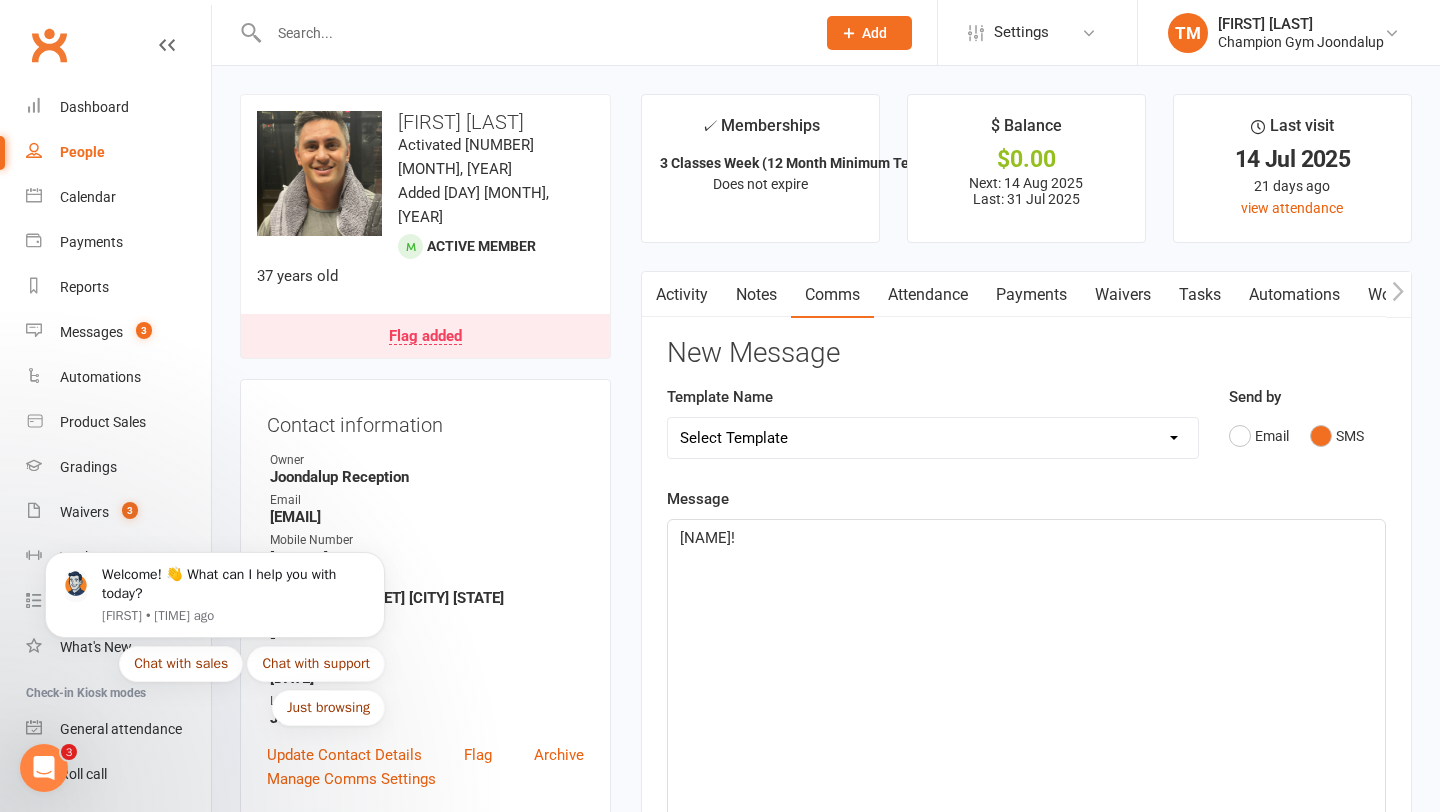 click on "Attendance" at bounding box center [928, 295] 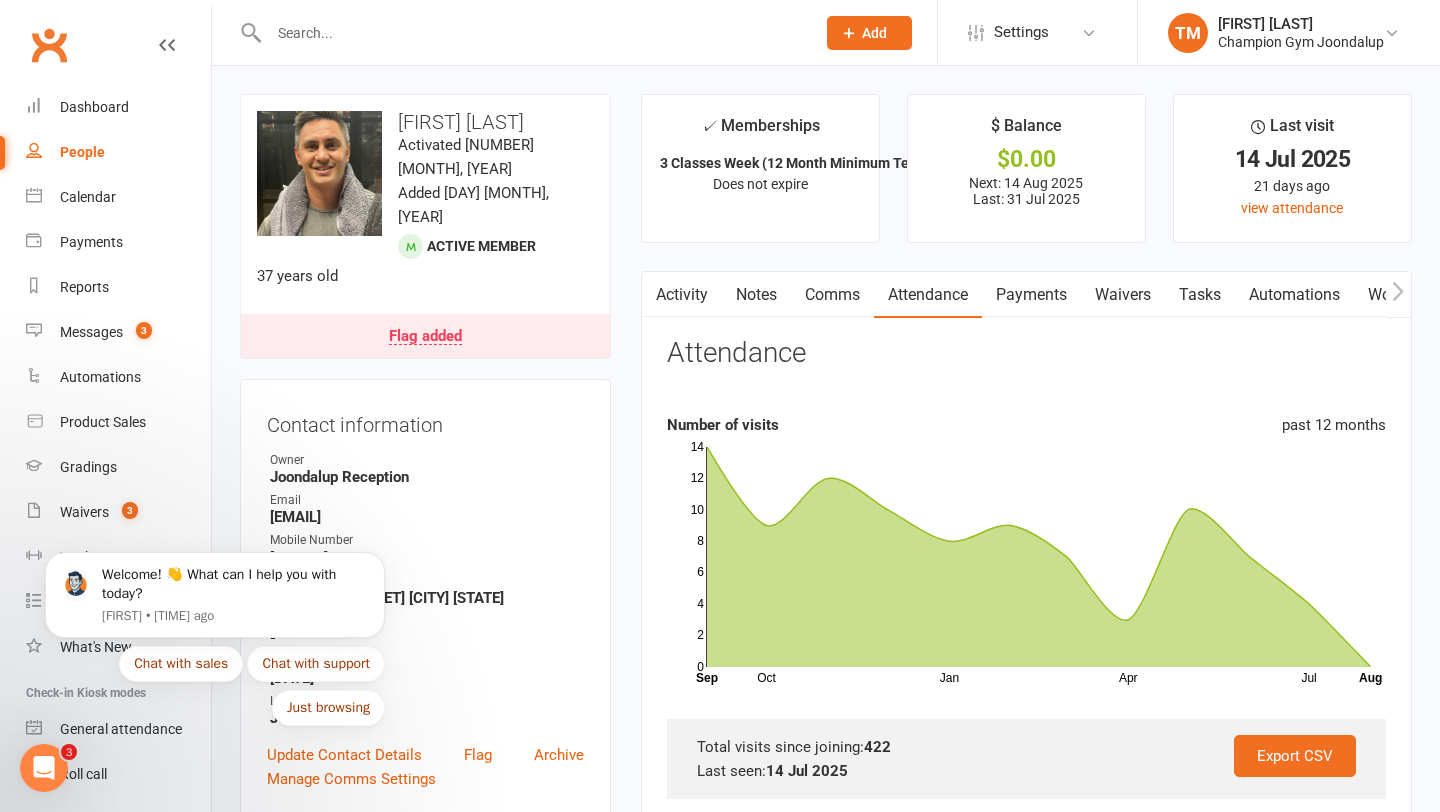 click on "Comms" at bounding box center [832, 295] 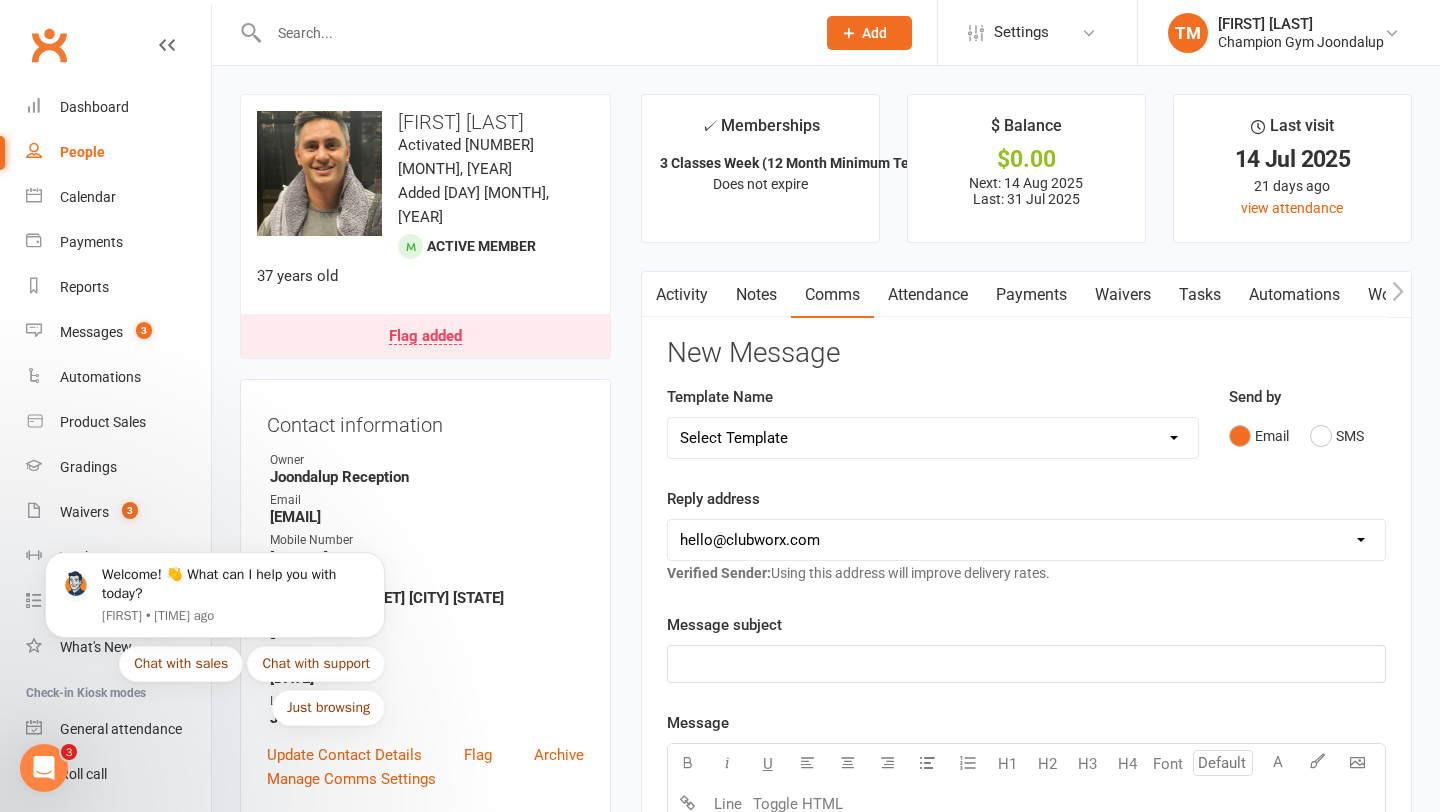 click on "Attendance" at bounding box center [928, 295] 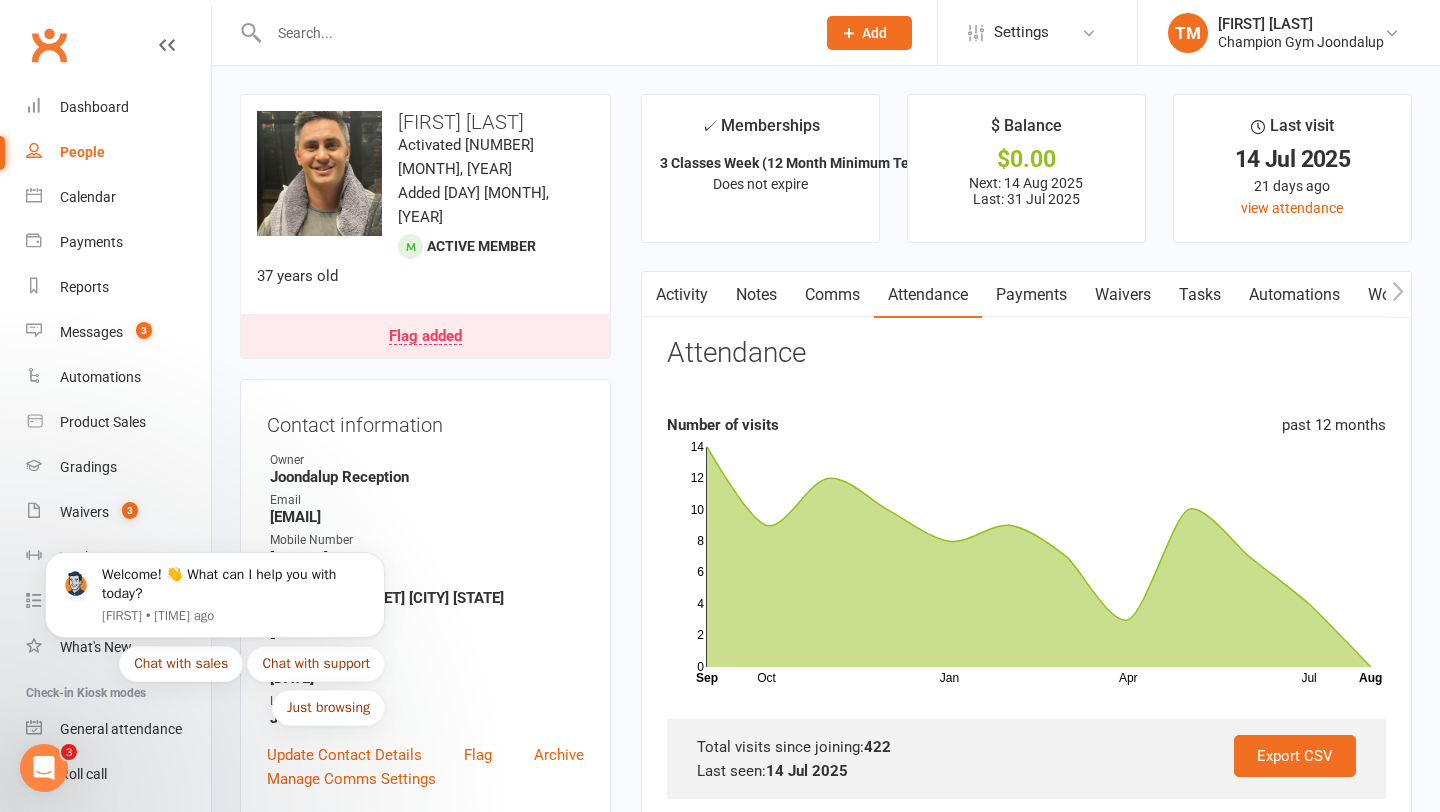 click on "Comms" at bounding box center (832, 295) 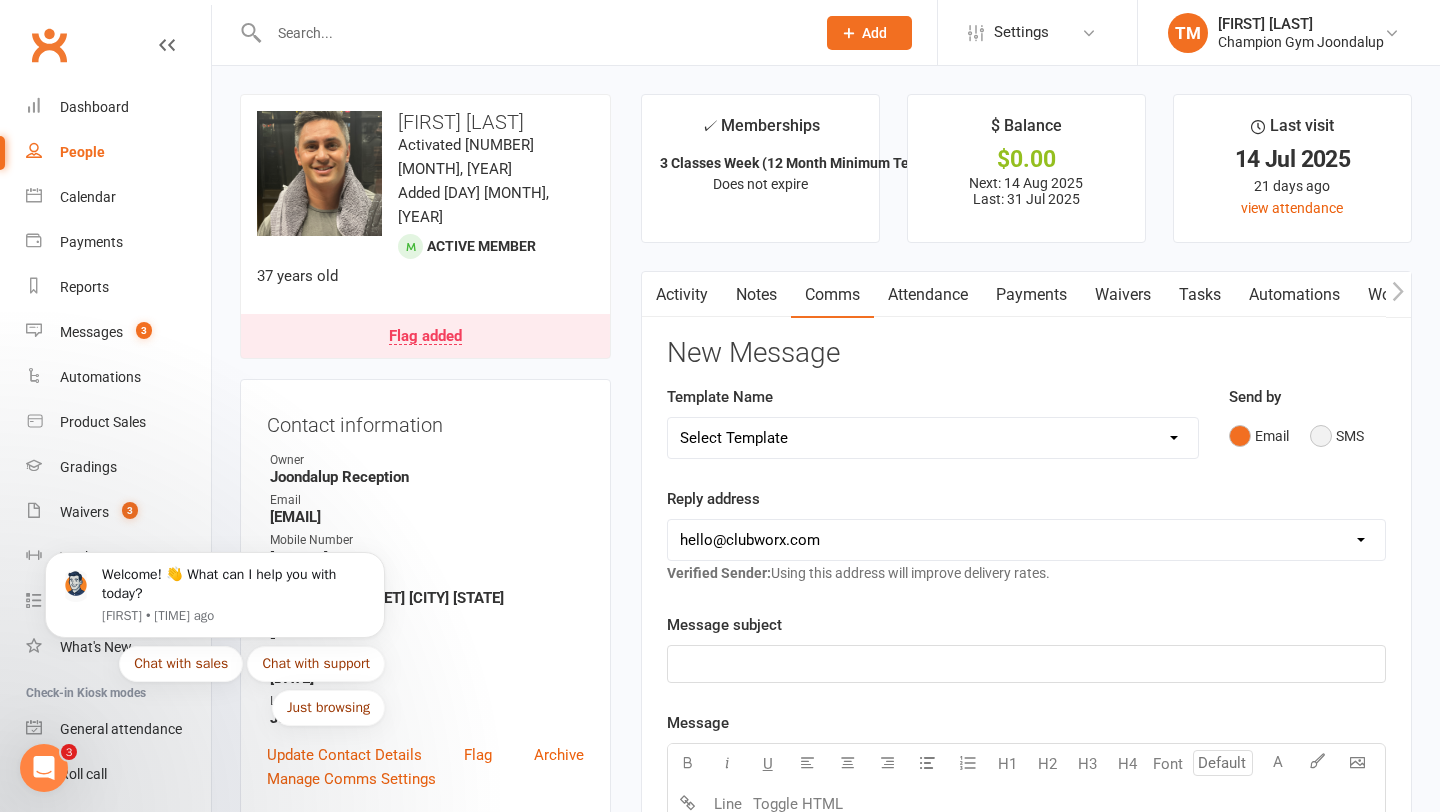click on "SMS" at bounding box center [1337, 436] 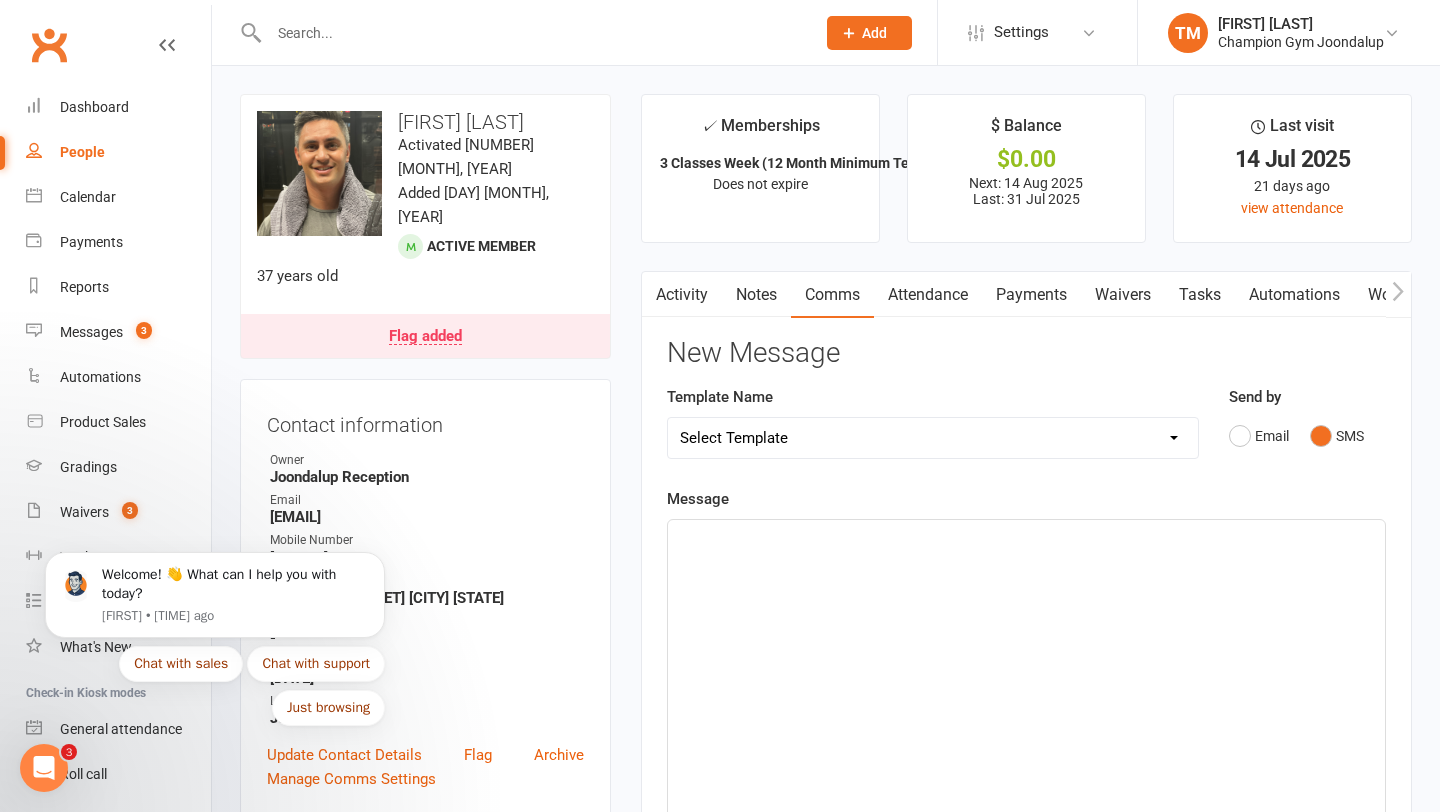 click on "﻿" 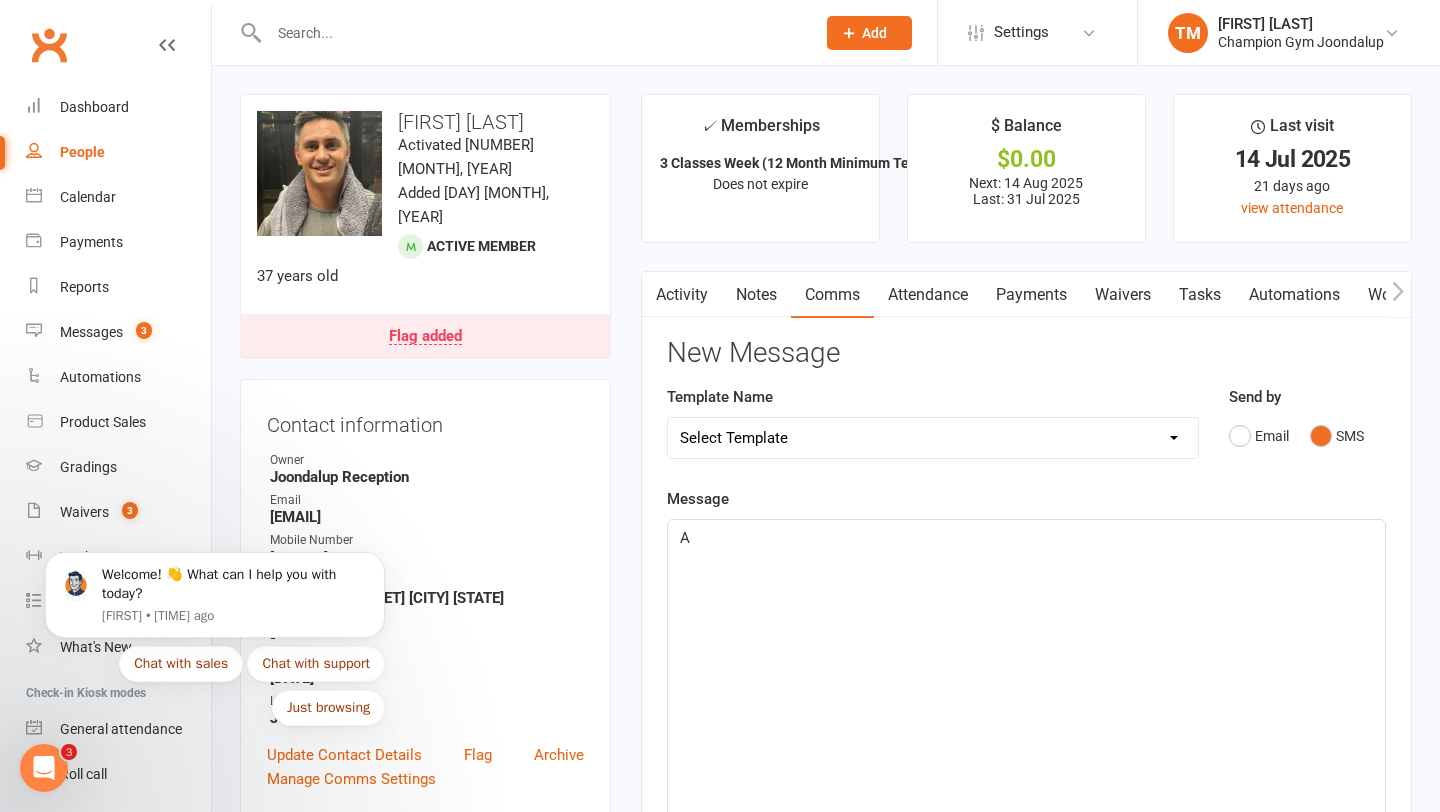 type 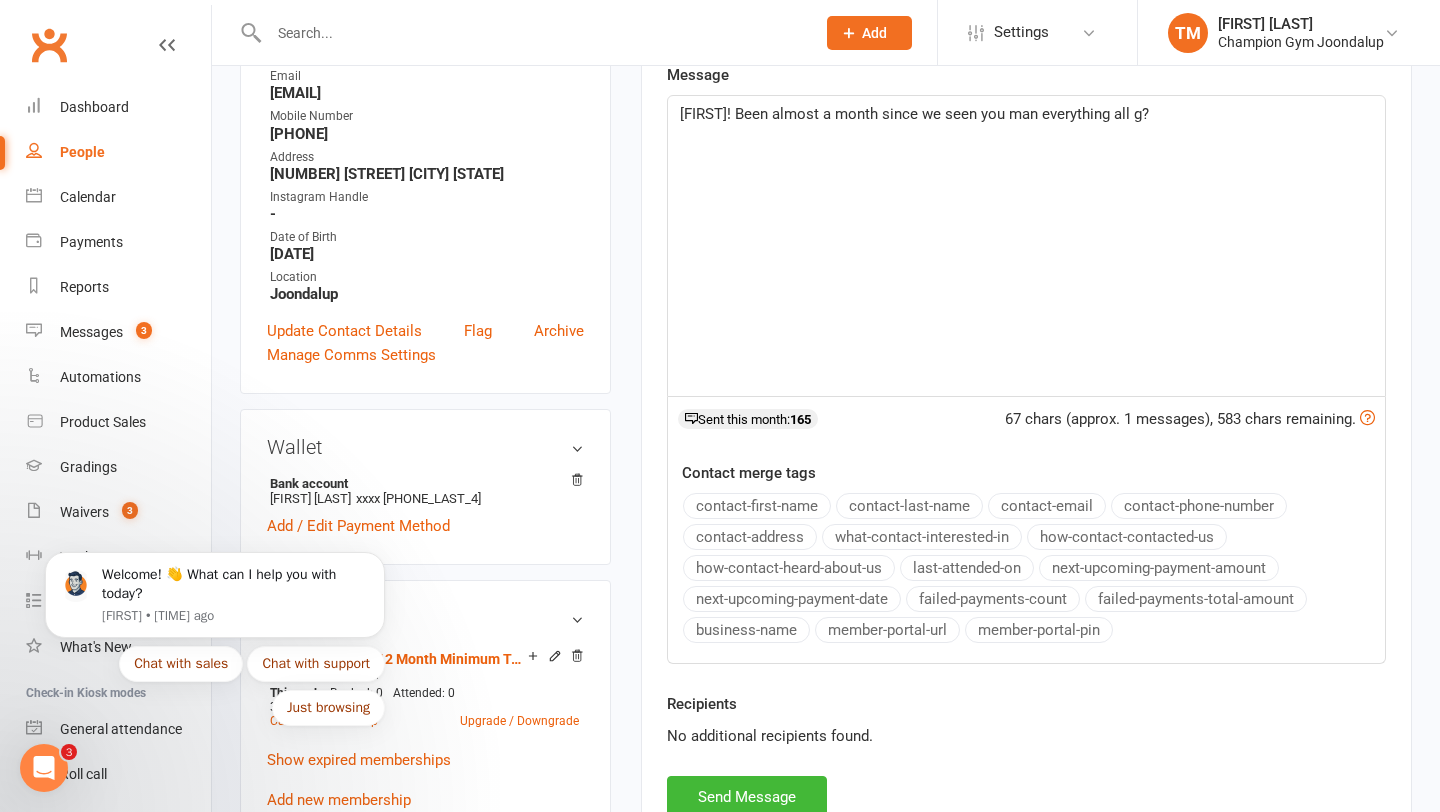 scroll, scrollTop: 350, scrollLeft: 0, axis: vertical 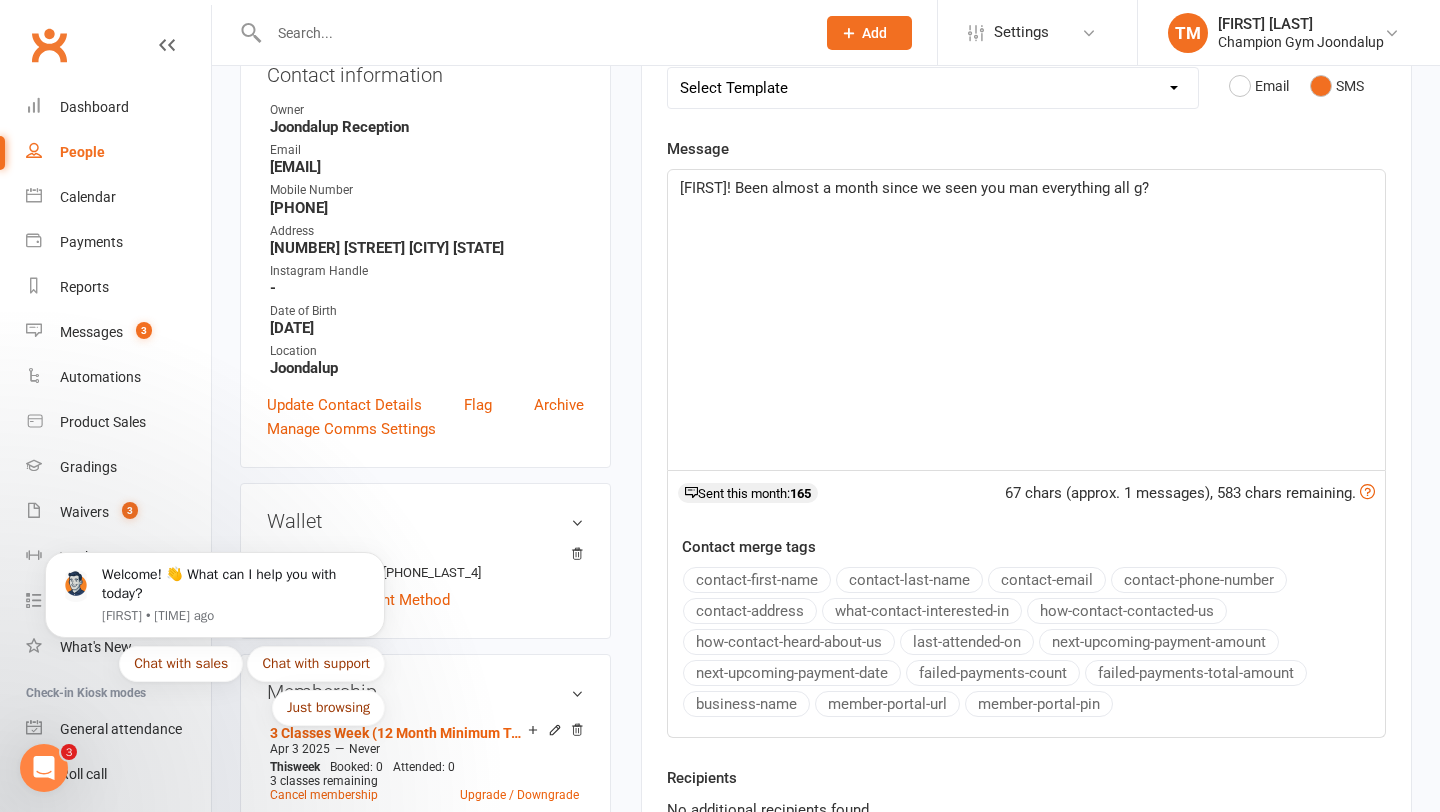 click on "[FIRST]! Been almost a month since we seen you man everything all g?" 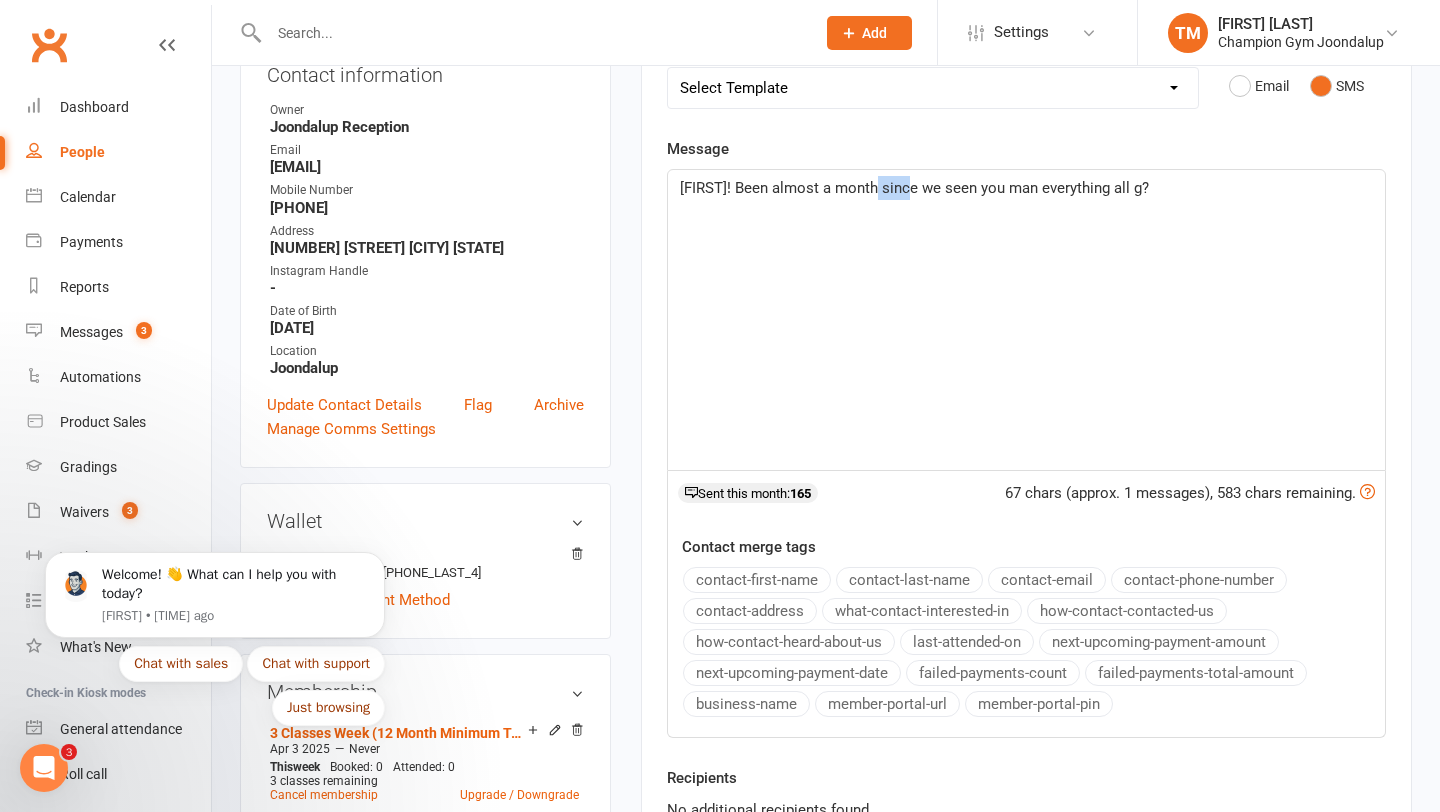 click on "[FIRST]! Been almost a month since we seen you man everything all g?" 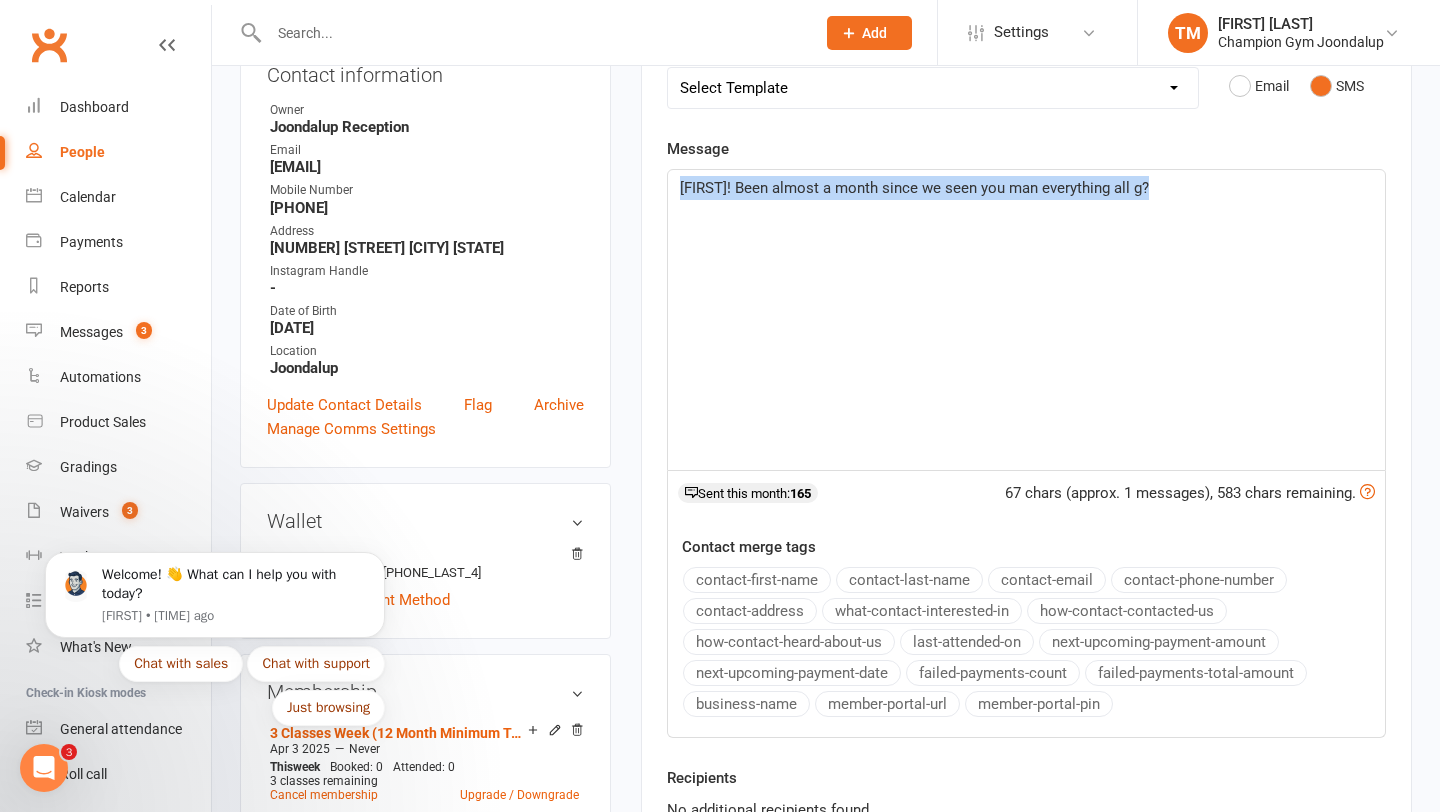 click on "[FIRST]! Been almost a month since we seen you man everything all g?" 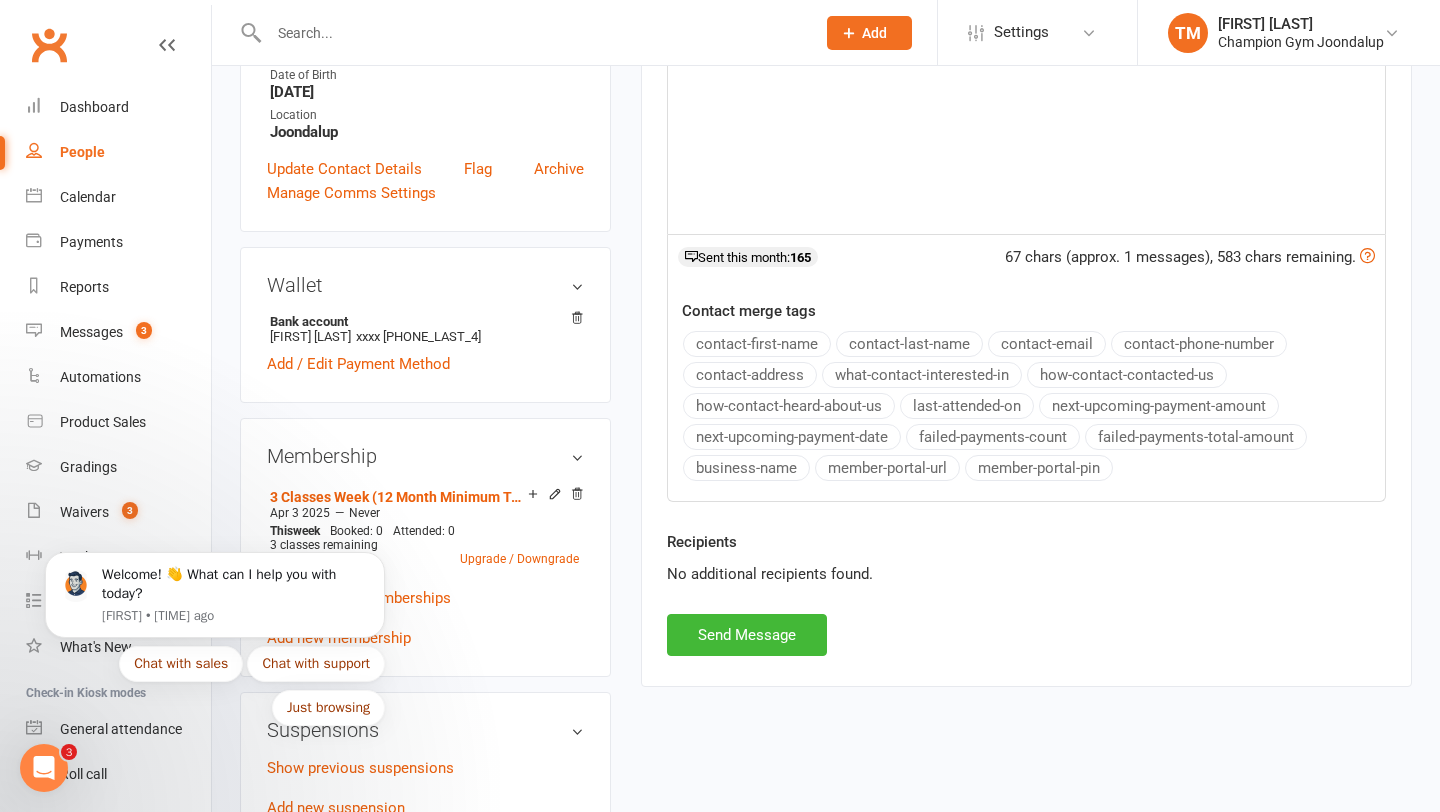 scroll, scrollTop: 595, scrollLeft: 0, axis: vertical 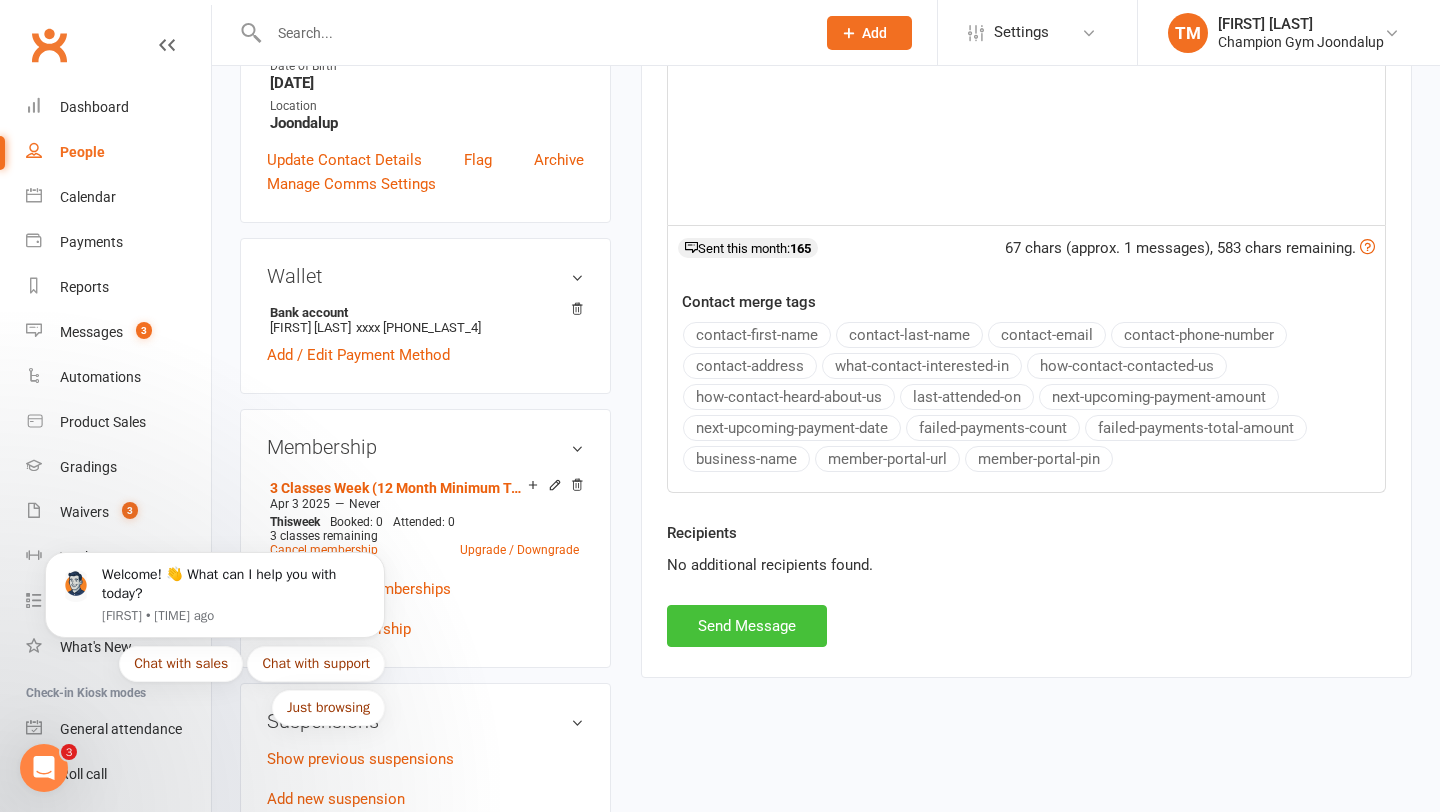 click on "Send Message" at bounding box center [747, 626] 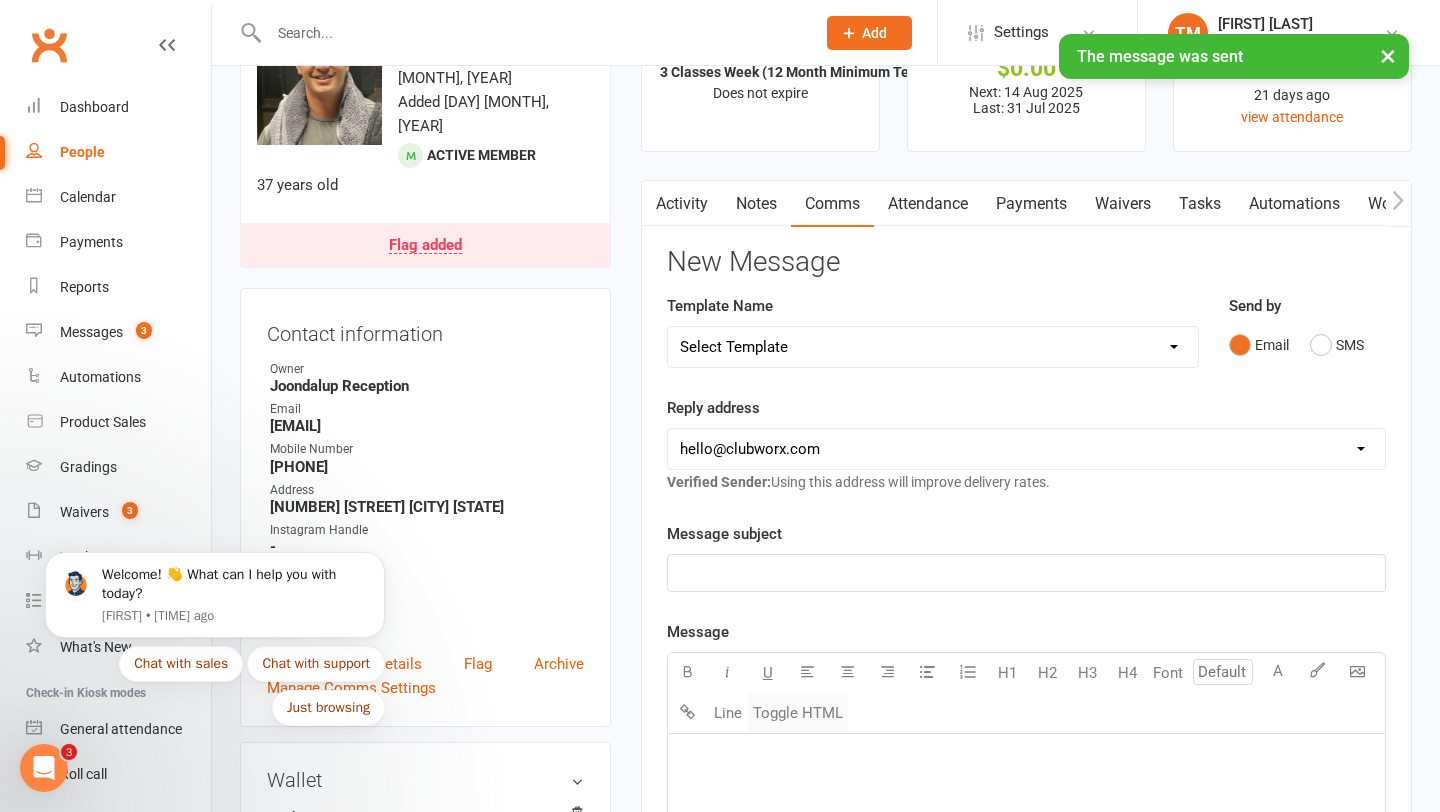scroll, scrollTop: 0, scrollLeft: 0, axis: both 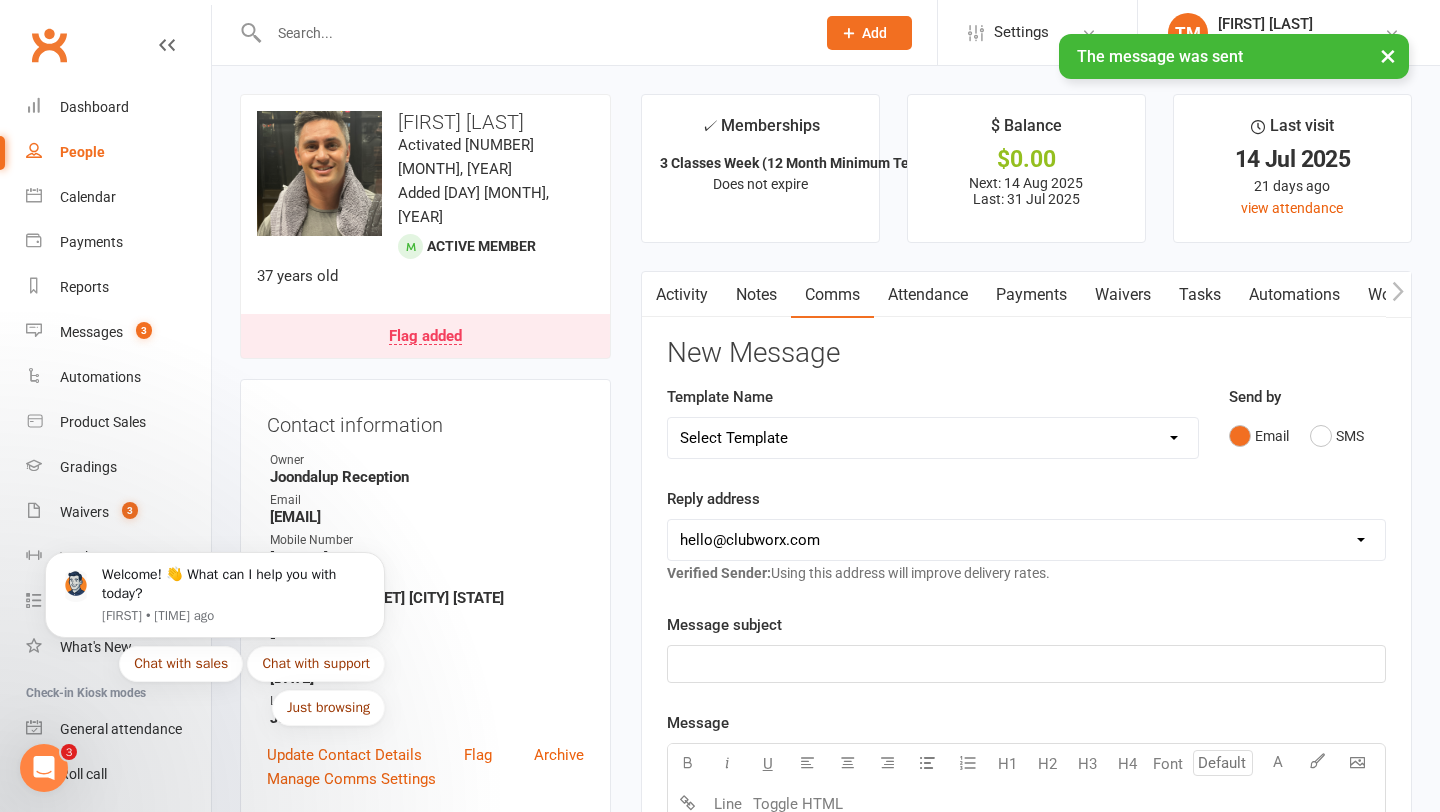 click on "Notes" at bounding box center (756, 295) 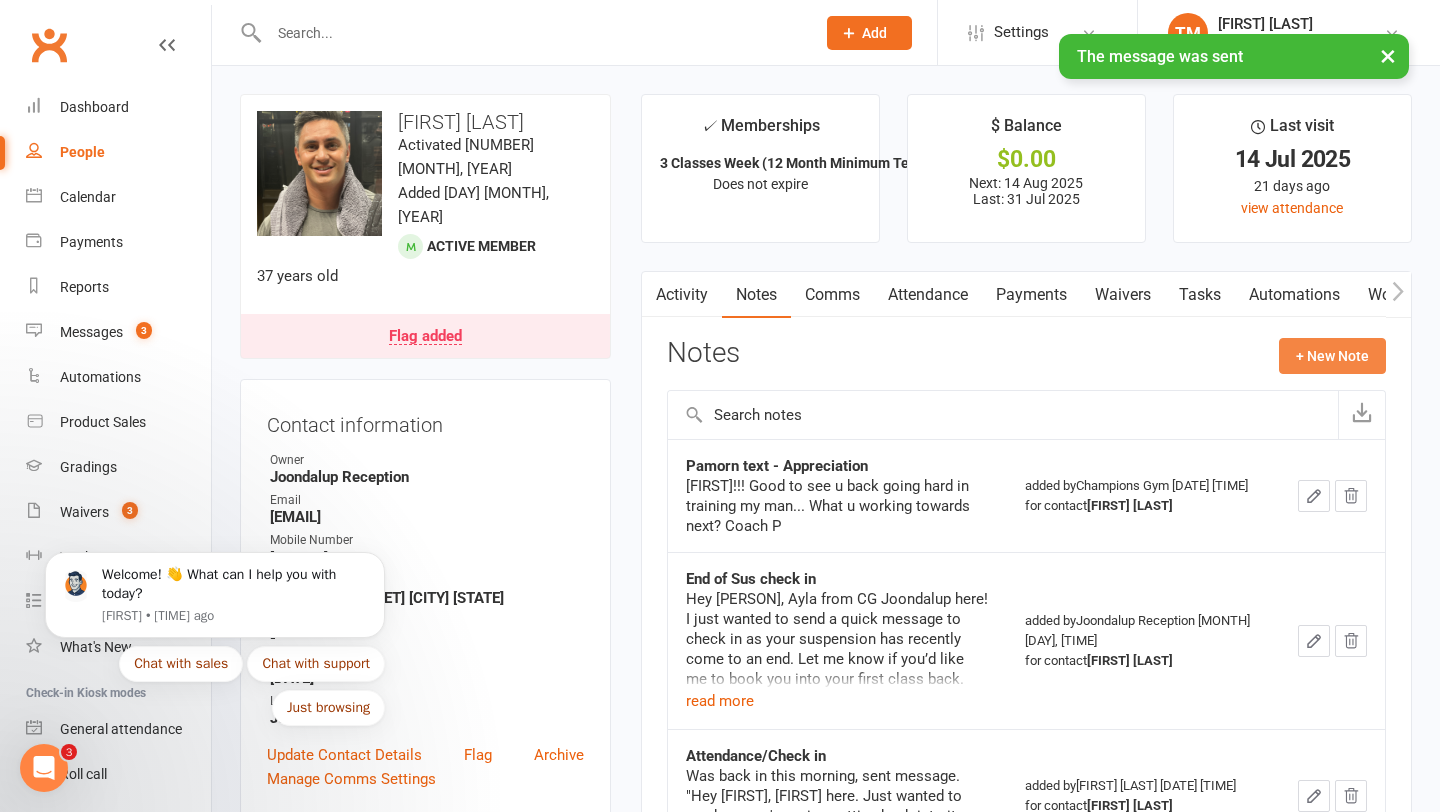 click on "+ New Note" at bounding box center (1332, 356) 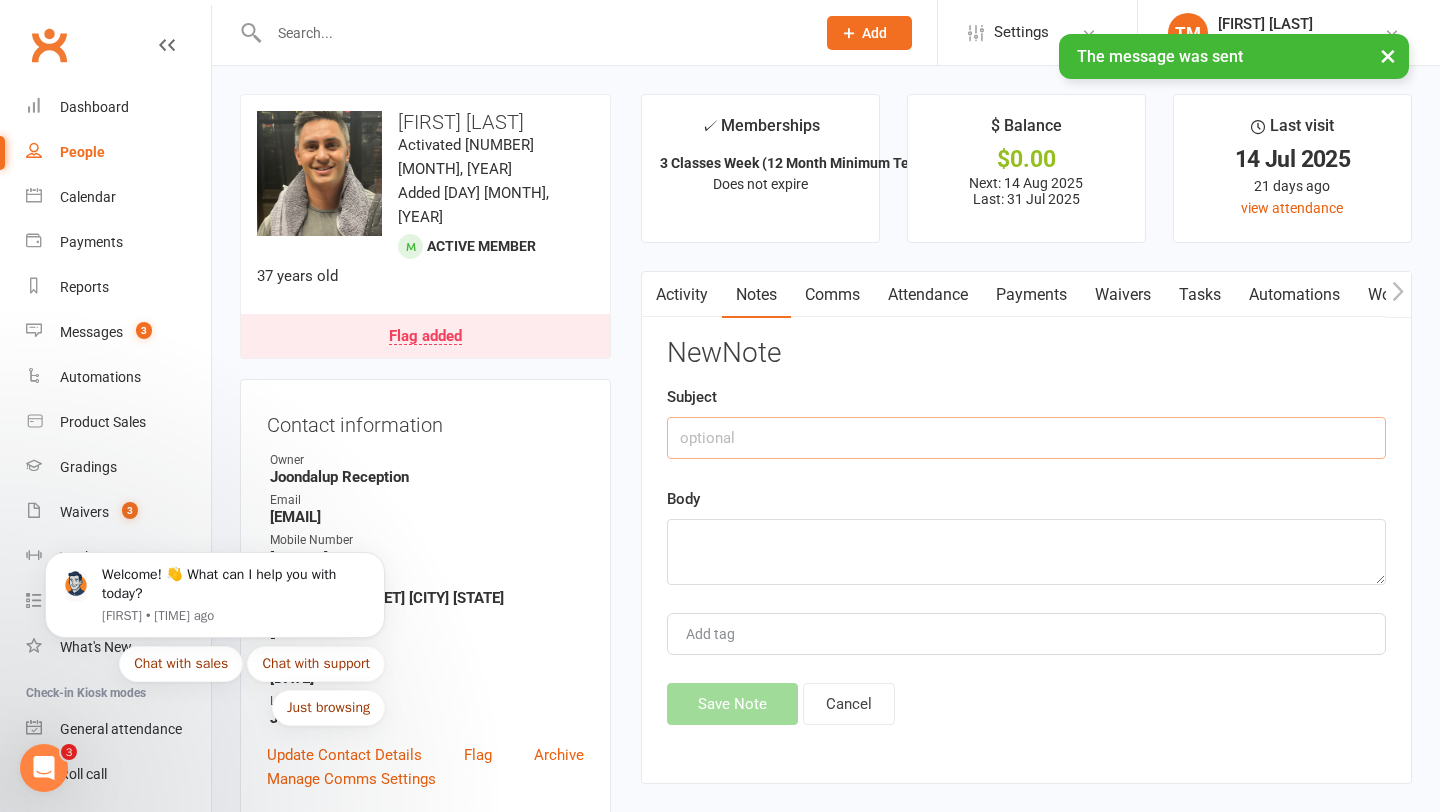 click at bounding box center (1026, 438) 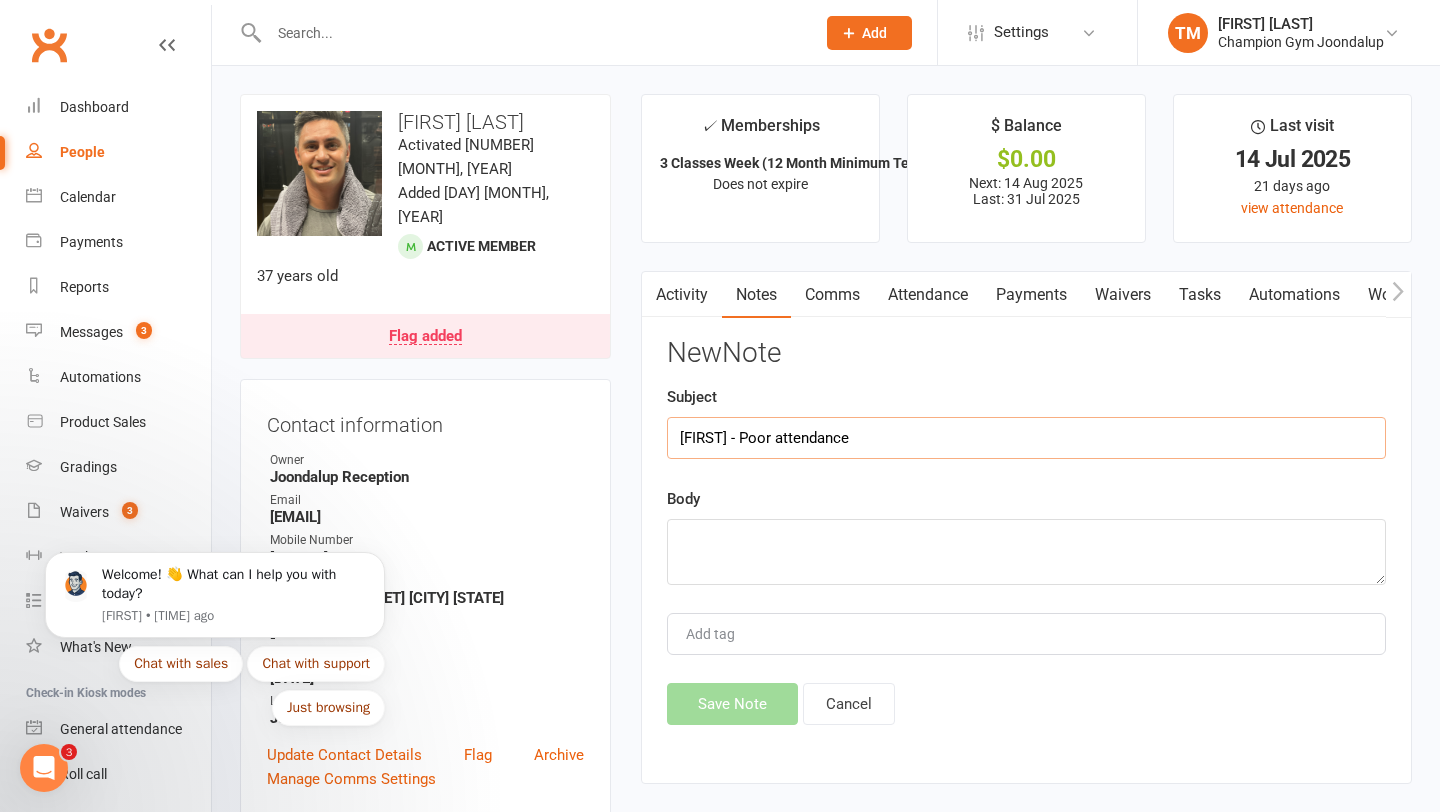 type on "[FIRST] - Poor attendance" 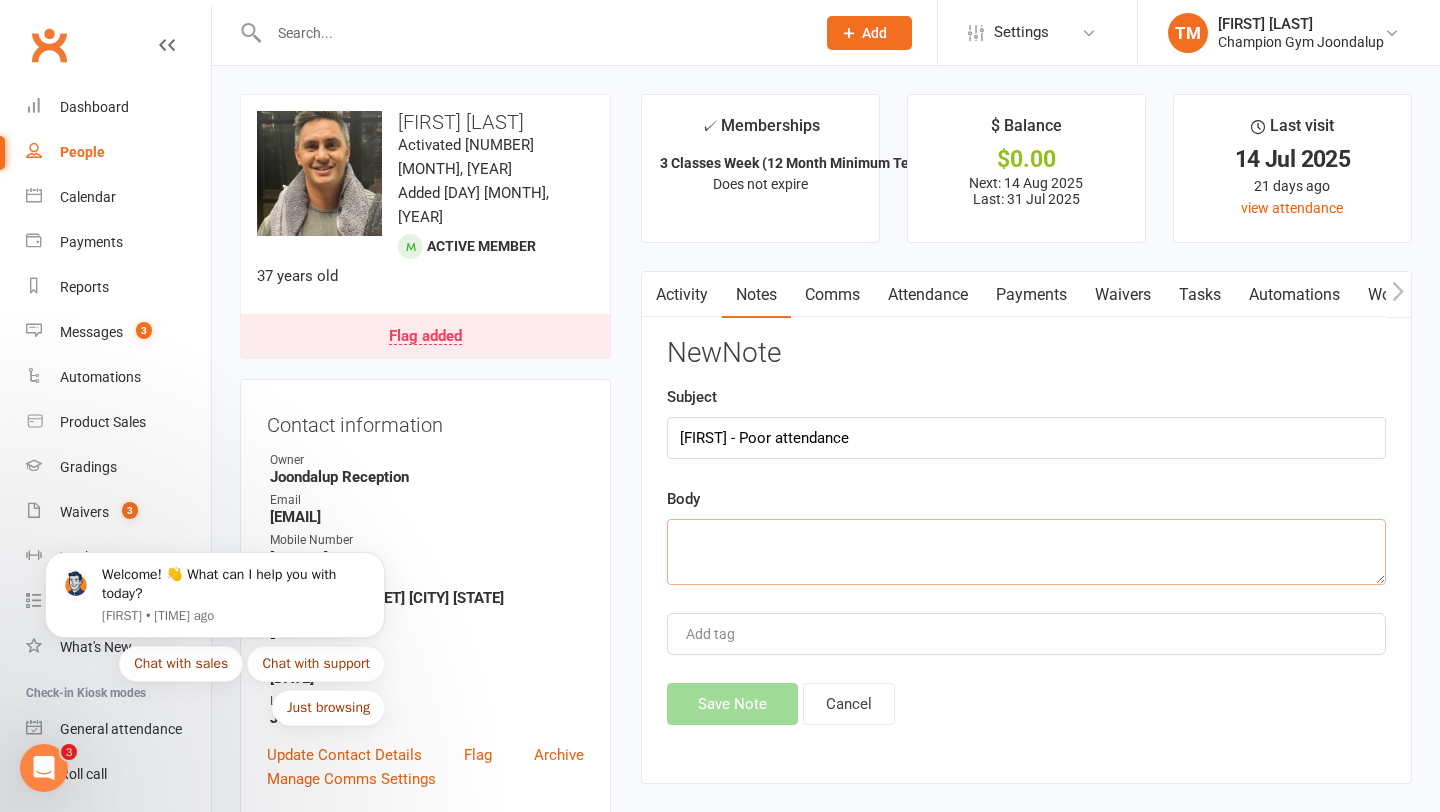 click at bounding box center [1026, 552] 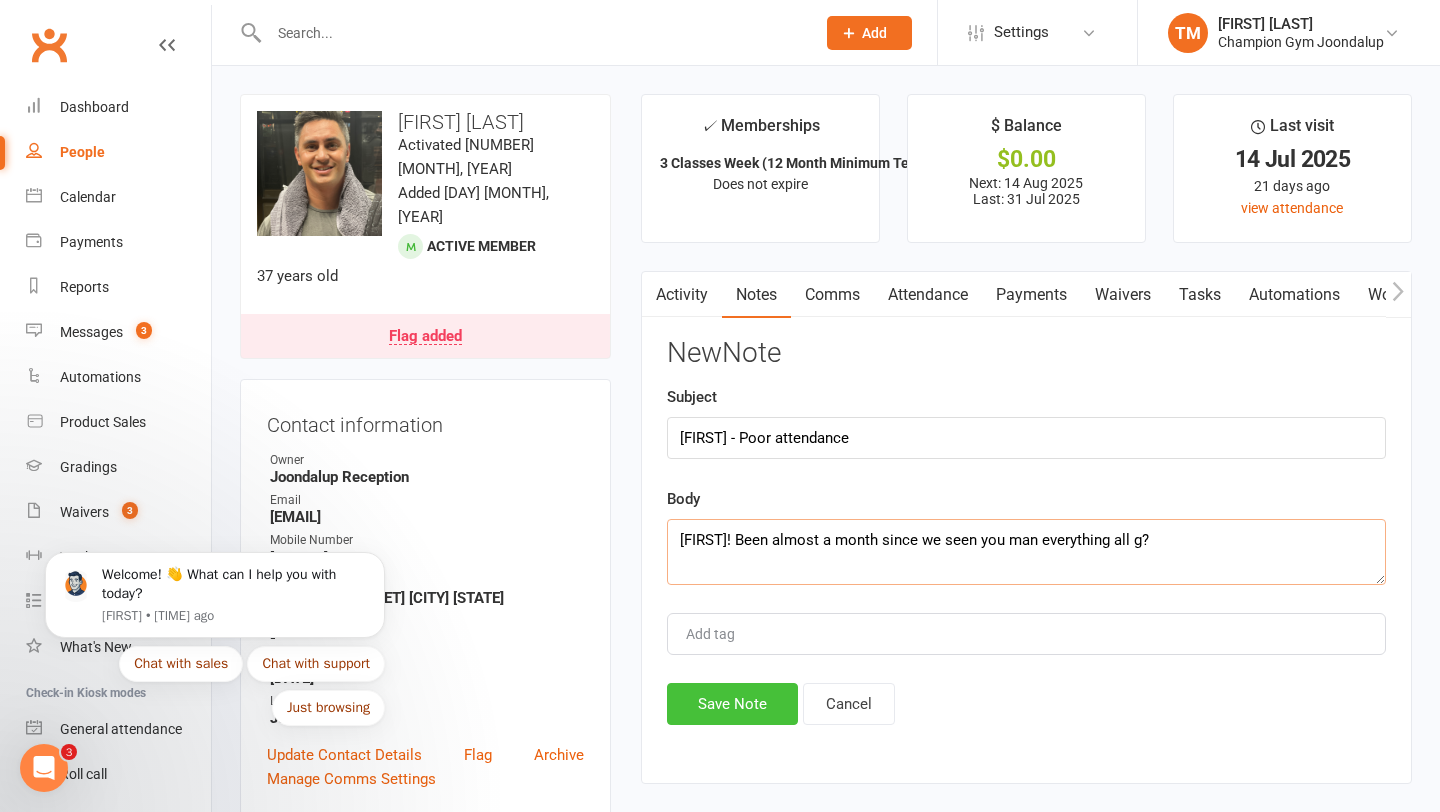type on "[FIRST]! Been almost a month since we seen you man everything all g?" 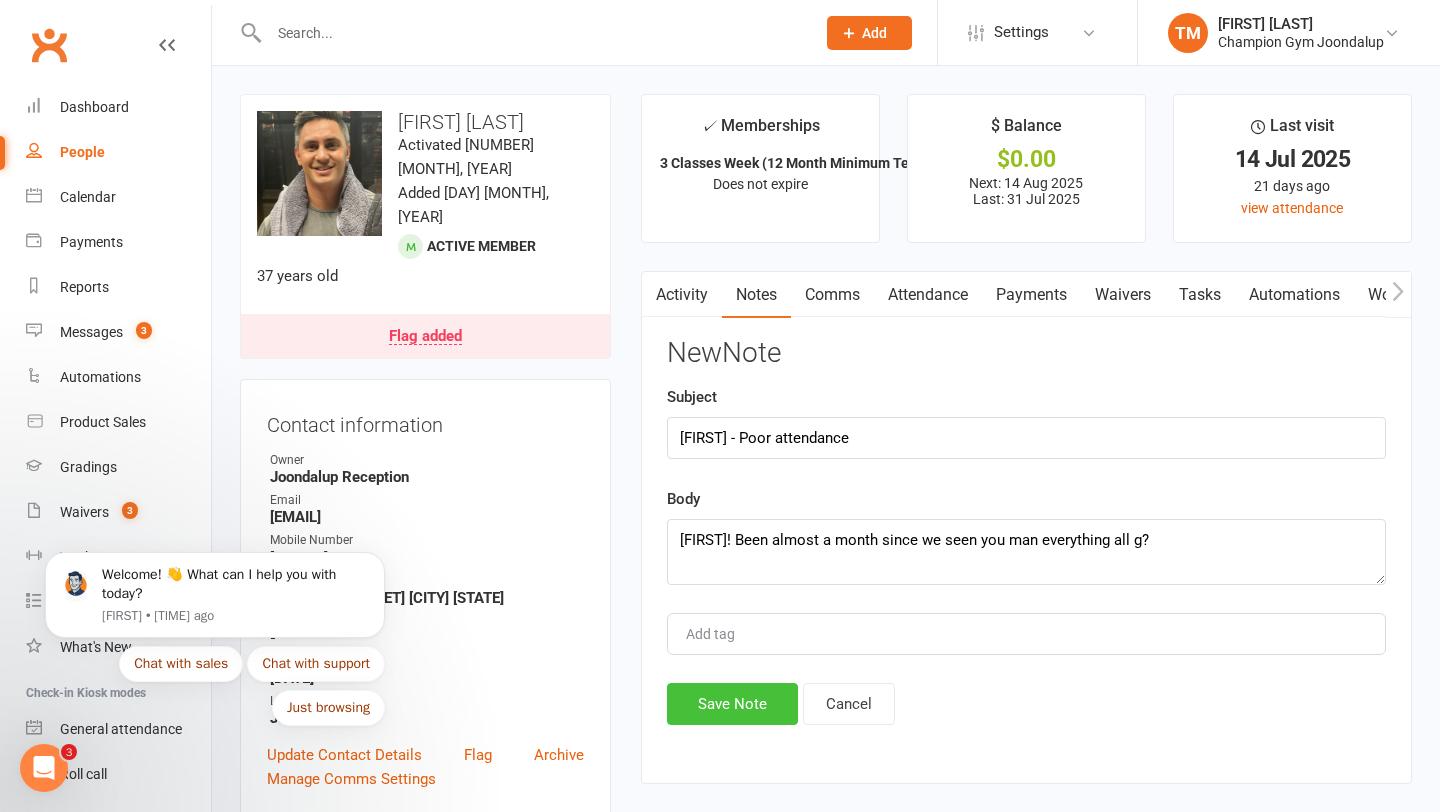 click on "Save Note" at bounding box center [732, 704] 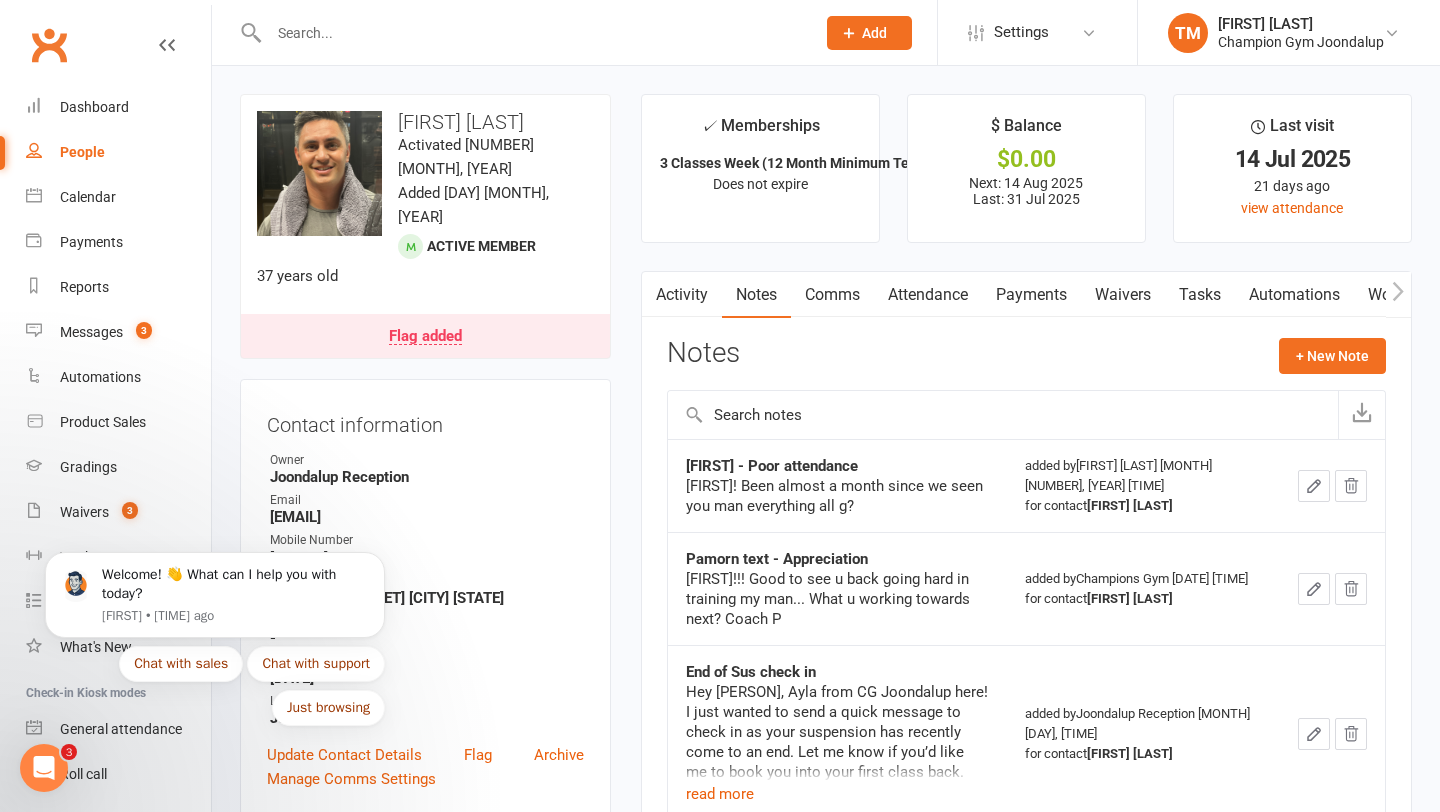 click 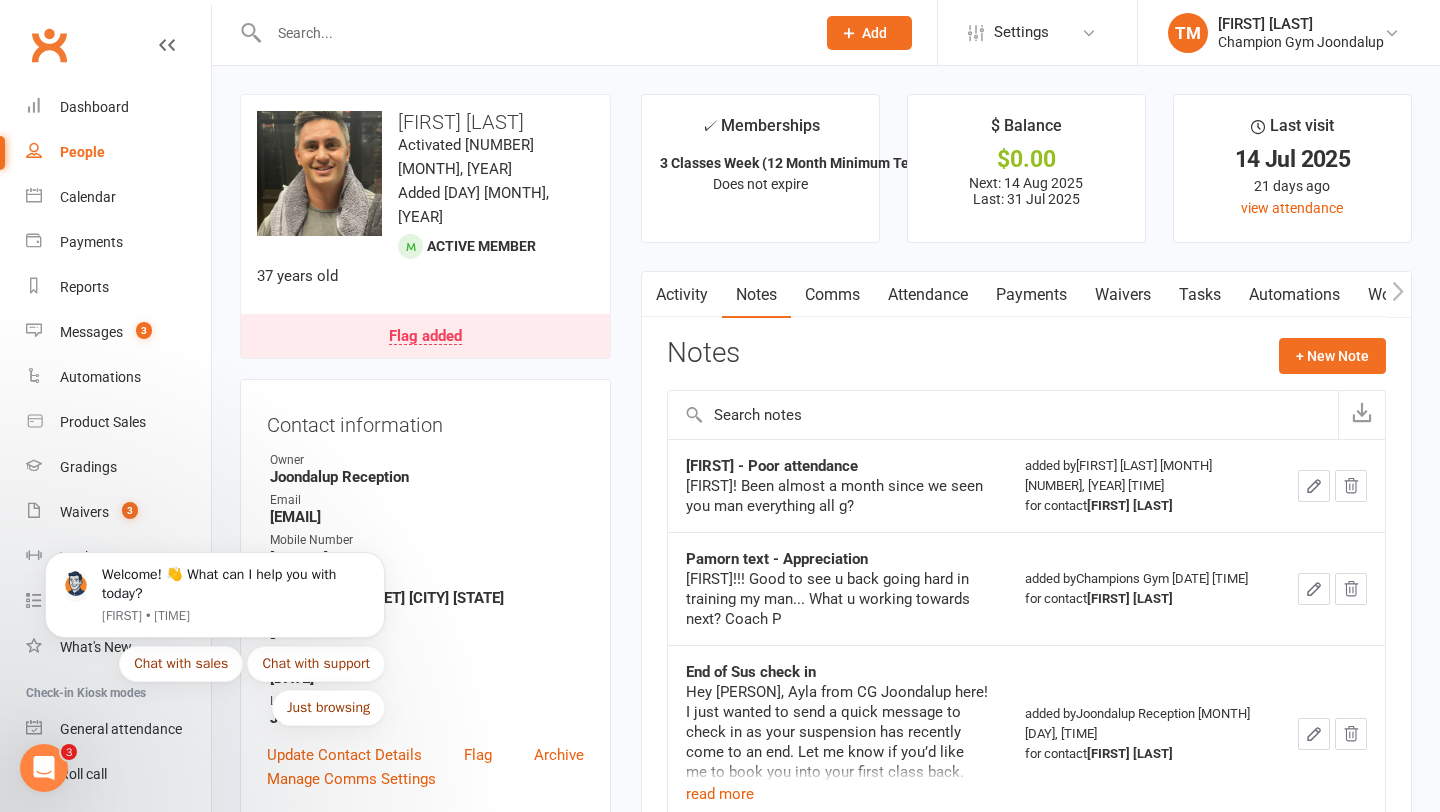 click at bounding box center (532, 33) 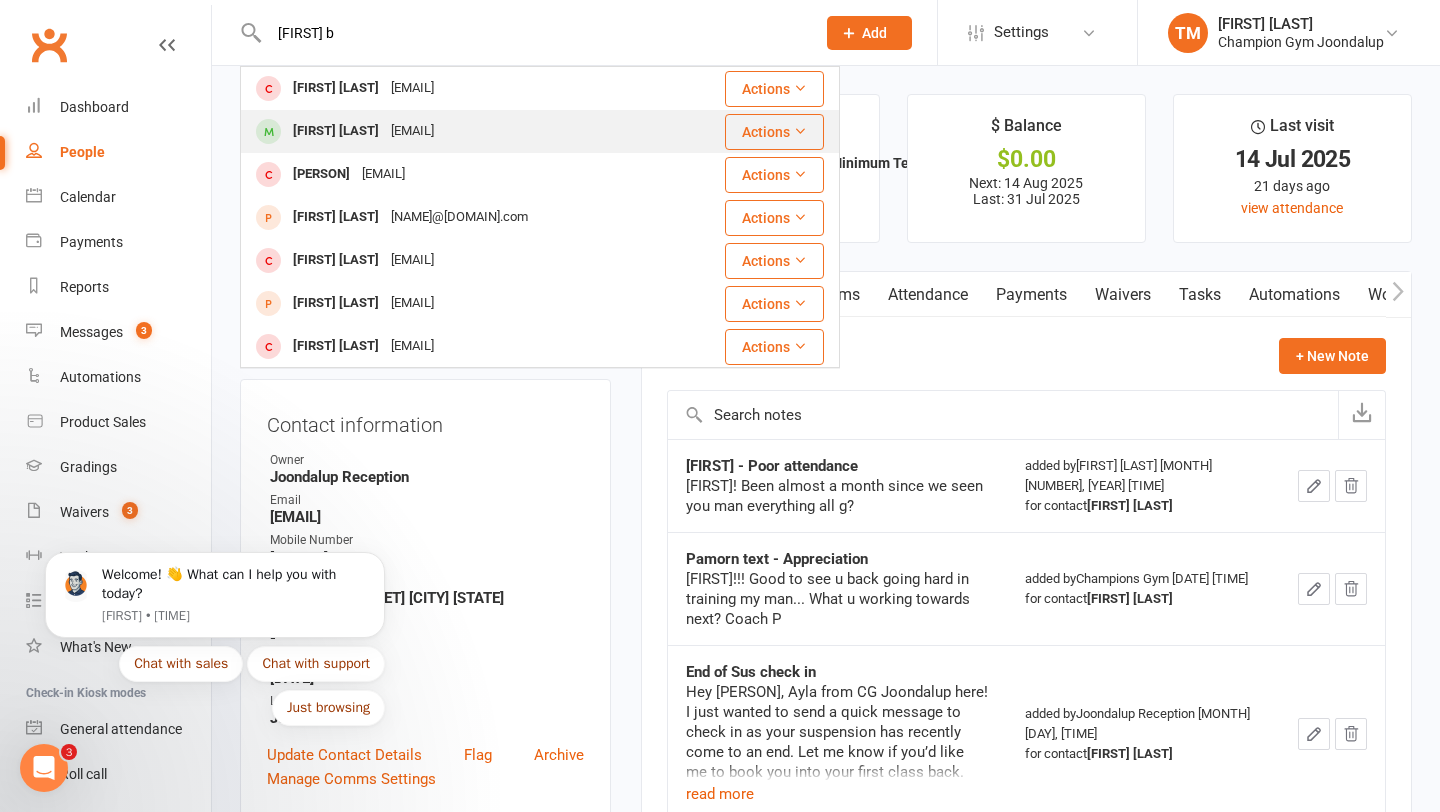type on "[FIRST] b" 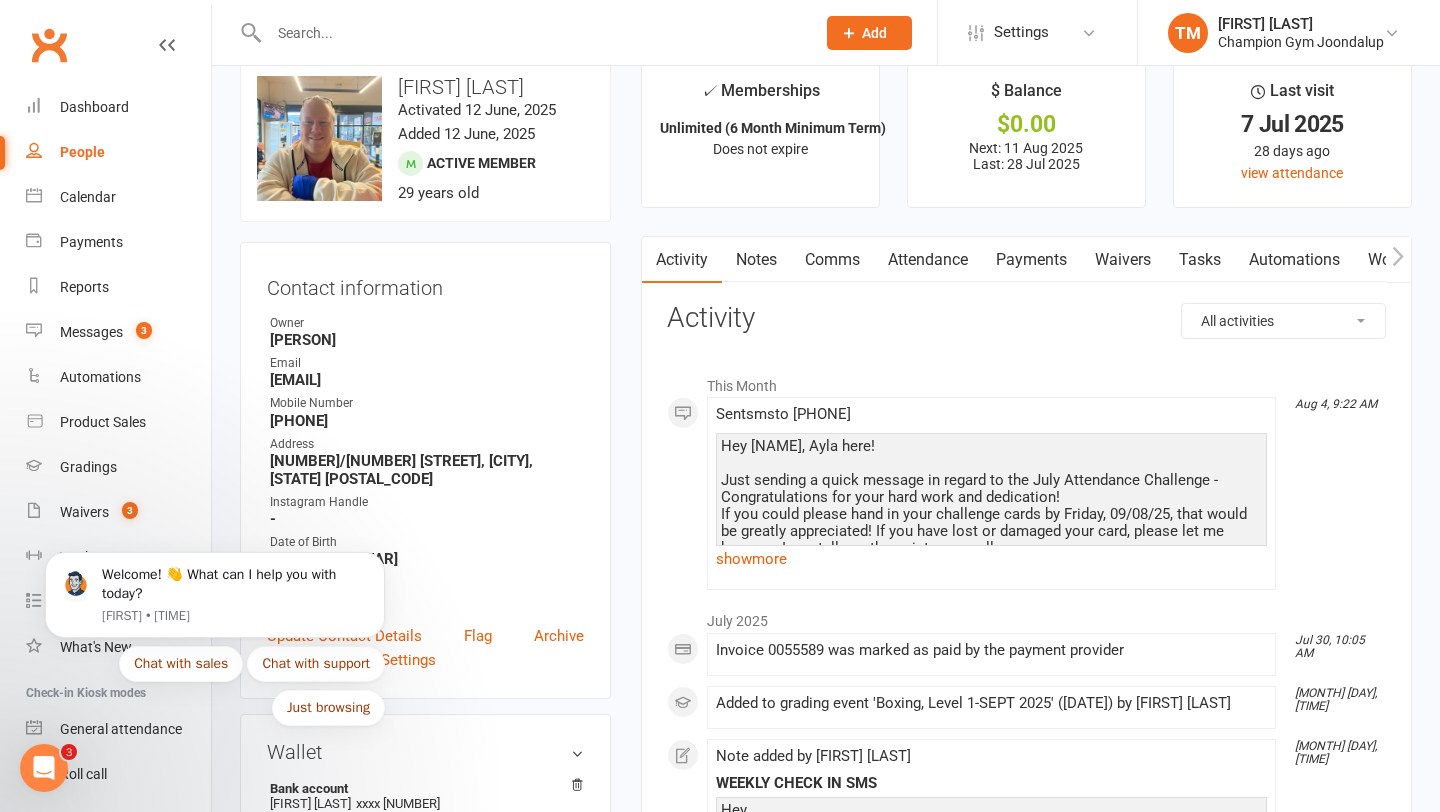 scroll, scrollTop: 41, scrollLeft: 0, axis: vertical 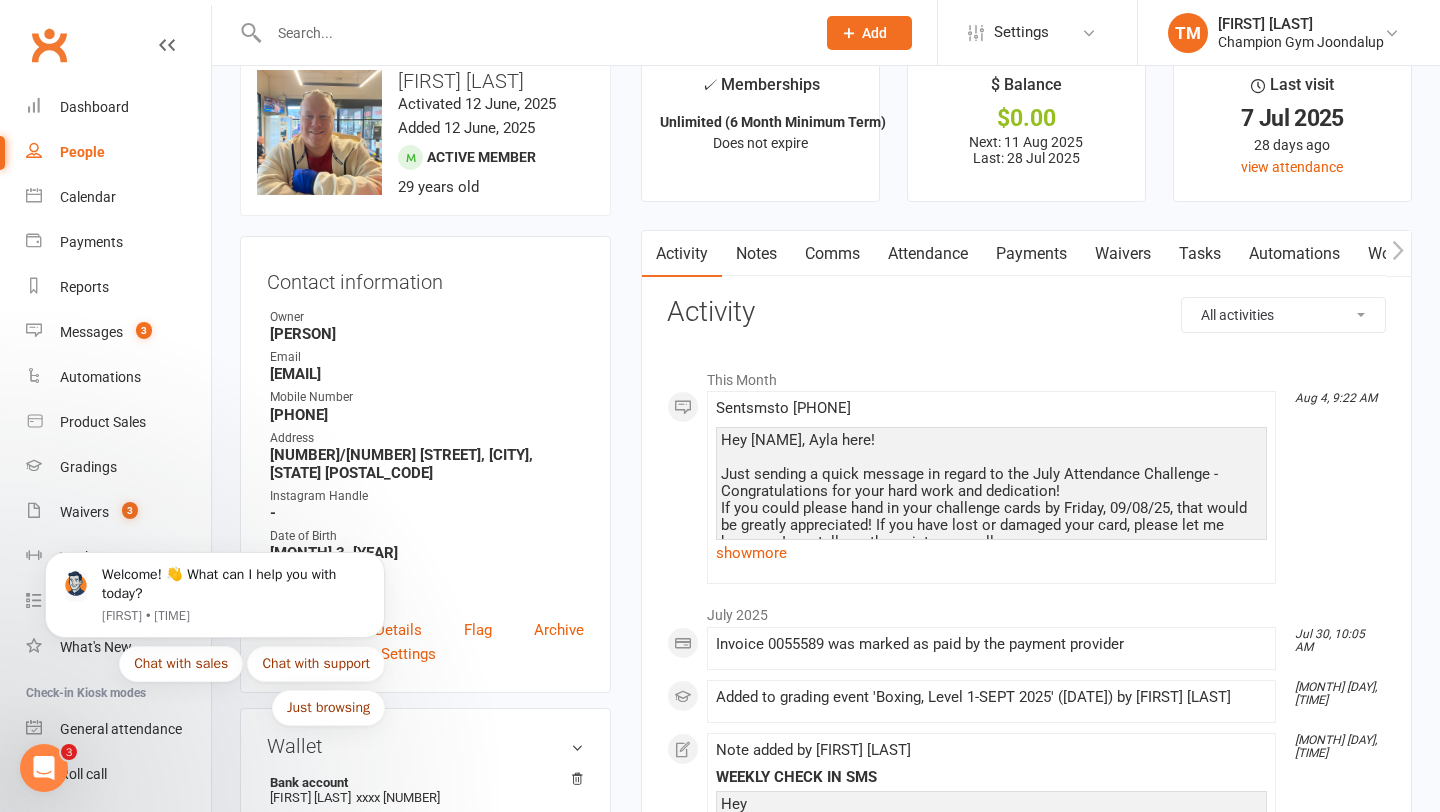 click on "Notes" at bounding box center [756, 254] 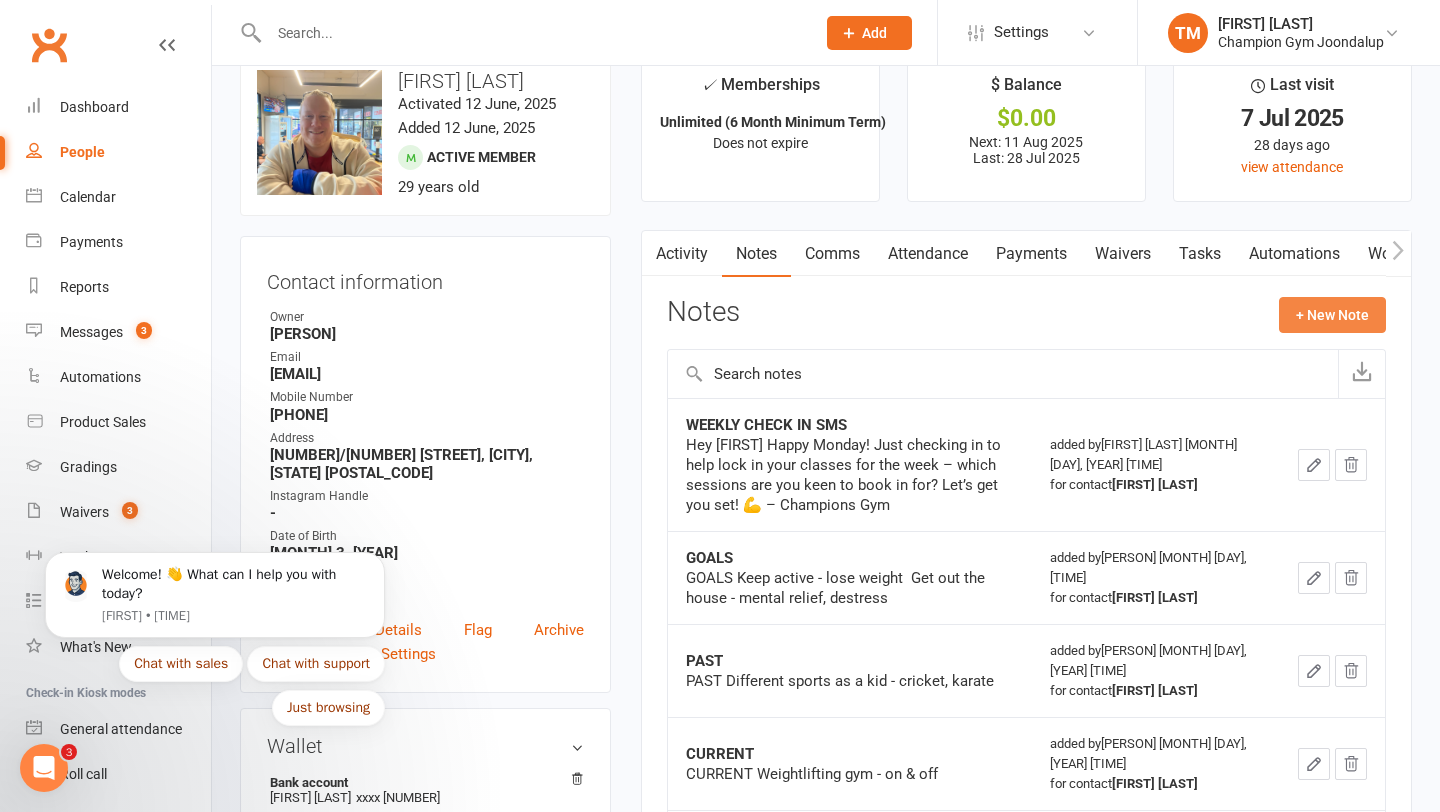 click on "+ New Note" at bounding box center (1332, 315) 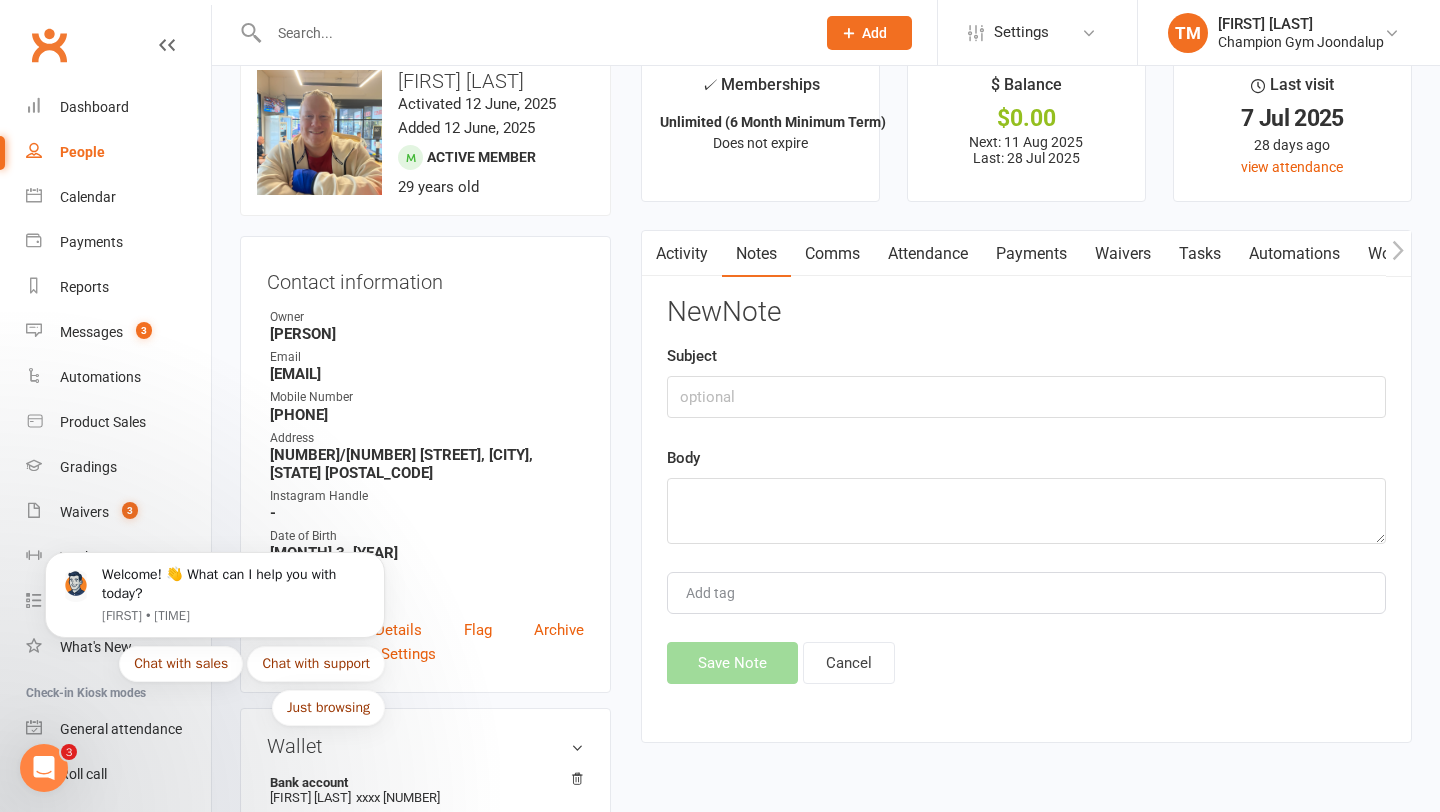 click on "Comms" at bounding box center [832, 254] 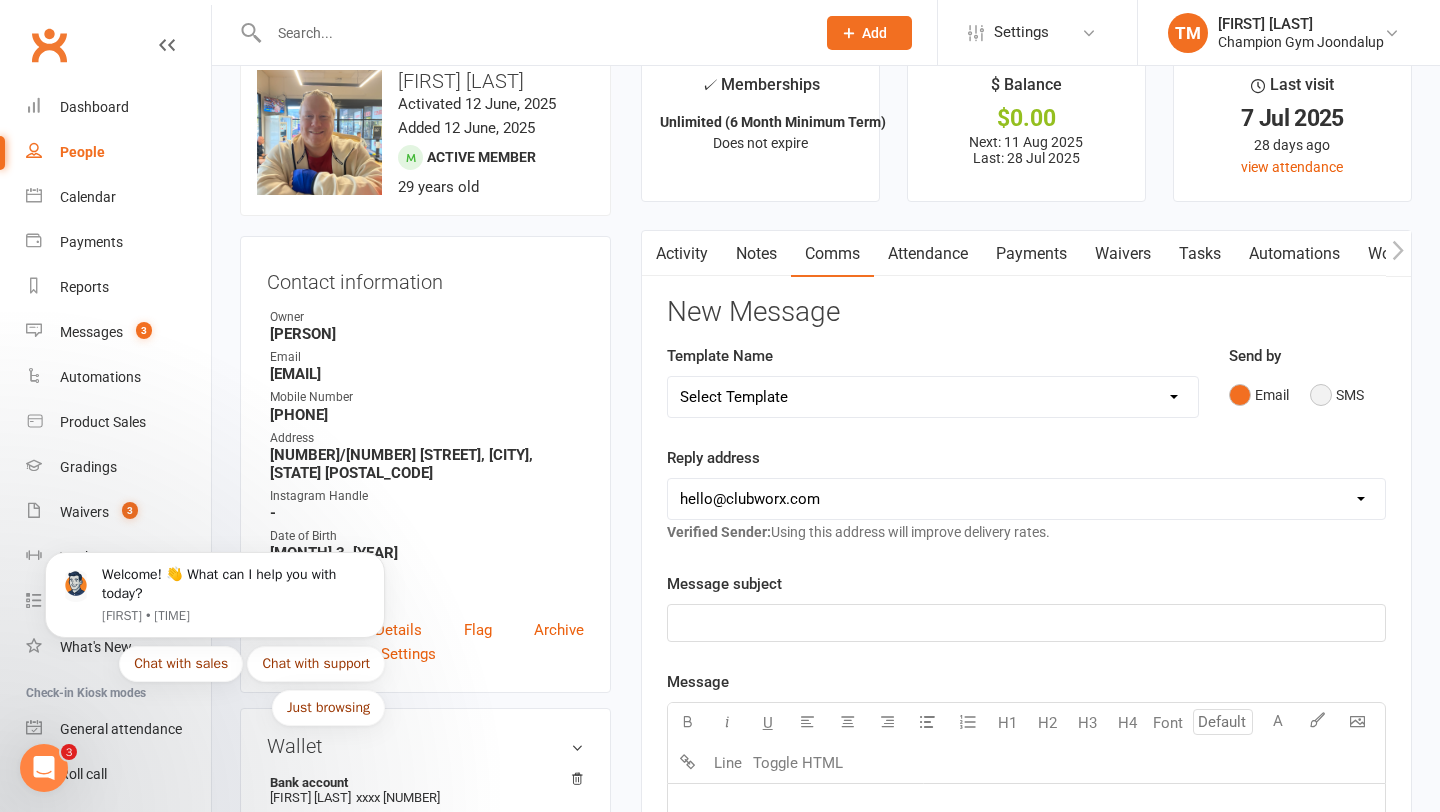 click on "SMS" at bounding box center (1337, 395) 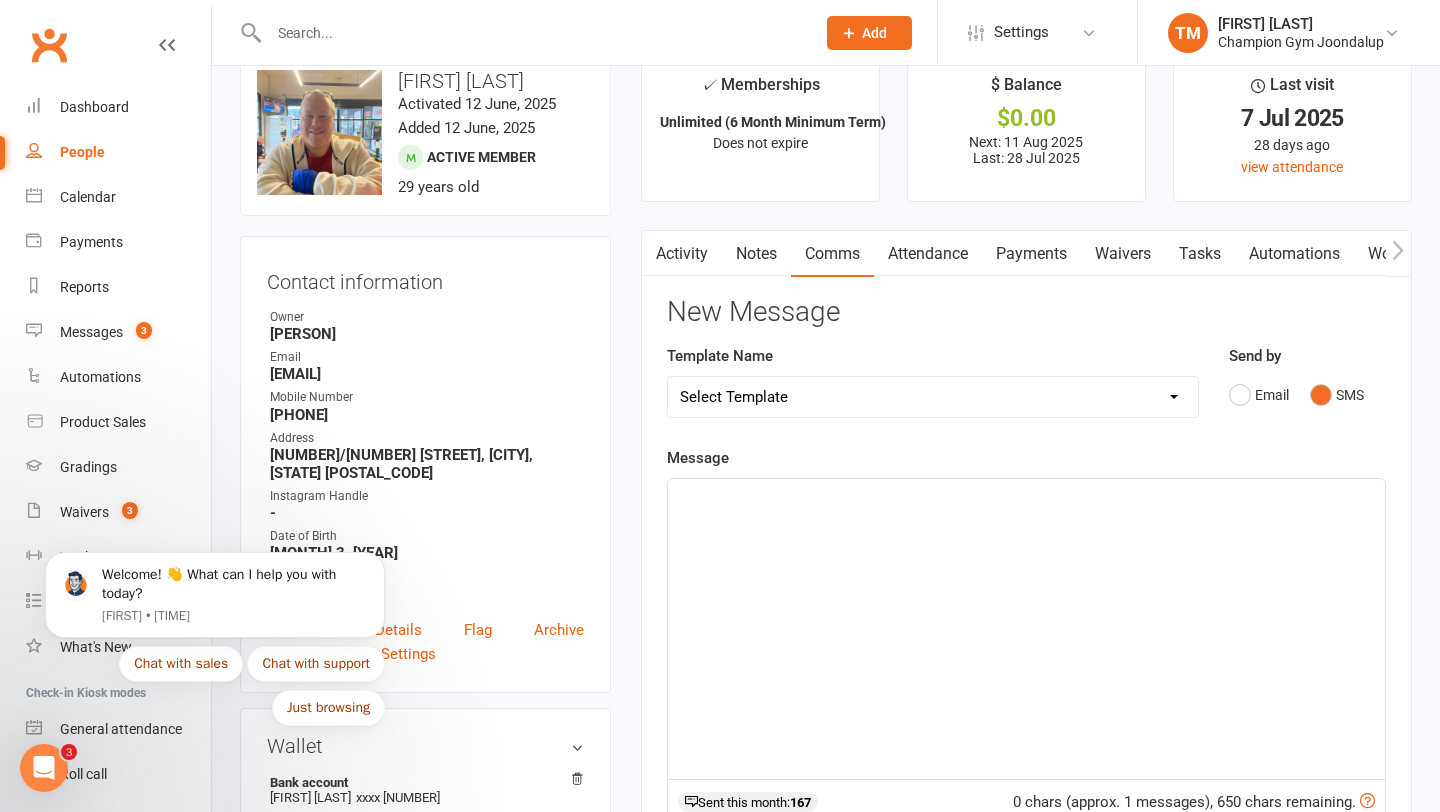 click on "﻿" 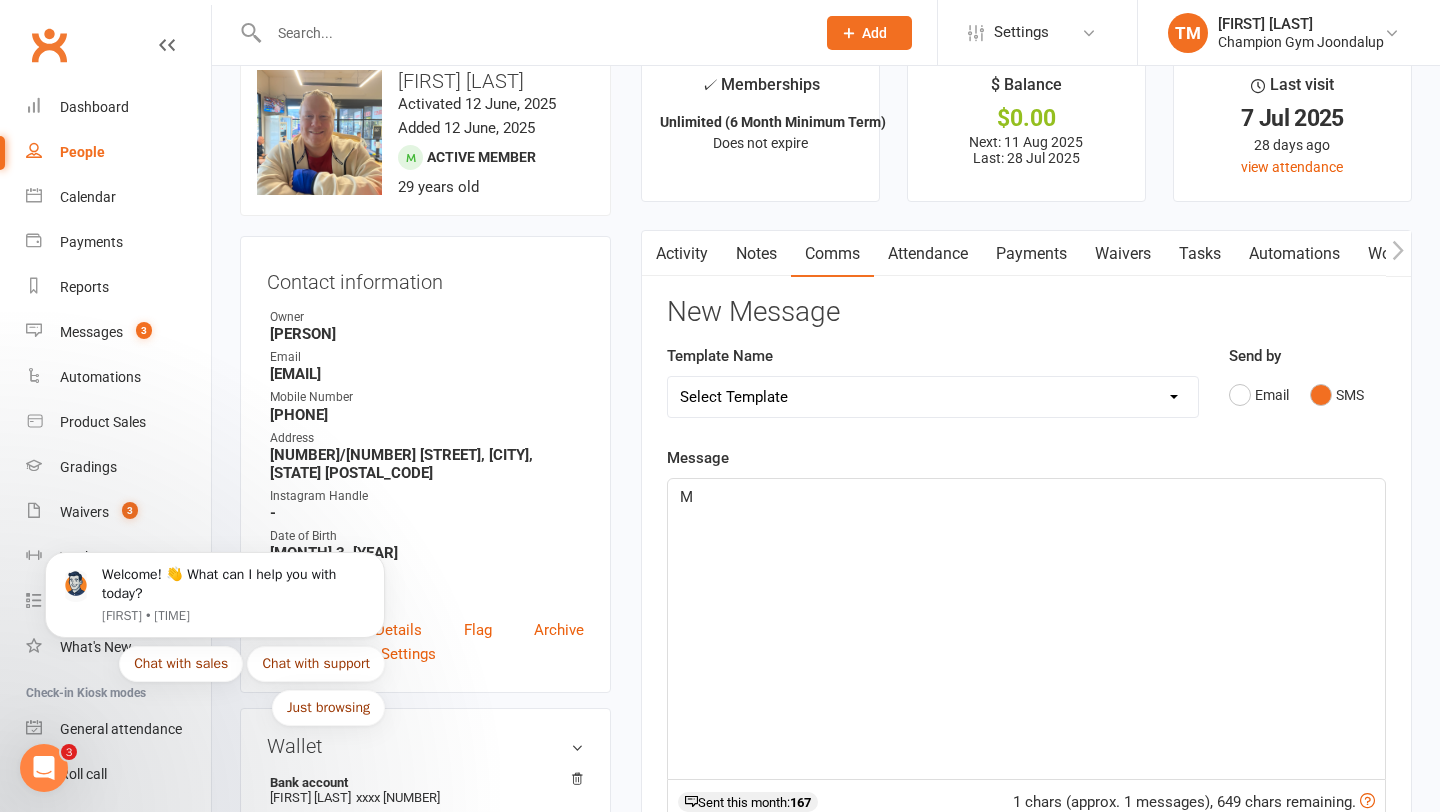 type 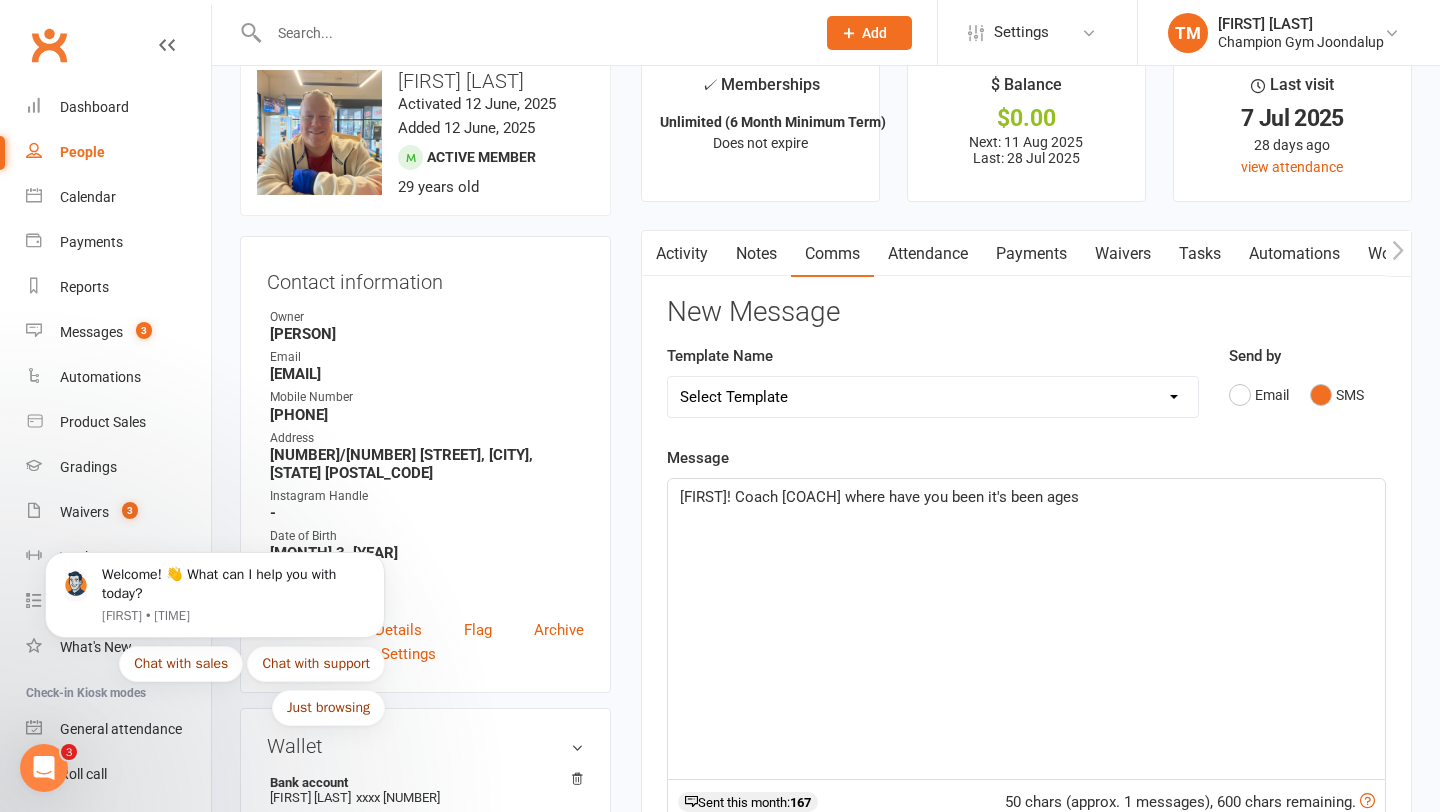 click on "[FIRST]! Coach [COACH] where have you been it's been ages" 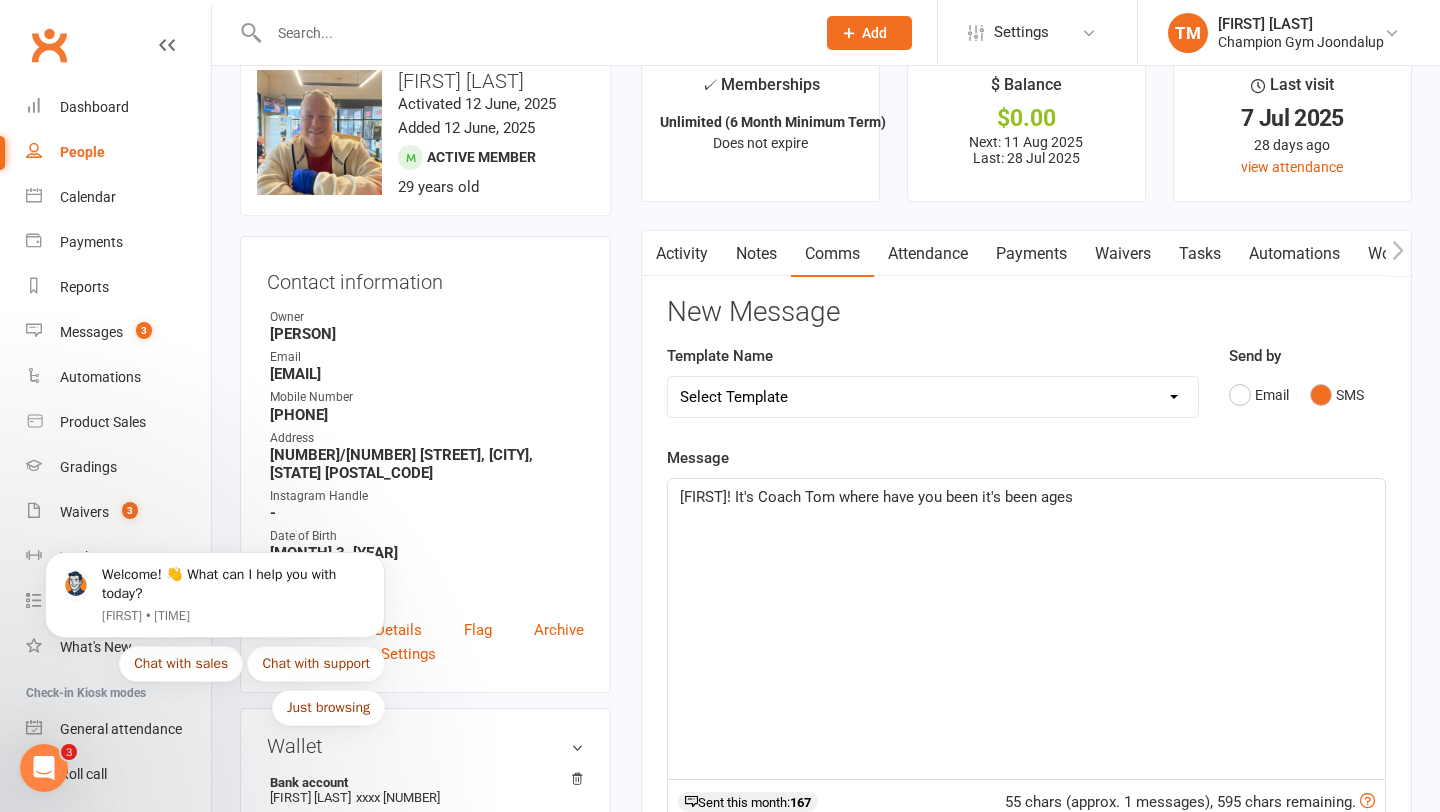 click on "[FIRST]! It's Coach Tom where have you been it's been ages" 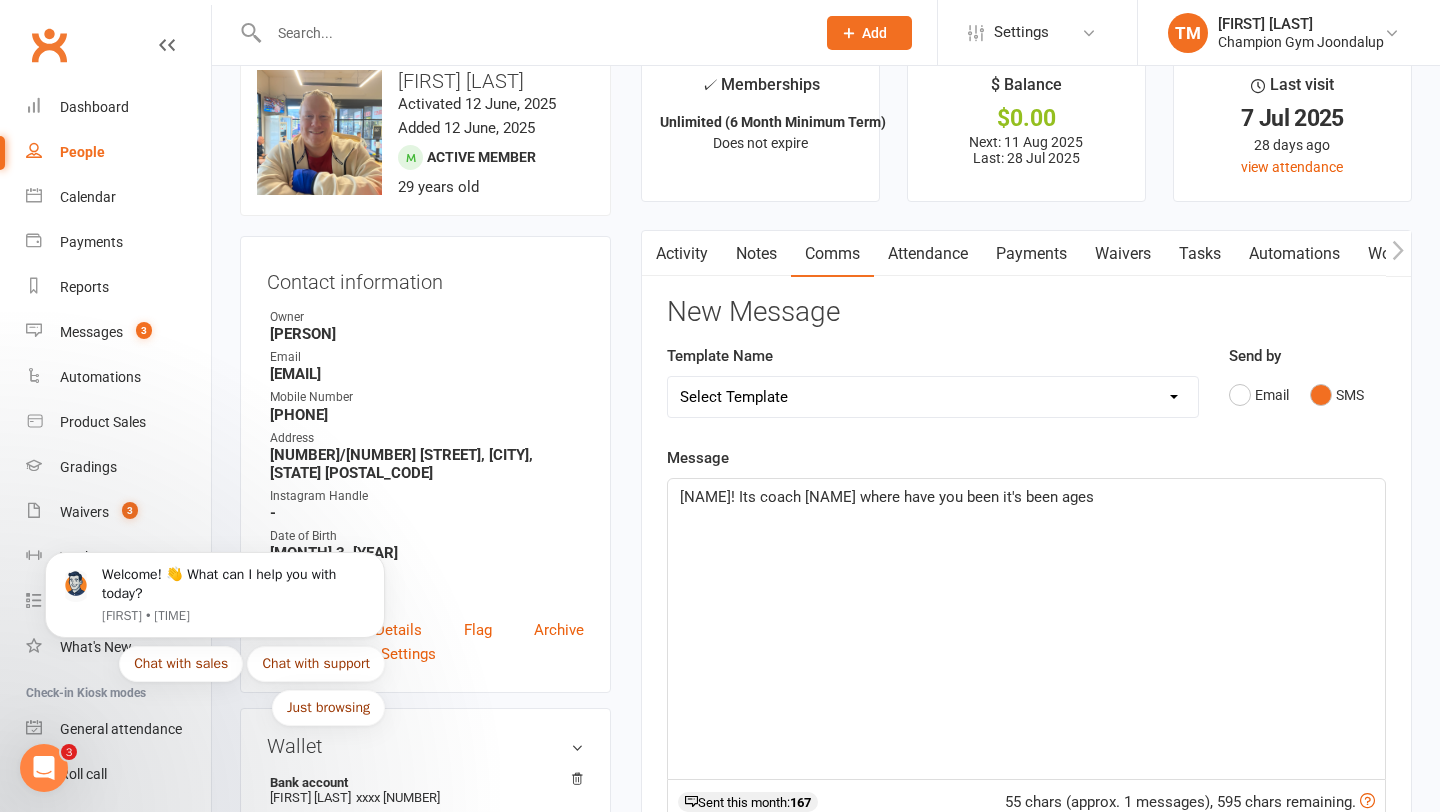 click on "[NAME]! Its coach [NAME] where have you been it's been ages" 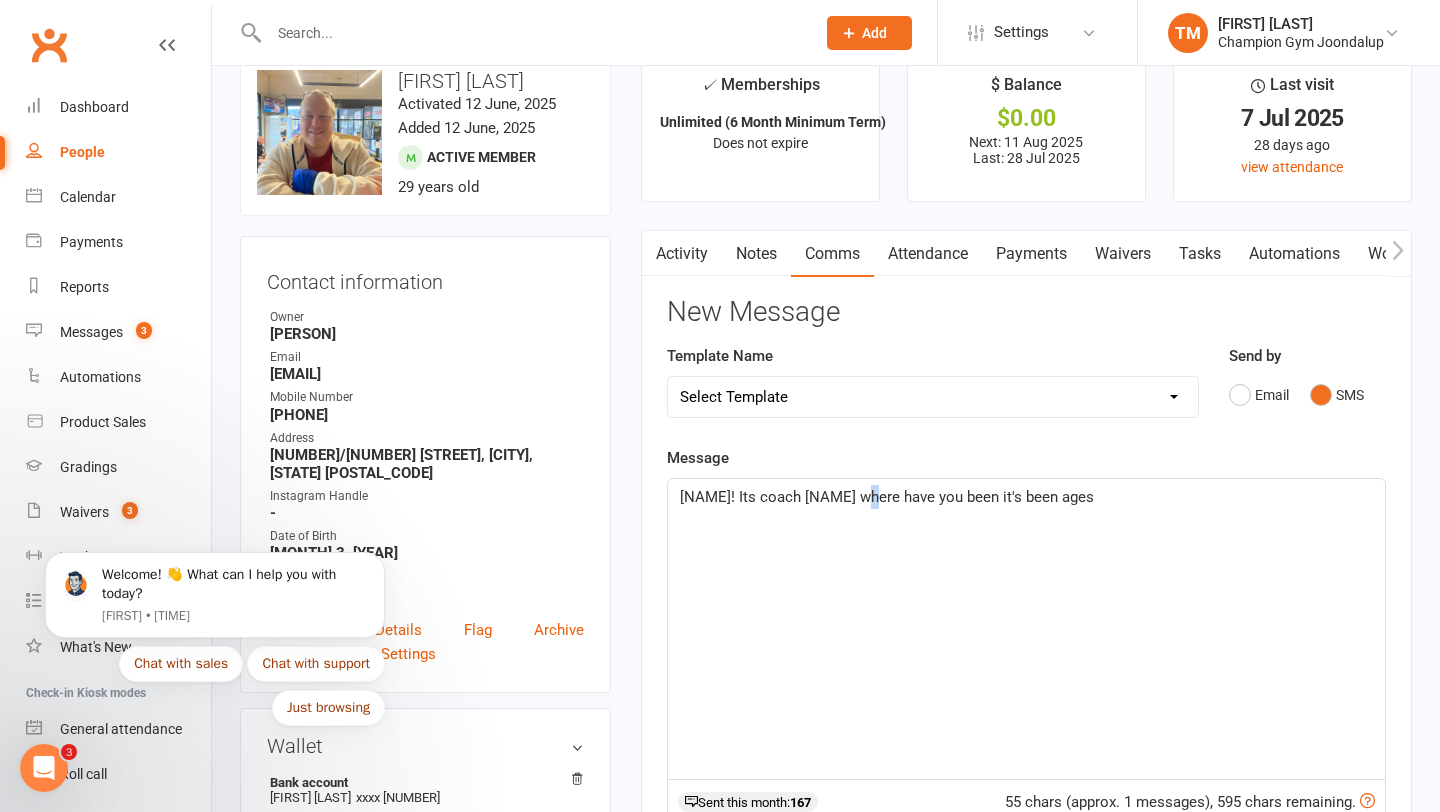 click on "[NAME]! Its coach [NAME] where have you been it's been ages" 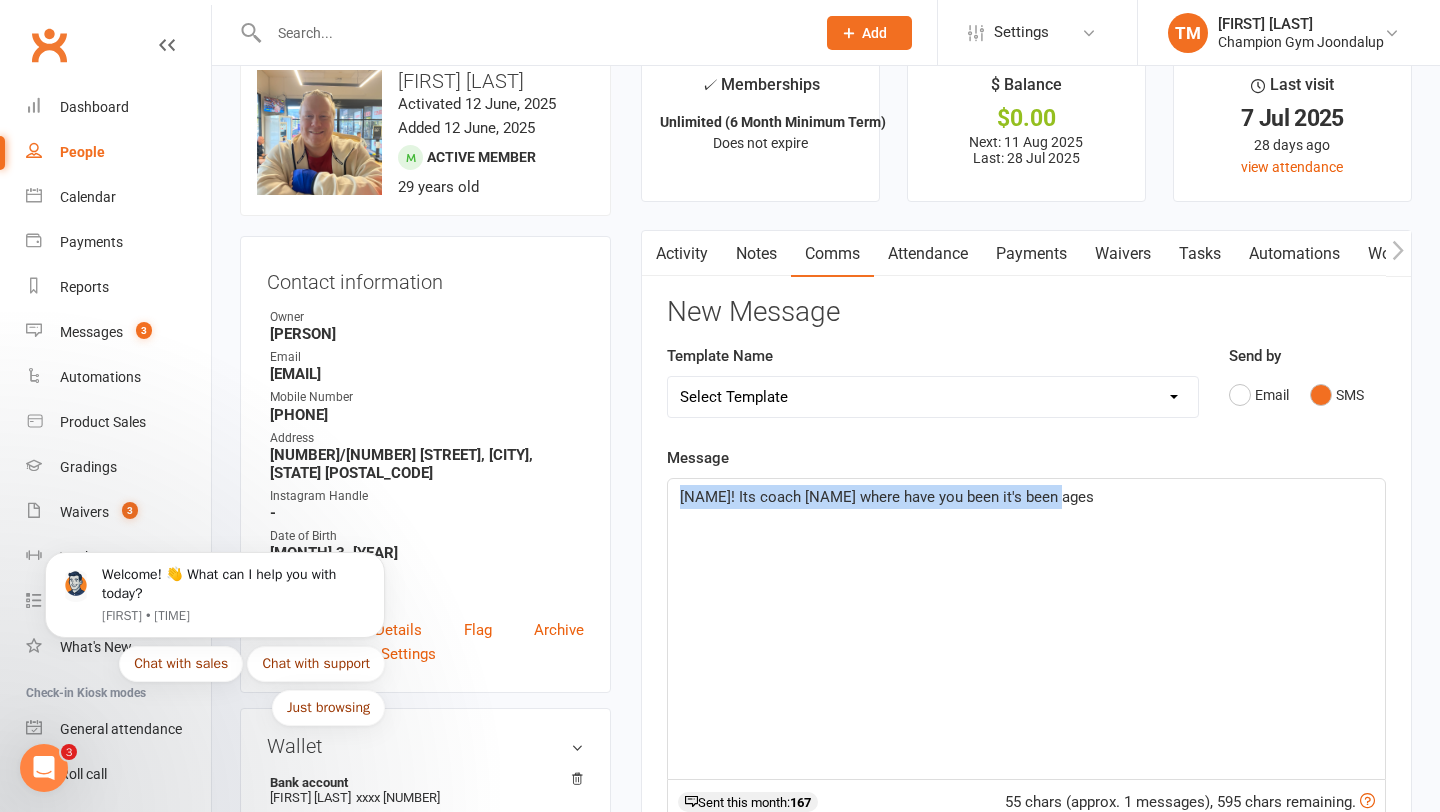 click on "[NAME]! Its coach [NAME] where have you been it's been ages" 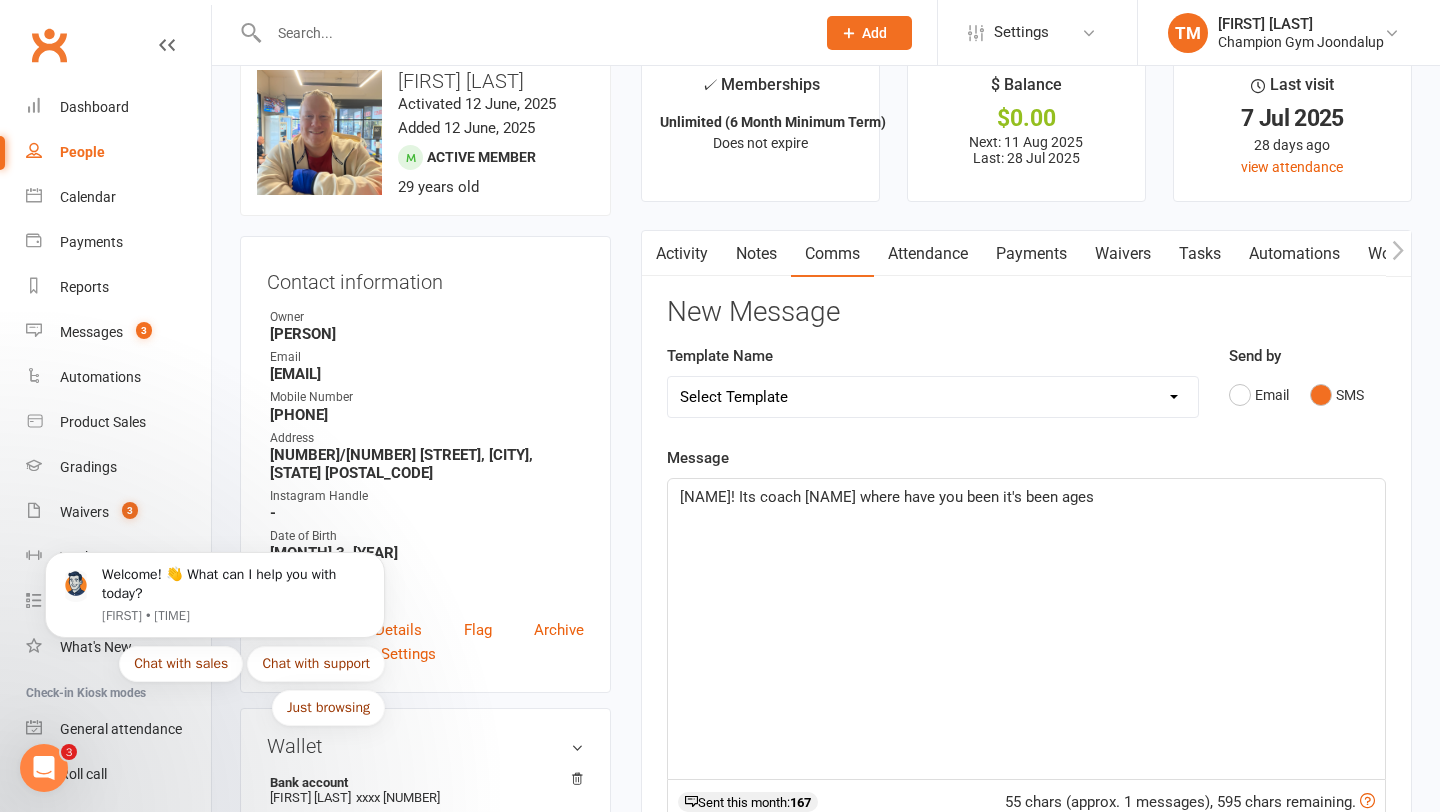 click on "[NAME]! Its coach [NAME] where have you been it's been ages" 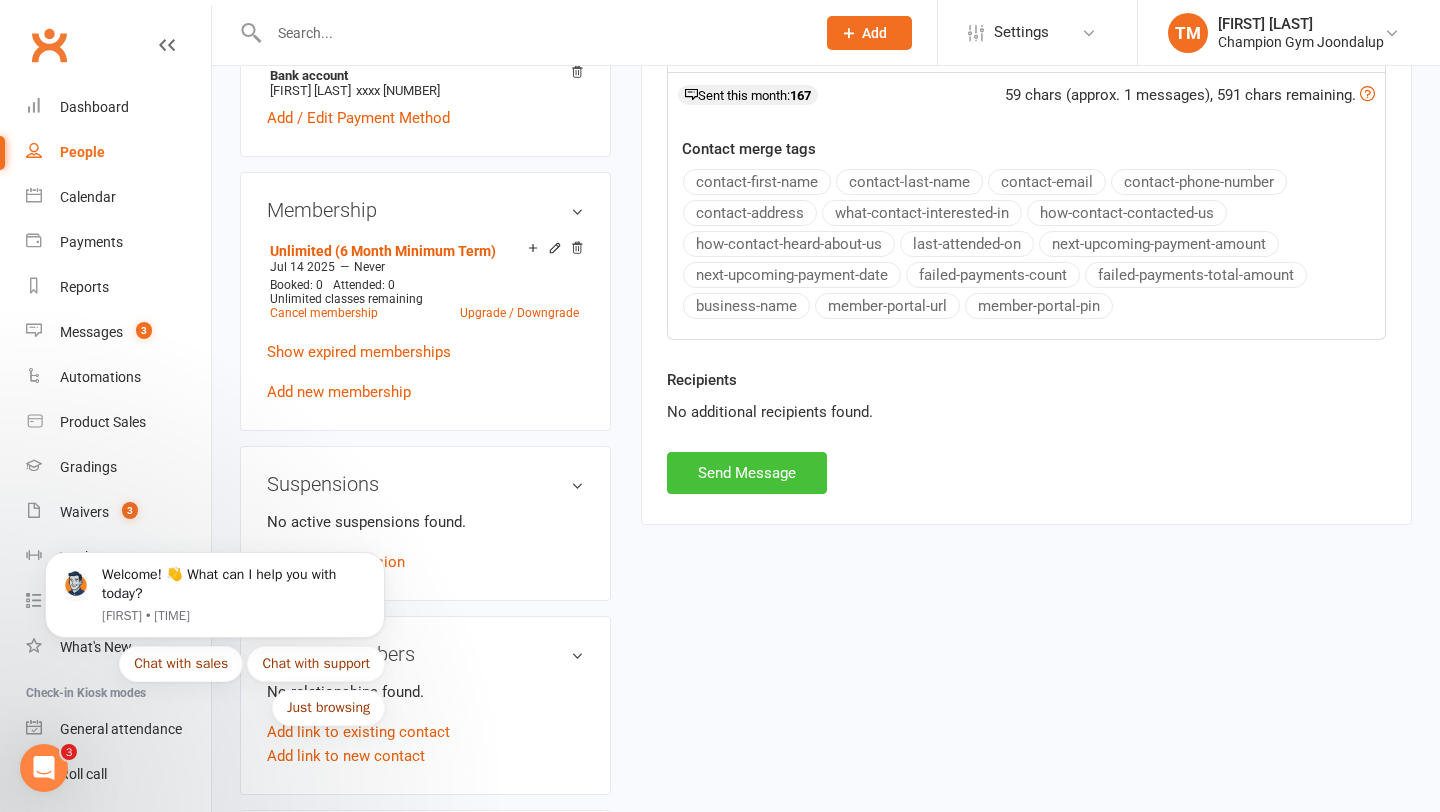 scroll, scrollTop: 755, scrollLeft: 0, axis: vertical 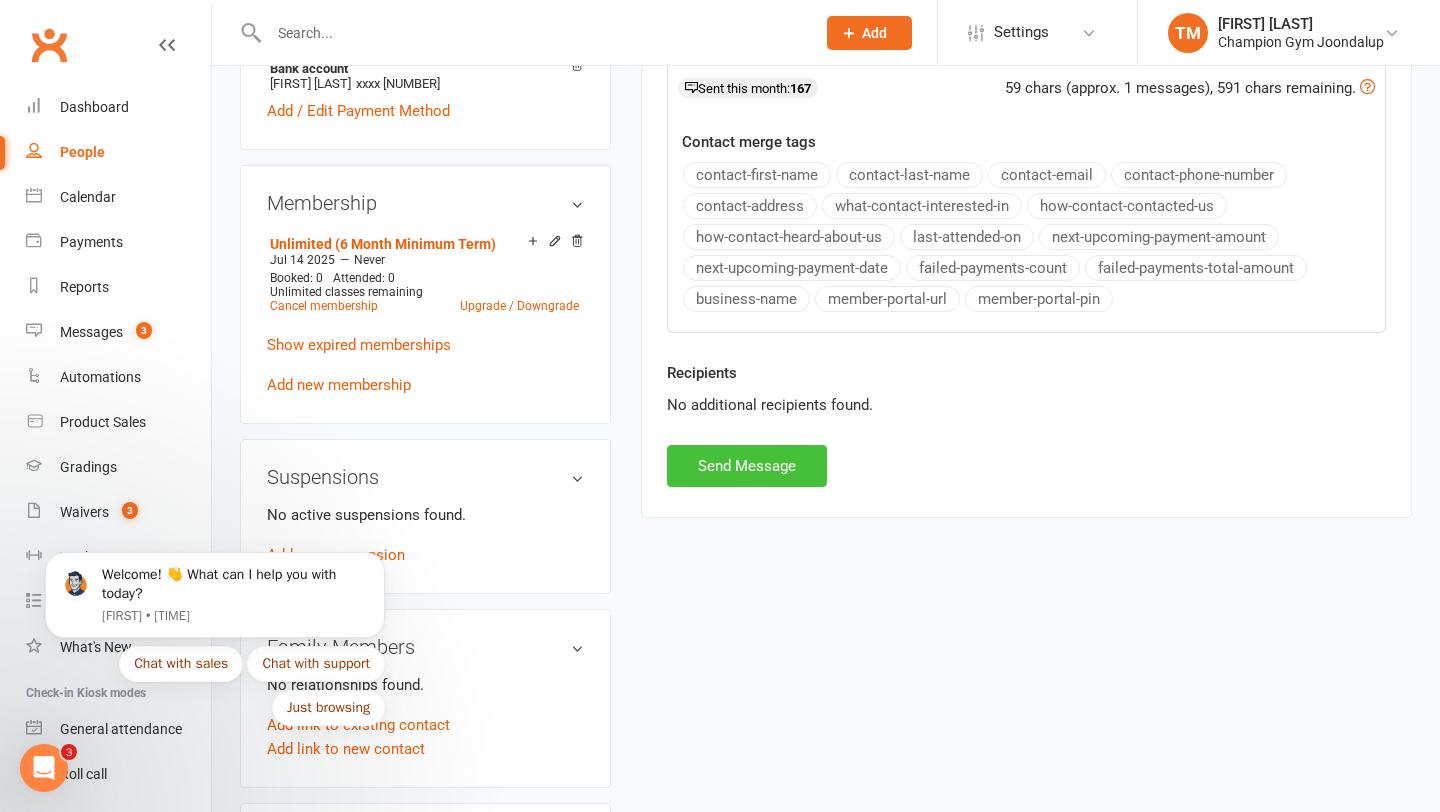 click on "Send Message" at bounding box center (747, 466) 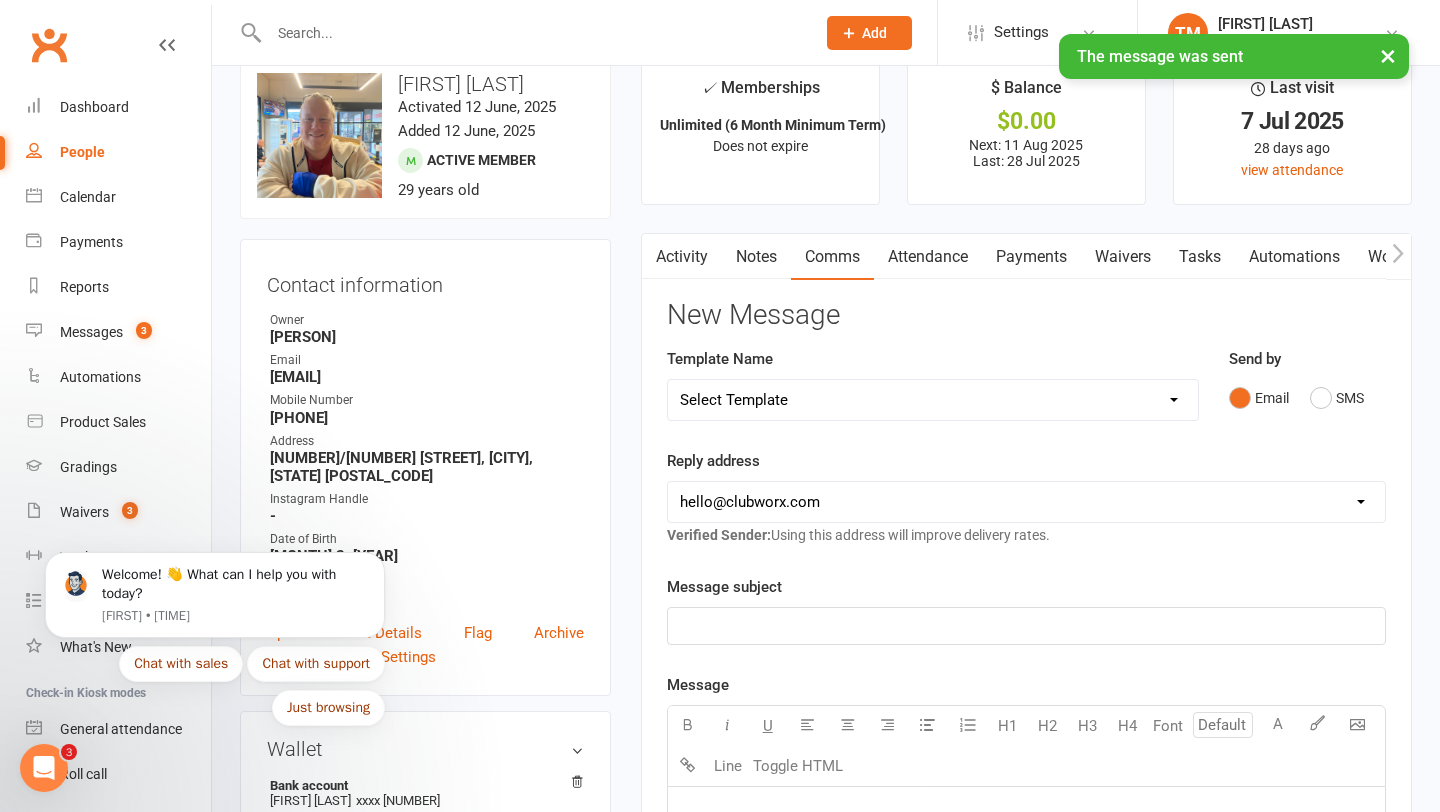 scroll, scrollTop: 0, scrollLeft: 0, axis: both 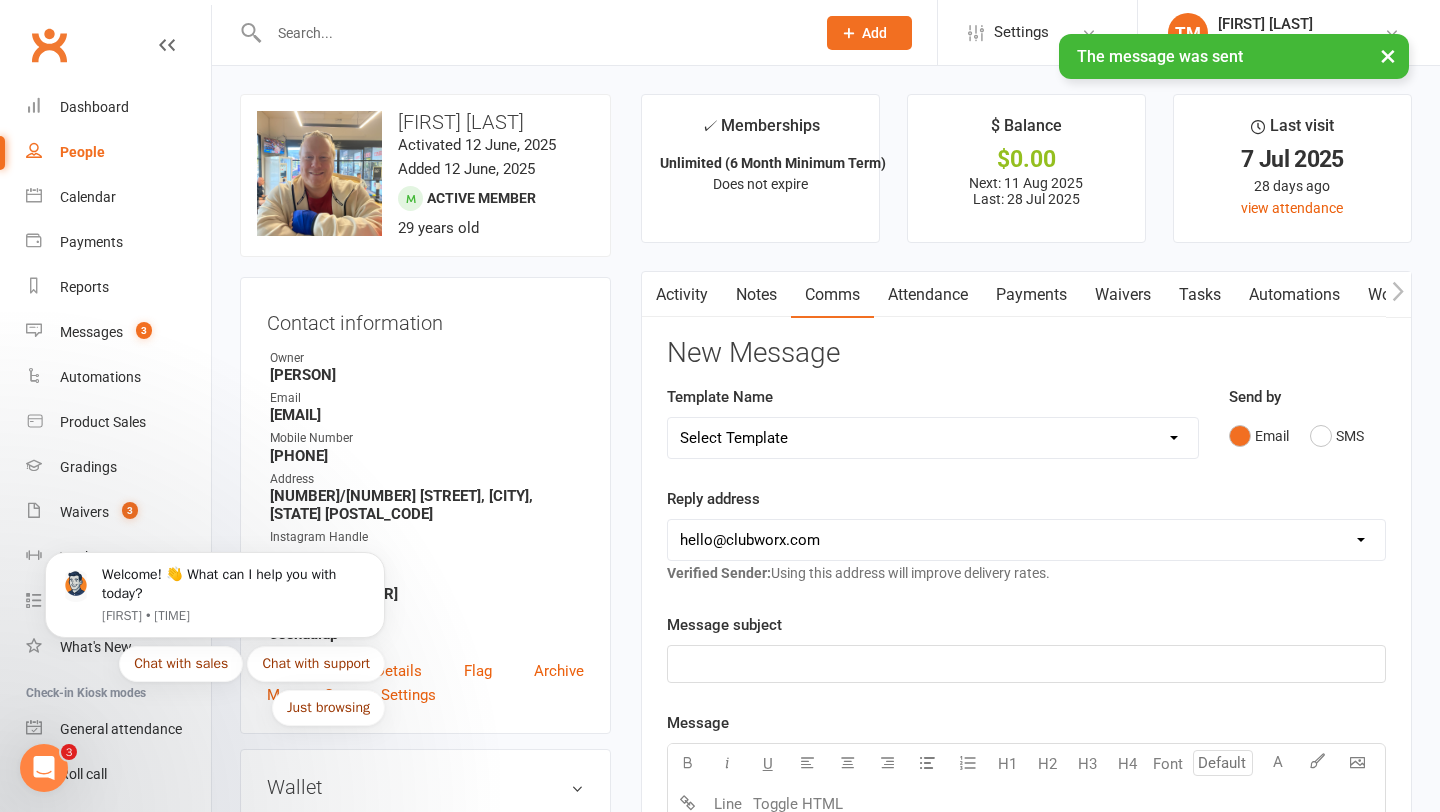 click on "Notes" at bounding box center [756, 295] 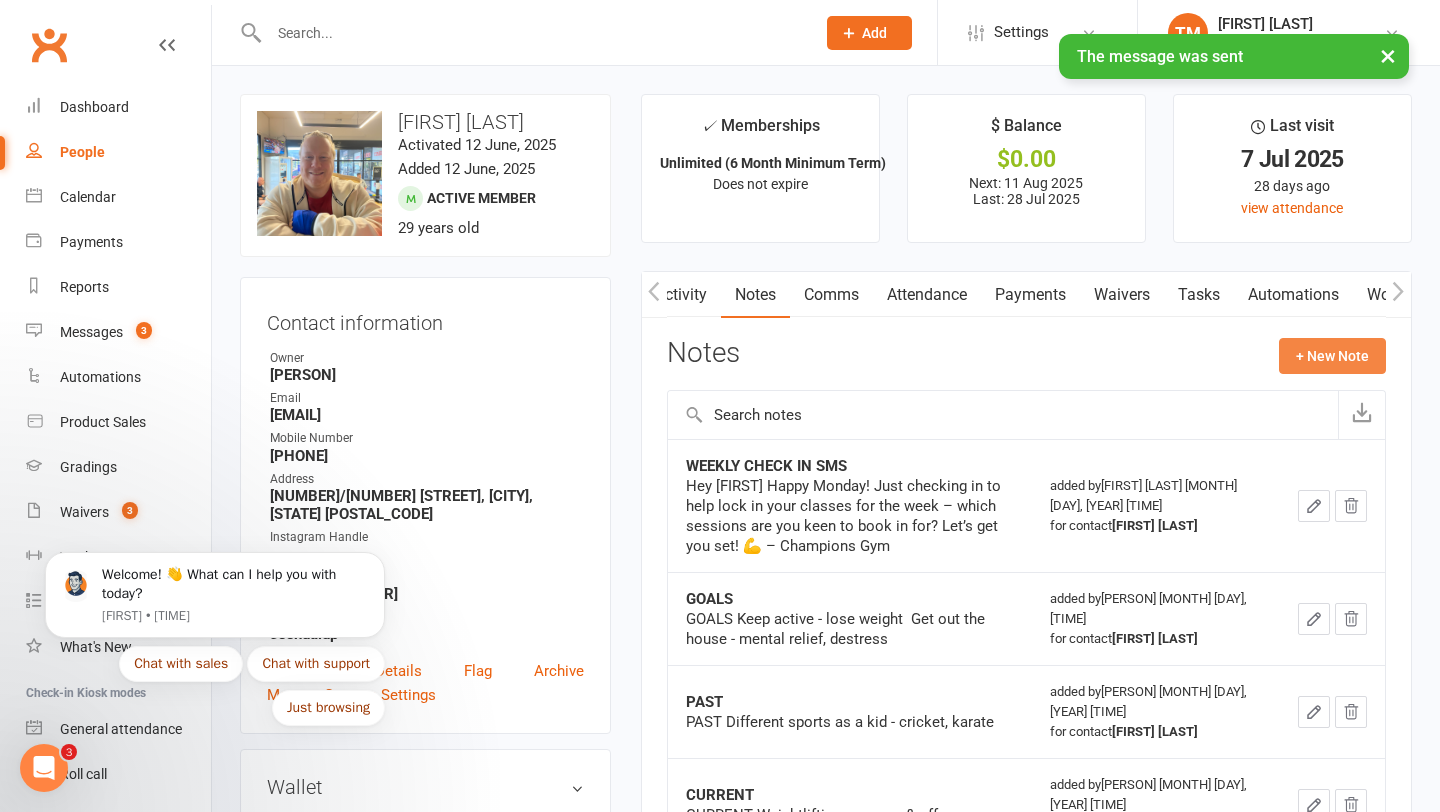 click on "+ New Note" at bounding box center [1332, 356] 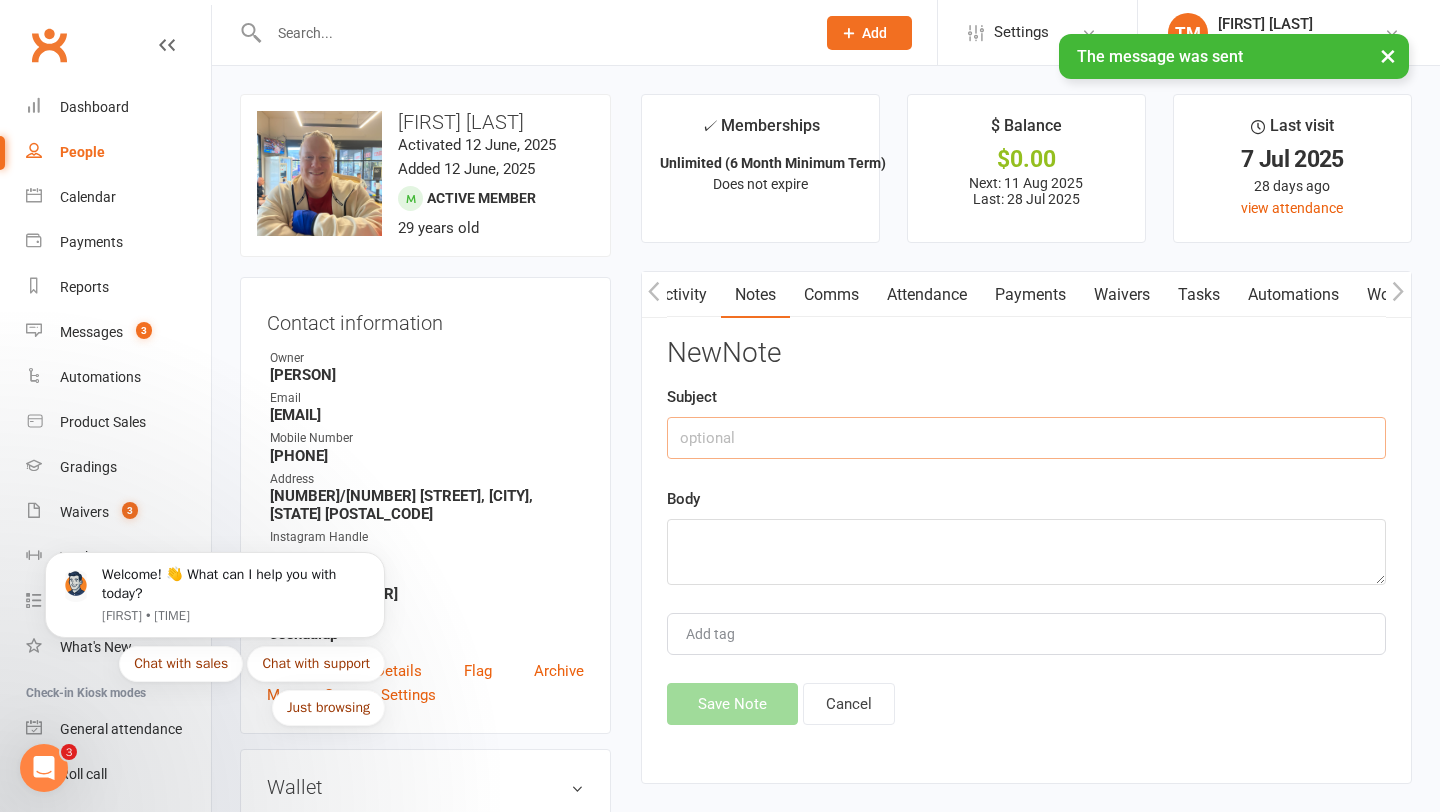 click at bounding box center (1026, 438) 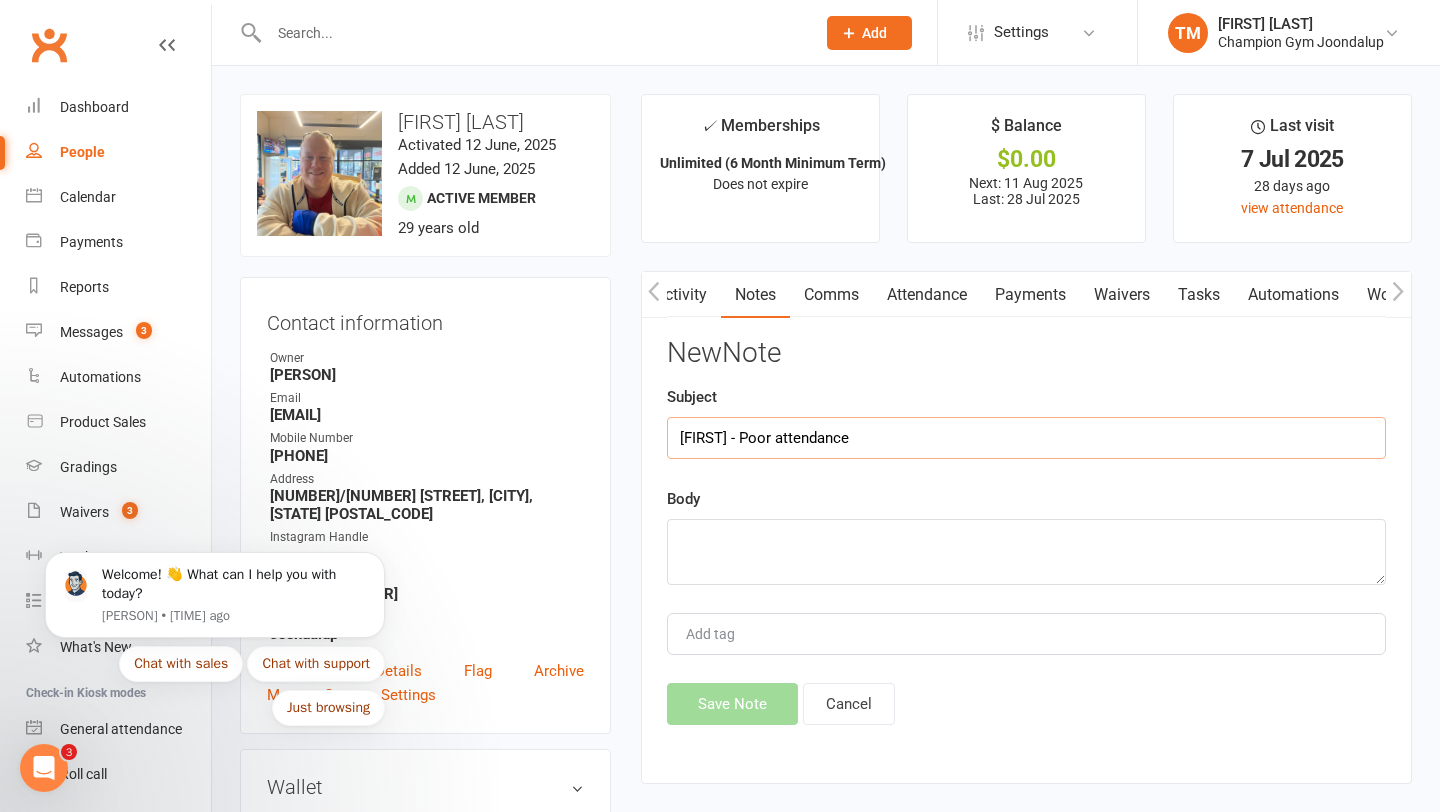 type on "[FIRST] - Poor attendance" 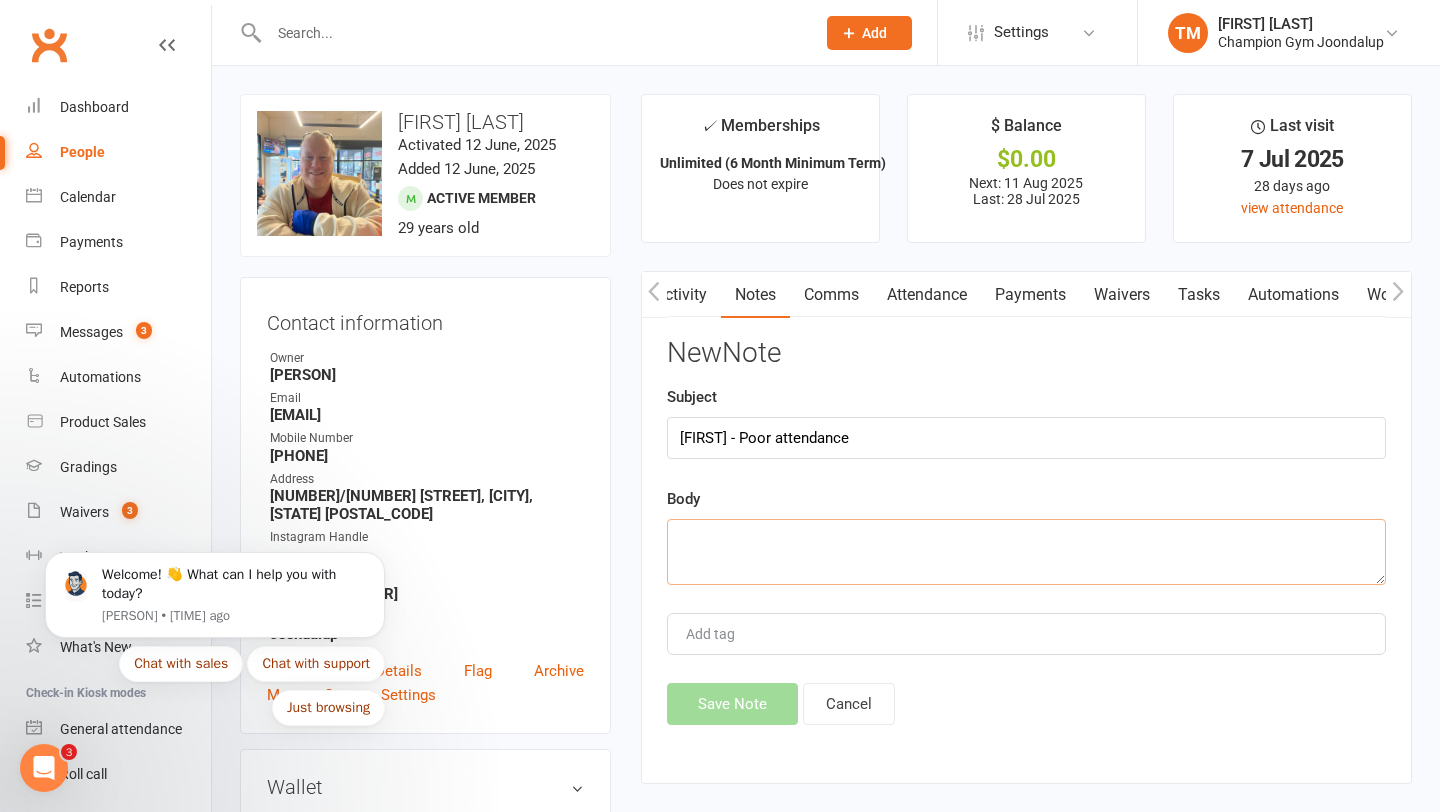 click at bounding box center [1026, 552] 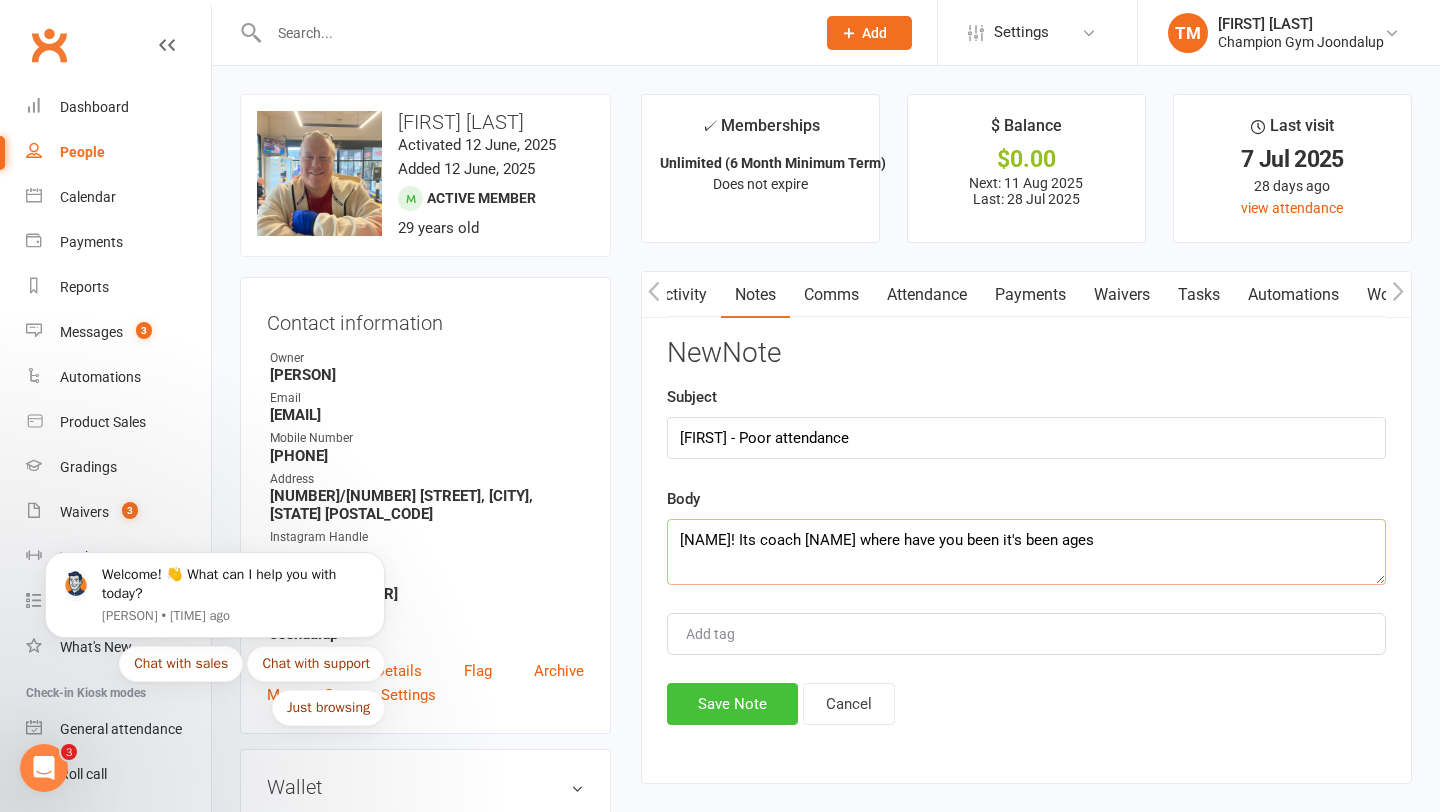 type on "[NAME]! Its coach [NAME] where have you been it's been ages" 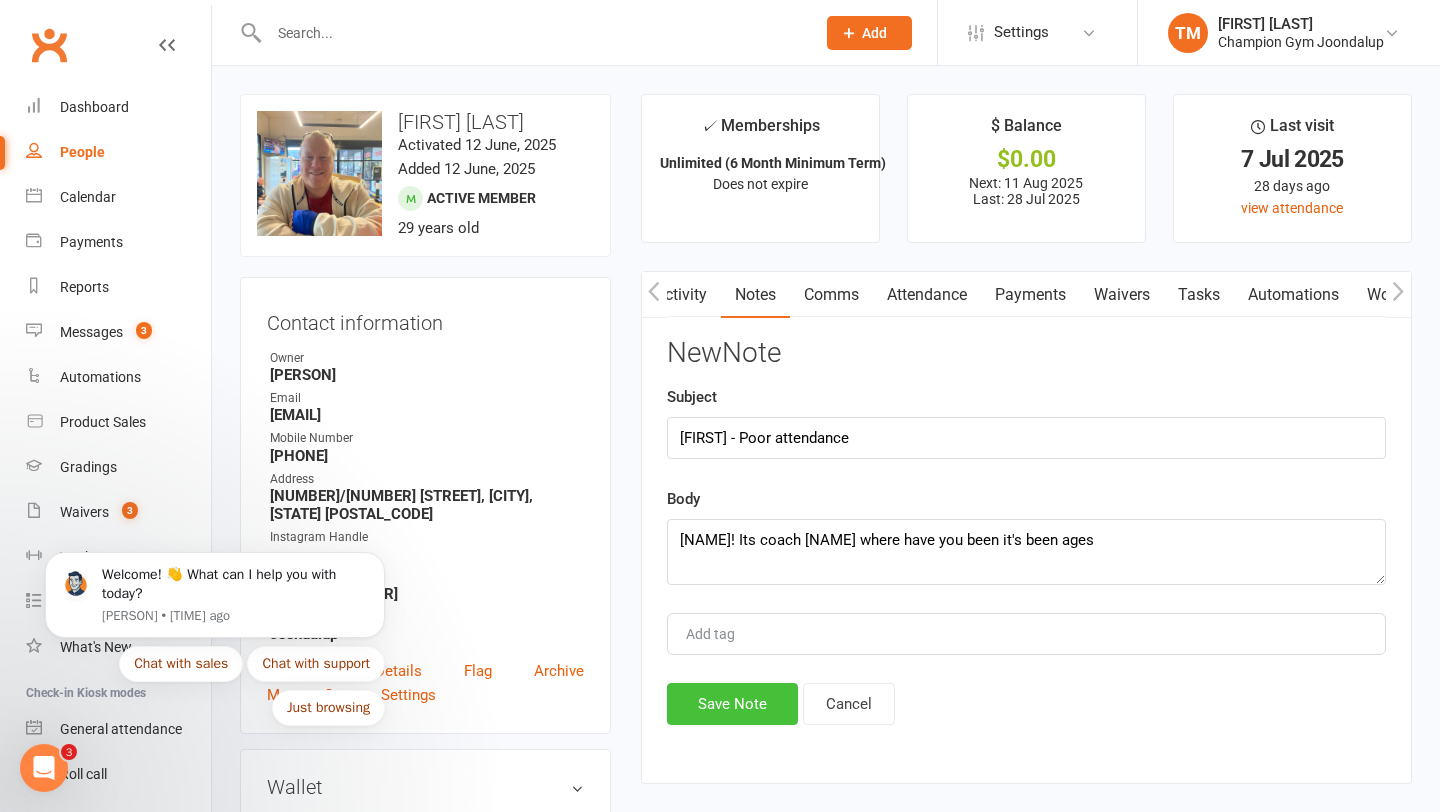 click on "Save Note" at bounding box center (732, 704) 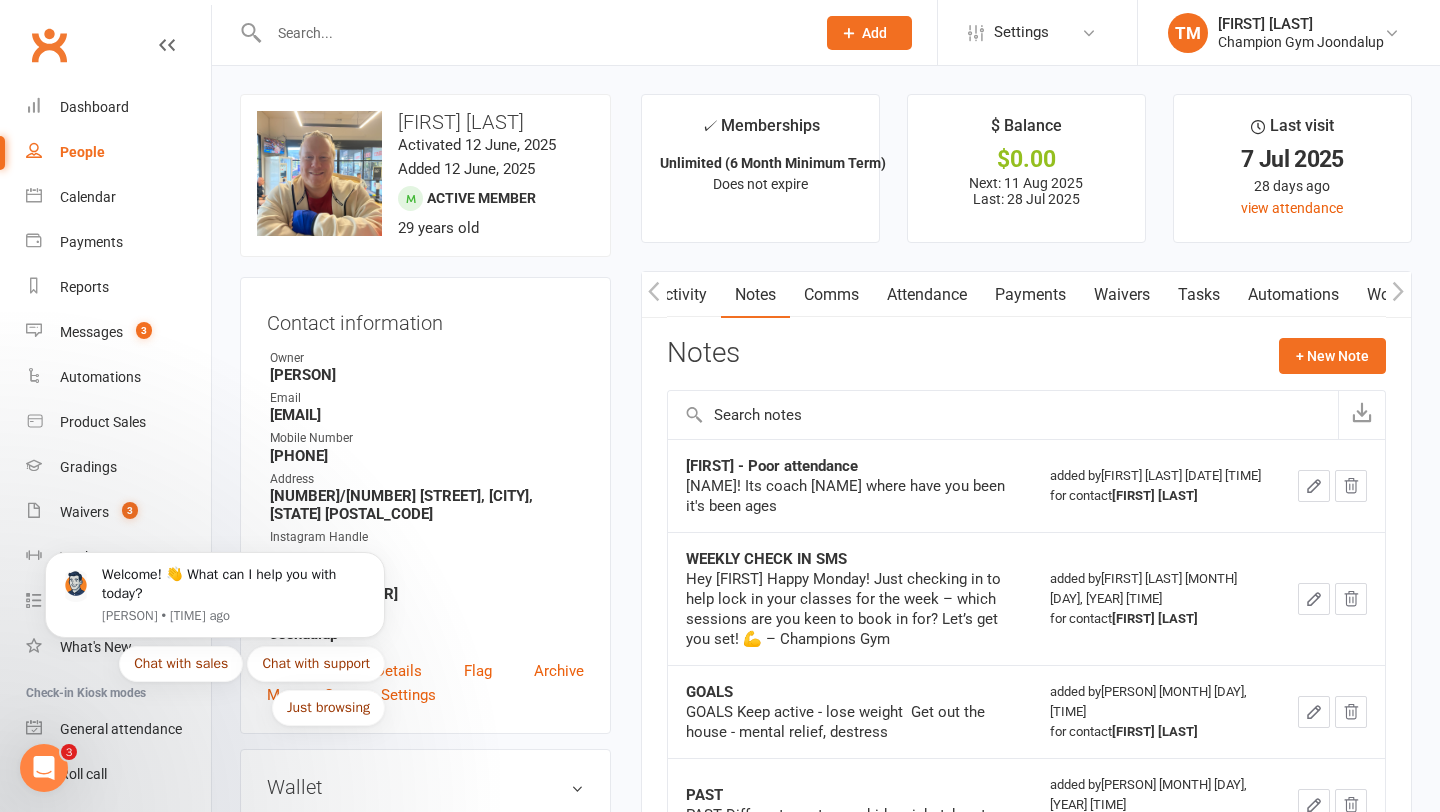 click at bounding box center (532, 33) 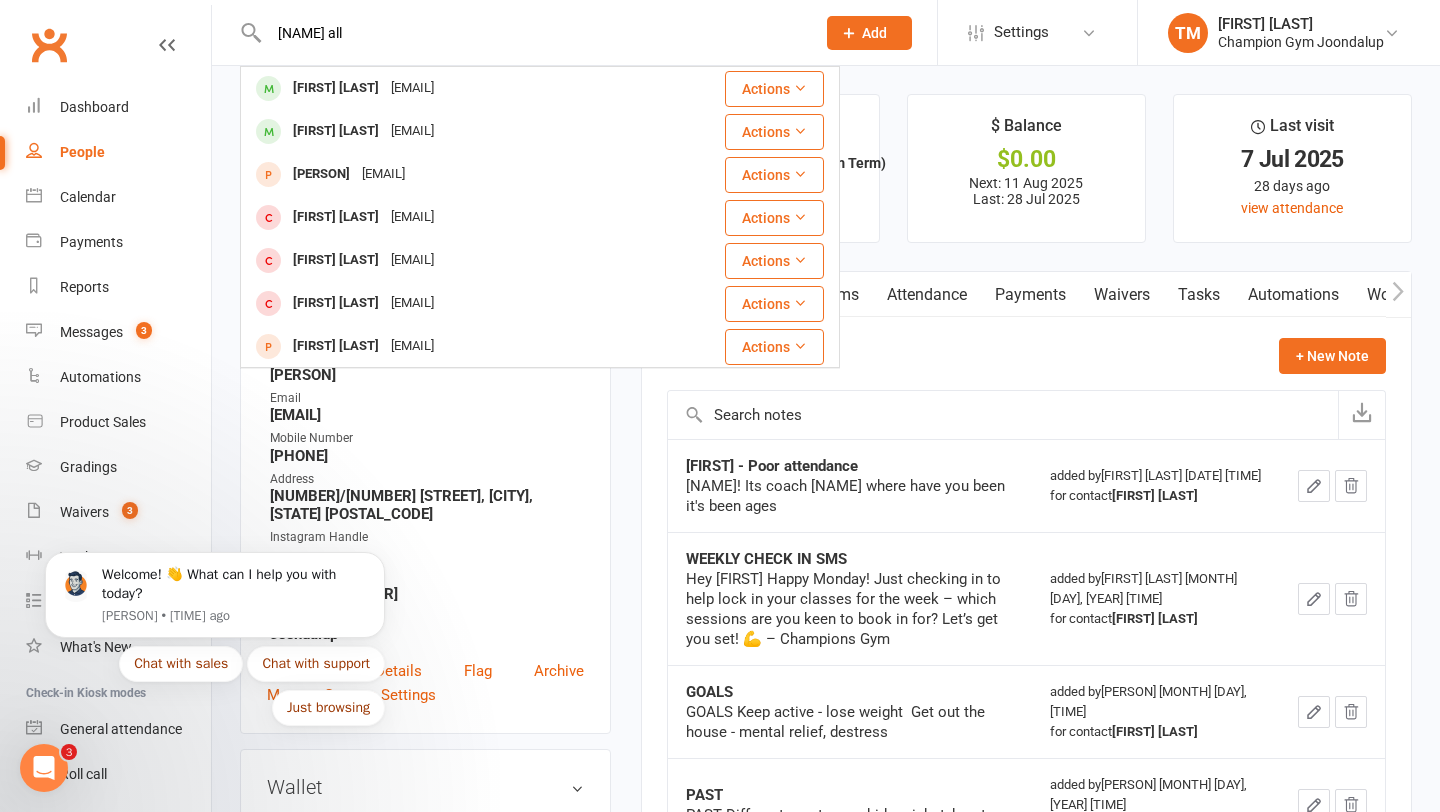 type on "[NAME] all" 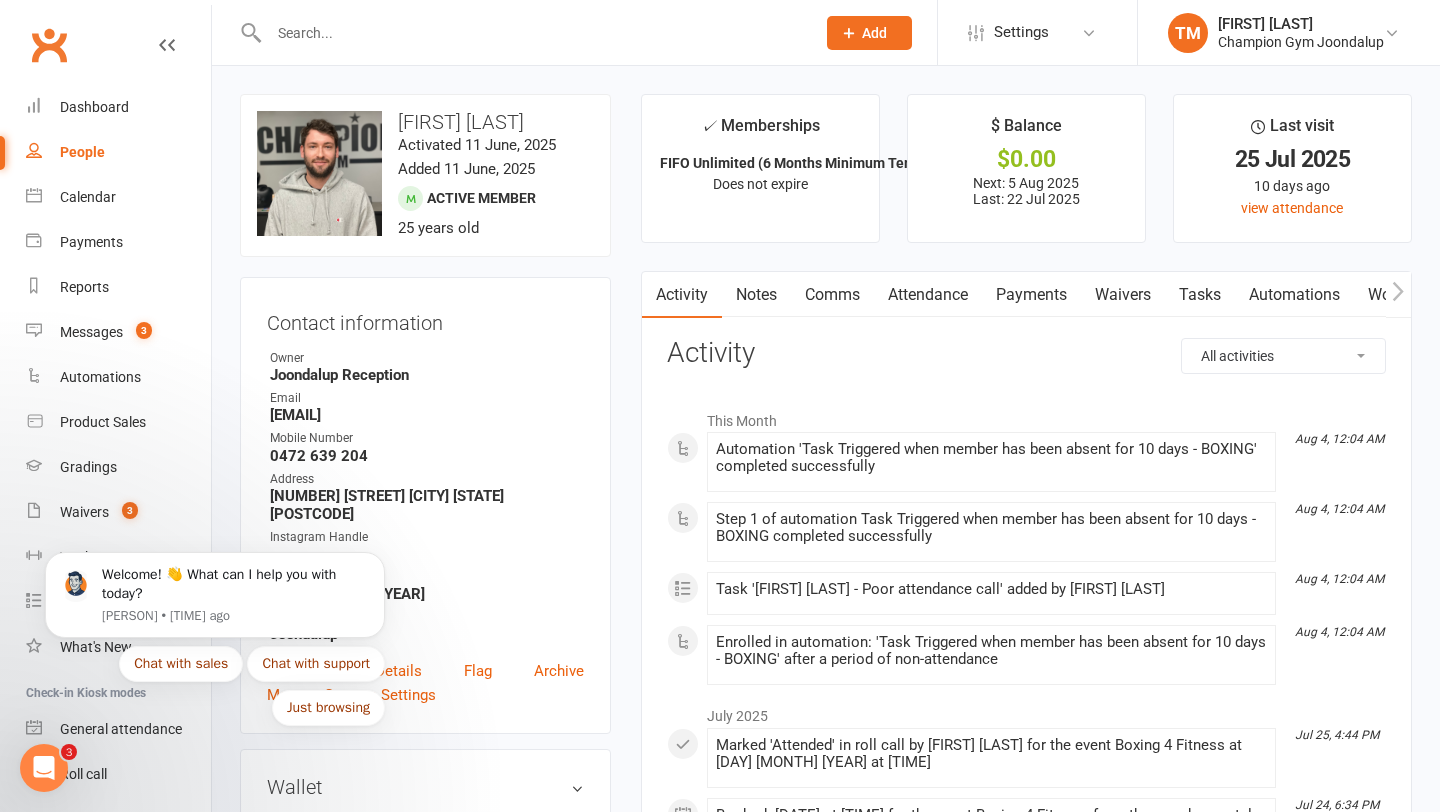 click at bounding box center [532, 33] 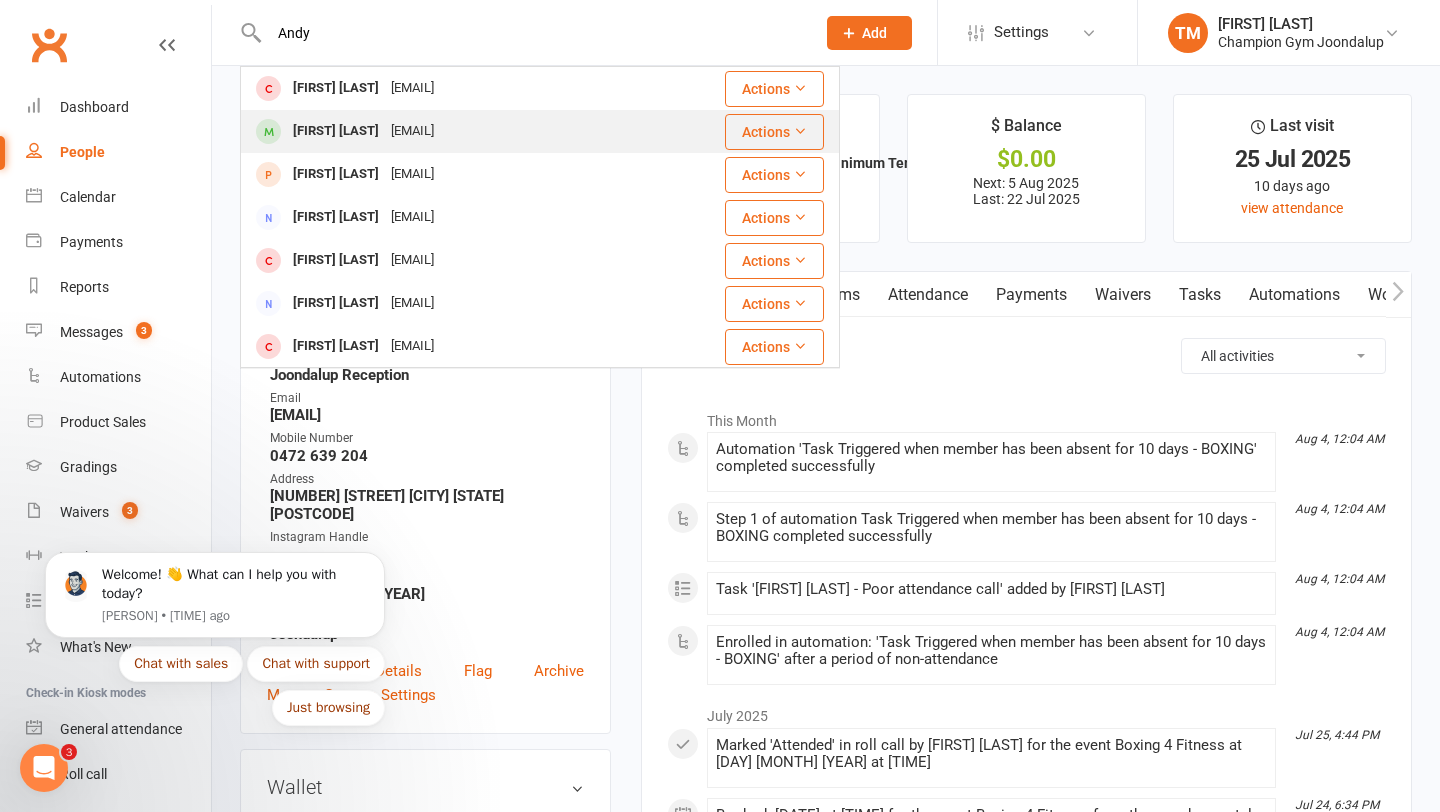 type on "Andy" 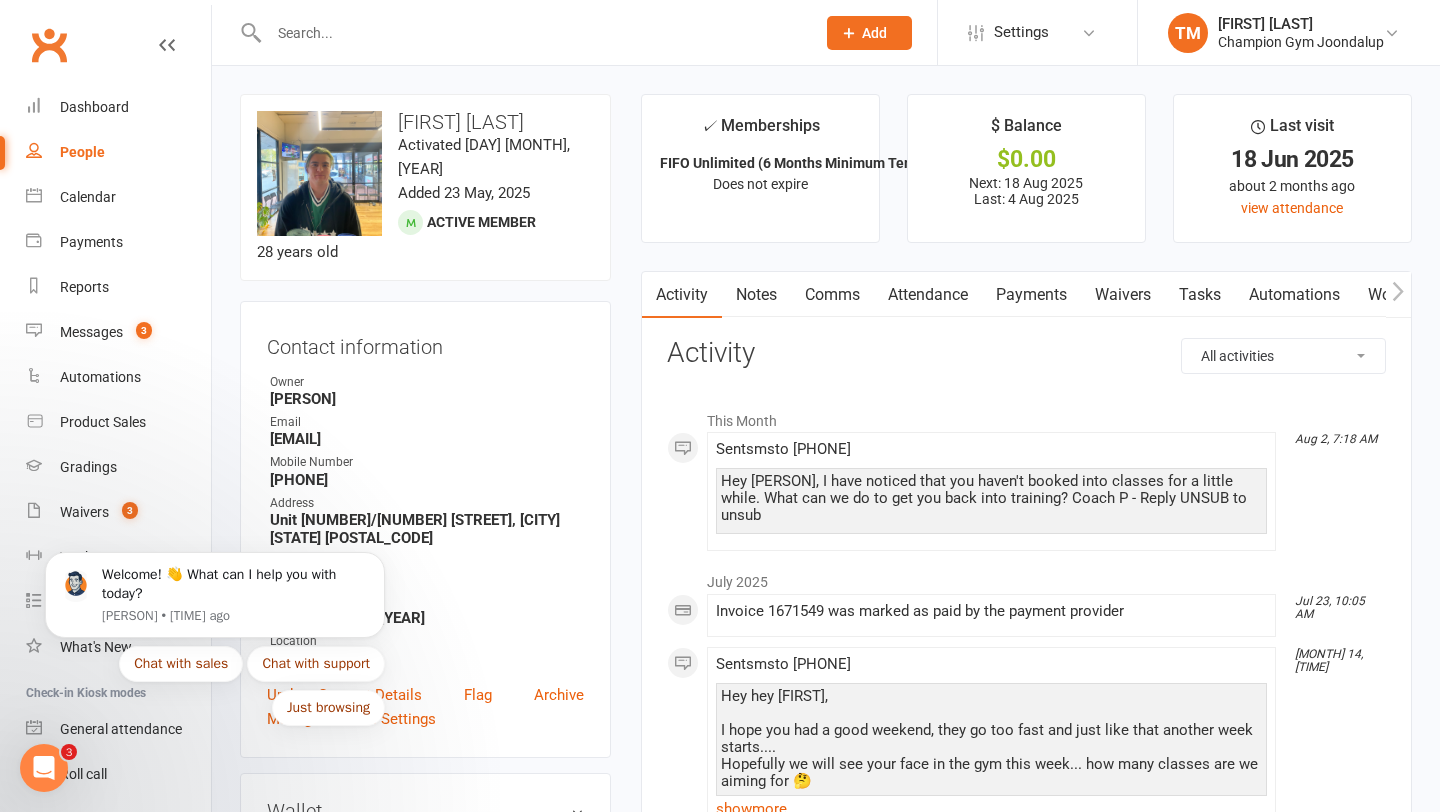 click on "Notes" at bounding box center [756, 295] 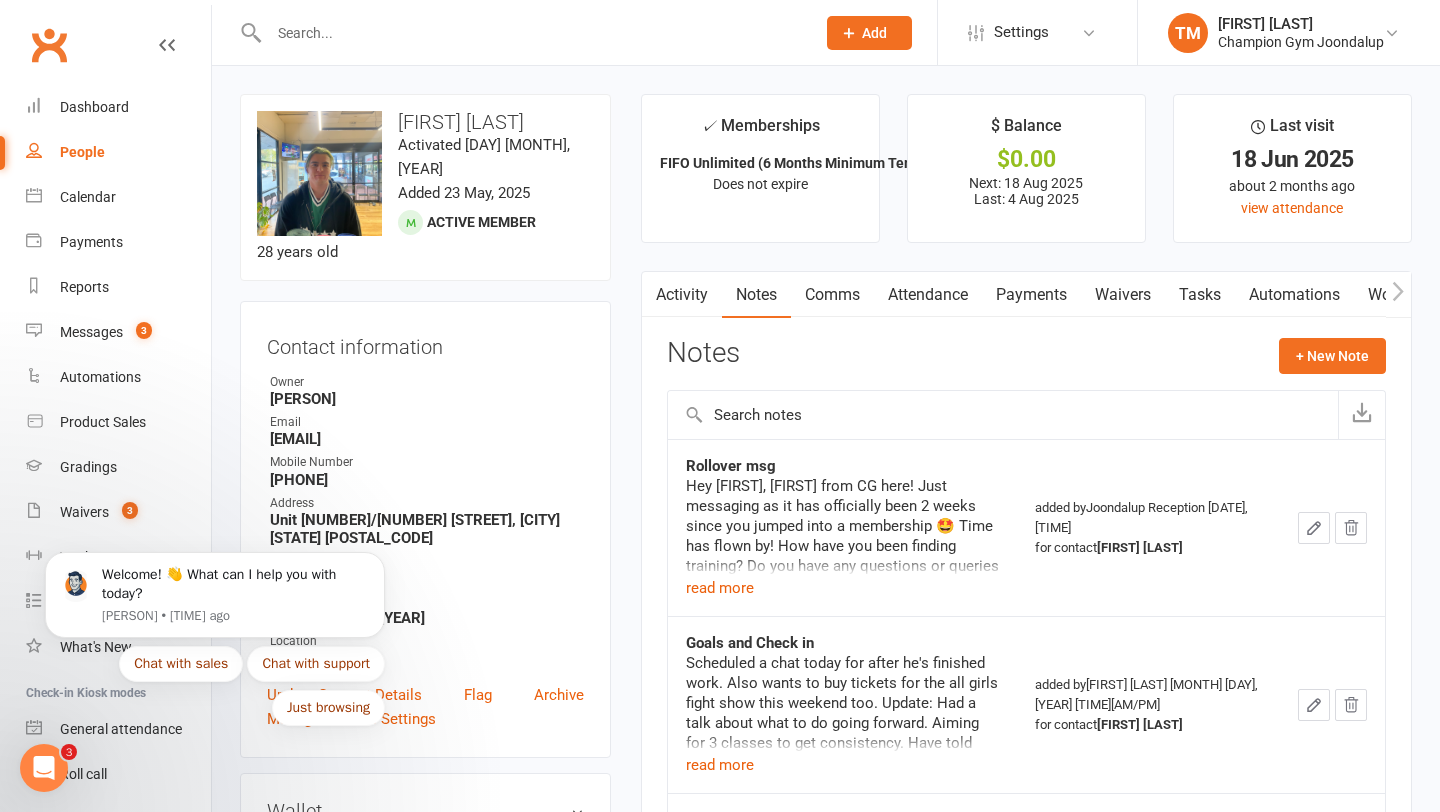 click on "Comms" at bounding box center [832, 295] 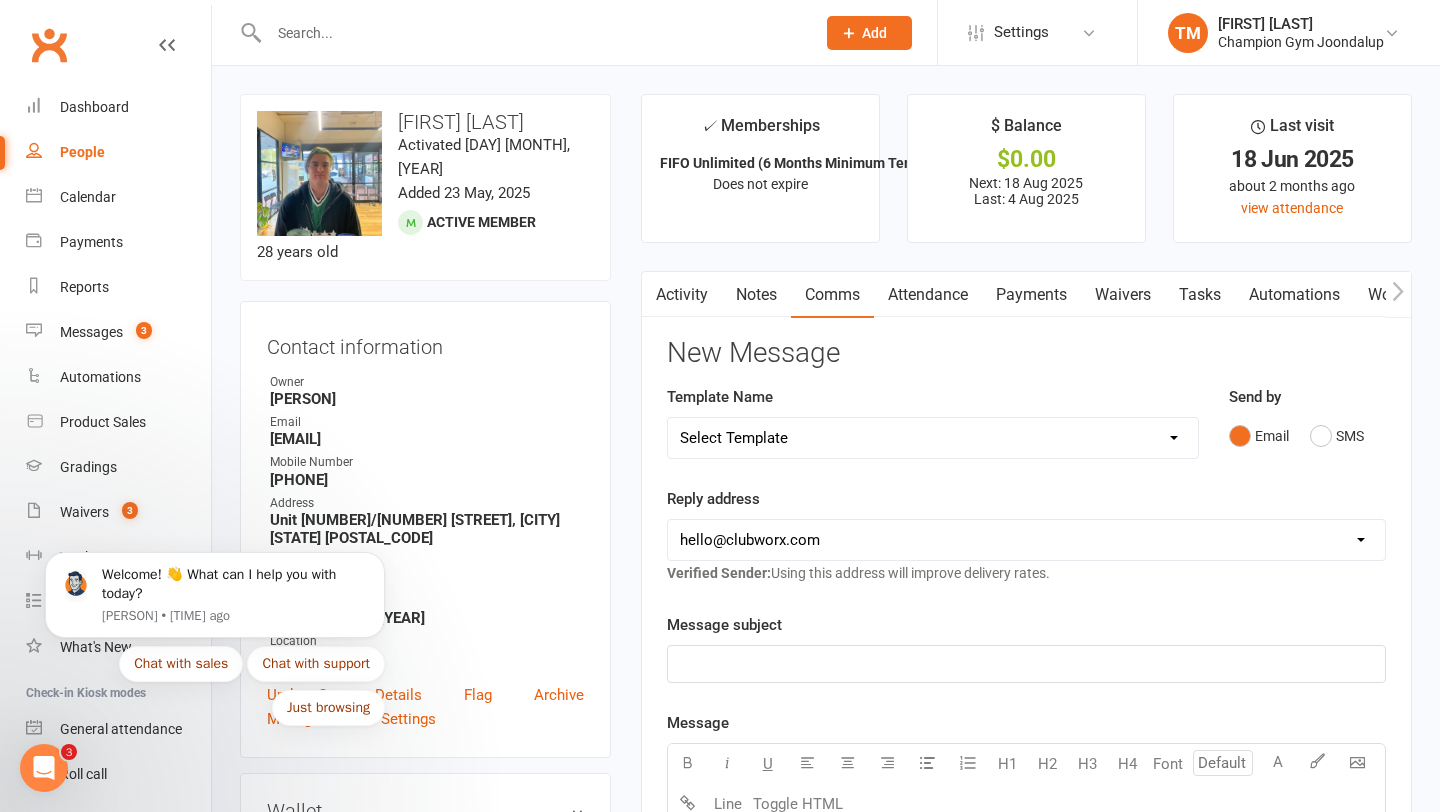click on "Select Template [Email] Goal Setting Template [SMS] 14 days absence [Email] 2024 Price Increase [Email] A. First Timer Trial [Email] A special Gift for You [SMS] August Attendance Challenge [Email] CG Escapes 2026 - Koh Samui [Email] Champ Life Awards - Nominations [Email] Clubworx Login Credentials [SMS] Clubworx Login Credentials [Email] EOFY sale 2024 email [SMS] EOFY sale 2024 sms [Email] Essential Packs Upsell [SMS] Facebook Page Invite [Email] Facebook Page Invite [SMS] FIRST CLASS SMS [SMS] First Timer Trial - Day before 1st class [Email] Glove Upsell [SMS] Goal Setting & Accountability [SMS] Google Review Request [Email] [Grading] Exemption Letter, Boxing [Email] [Grading] Exemption Letter, Muay Thai [SMS] [Grading] SMS To RSVP [Email] [Grading] Variation to Membership Email [Email] 🌴😎 Last Chance: Secure Your Spot at CG Escapes Muay Thai Camp Retreat! [Email] Membership Variation - Youth to Adult (members of 18) [SMS] New Starter - Already Training Seminar Invite [SMS] Overdue Payment SMS #1" at bounding box center [933, 438] 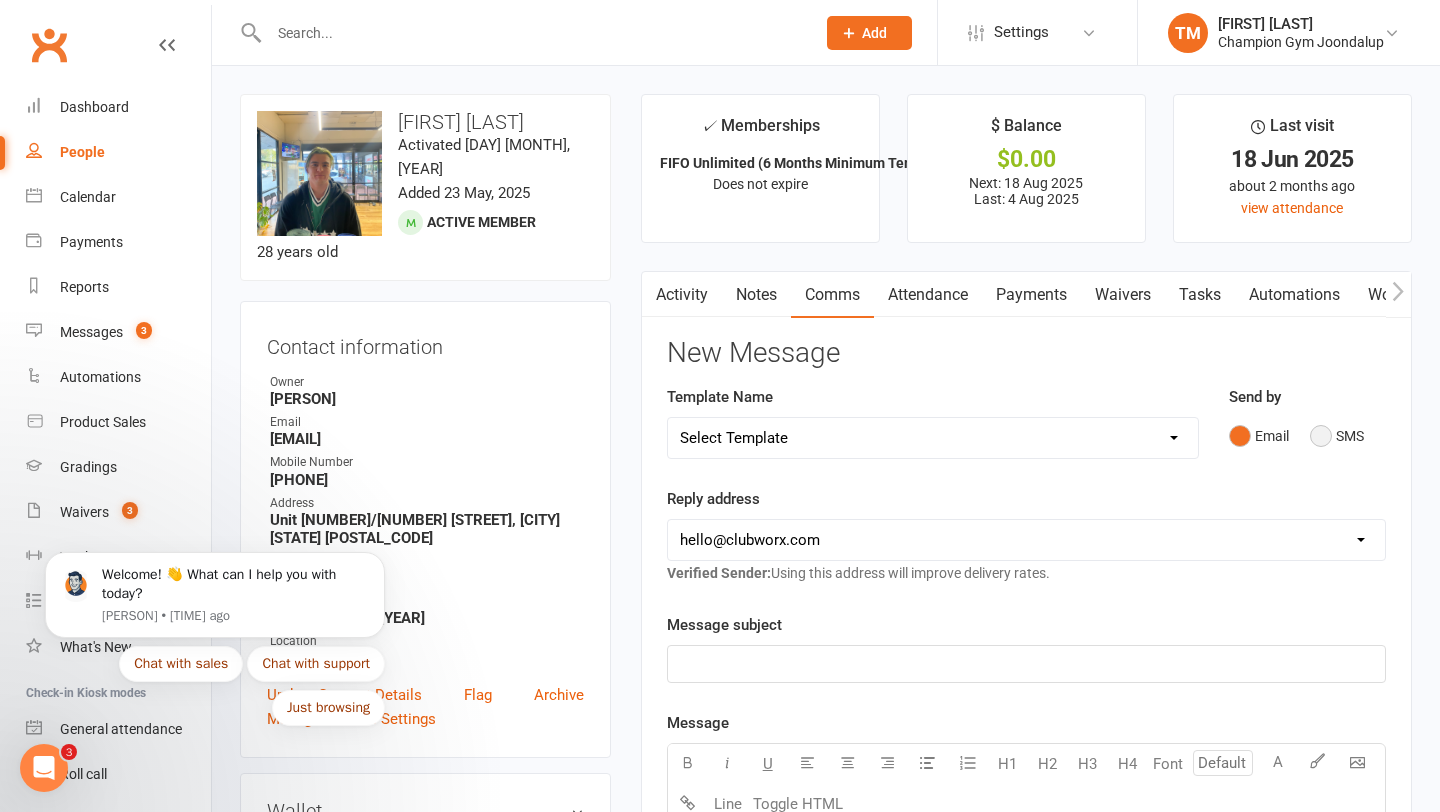 click on "SMS" at bounding box center (1337, 436) 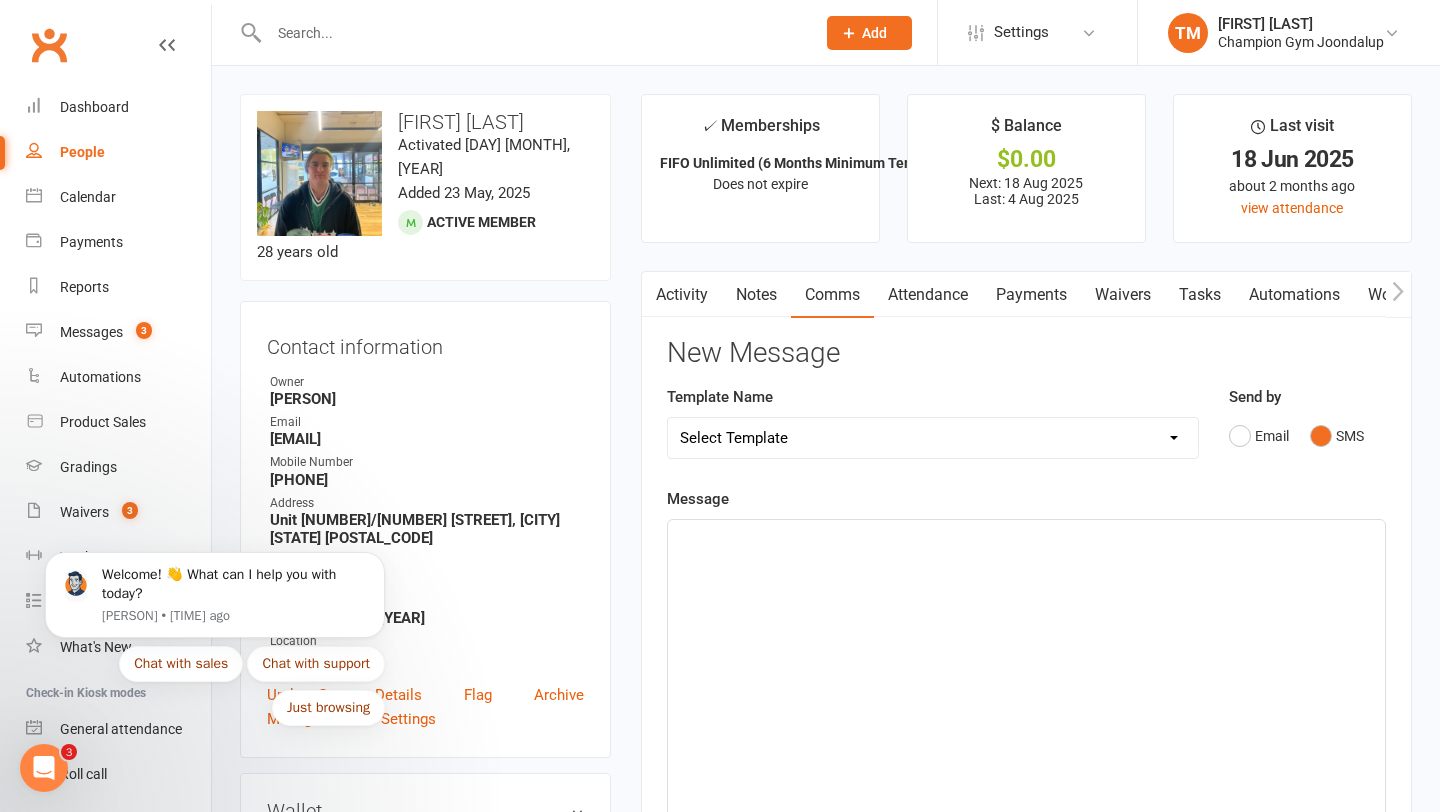 click on "﻿" 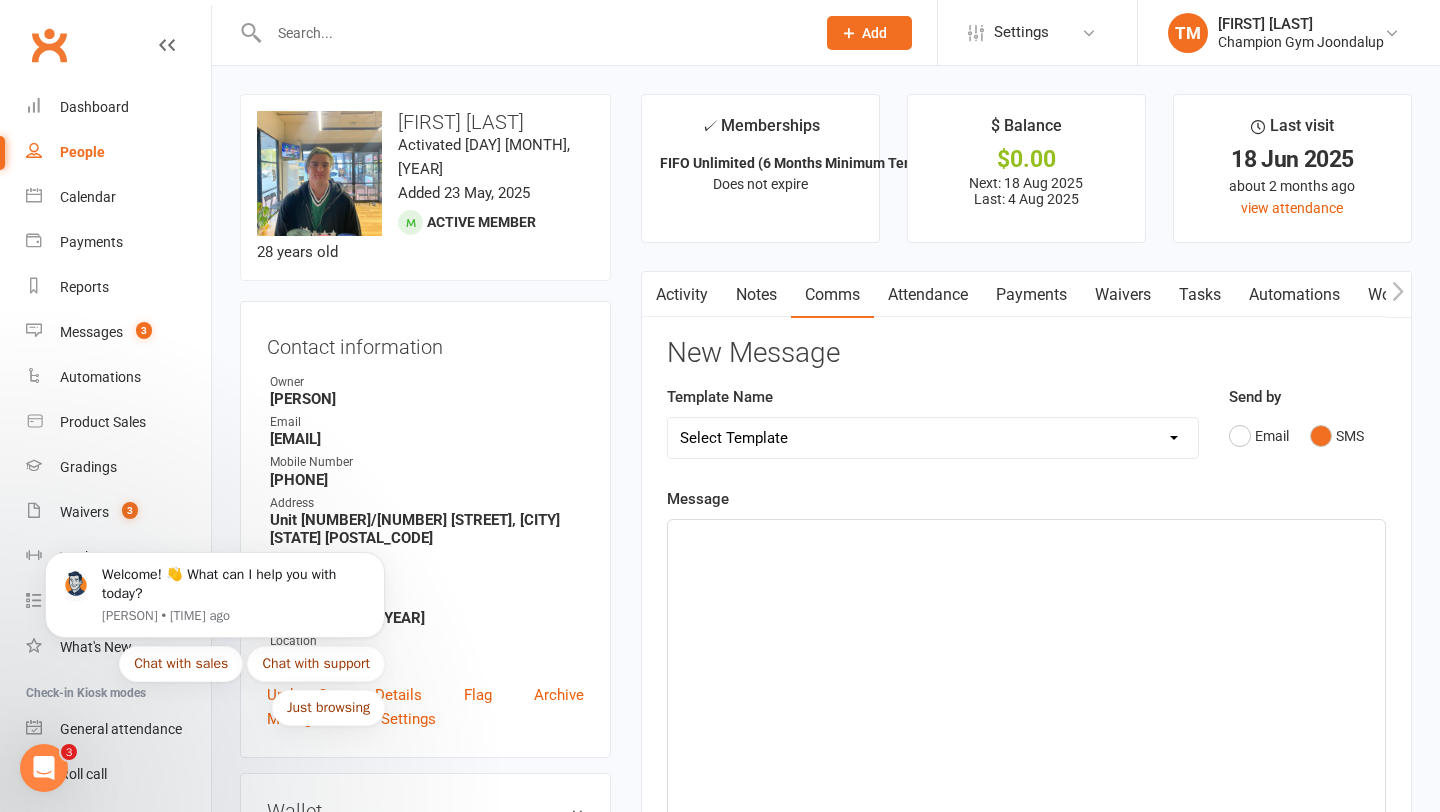 type 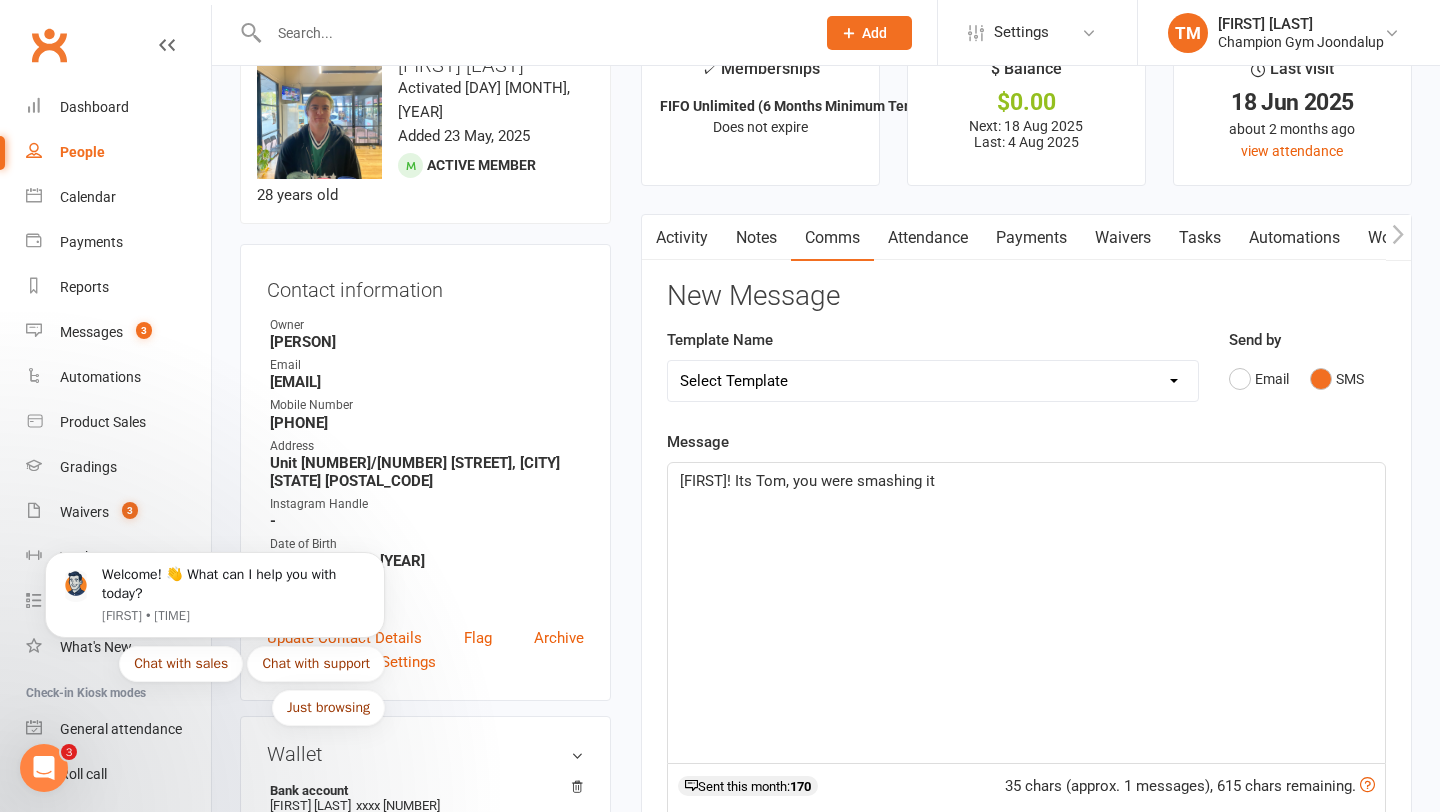 scroll, scrollTop: 58, scrollLeft: 0, axis: vertical 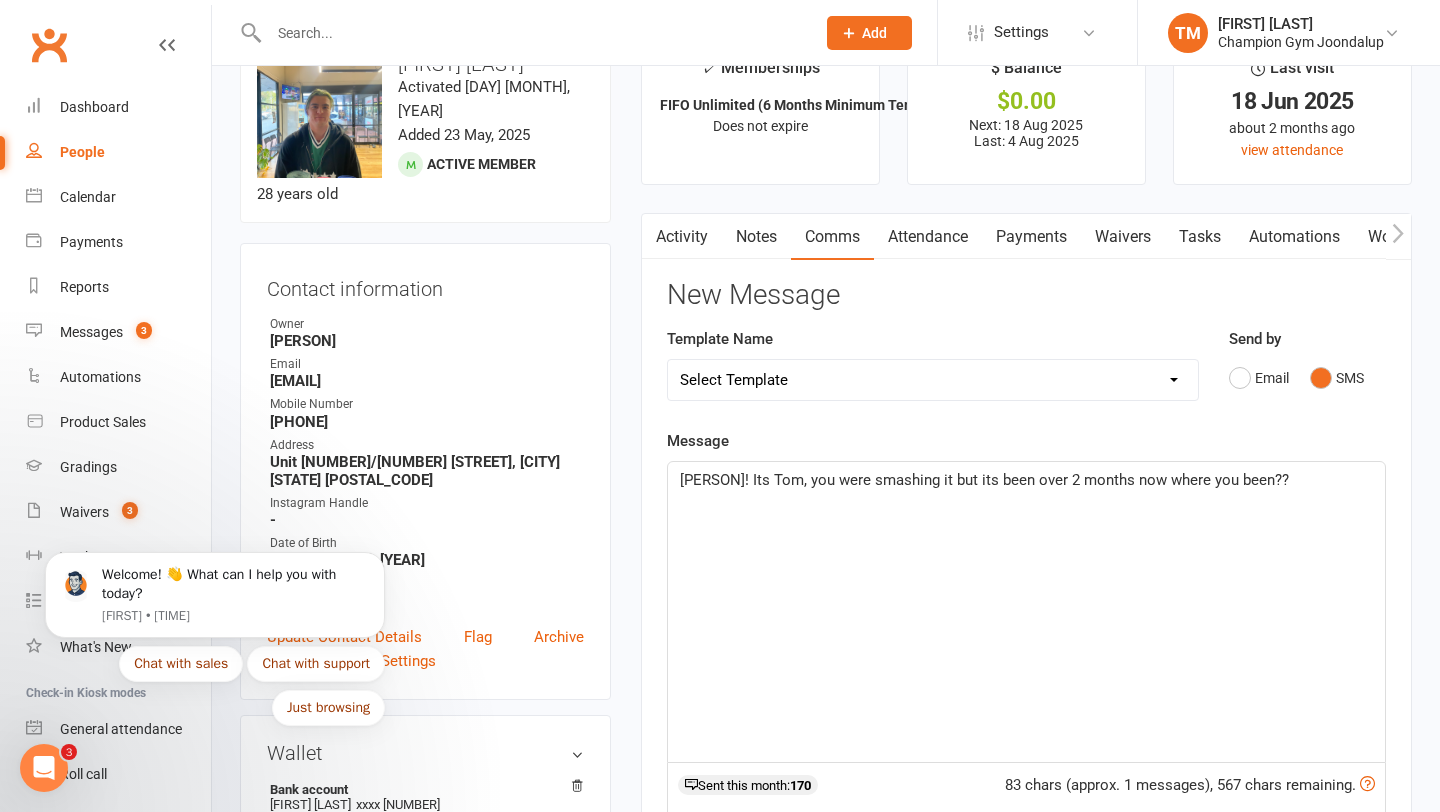 click on "[PERSON]! Its Tom, you were smashing it but its been over 2 months now where you been??" 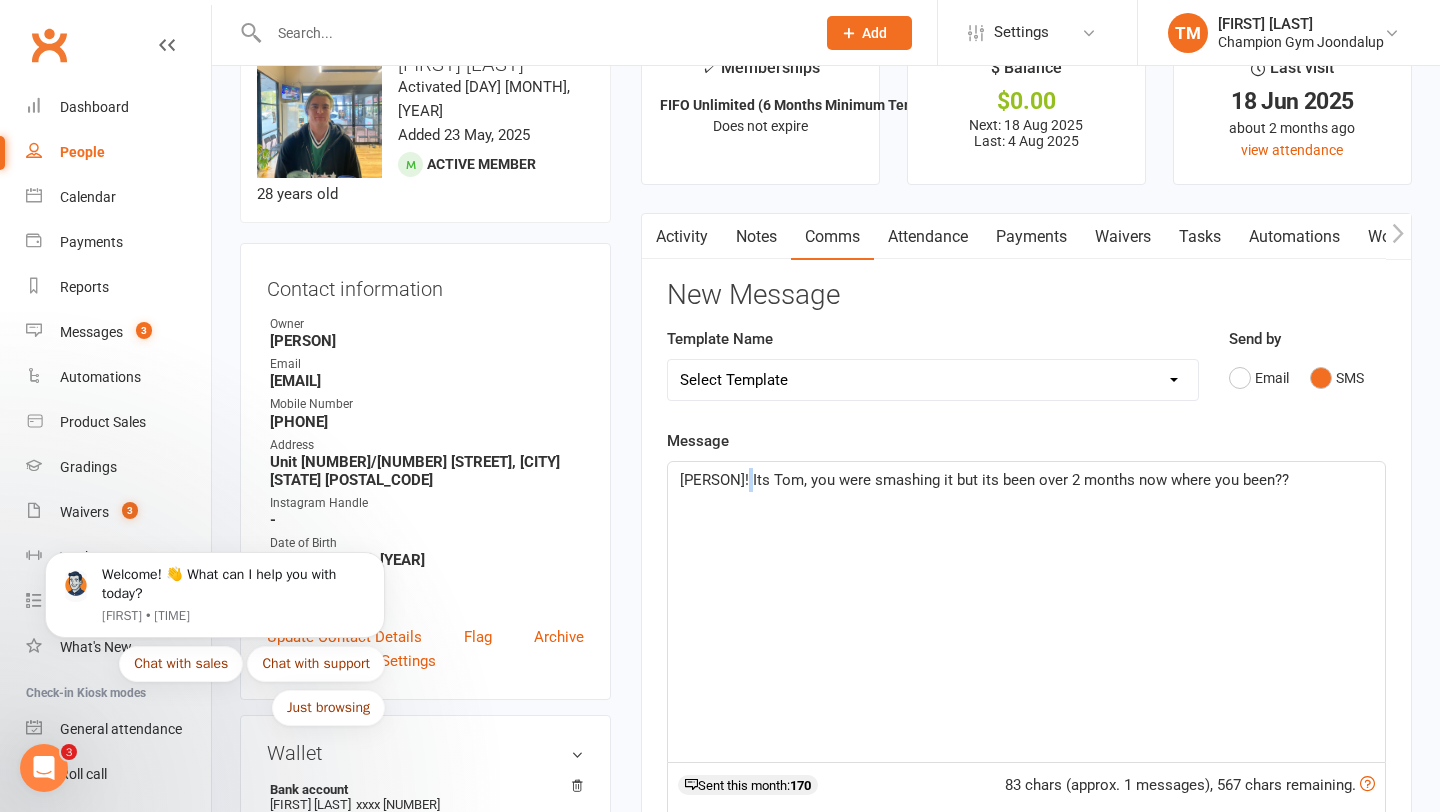 click on "[PERSON]! Its Tom, you were smashing it but its been over 2 months now where you been??" 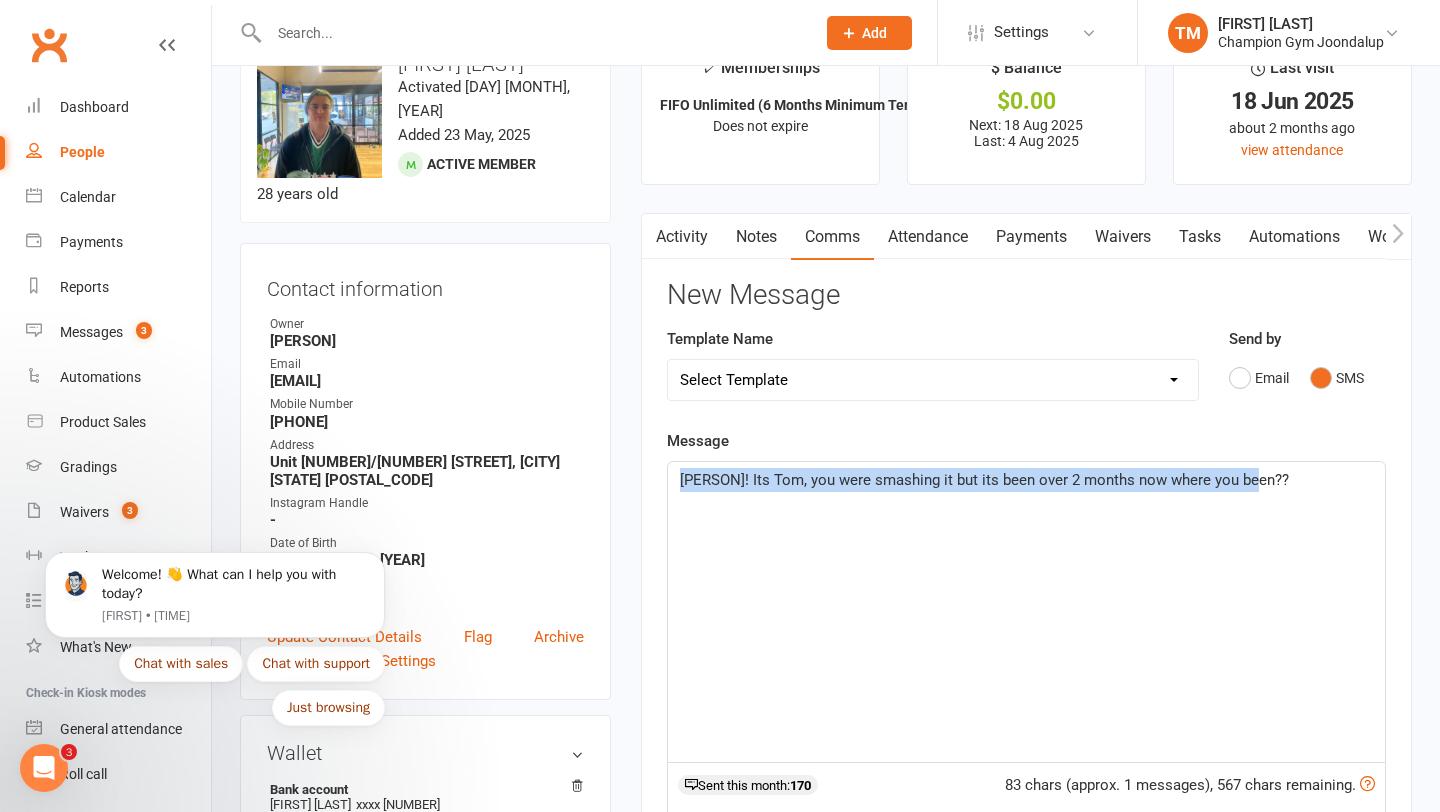 click on "[PERSON]! Its Tom, you were smashing it but its been over 2 months now where you been??" 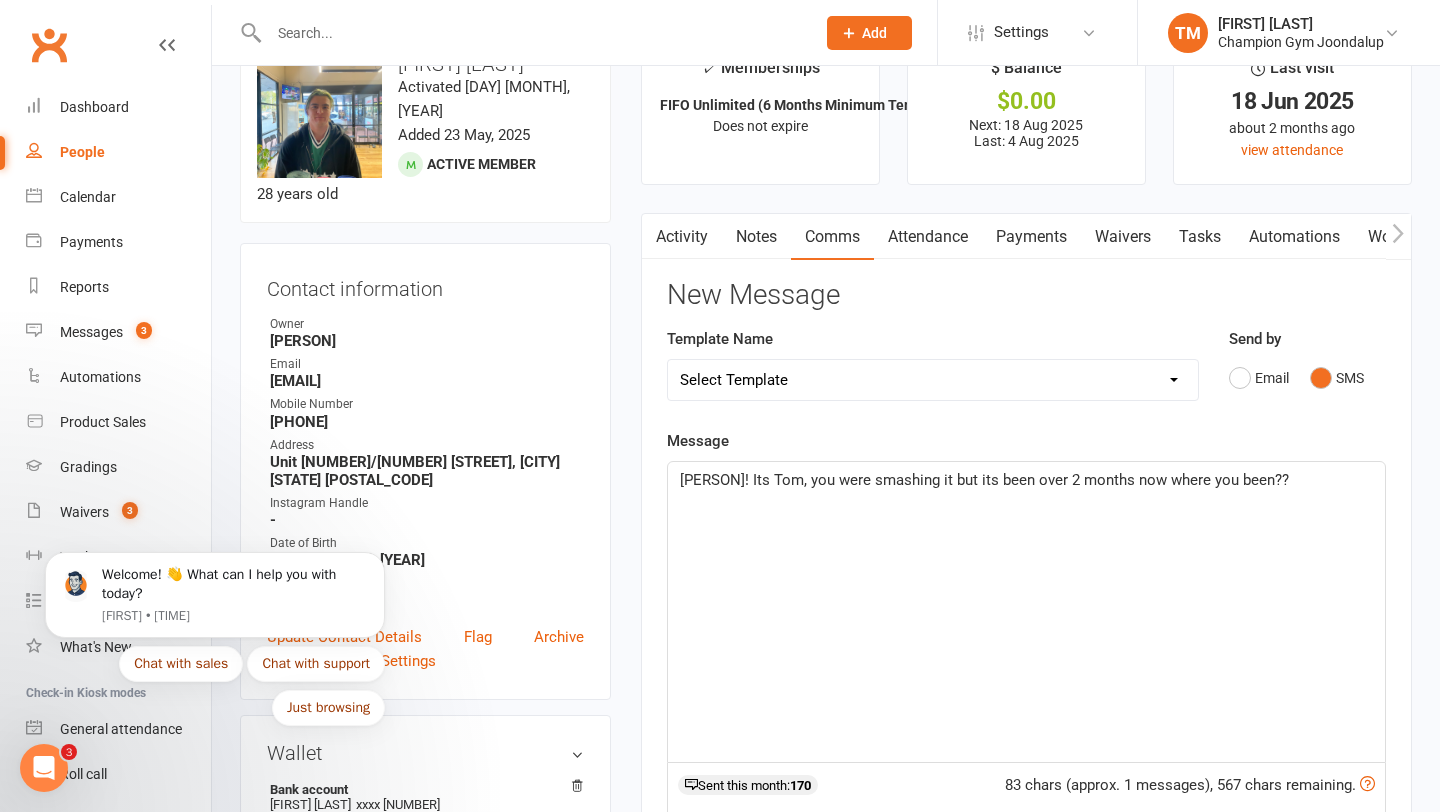 click on "Template Name Select Template [EMAIL] Goal Setting Template [SMS] 14 days absence [EMAIL] 2024 Price Increase [EMAIL] A. First Timer Trial [EMAIL] A special Gift for You [SMS] August Attendance Challenge [EMAIL] CG Escapes 2026 - Koh Samui [EMAIL] Champ Life Awards - Nominations [EMAIL] Clubworx Login Credentials [SMS] Clubworx Login Credentials [EMAIL] EOFY sale 2024 email [SMS] EOFY sale 2024 sms [EMAIL] Essential Packs Upsell [SMS] Facebook Page Invite [EMAIL] Facebook Page Invite [SMS] FIRST CLASS SMS [SMS] First Timer Trial - Day before 1st class [EMAIL] Glove Upsell [SMS] Goal Setting & Accountability [SMS] Google Review Request [EMAIL] [GRADING] Exemption Letter, Boxing [EMAIL] [GRADING] Exemption Letter, Muay Thai [SMS] [GRADING] SMS To RSVP [EMAIL] [GRADING] Variation to Membership Email [EMAIL] 🌴😎 Last Chance: Secure Your Spot at CG Escapes Muay Thai Camp Retreat! [EMAIL] Membership Variation - Youth to Adult (members of 18) [SMS] New Starter - Already Training Seminar Invite" at bounding box center [933, 378] 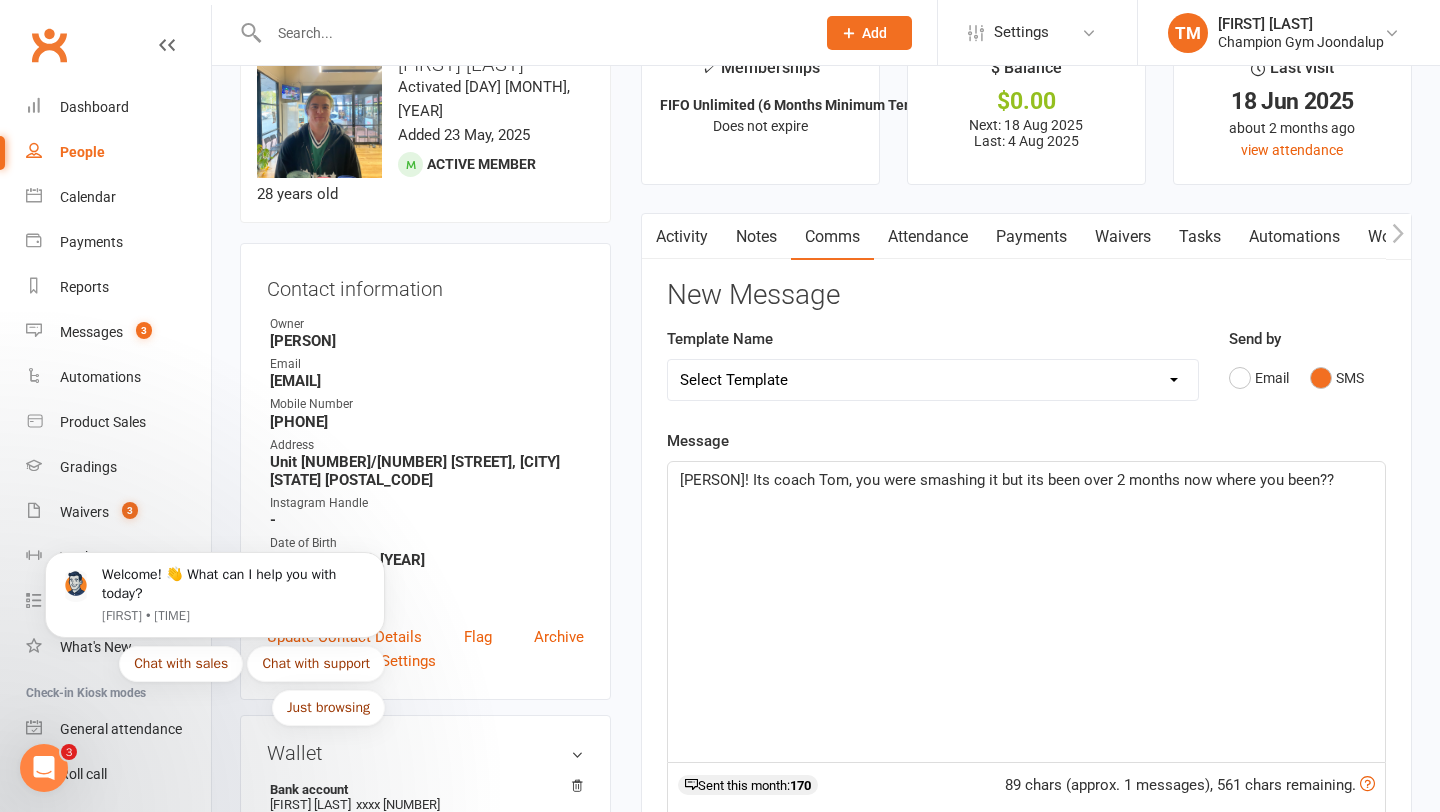click on "[PERSON]! Its coach Tom, you were smashing it but its been over 2 months now where you been??" 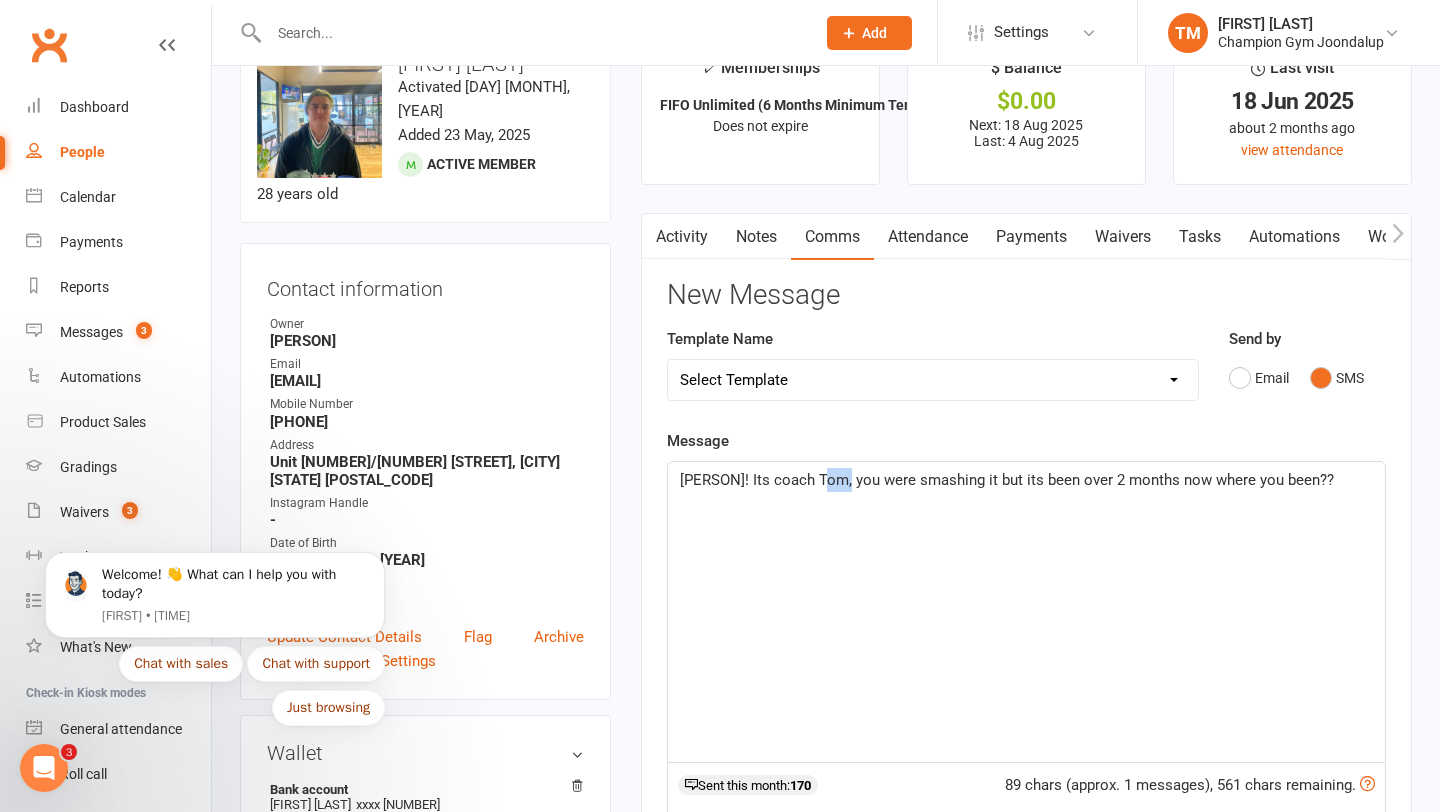 click on "[PERSON]! Its coach Tom, you were smashing it but its been over 2 months now where you been??" 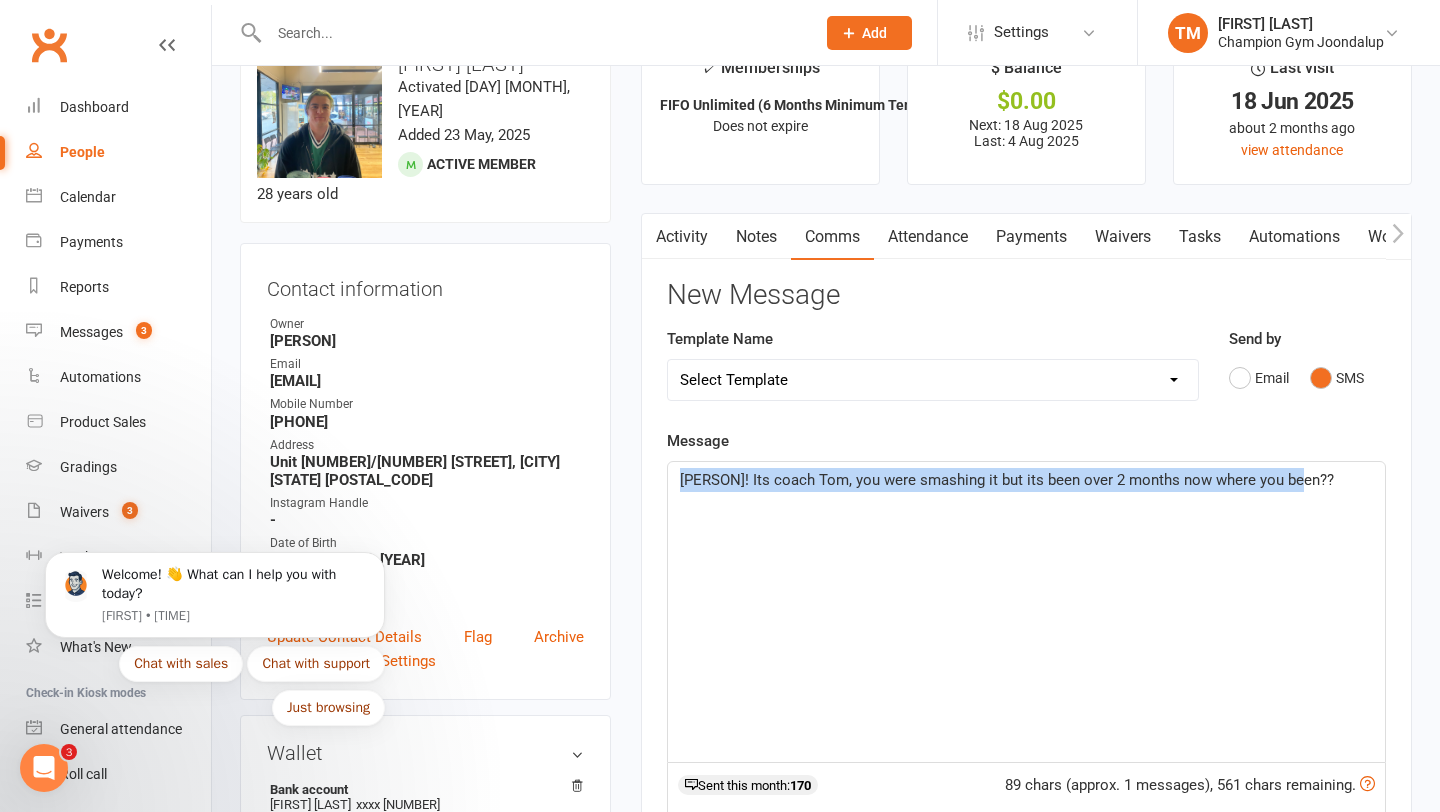 click on "[PERSON]! Its coach Tom, you were smashing it but its been over 2 months now where you been??" 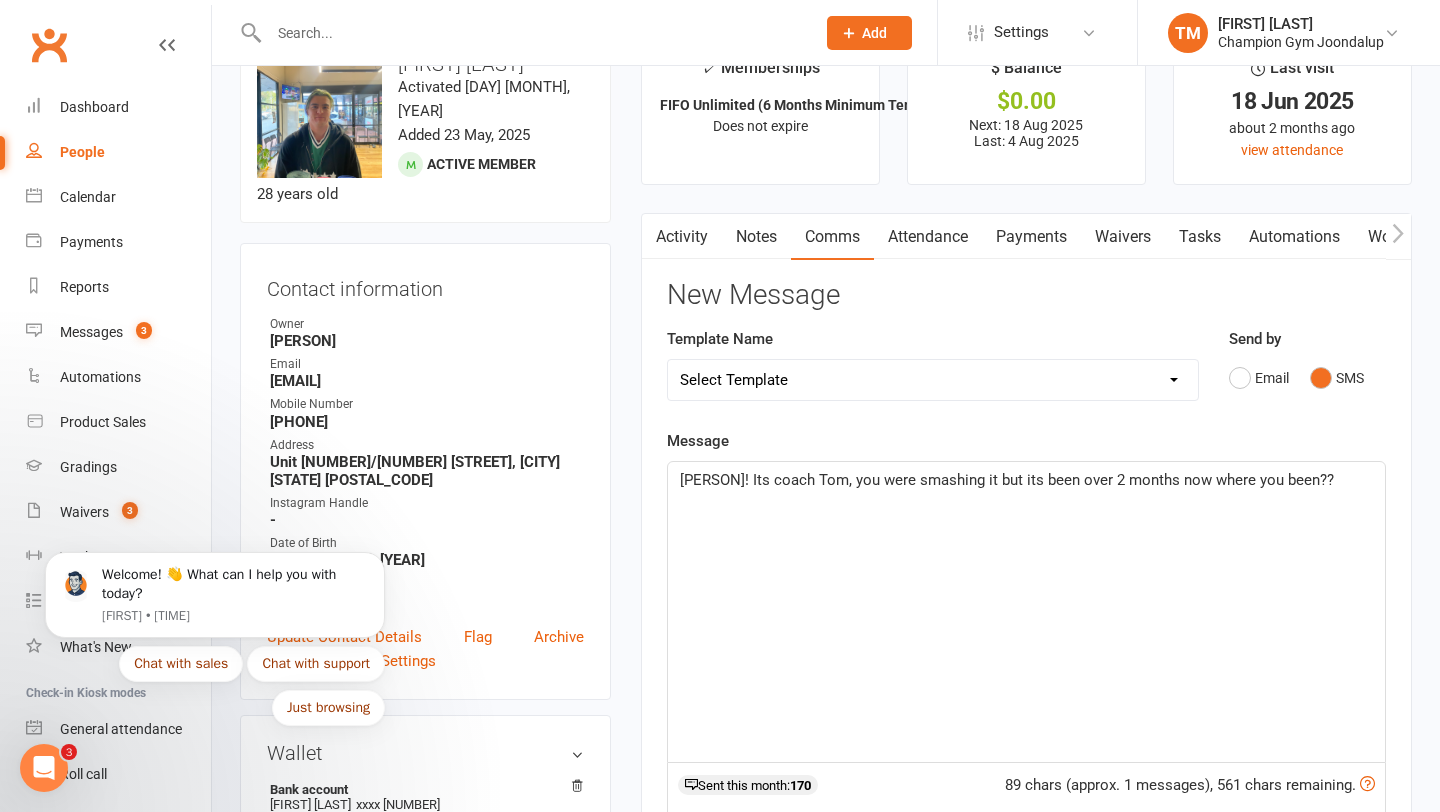click on "Message [FIRST]! Its coach Tom, you were smashing it but its been over 2 months now where you been?? 89 chars (approx. 1 messages), 561 chars remaining.    Sent this month: 170 Contact merge tags contact-first-name contact-last-name contact-email contact-phone-number contact-address what-contact-interested-in how-contact-contacted-us how-contact-heard-about-us last-attended-on next-upcoming-payment-amount next-upcoming-payment-date failed-payments-count failed-payments-total-amount business-name member-portal-url member-portal-pin" 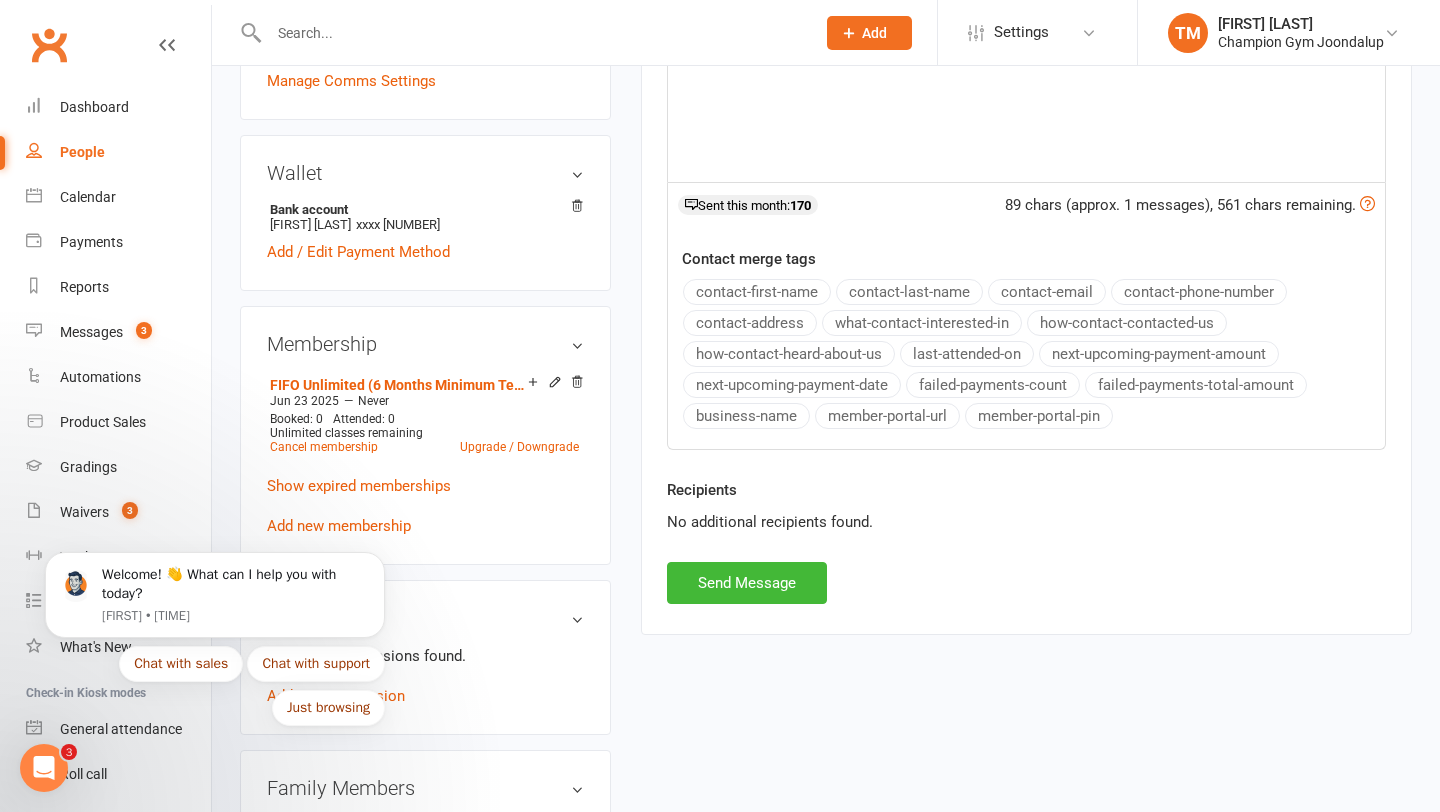scroll, scrollTop: 661, scrollLeft: 0, axis: vertical 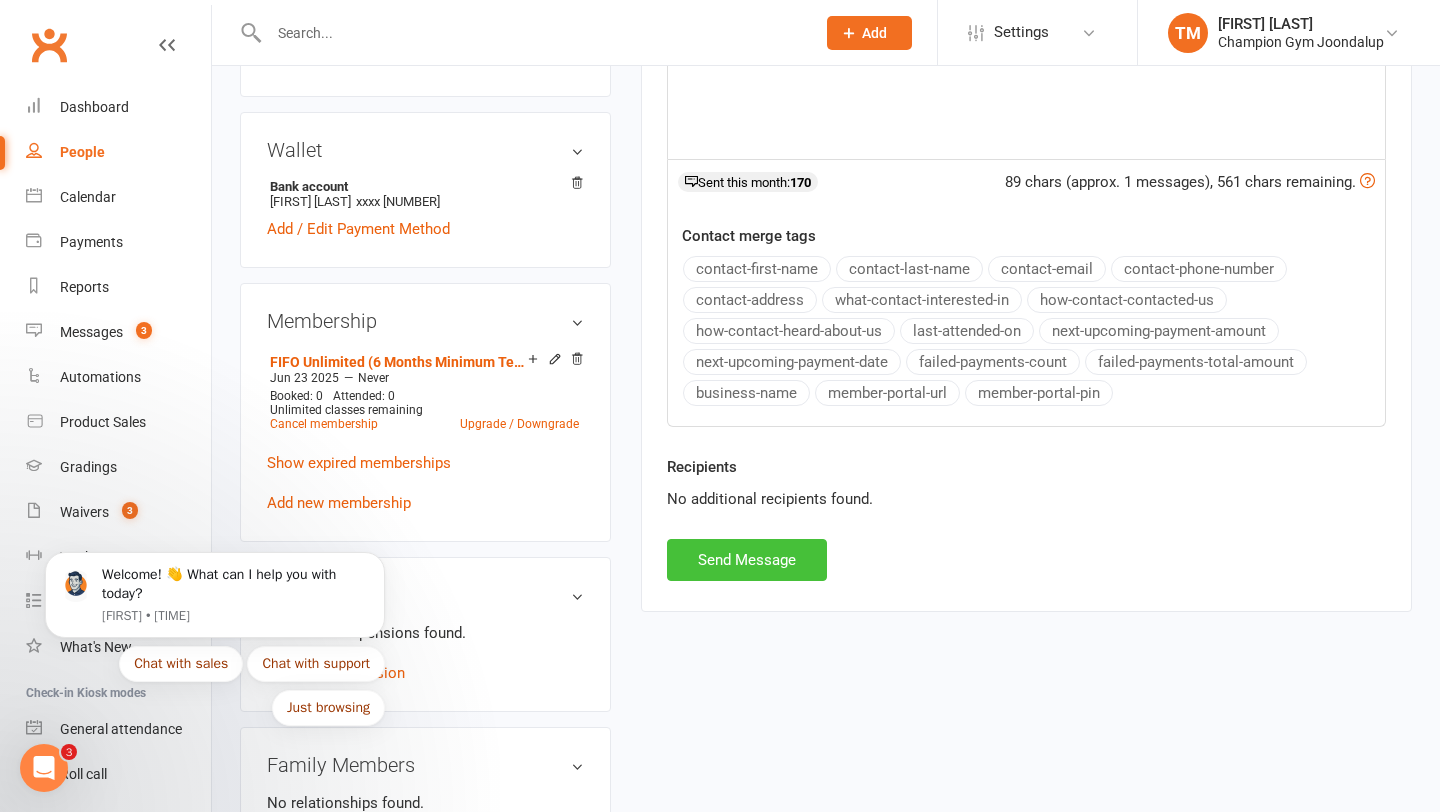 click on "Send Message" at bounding box center [747, 560] 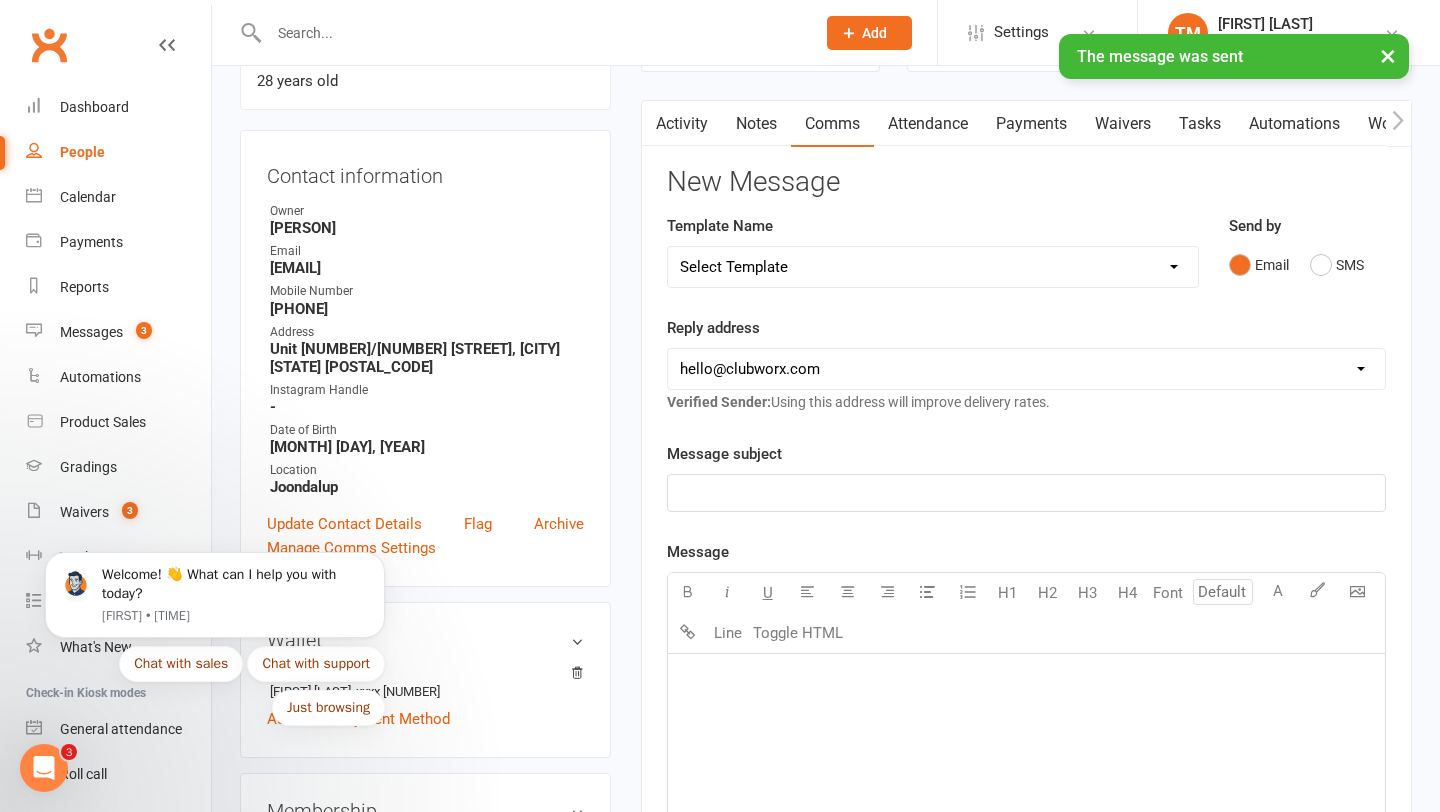 scroll, scrollTop: 0, scrollLeft: 0, axis: both 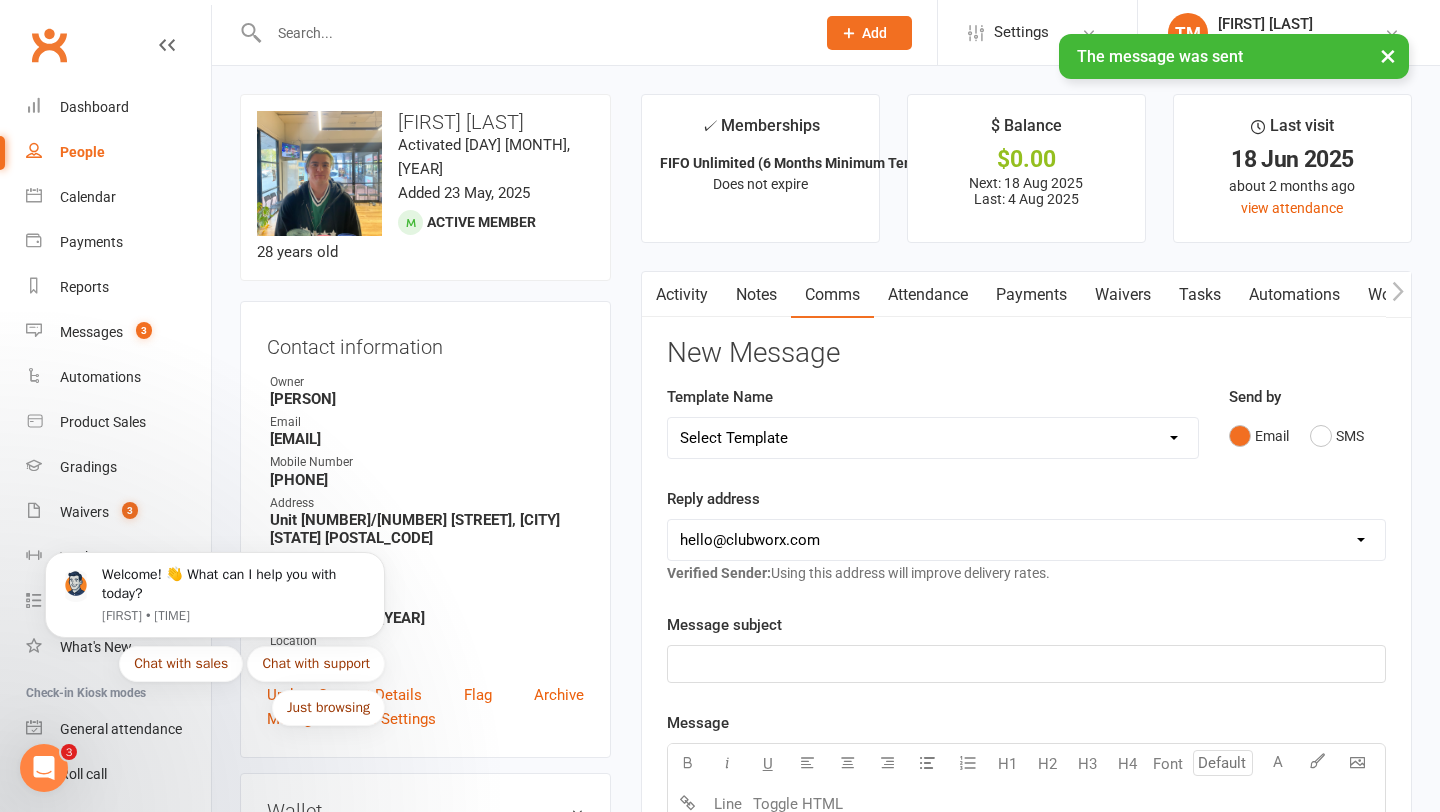 click on "Notes" at bounding box center [756, 295] 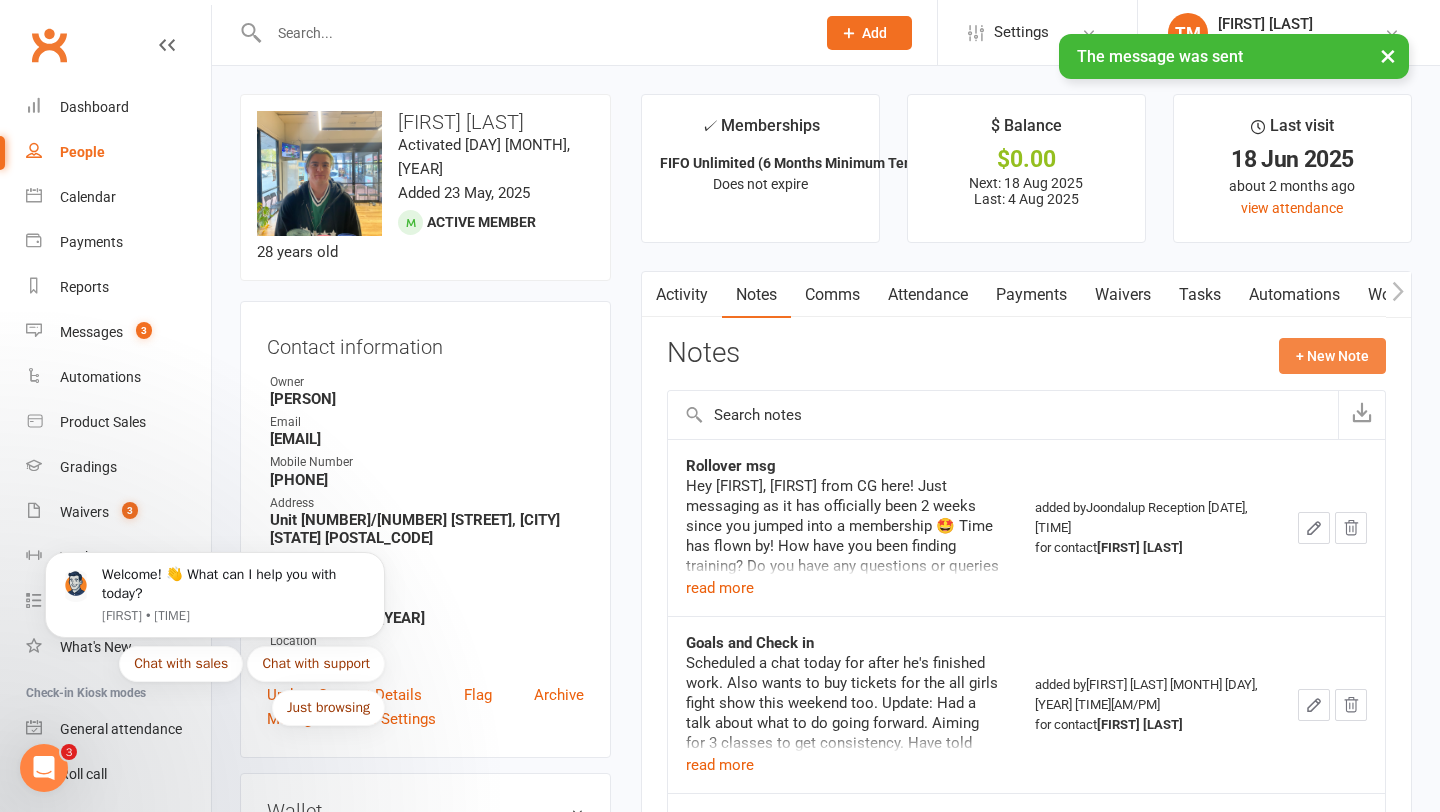 click on "+ New Note" at bounding box center (1332, 356) 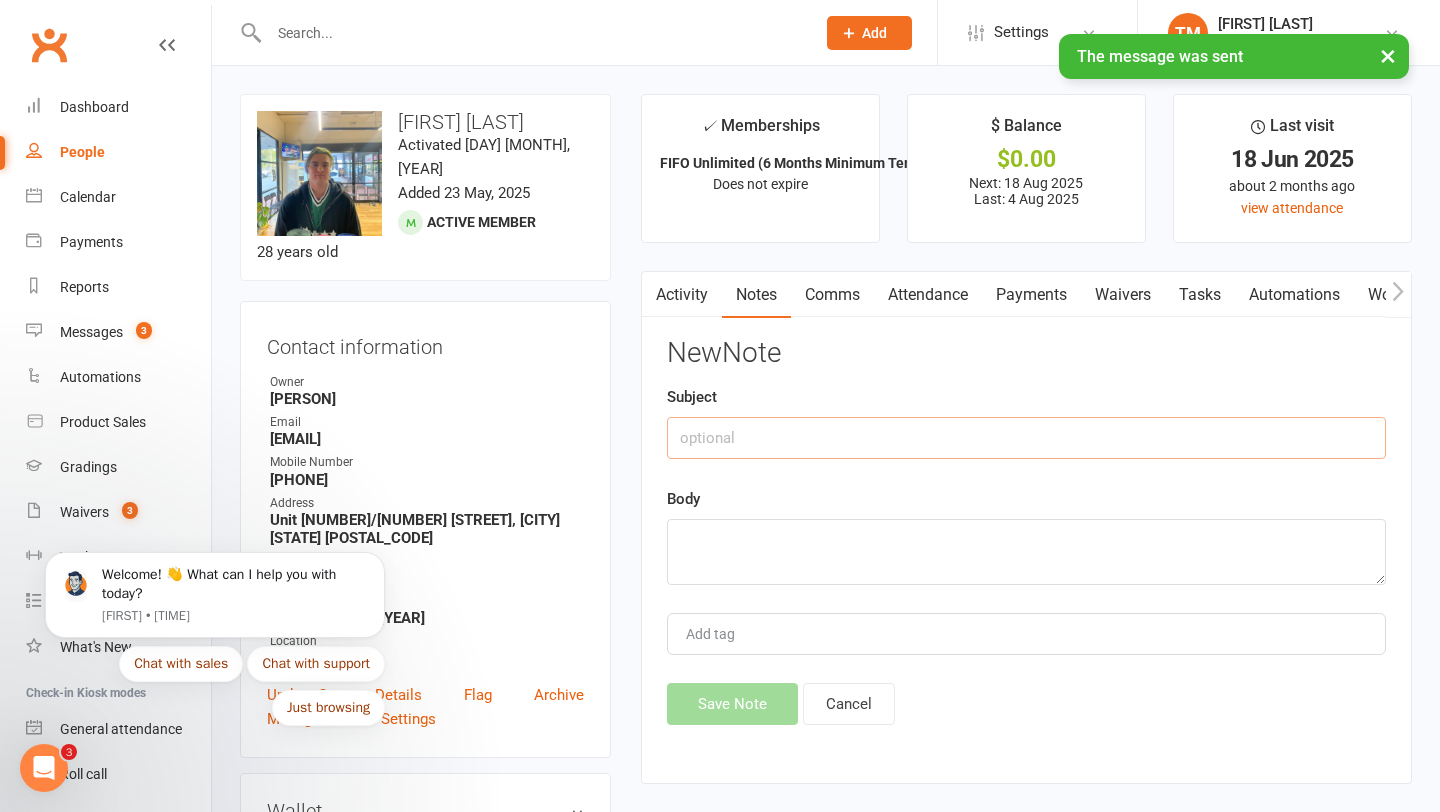click at bounding box center (1026, 438) 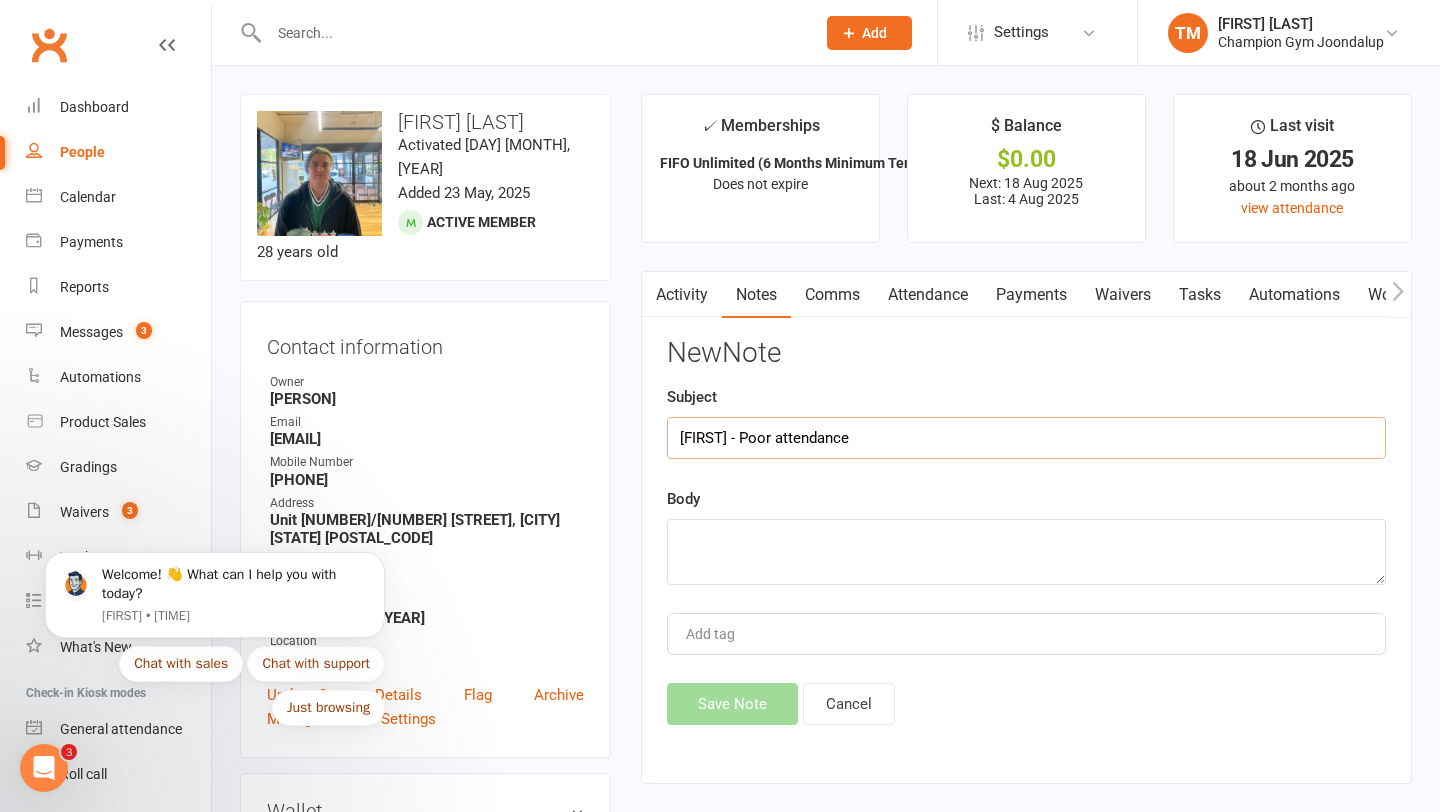 type on "[FIRST] - Poor attendance" 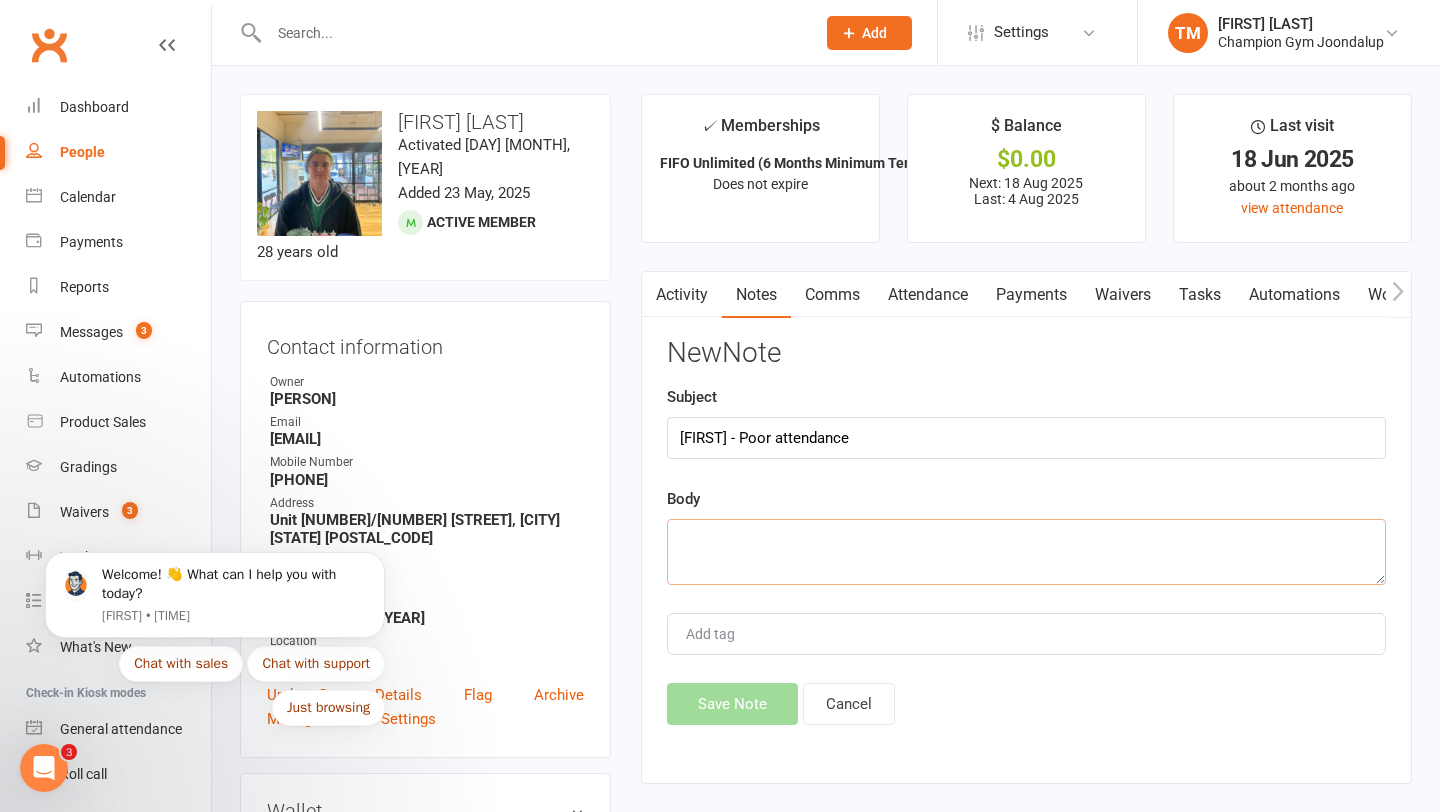 click at bounding box center [1026, 552] 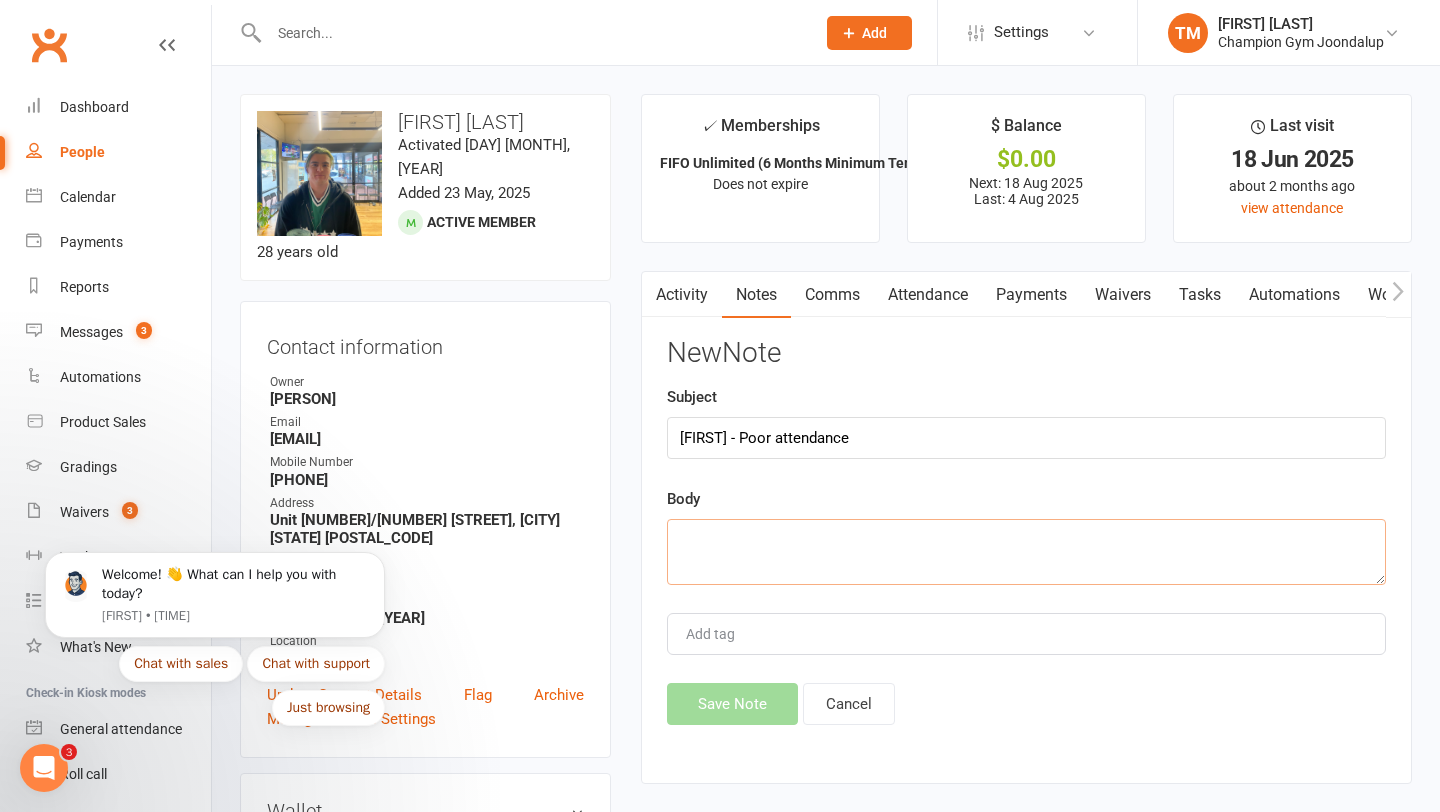 paste on "[PERSON]! Its coach Tom, you were smashing it but its been over 2 months now where you been??" 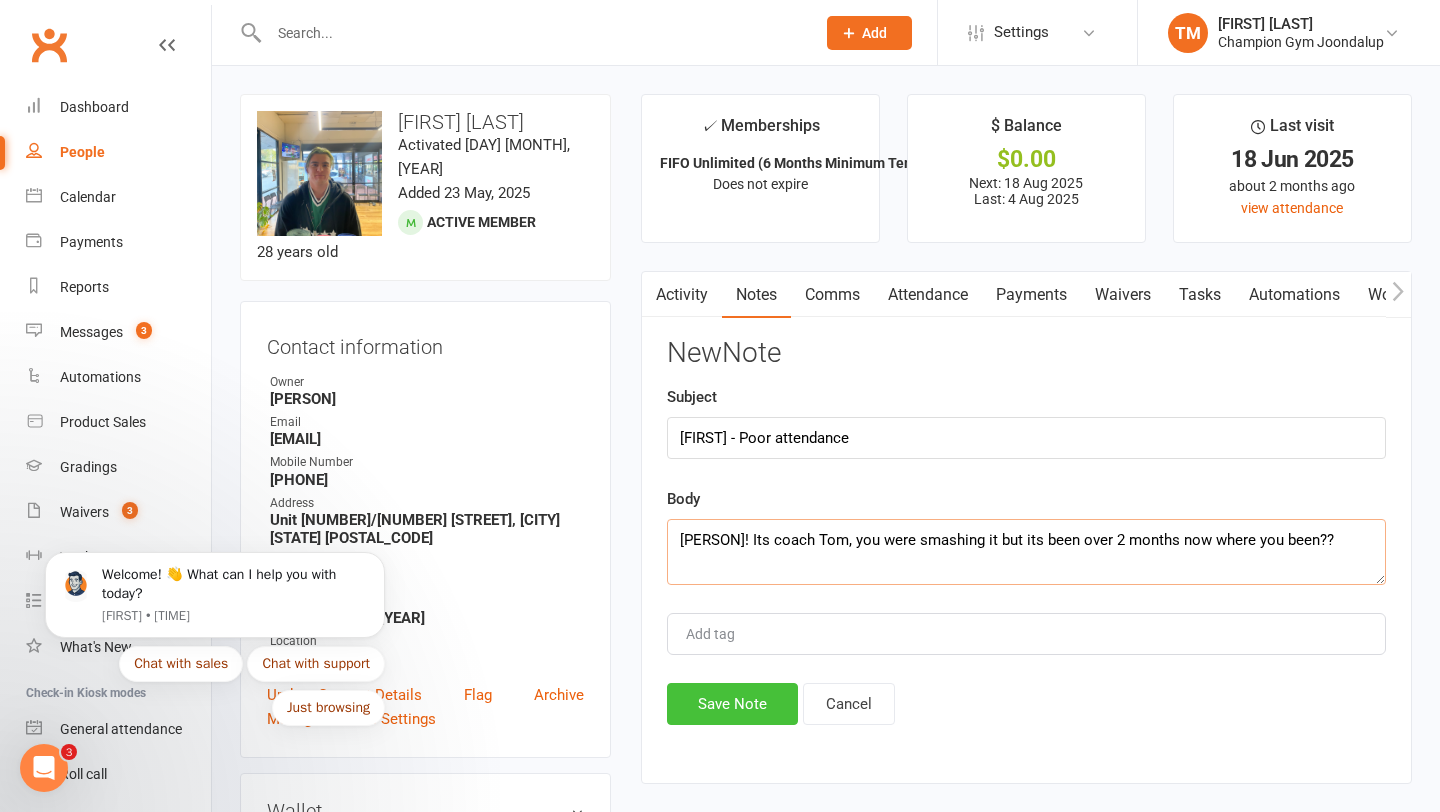 type on "[PERSON]! Its coach Tom, you were smashing it but its been over 2 months now where you been??" 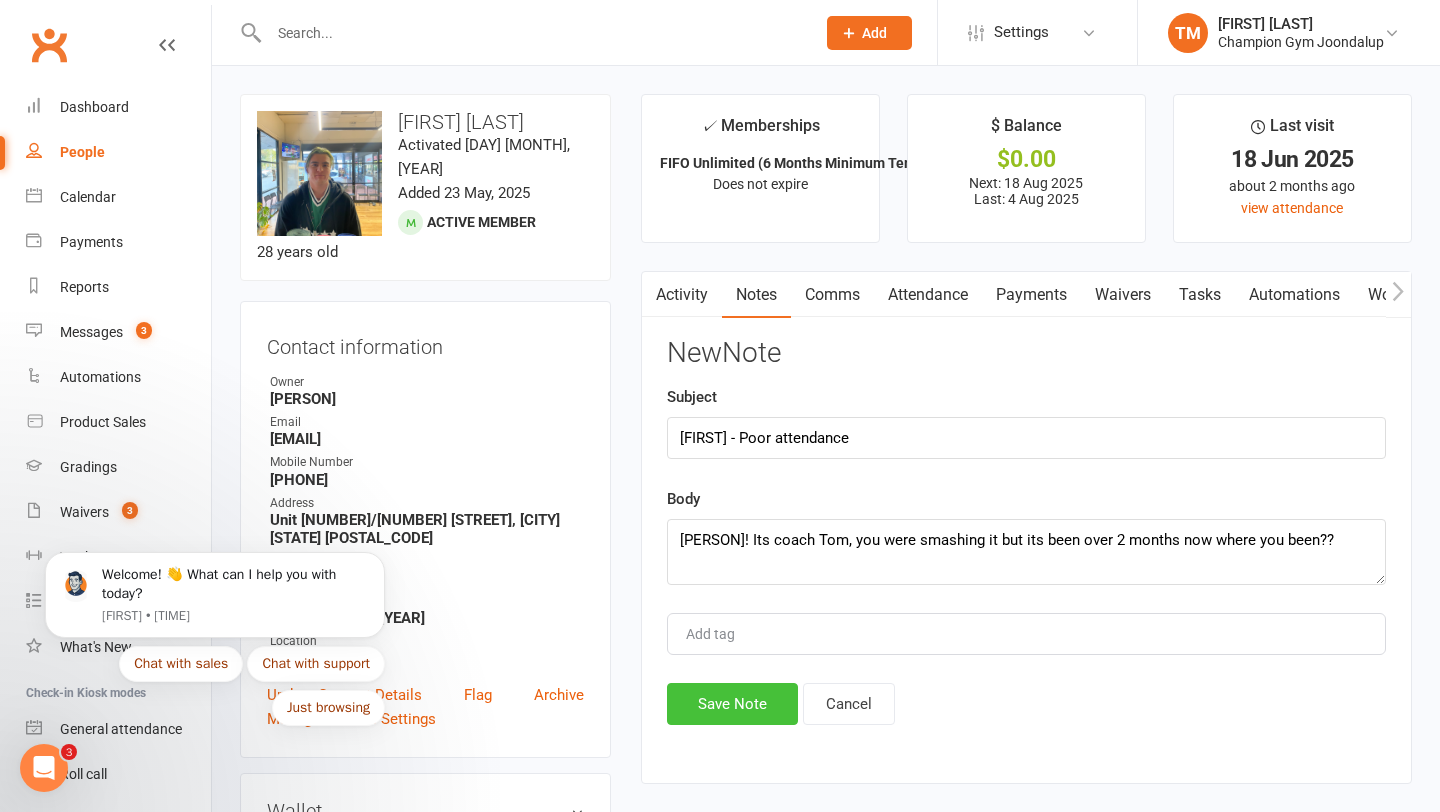 click on "Save Note" at bounding box center [732, 704] 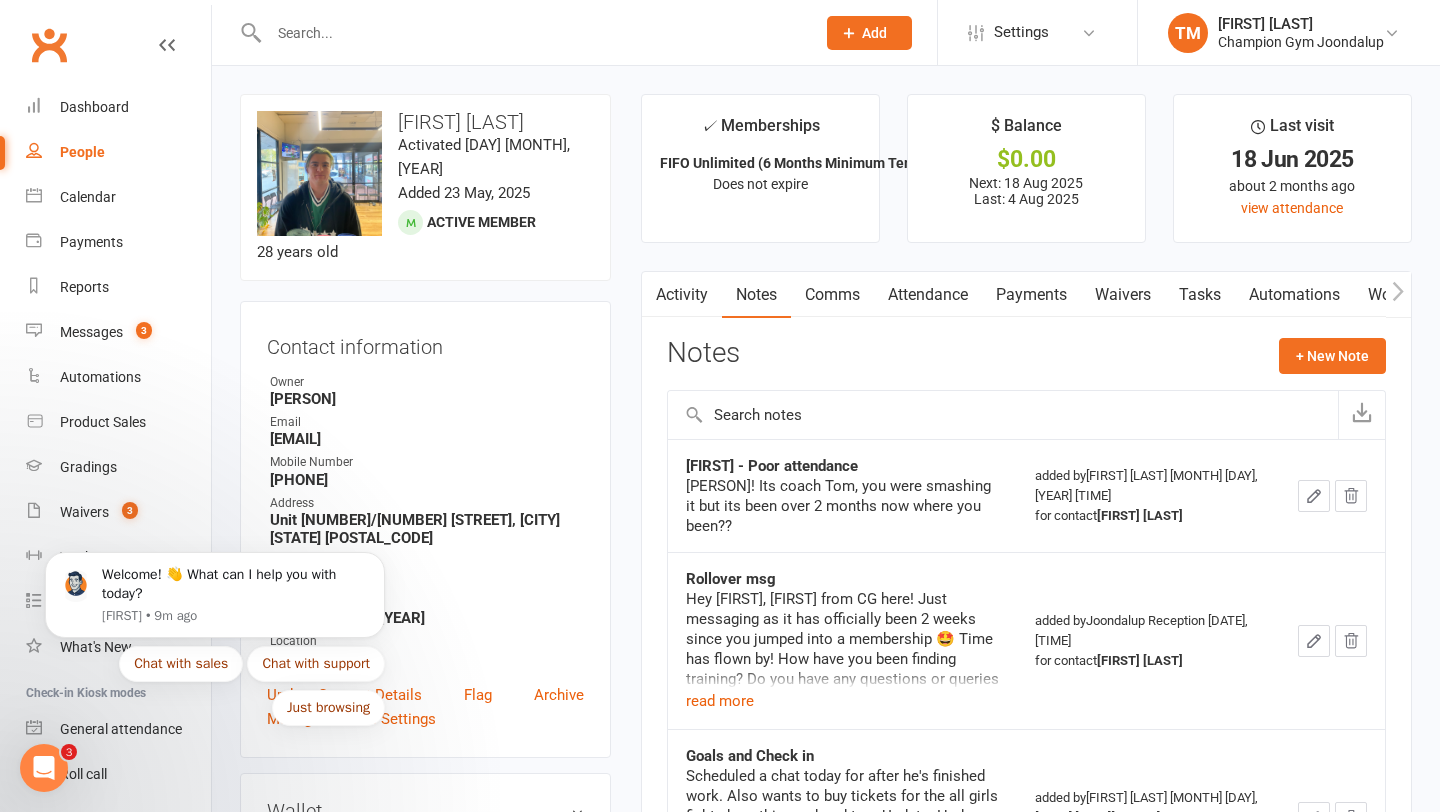 click at bounding box center (532, 33) 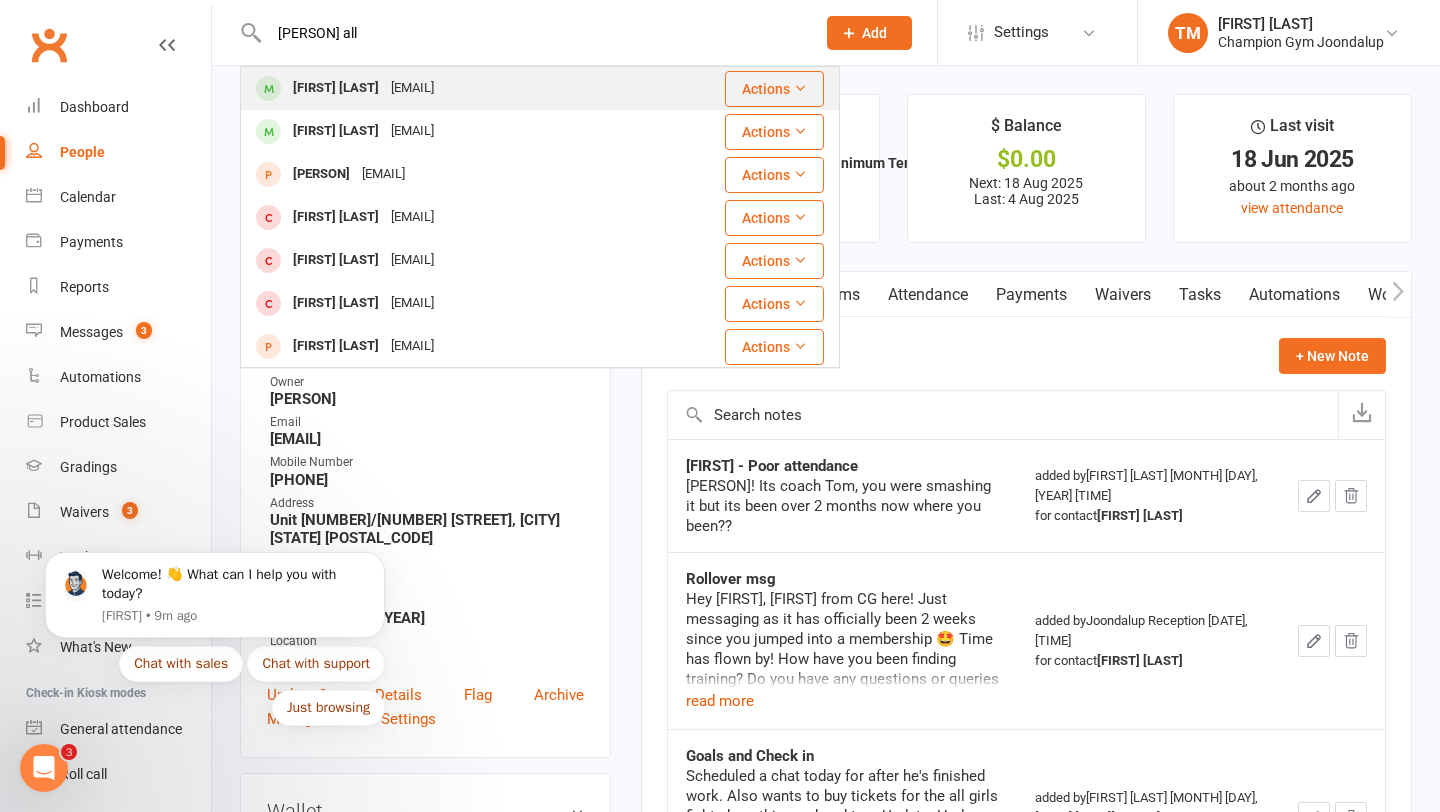 type on "[PERSON] all" 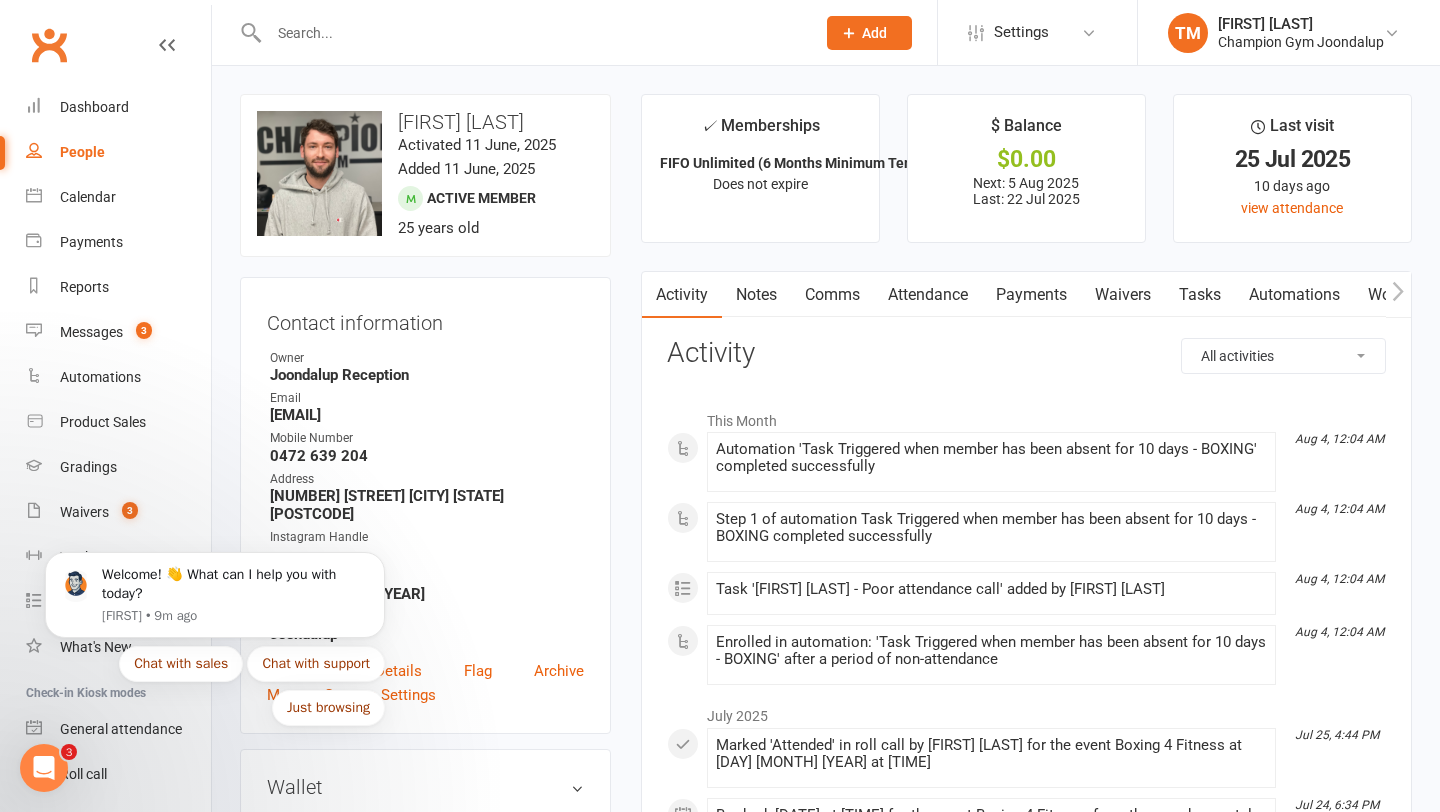 click on "Notes" at bounding box center [756, 295] 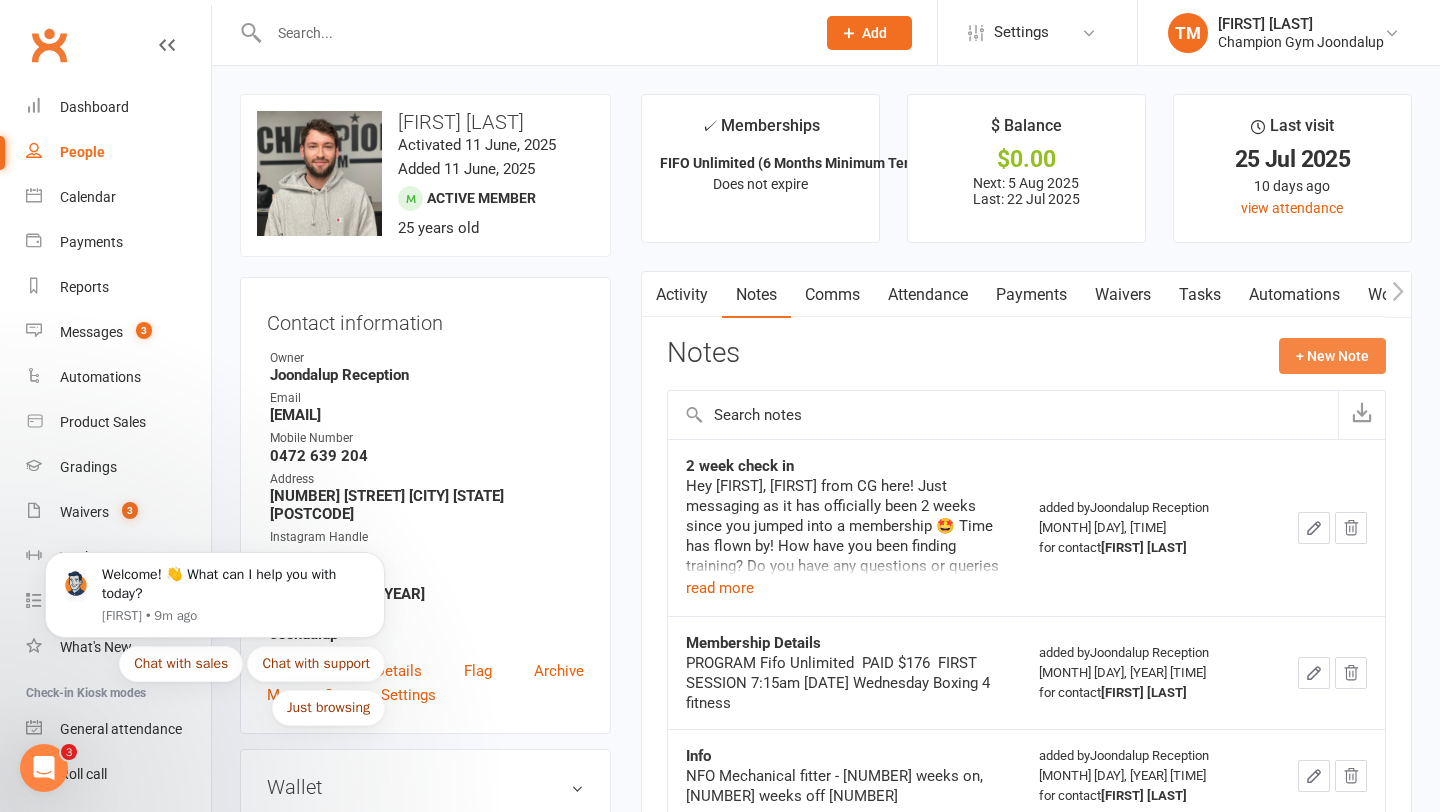 click on "+ New Note" at bounding box center [1332, 356] 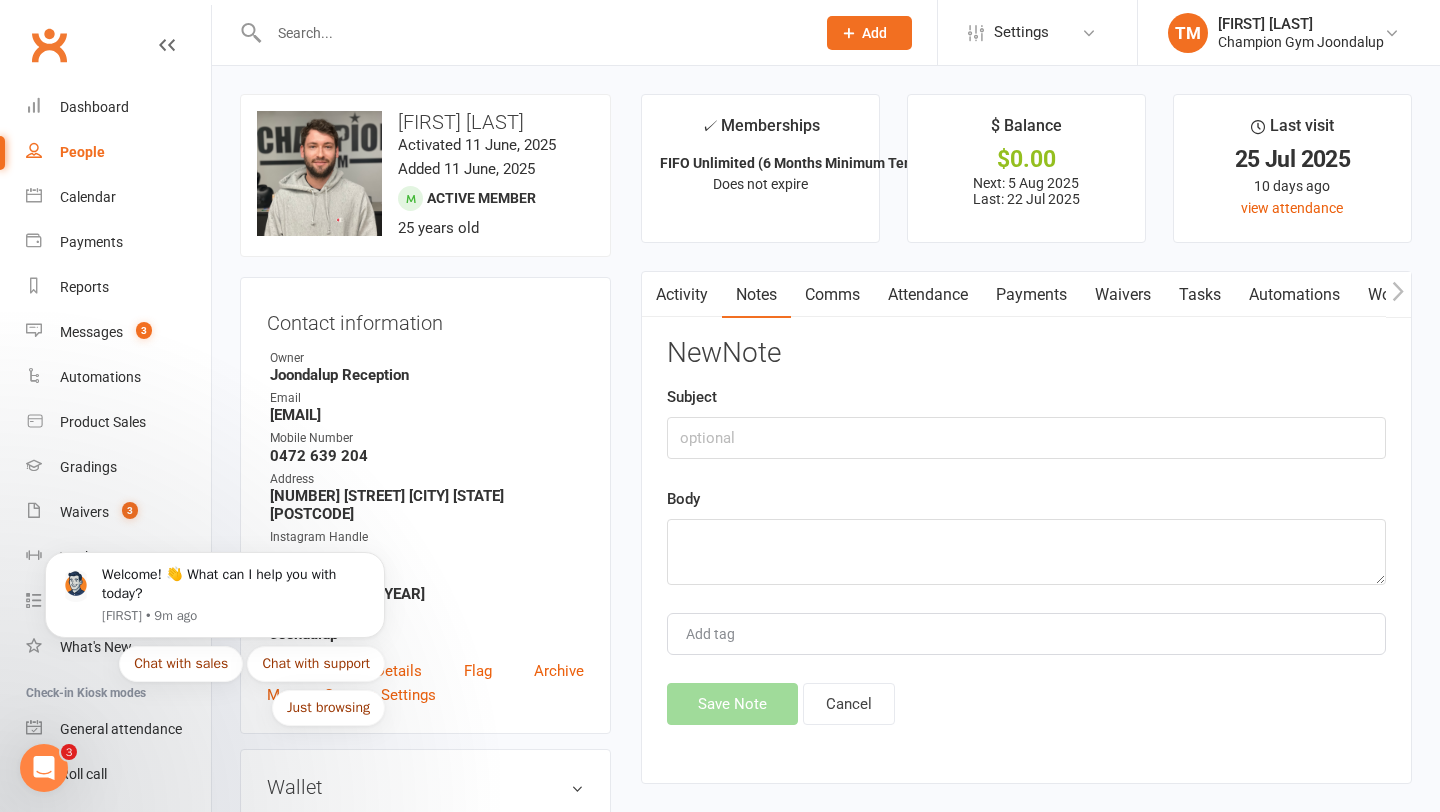 click on "Comms" at bounding box center [832, 295] 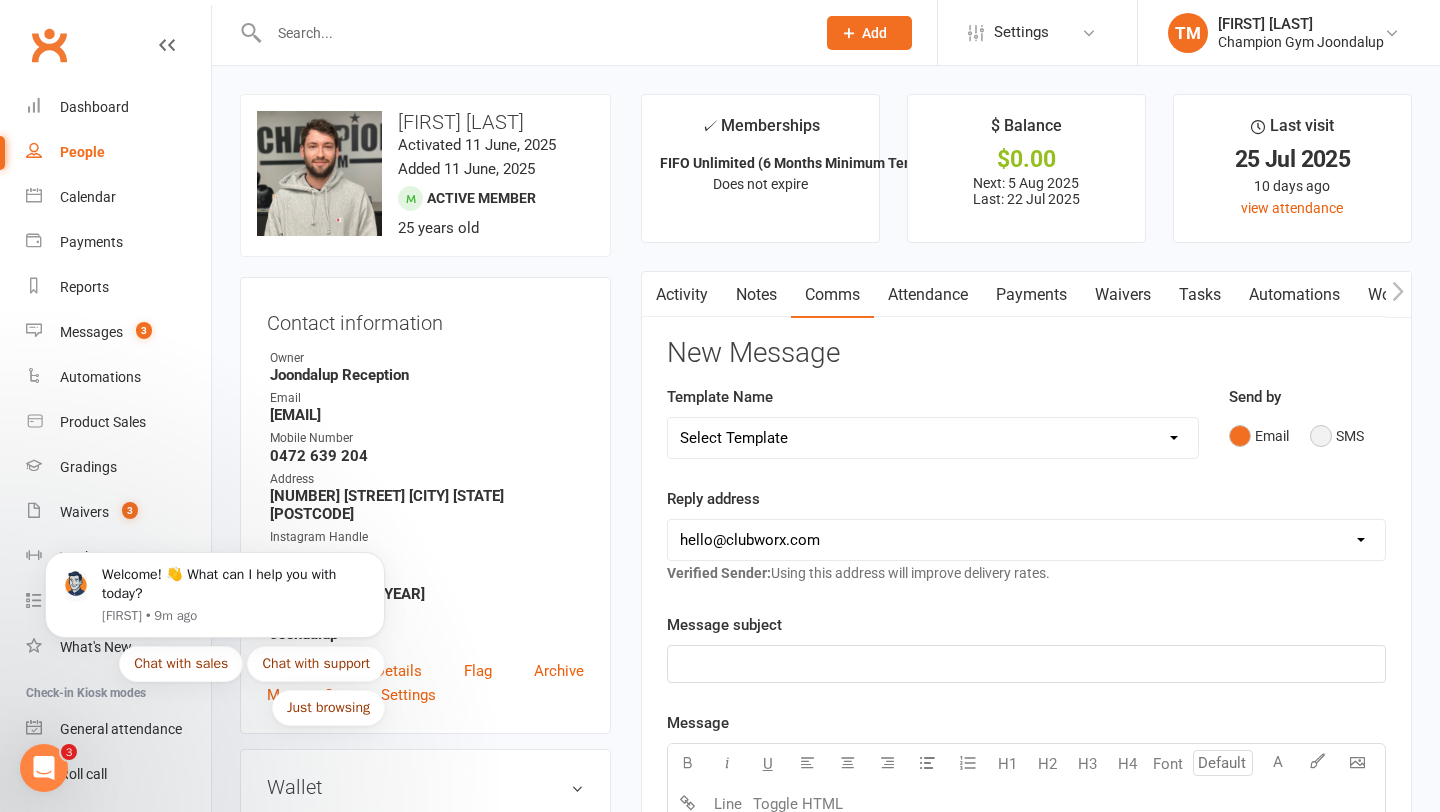 click on "SMS" at bounding box center (1337, 436) 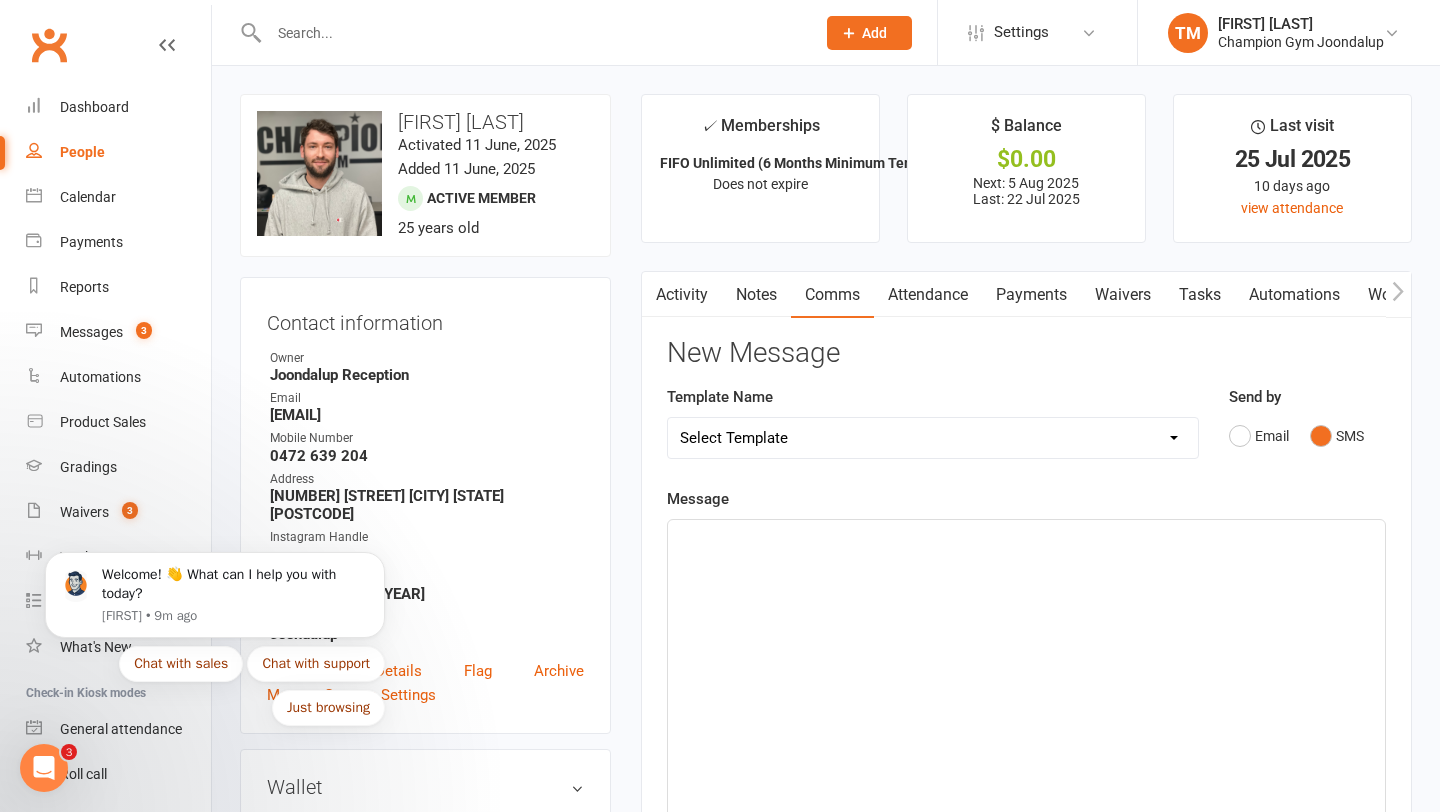 click on "﻿" 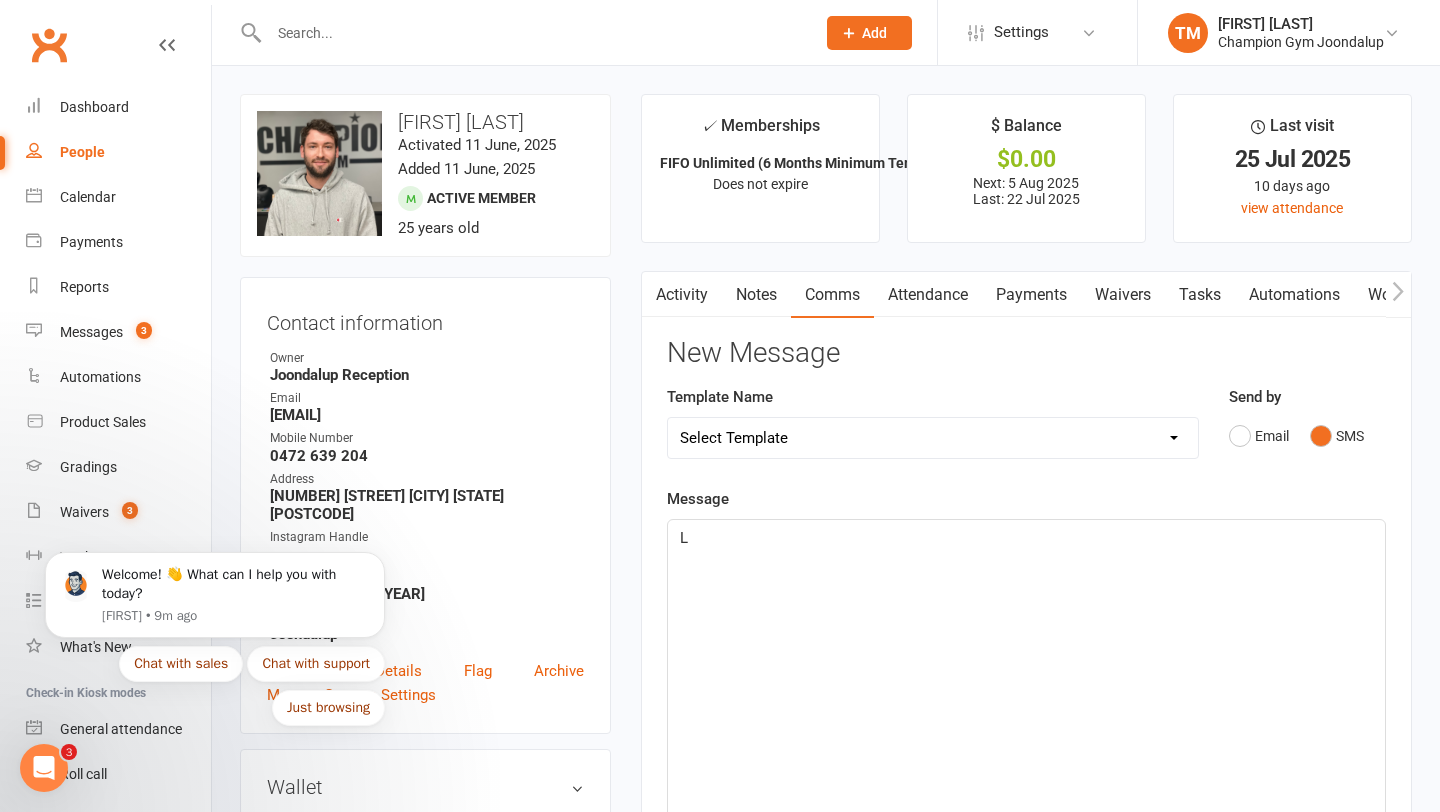 type 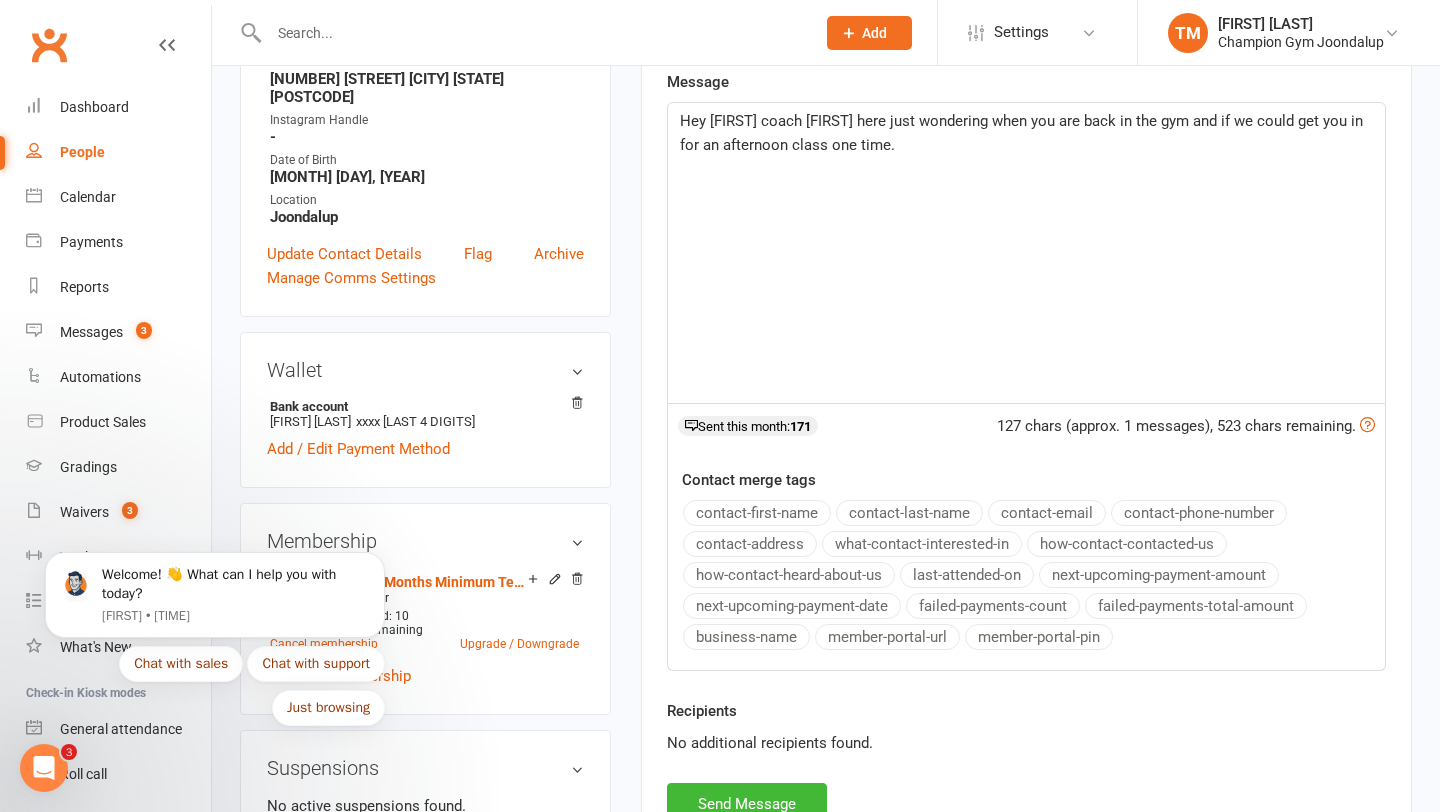 scroll, scrollTop: 466, scrollLeft: 0, axis: vertical 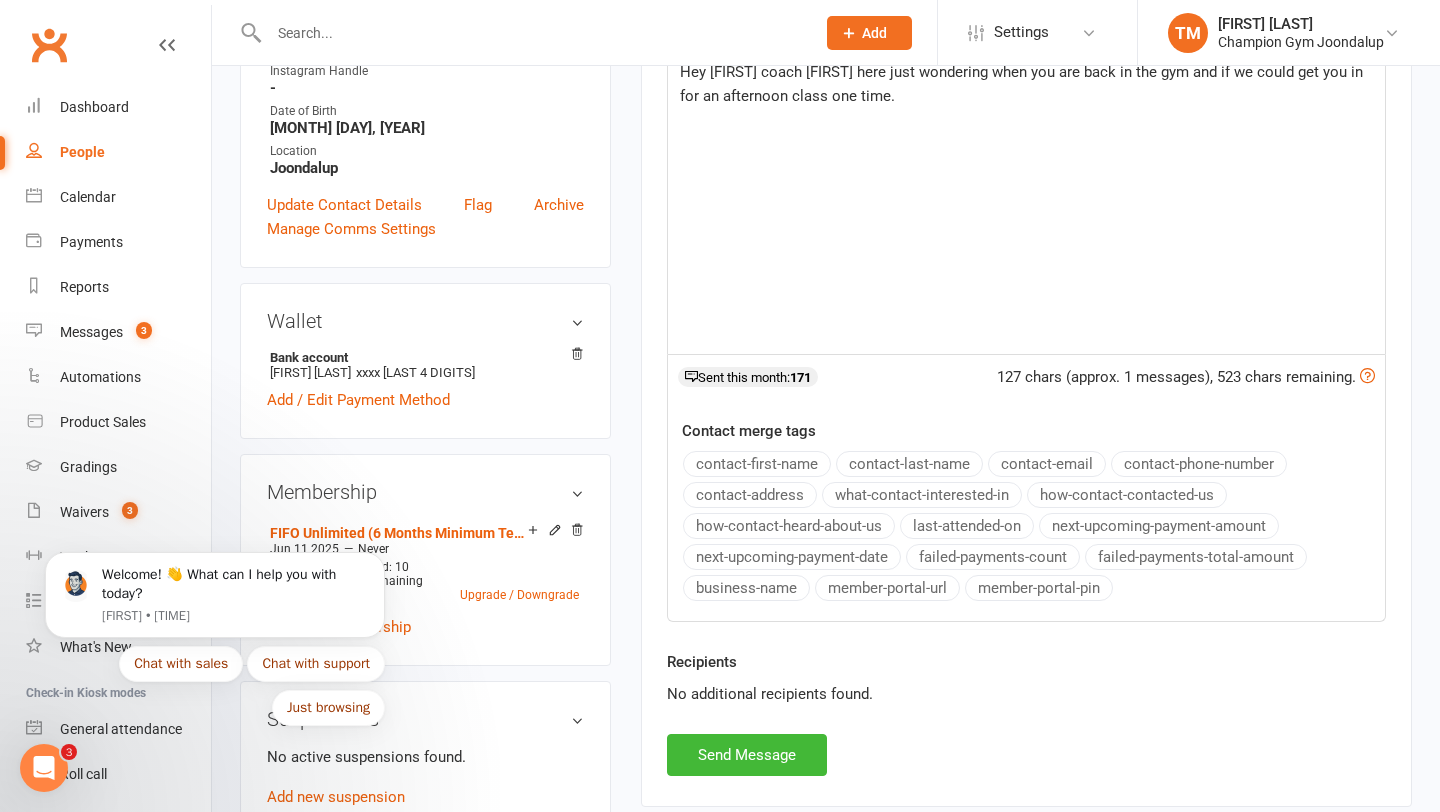 click on "Hey [FIRST] coach [FIRST] here just wondering when you are back in the gym and if we could get you in for an afternoon class one time." 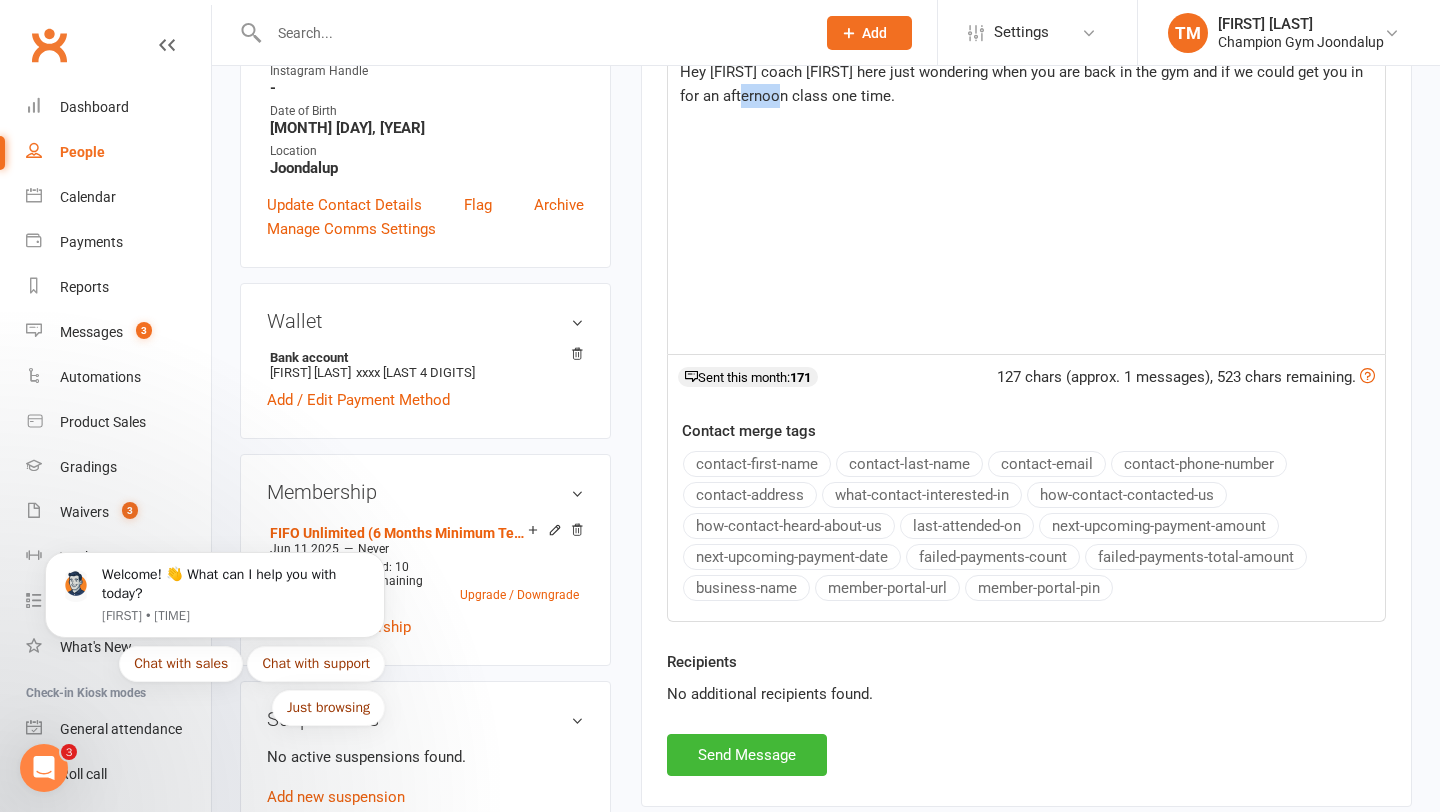 click on "Hey [FIRST] coach [FIRST] here just wondering when you are back in the gym and if we could get you in for an afternoon class one time." 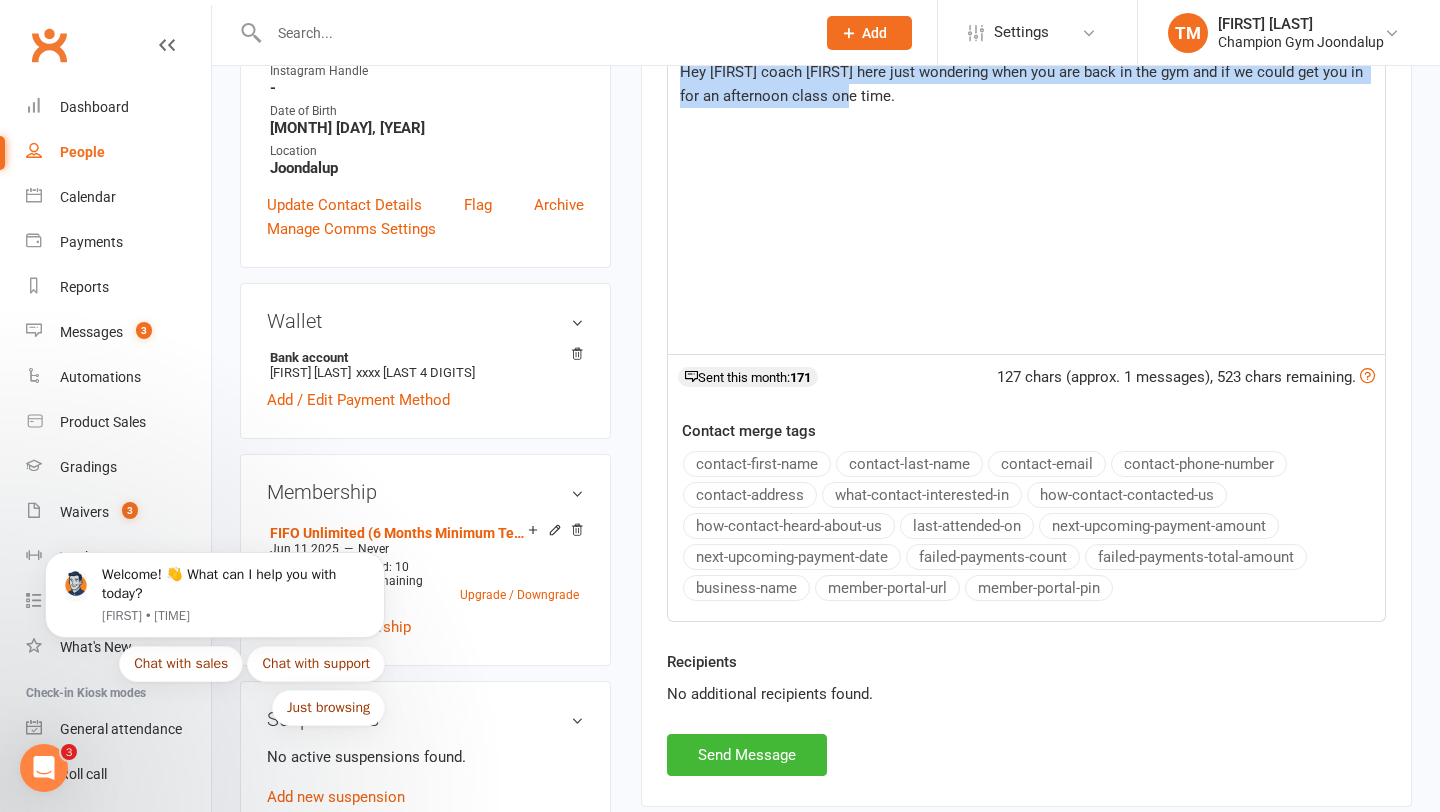 click on "Hey [FIRST] coach [FIRST] here just wondering when you are back in the gym and if we could get you in for an afternoon class one time." 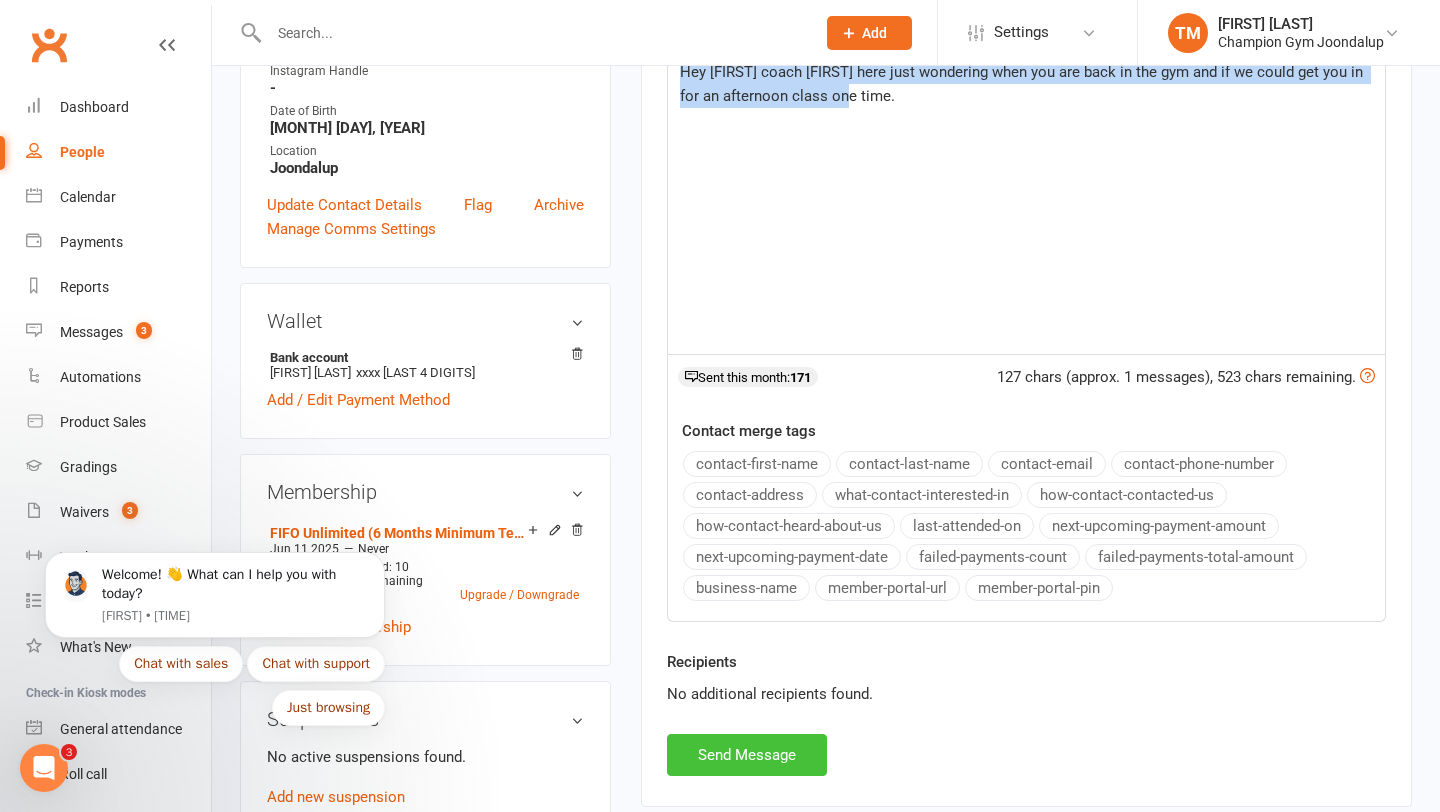 click on "Send Message" at bounding box center (747, 755) 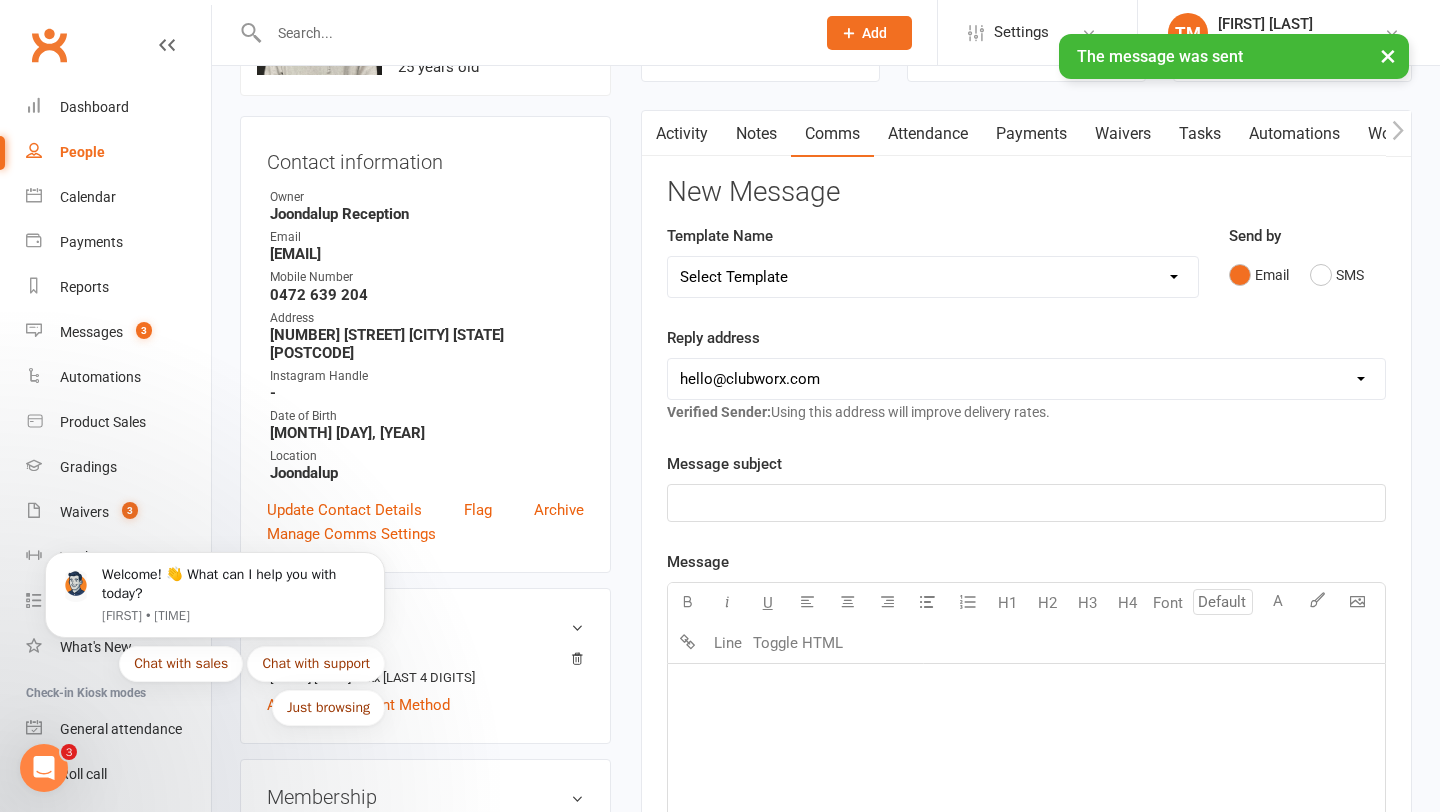 scroll, scrollTop: 0, scrollLeft: 0, axis: both 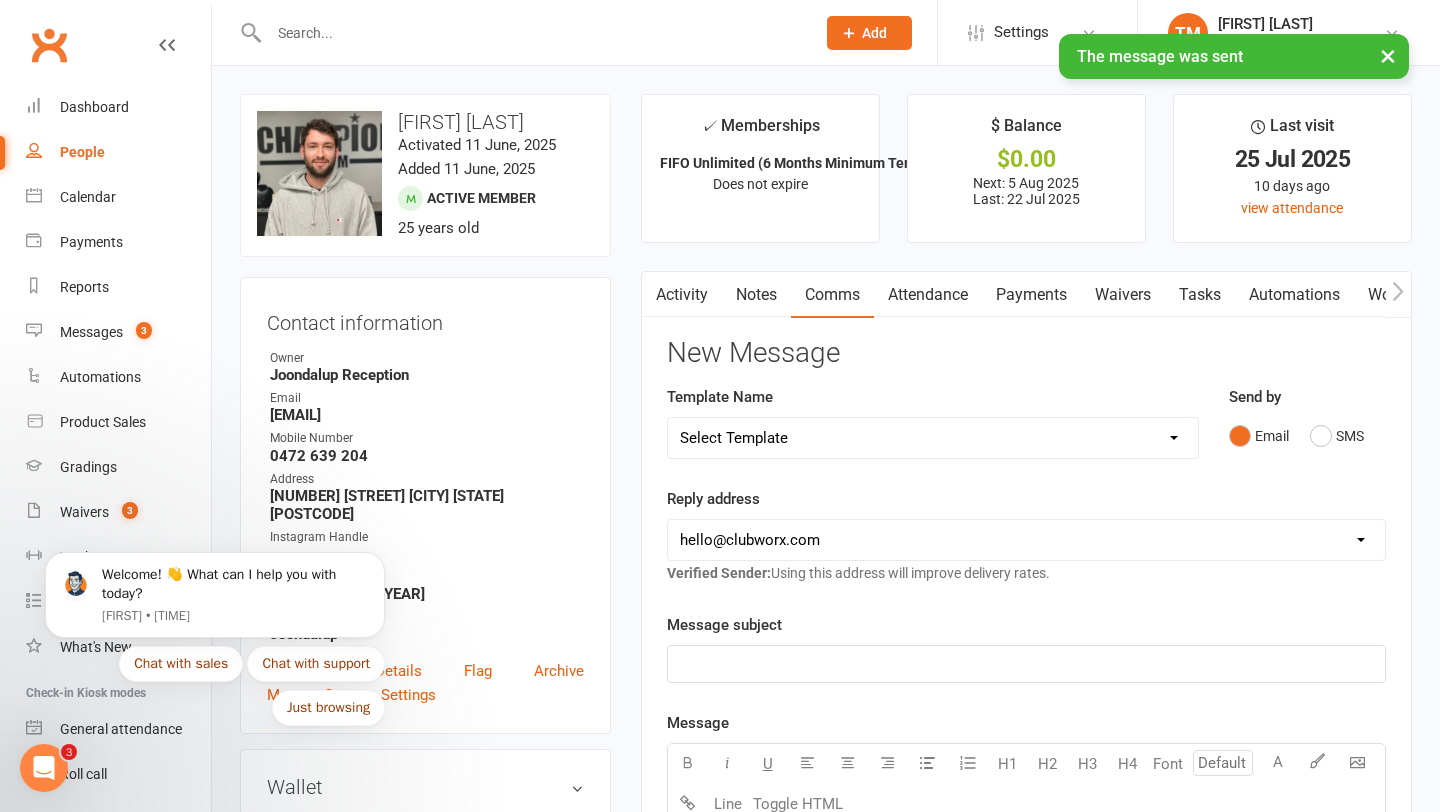 click on "Notes" at bounding box center [756, 295] 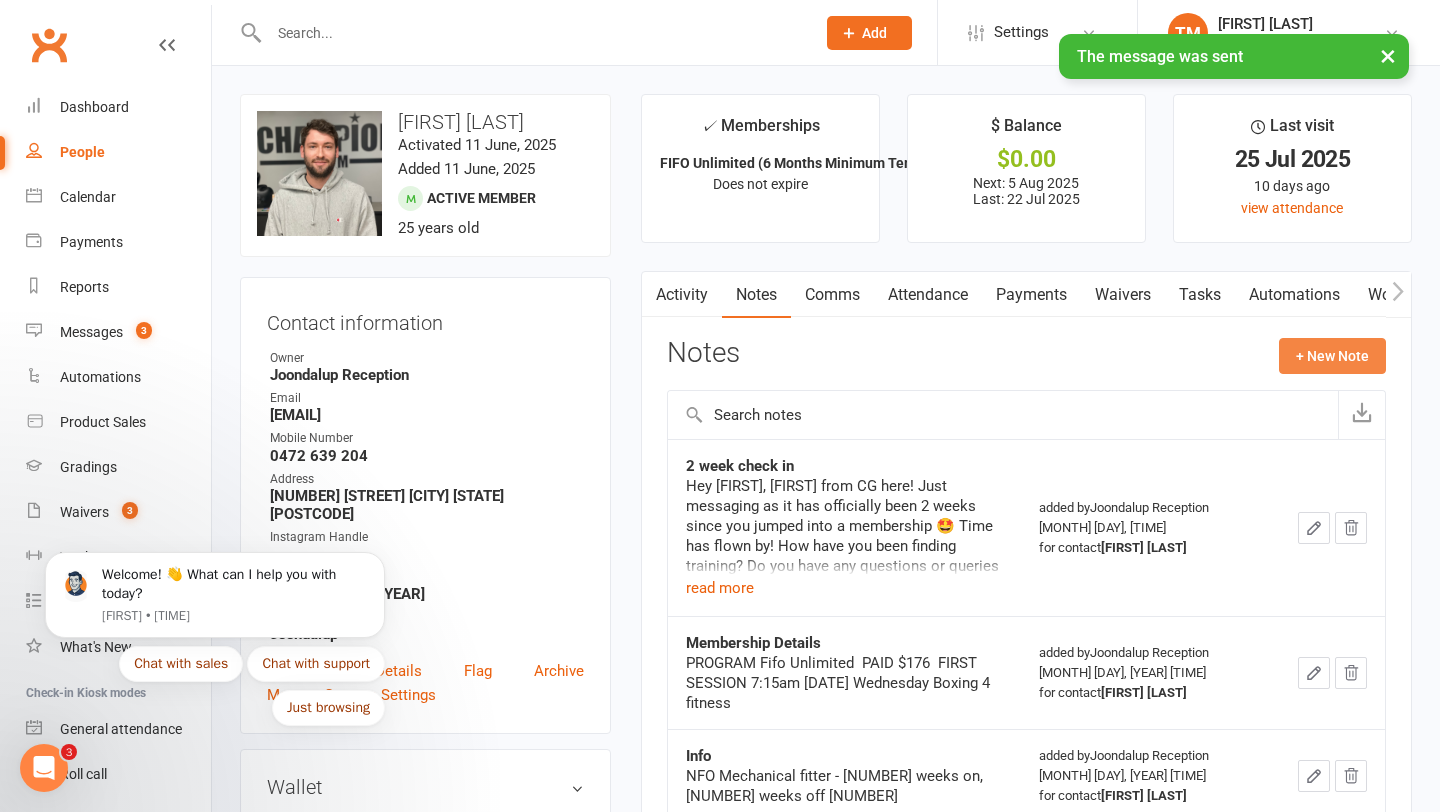 click on "+ New Note" at bounding box center (1332, 356) 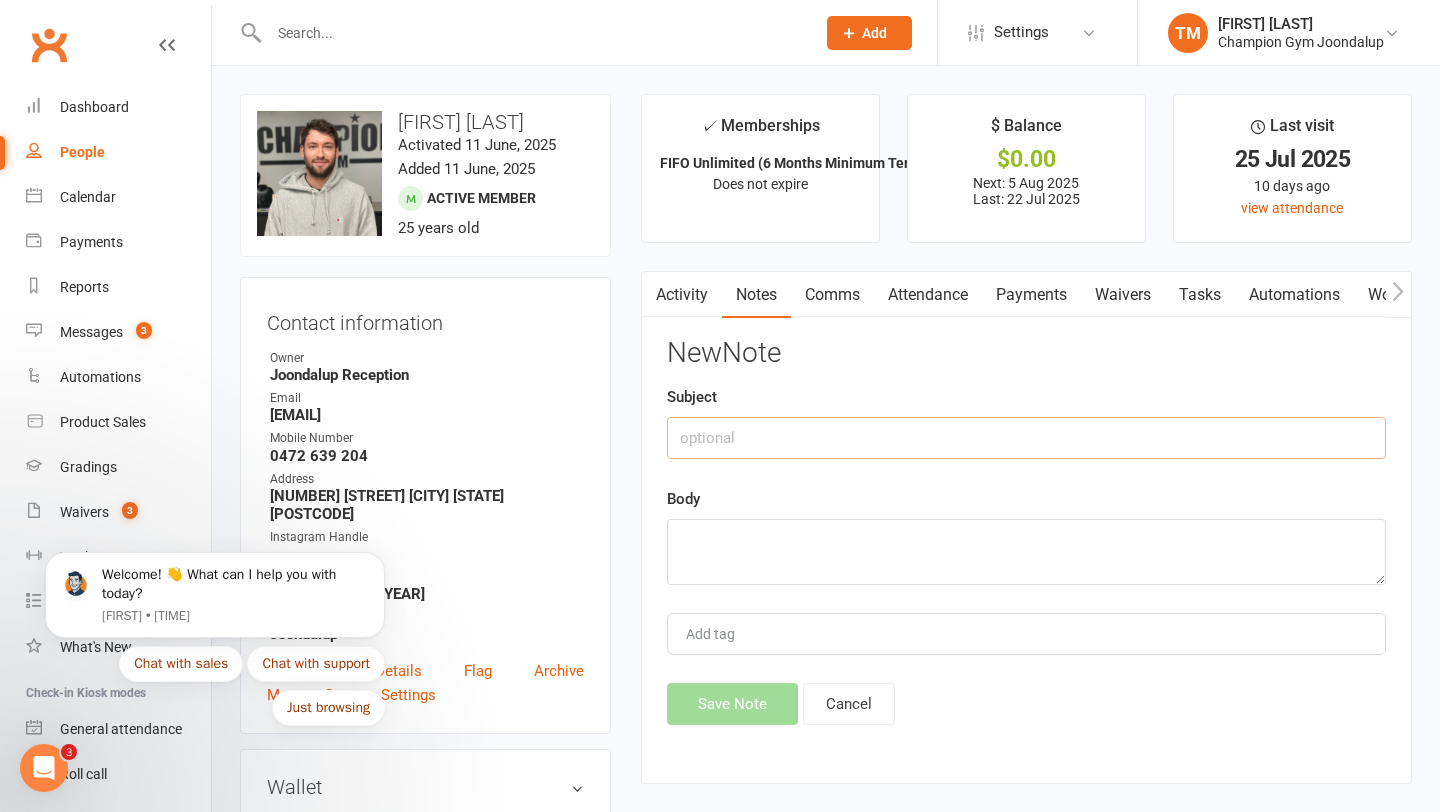 click at bounding box center [1026, 438] 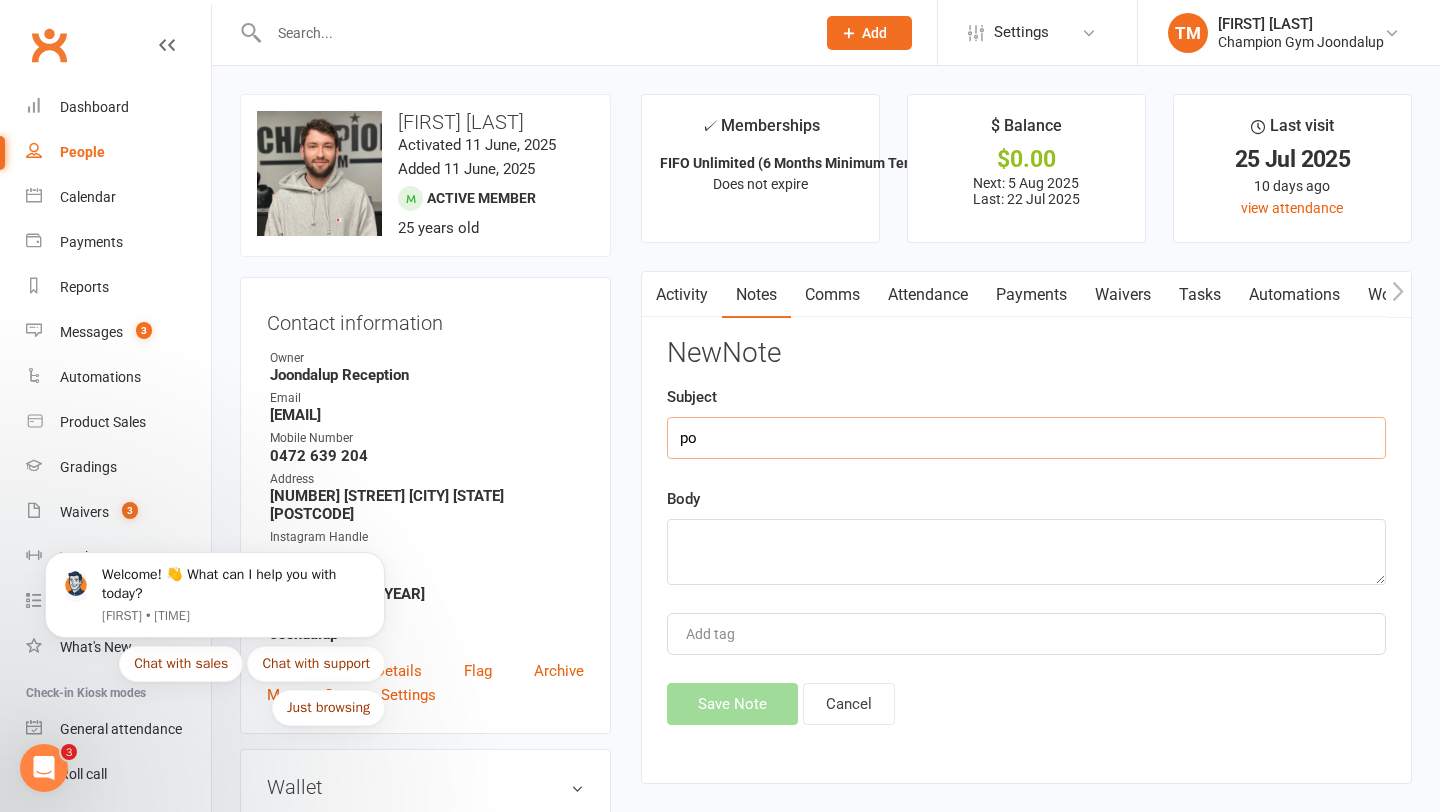 type on "p" 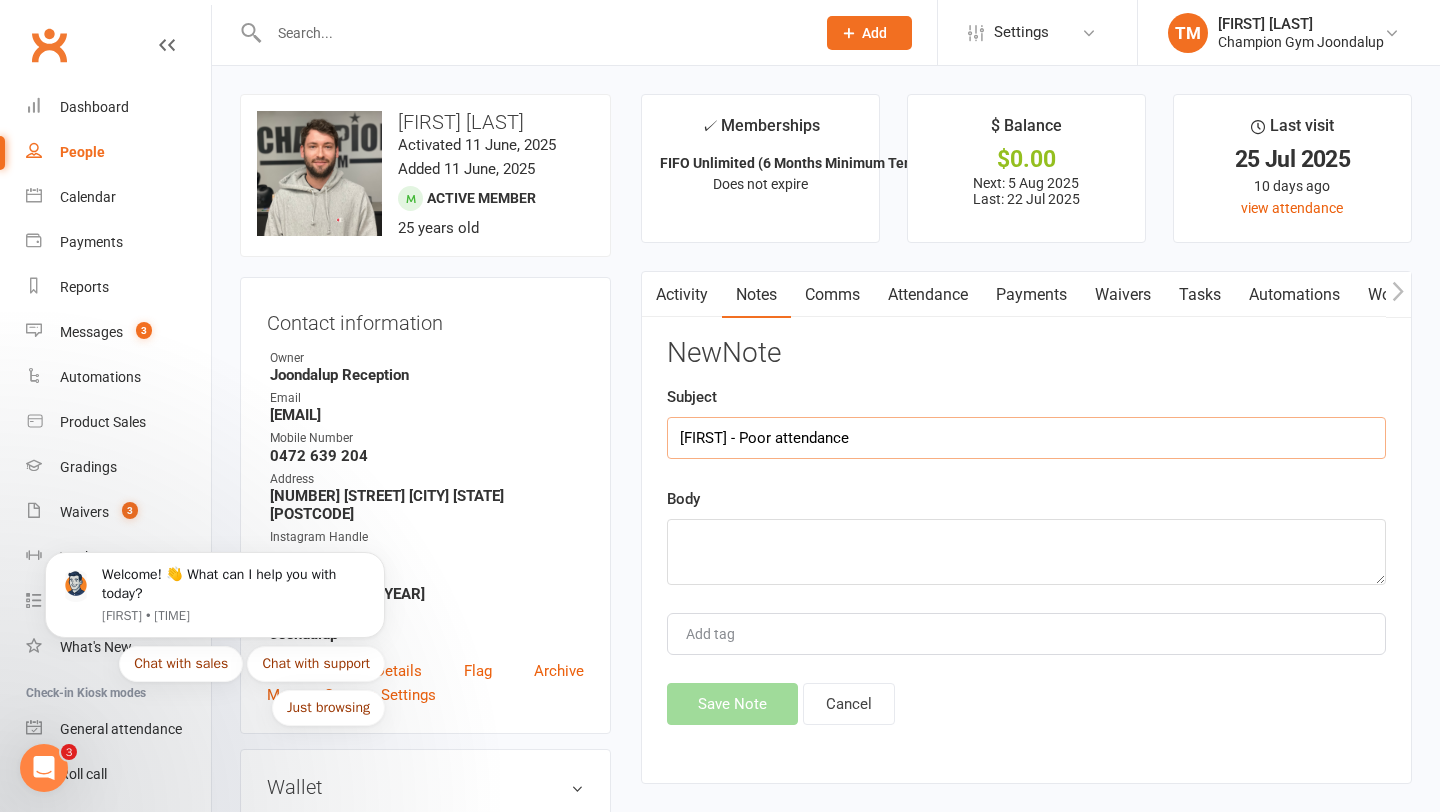 type on "[FIRST] - Poor attendance" 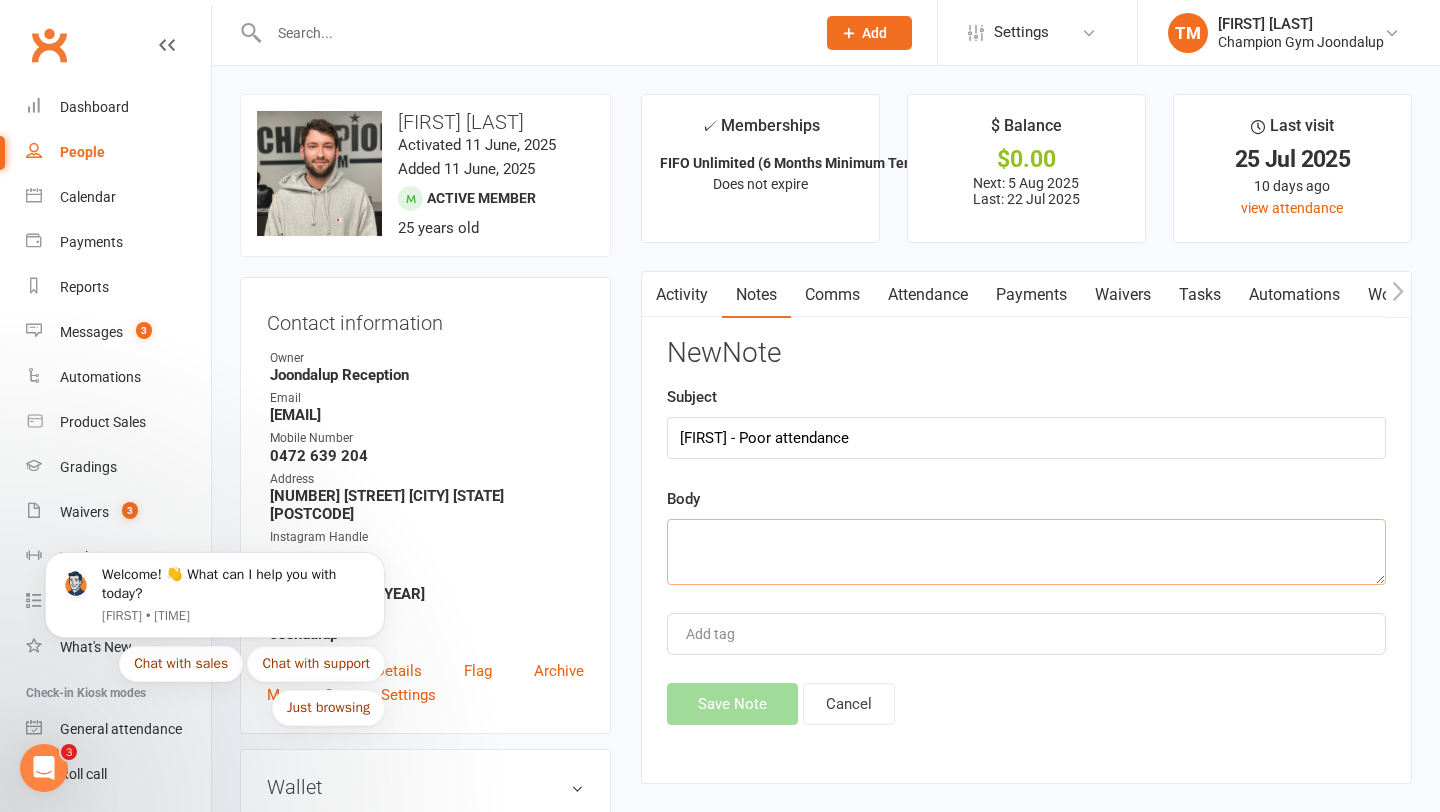 click at bounding box center (1026, 552) 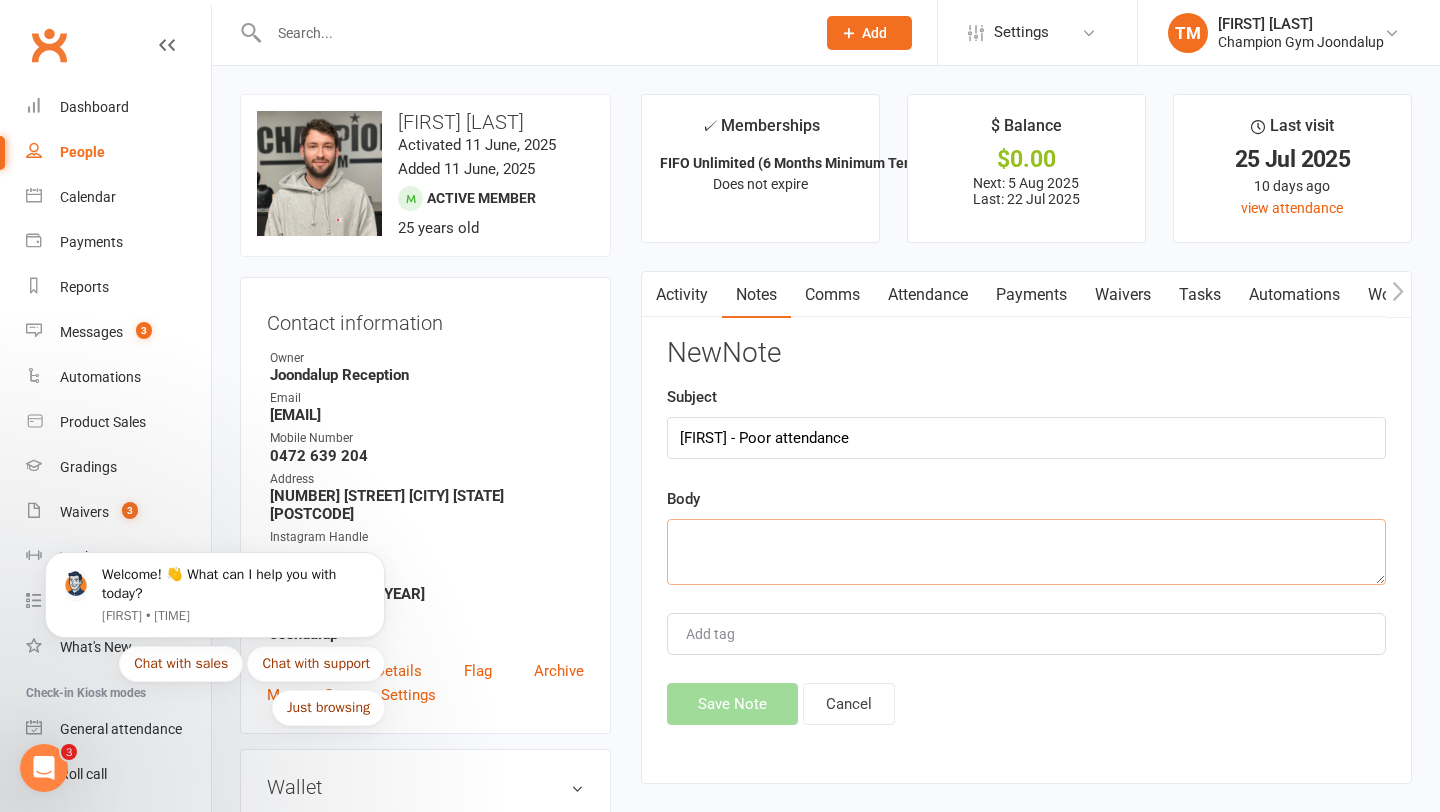 paste on "Hey [FIRST] coach [FIRST] here just wondering when you are back in the gym and if we could get you in for an afternoon class one time." 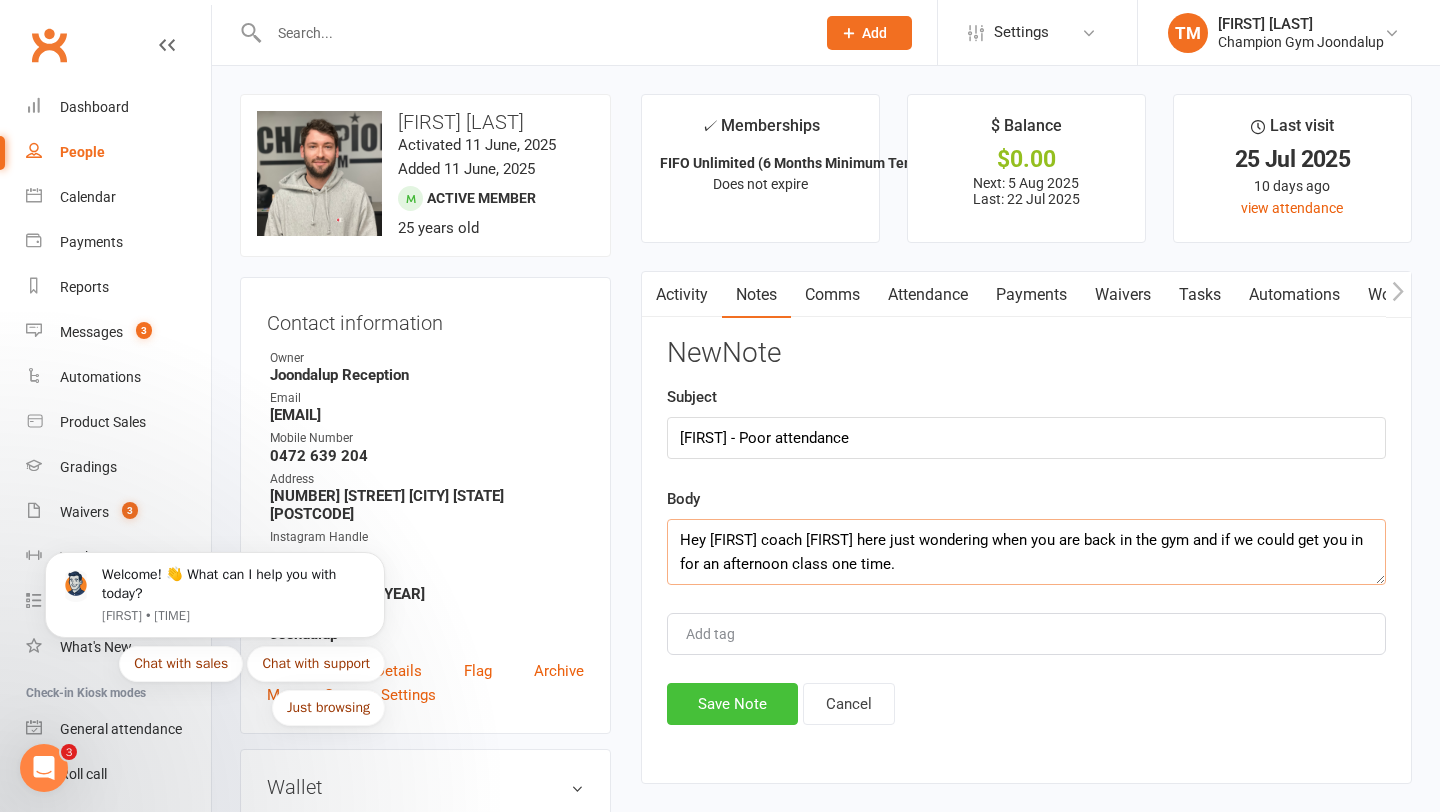 type on "Hey [FIRST] coach [FIRST] here just wondering when you are back in the gym and if we could get you in for an afternoon class one time." 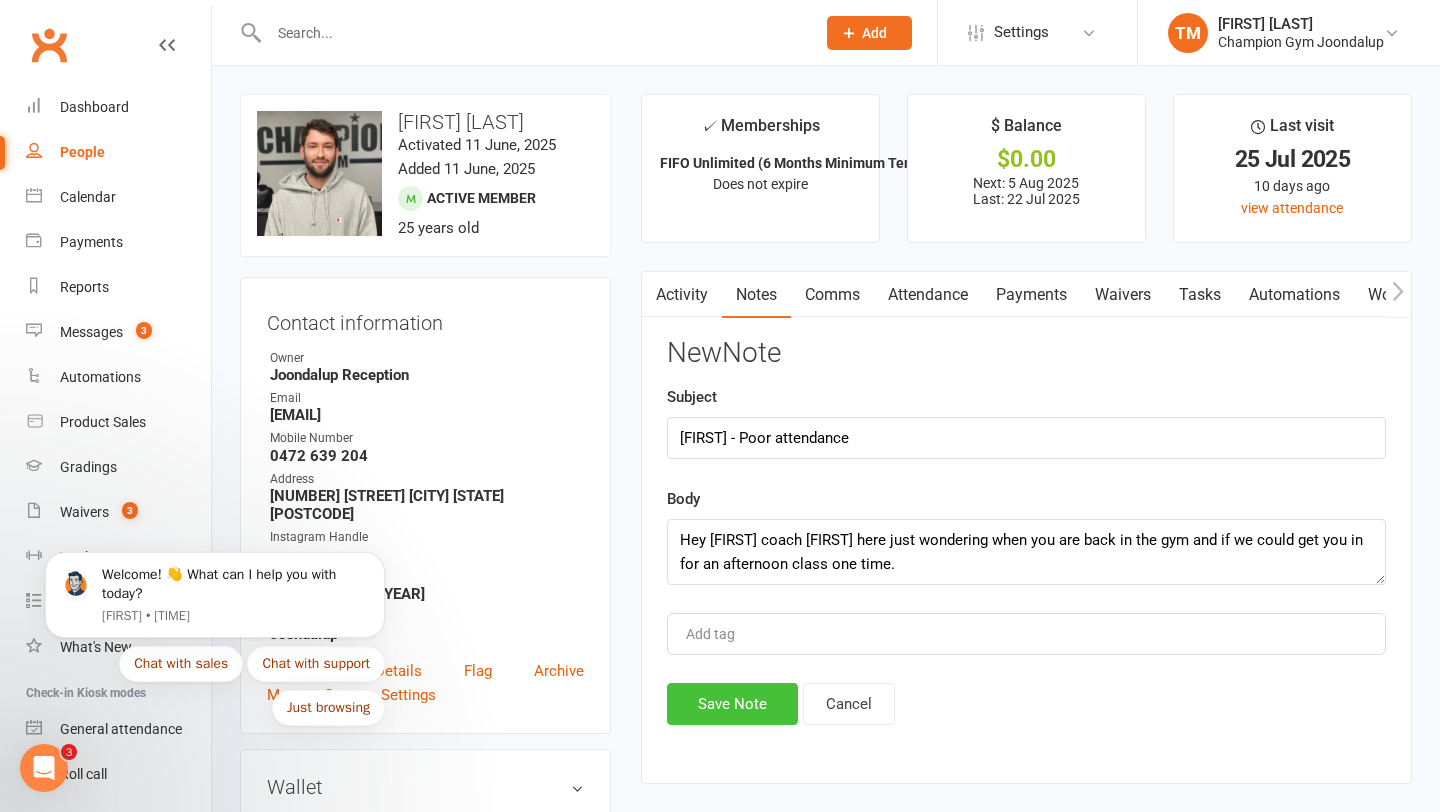 click on "Save Note" at bounding box center [732, 704] 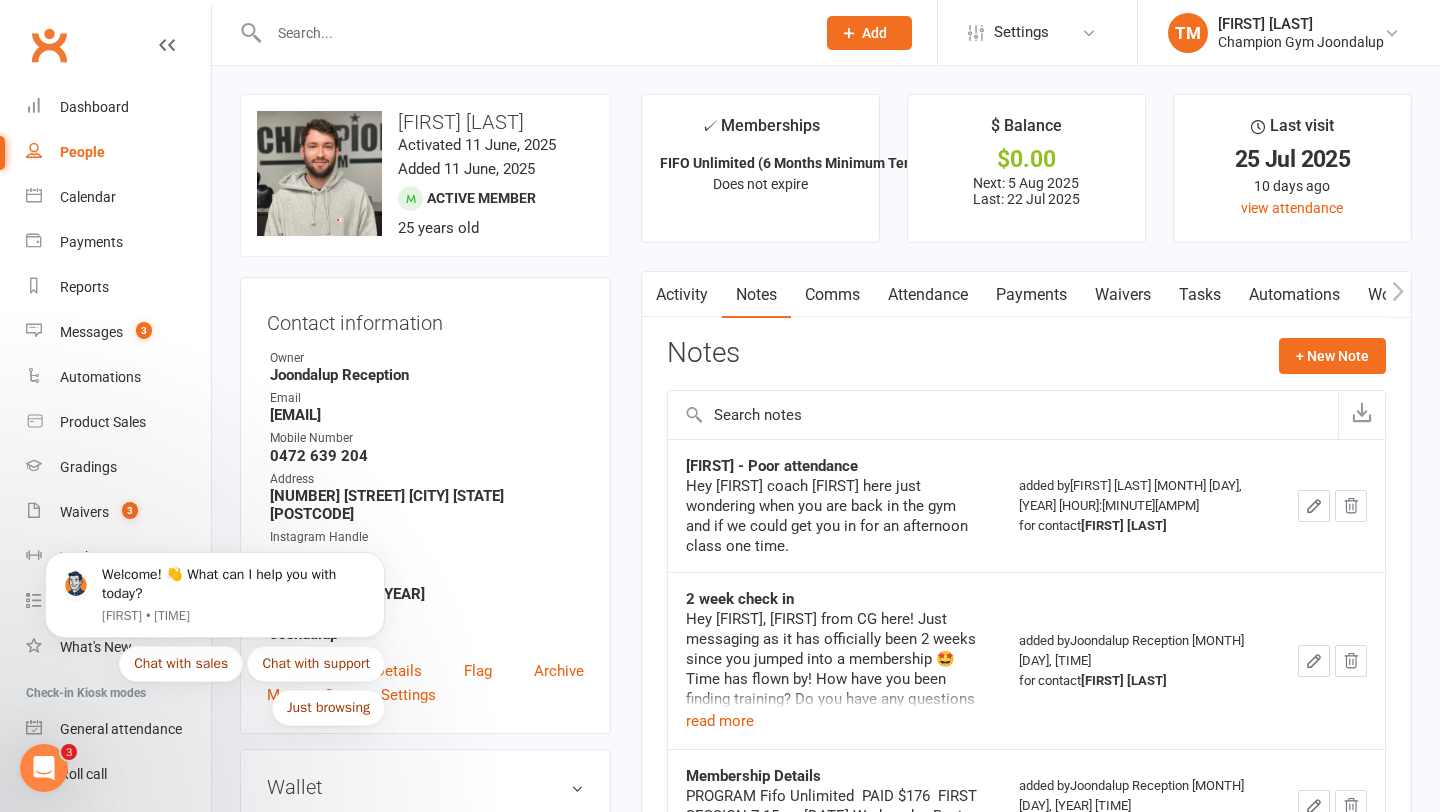 click at bounding box center (532, 33) 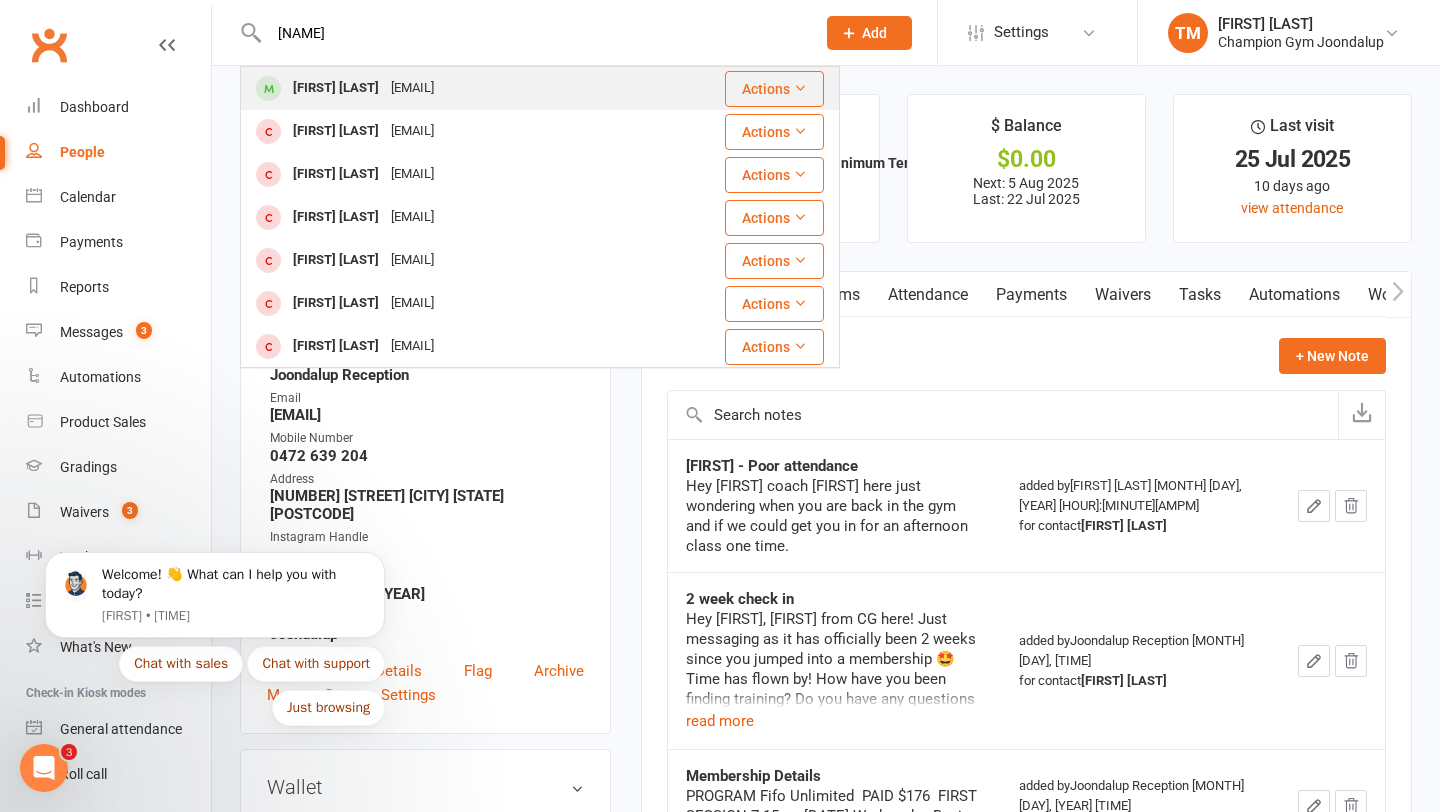 type on "[NAME]" 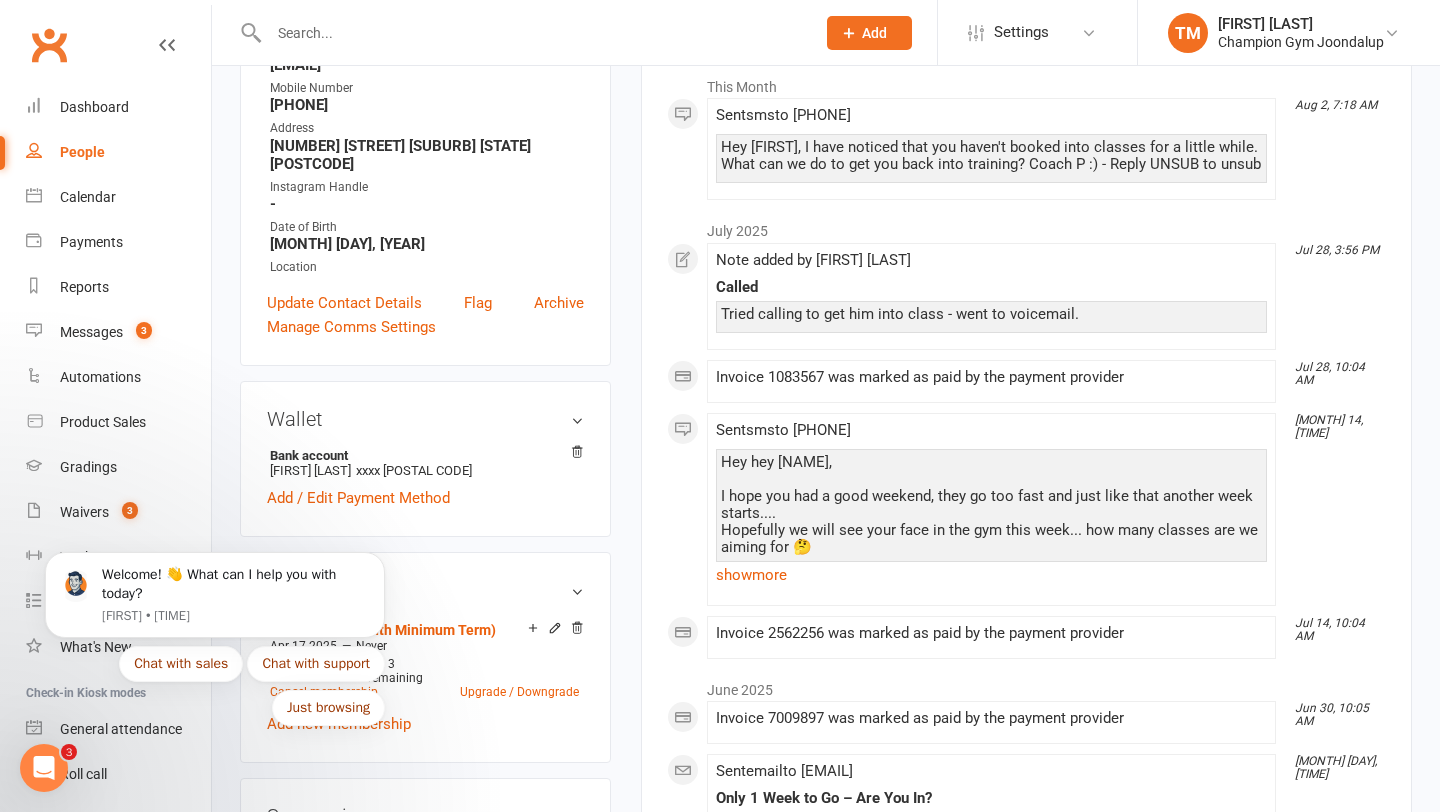 scroll, scrollTop: 0, scrollLeft: 0, axis: both 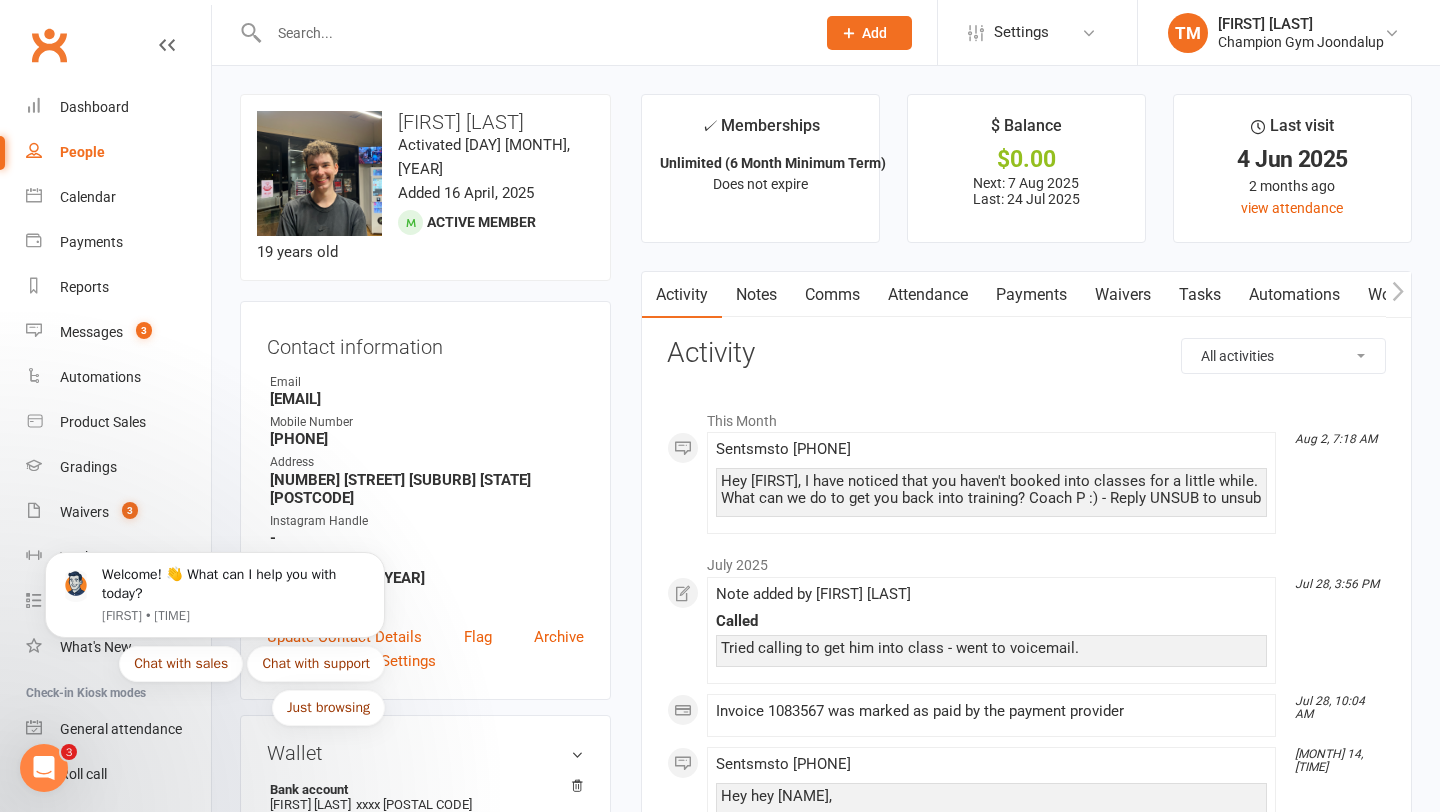 click on "Attendance" at bounding box center (928, 295) 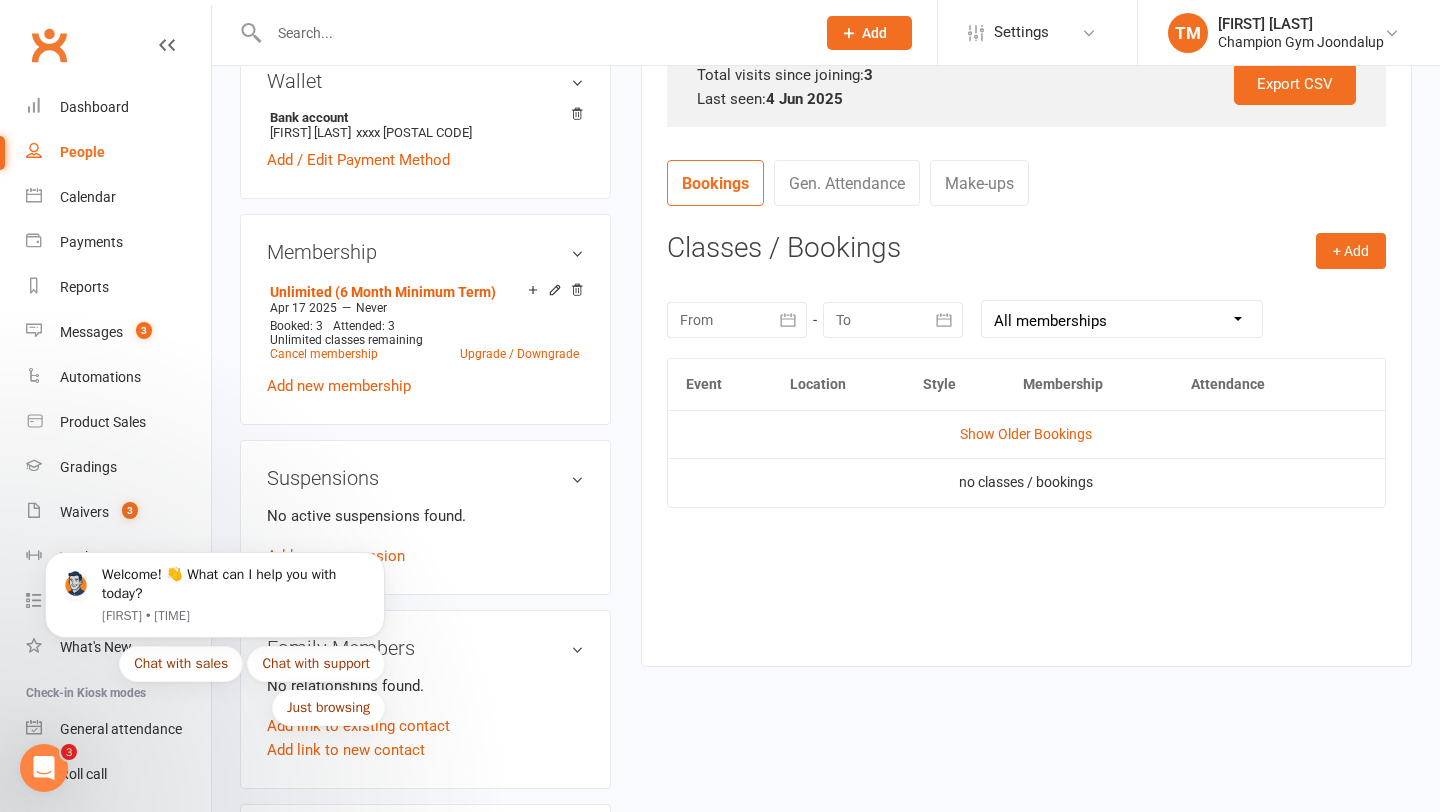 scroll, scrollTop: 737, scrollLeft: 0, axis: vertical 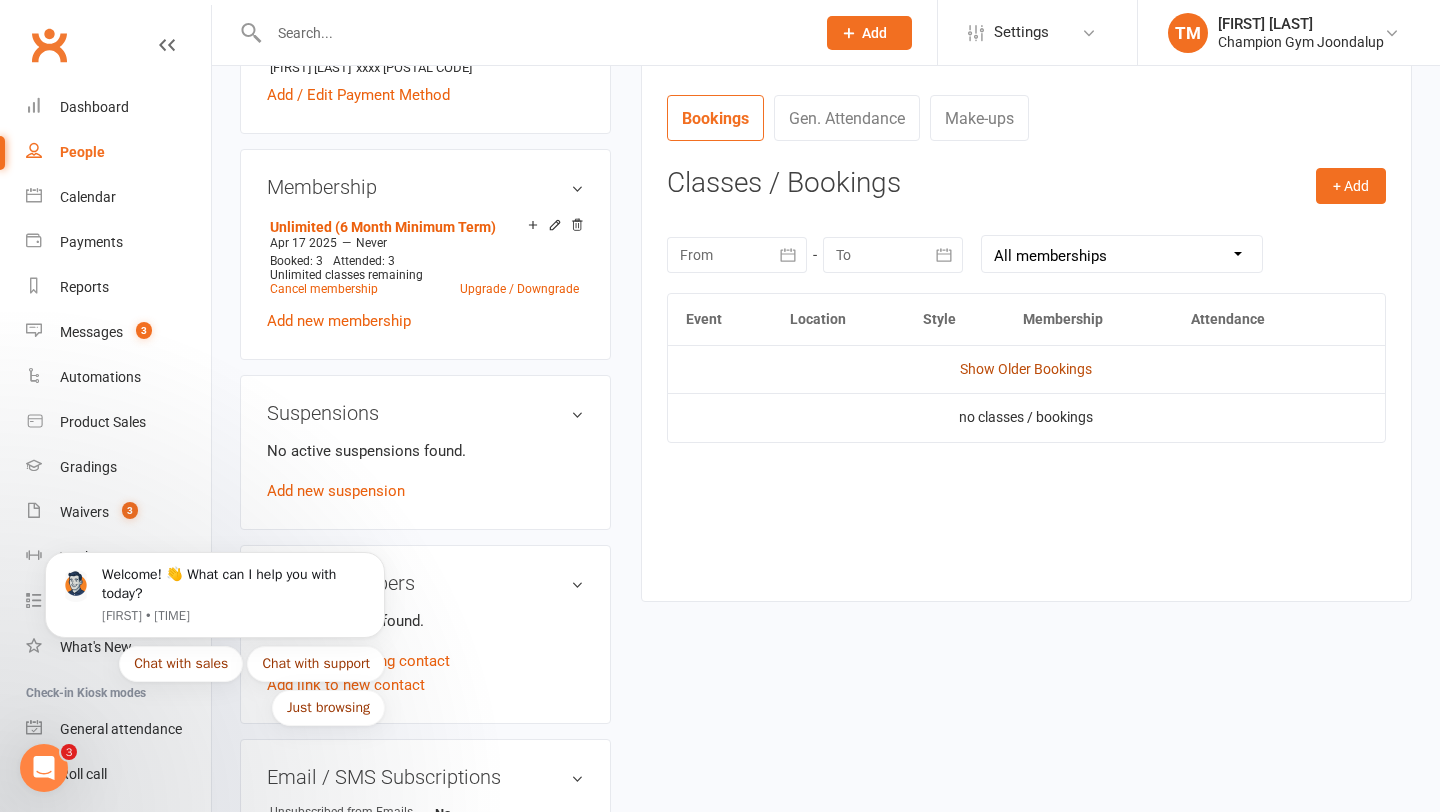 click on "Show Older Bookings" at bounding box center (1026, 369) 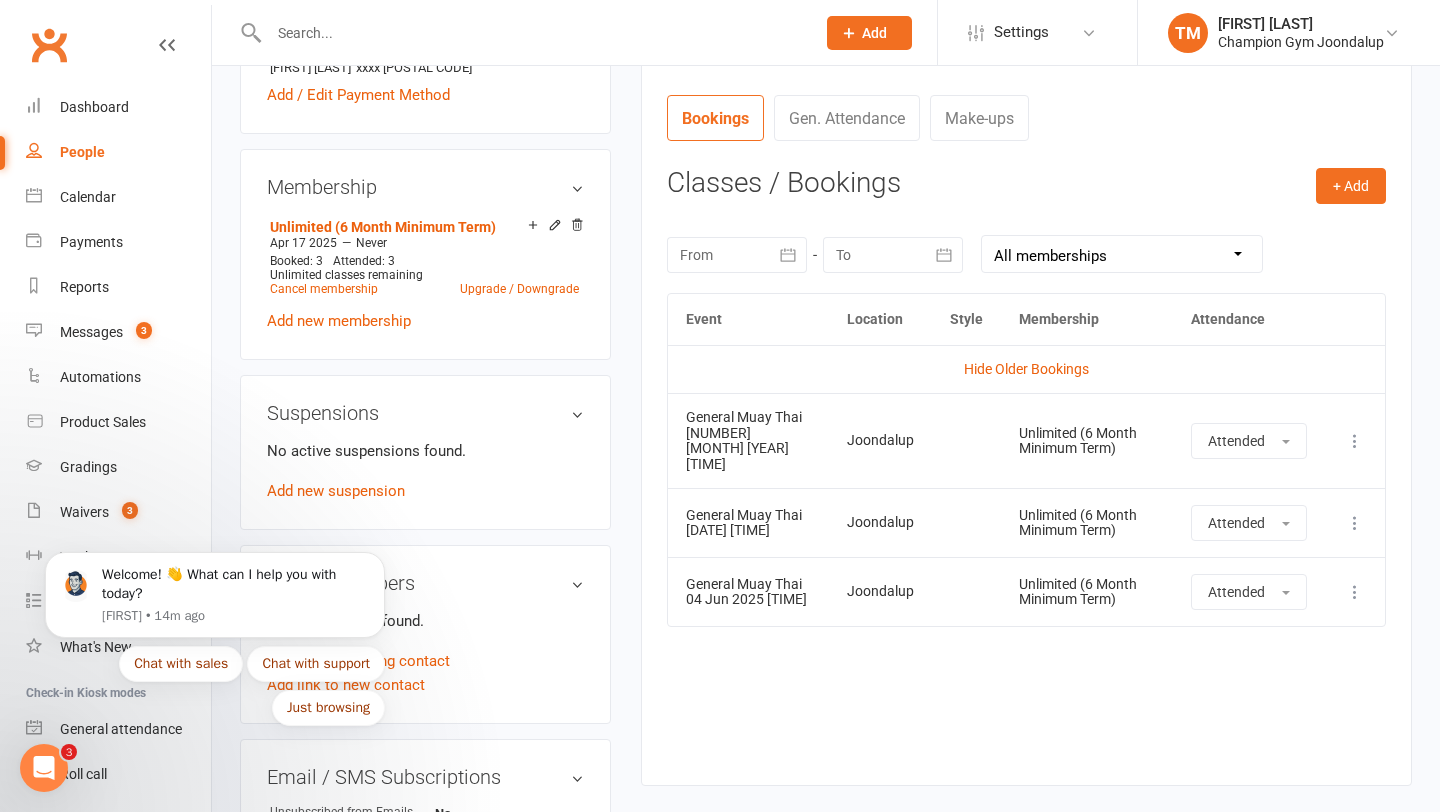 scroll, scrollTop: 0, scrollLeft: 0, axis: both 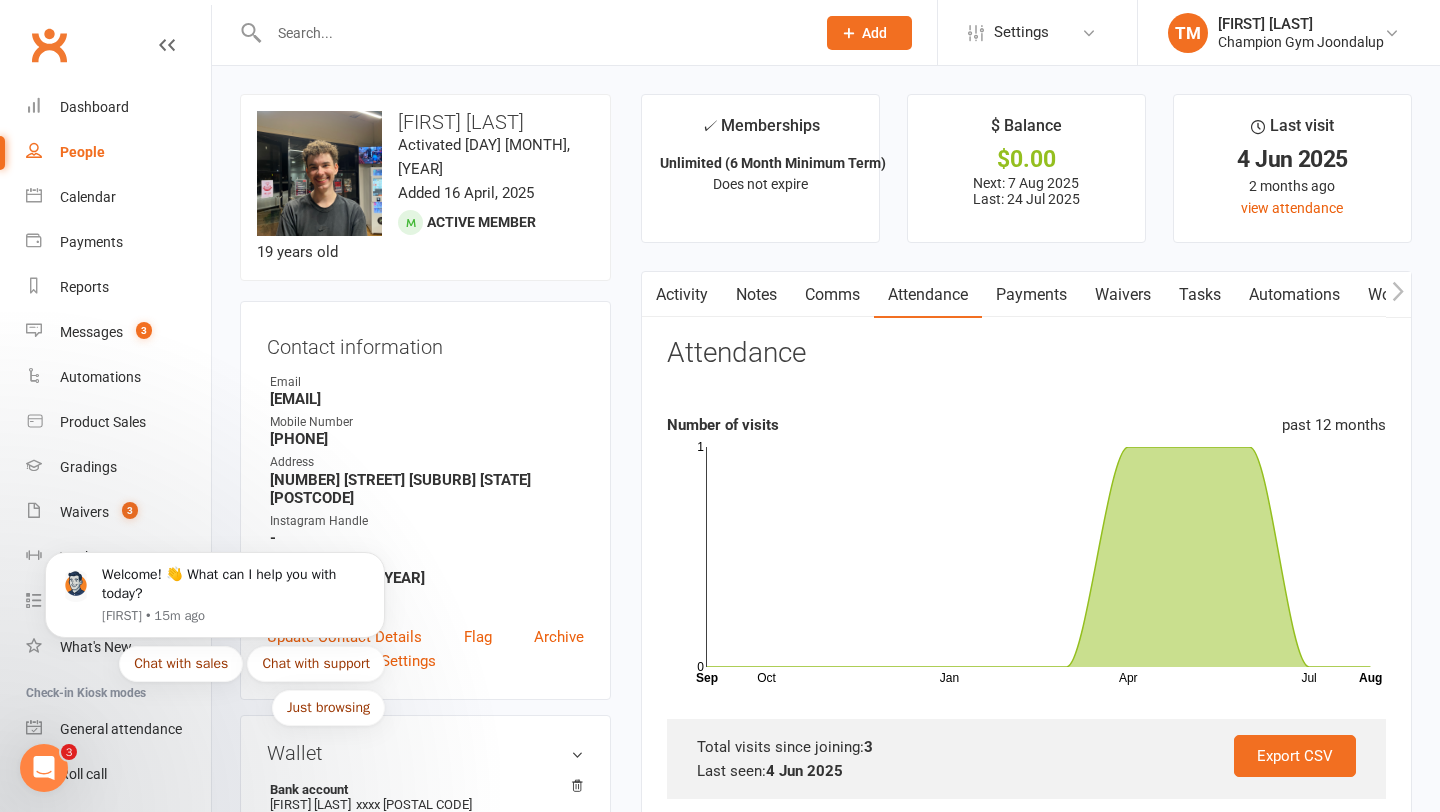 click at bounding box center [532, 33] 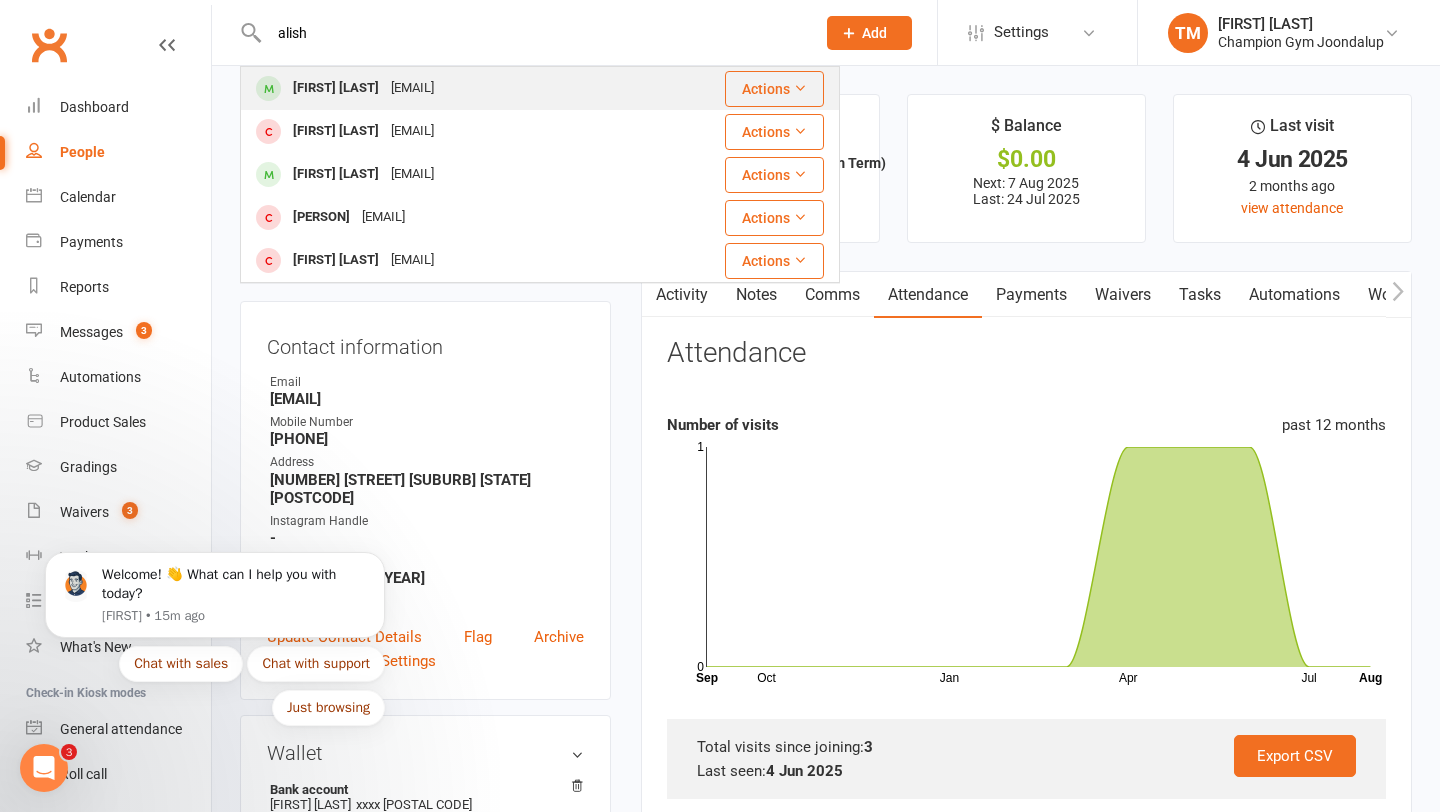 type on "alish" 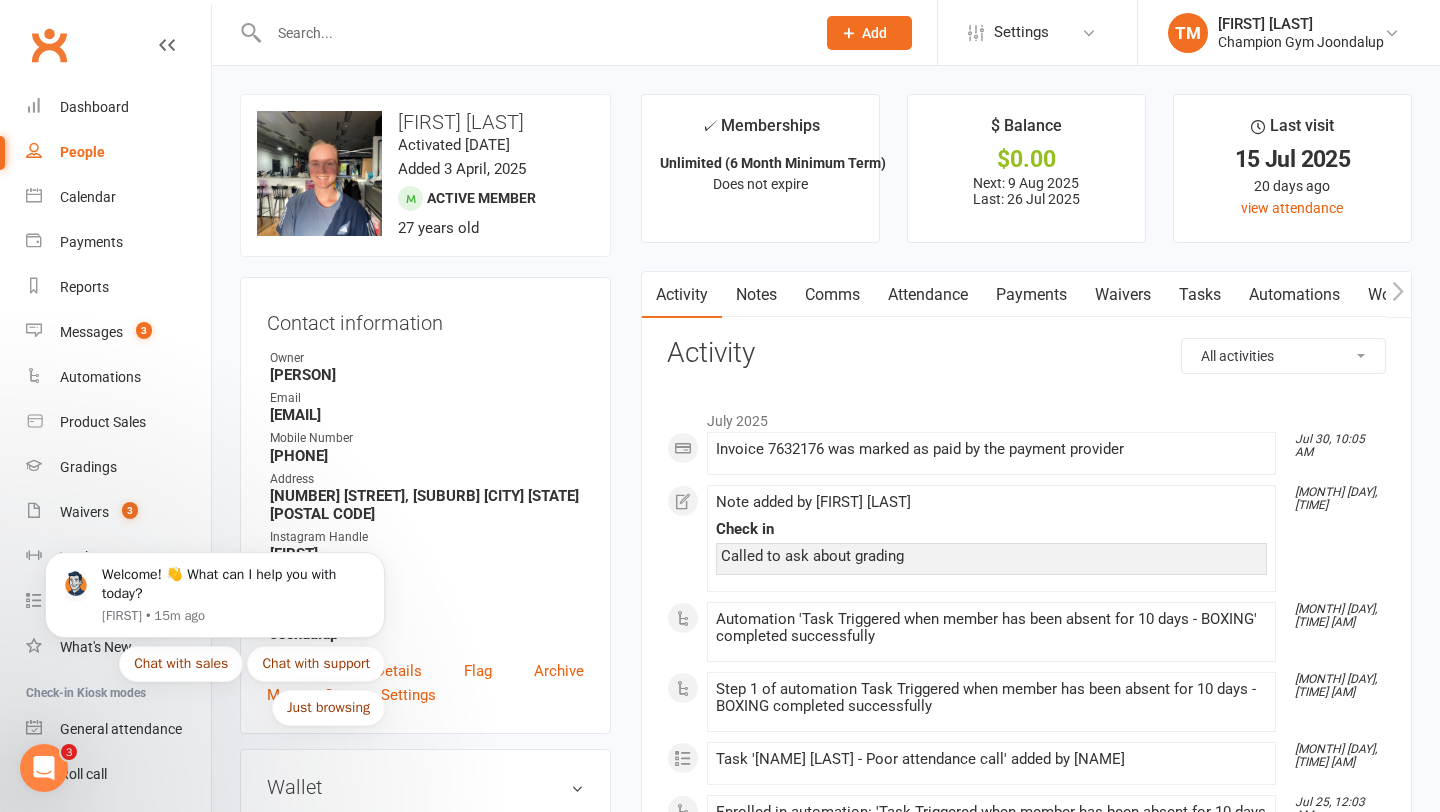 click on "Notes" at bounding box center (756, 295) 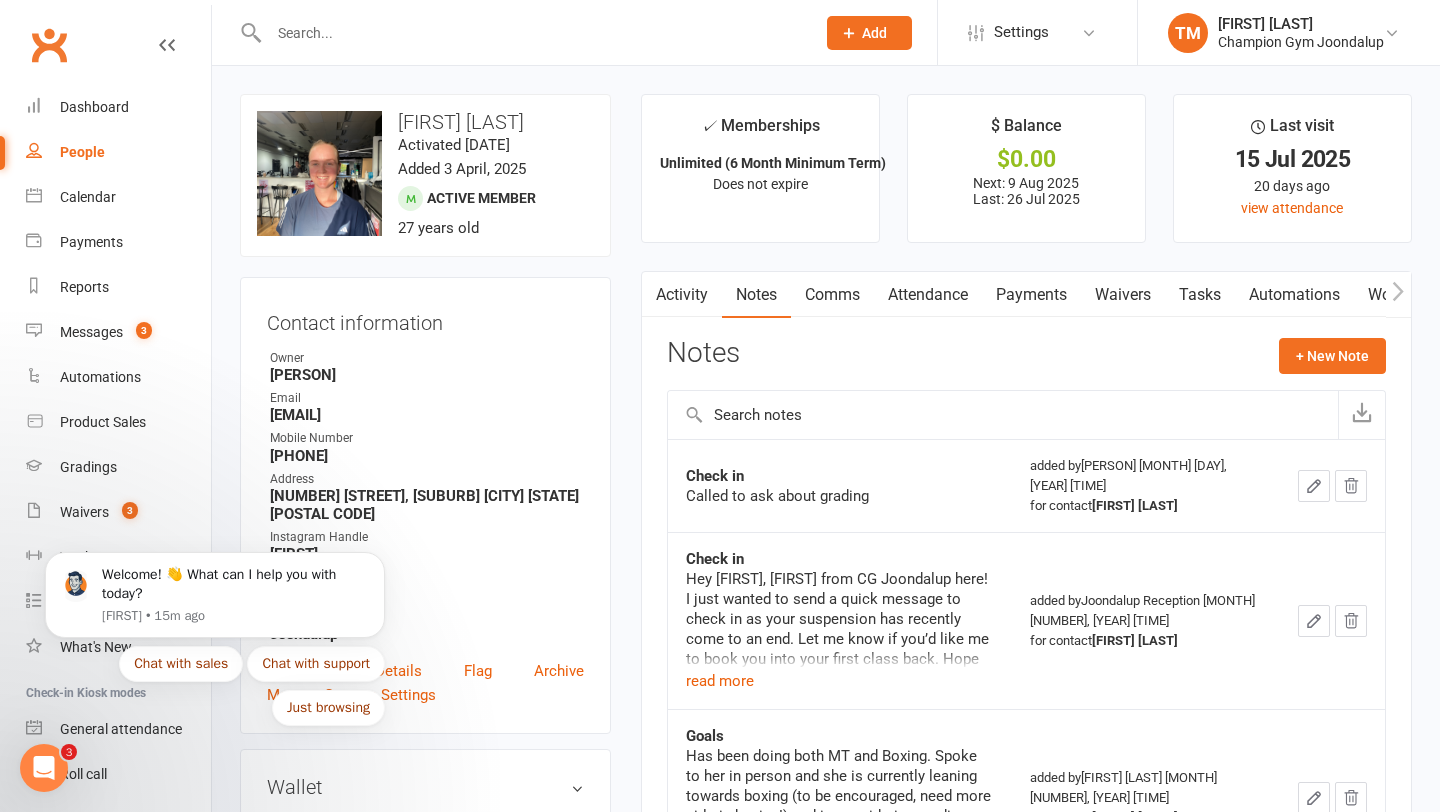 click on "Attendance" at bounding box center (928, 295) 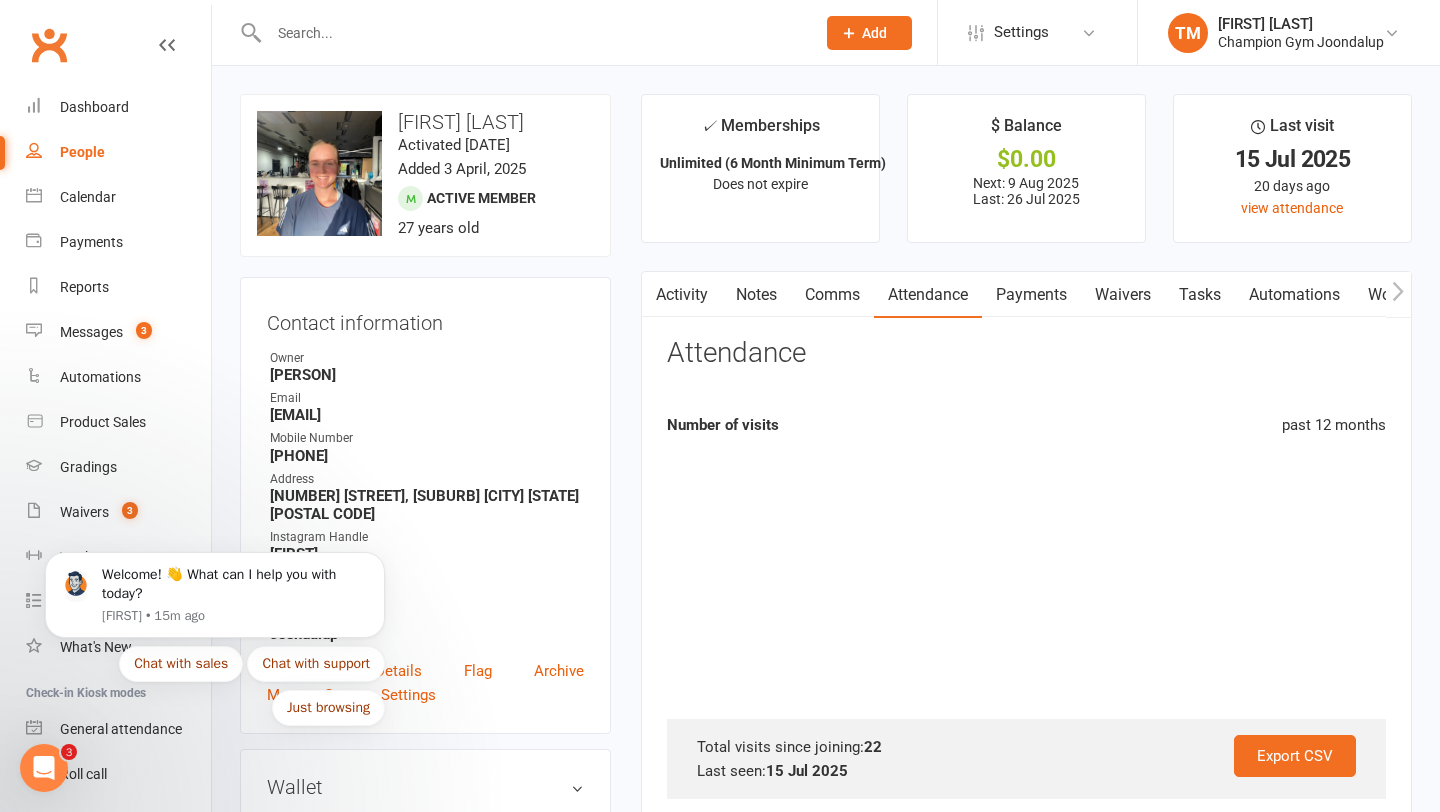 click on "Comms" at bounding box center [832, 295] 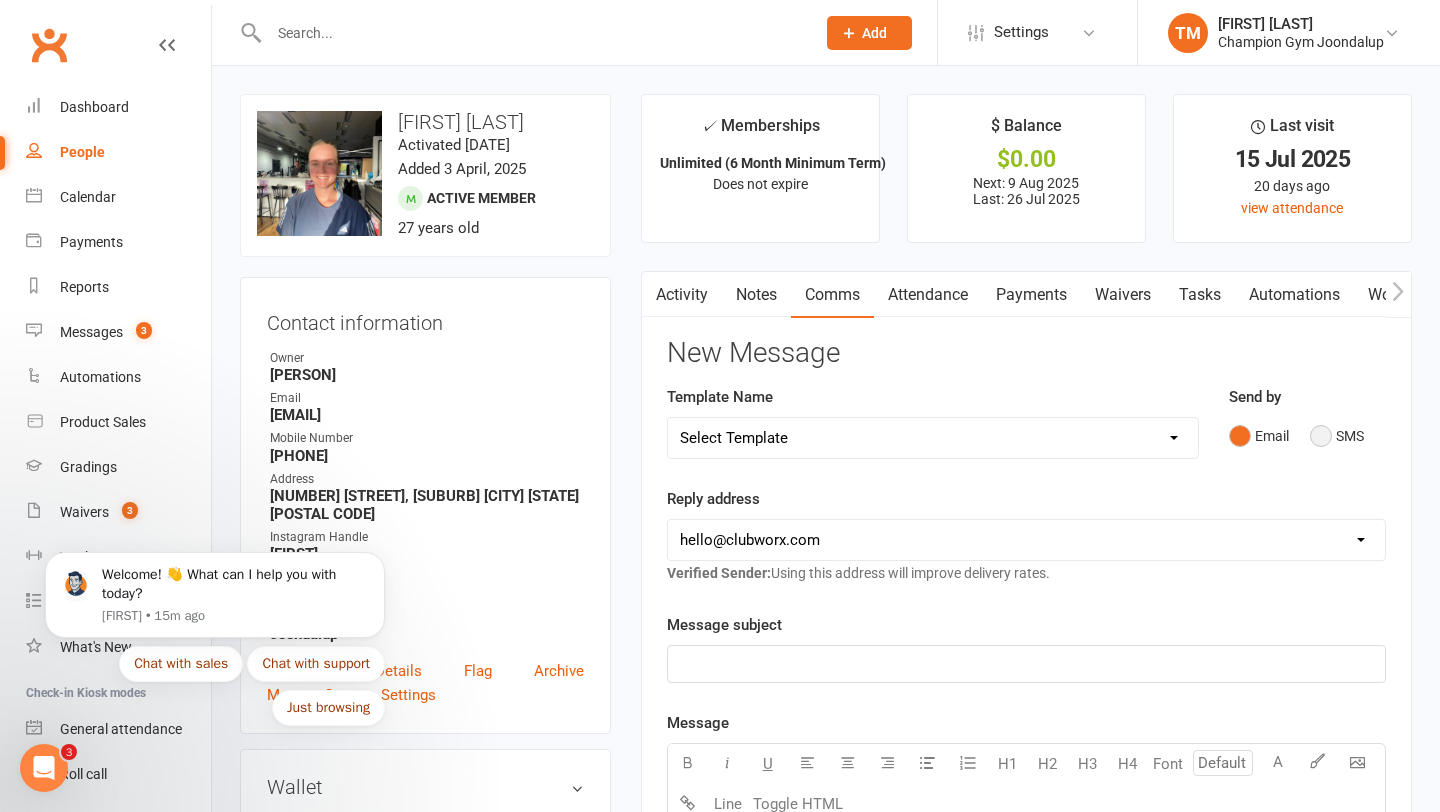click on "SMS" at bounding box center (1337, 436) 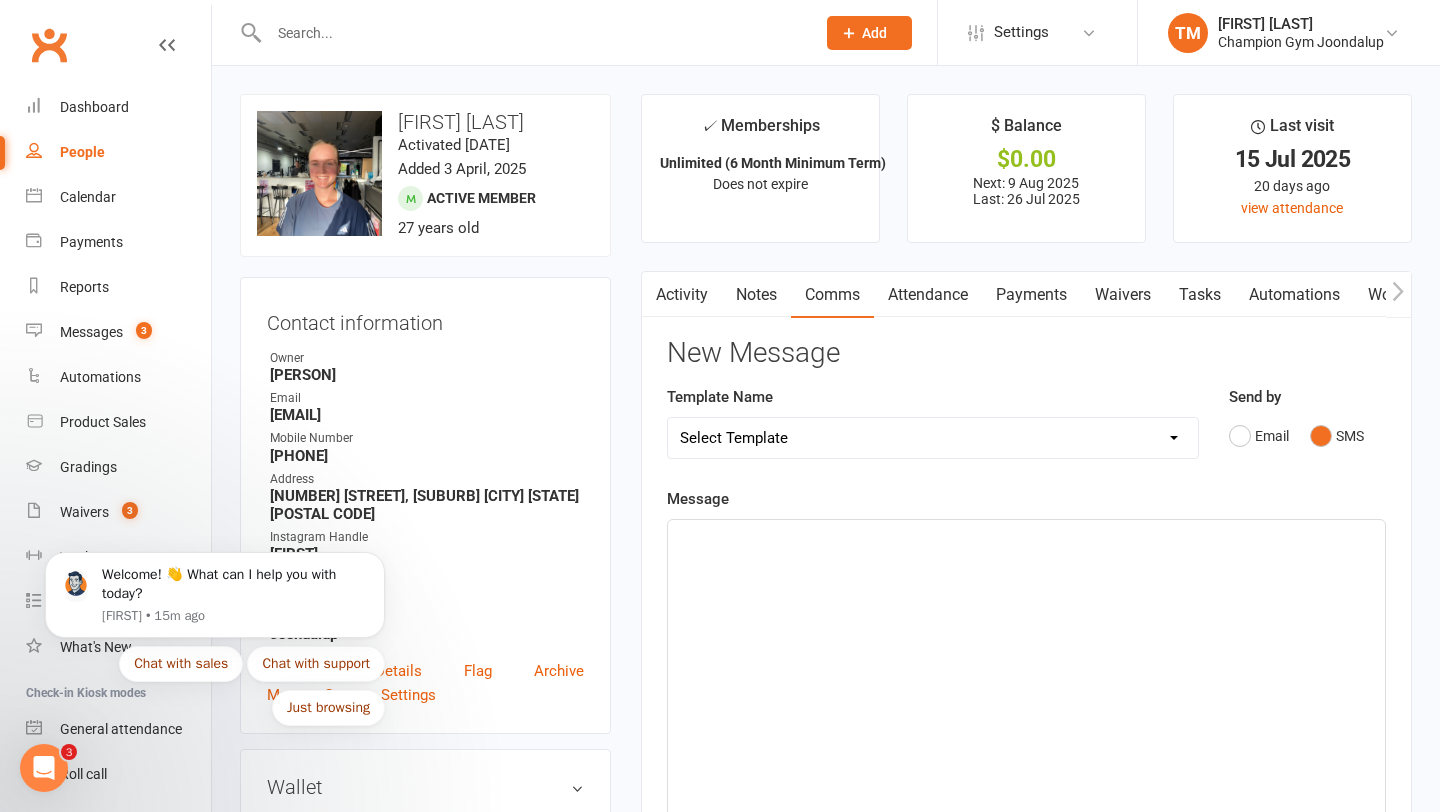 click on "﻿" 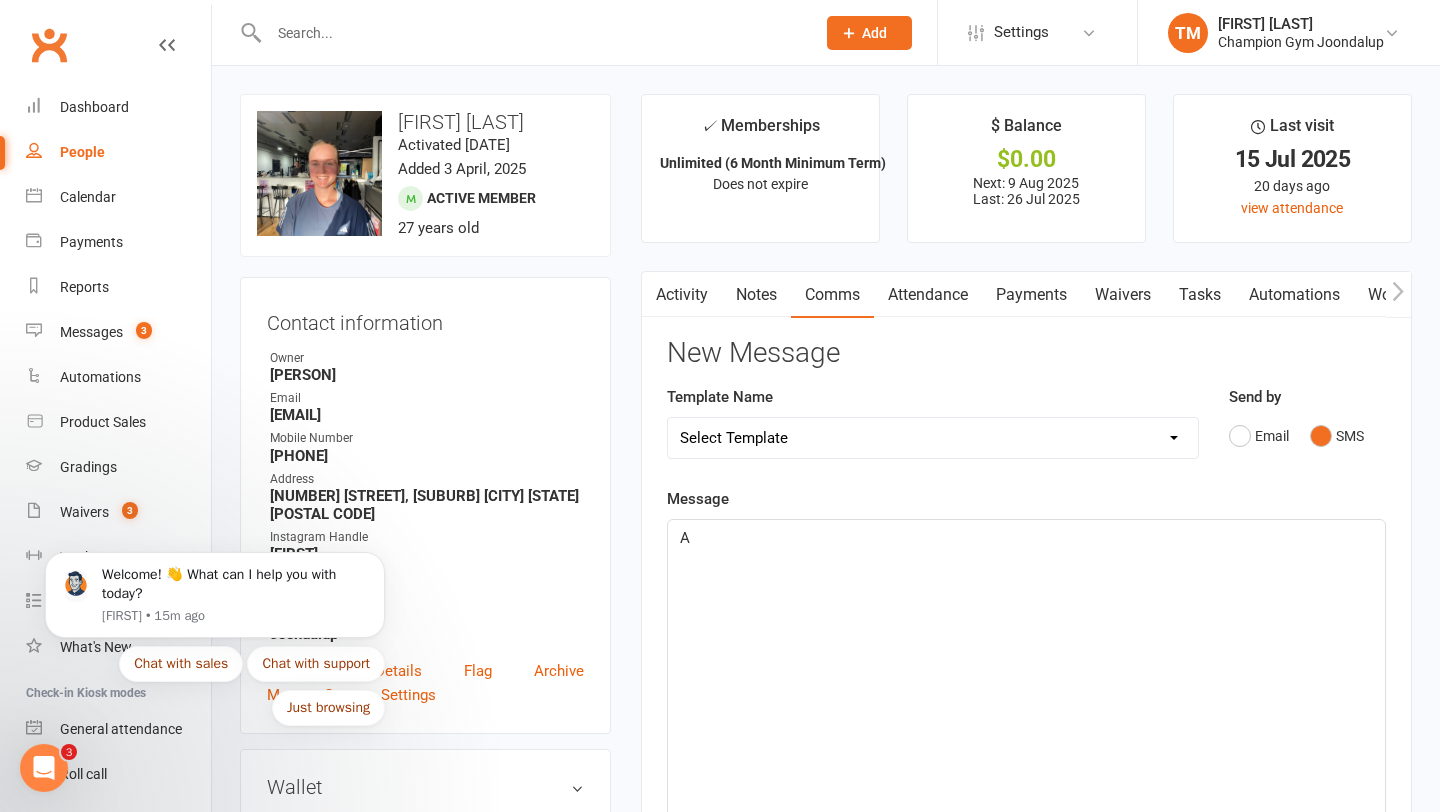 type 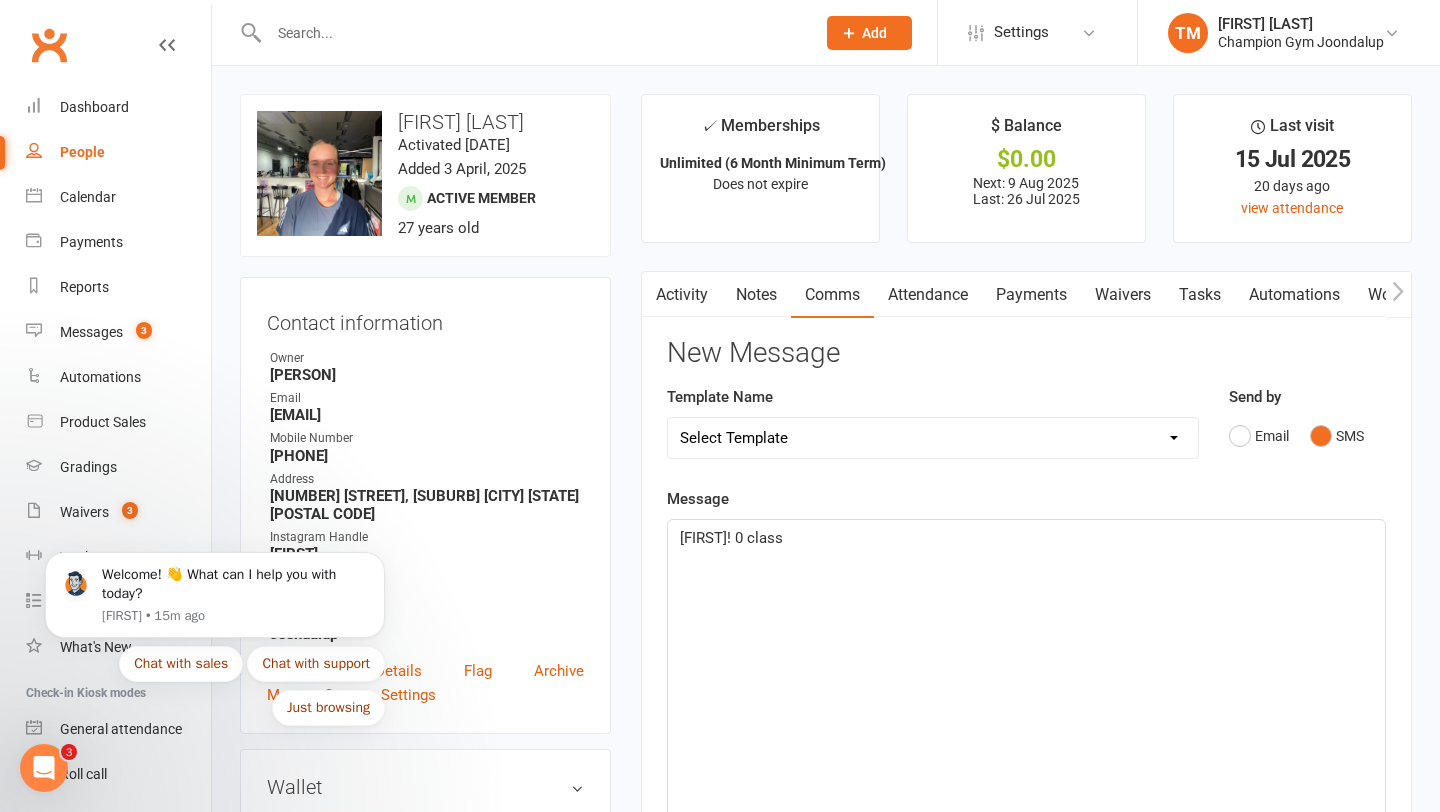 click on "[FIRST]! 0 class" 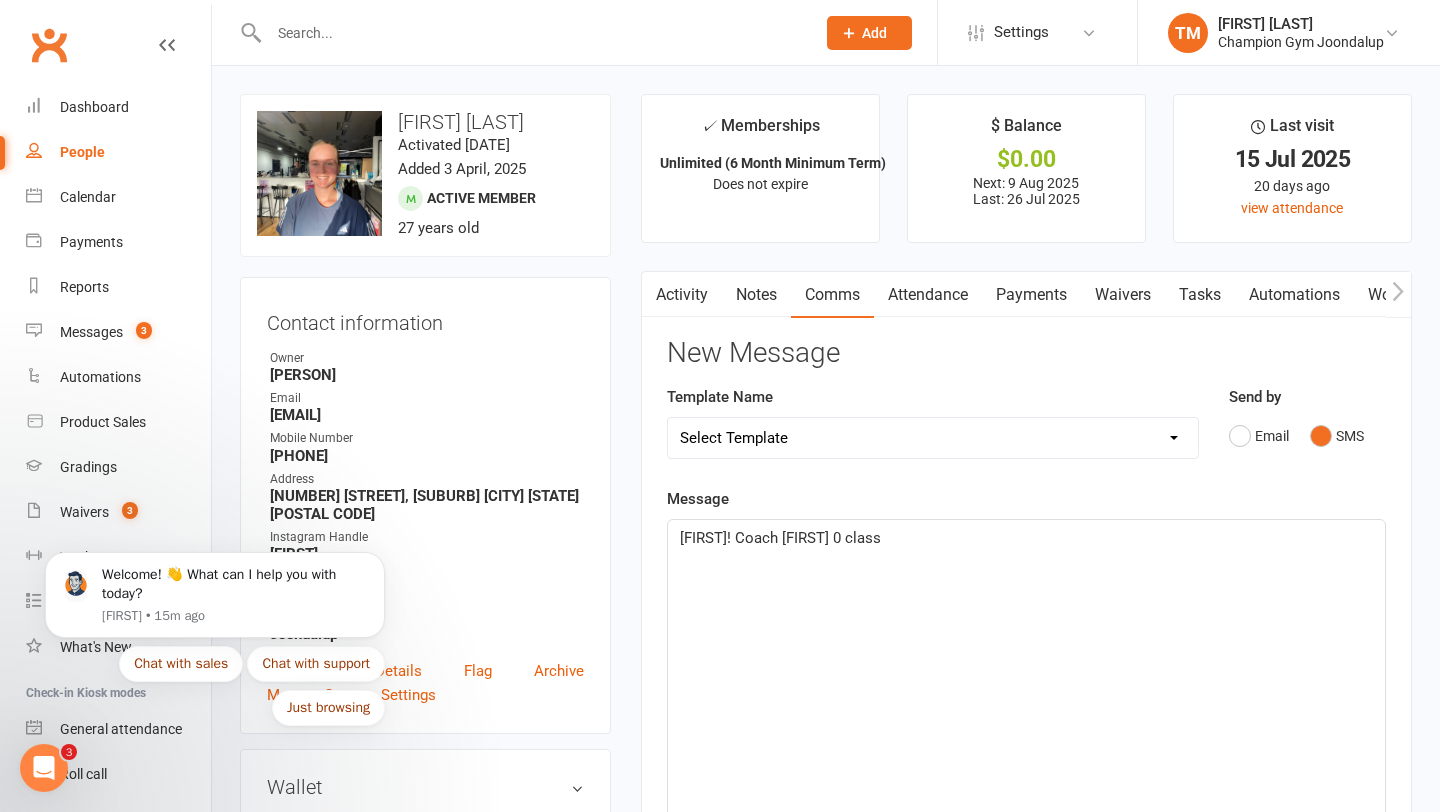 click on "[FIRST]! Coach [FIRST] 0 class" 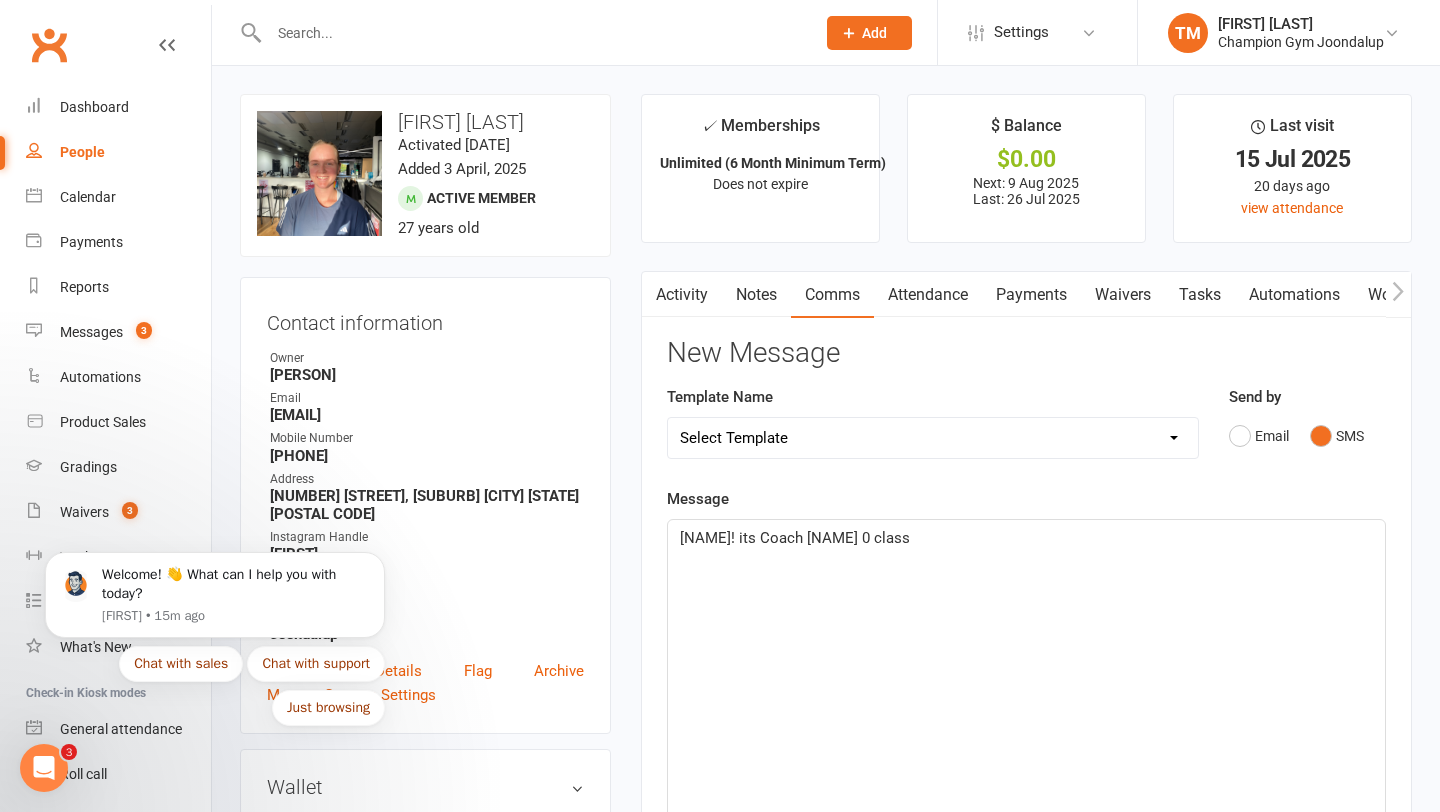 click on "[NAME]! its Coach [NAME] 0 class" 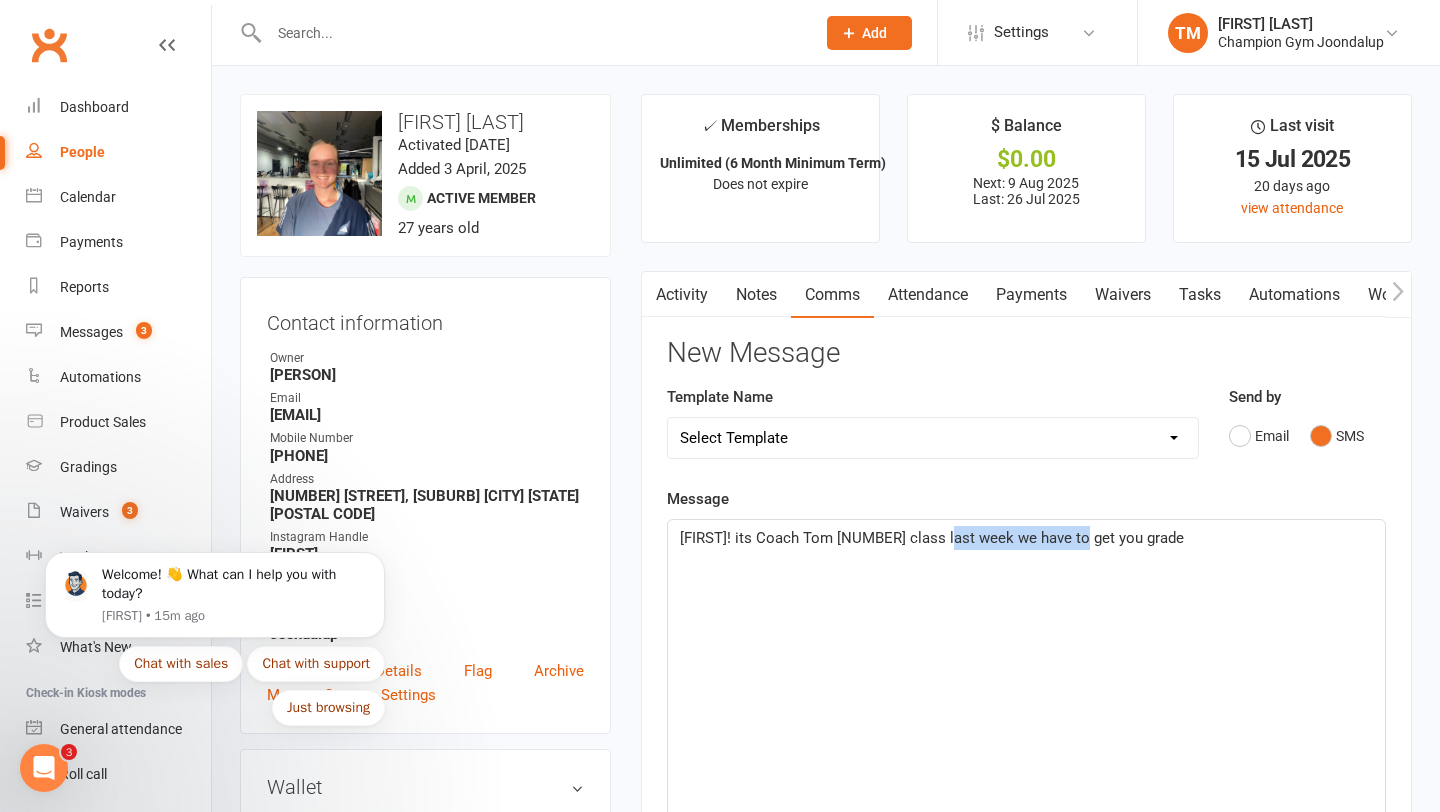 drag, startPoint x: 1067, startPoint y: 540, endPoint x: 941, endPoint y: 547, distance: 126.1943 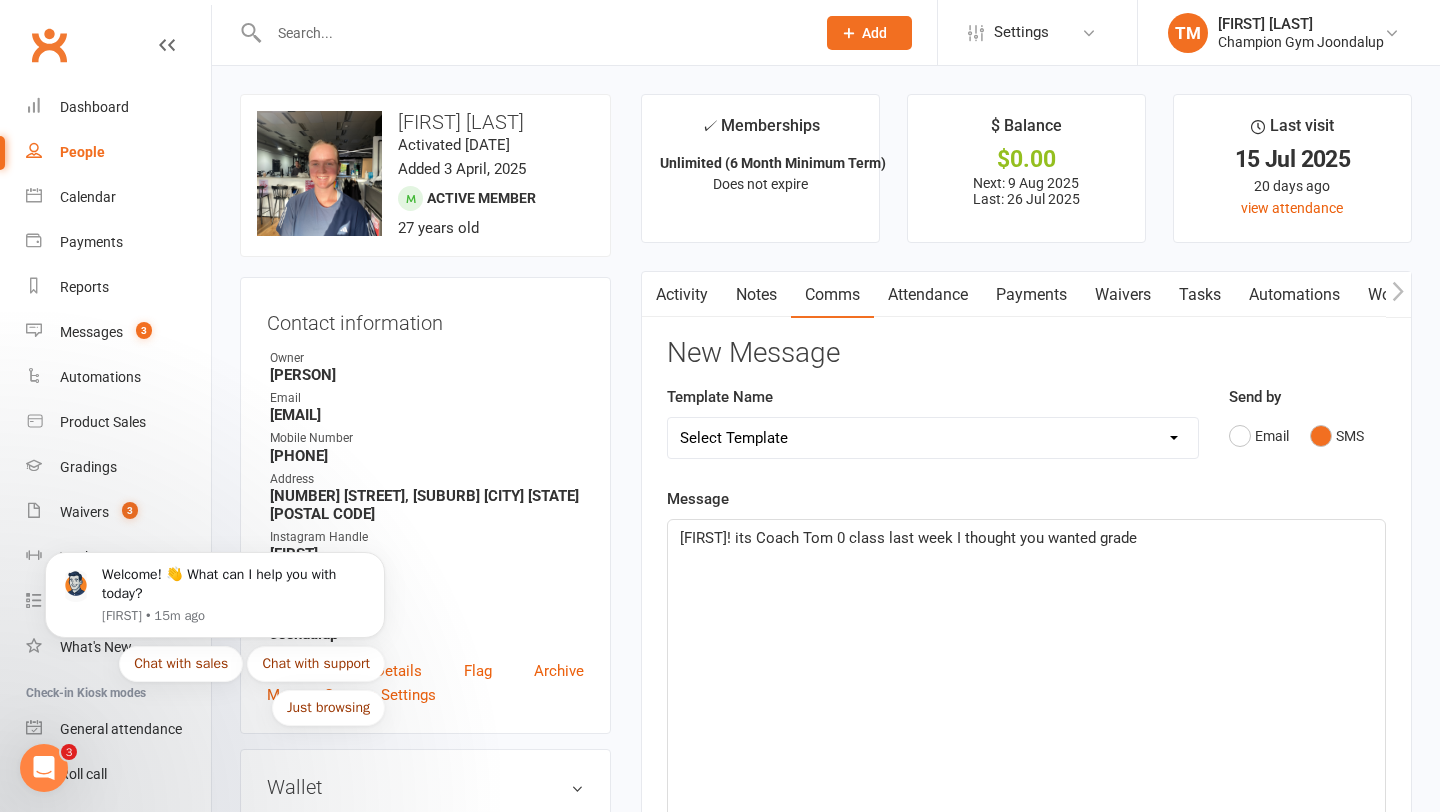 click on "[FIRST]! its Coach Tom 0 class last week I thought you wanted grade" 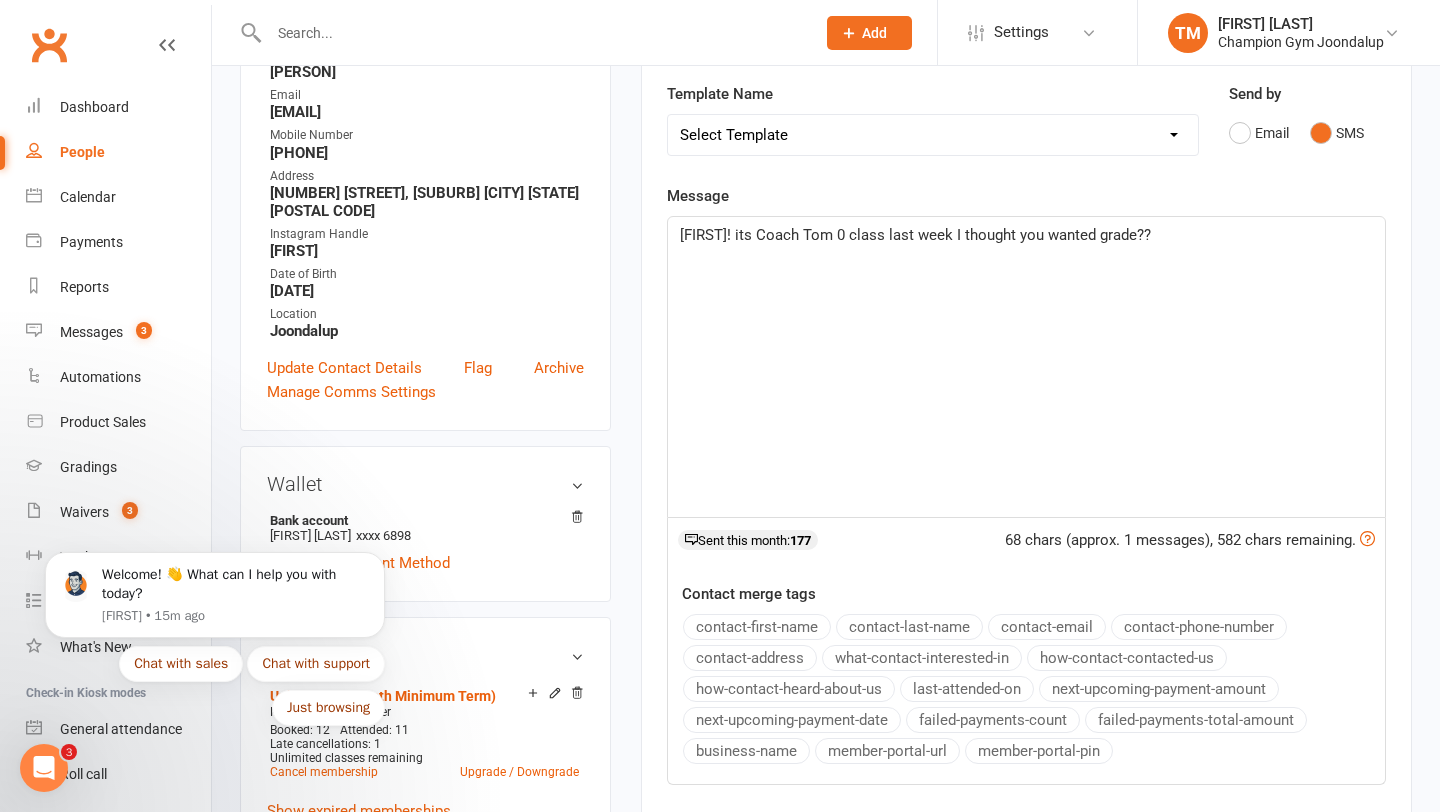 scroll, scrollTop: 305, scrollLeft: 0, axis: vertical 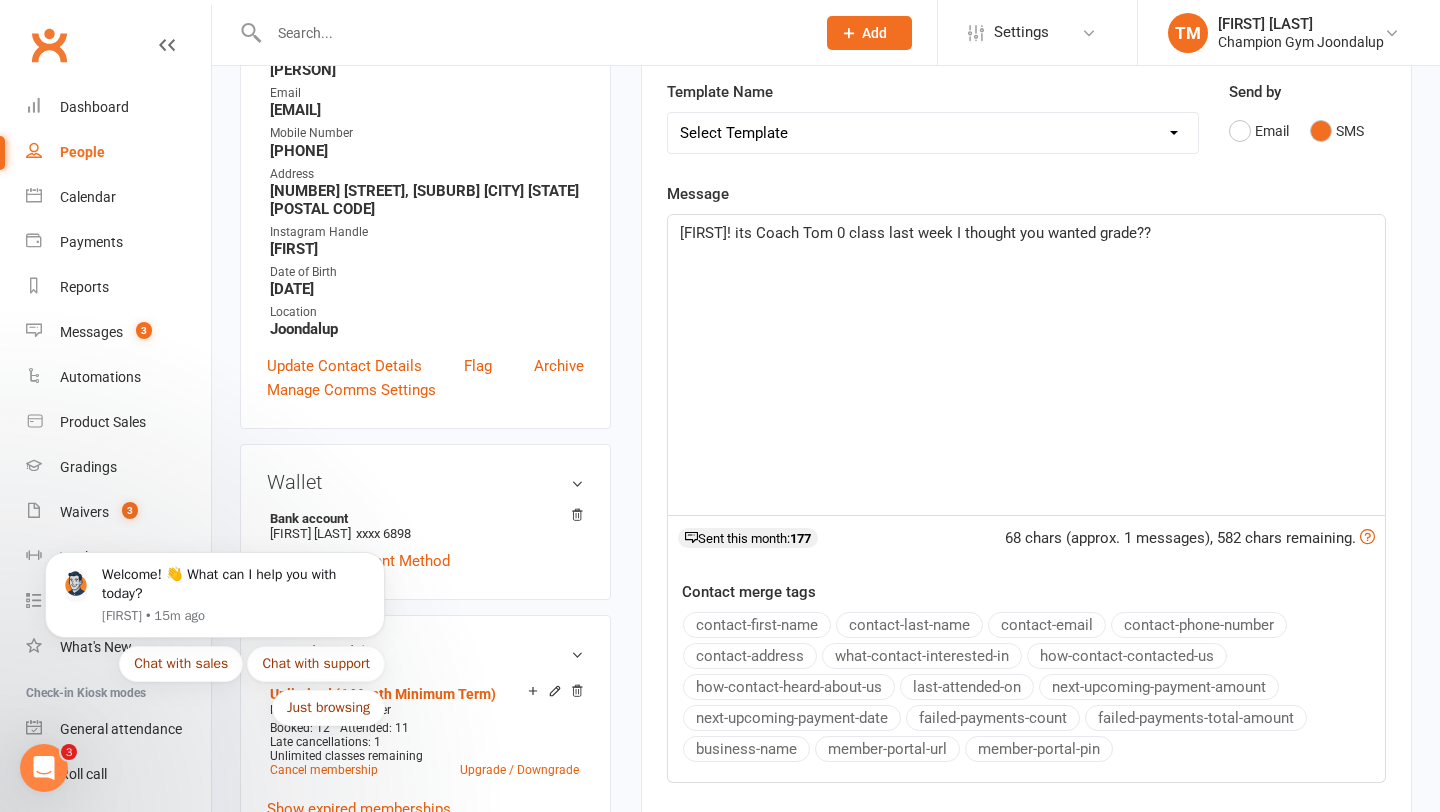 click on "[FIRST]! its Coach Tom 0 class last week I thought you wanted grade??" 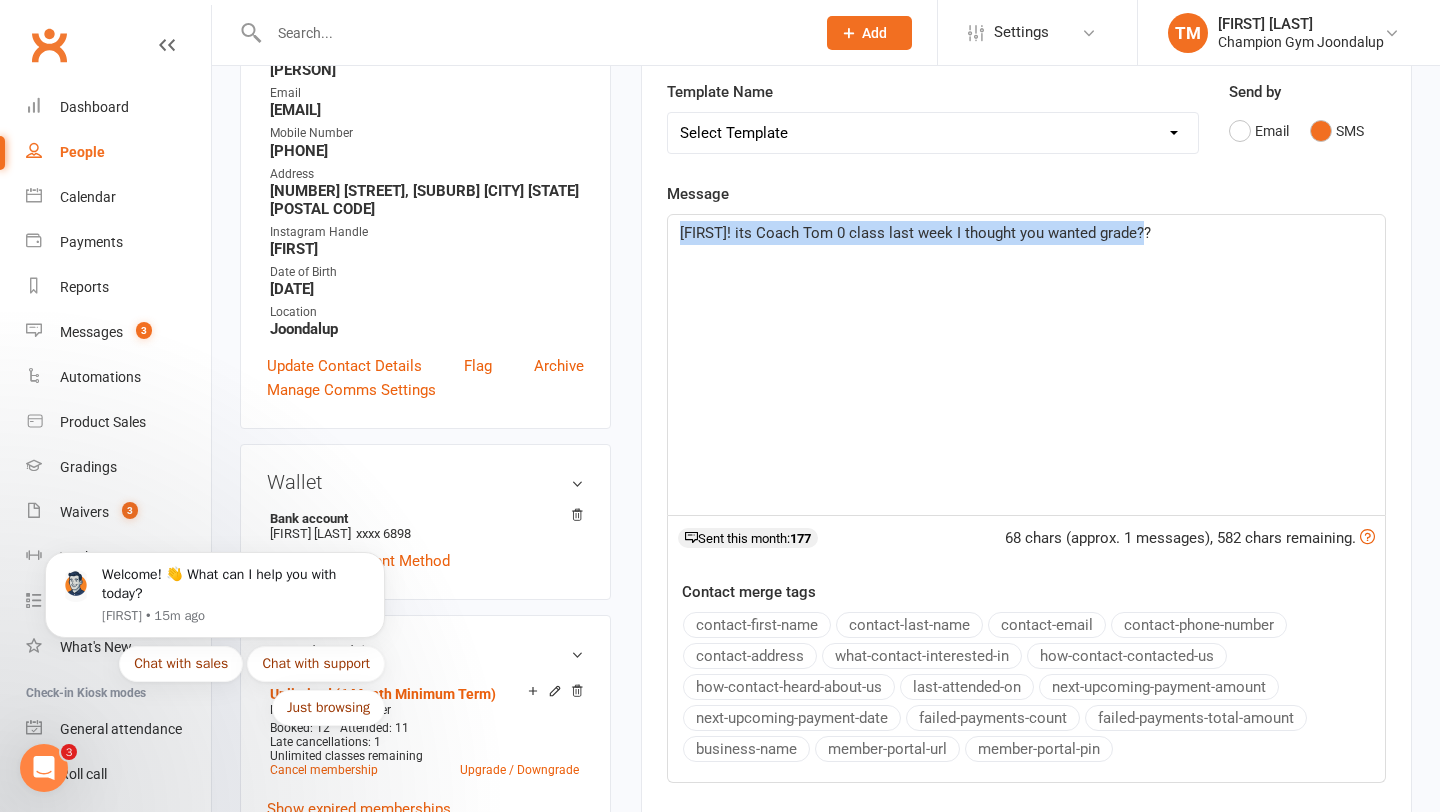 click on "[FIRST]! its Coach Tom 0 class last week I thought you wanted grade??" 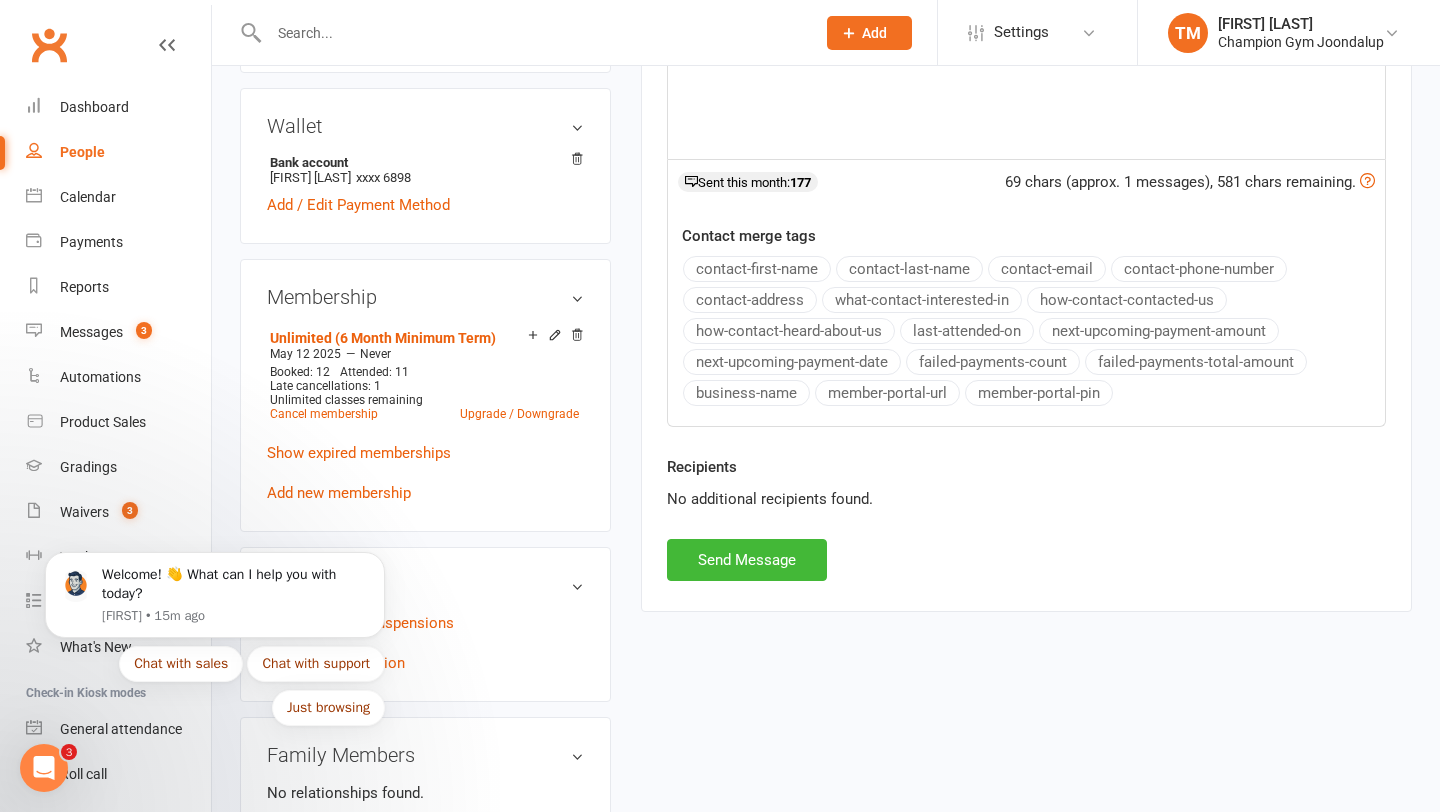 scroll, scrollTop: 659, scrollLeft: 0, axis: vertical 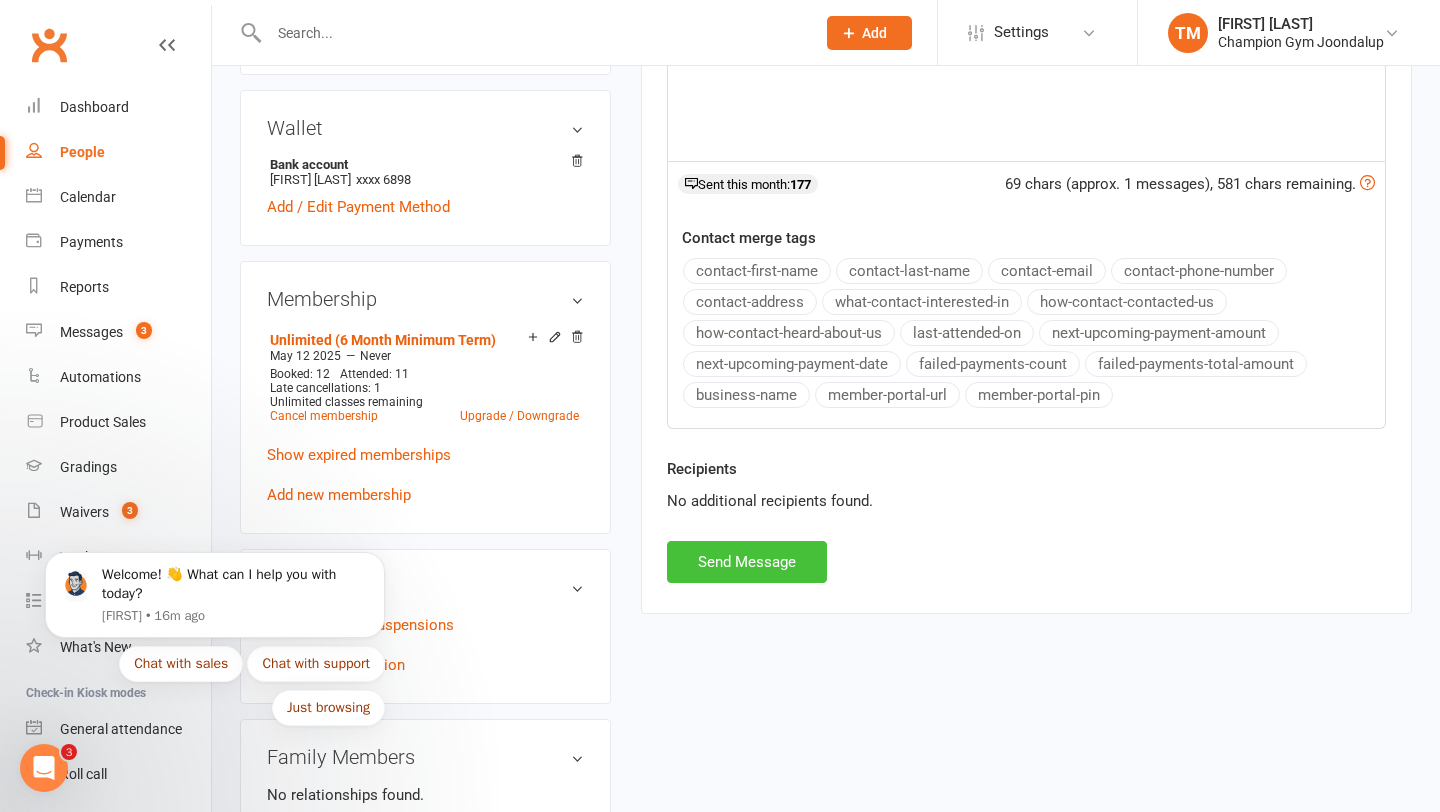 click on "Send Message" at bounding box center [747, 562] 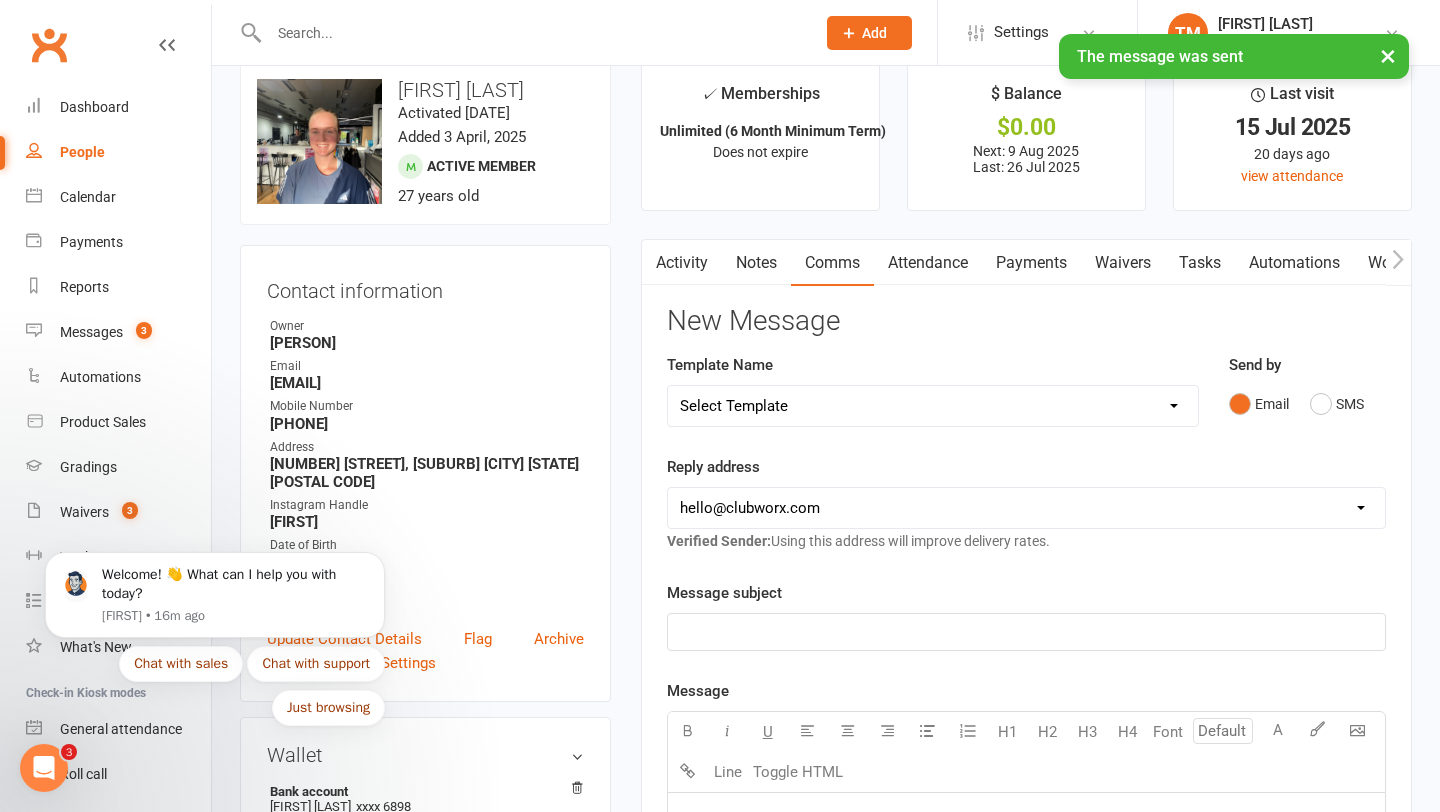 scroll, scrollTop: 0, scrollLeft: 0, axis: both 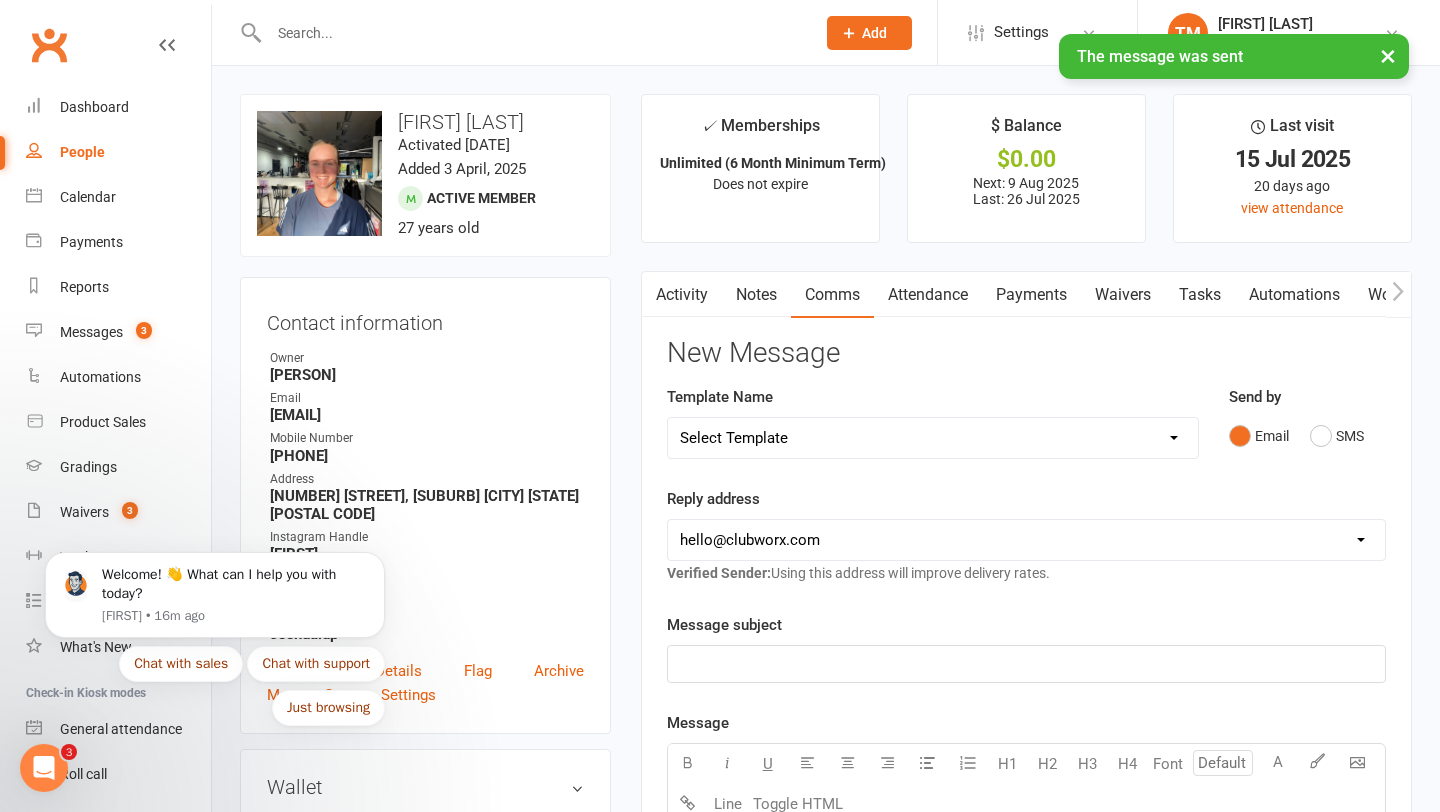 click on "Notes" at bounding box center [756, 295] 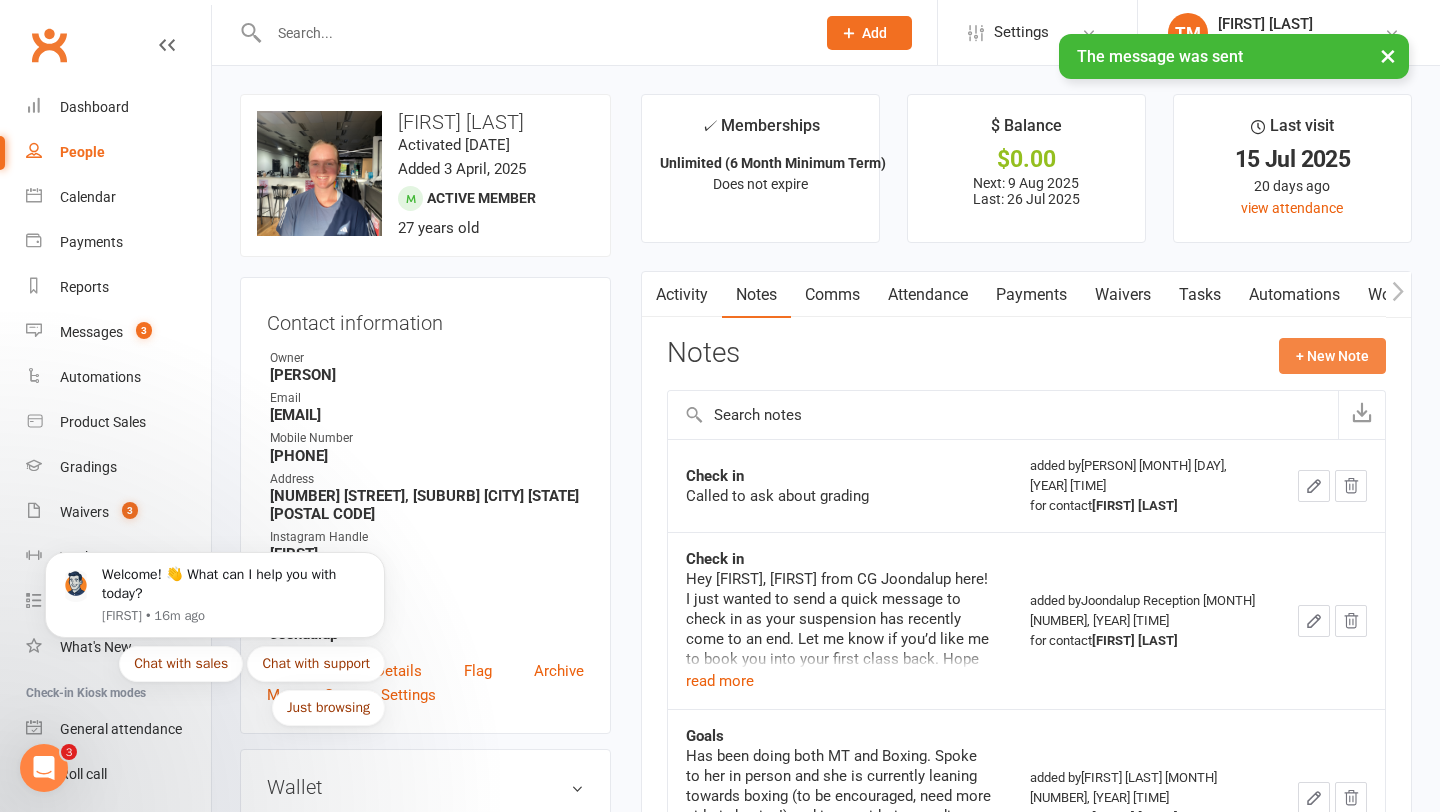 click on "+ New Note" at bounding box center [1332, 356] 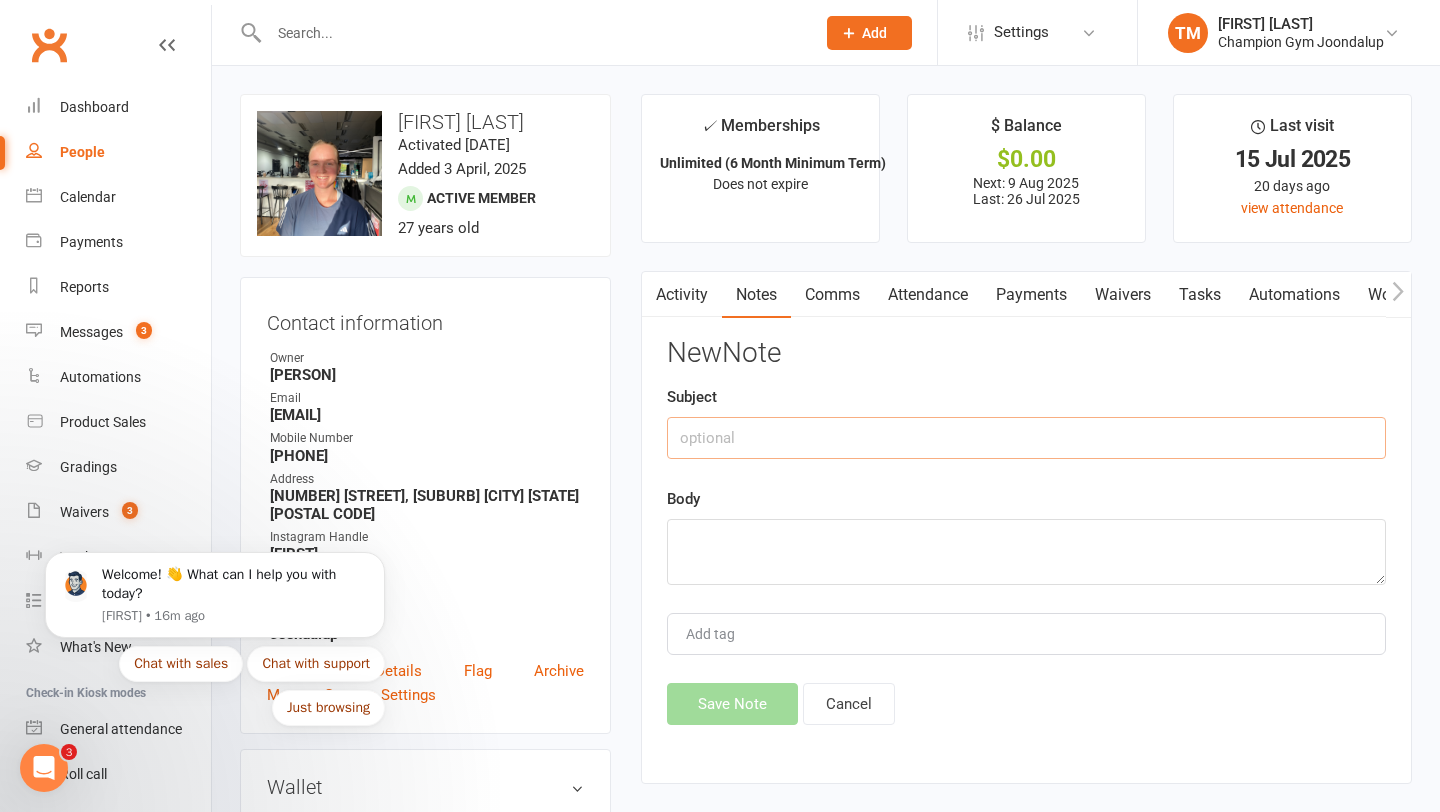 click at bounding box center [1026, 438] 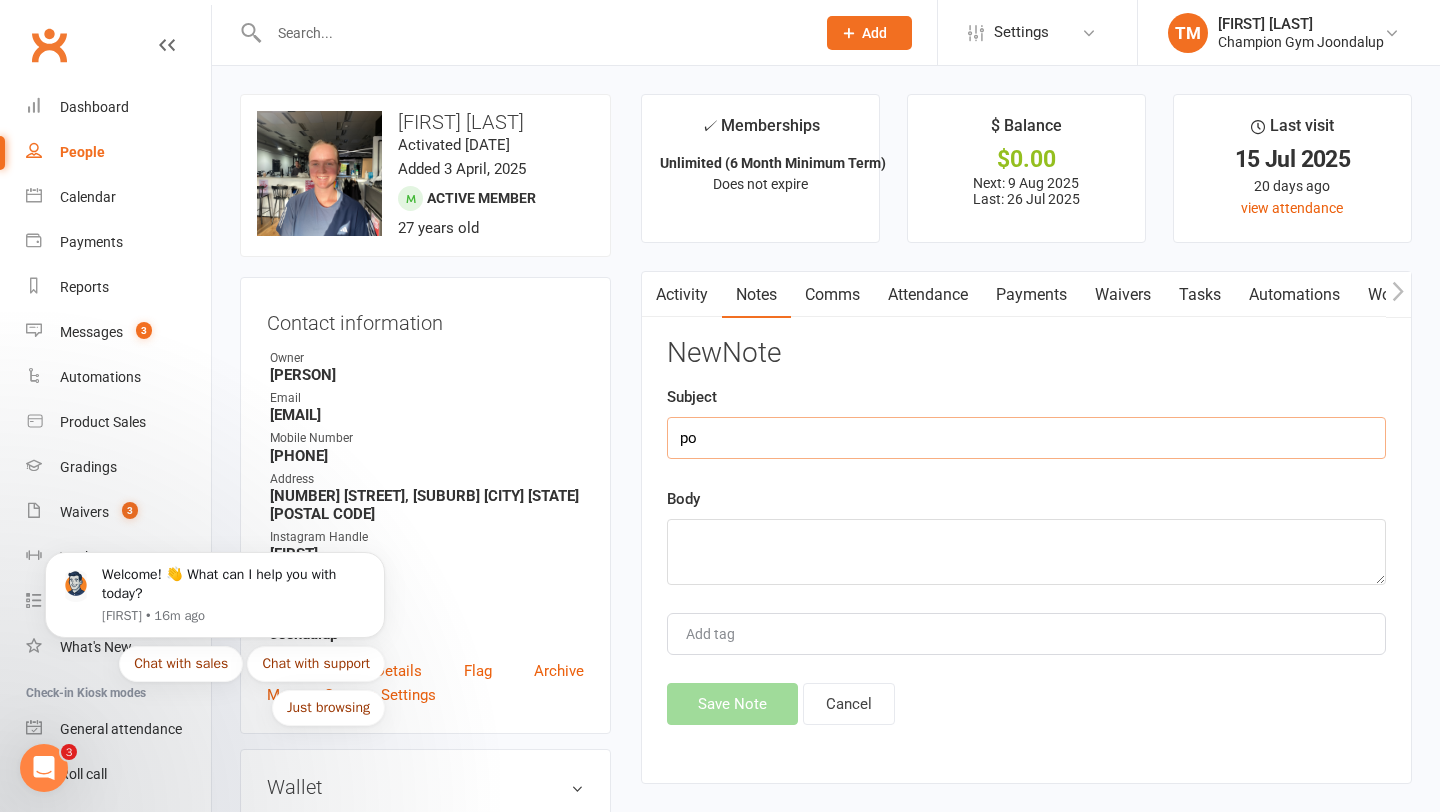 type on "p" 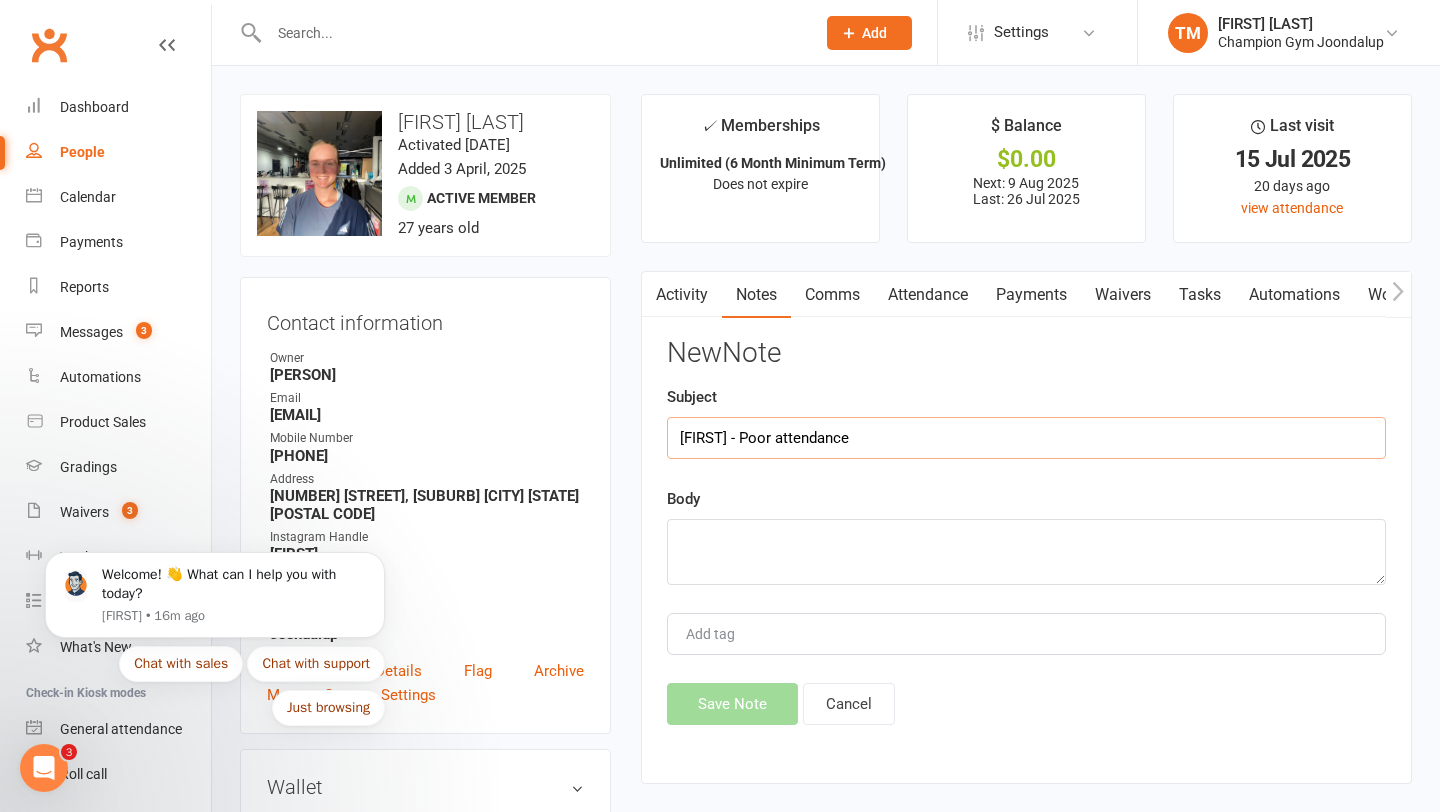 type on "[FIRST] - Poor attendance" 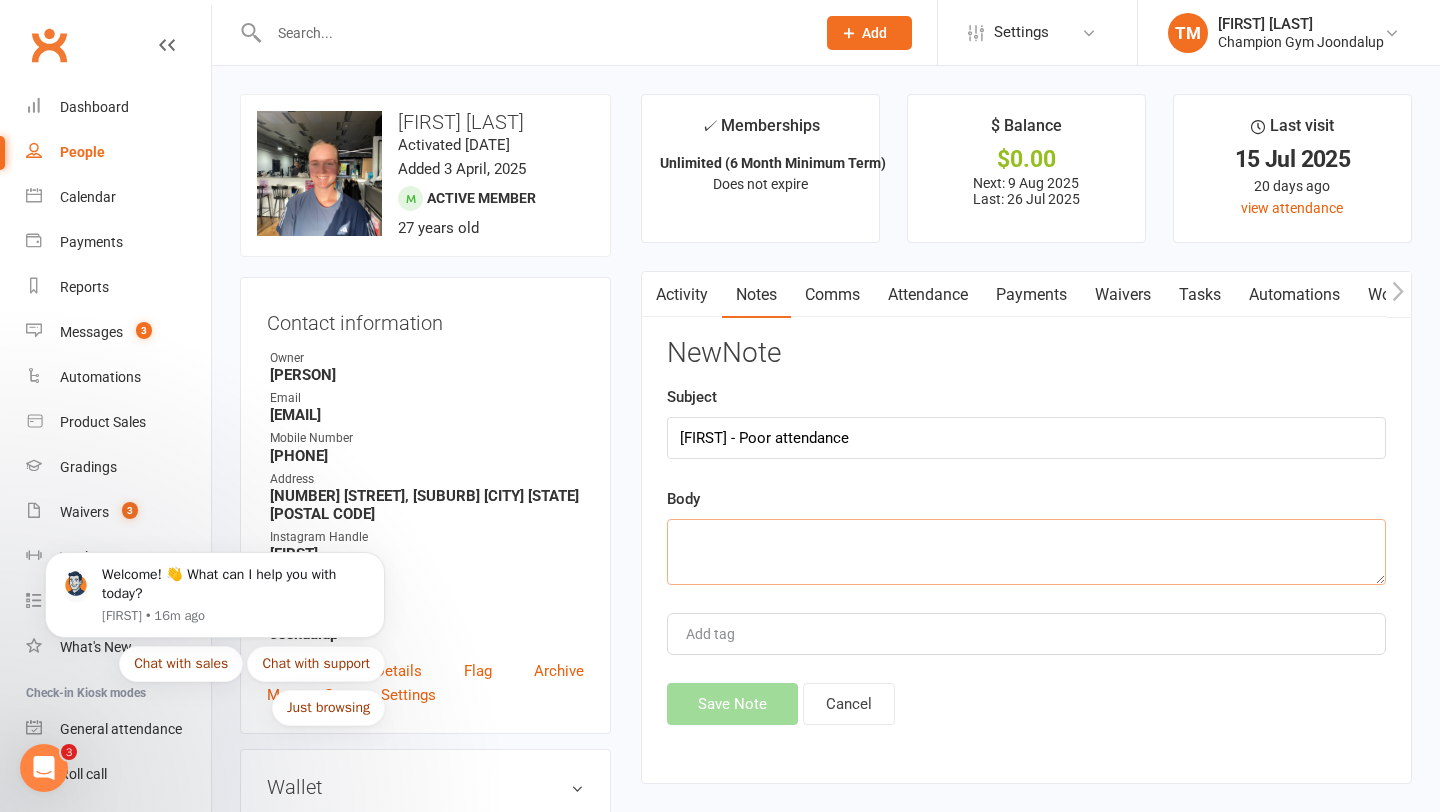click at bounding box center [1026, 552] 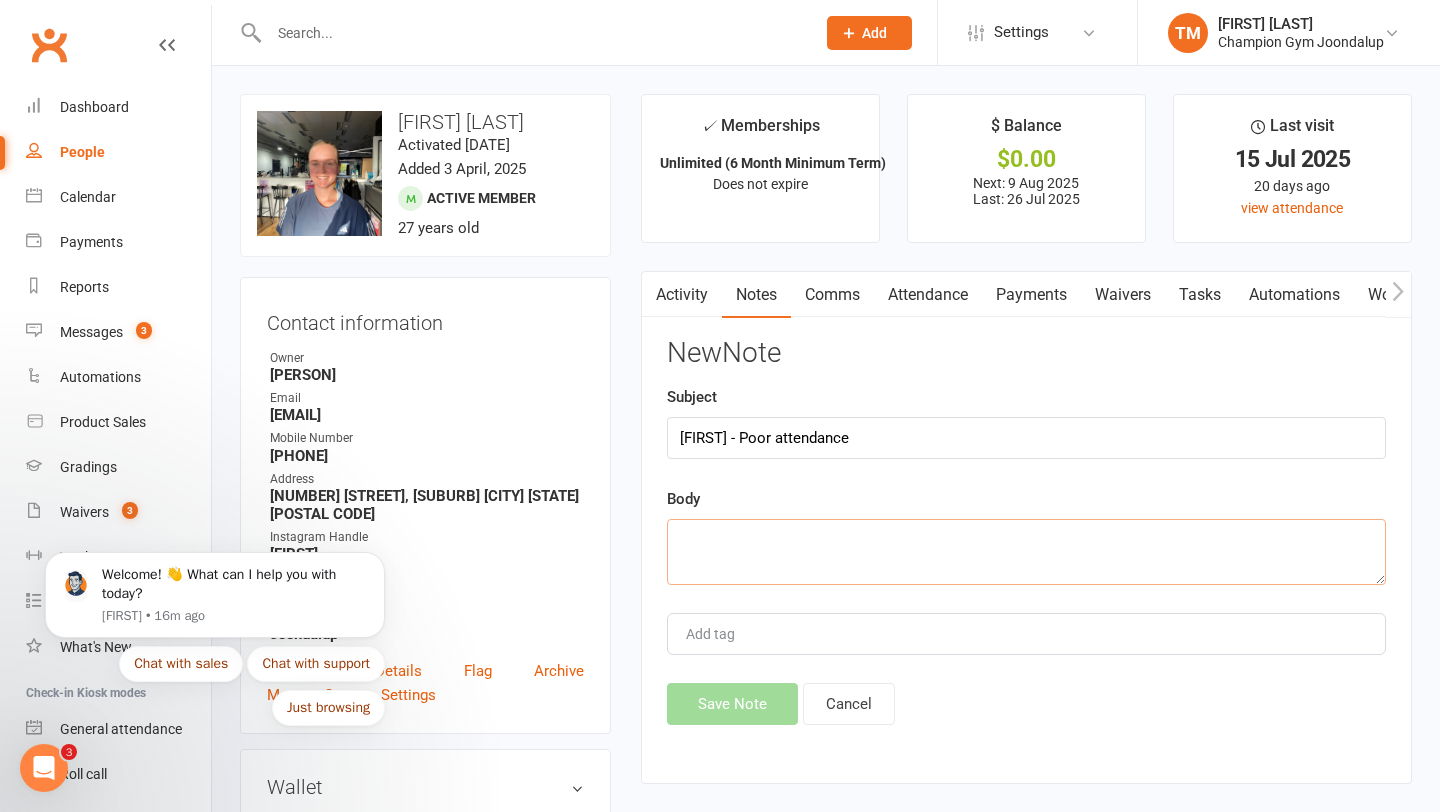 paste on "[FIRST]! its Coach Tom 0 class last week I thought you wanted grade??" 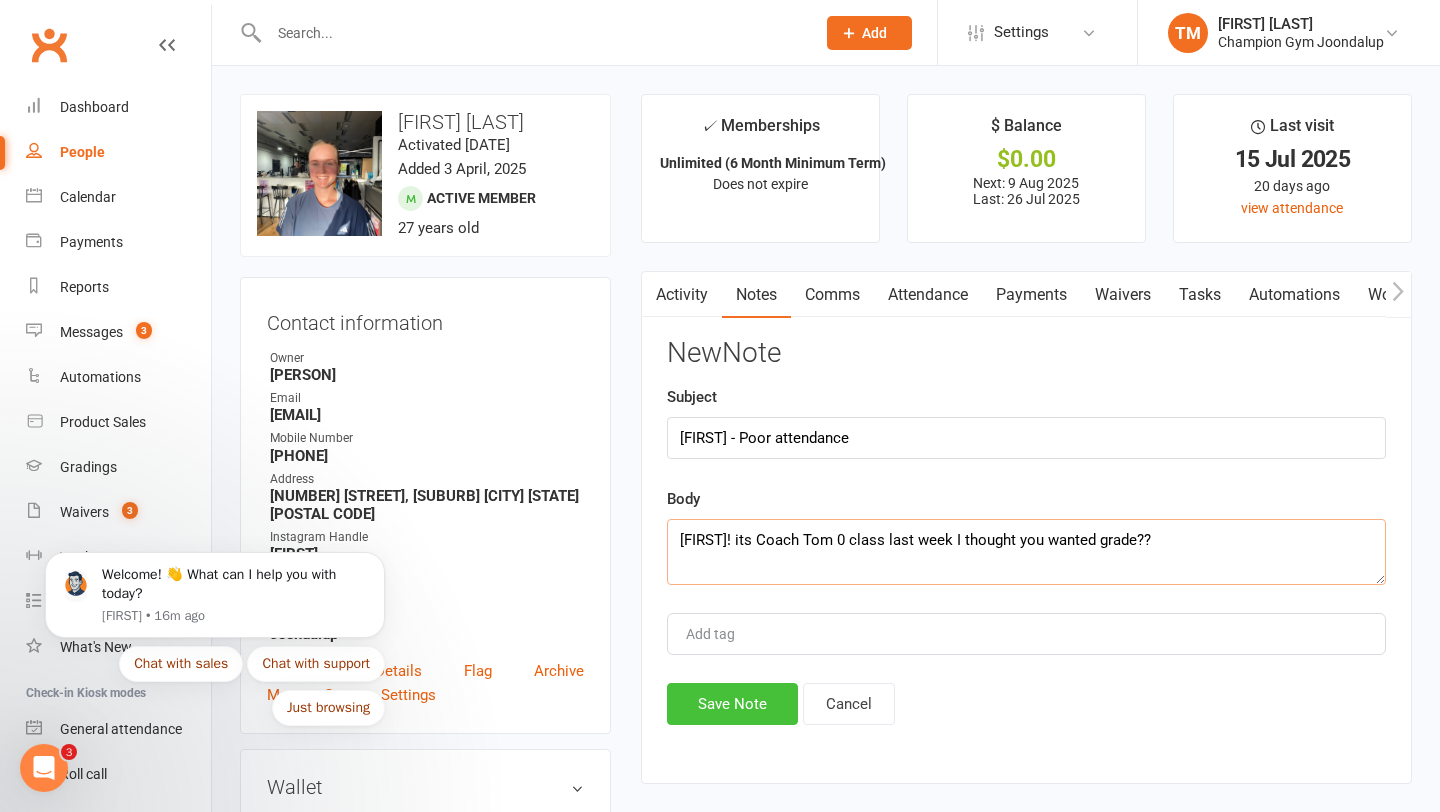 type on "[FIRST]! its Coach Tom 0 class last week I thought you wanted grade??" 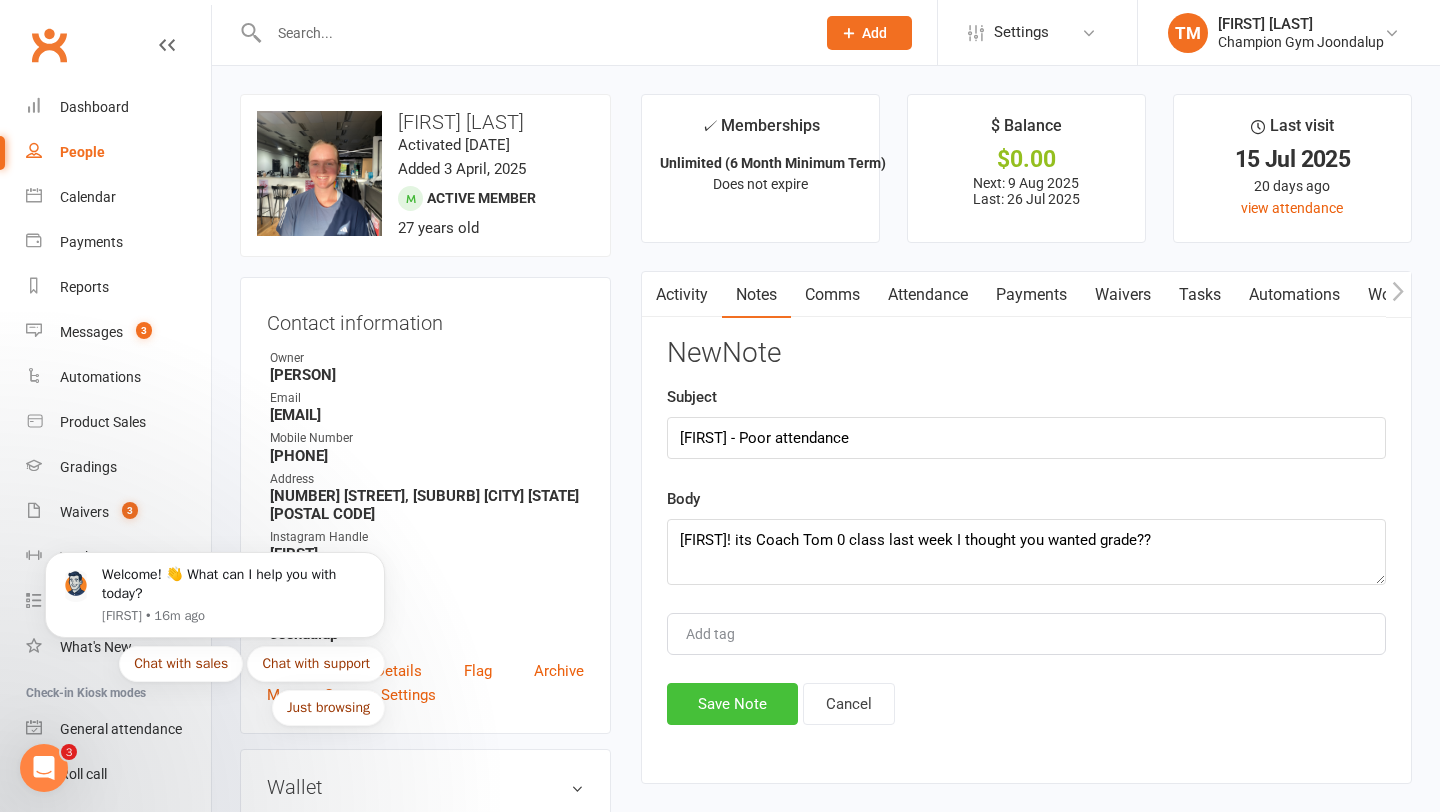 click on "Save Note" at bounding box center [732, 704] 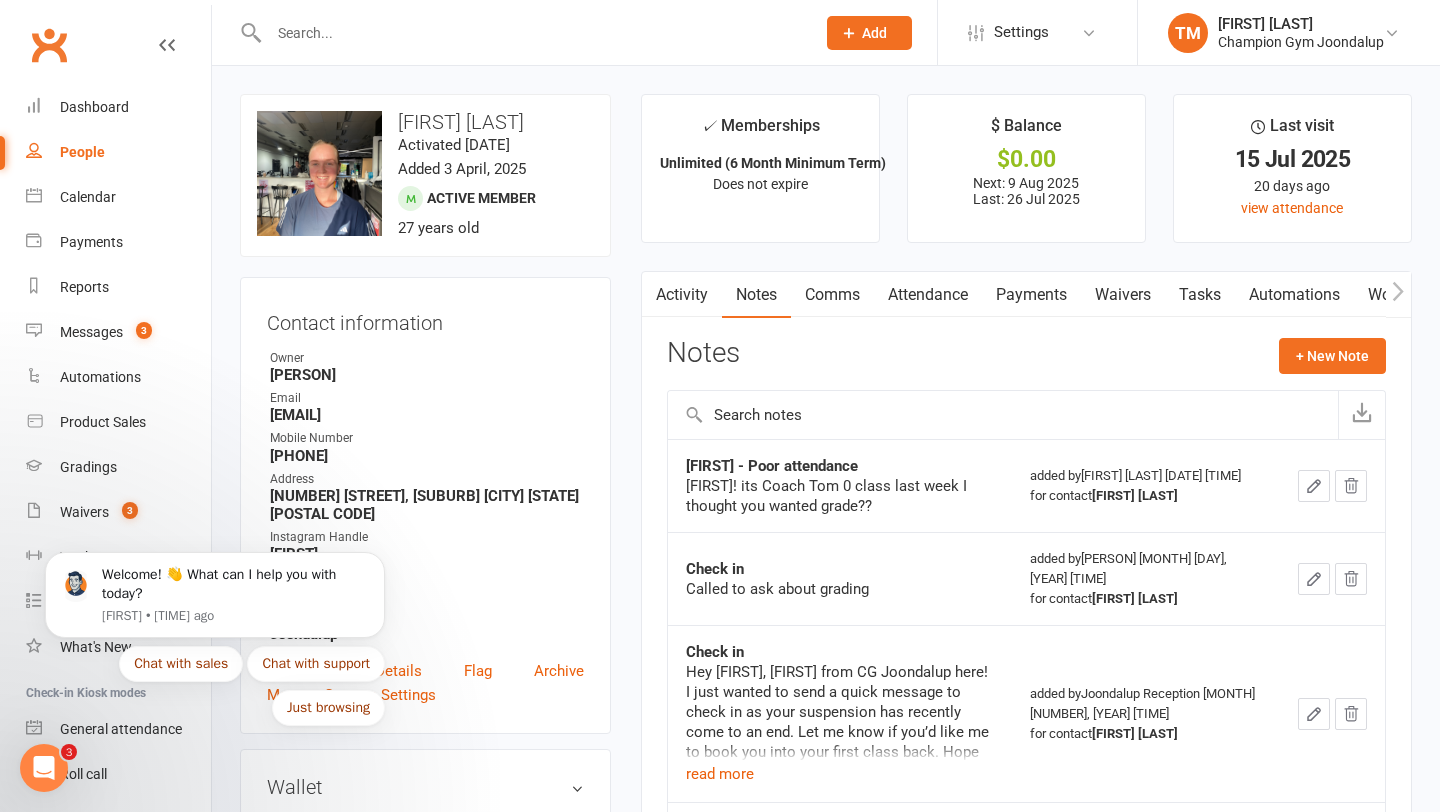 click at bounding box center [532, 33] 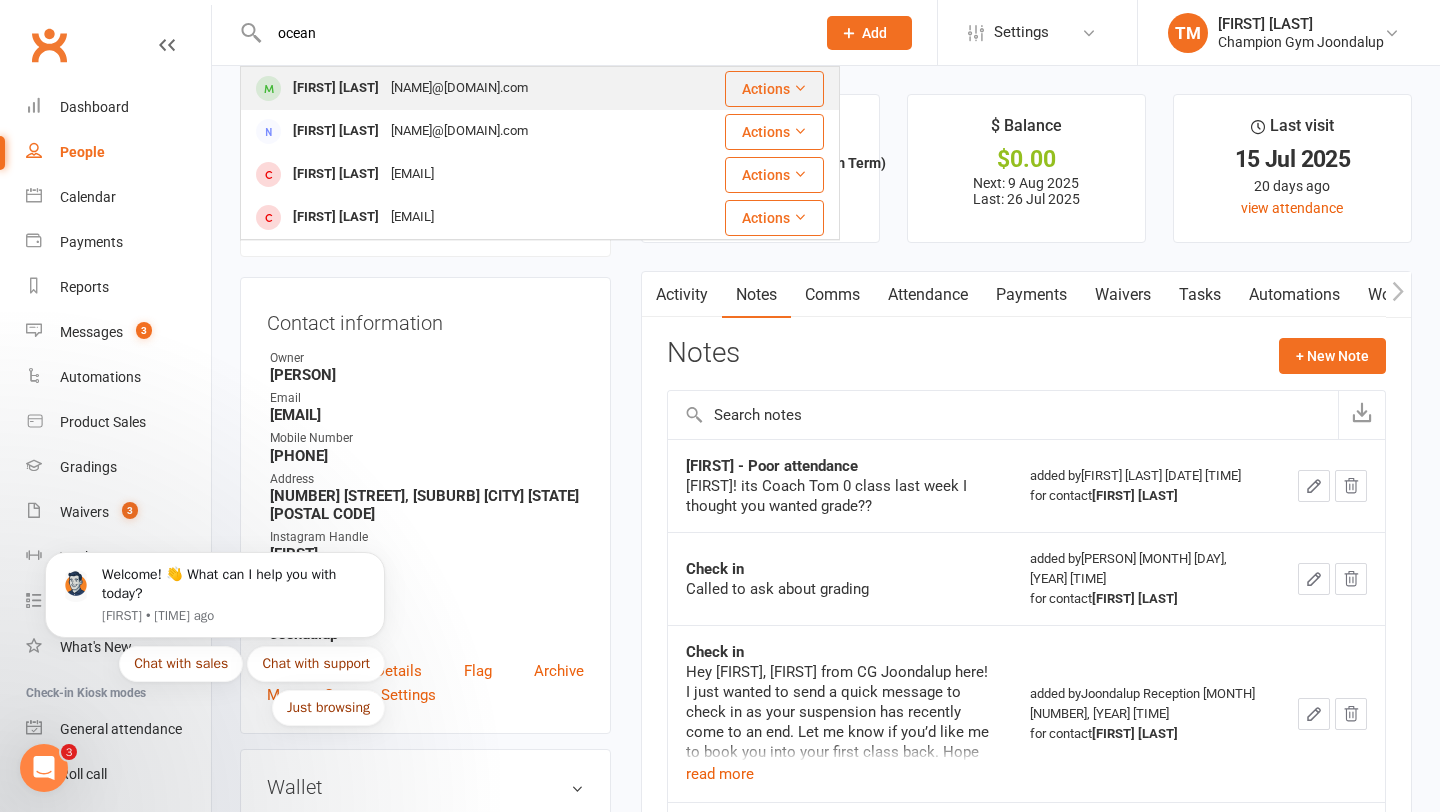 type on "ocean" 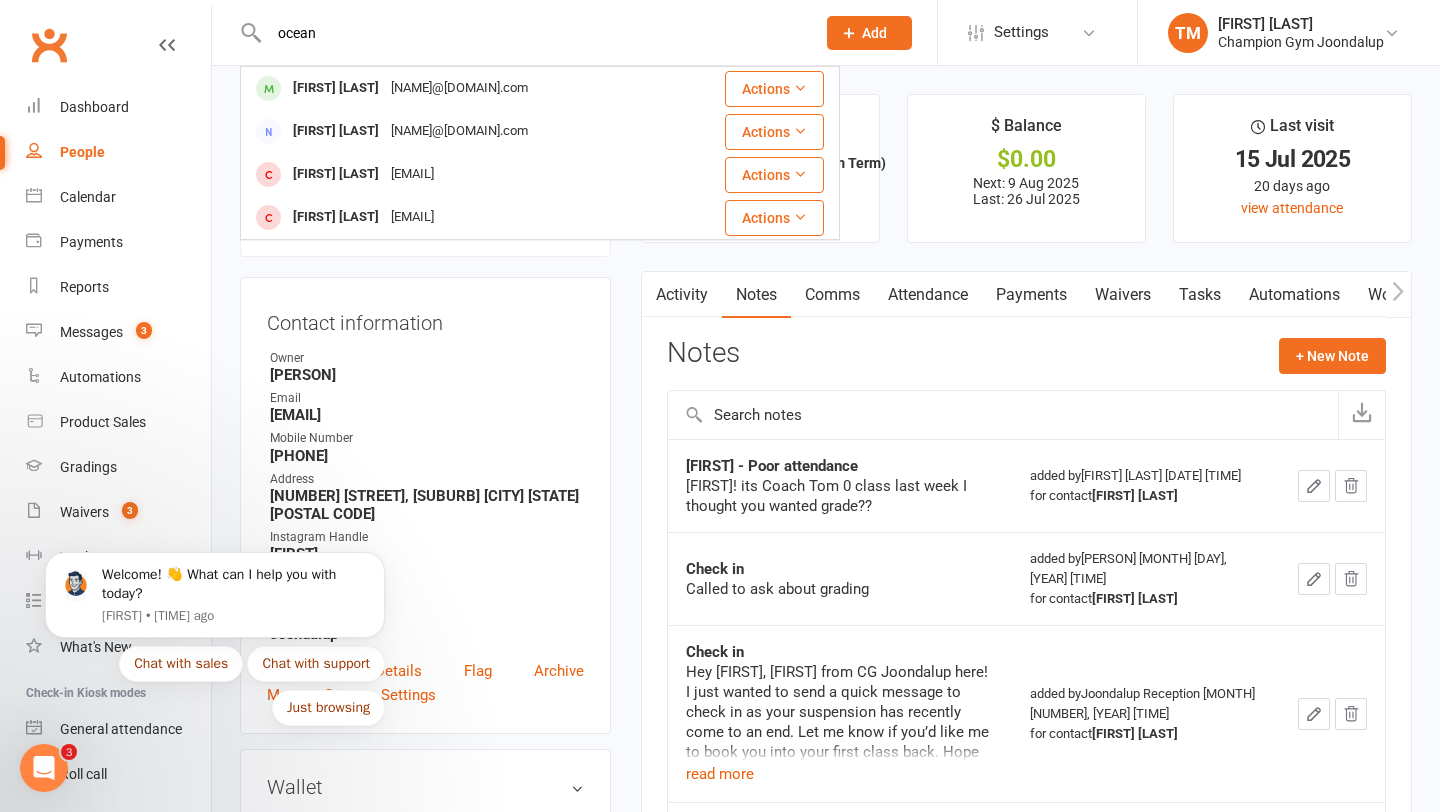 click on "[FIRST] [LAST]" at bounding box center [336, 88] 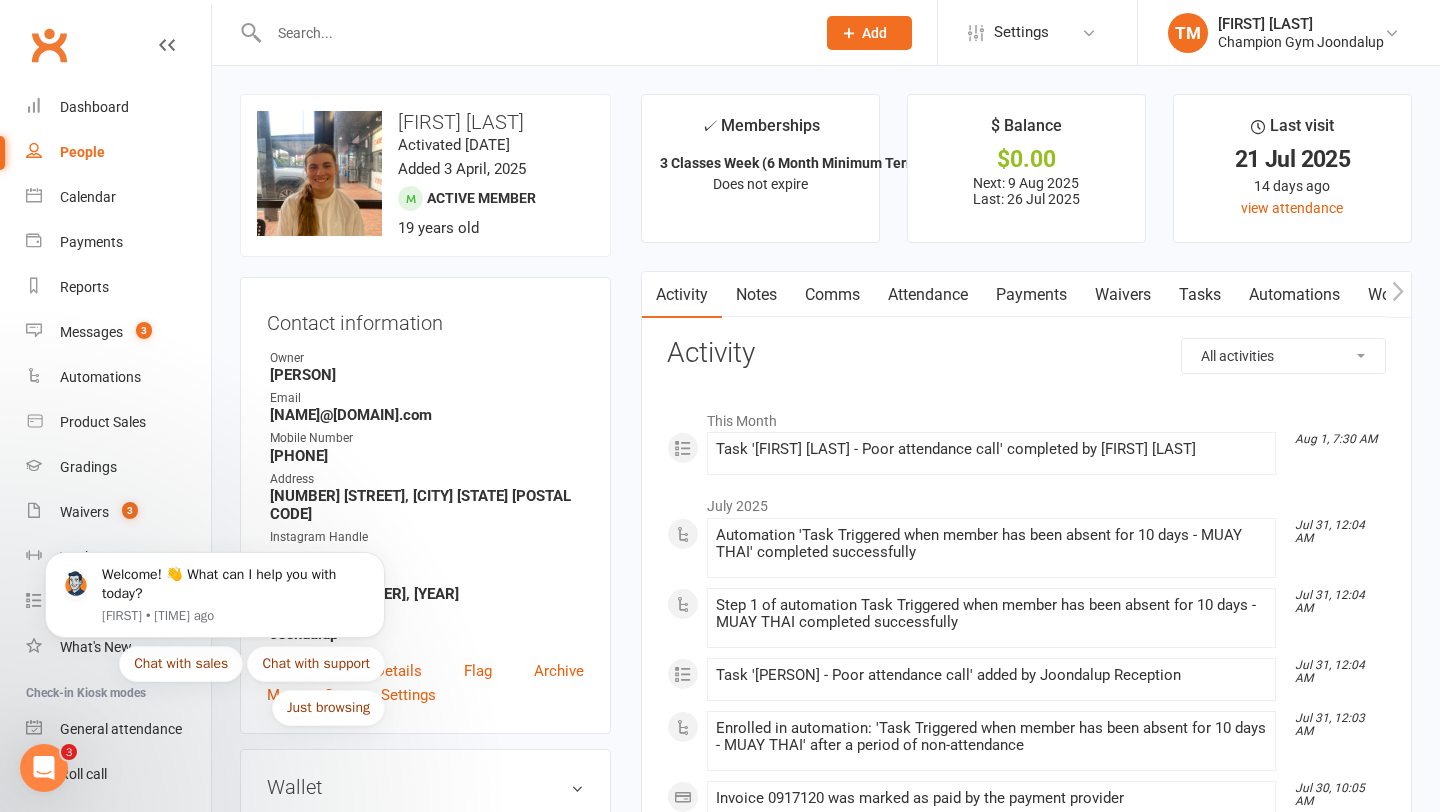 click at bounding box center [532, 33] 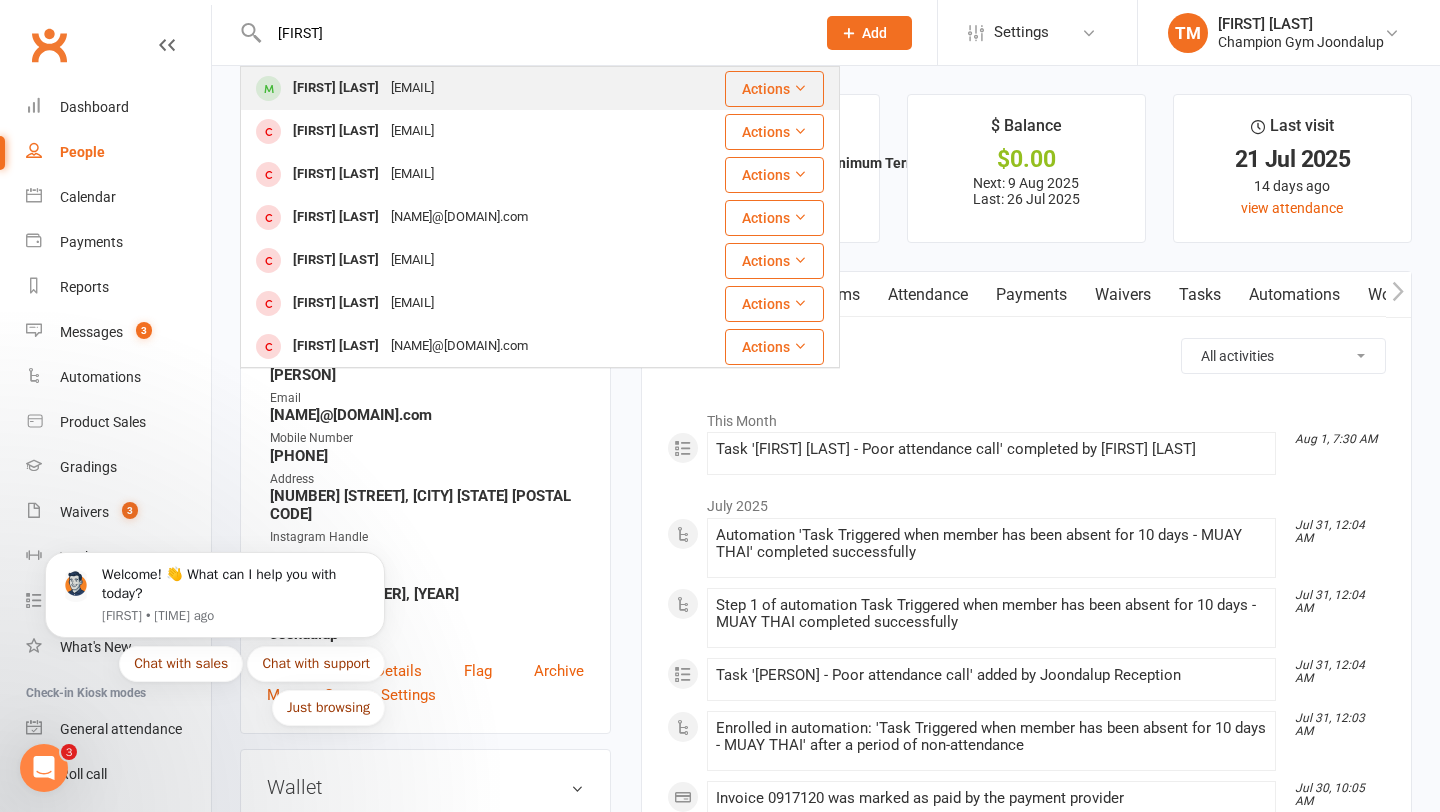 type on "[FIRST]" 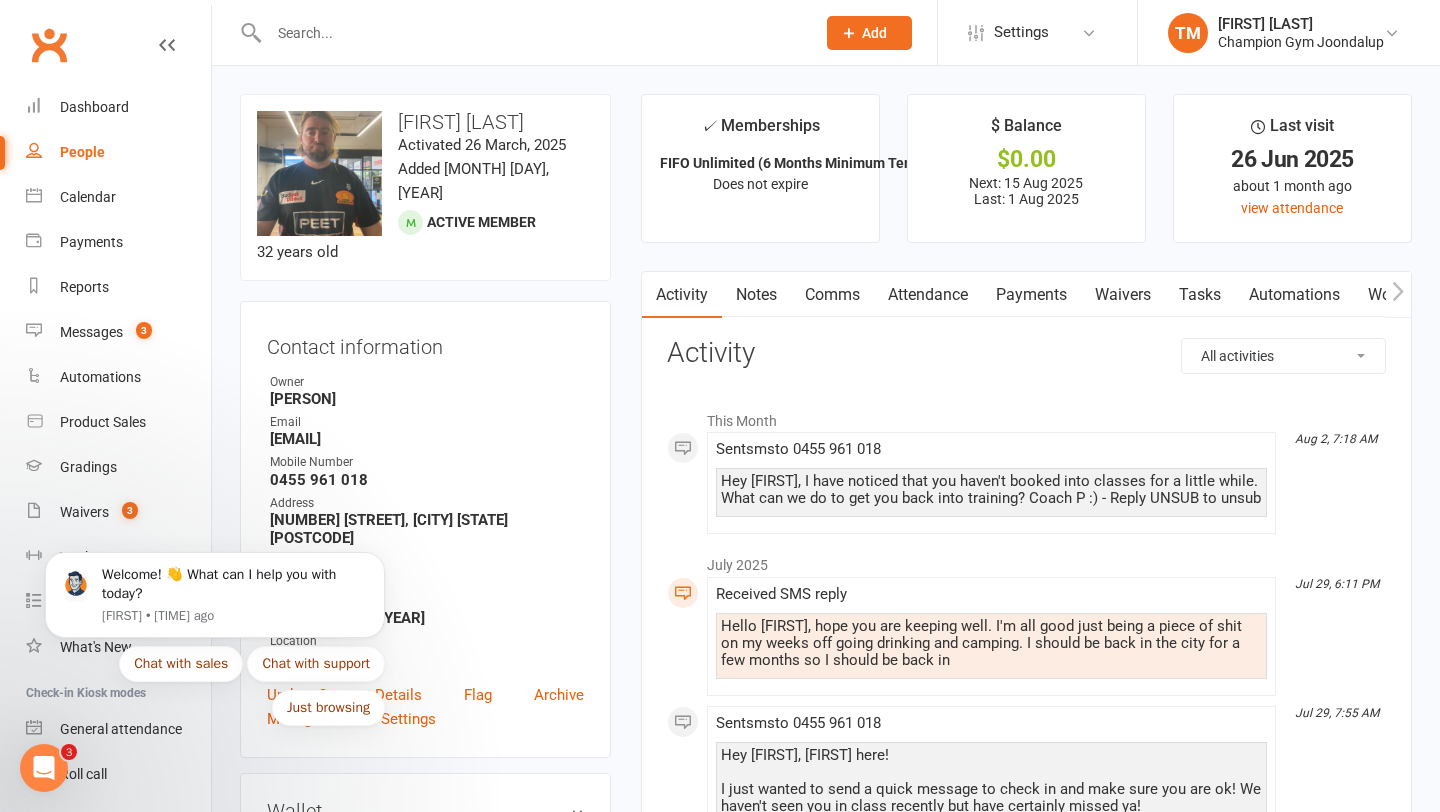 click on "Comms" at bounding box center (832, 295) 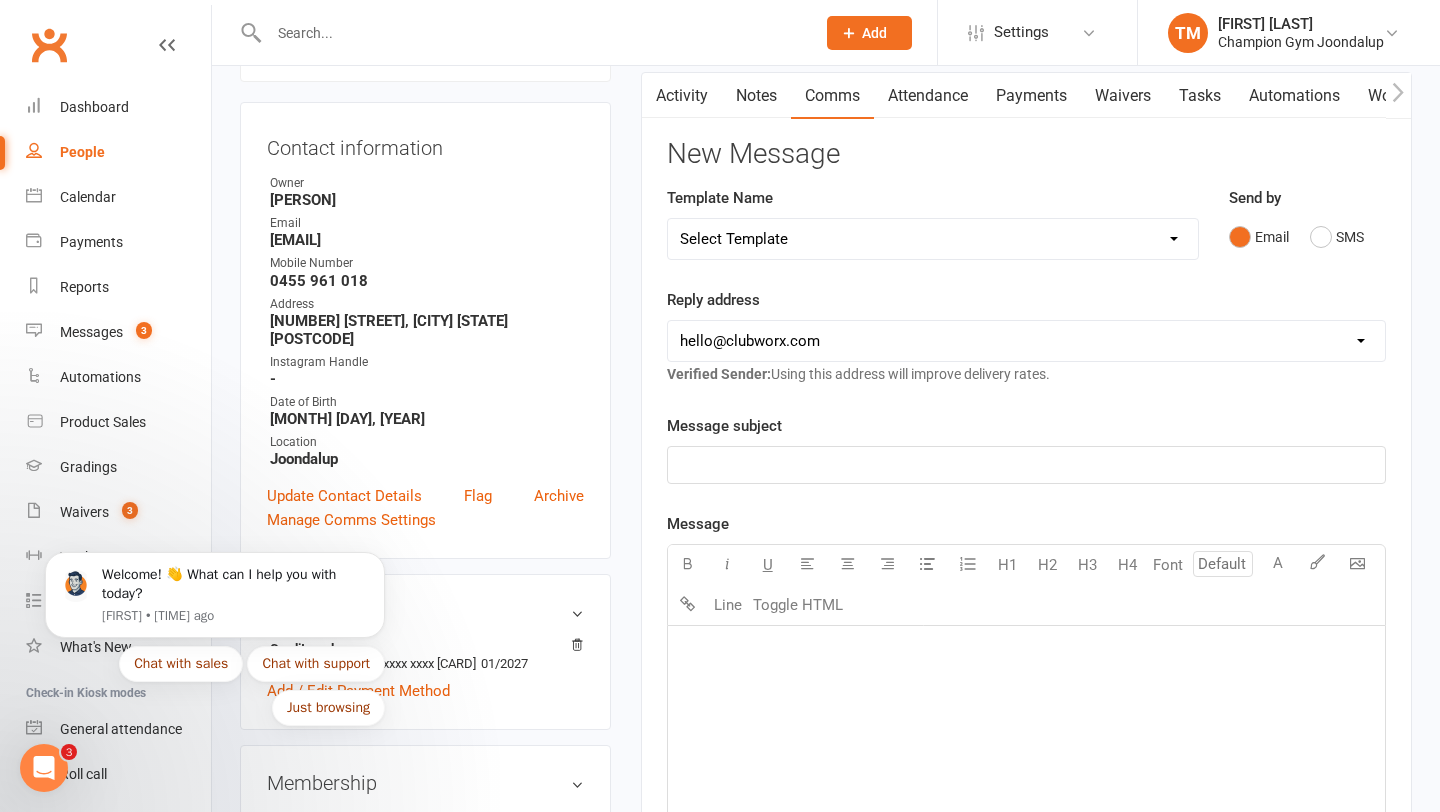 scroll, scrollTop: 201, scrollLeft: 0, axis: vertical 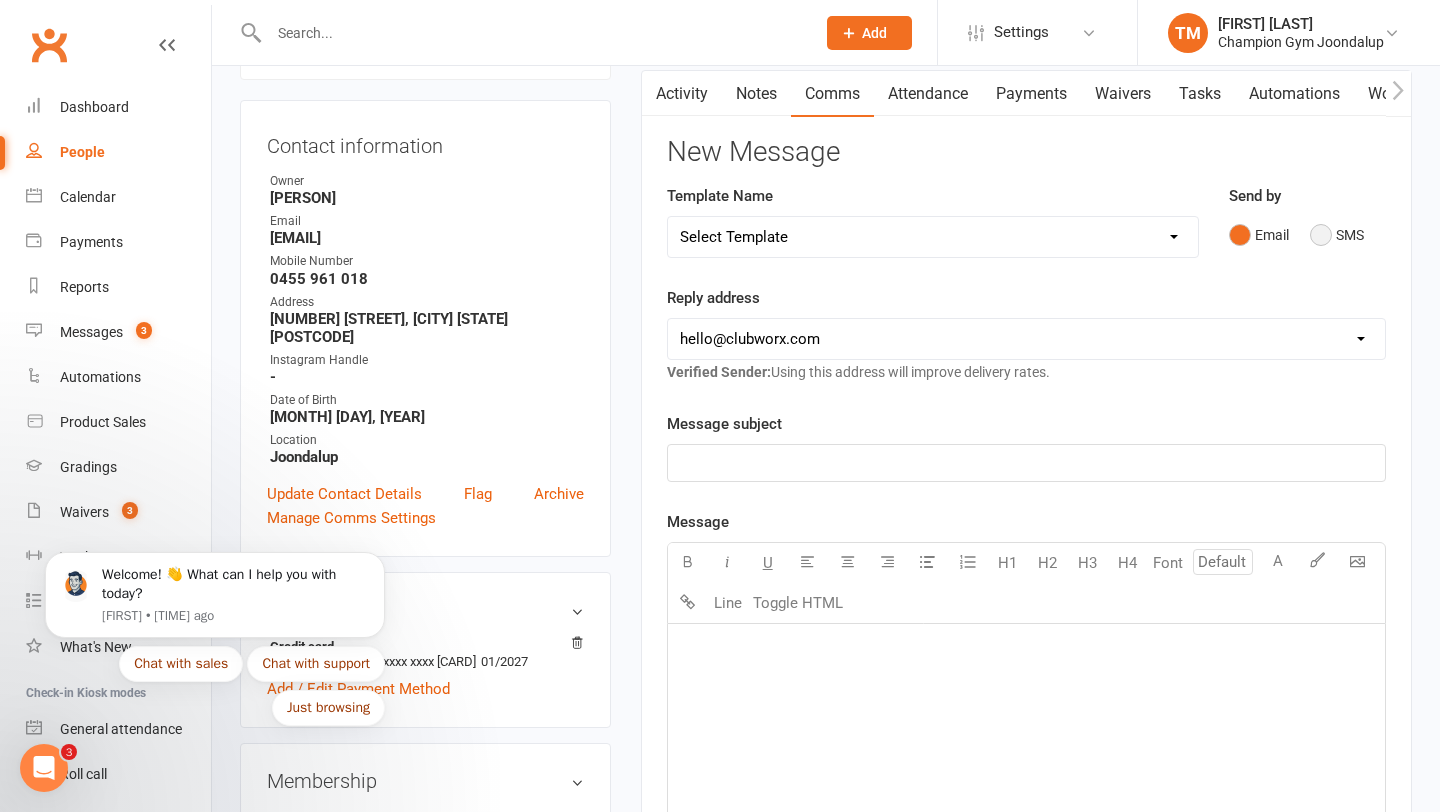 click on "SMS" at bounding box center (1337, 235) 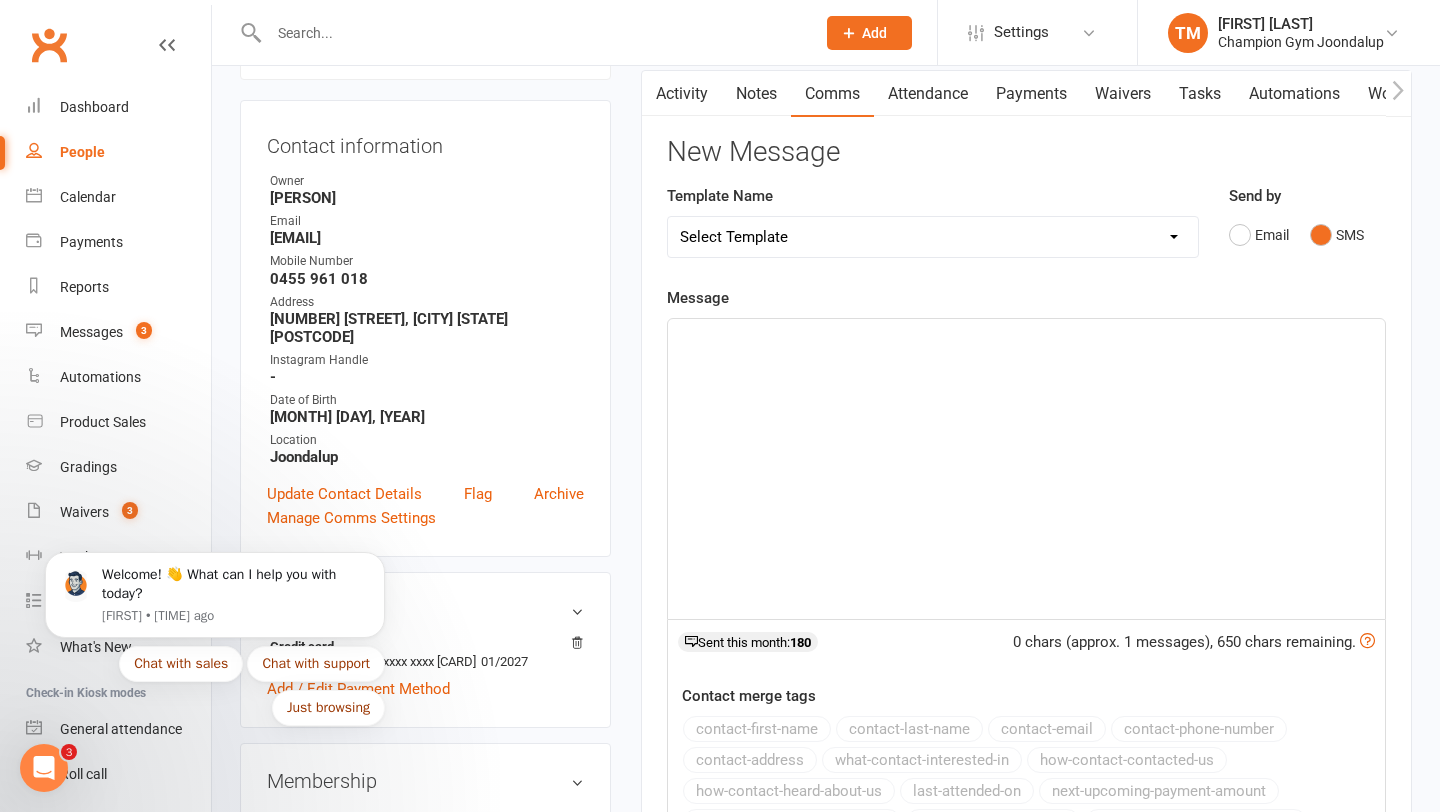 click on "﻿" 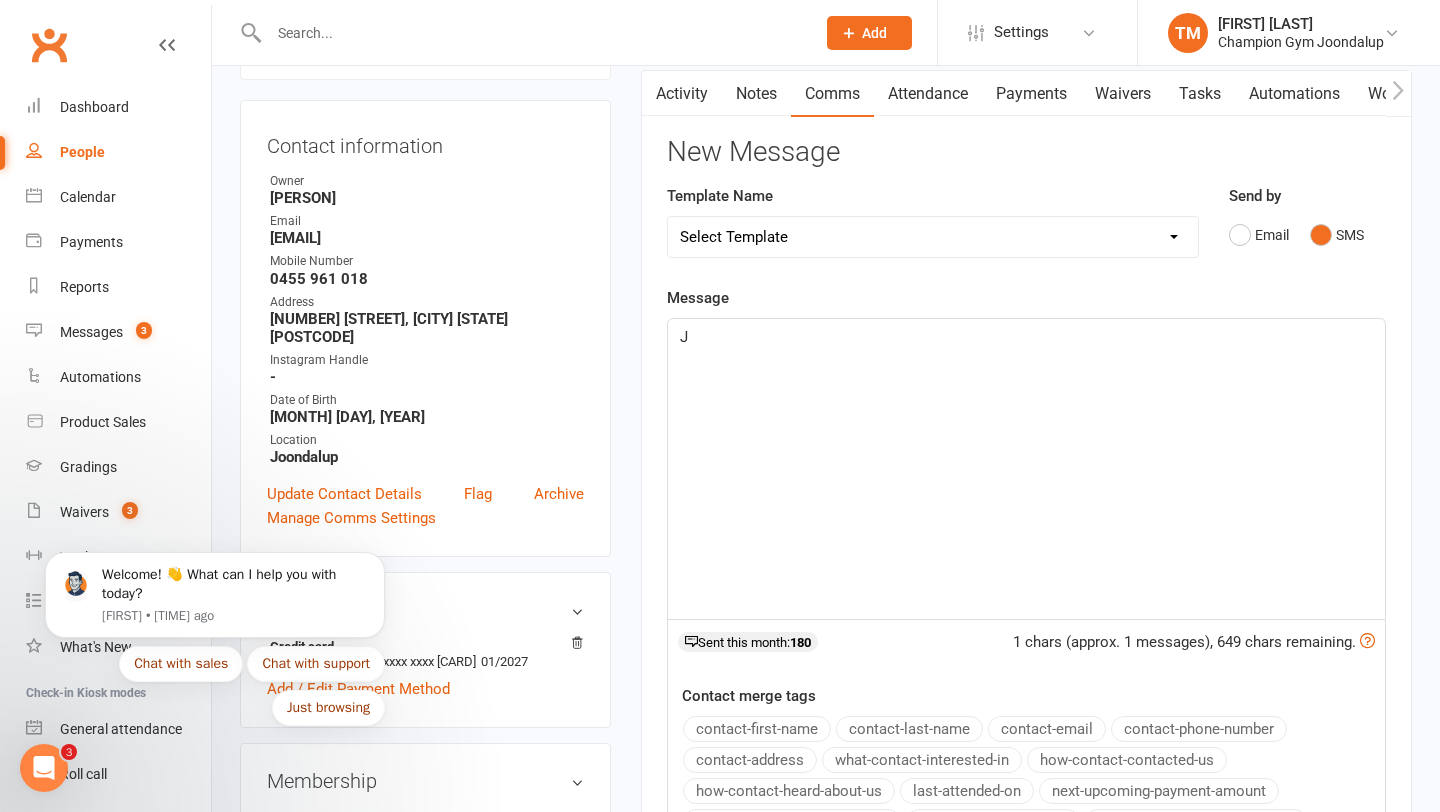type 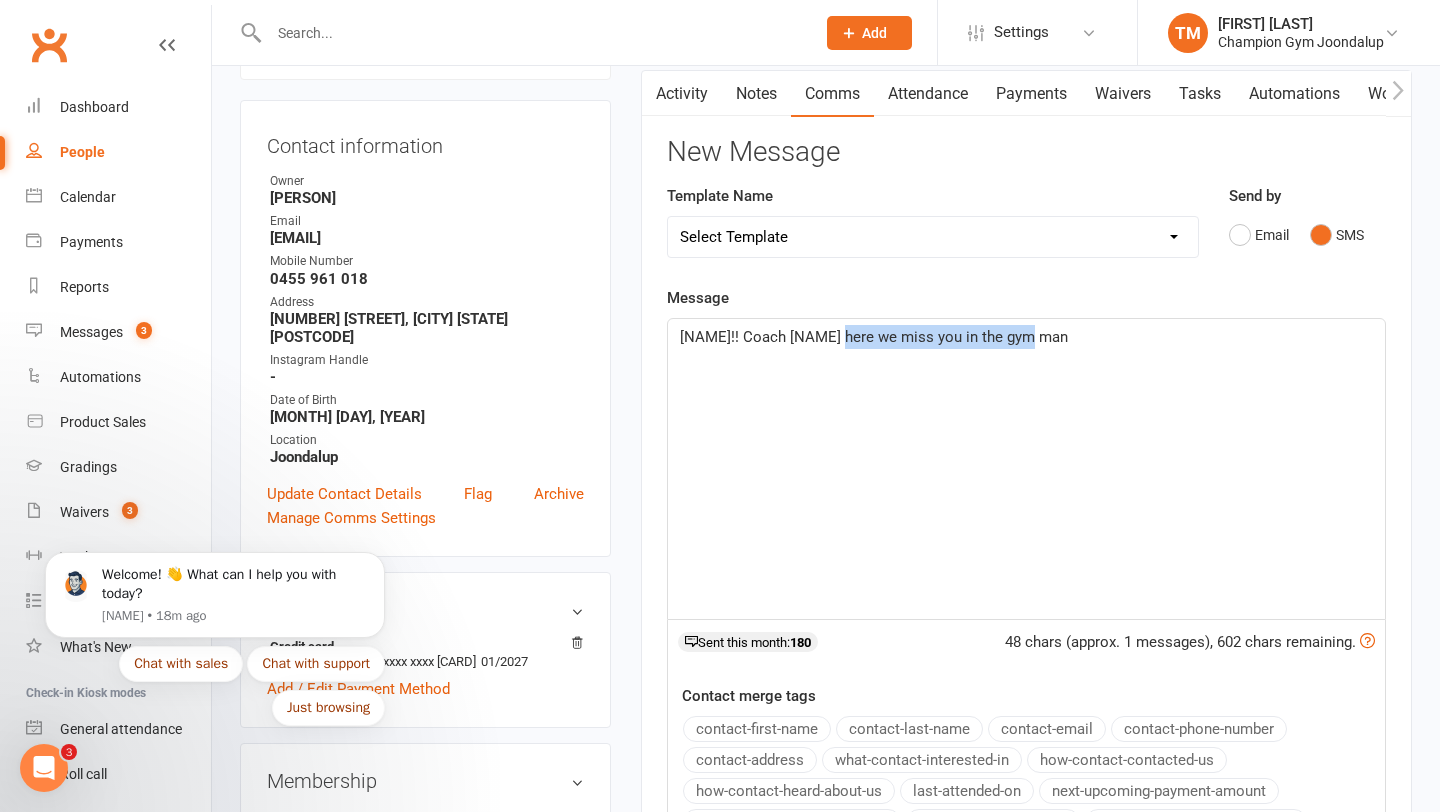drag, startPoint x: 836, startPoint y: 339, endPoint x: 1034, endPoint y: 346, distance: 198.1237 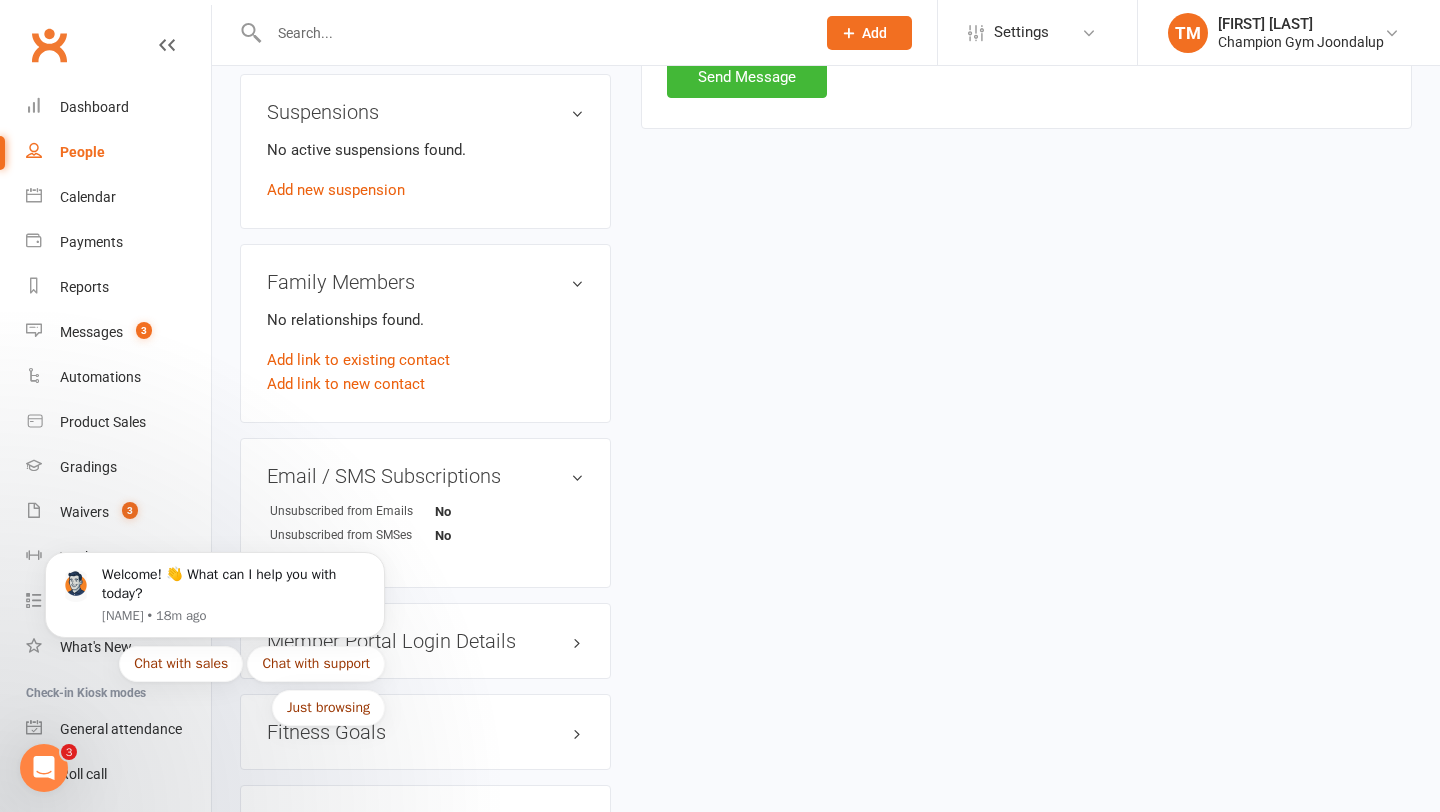 scroll, scrollTop: 734, scrollLeft: 0, axis: vertical 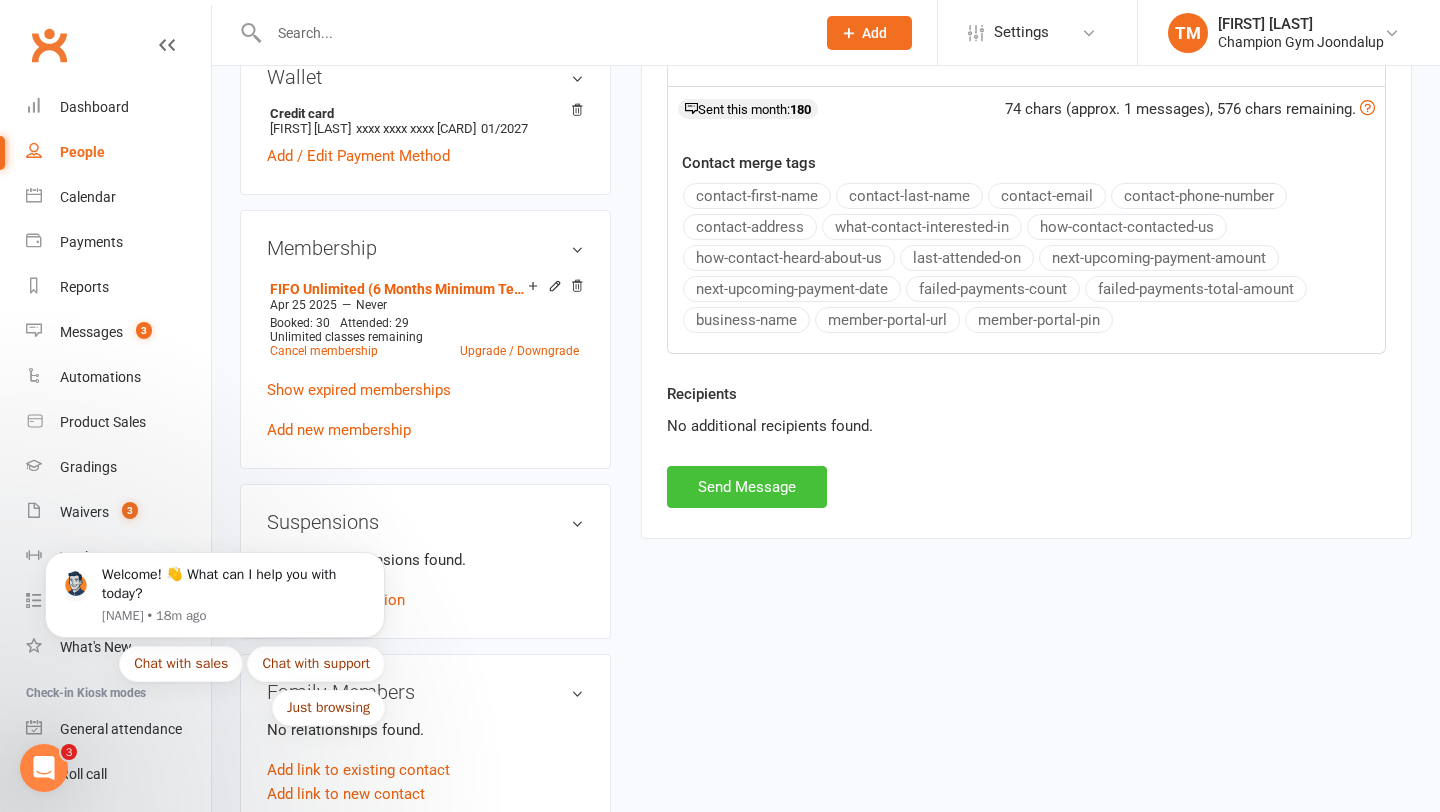 click on "Send Message" at bounding box center [747, 487] 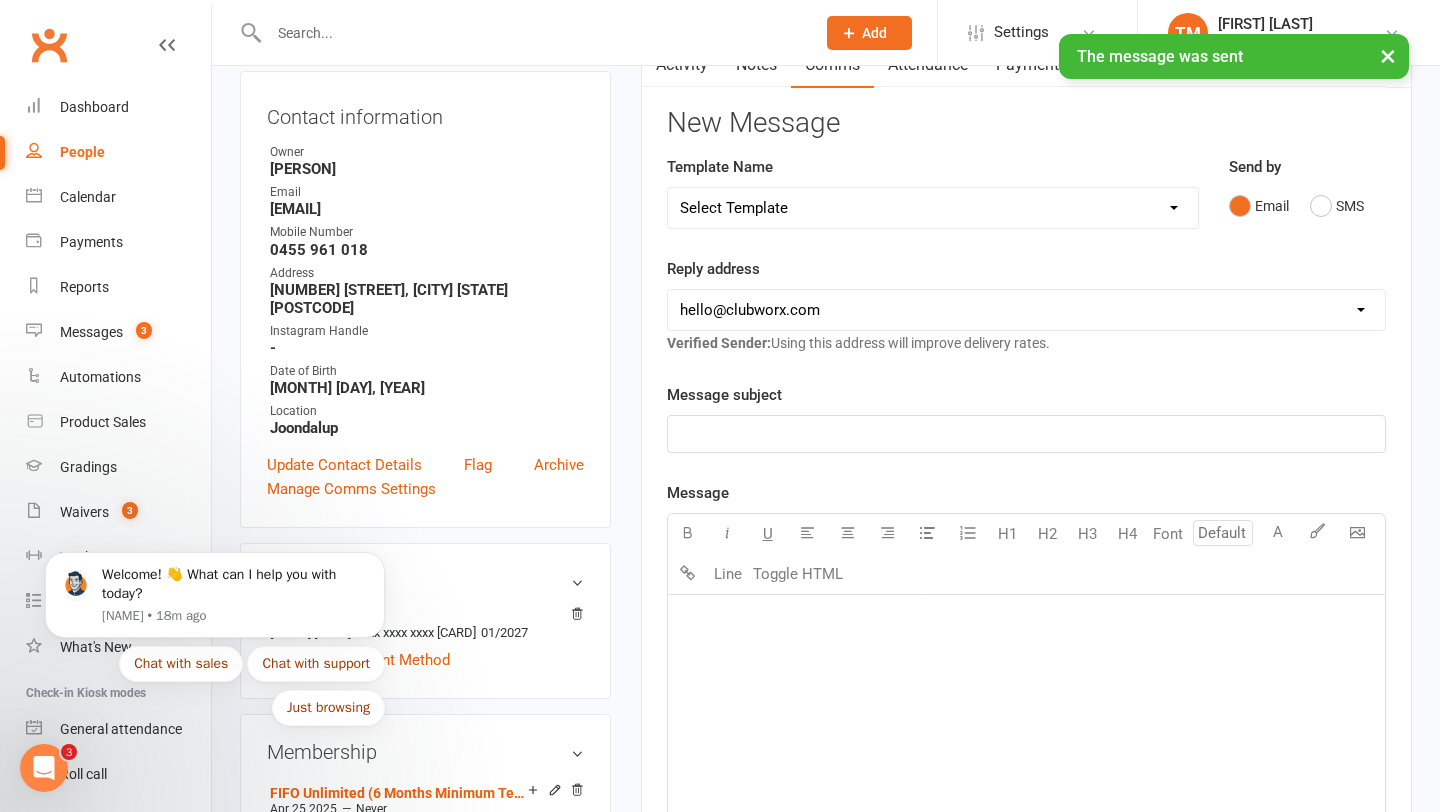 scroll, scrollTop: 0, scrollLeft: 0, axis: both 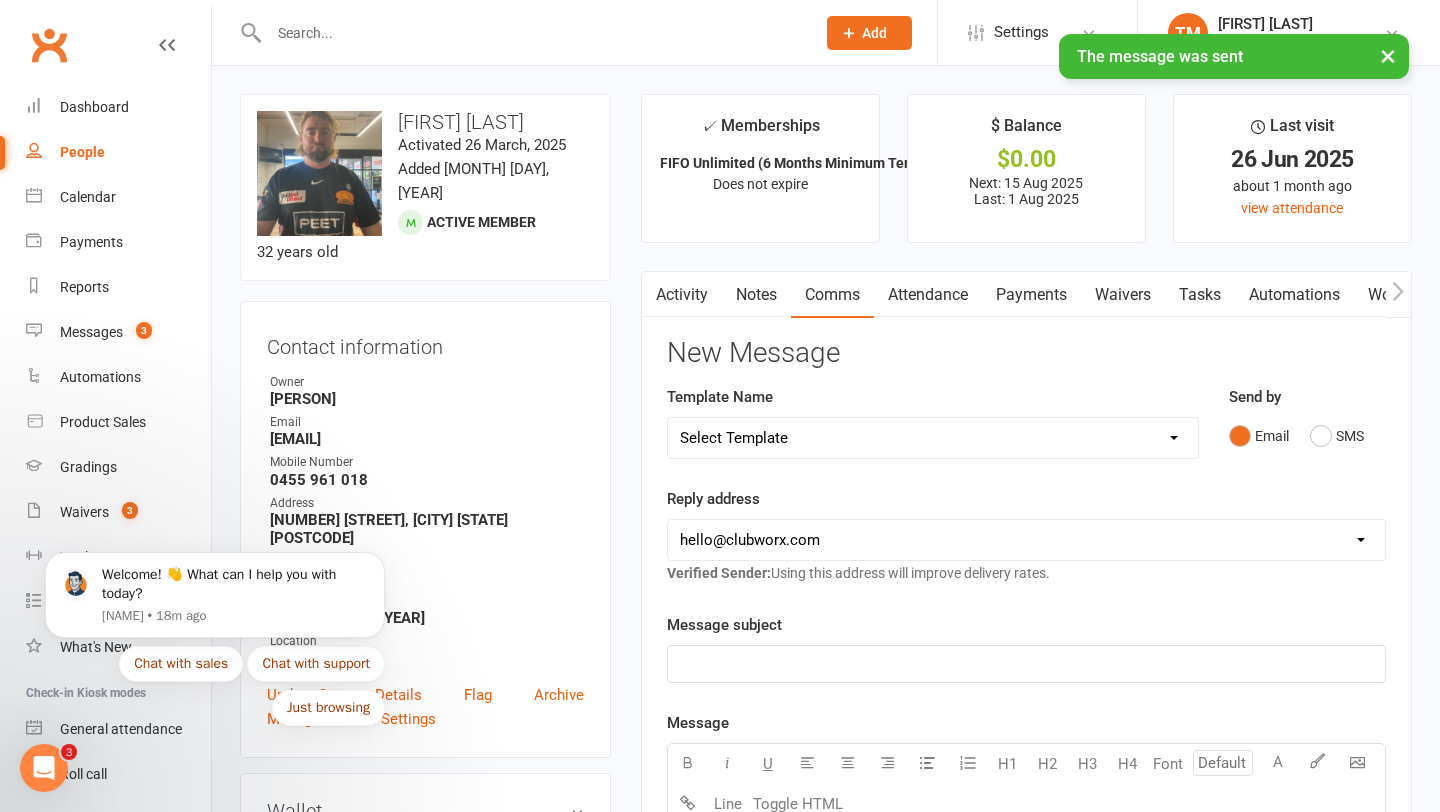 click on "Notes" at bounding box center [756, 295] 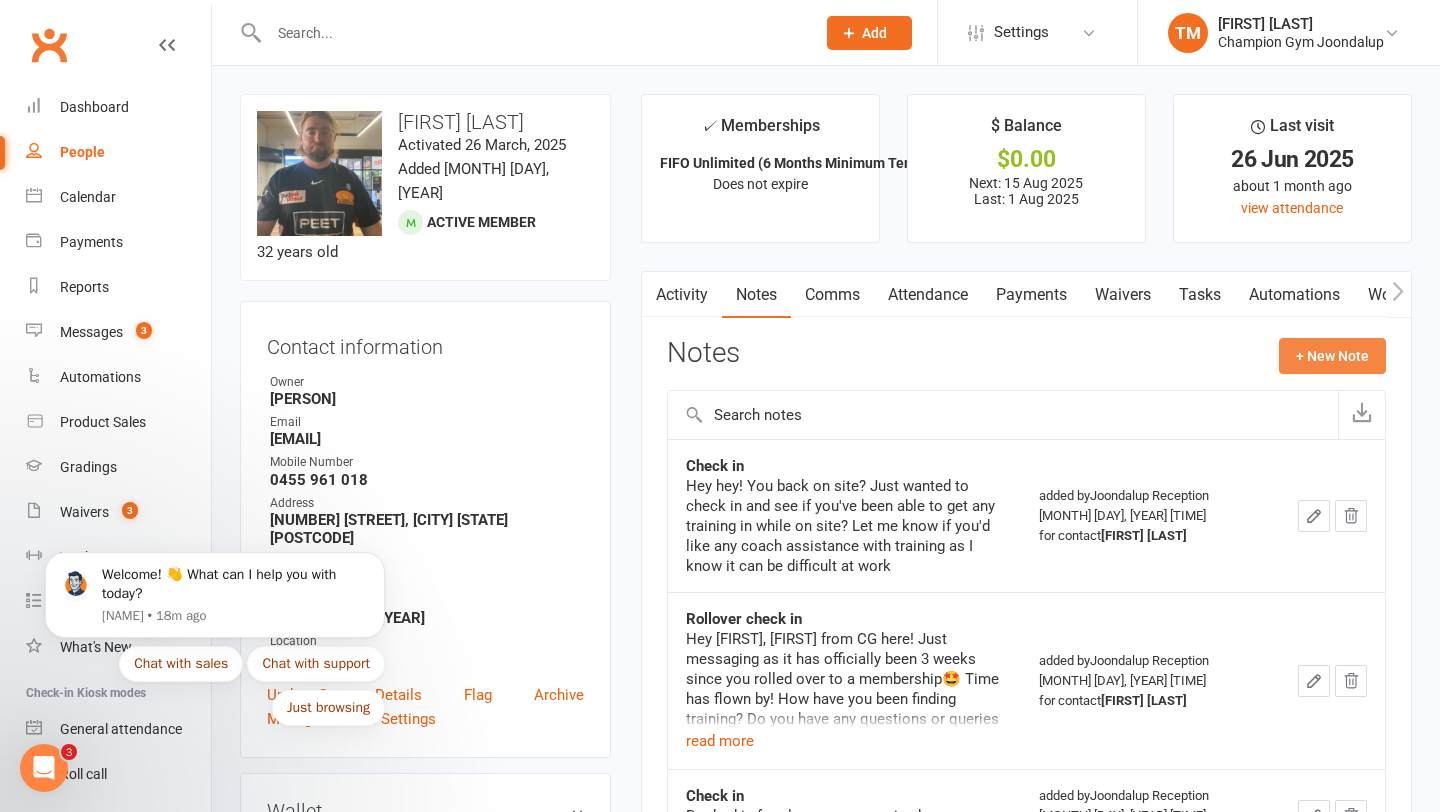 click on "+ New Note" at bounding box center (1332, 356) 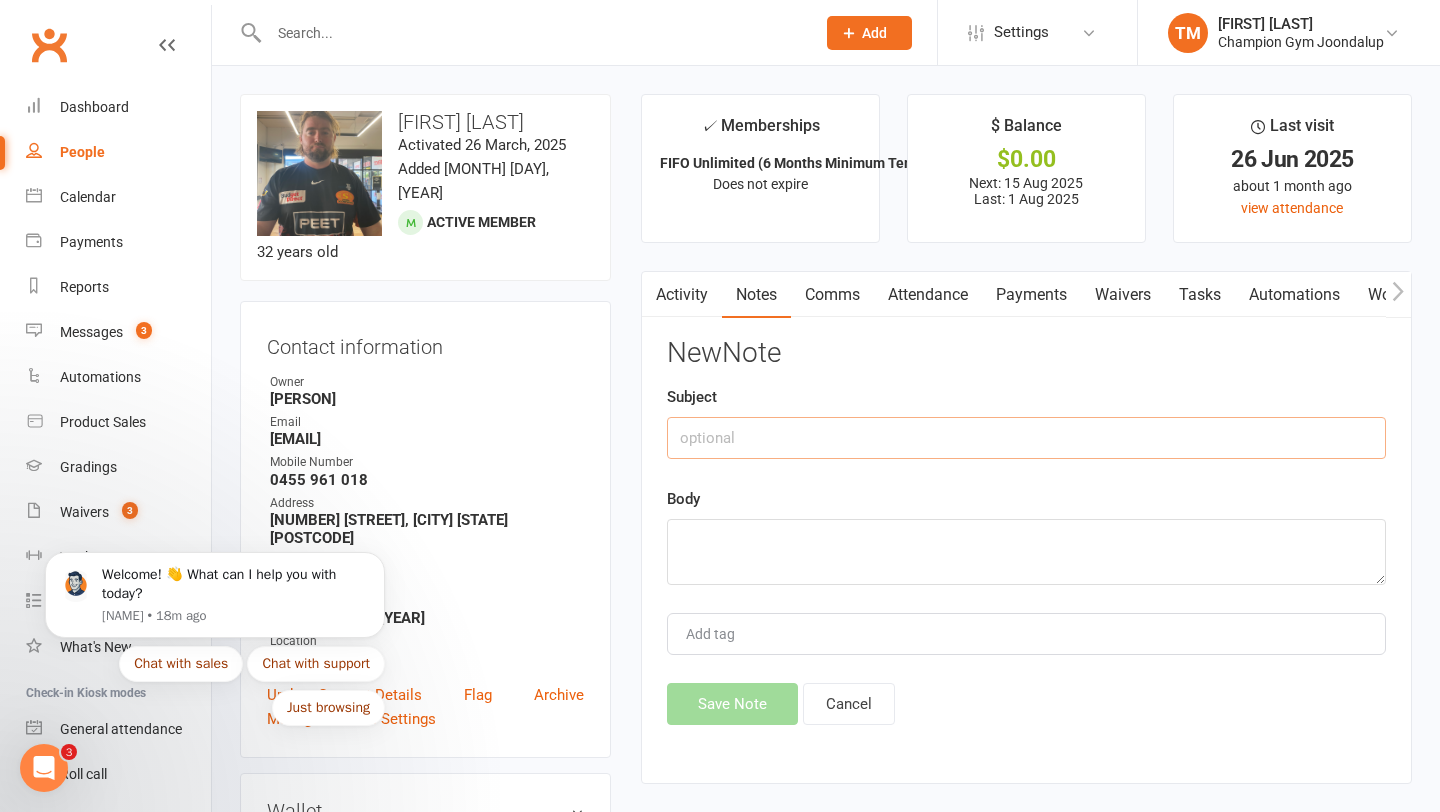 click at bounding box center (1026, 438) 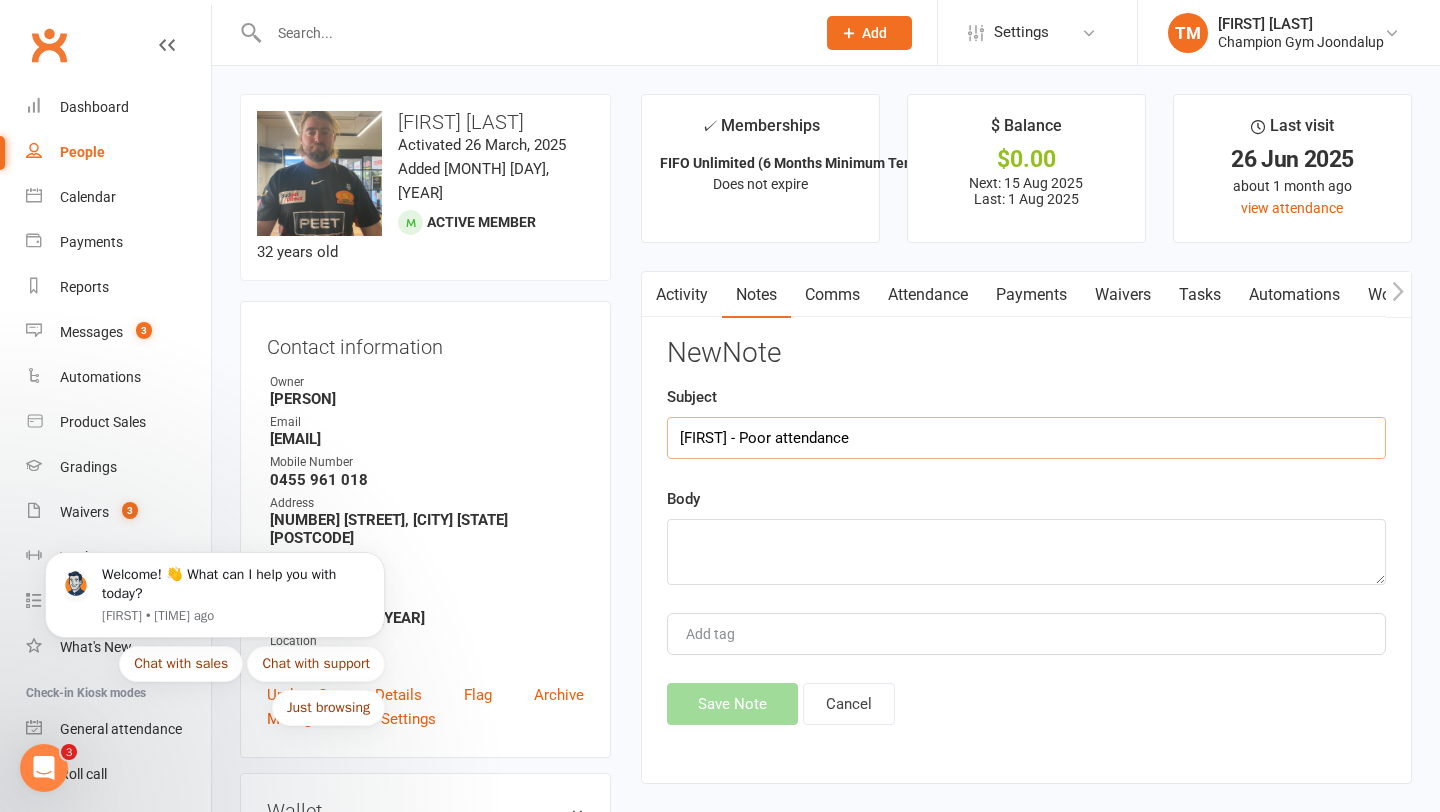 type on "[FIRST] - Poor attendance" 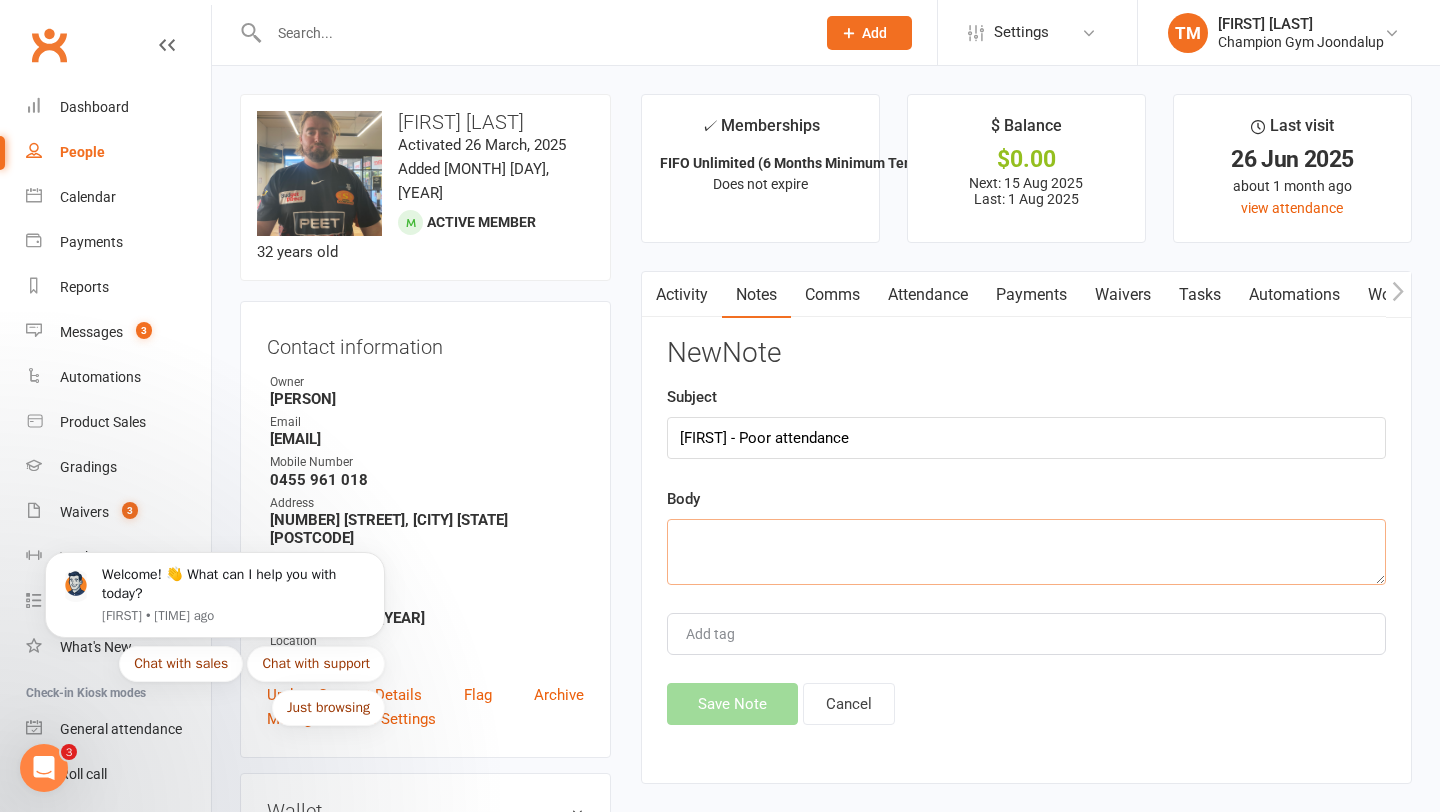 click at bounding box center [1026, 552] 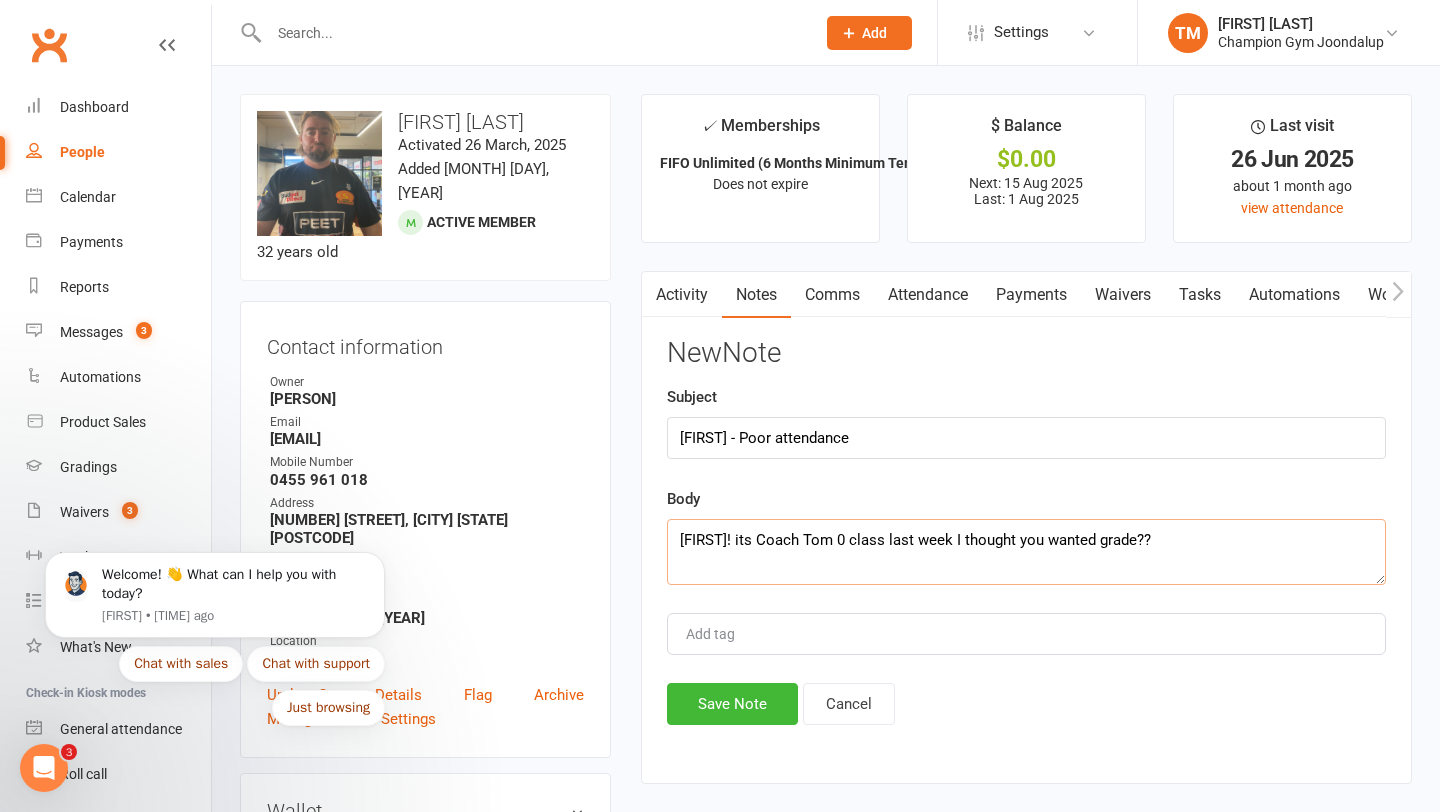 click on "[FIRST]! its Coach Tom 0 class last week I thought you wanted grade??" at bounding box center (1026, 552) 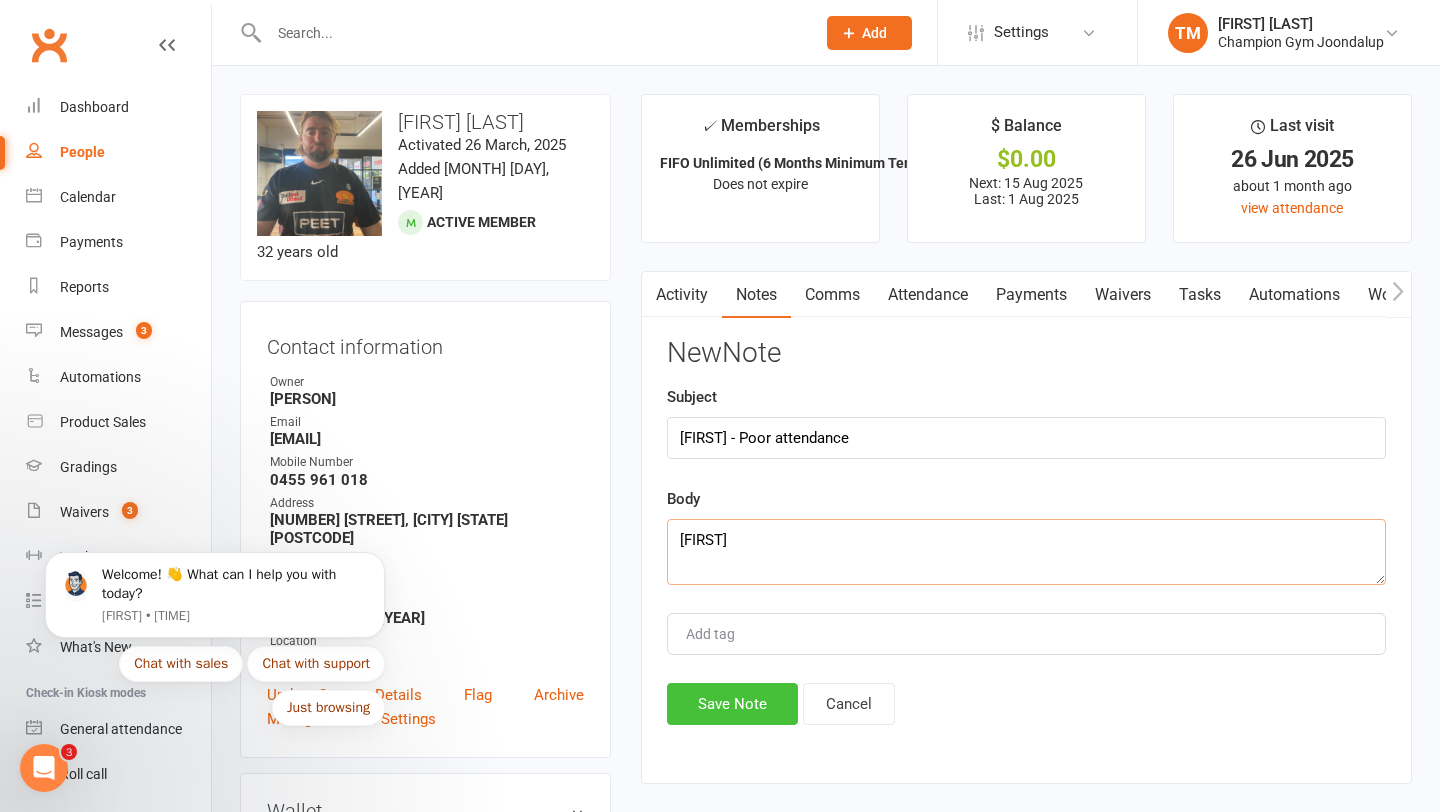 type on "[FIRST]" 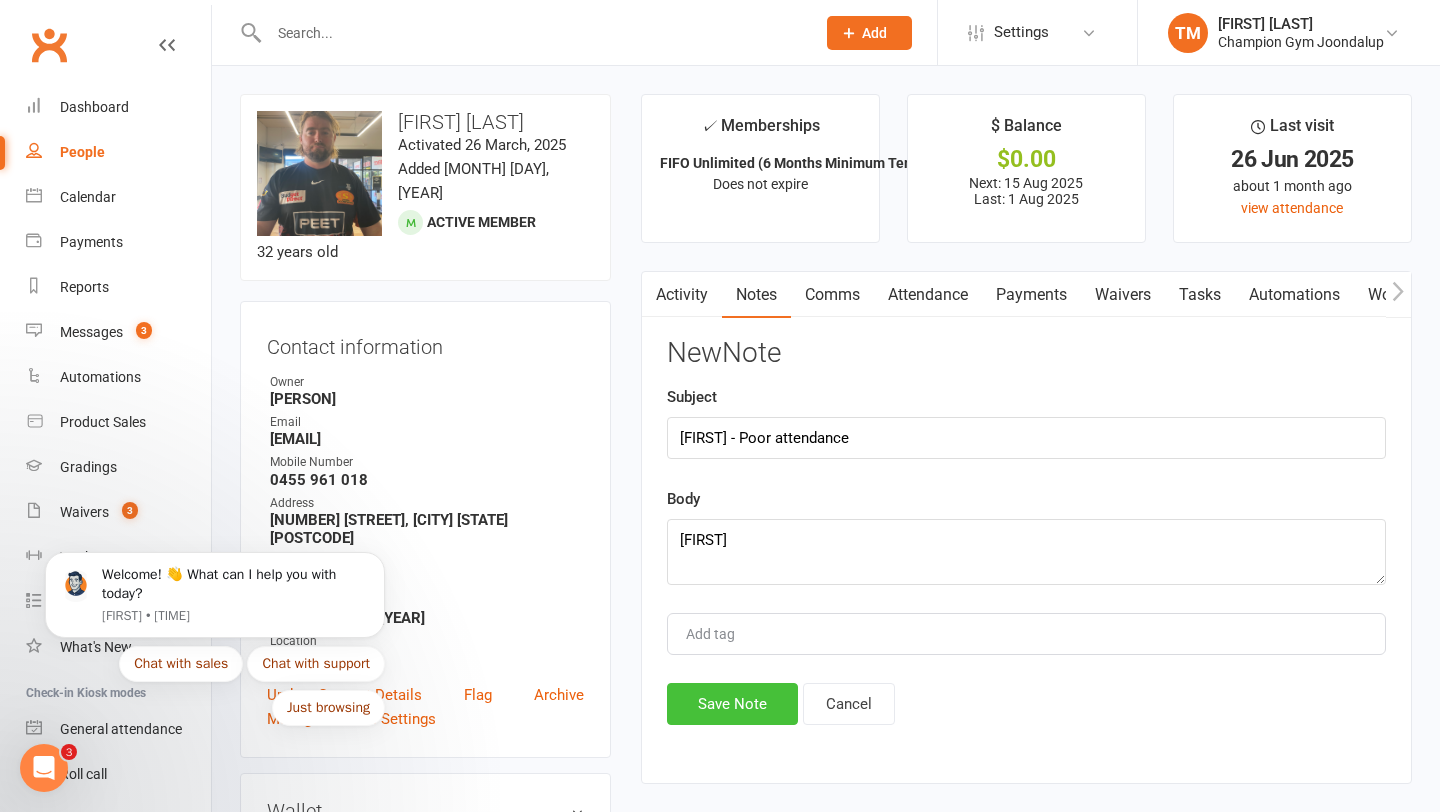 click on "Save Note" at bounding box center (732, 704) 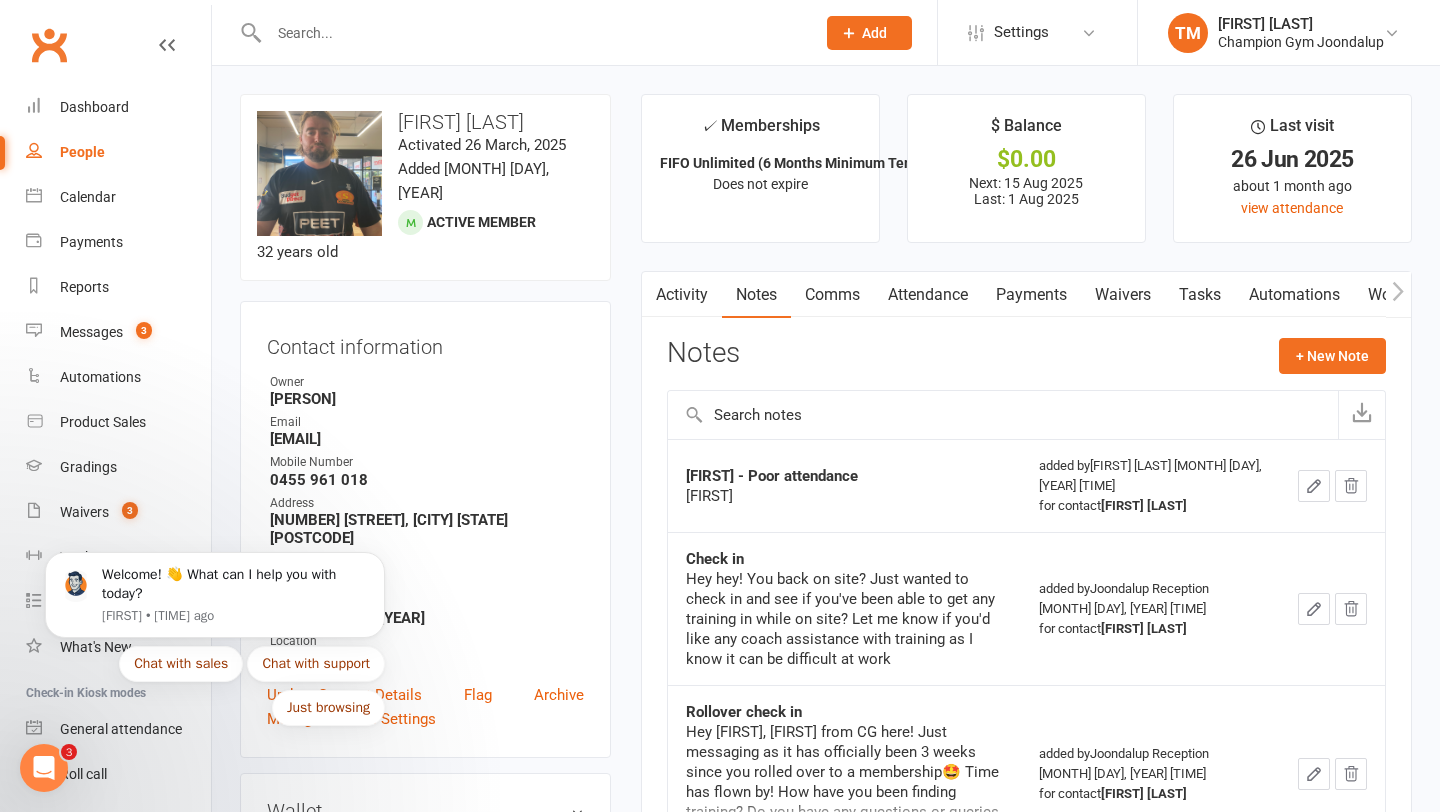 click at bounding box center (520, 32) 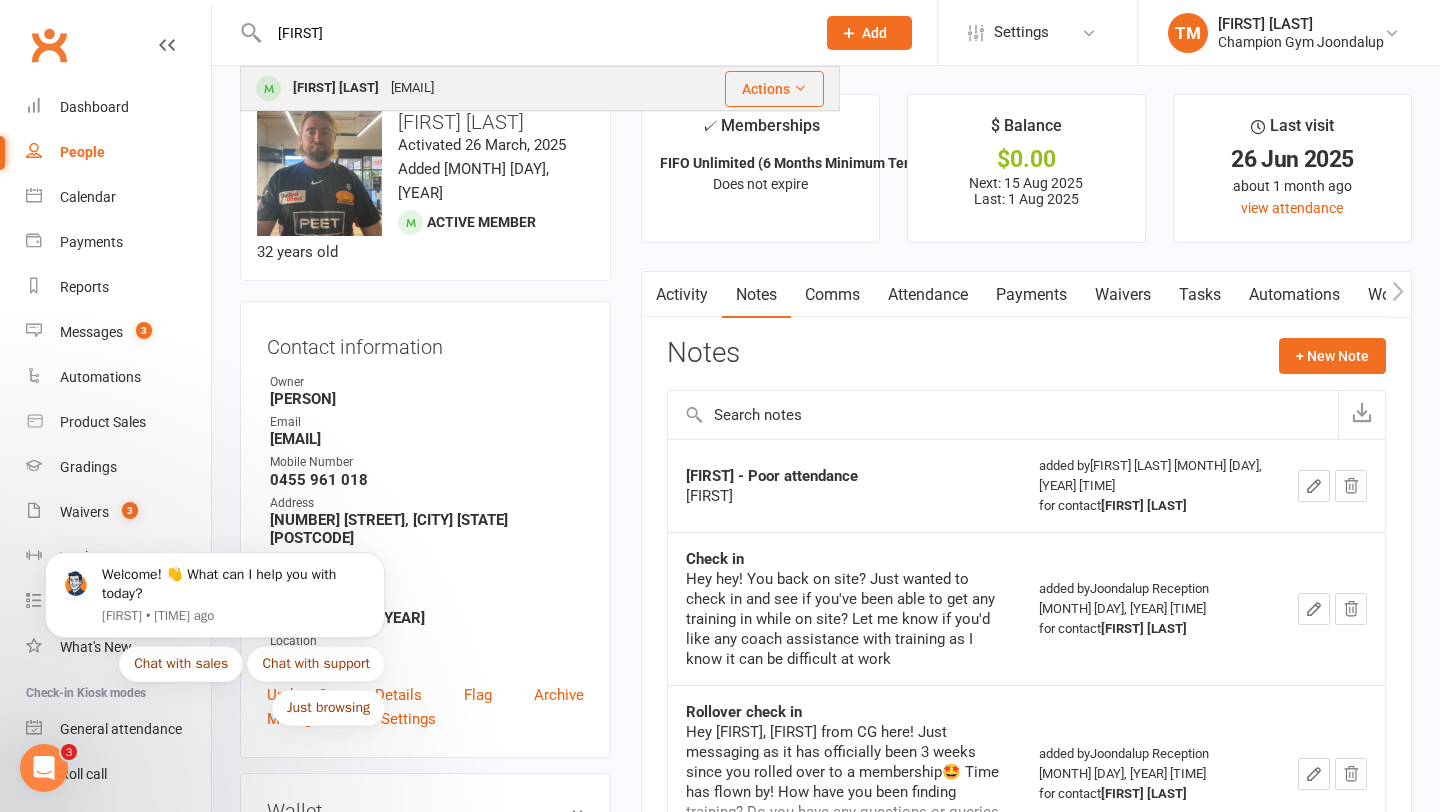 type on "[FIRST]" 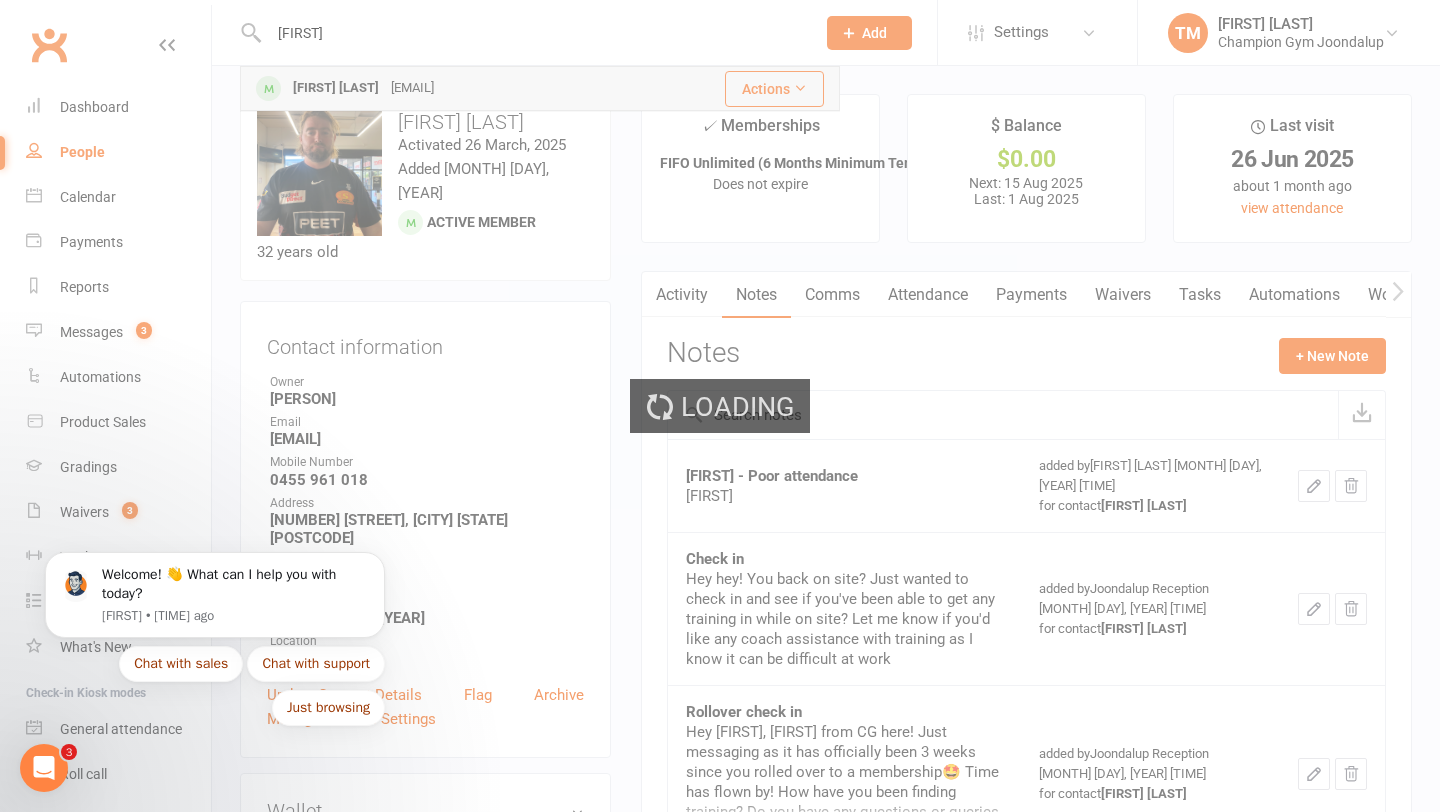 type 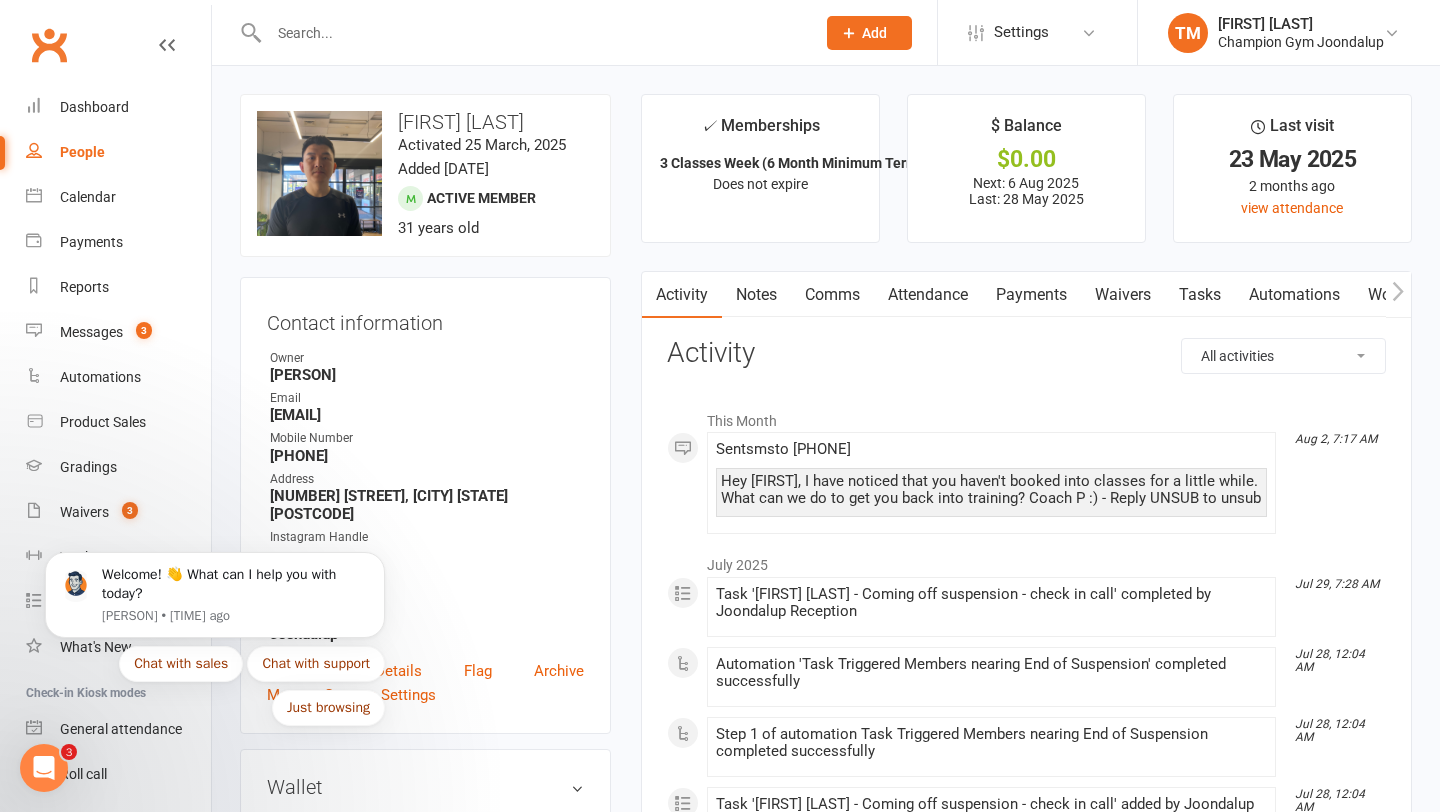 click on "Attendance" at bounding box center [928, 295] 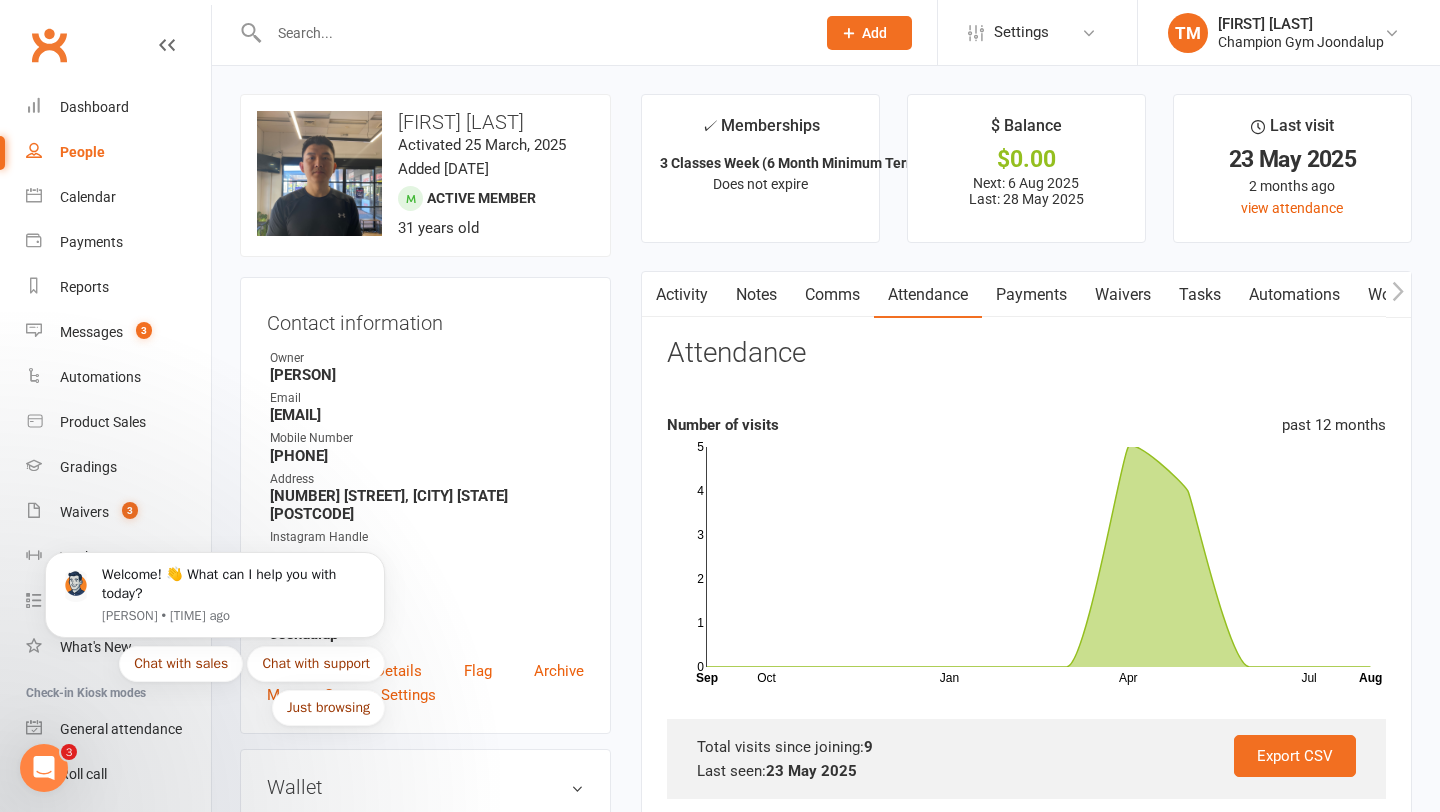 click on "Comms" at bounding box center [832, 295] 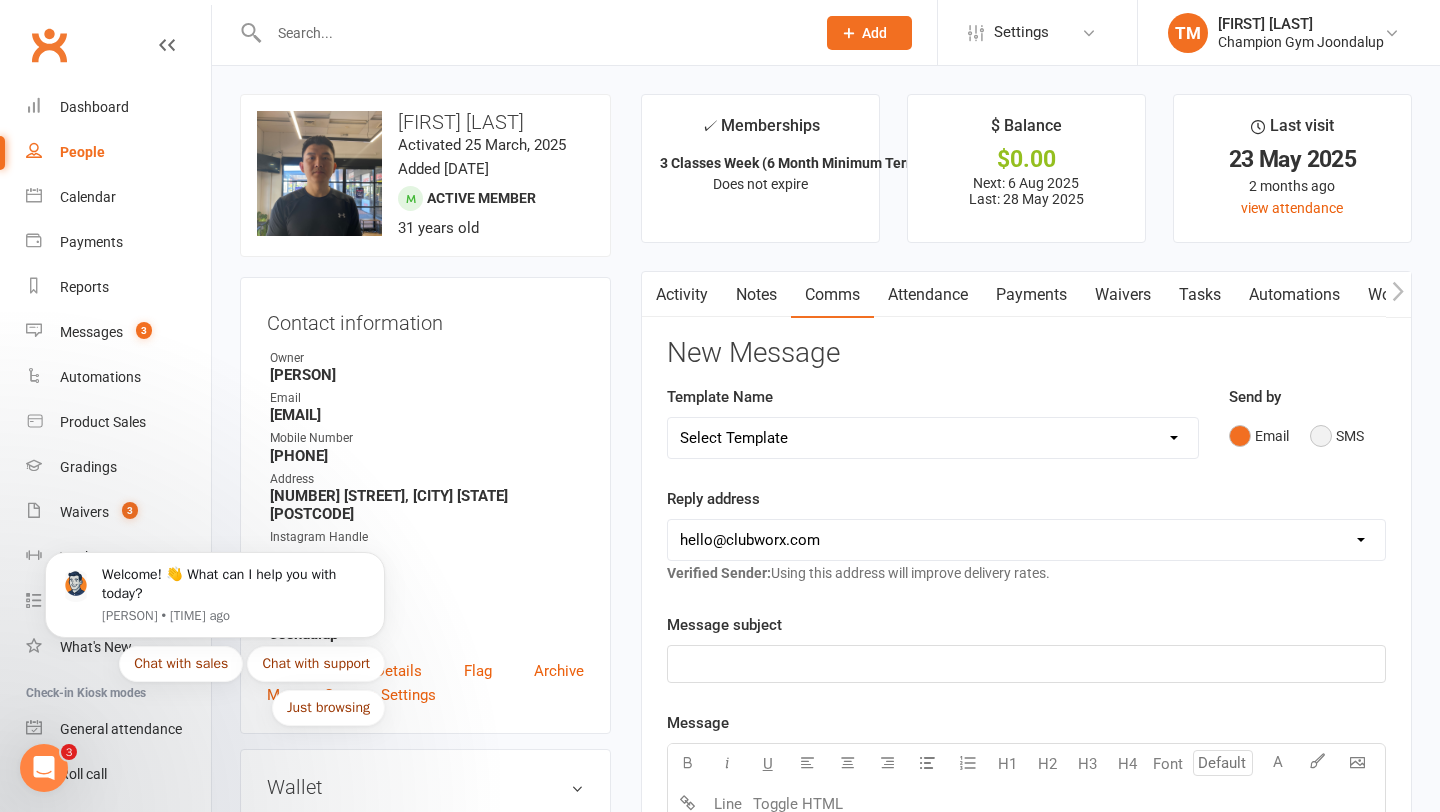 click on "SMS" at bounding box center (1337, 436) 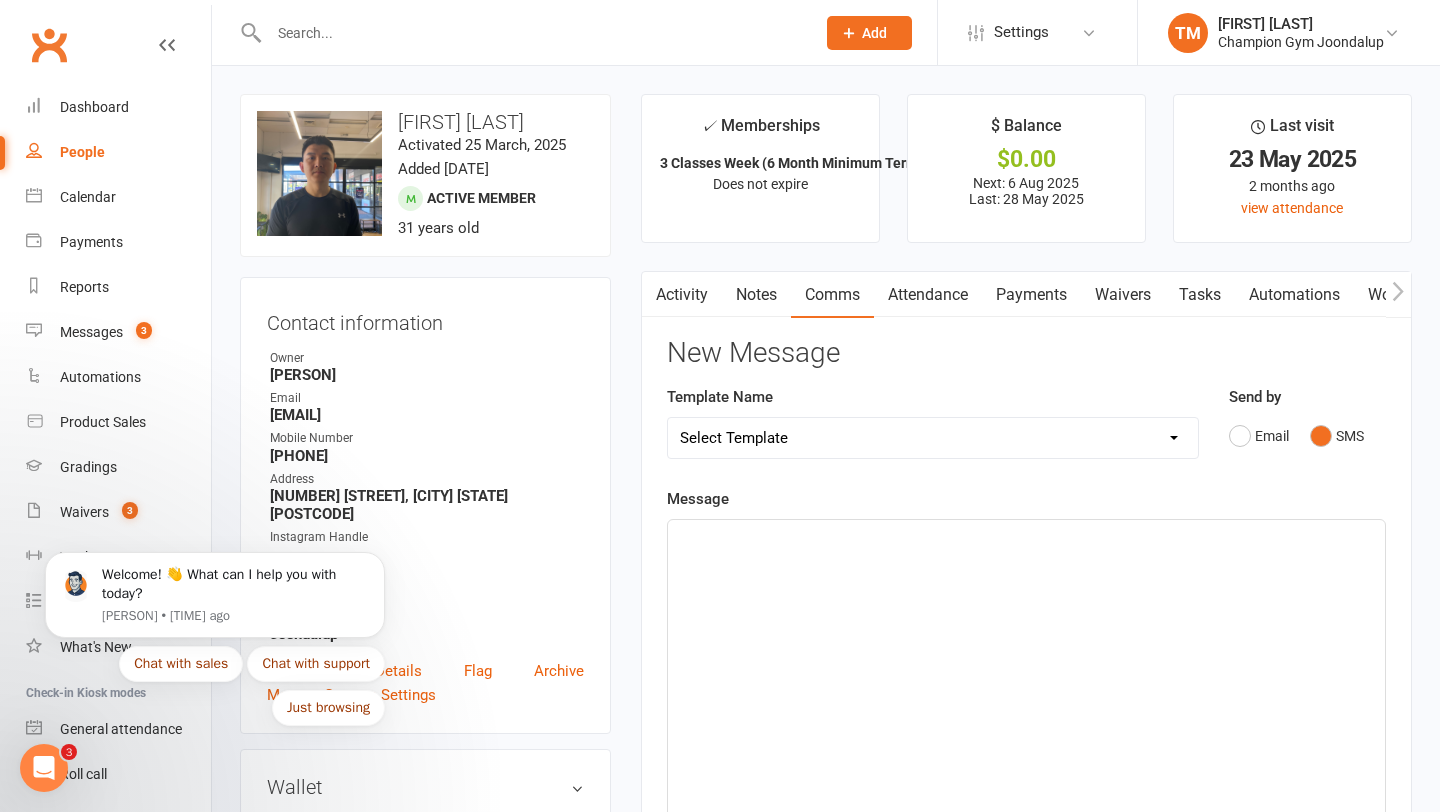 click on "﻿" 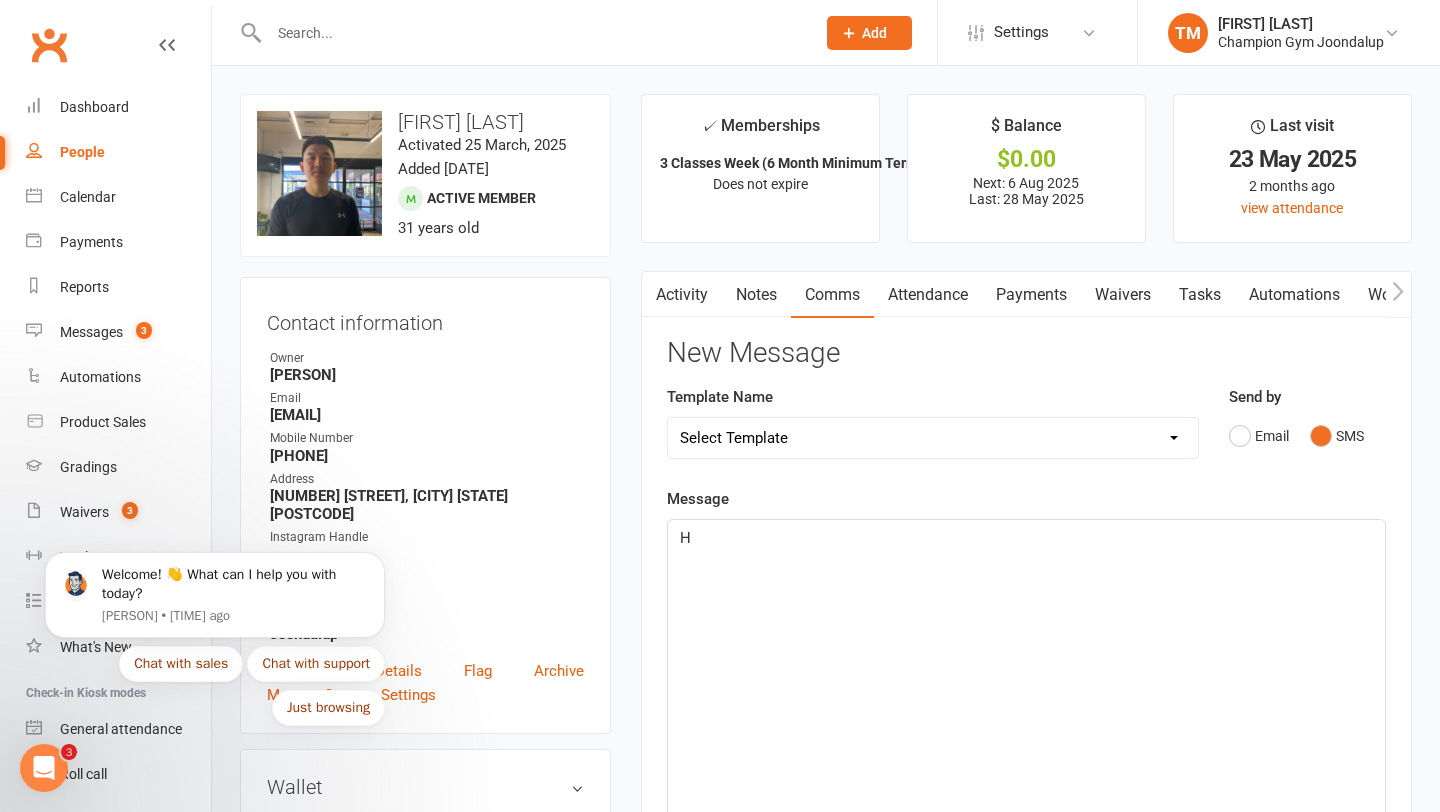 type 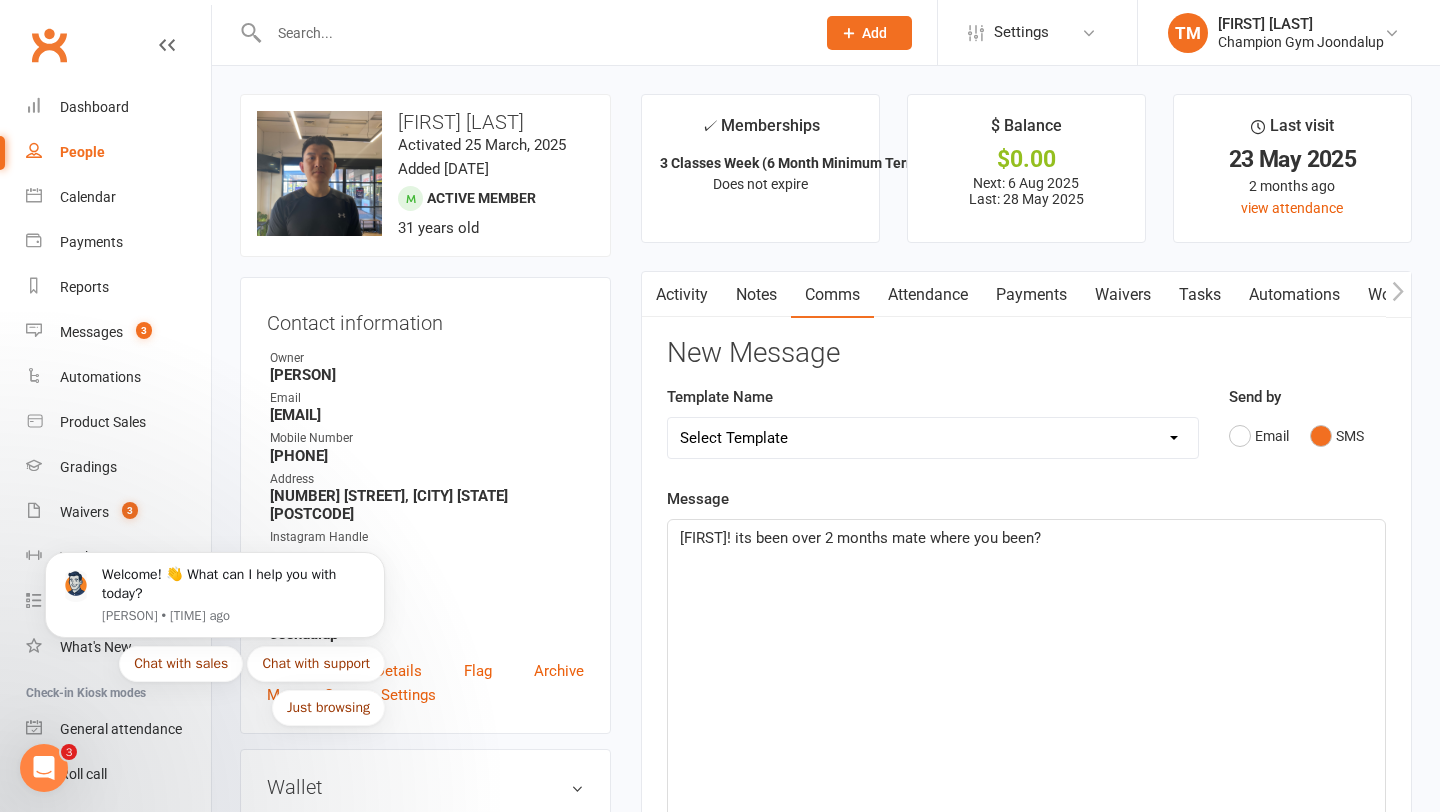 click on "[FIRST]! its been over 2 months mate where you been?" 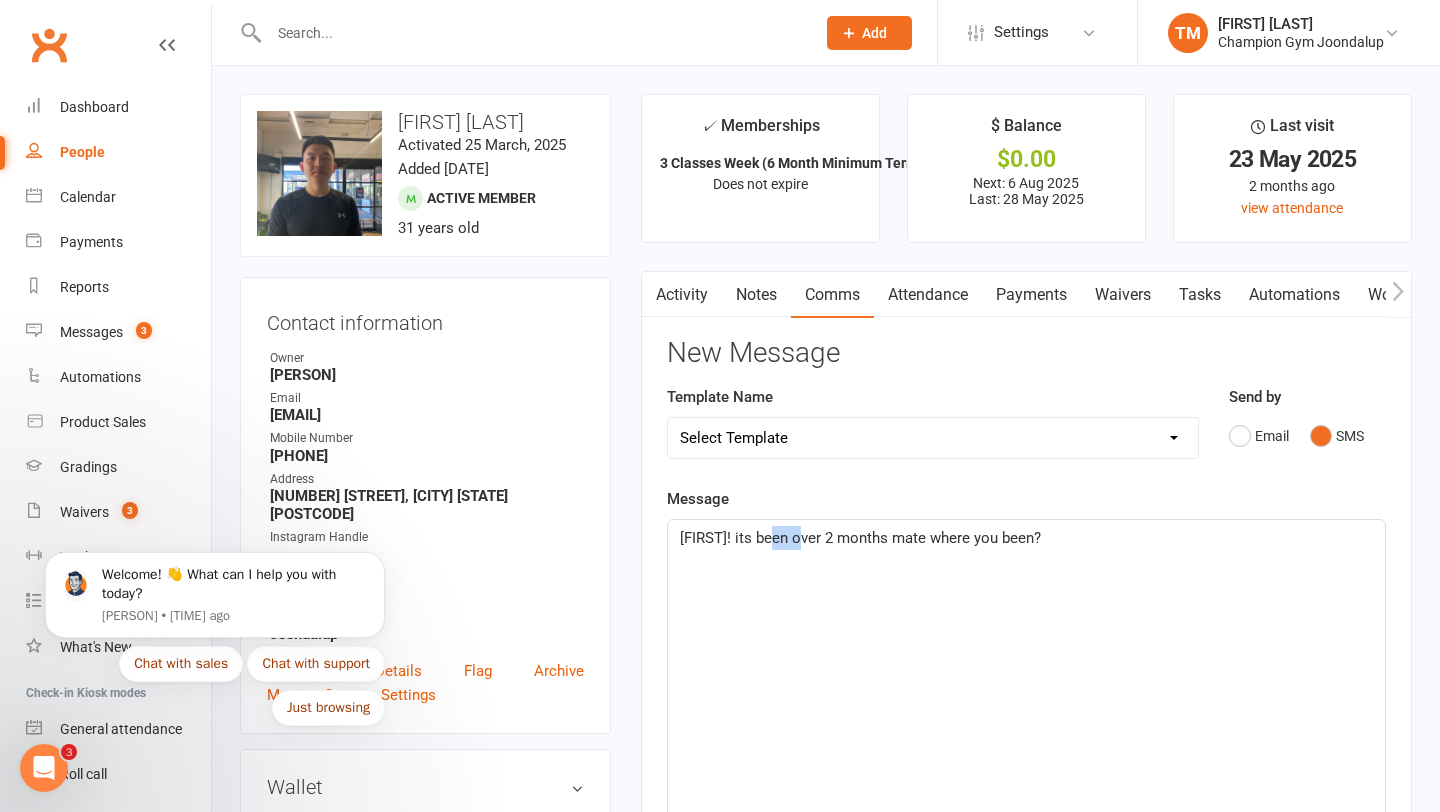 click on "[FIRST]! its been over 2 months mate where you been?" 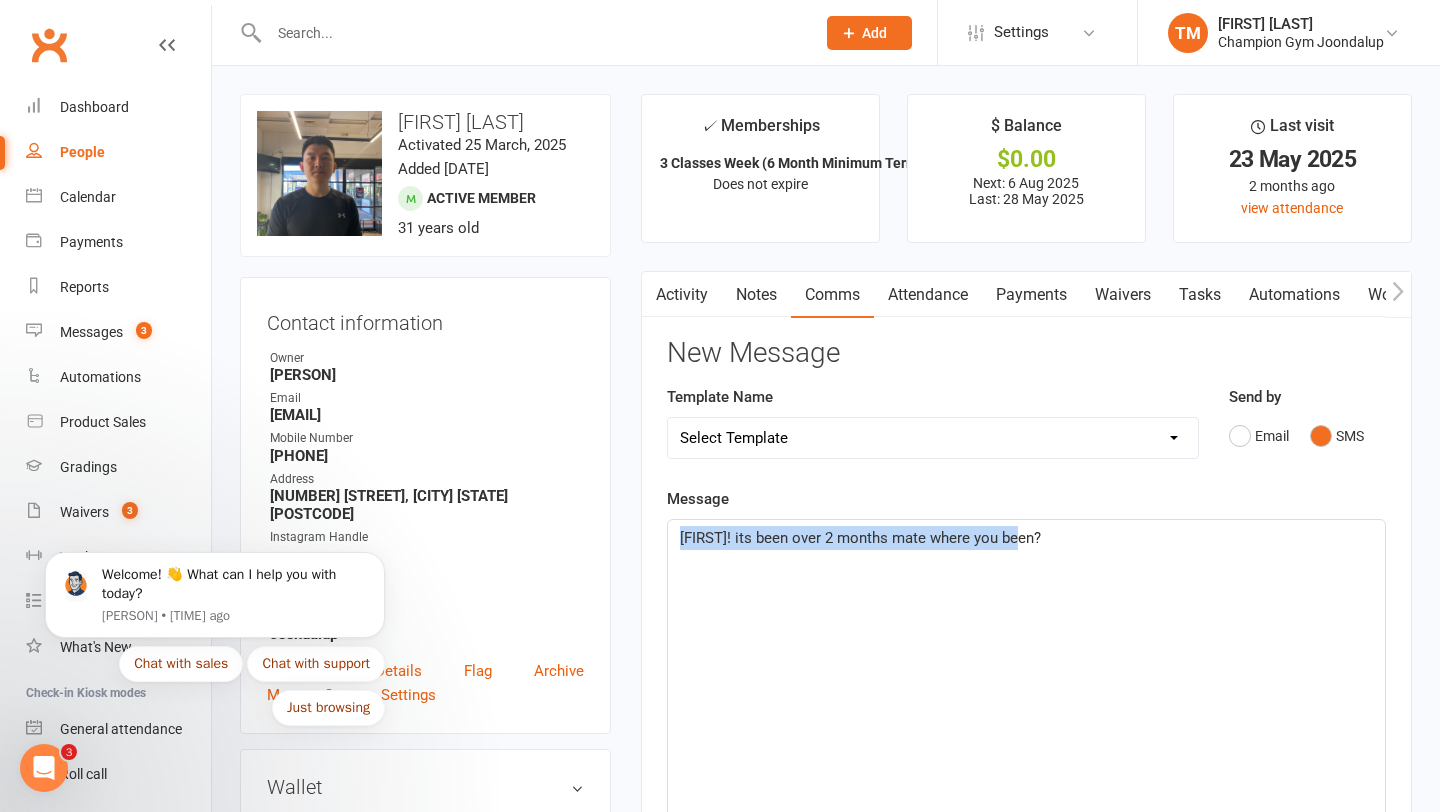click on "[FIRST]! its been over 2 months mate where you been?" 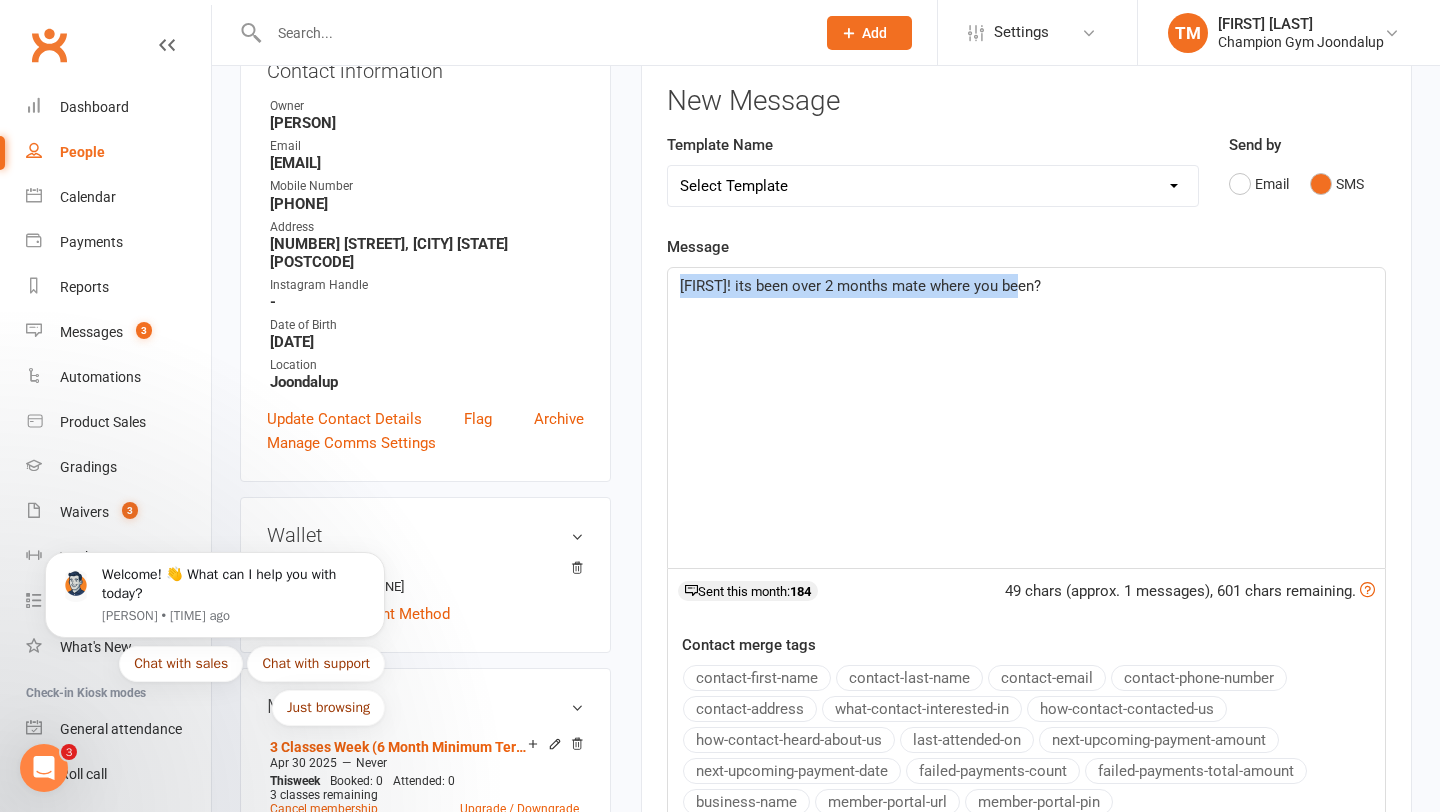 click on "[FIRST]! its been over 2 months mate where you been?" 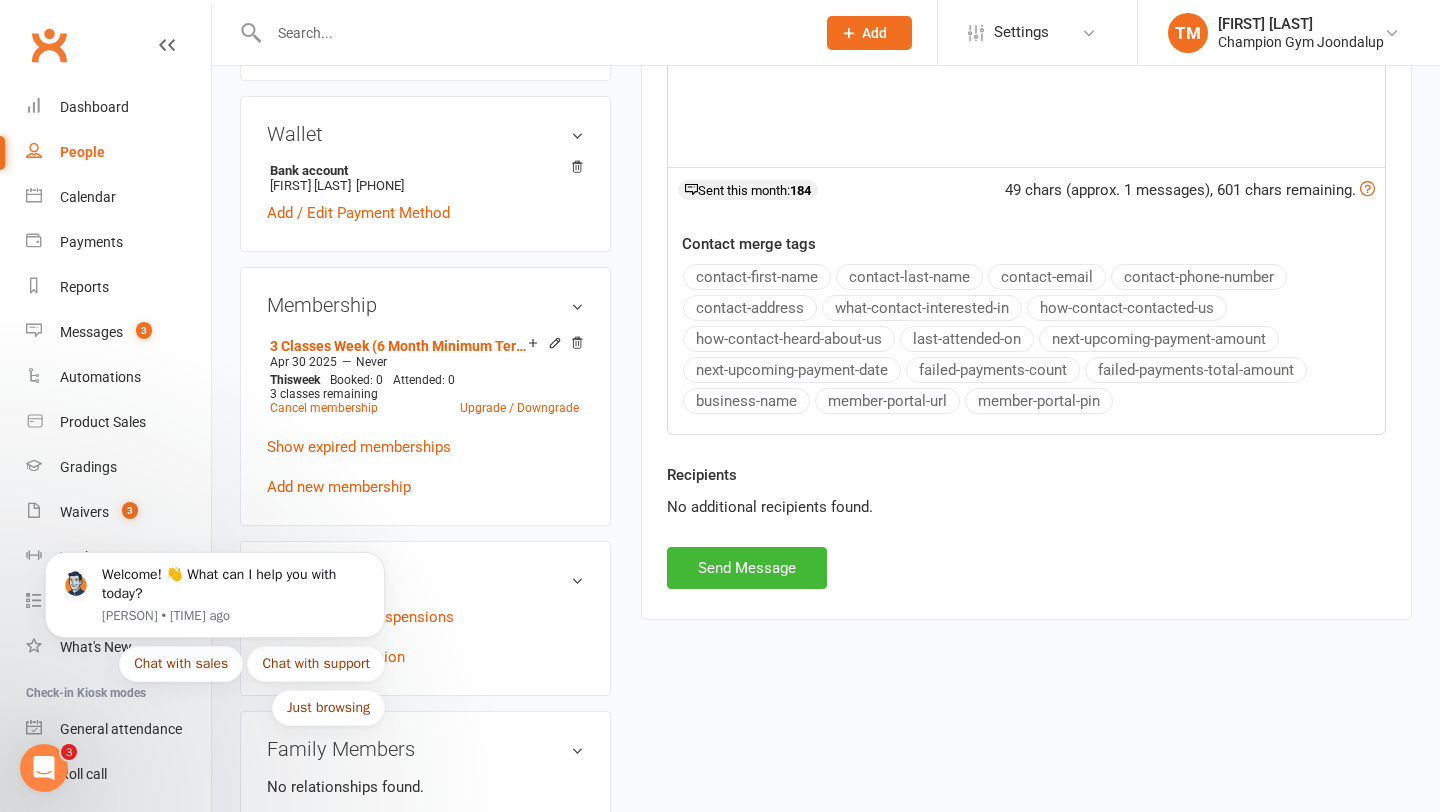 scroll, scrollTop: 651, scrollLeft: 0, axis: vertical 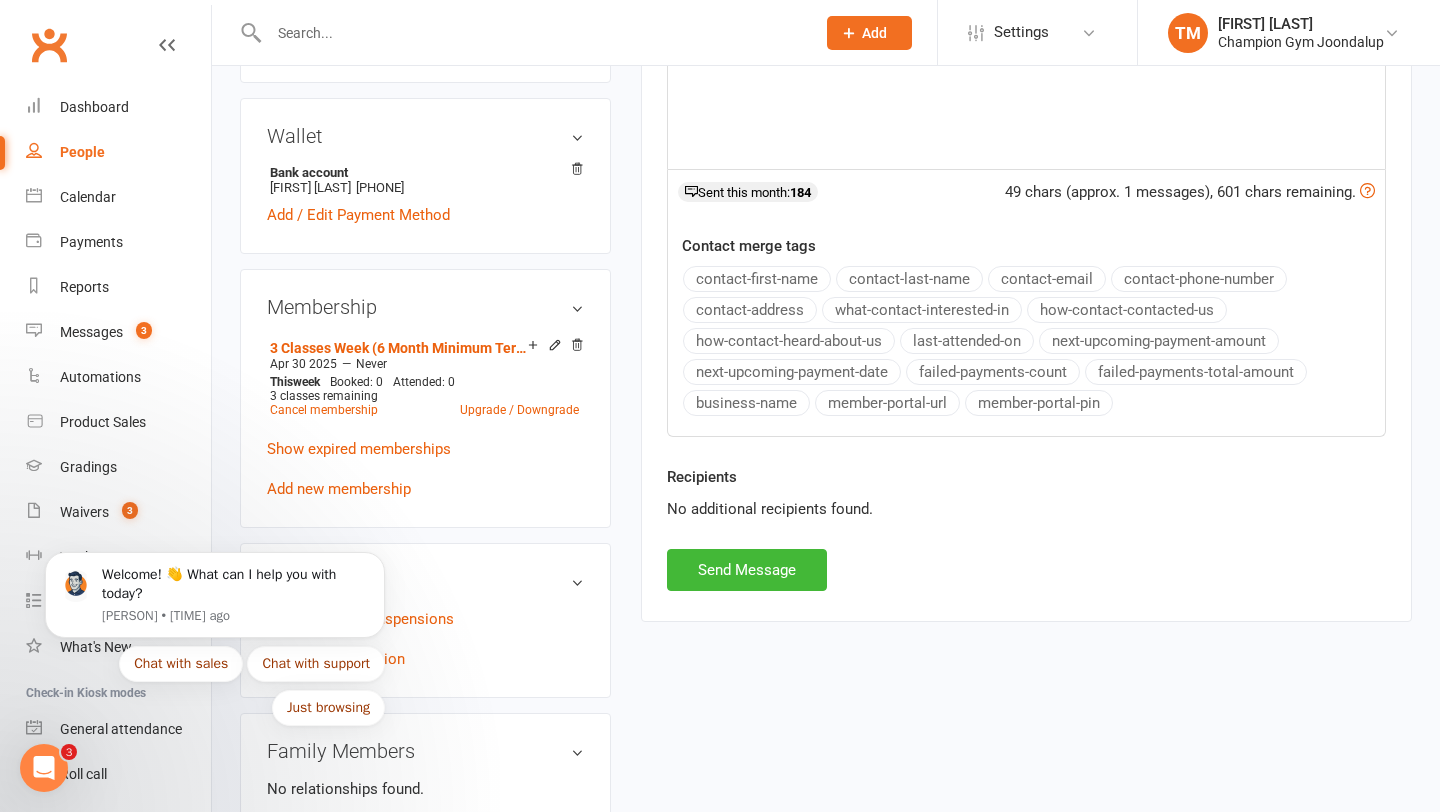 click on "Activity Notes Comms Attendance Payments Waivers Tasks Automations Workouts Gradings / Promotions Assessments Credit balance
Attendance Number of visits past 12 months Oct Jan Apr Jul Month Sep Aug  0  1  2  3  4  5 Export CSV Total visits since joining:  9 Last seen:  [DAY] [MONTH] [YEAR] Bookings Gen. Attendance Make-ups + Add Book Event Add Appointment Book a Friend Classes / Bookings
August [YEAR]
Sun Mon Tue Wed Thu Fri Sat
31
27
28
29
30
31
01
02
32
03
04
05
06
07
08
09
33
10
11
12
13
14
15
16" at bounding box center (1026, 120) 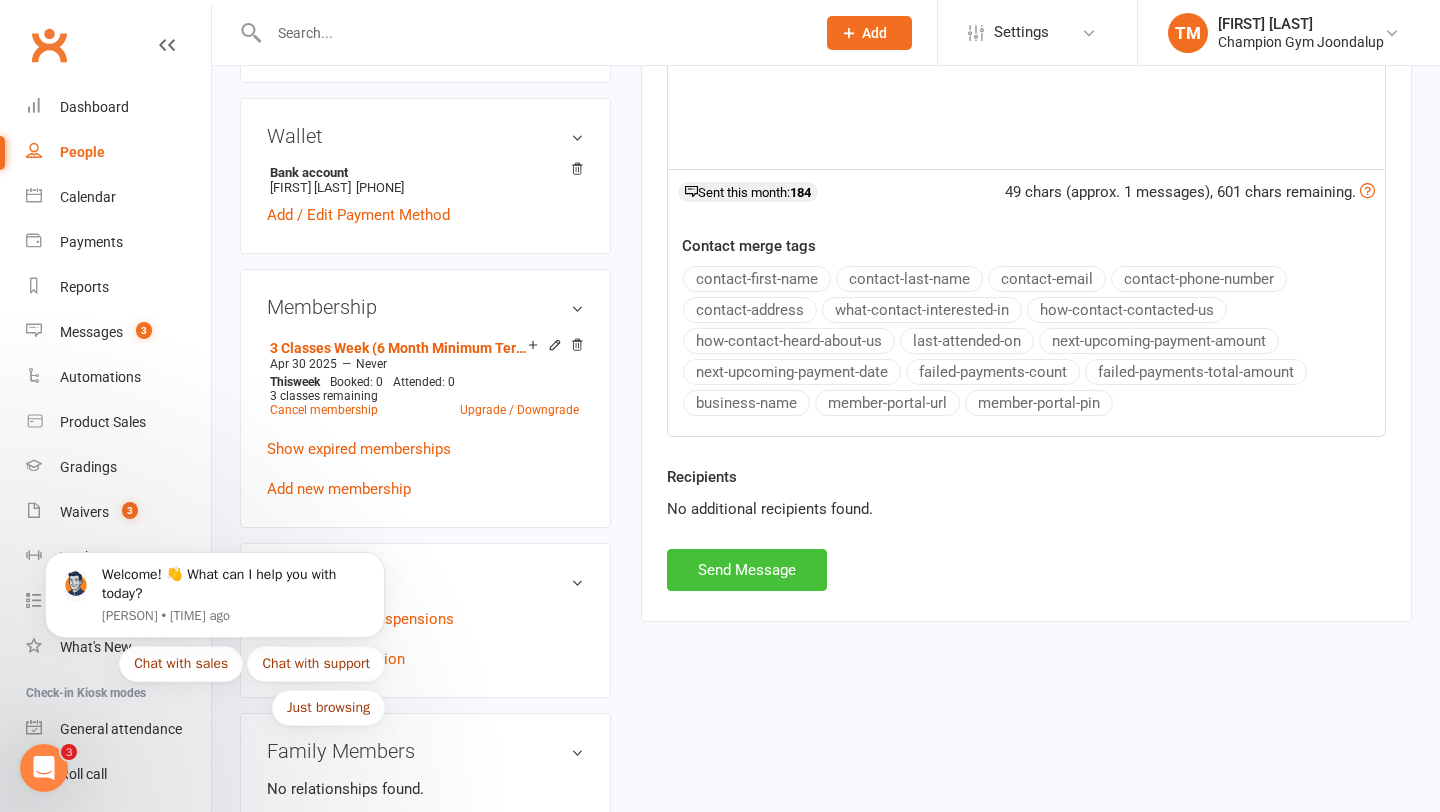 click on "Send Message" at bounding box center [747, 570] 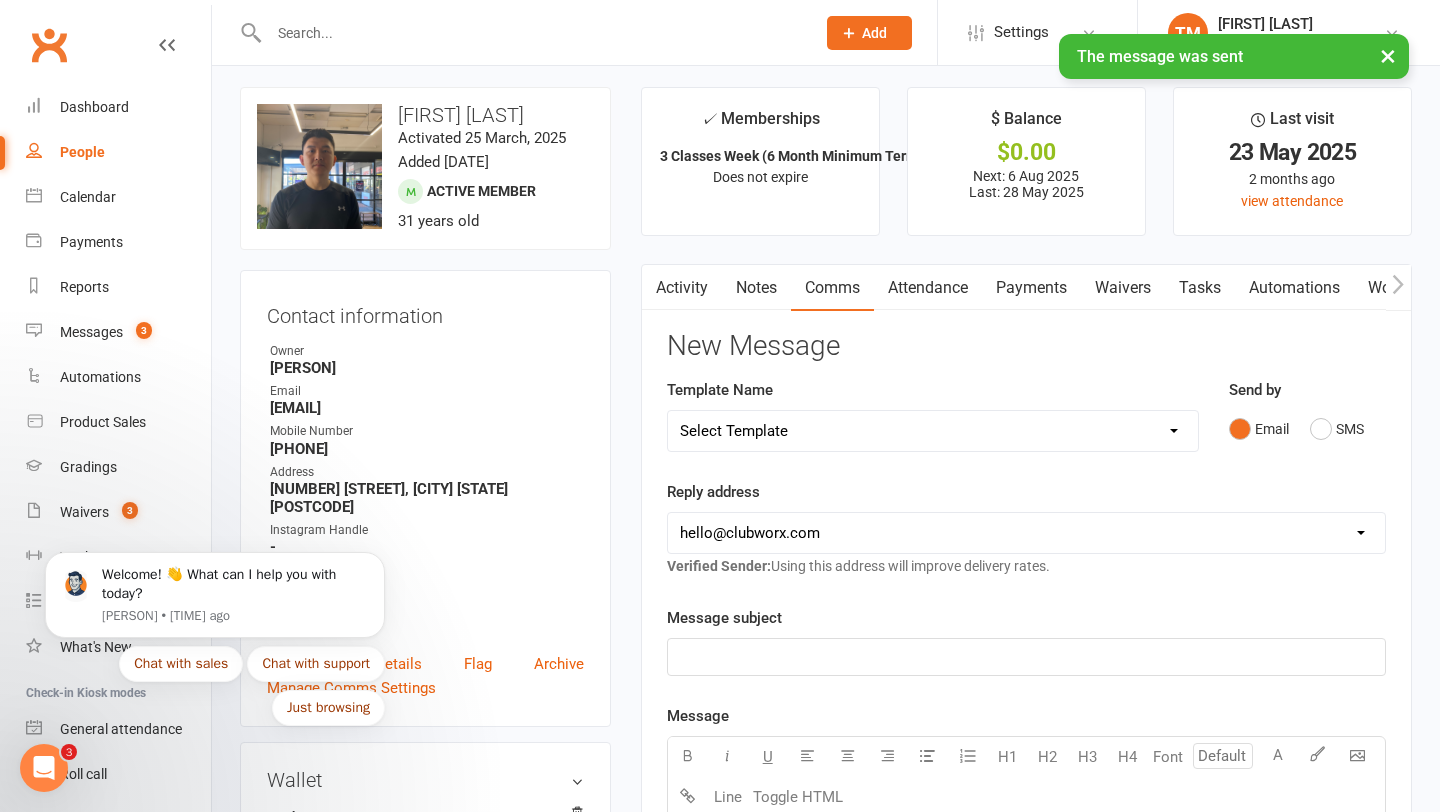 scroll, scrollTop: 0, scrollLeft: 0, axis: both 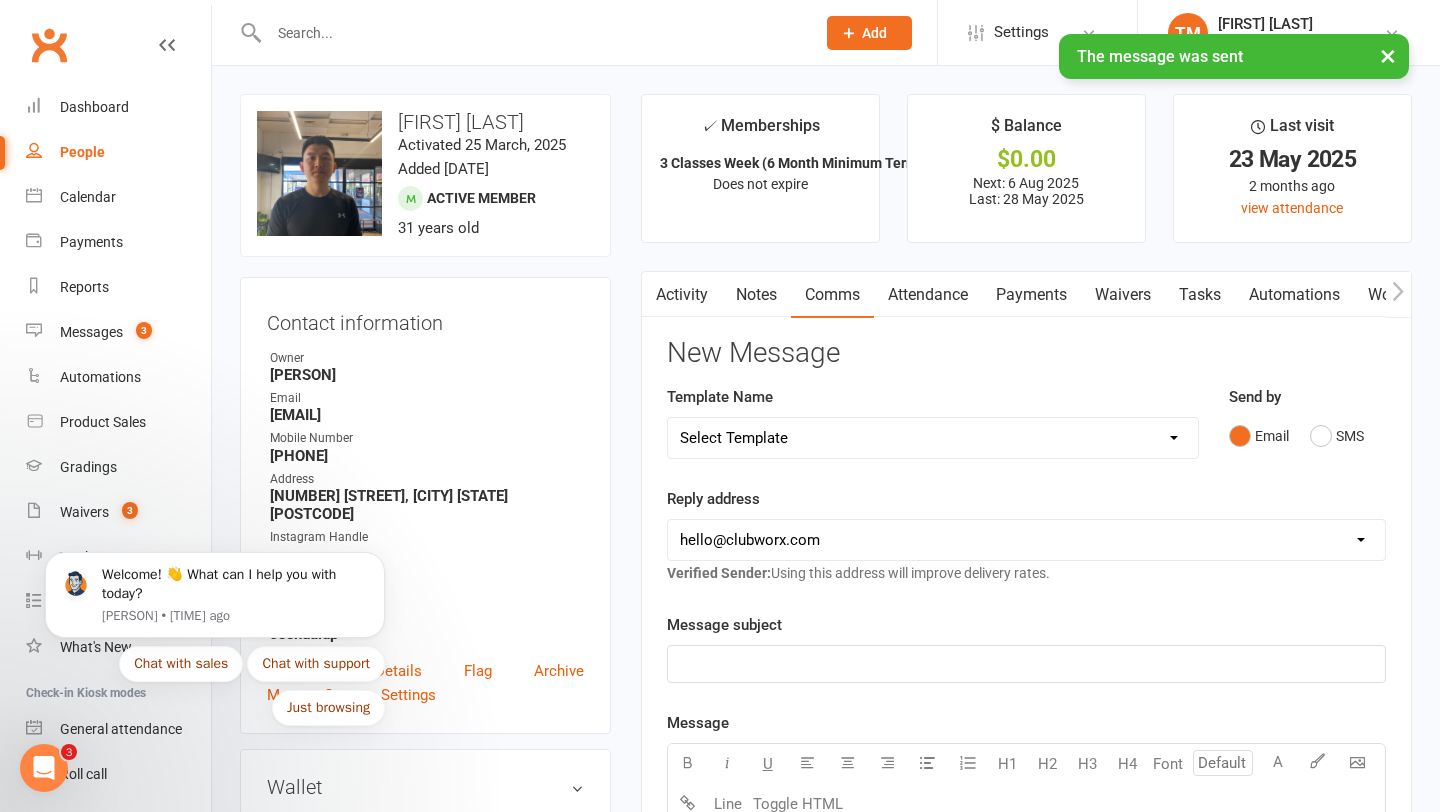 click on "Notes" at bounding box center (756, 295) 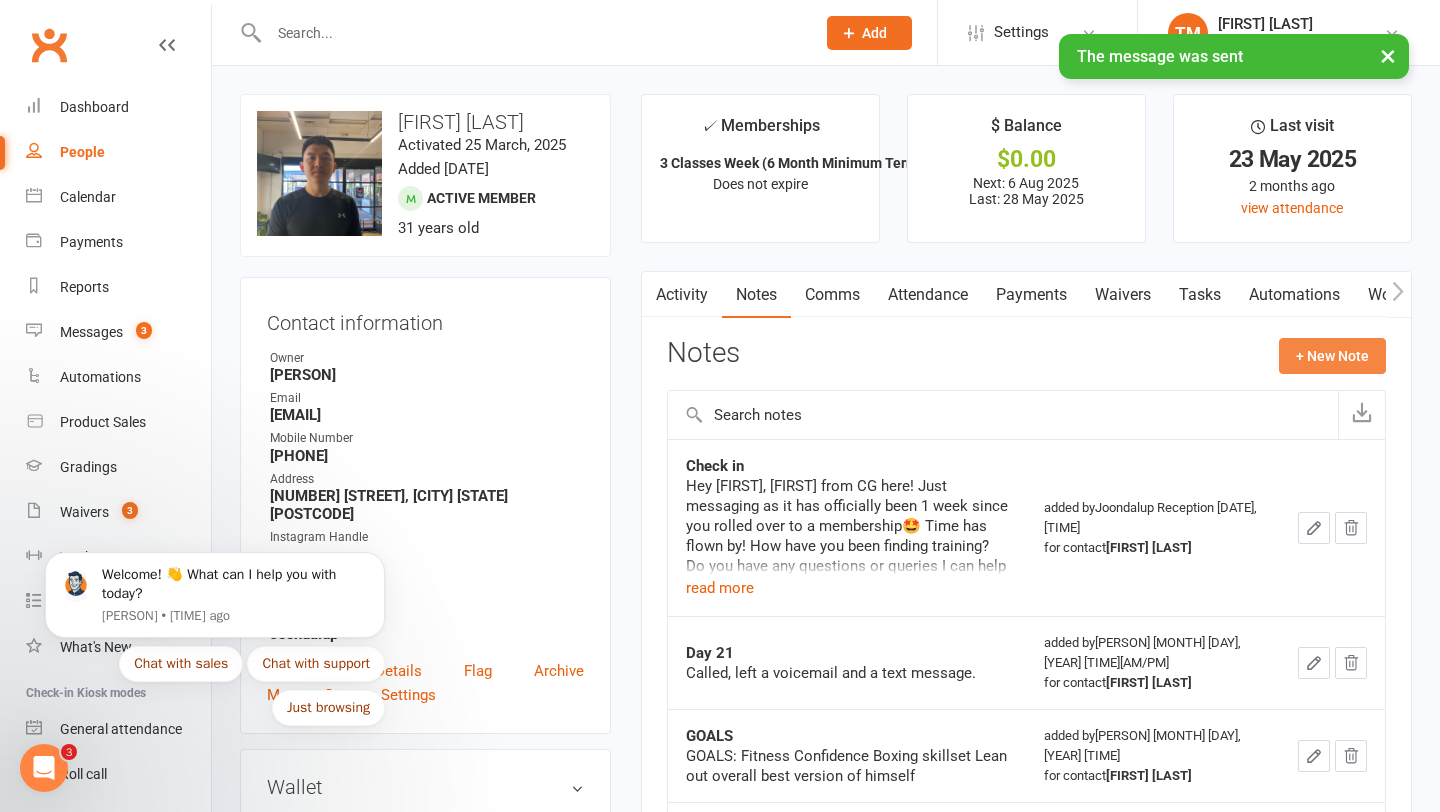 click on "+ New Note" at bounding box center (1332, 356) 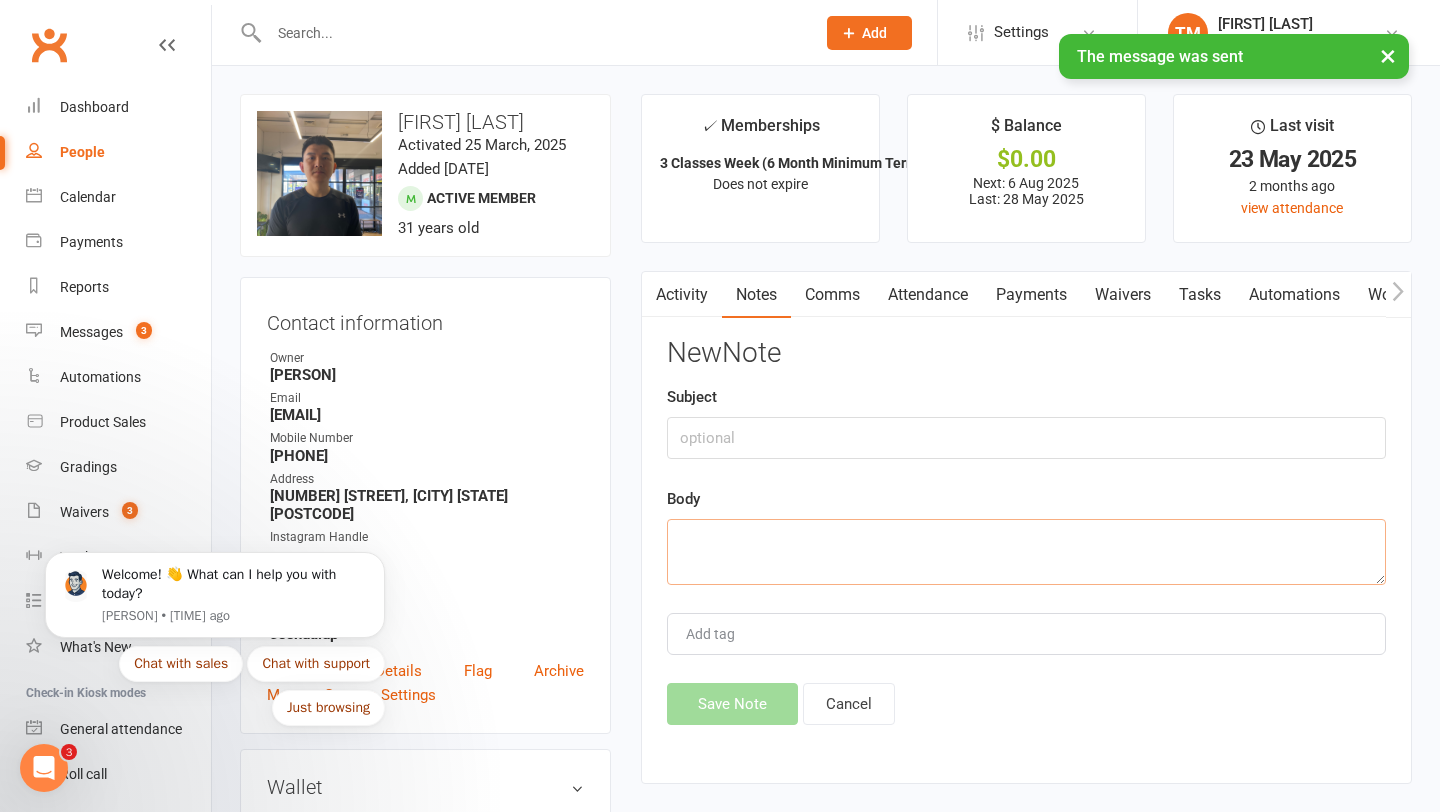 click at bounding box center [1026, 552] 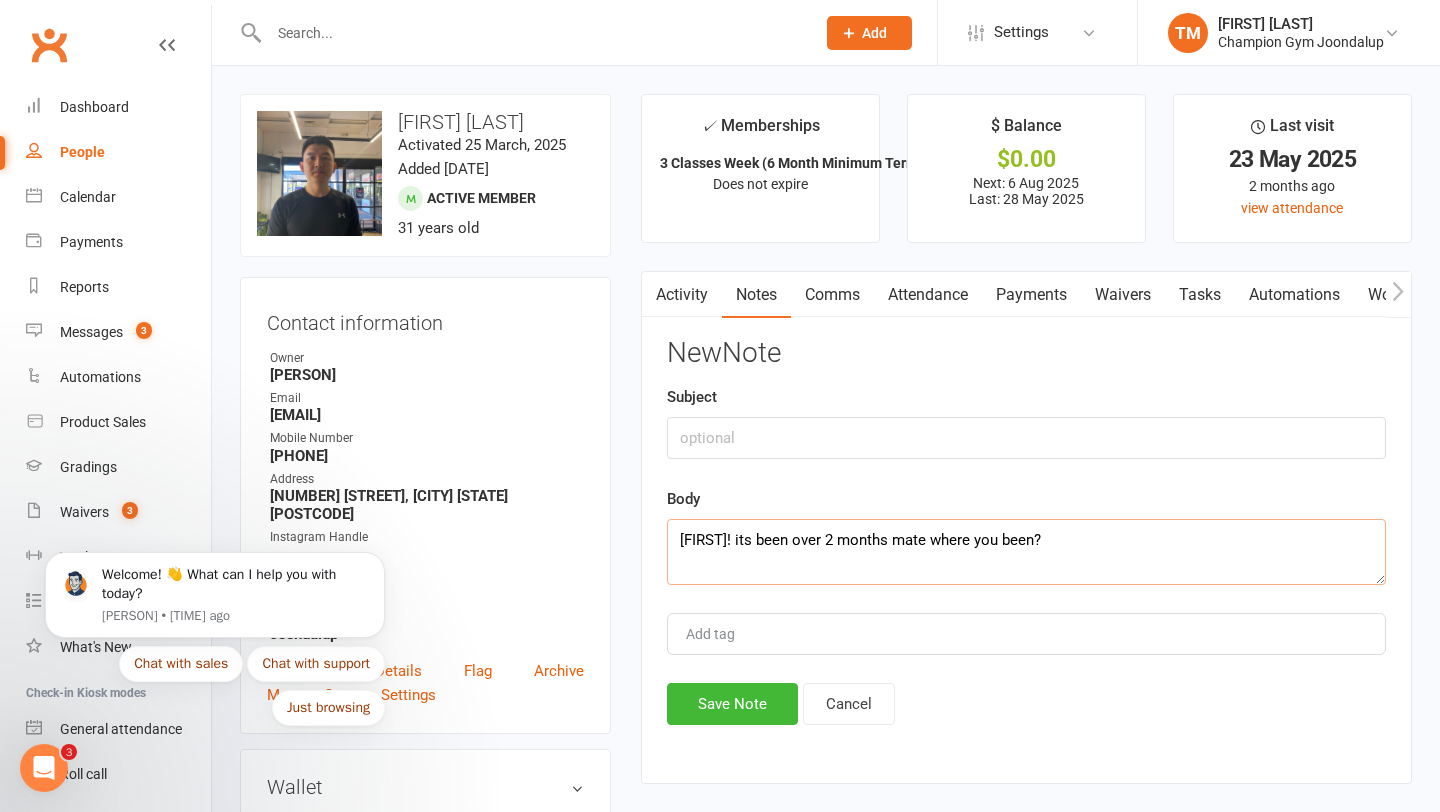 type on "[FIRST]! its been over 2 months mate where you been?" 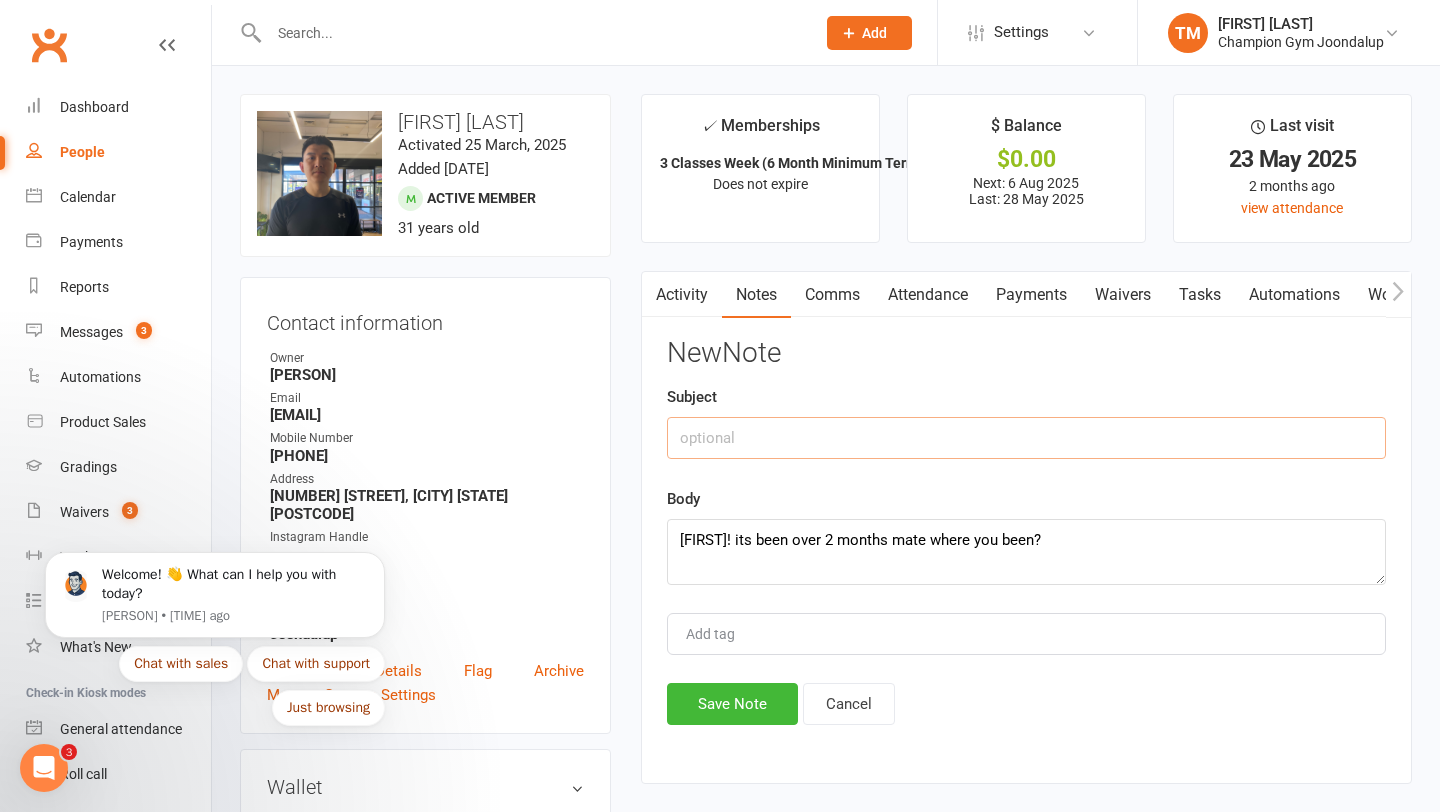 click at bounding box center [1026, 438] 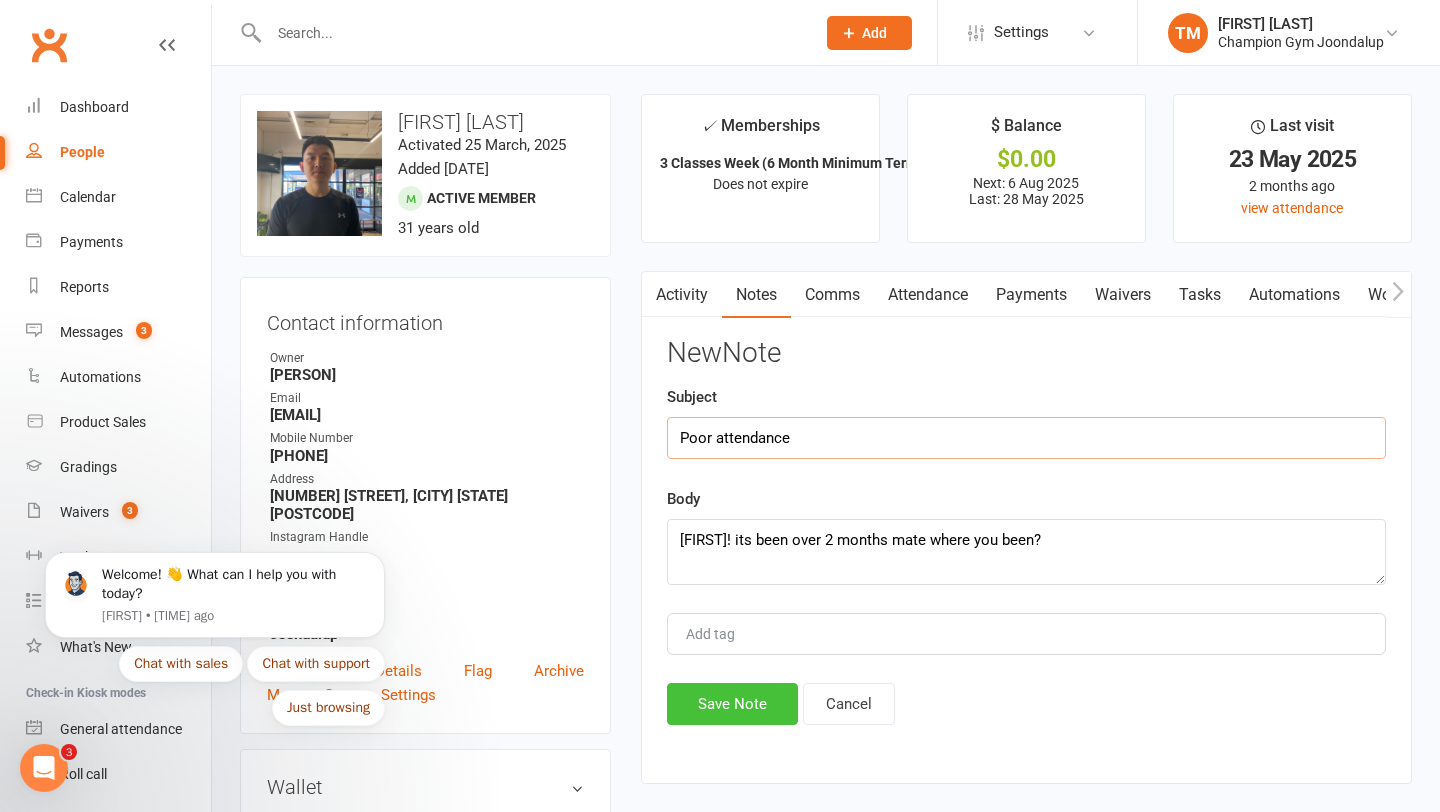 type on "Poor attendance" 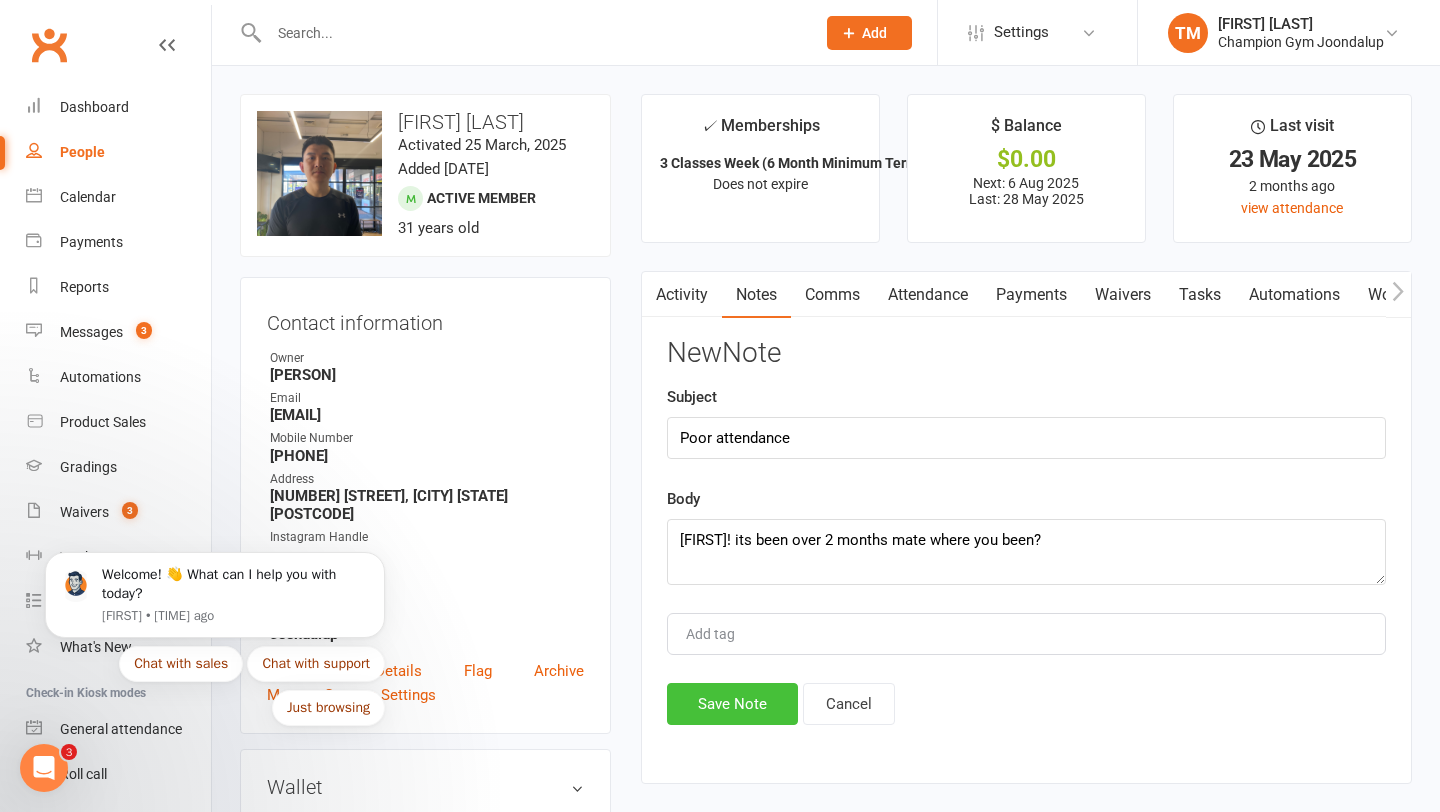 click on "Save Note" at bounding box center [732, 704] 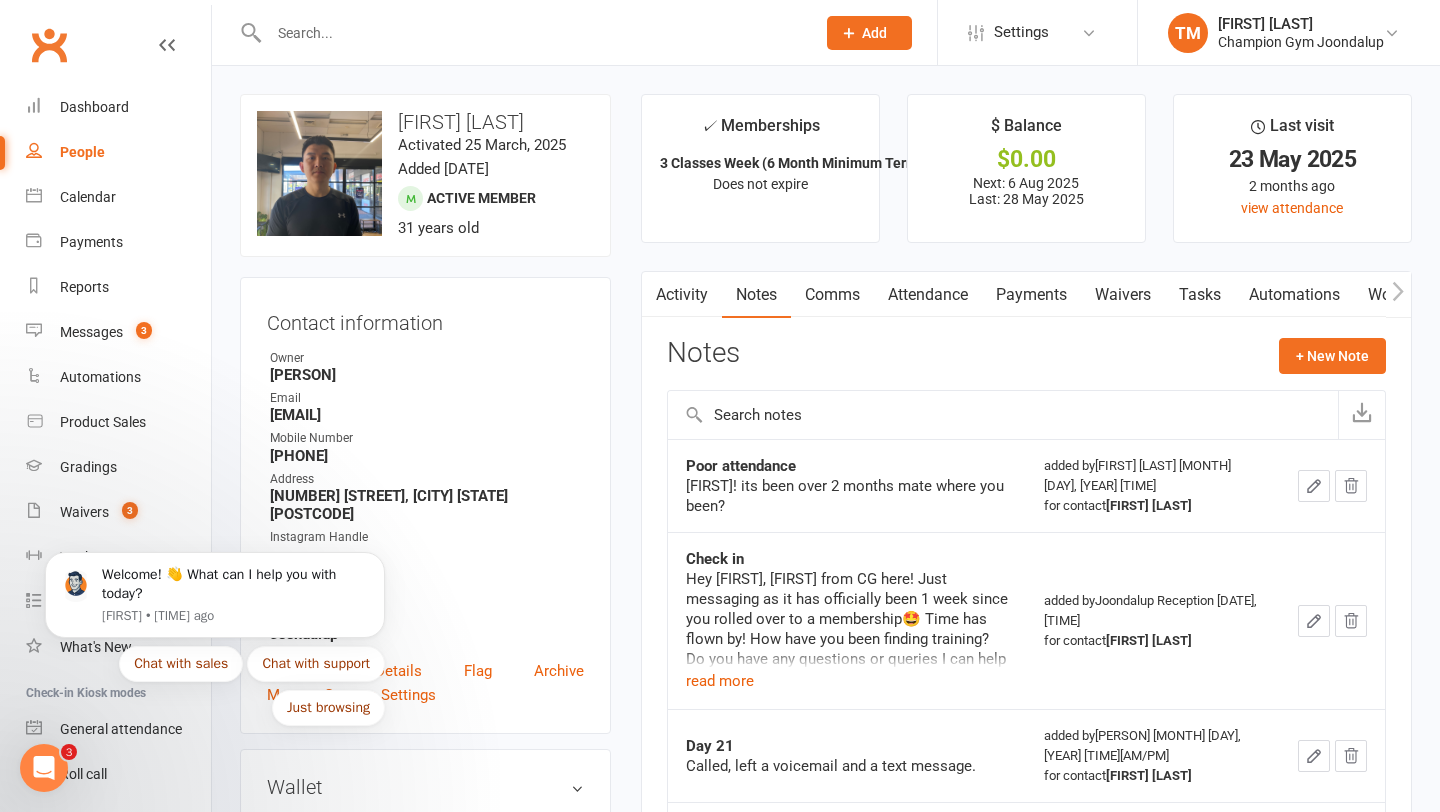 click at bounding box center (532, 33) 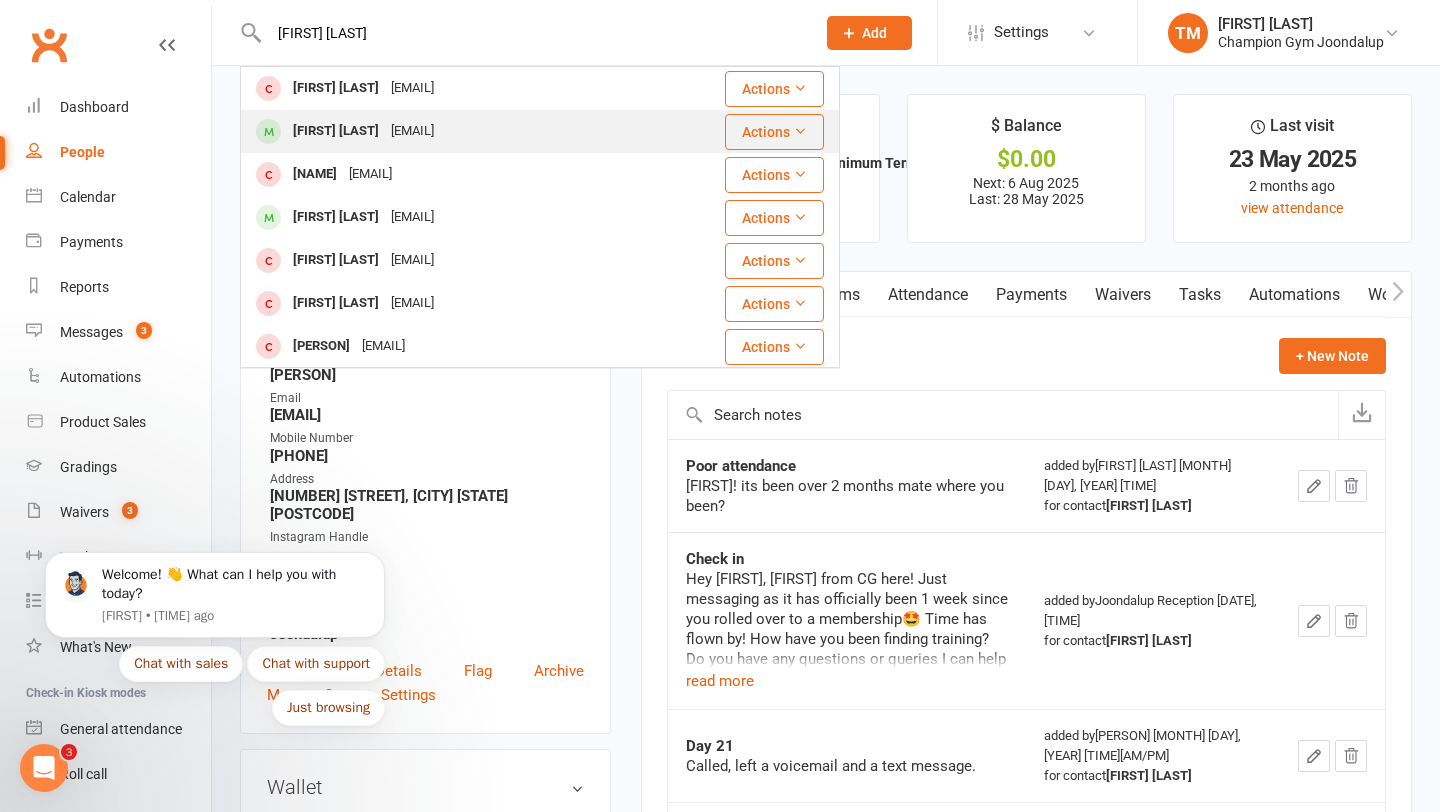 type on "[FIRST] [LAST]" 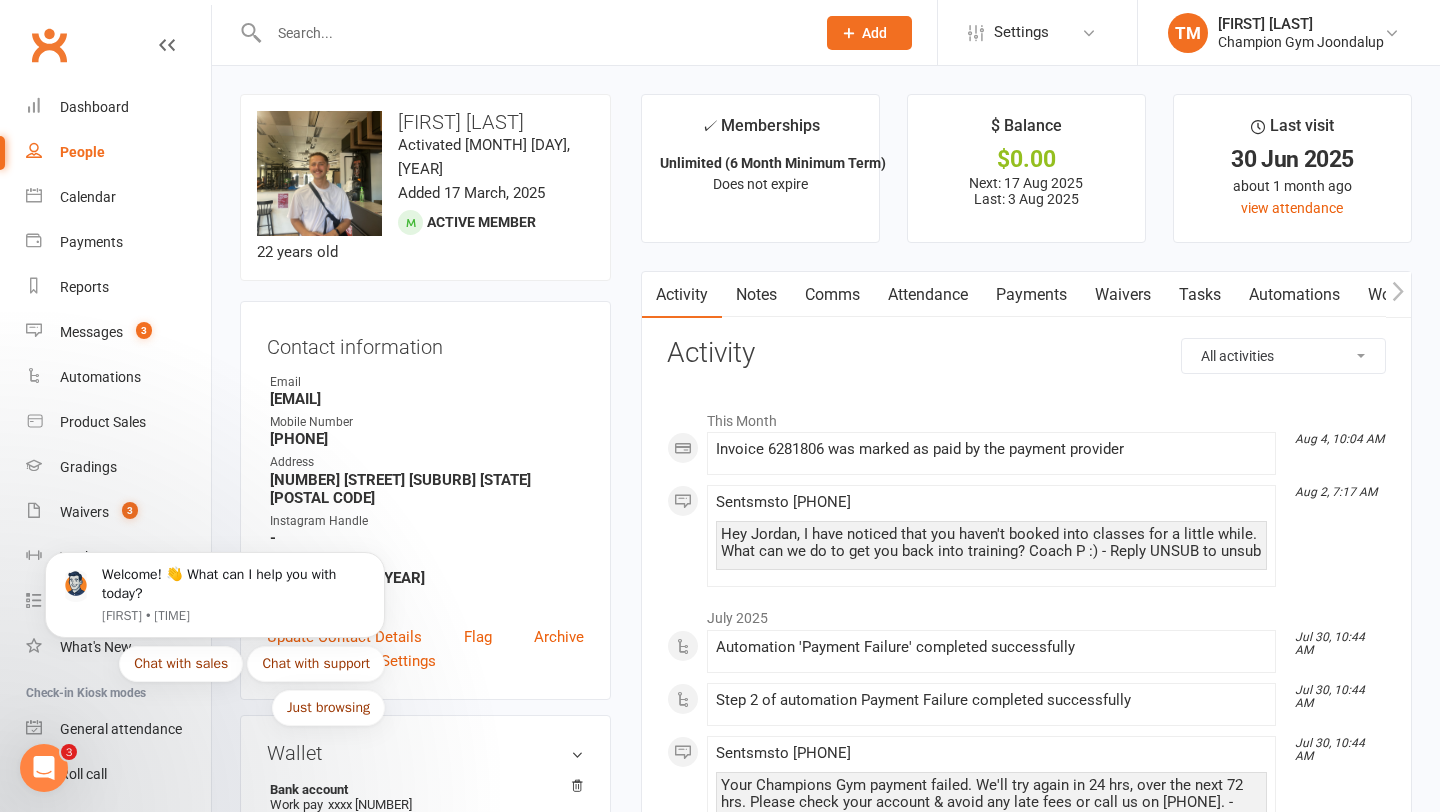 click on "Notes" at bounding box center (756, 295) 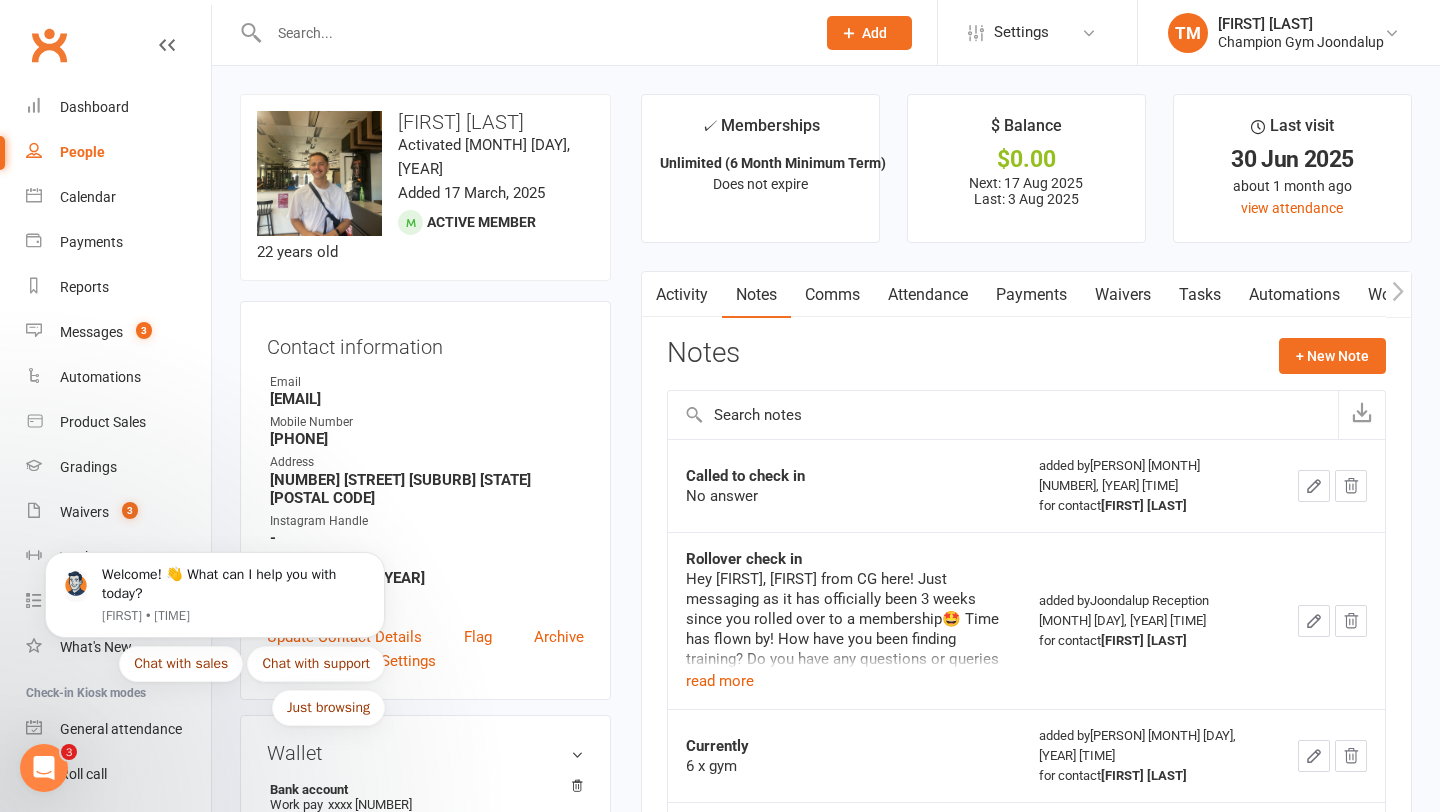 click at bounding box center [520, 32] 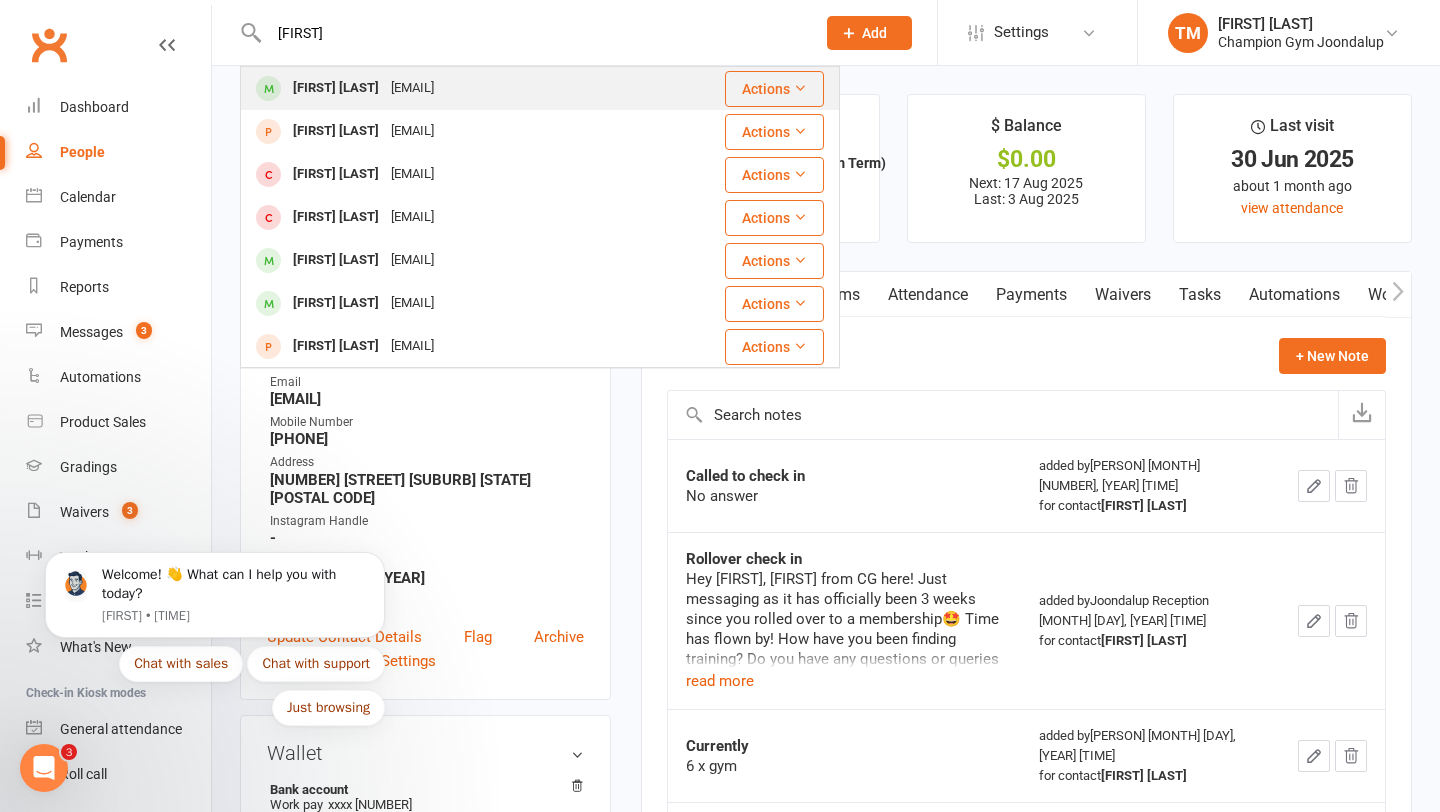 type on "[FIRST]" 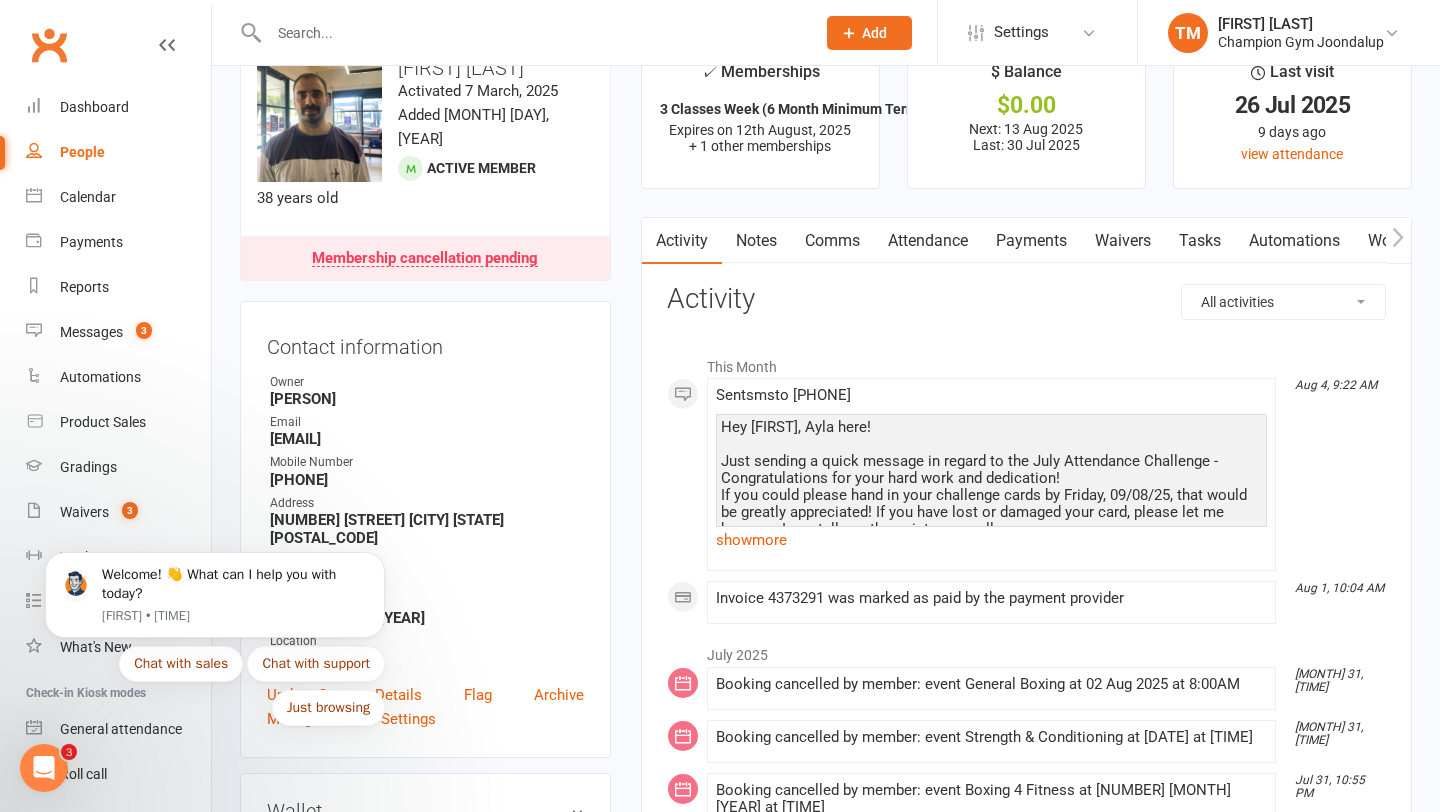 scroll, scrollTop: 57, scrollLeft: 0, axis: vertical 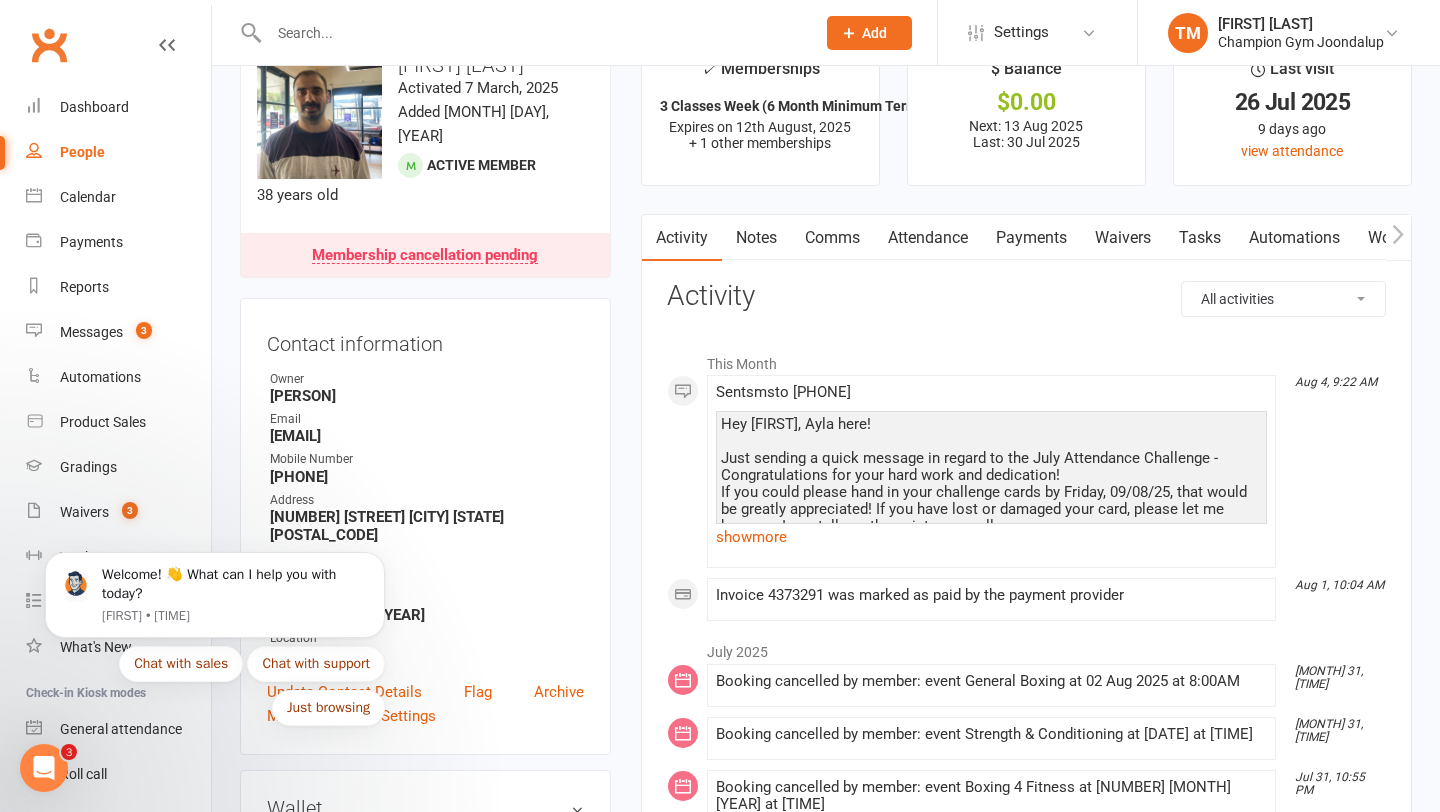 click on "Notes" at bounding box center (756, 238) 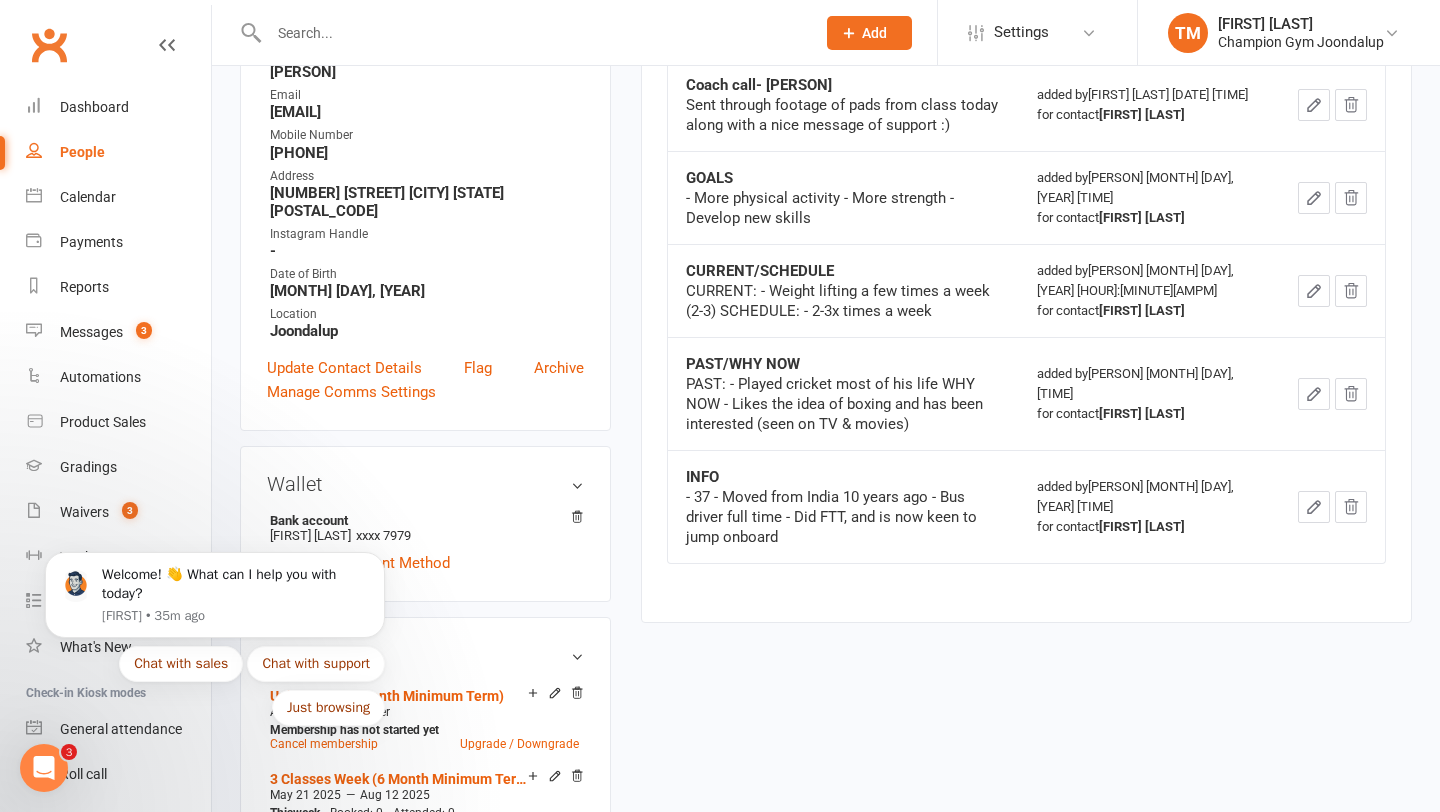 scroll, scrollTop: 385, scrollLeft: 0, axis: vertical 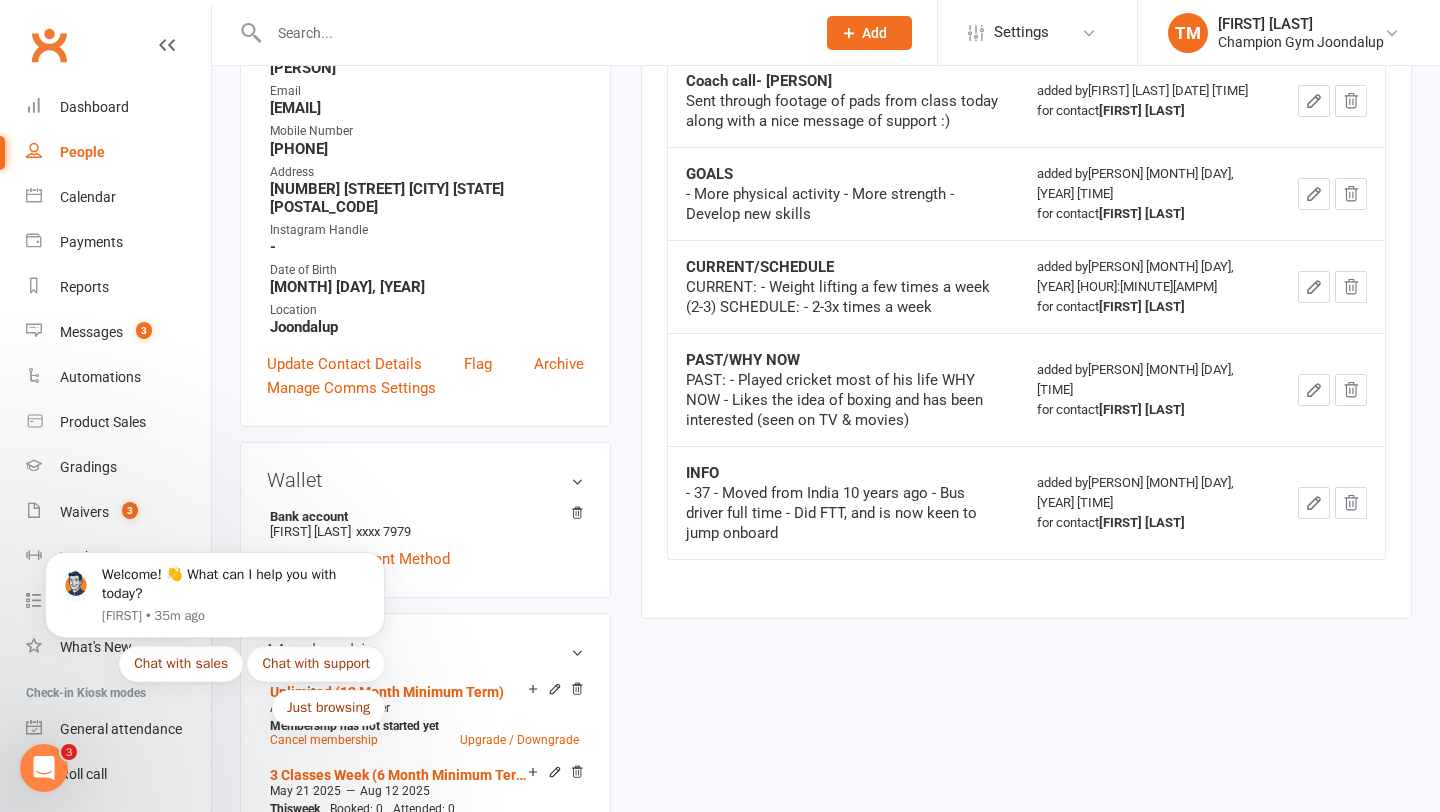 click at bounding box center [532, 33] 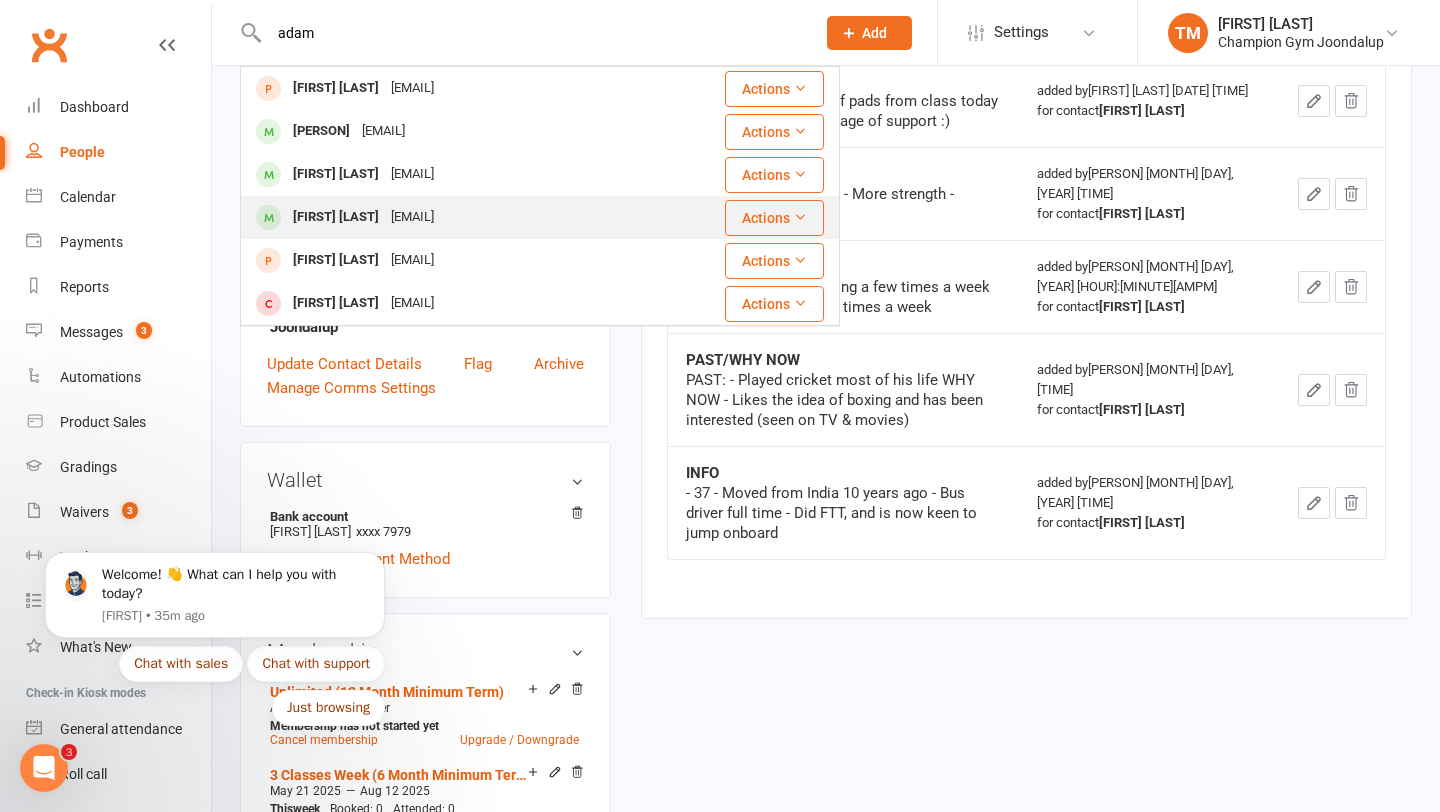 type on "adam" 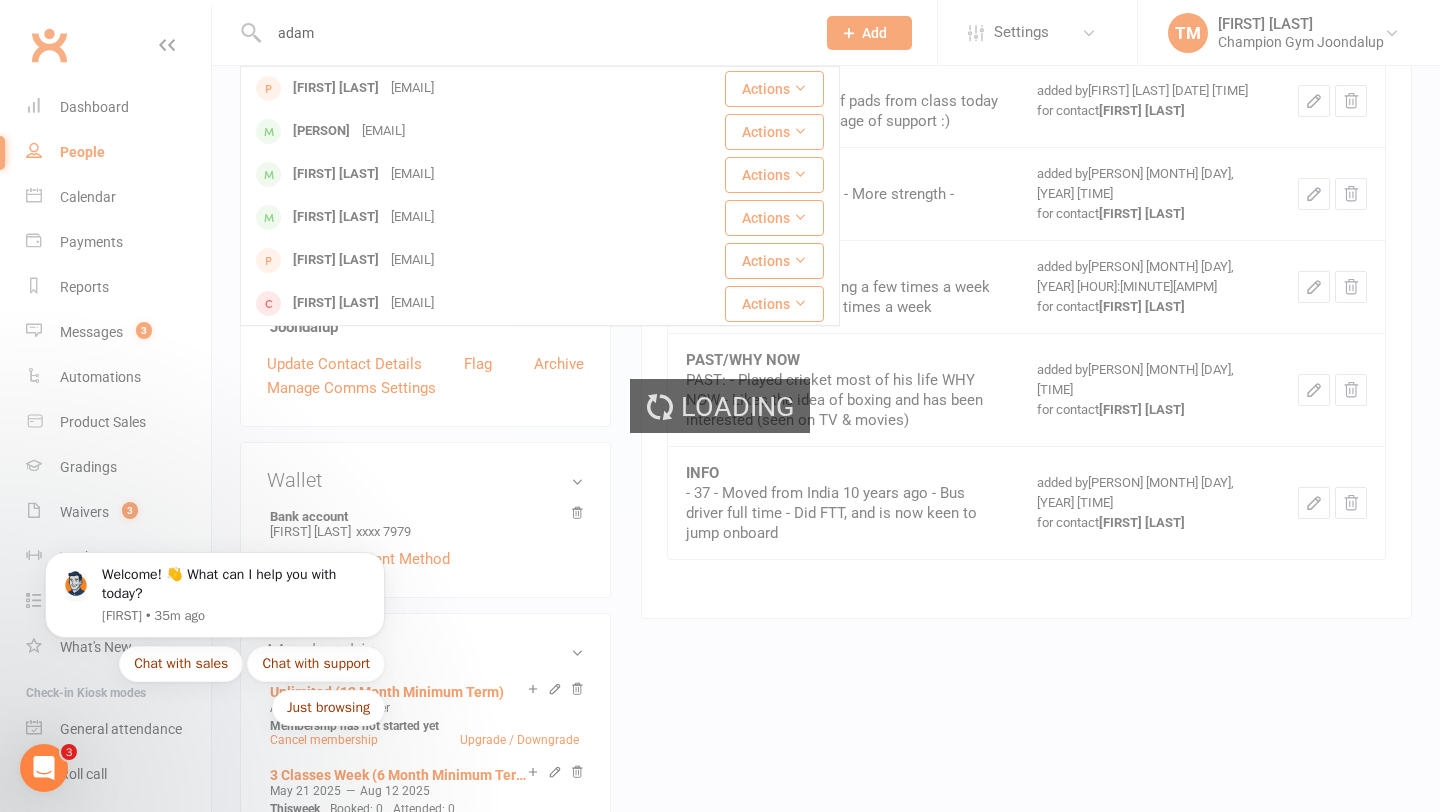 type 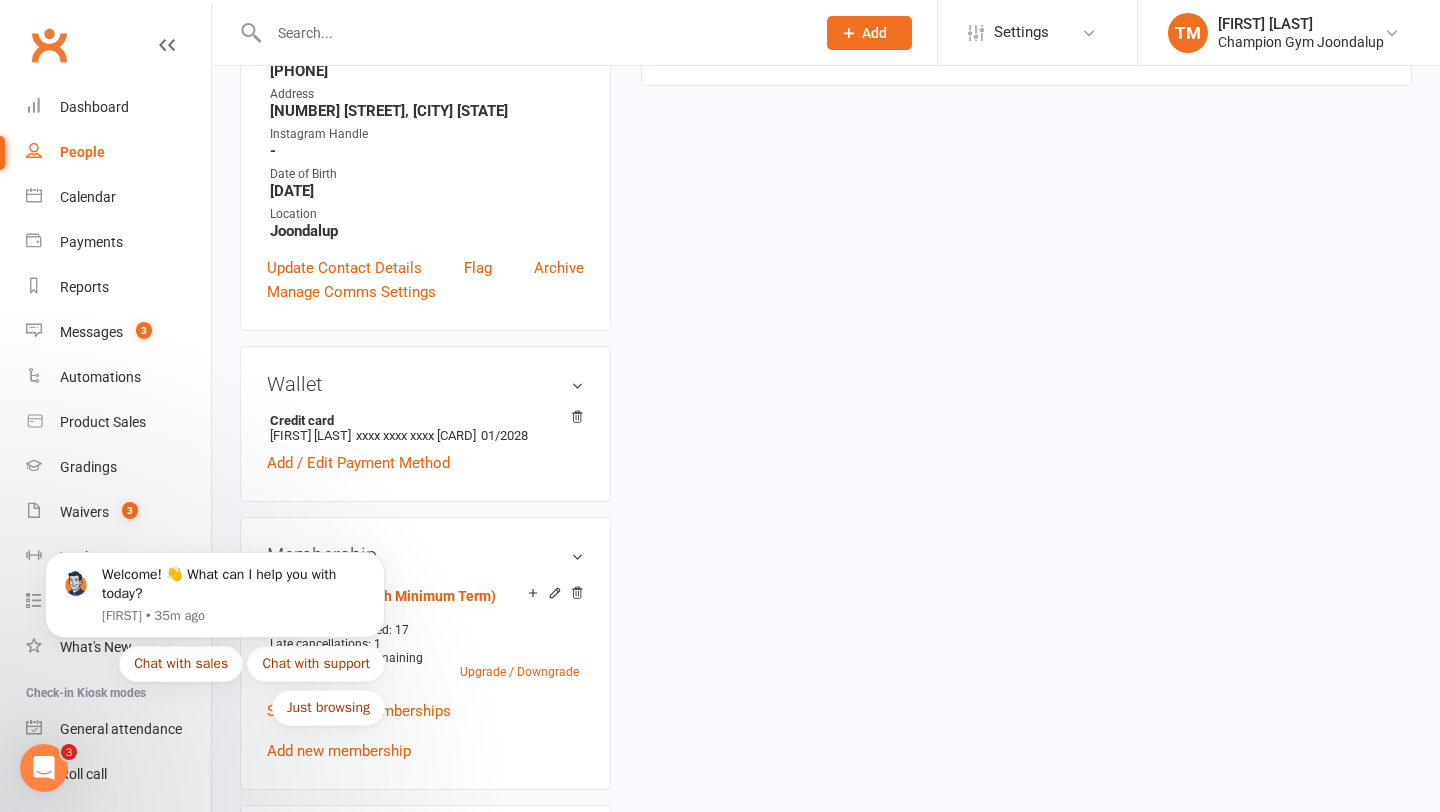scroll, scrollTop: 0, scrollLeft: 0, axis: both 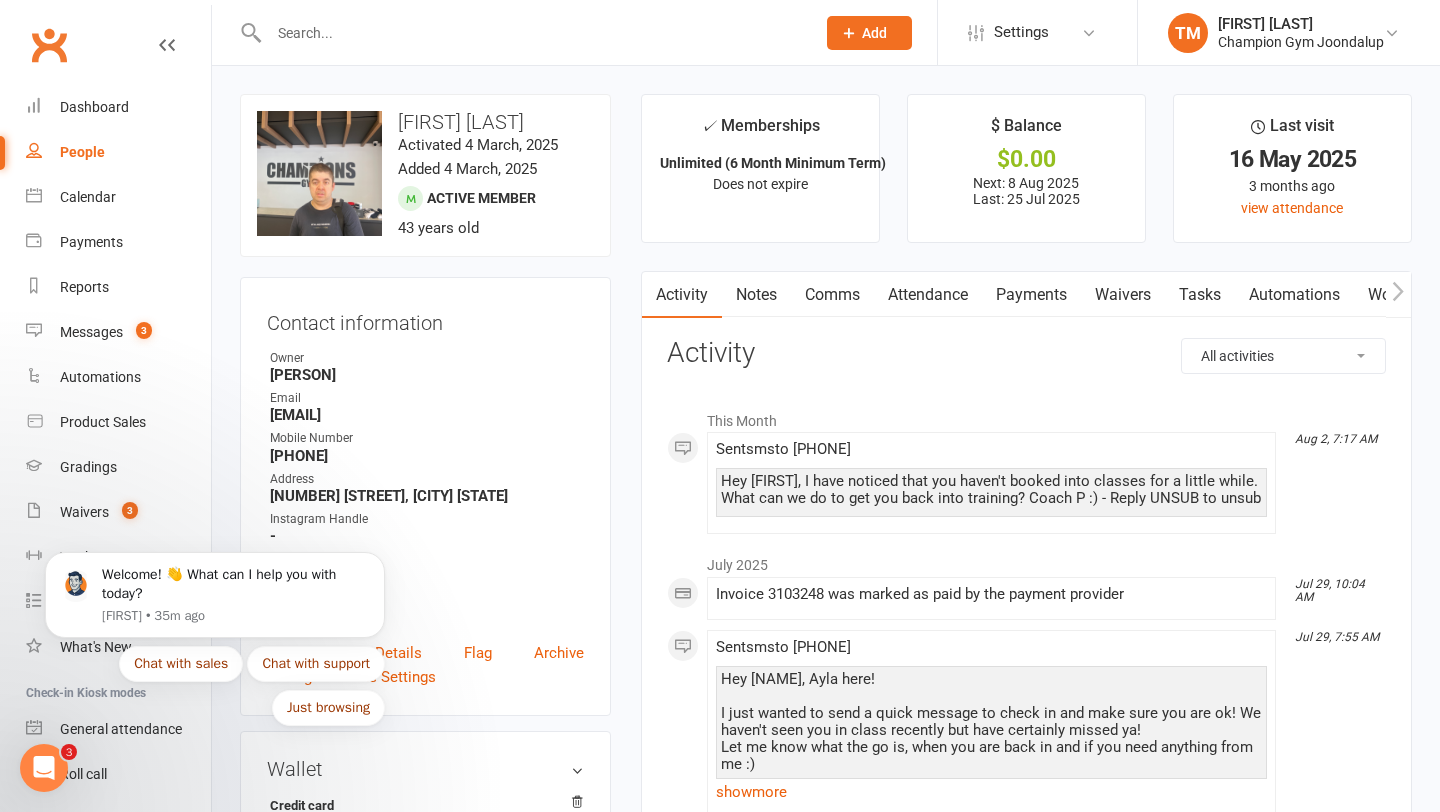 click on "Comms" at bounding box center [832, 295] 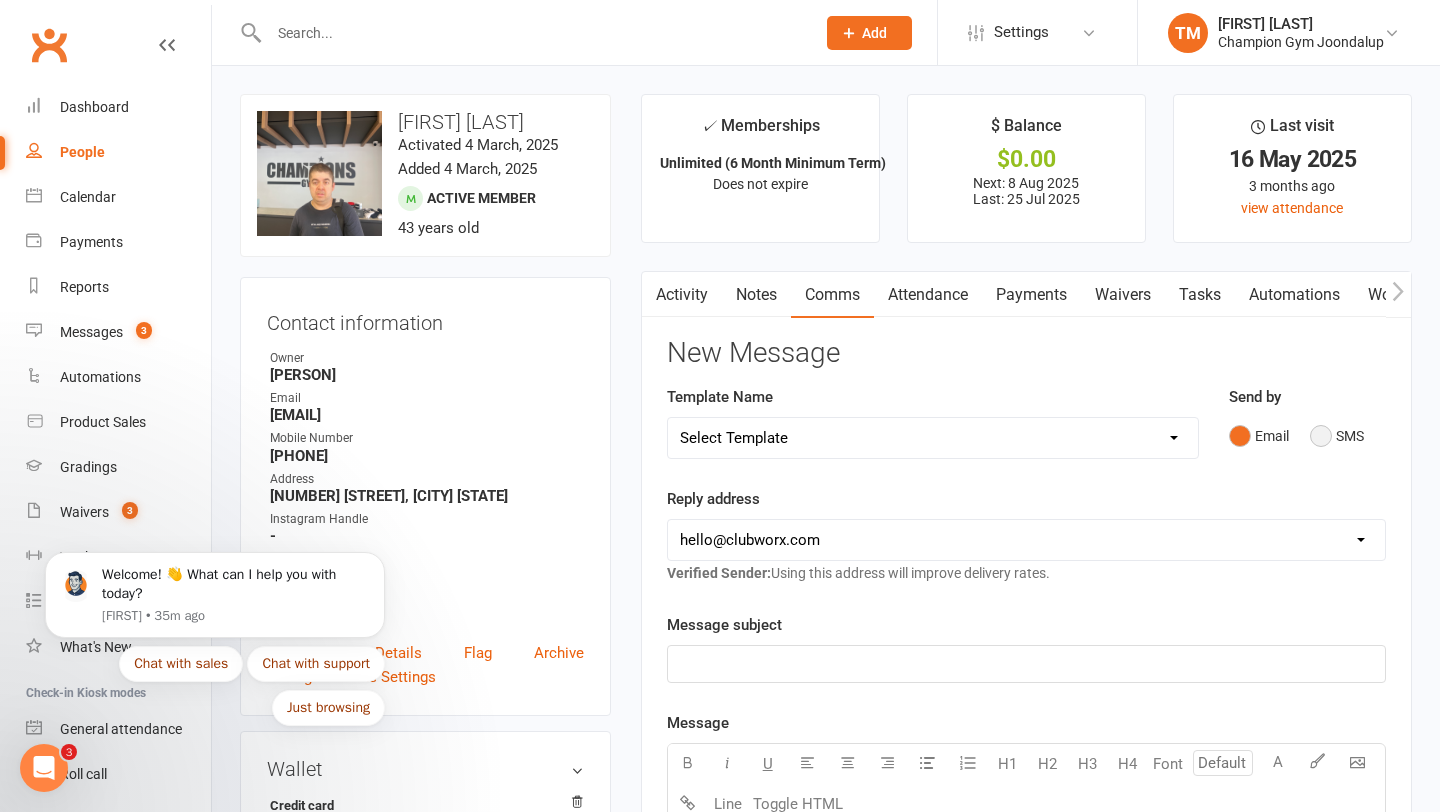 click on "SMS" at bounding box center [1337, 436] 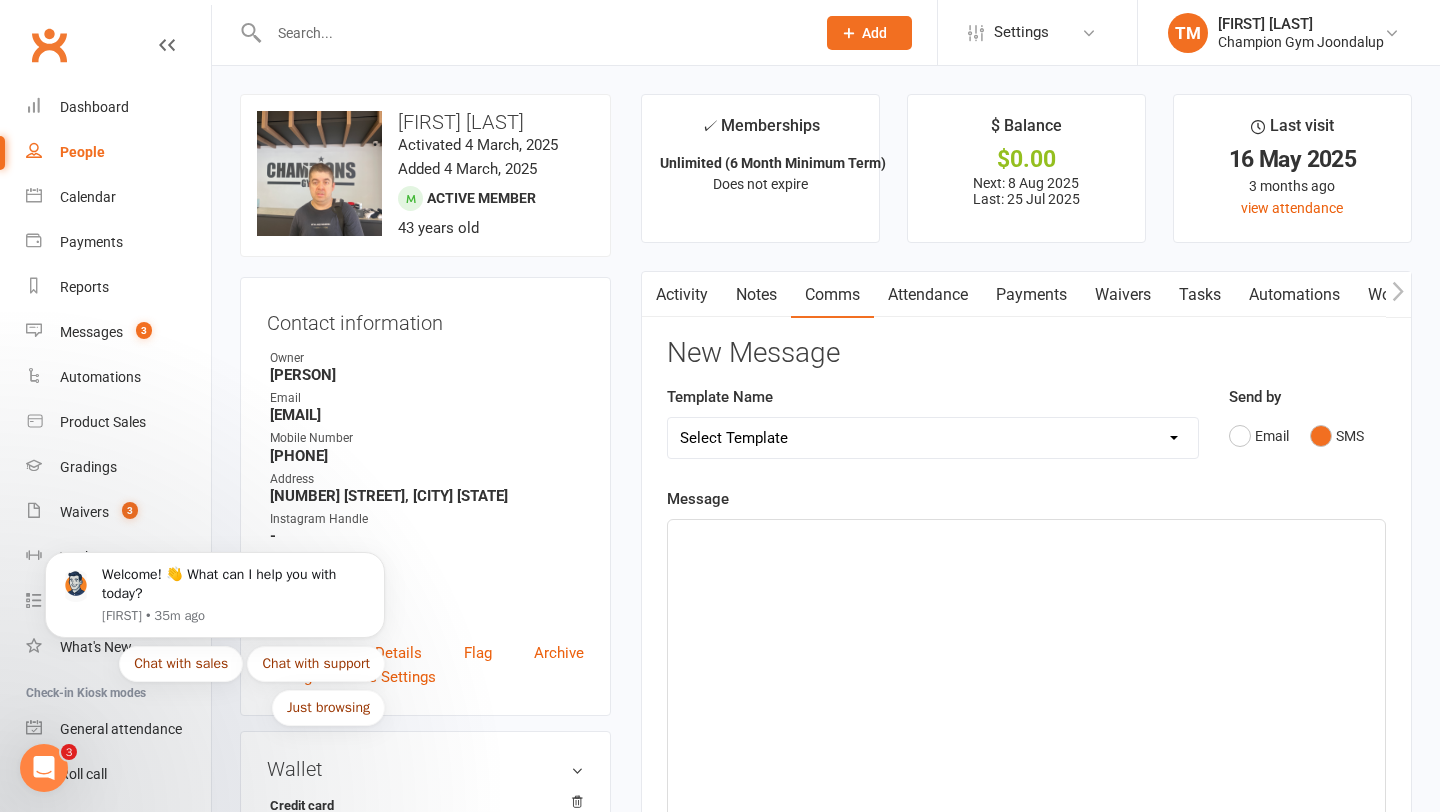 click on "﻿" 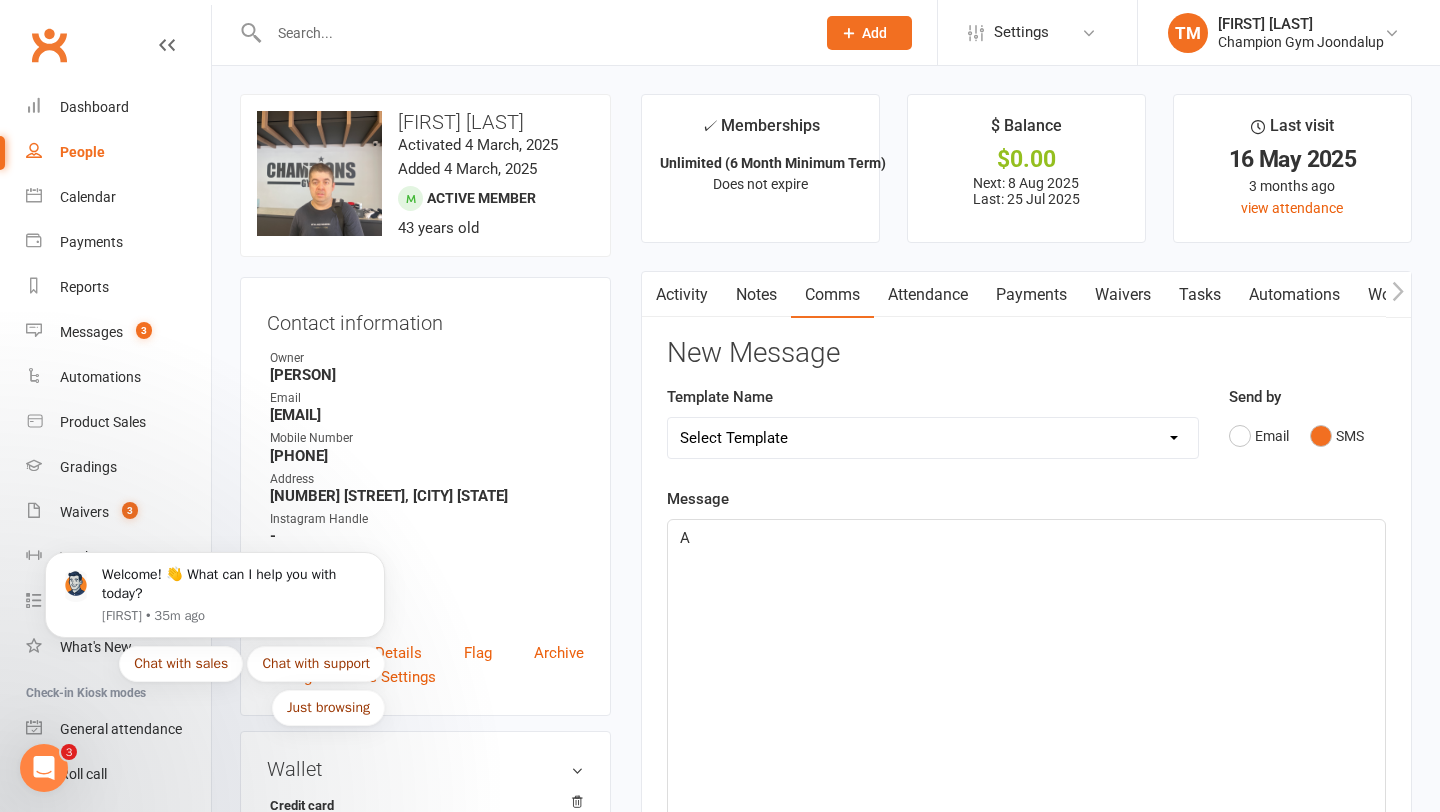 type 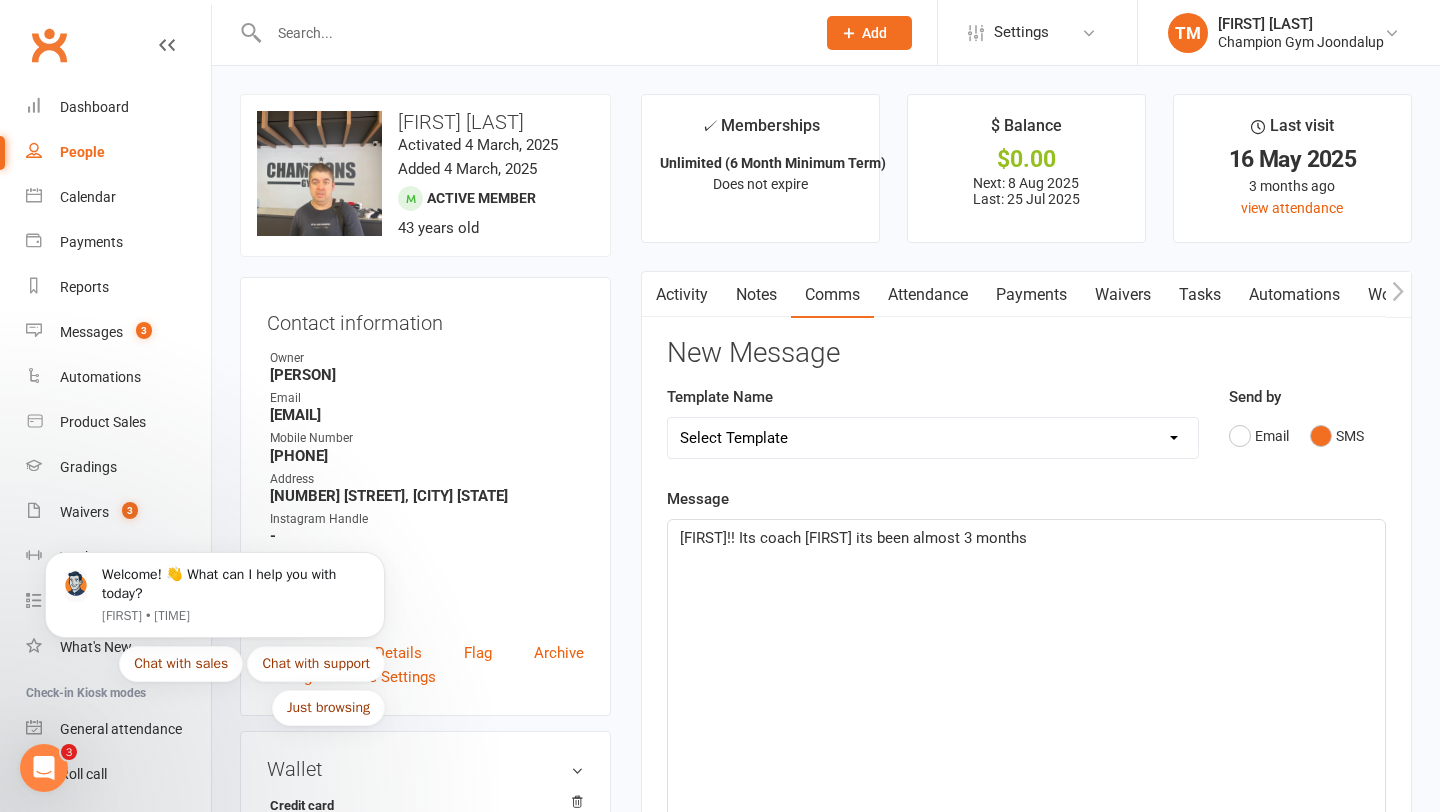 click on "[FIRST]!! Its coach [FIRST] its been almost 3 months" 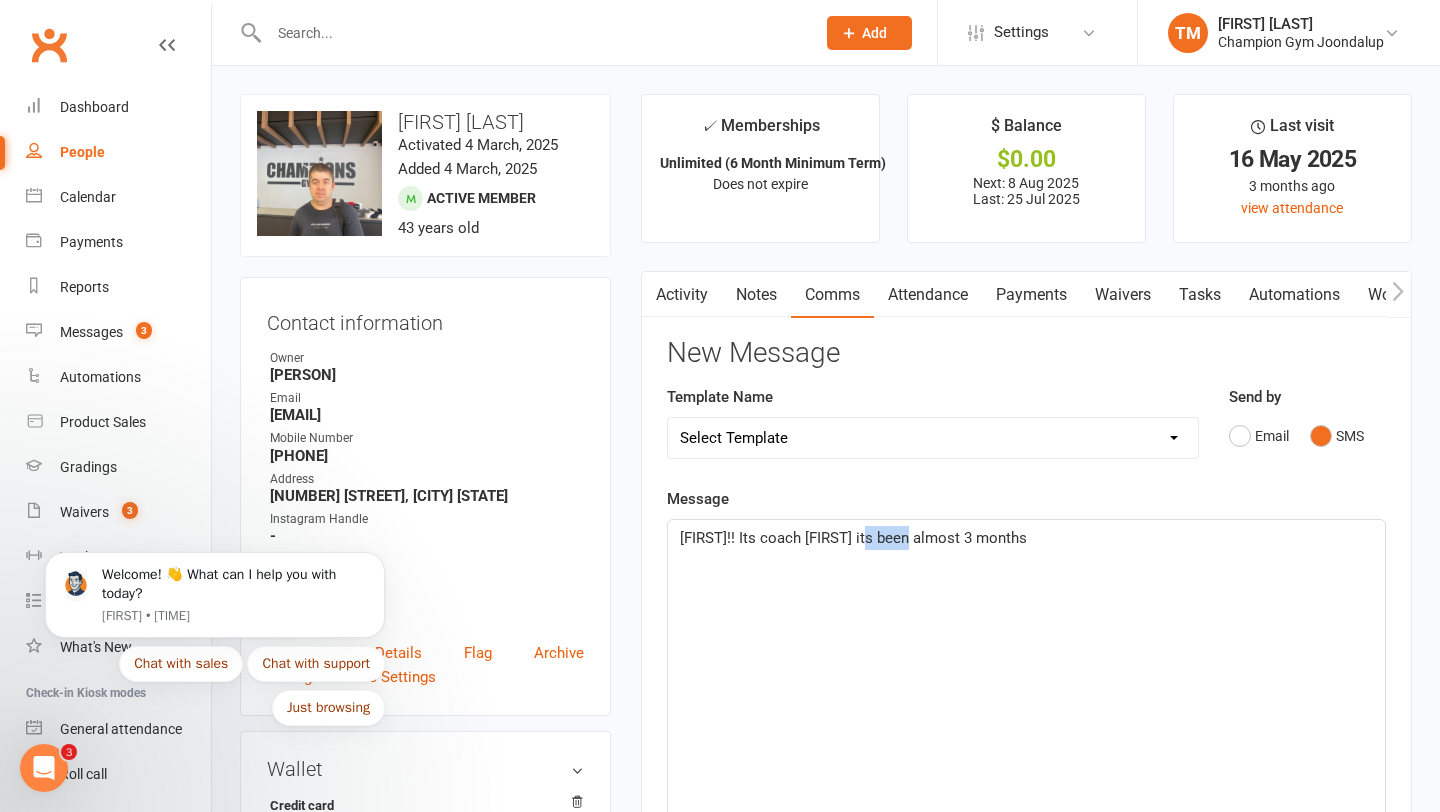 click on "[FIRST]!! Its coach [FIRST] its been almost 3 months" 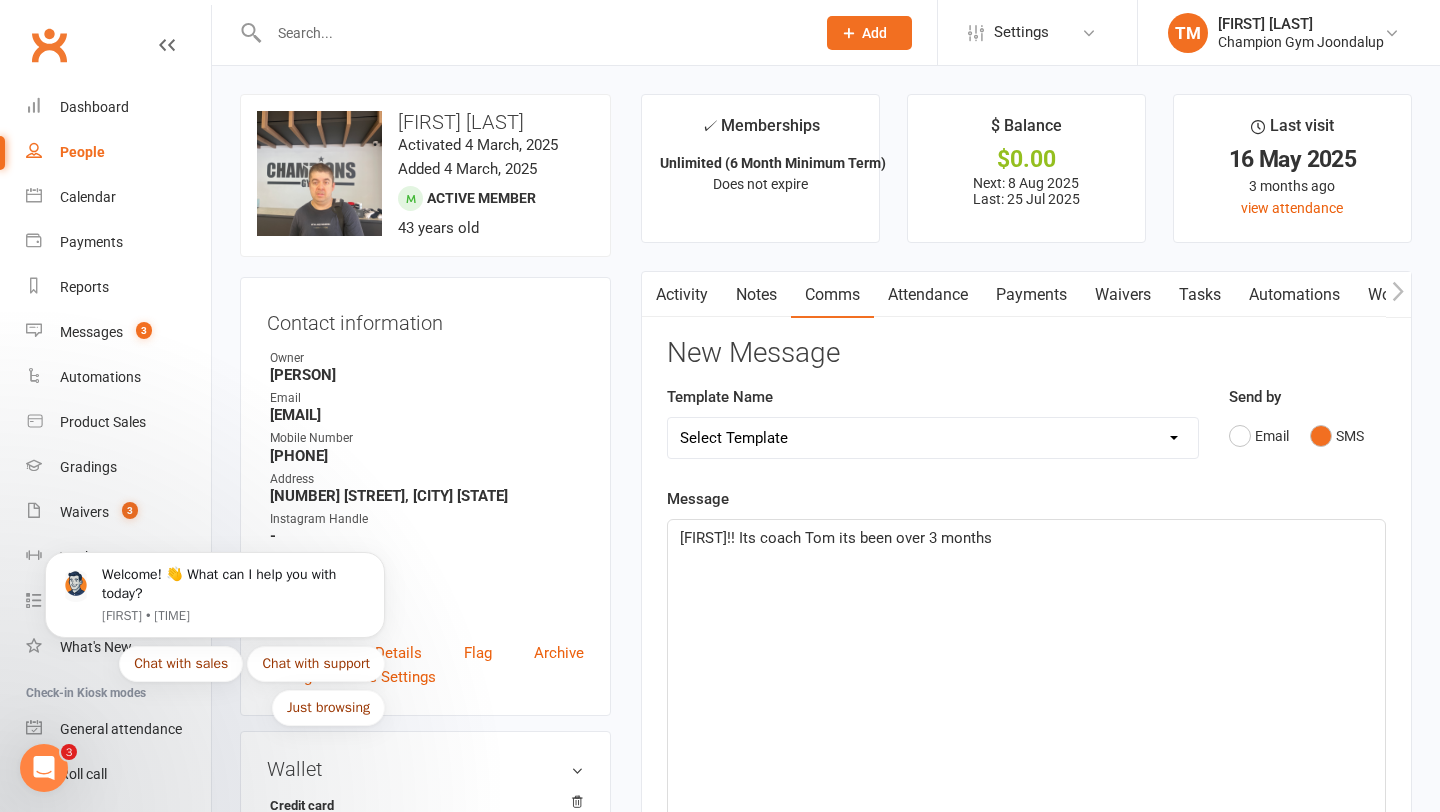 click on "[FIRST]!! Its coach Tom its been over 3 months" 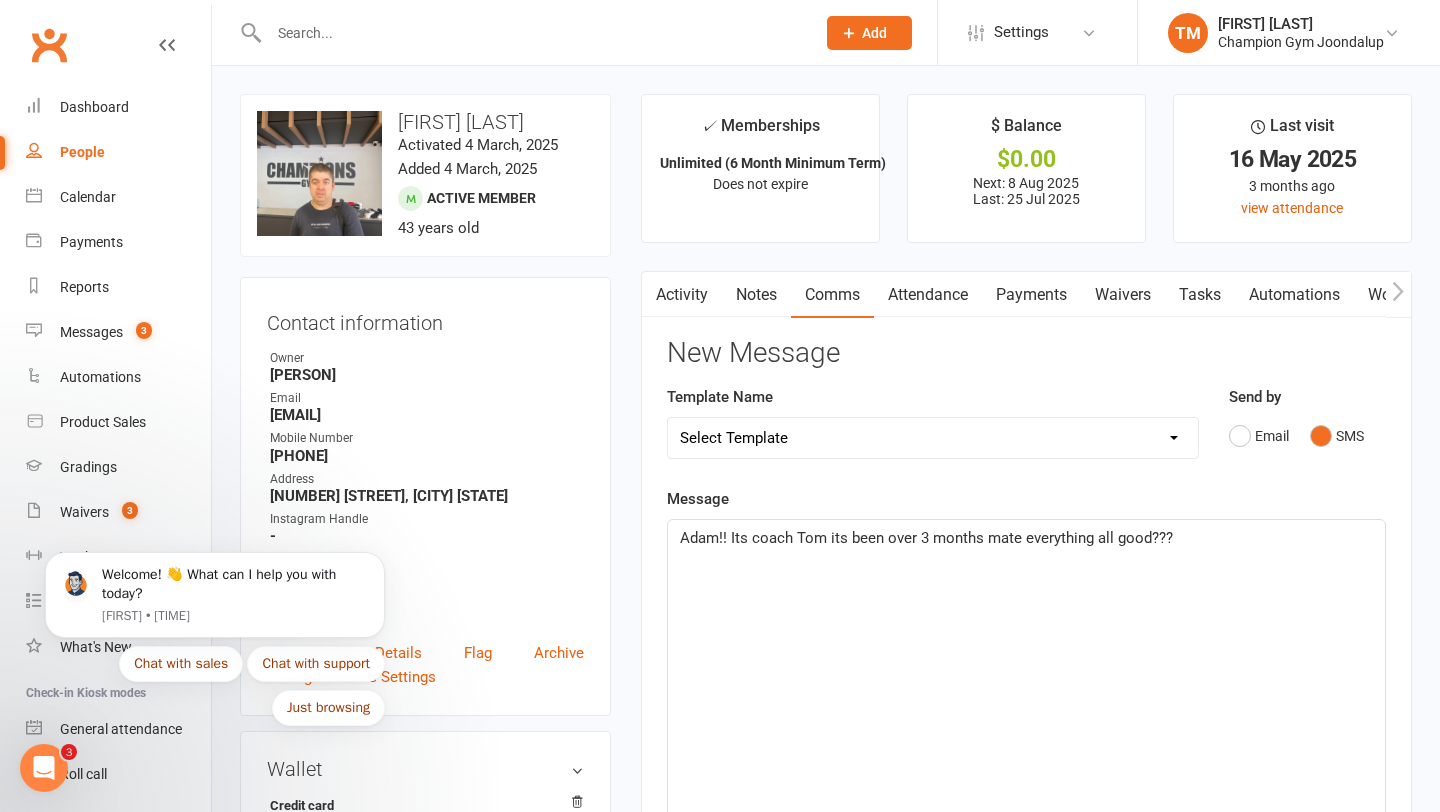click on "Adam!! Its coach Tom its been over 3 months mate everything all good???" 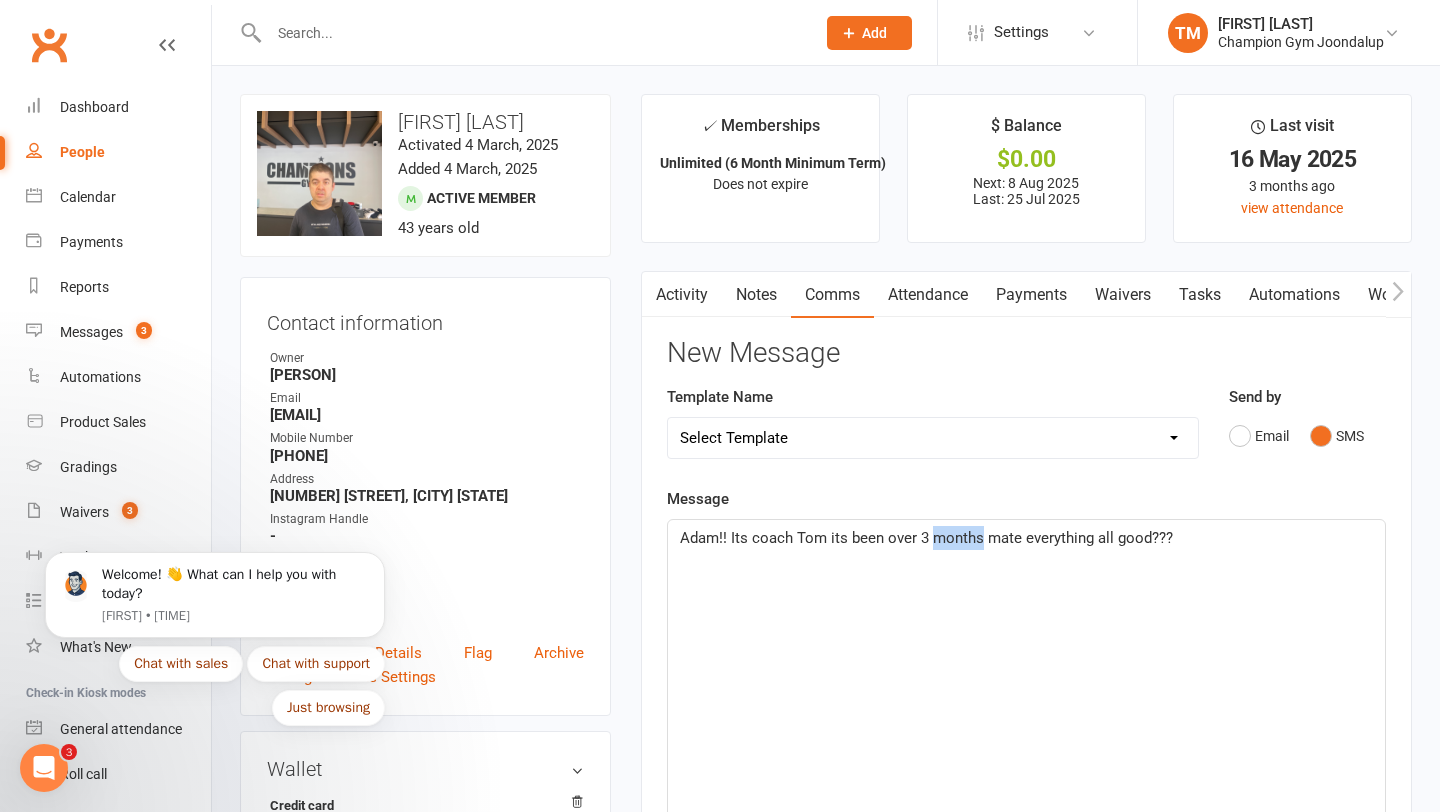 click on "Adam!! Its coach Tom its been over 3 months mate everything all good???" 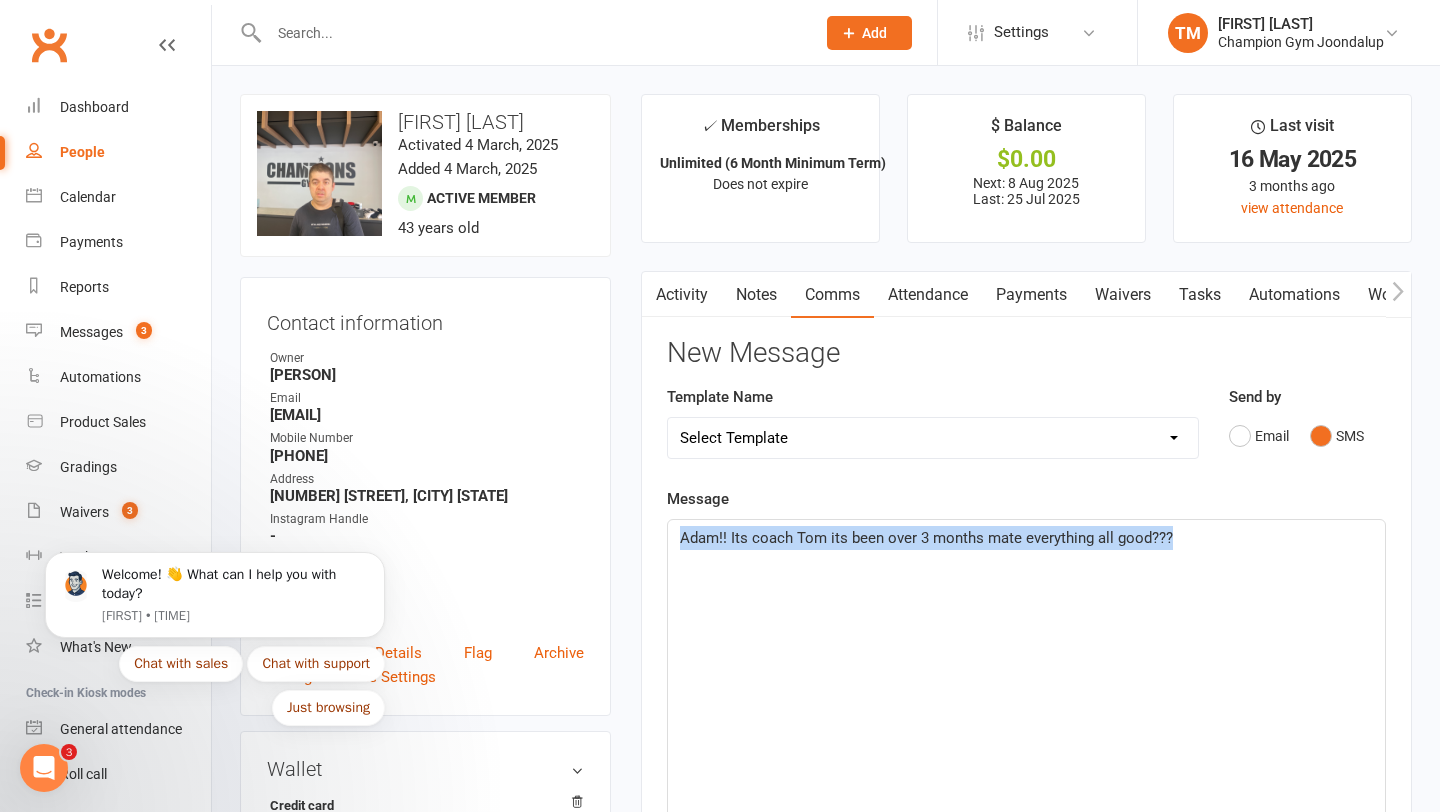 click on "Adam!! Its coach Tom its been over 3 months mate everything all good???" 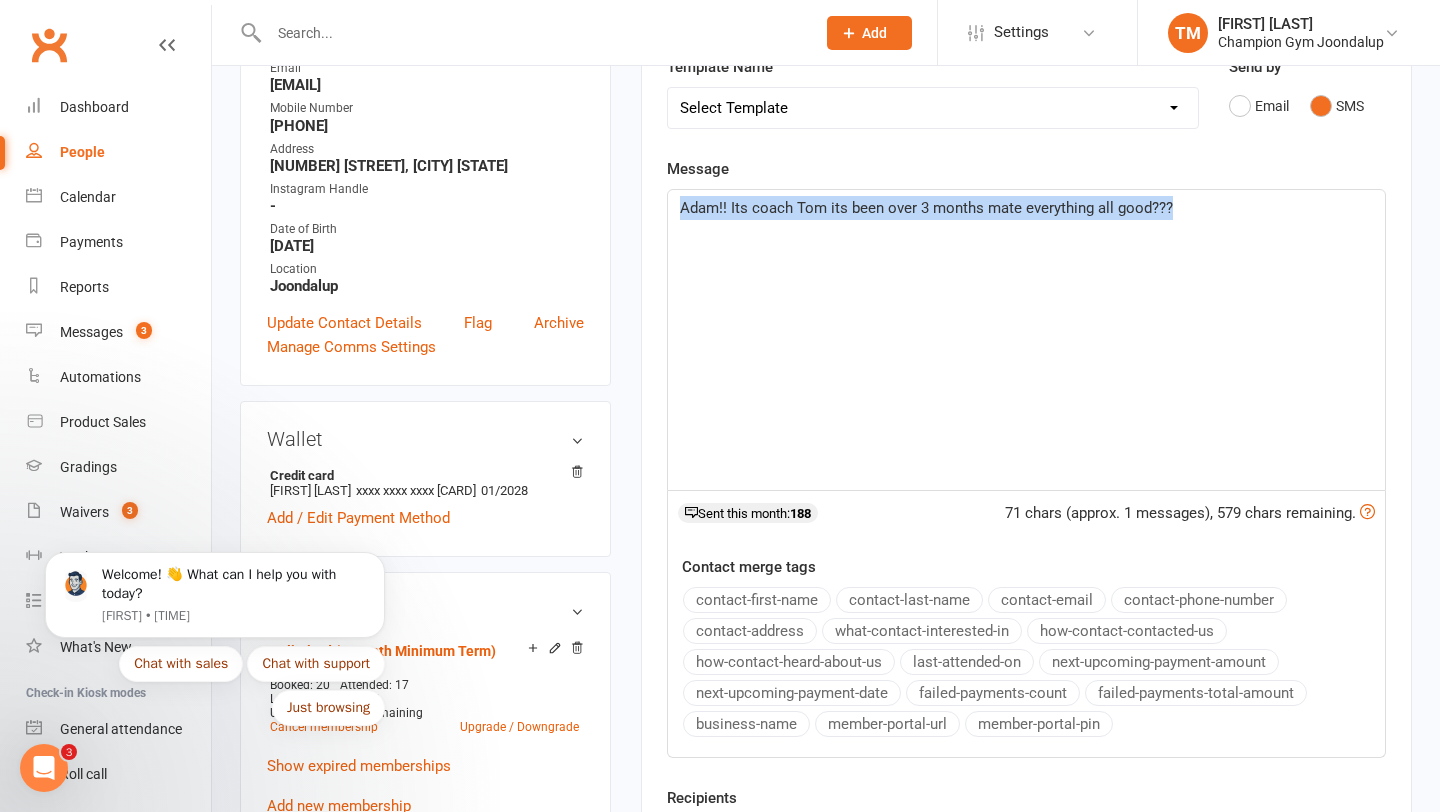 click on "Adam!! Its coach Tom its been over 3 months mate everything all good???" 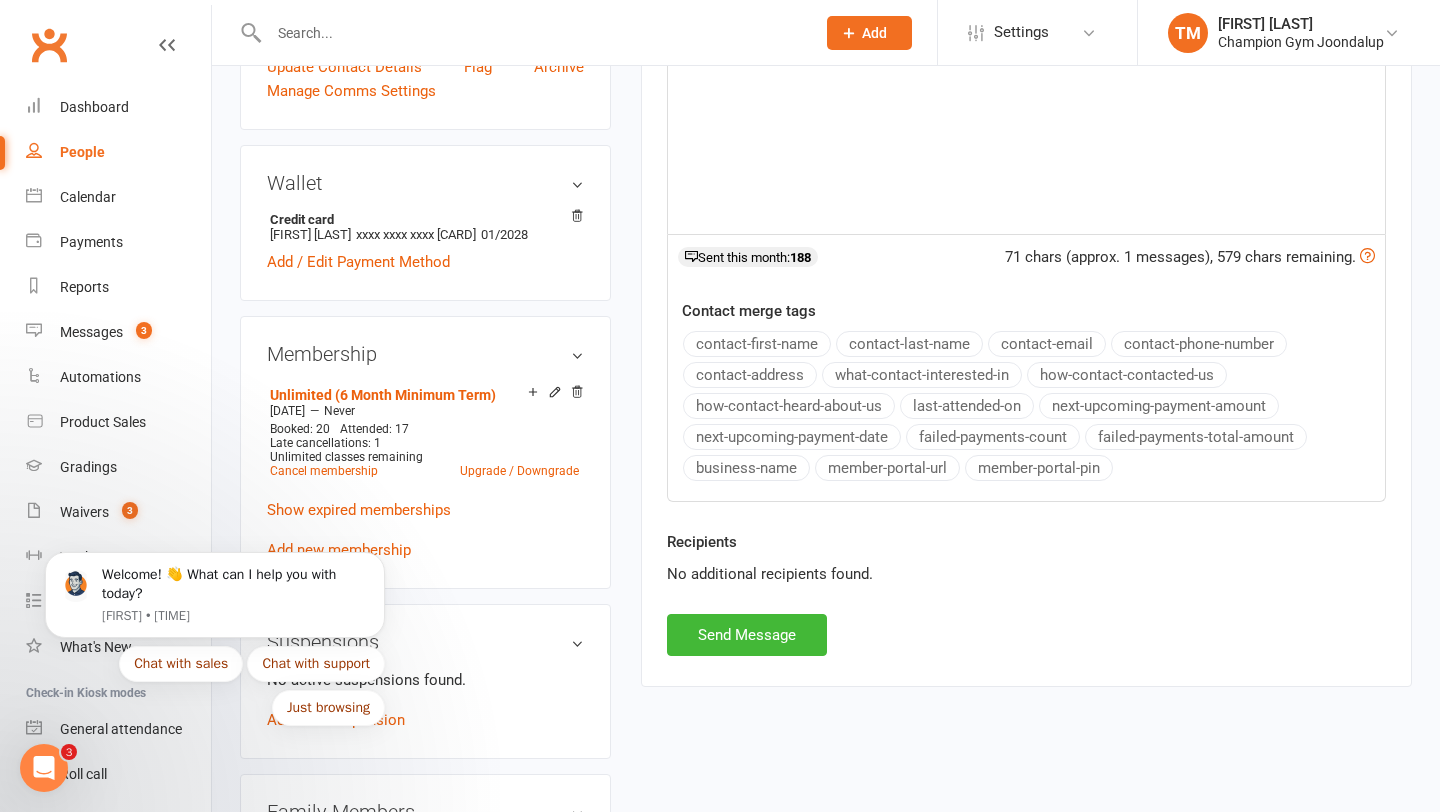 scroll, scrollTop: 588, scrollLeft: 0, axis: vertical 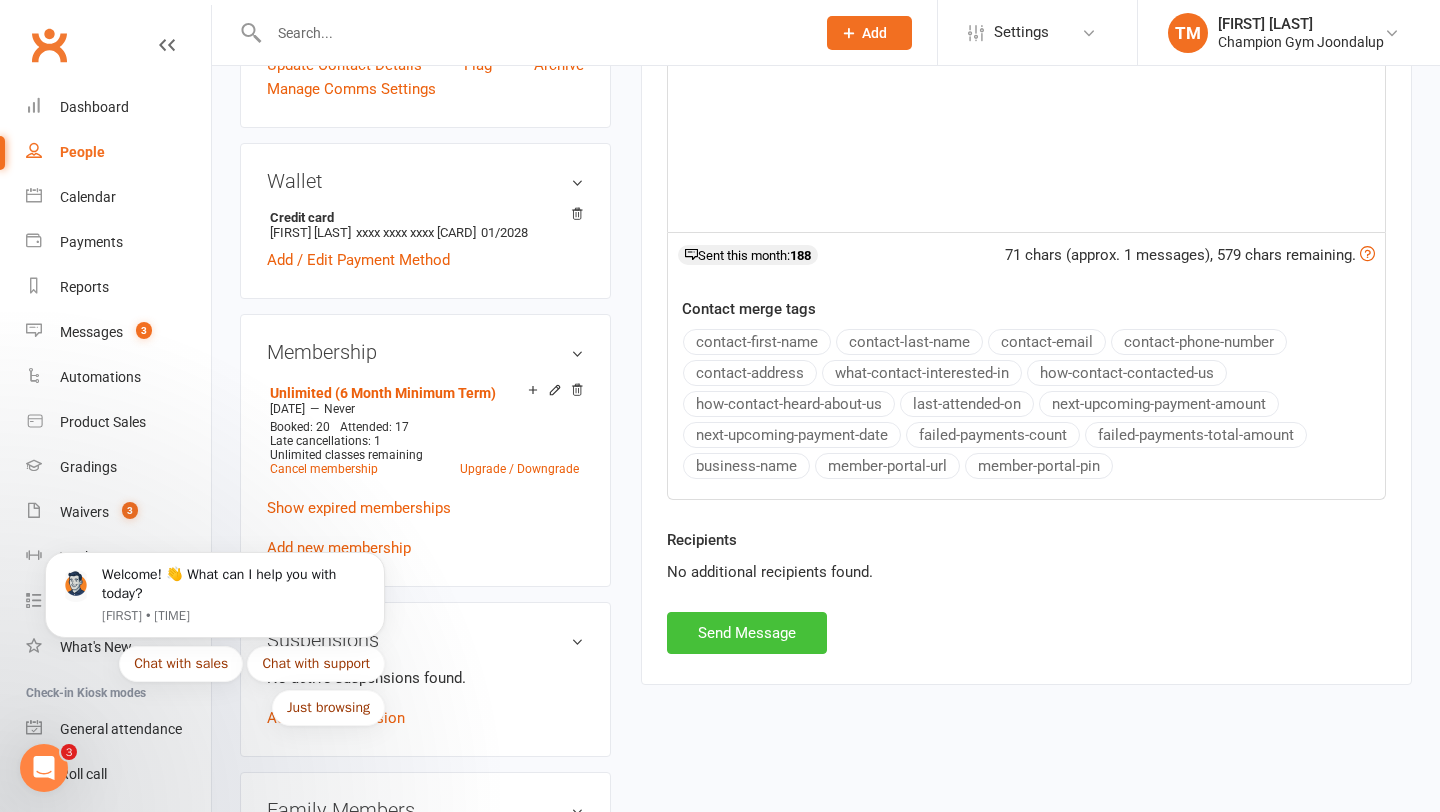 click on "Send Message" at bounding box center (747, 633) 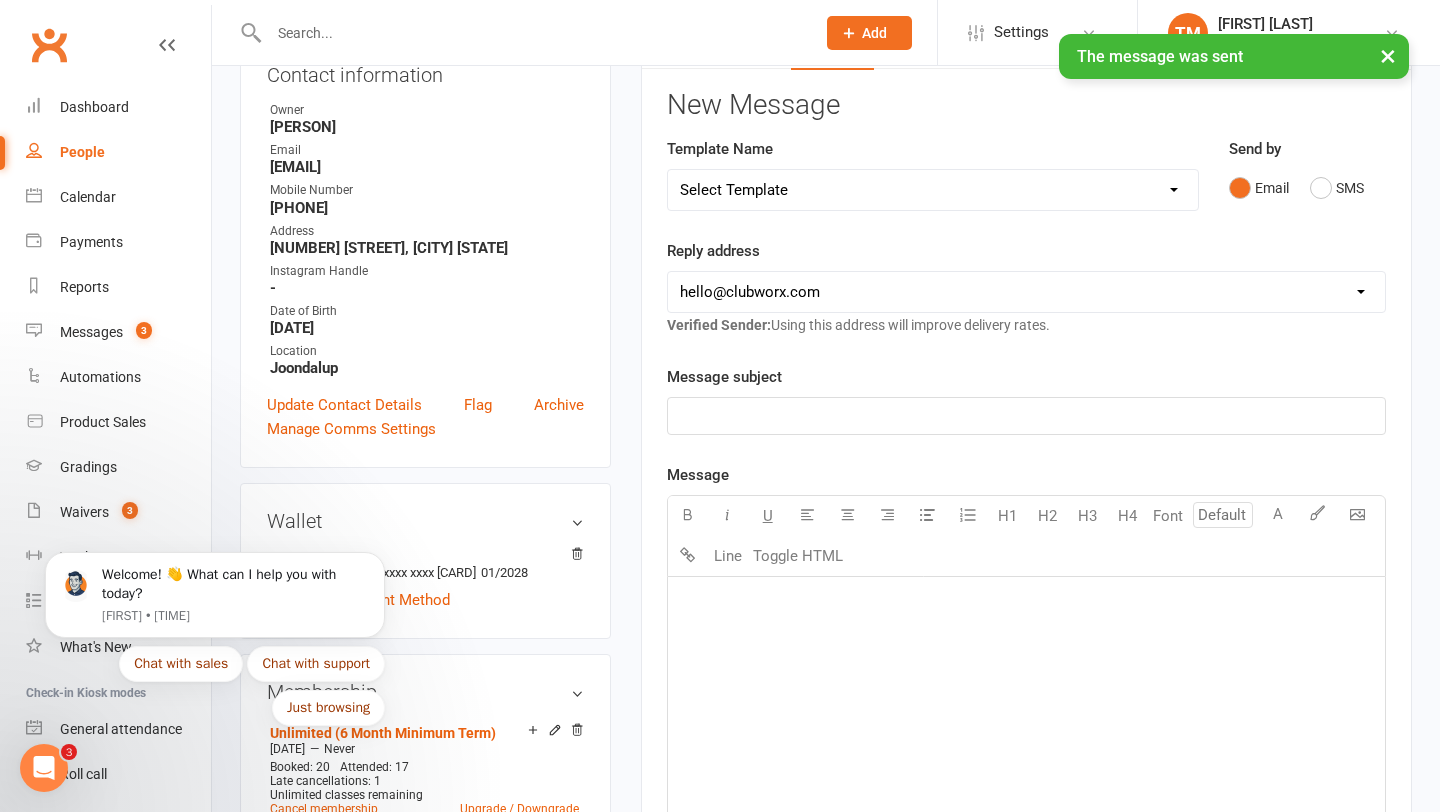 scroll, scrollTop: 0, scrollLeft: 0, axis: both 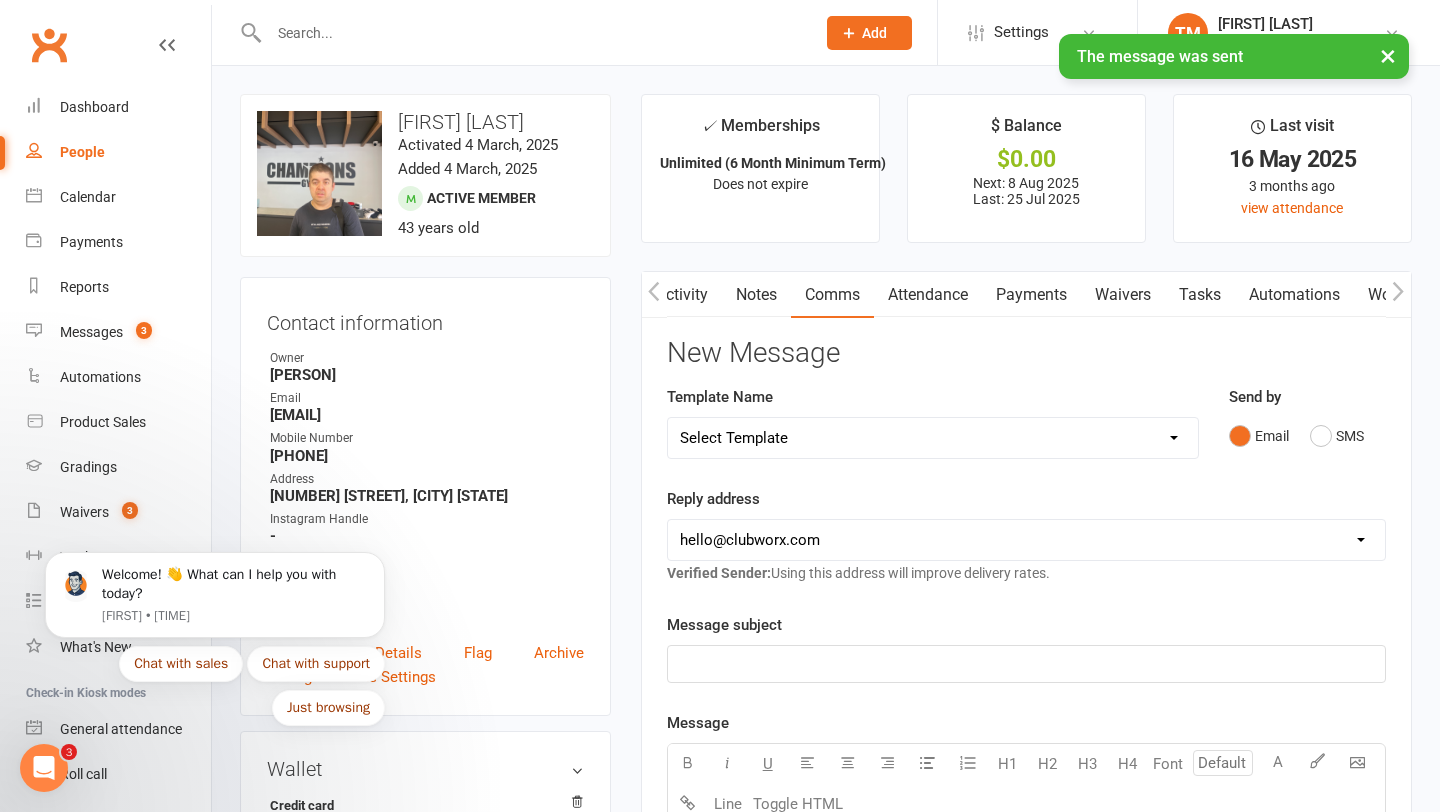 click on "Notes" at bounding box center (756, 295) 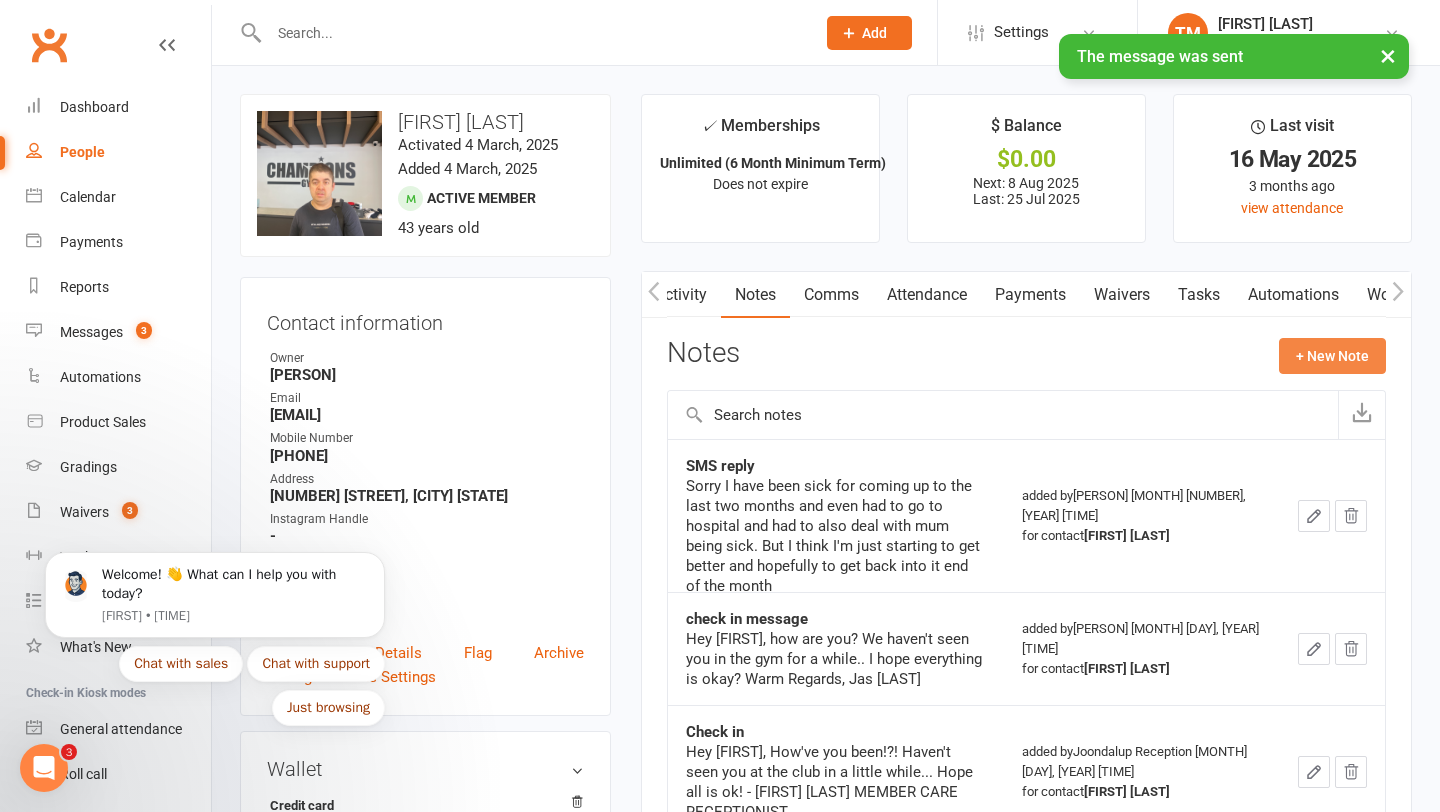 click on "+ New Note" at bounding box center (1332, 356) 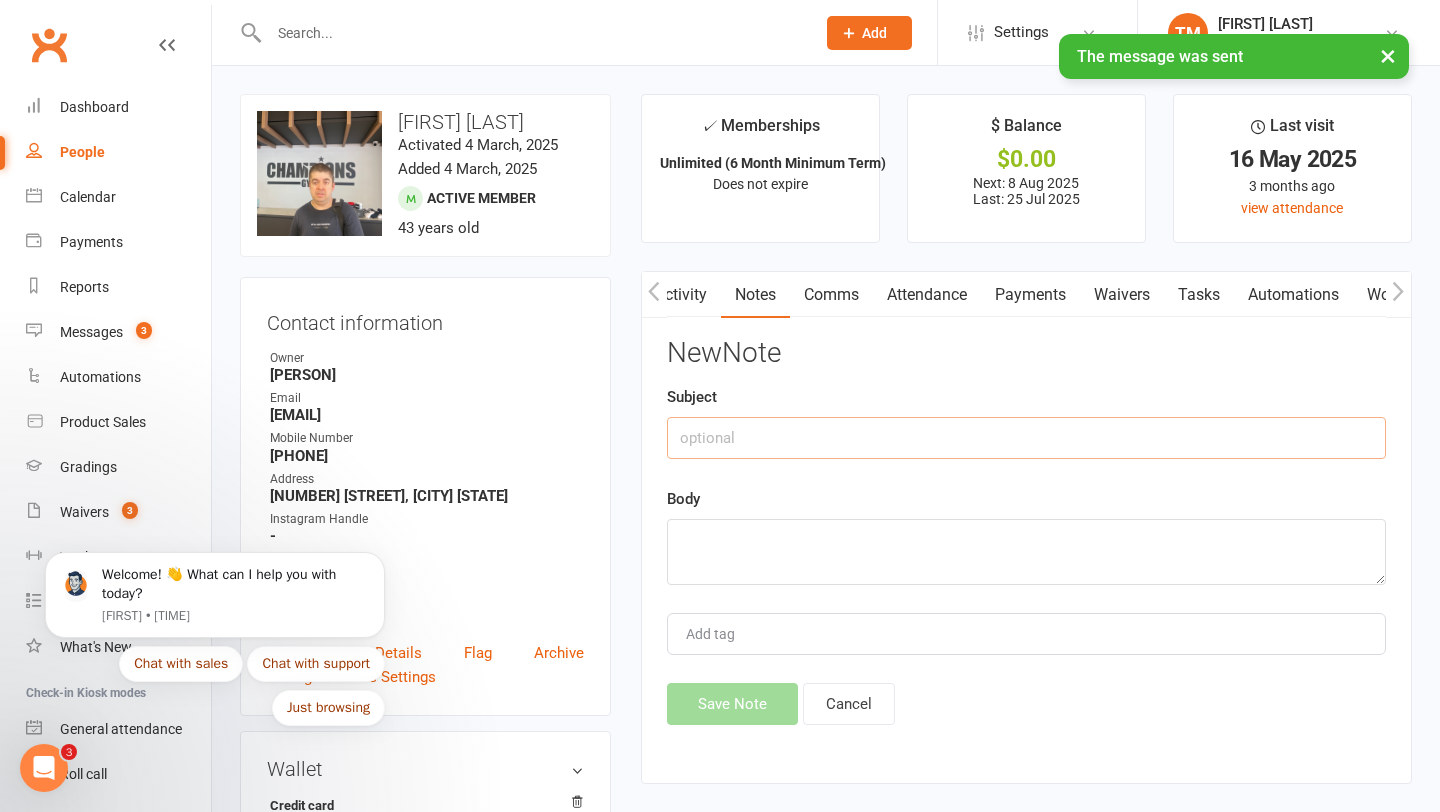click at bounding box center (1026, 438) 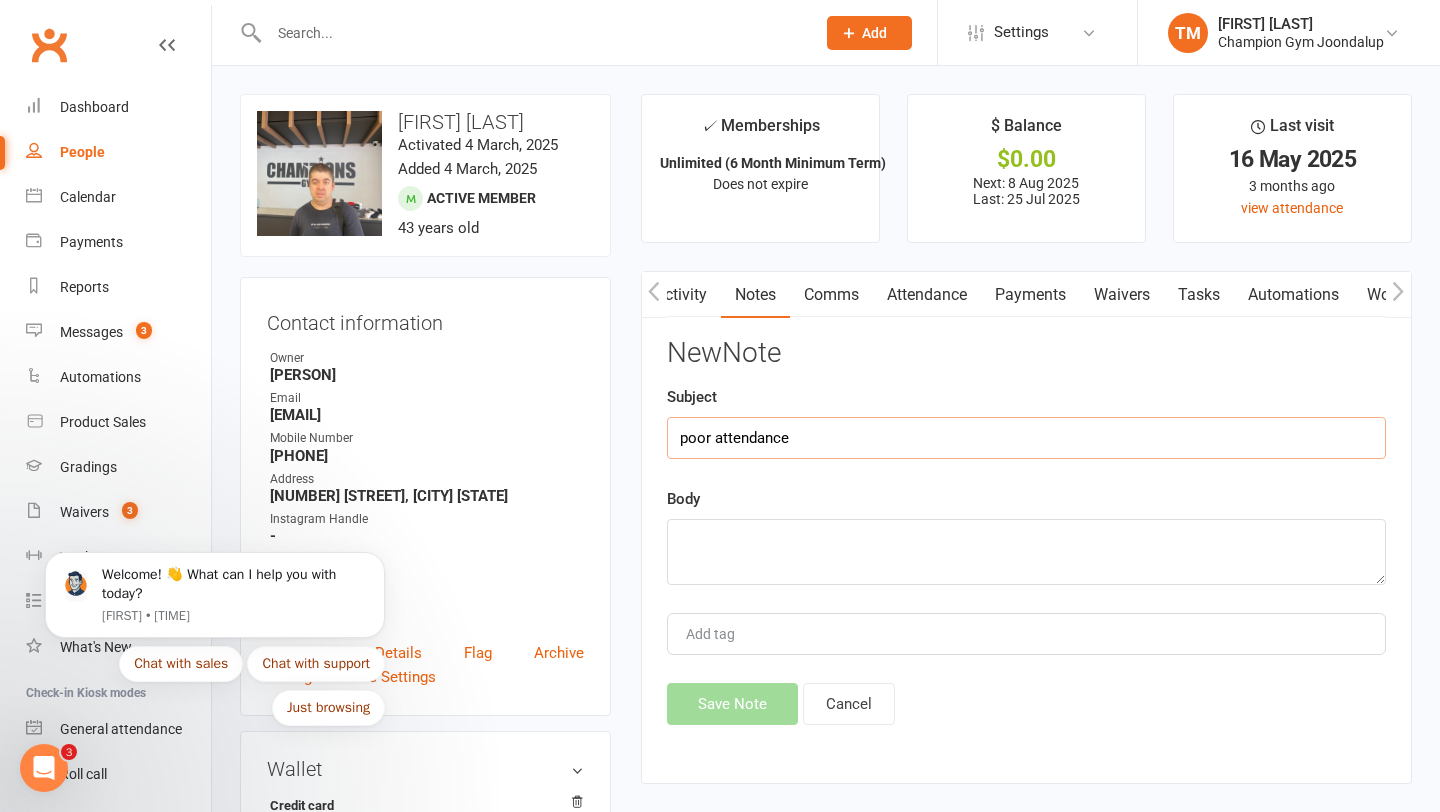 type on "poor attendance" 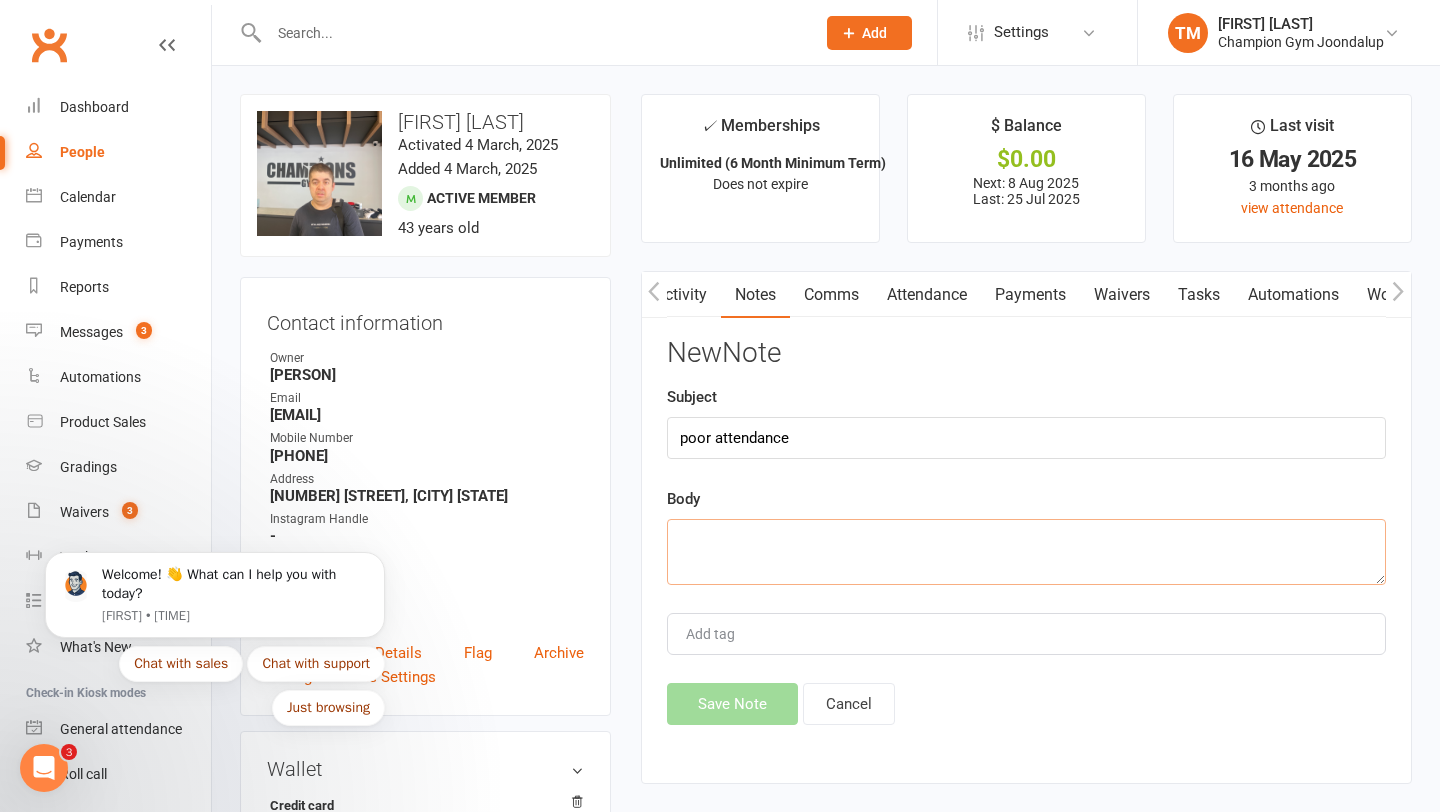 click at bounding box center (1026, 552) 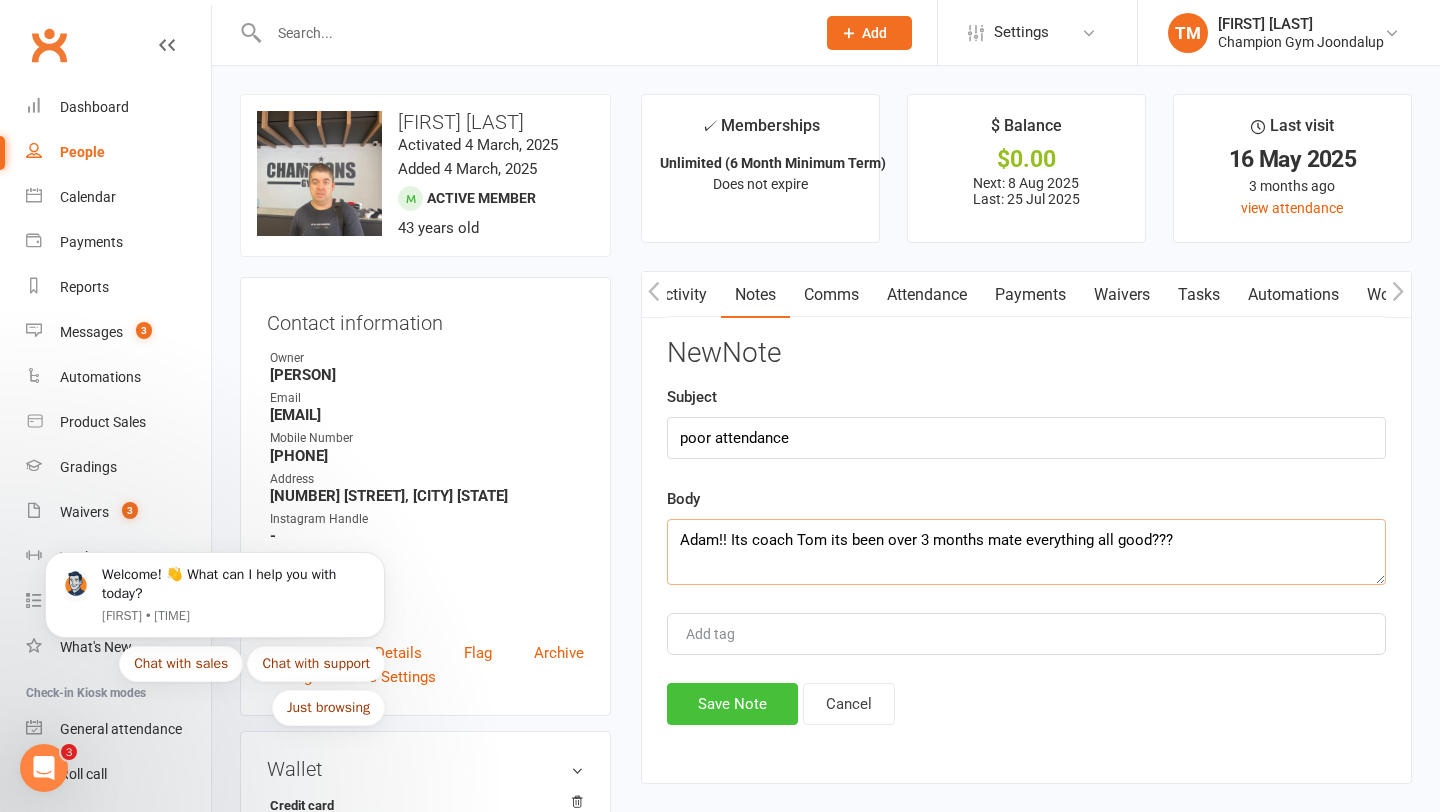 type on "Adam!! Its coach Tom its been over 3 months mate everything all good???" 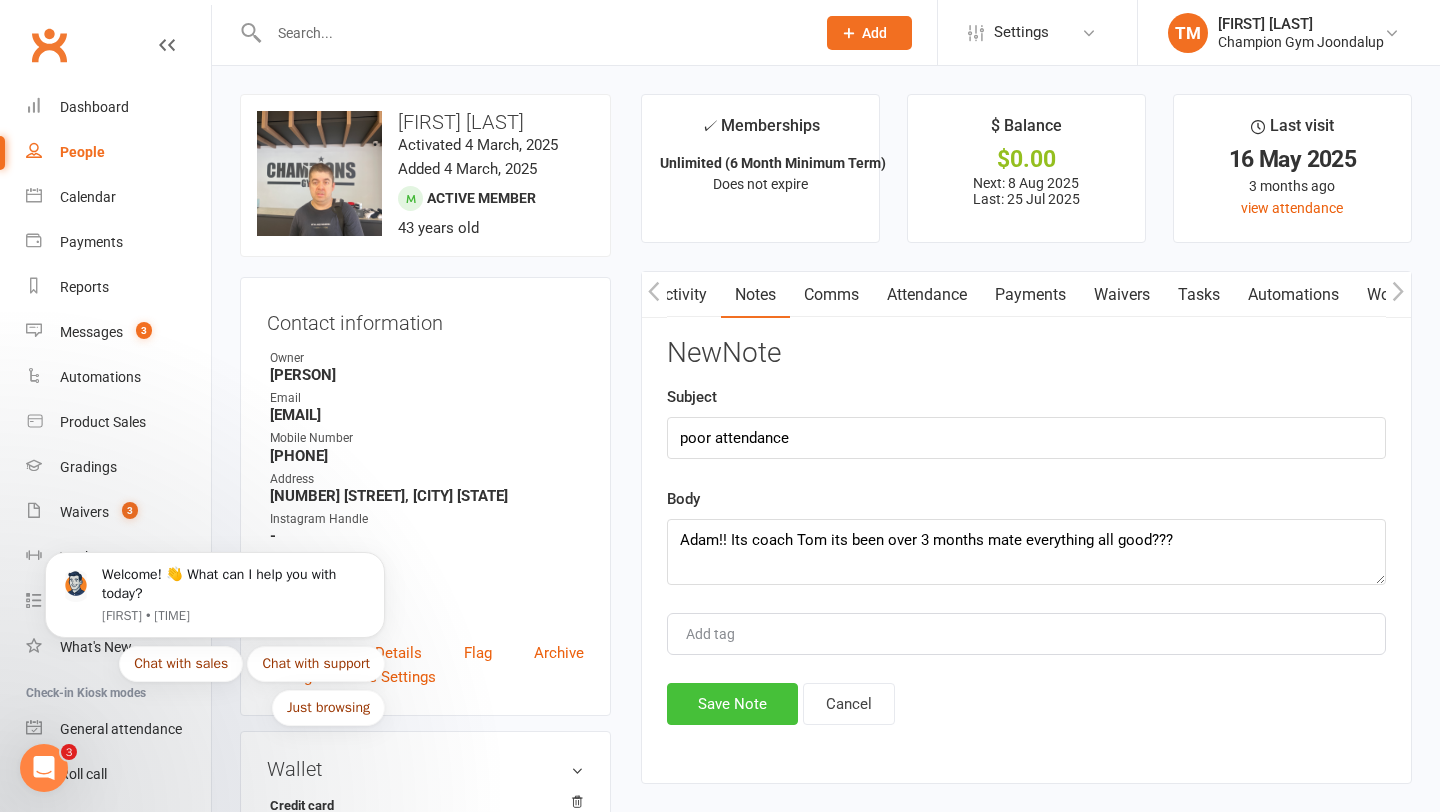 click on "Save Note" at bounding box center [732, 704] 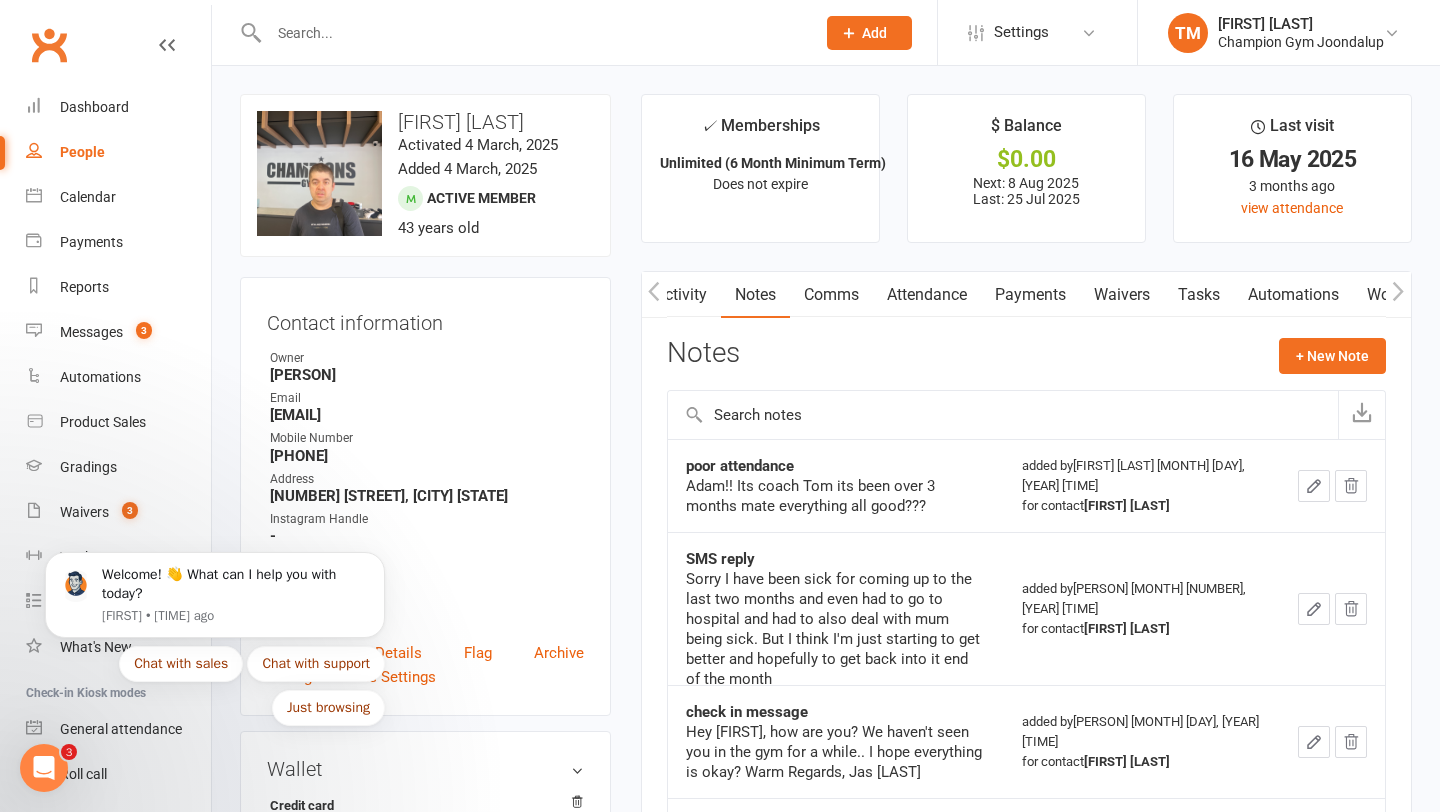 click at bounding box center [532, 33] 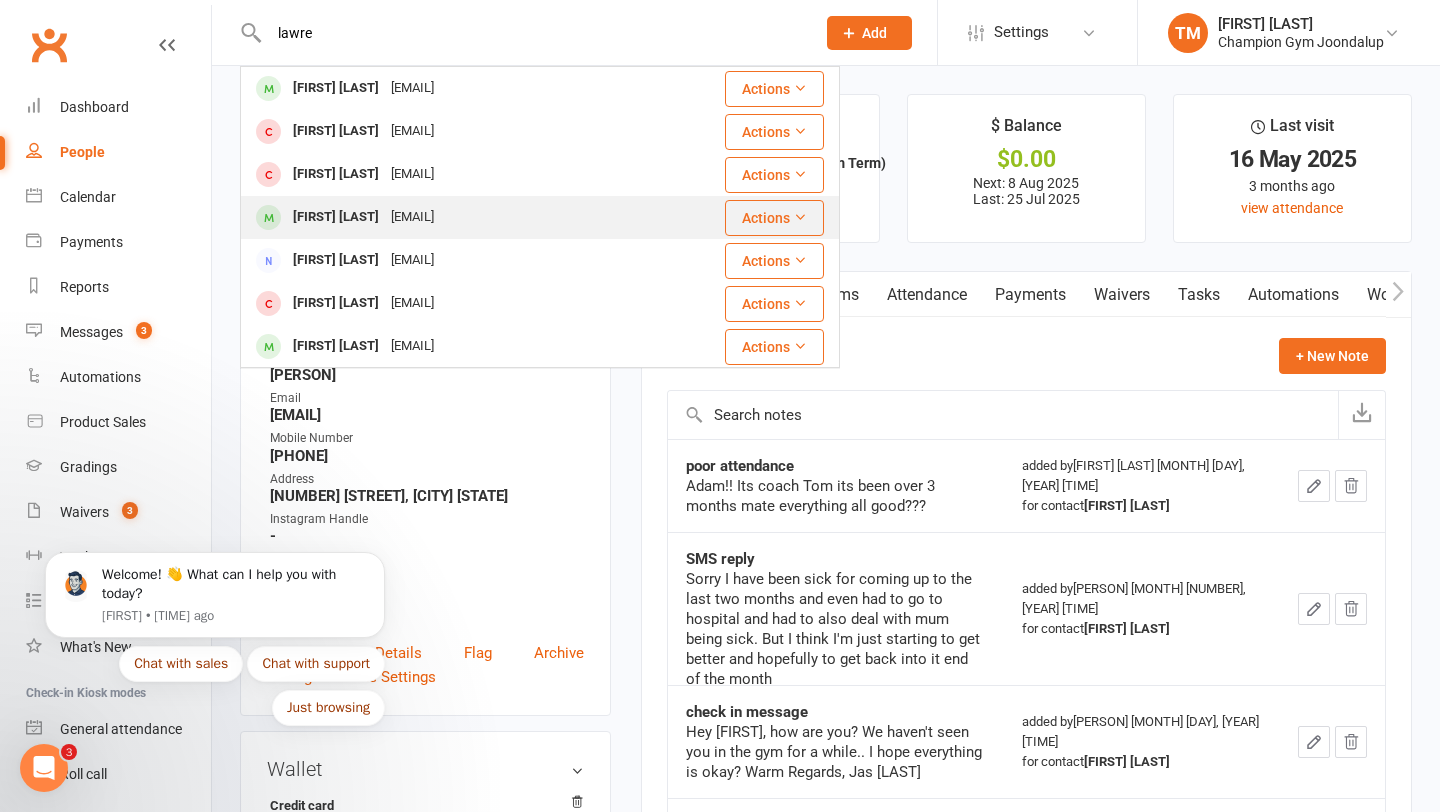 type on "lawre" 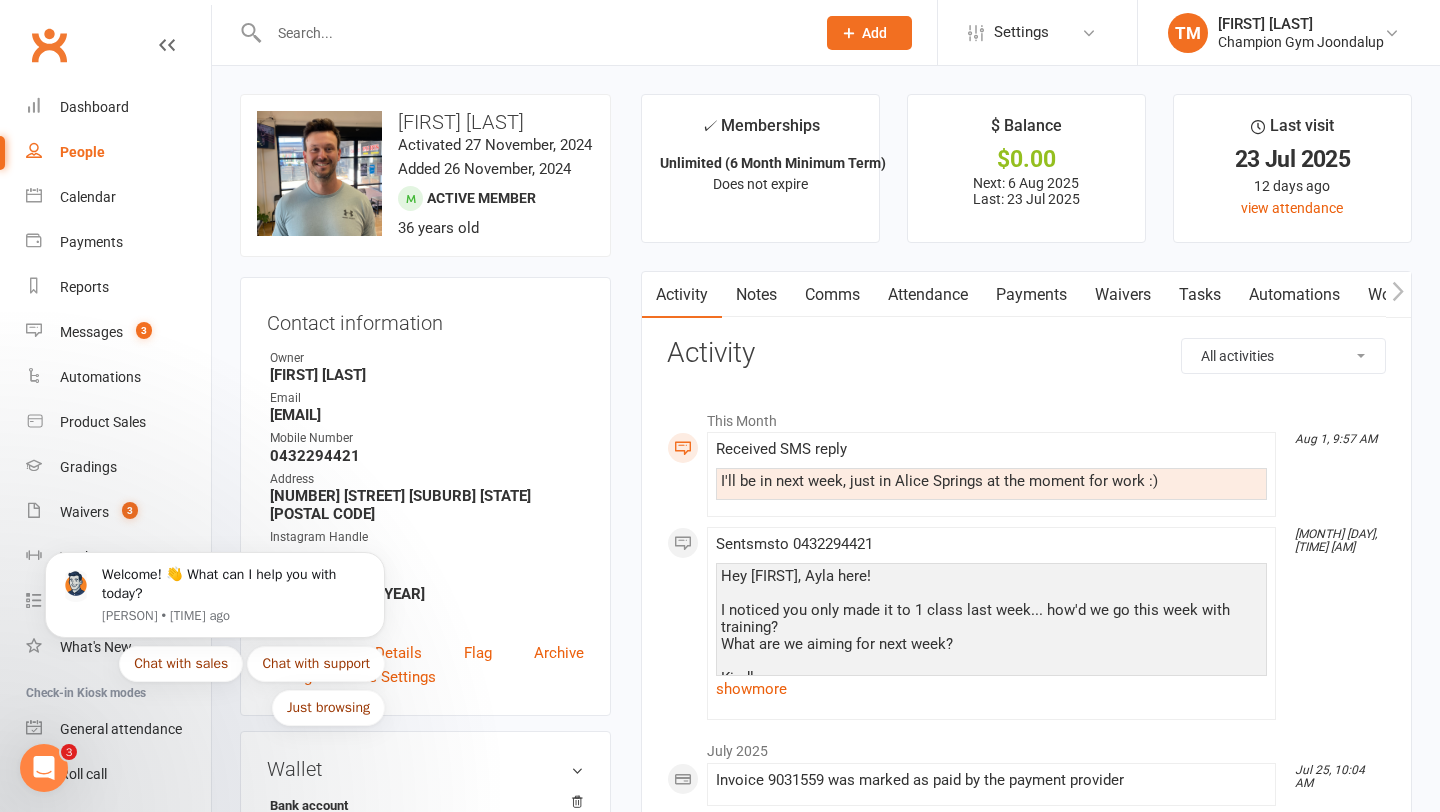 click at bounding box center [532, 33] 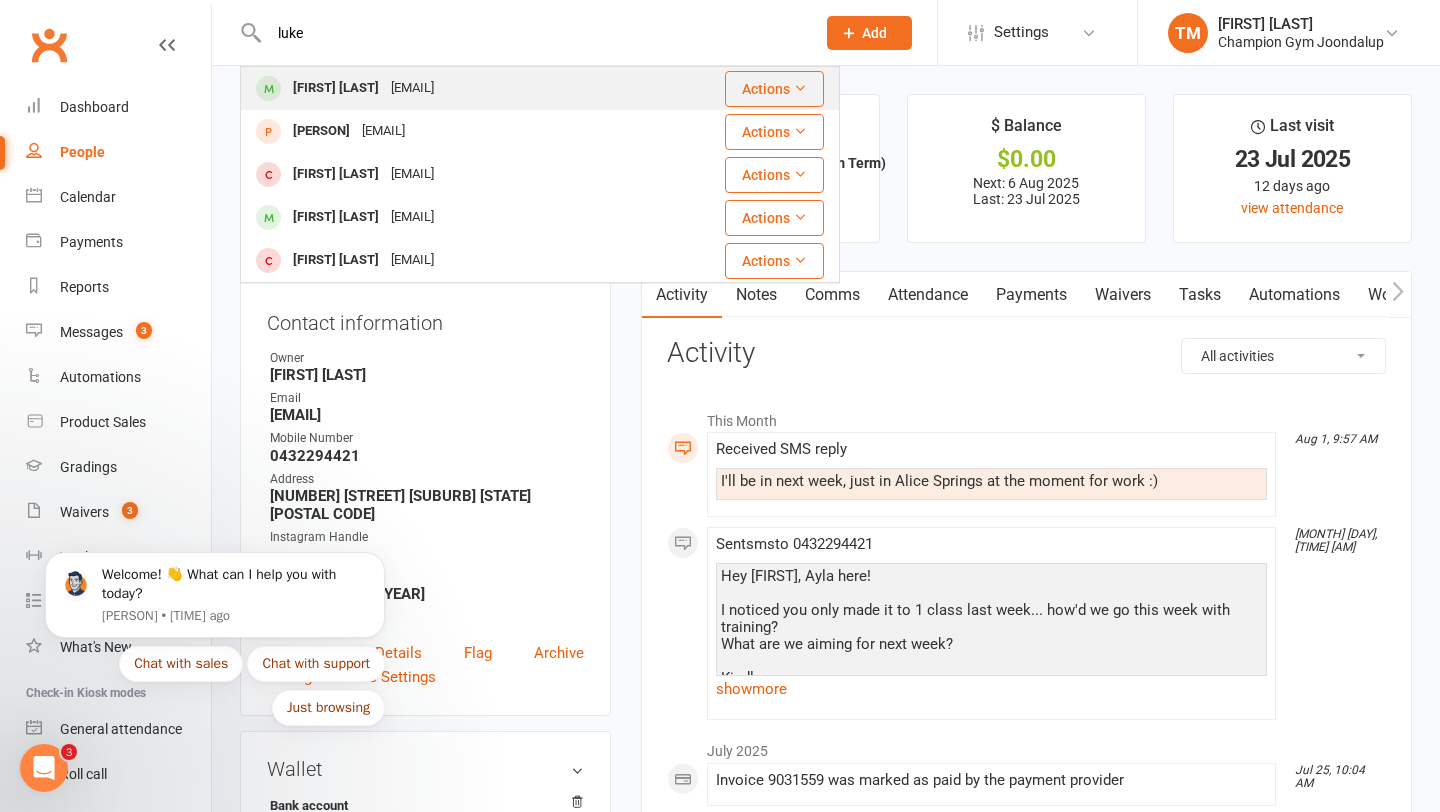 type on "luke" 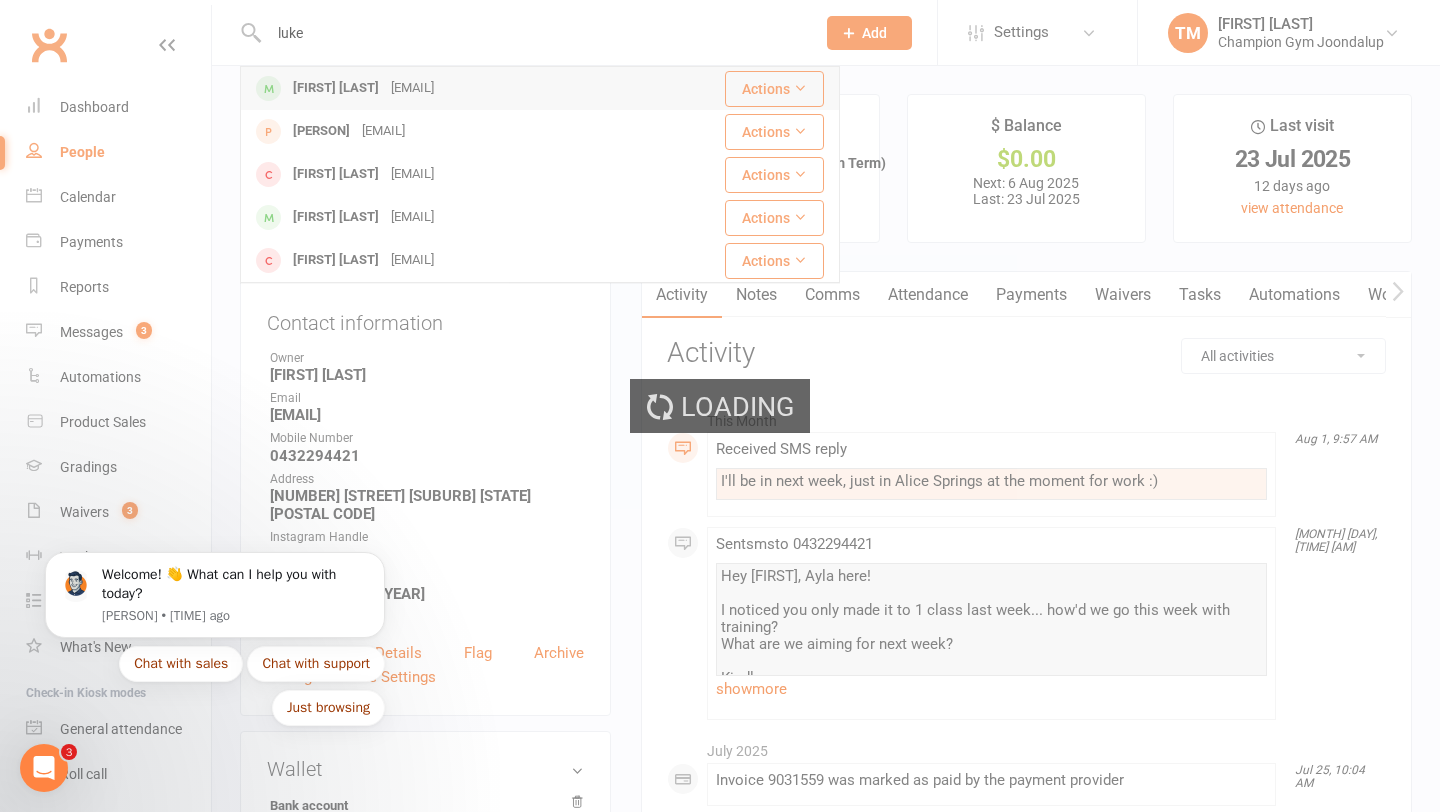 type 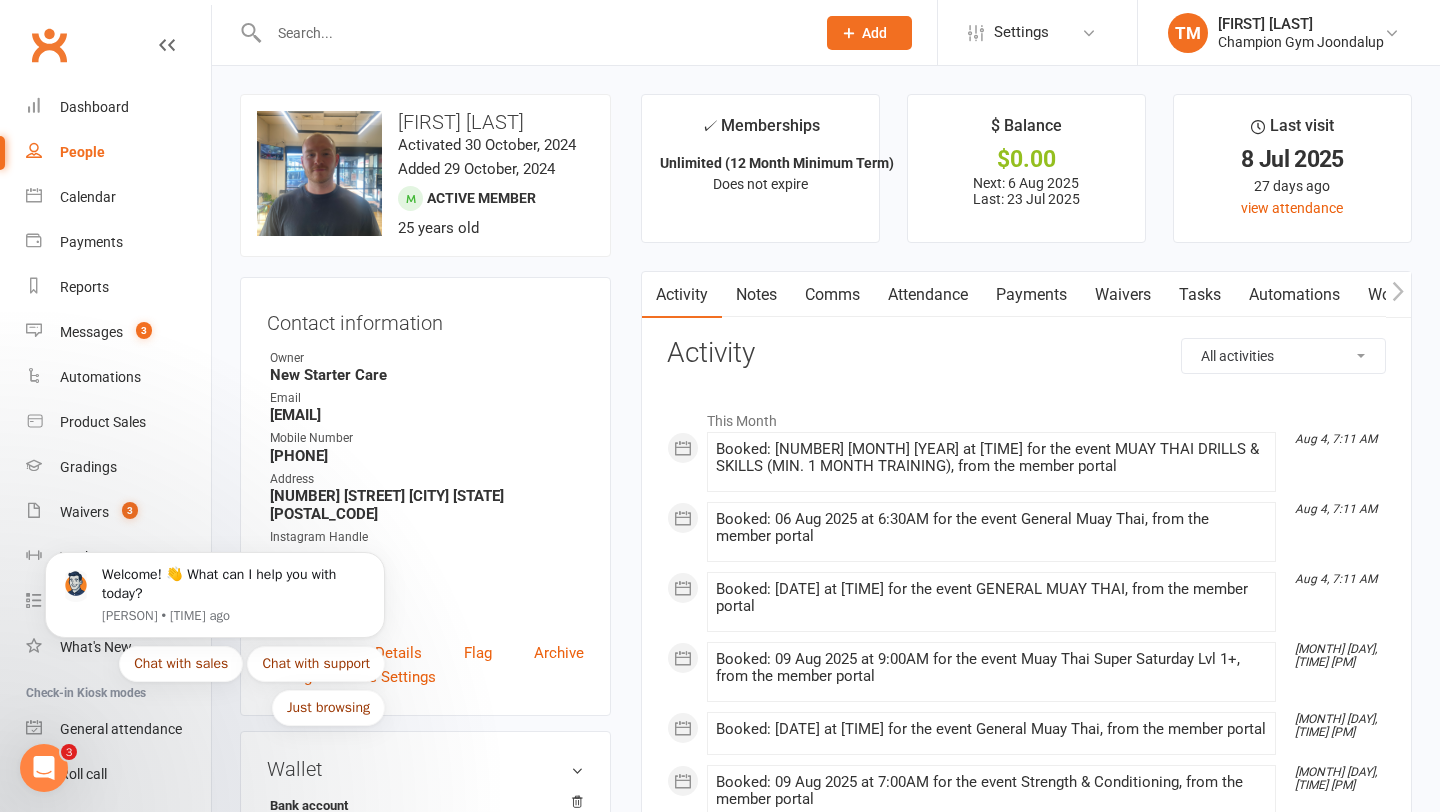 click on "Notes" at bounding box center (756, 295) 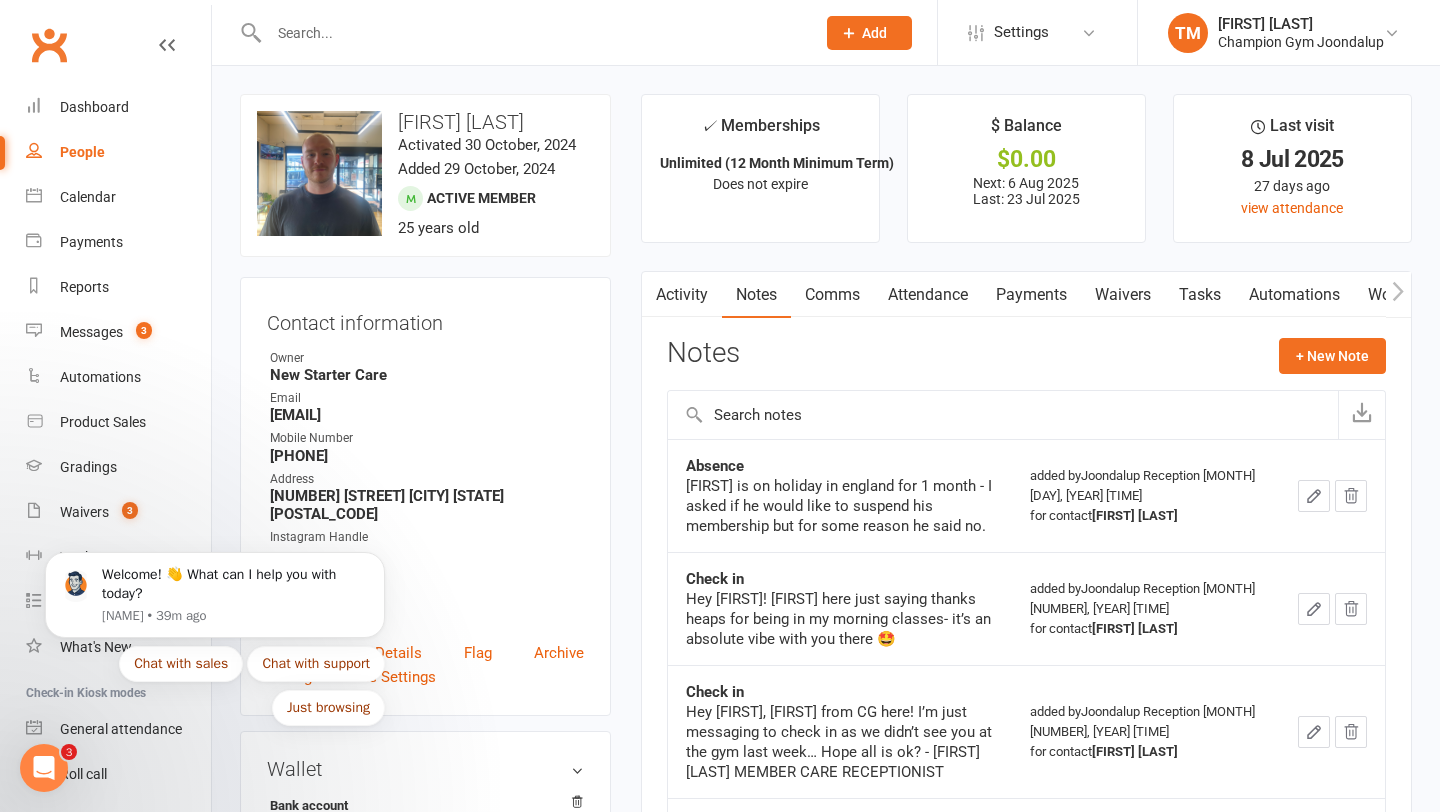 click on "Attendance" at bounding box center [928, 295] 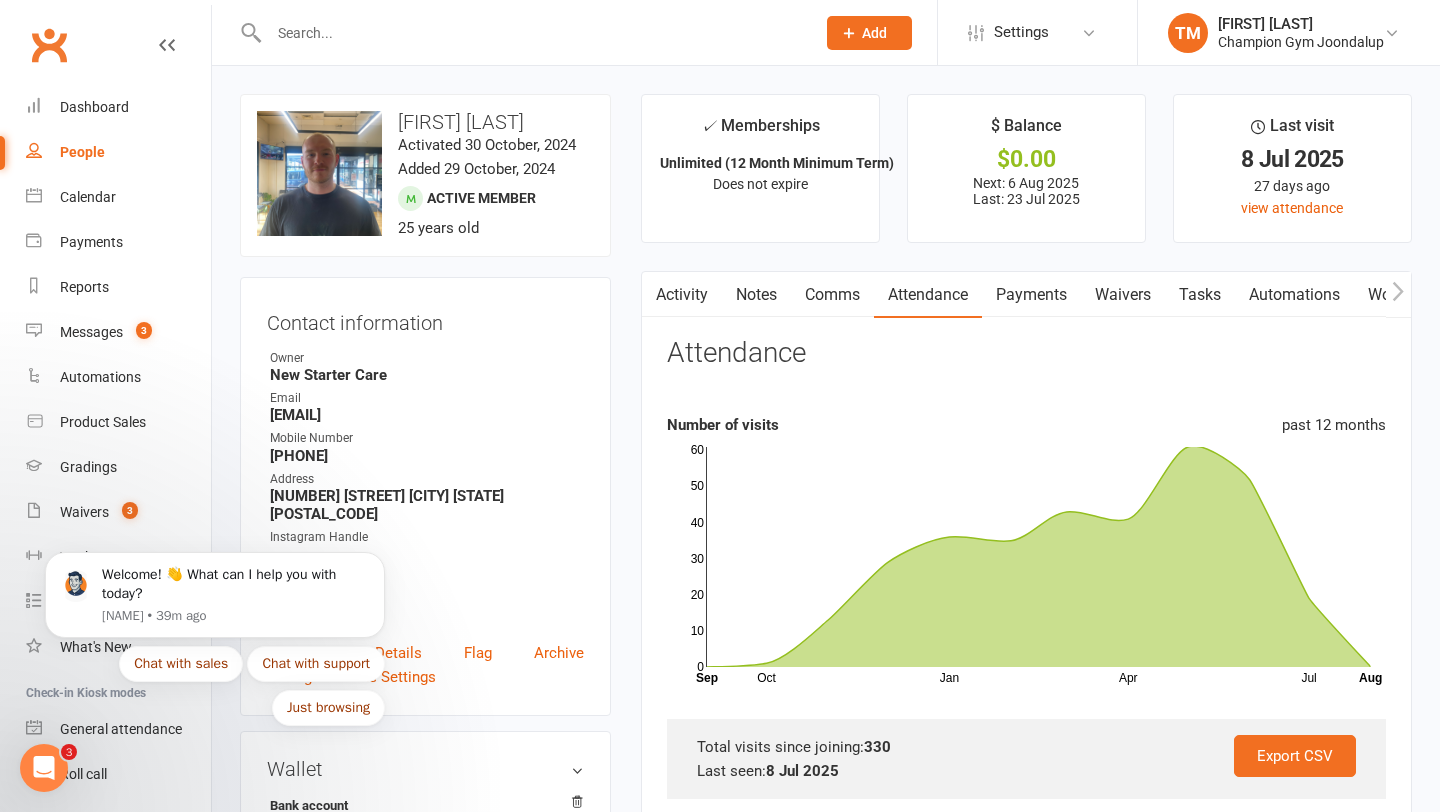 click on "Comms" at bounding box center (832, 295) 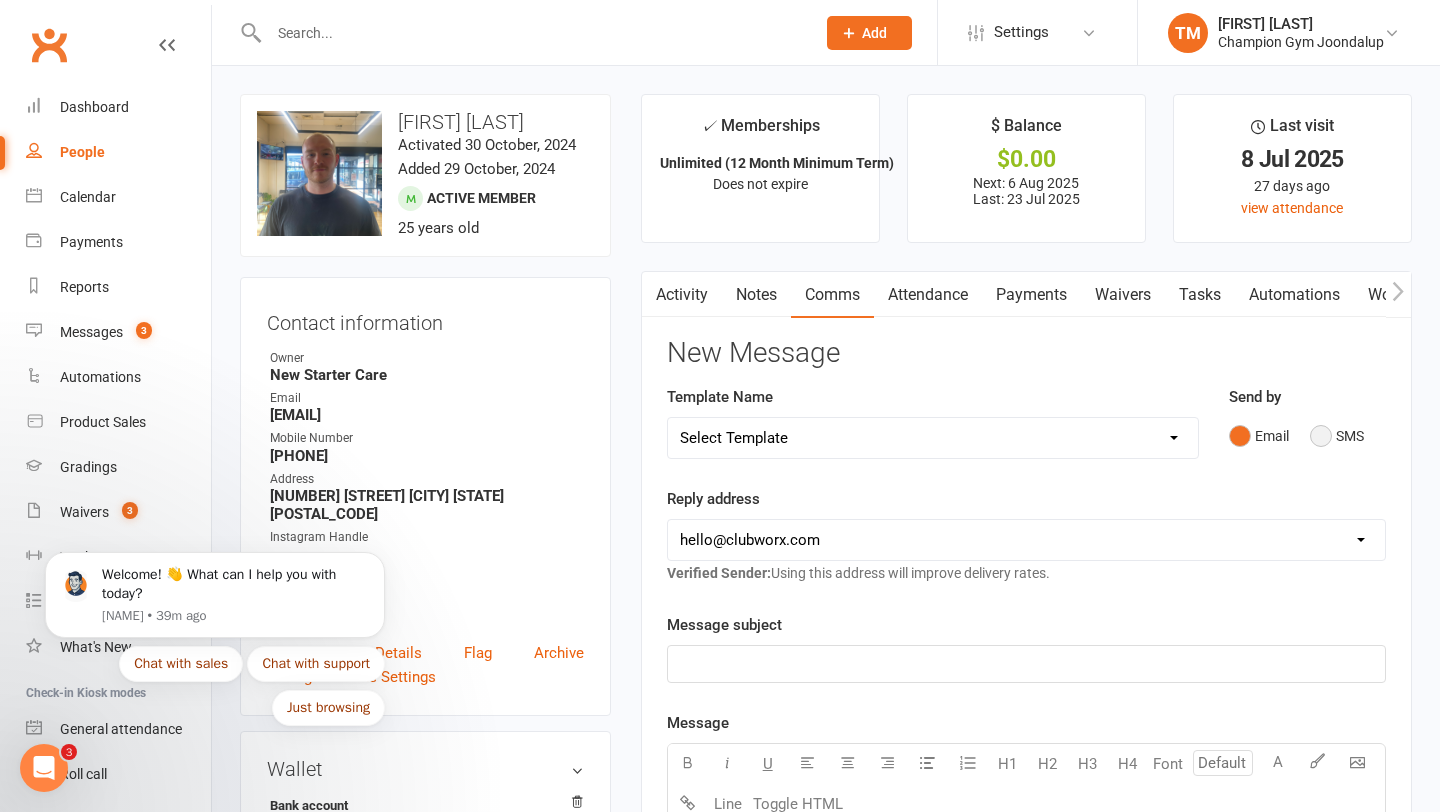 click on "SMS" at bounding box center [1337, 436] 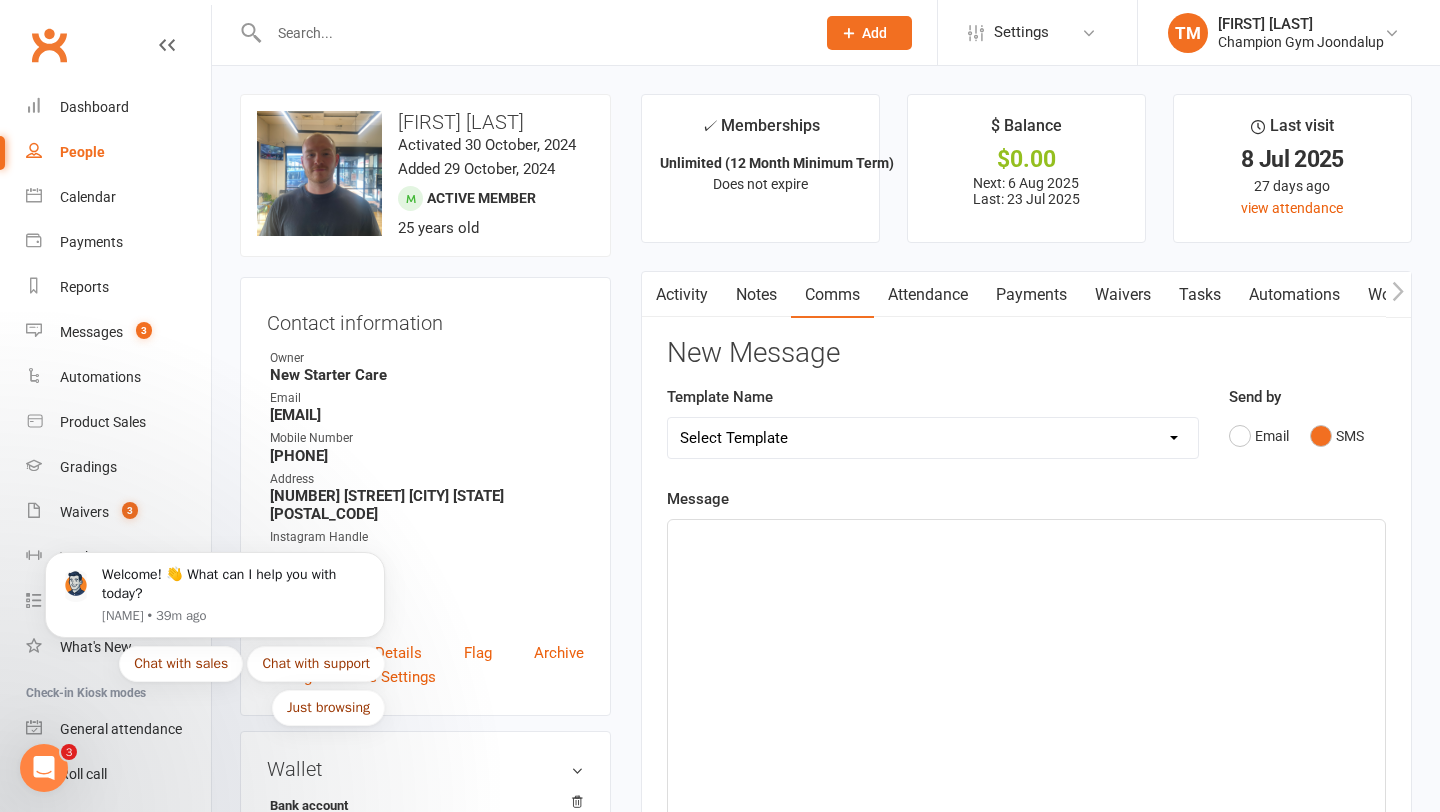 click on "﻿" 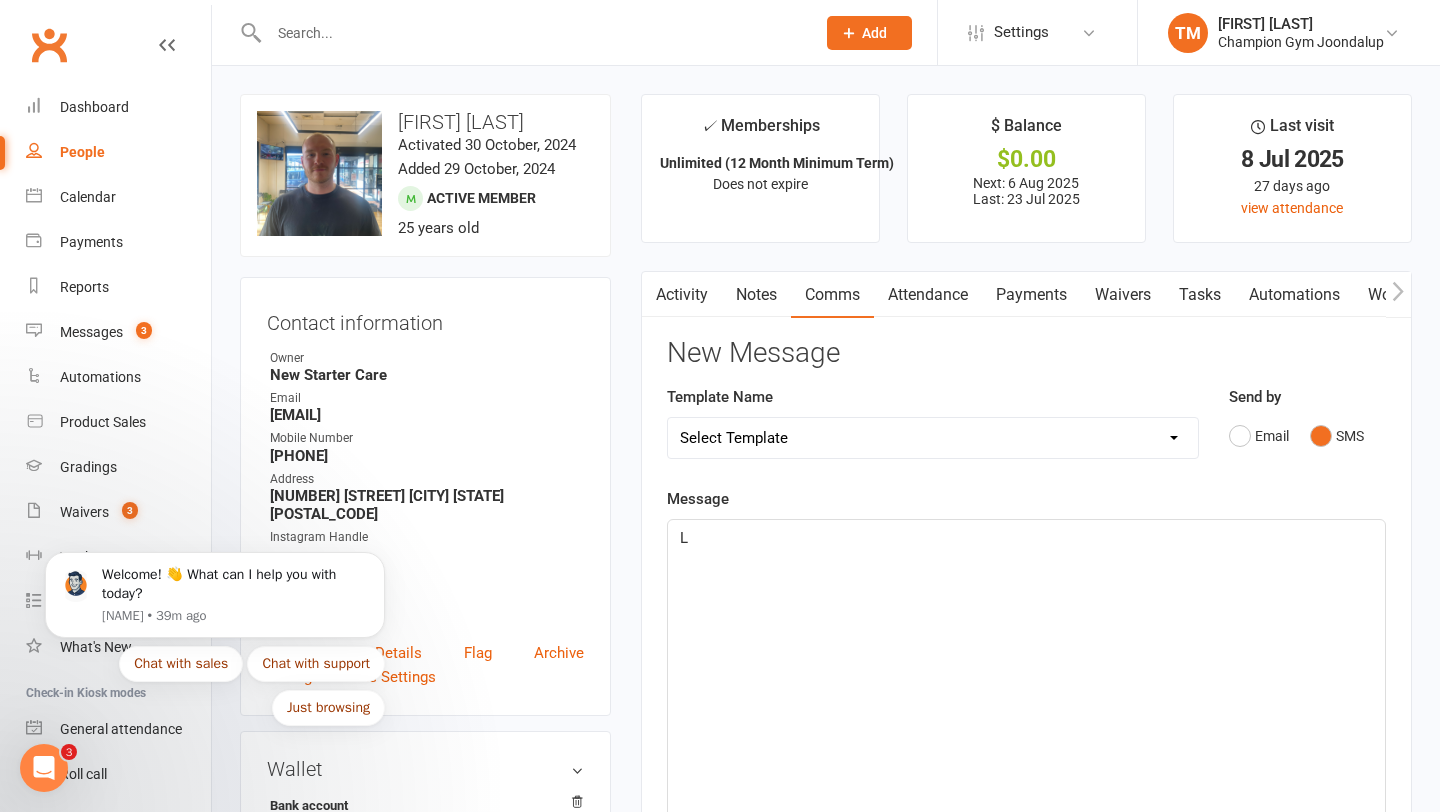 type 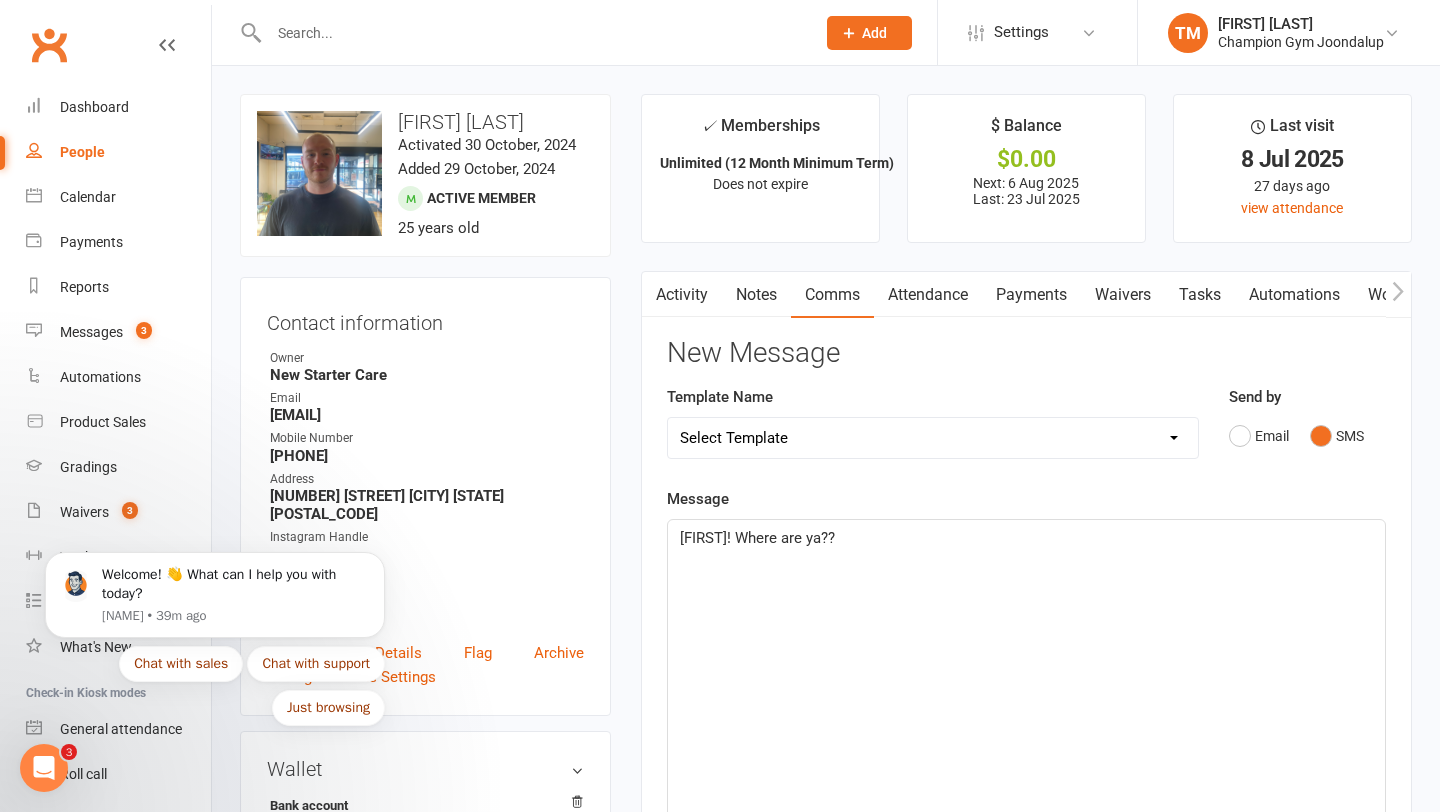 click on "[FIRST]! Where are ya??" 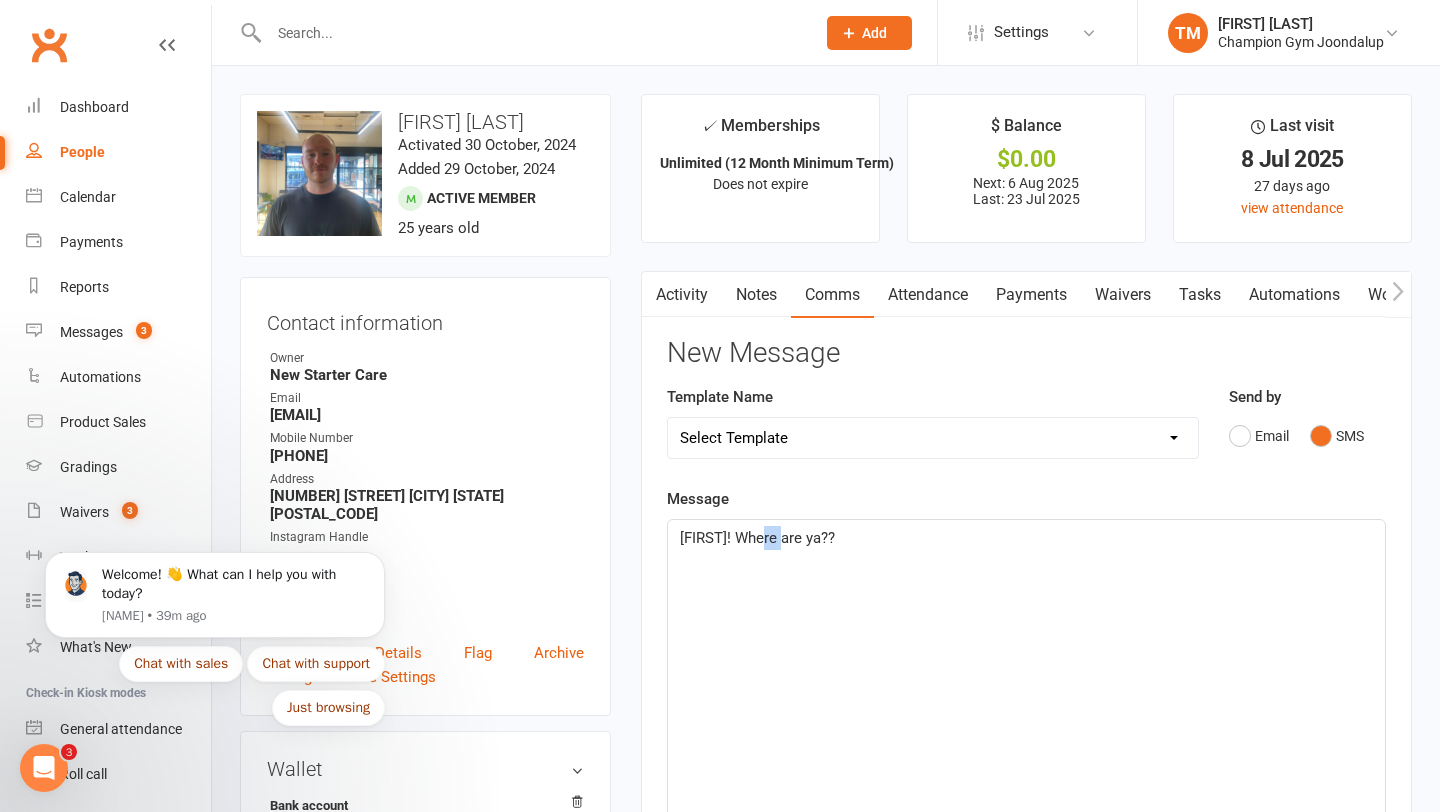 click on "[FIRST]! Where are ya??" 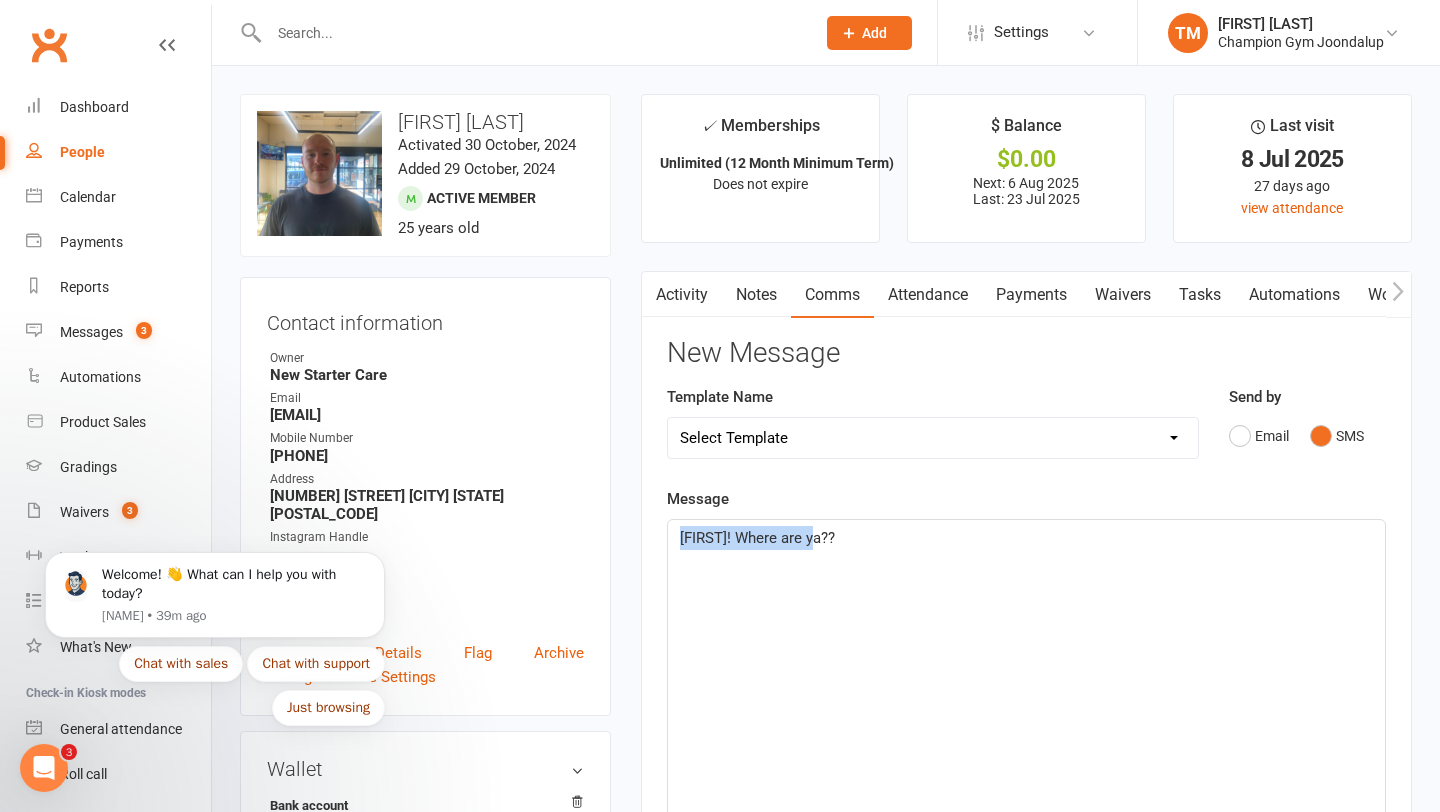 click on "[FIRST]! Where are ya??" 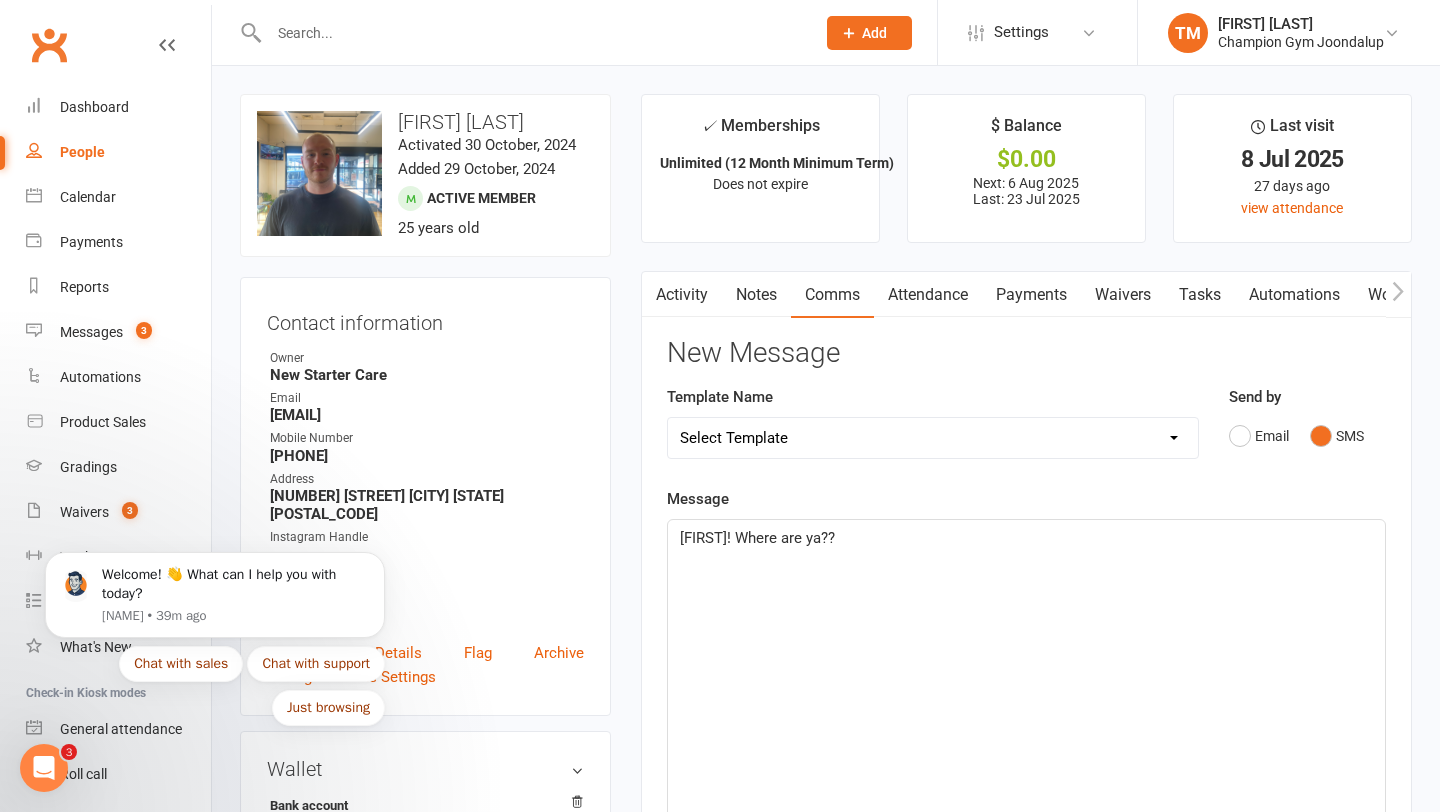click on "Template Name Select Template [EMAIL] Goal Setting Template [SMS] 14 days absence [EMAIL] 2024 Price Increase [EMAIL] A. First Timer Trial [EMAIL] A special Gift for You [SMS] August Attendance Challenge [EMAIL] CG Escapes 2026 - Koh Samui [EMAIL] Champ Life Awards - Nominations [EMAIL] Clubworx Login Credentials [SMS] Clubworx Login Credentials [EMAIL] EOFY sale 2024 email [SMS] EOFY sale 2024 sms [EMAIL] Essential Packs Upsell [SMS] Facebook Page Invite [EMAIL] Facebook Page Invite [SMS] FIRST CLASS SMS [SMS] First Timer Trial - Day before 1st class [EMAIL] Glove Upsell [SMS] Goal Setting & Accountability [SMS] Google Review Request [EMAIL] [GRADING] Exemption Letter, Boxing [EMAIL] [GRADING] Exemption Letter, Muay Thai [SMS] [GRADING] SMS To RSVP [EMAIL] [GRADING] Variation to Membership Email [EMAIL] 🌴😎 Last Chance: Secure Your Spot at CG Escapes Muay Thai Camp Retreat! [EMAIL] Membership Variation - Youth to Adult (members of 18) [SMS] New Starter - Already Training Seminar Invite" at bounding box center [933, 436] 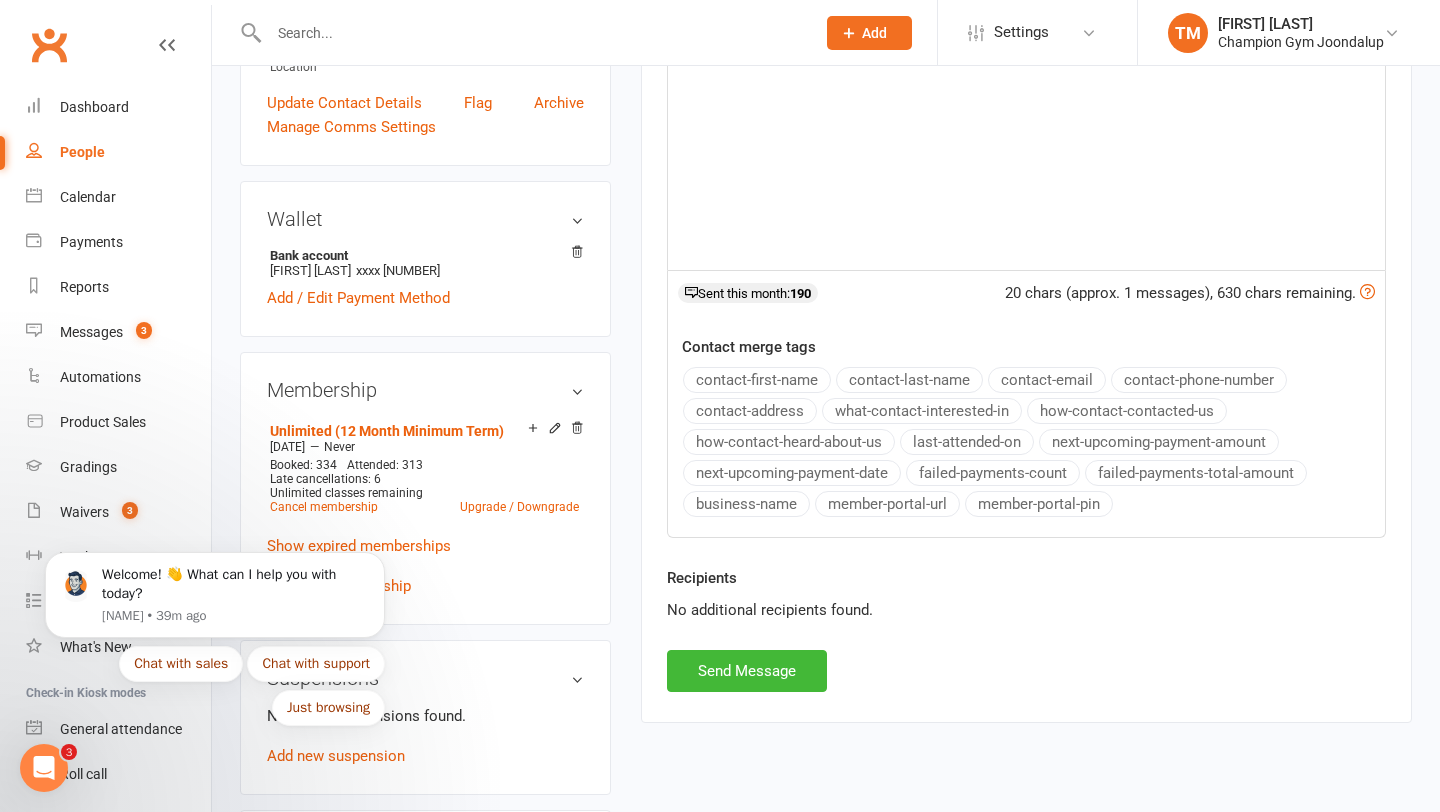 scroll, scrollTop: 590, scrollLeft: 0, axis: vertical 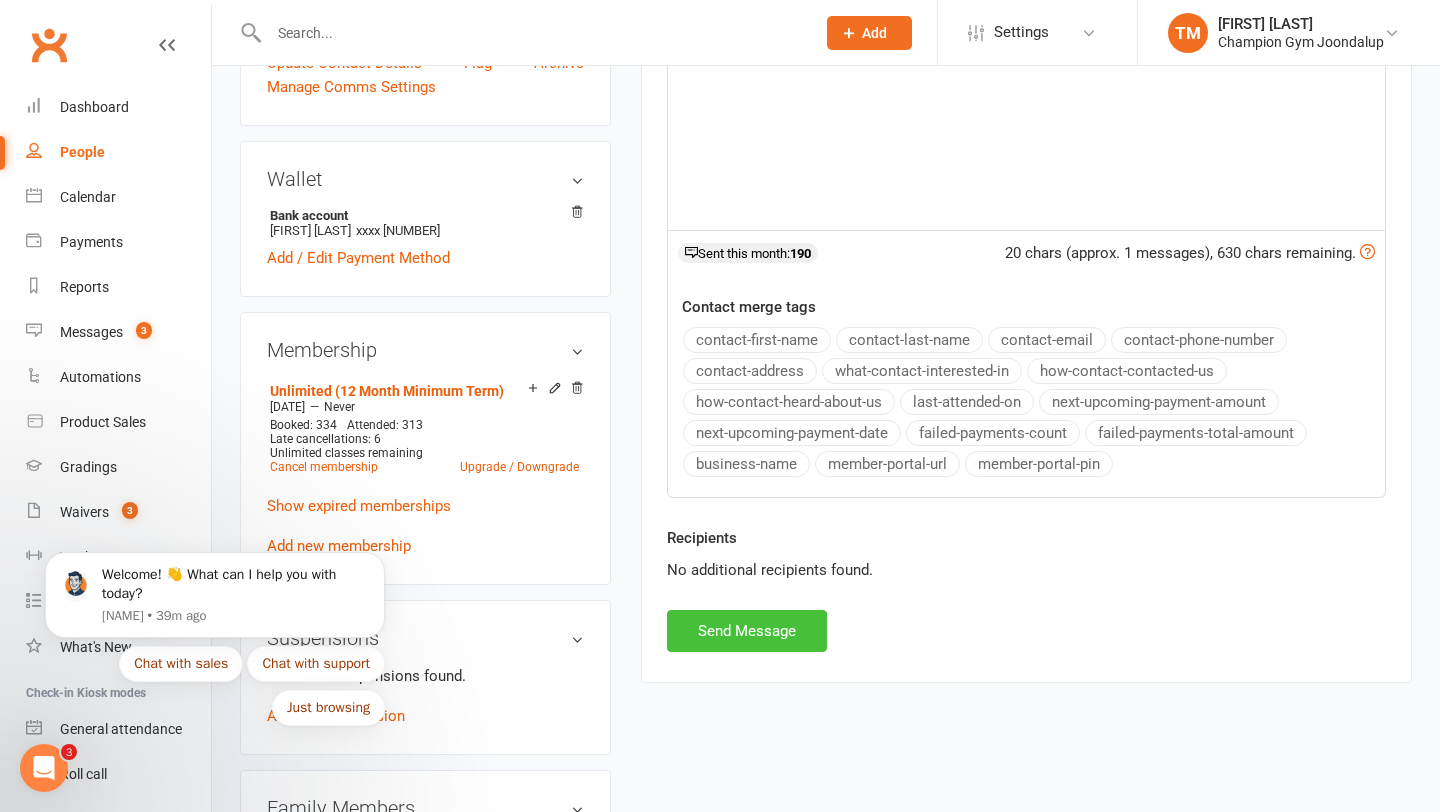 click on "Send Message" at bounding box center [747, 631] 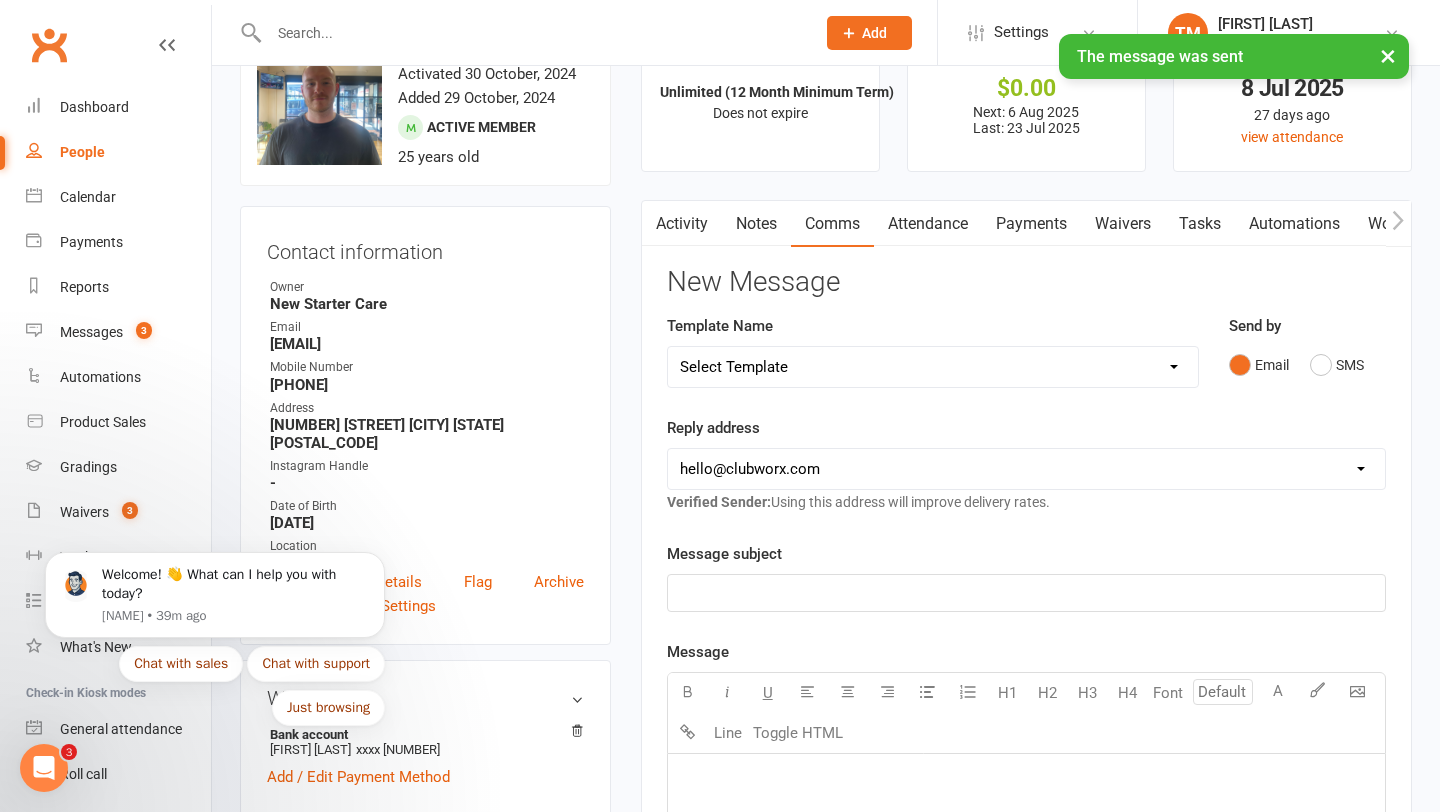 scroll, scrollTop: 0, scrollLeft: 0, axis: both 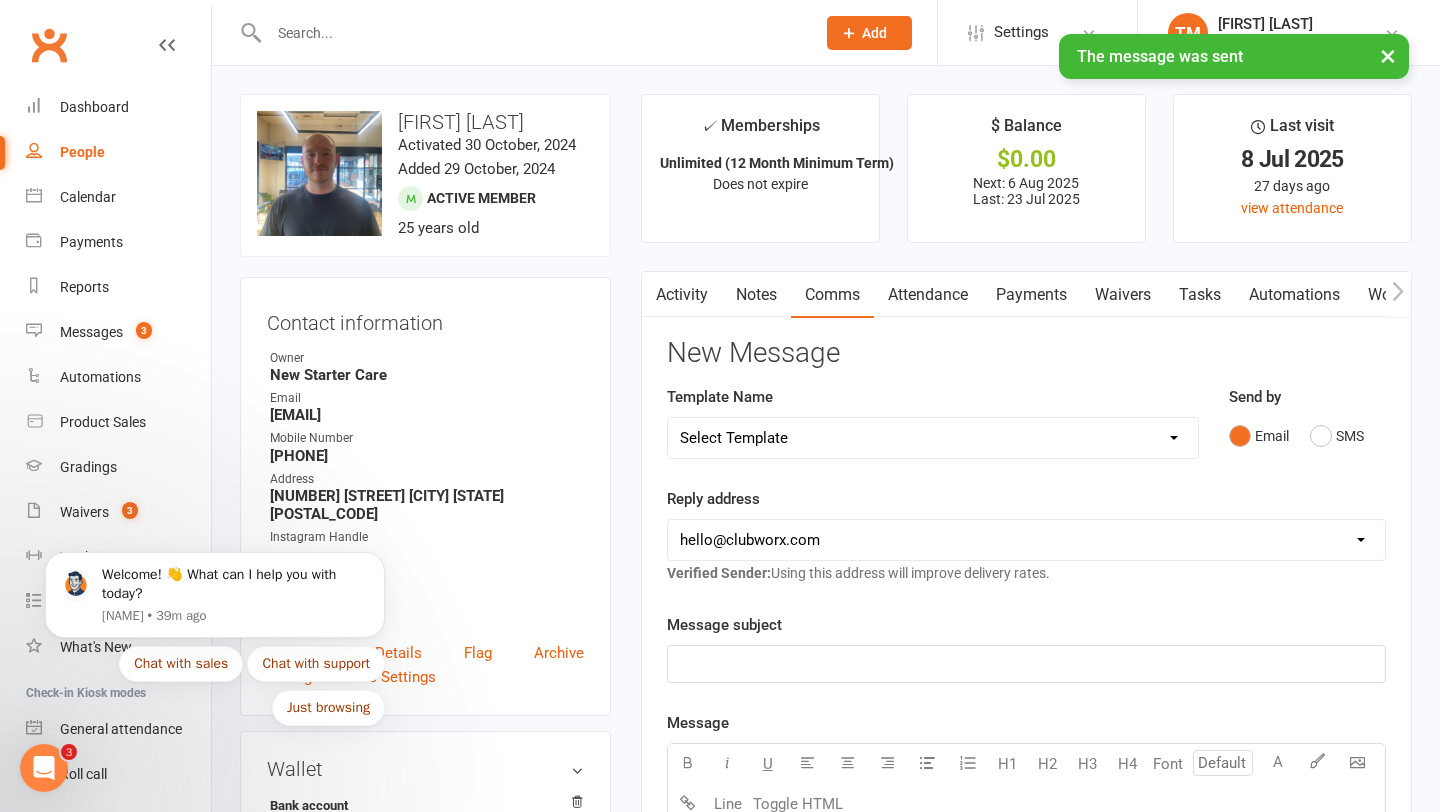 click on "Notes" at bounding box center [756, 295] 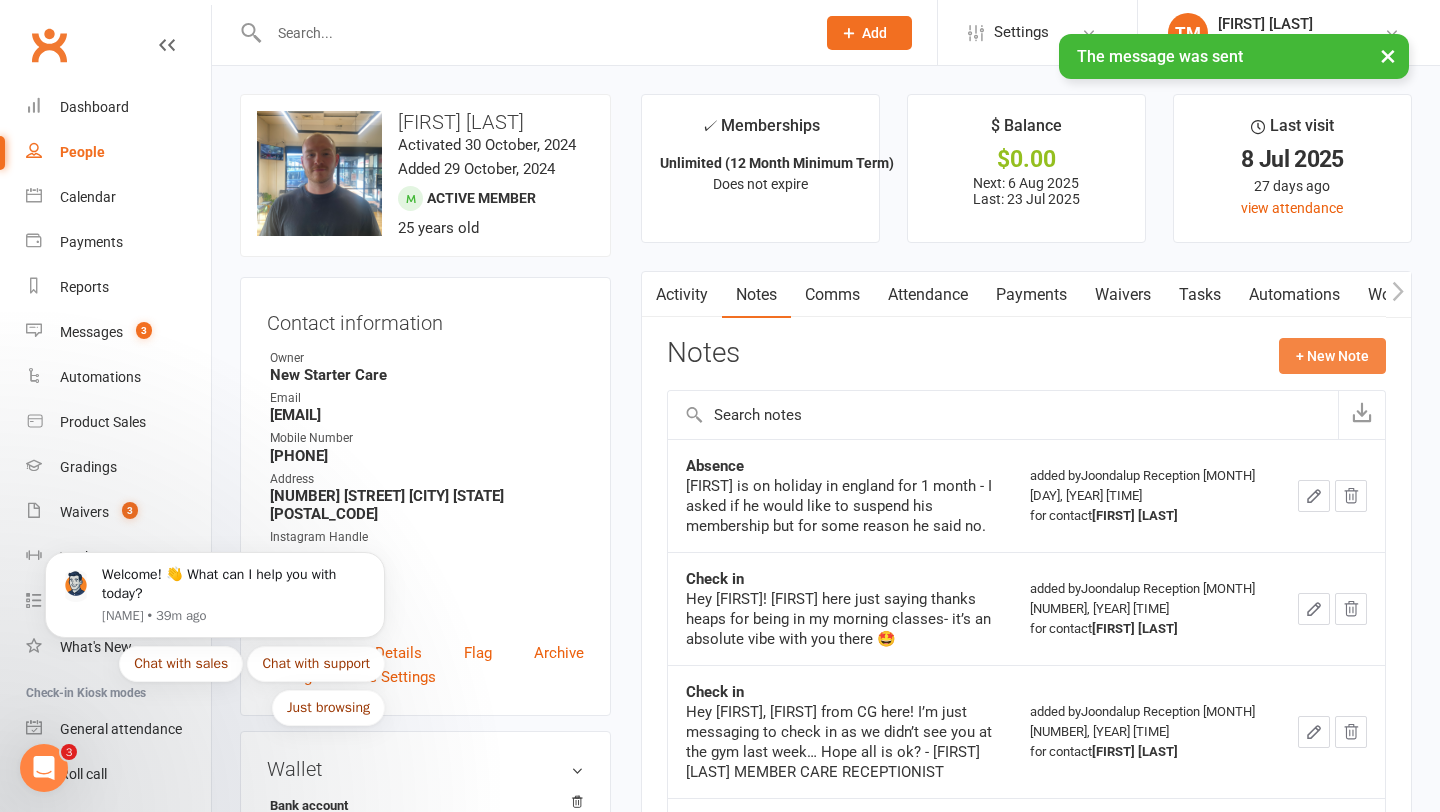 click on "+ New Note" at bounding box center (1332, 356) 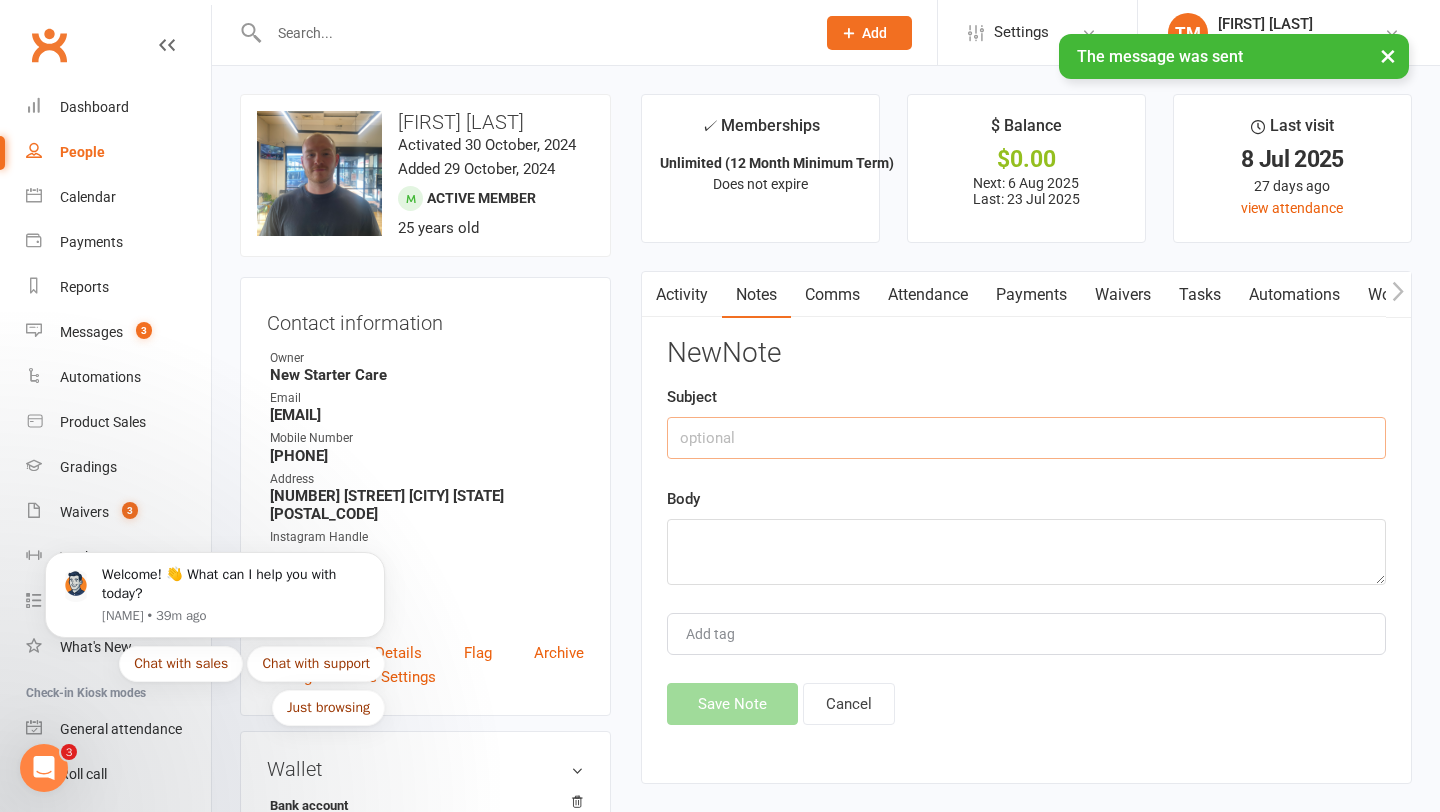 click at bounding box center [1026, 438] 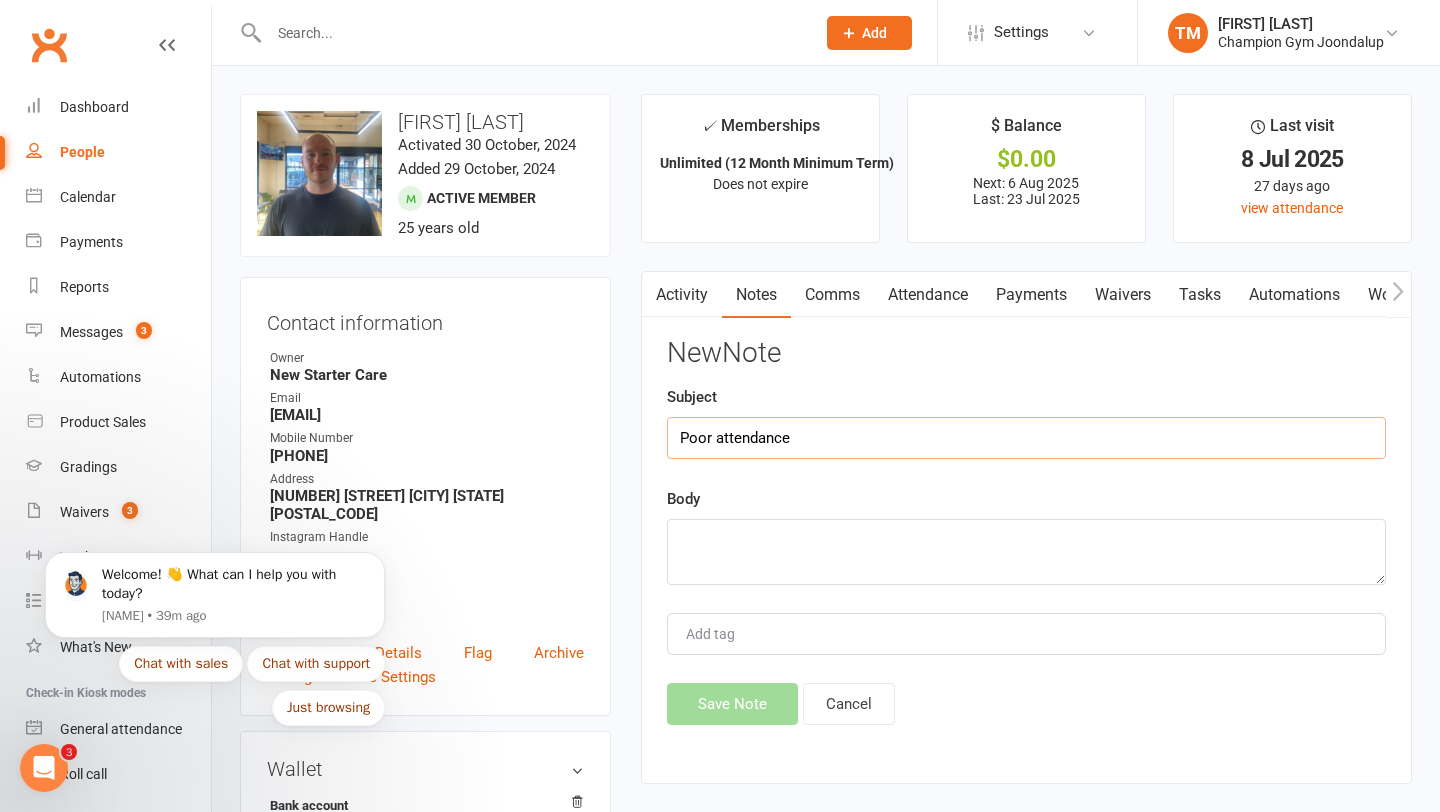 type on "Poor attendance" 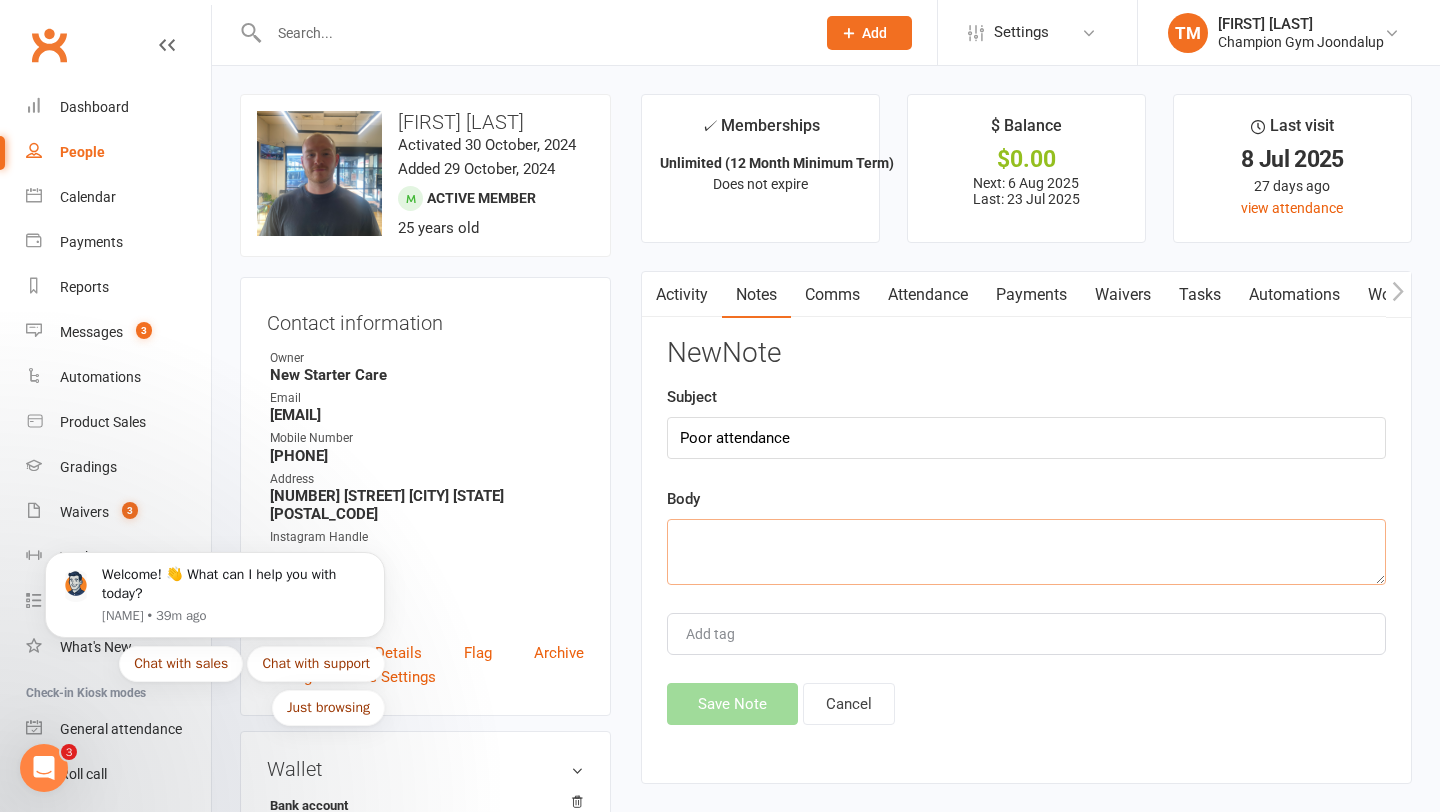 click at bounding box center (1026, 552) 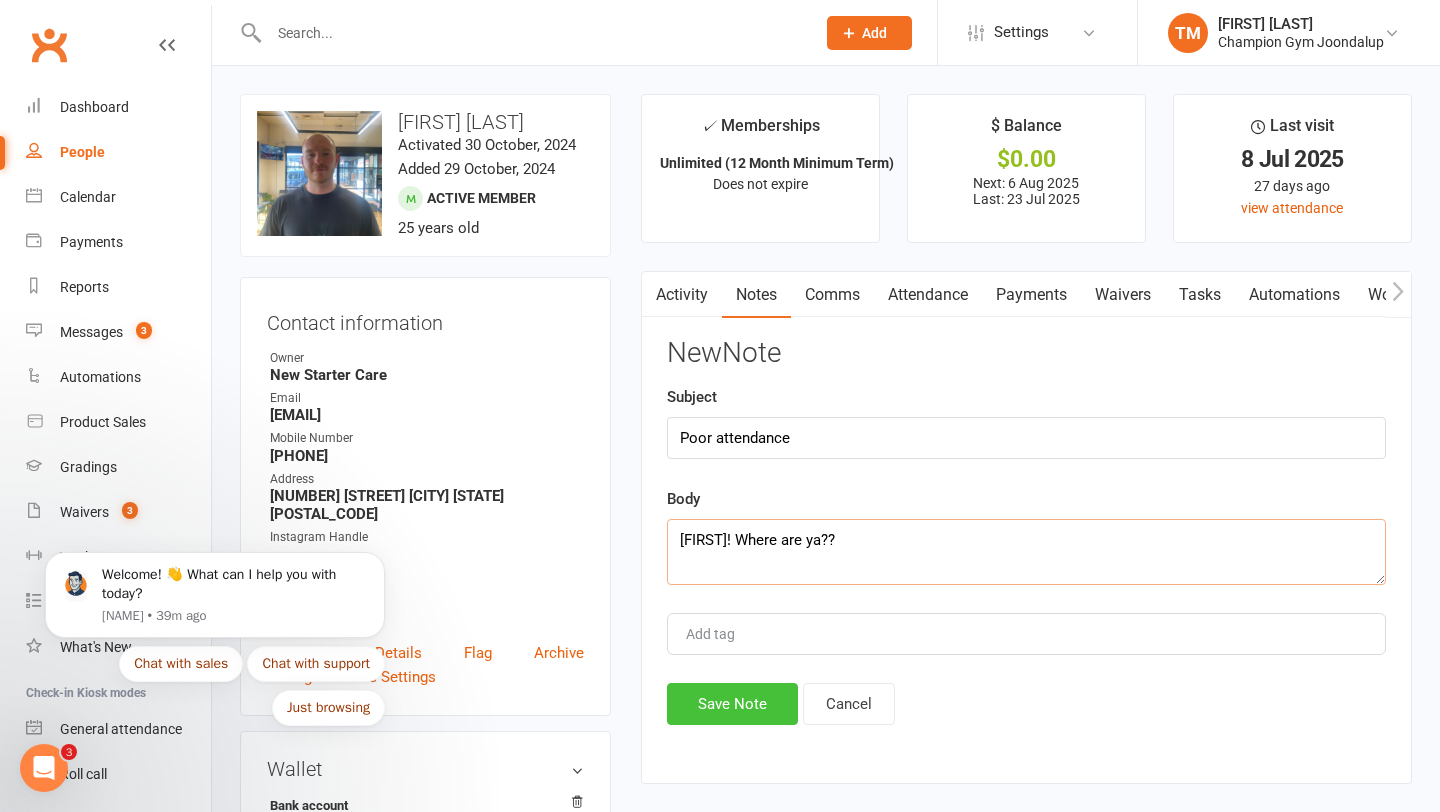 type on "[FIRST]! Where are ya??" 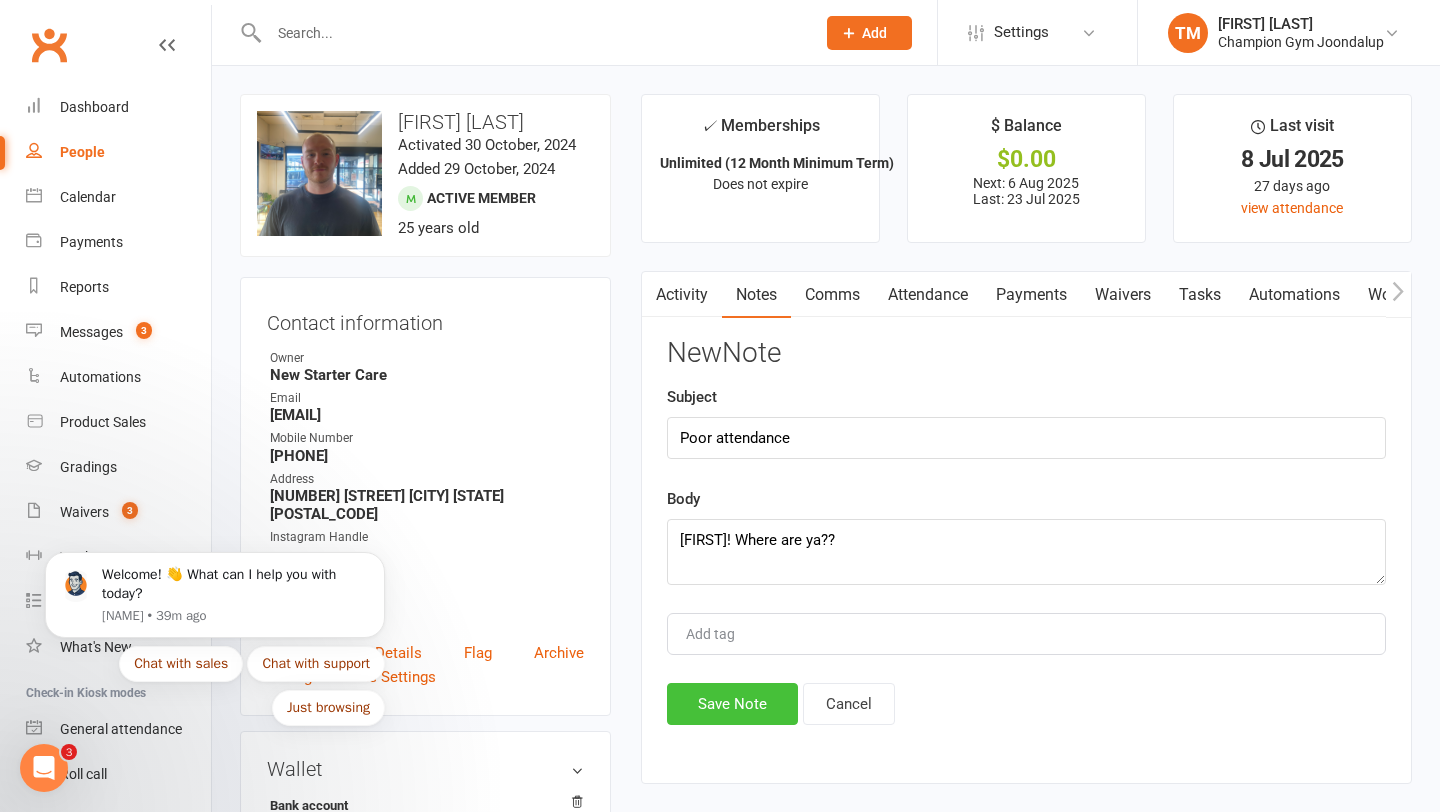 click on "Save Note" at bounding box center [732, 704] 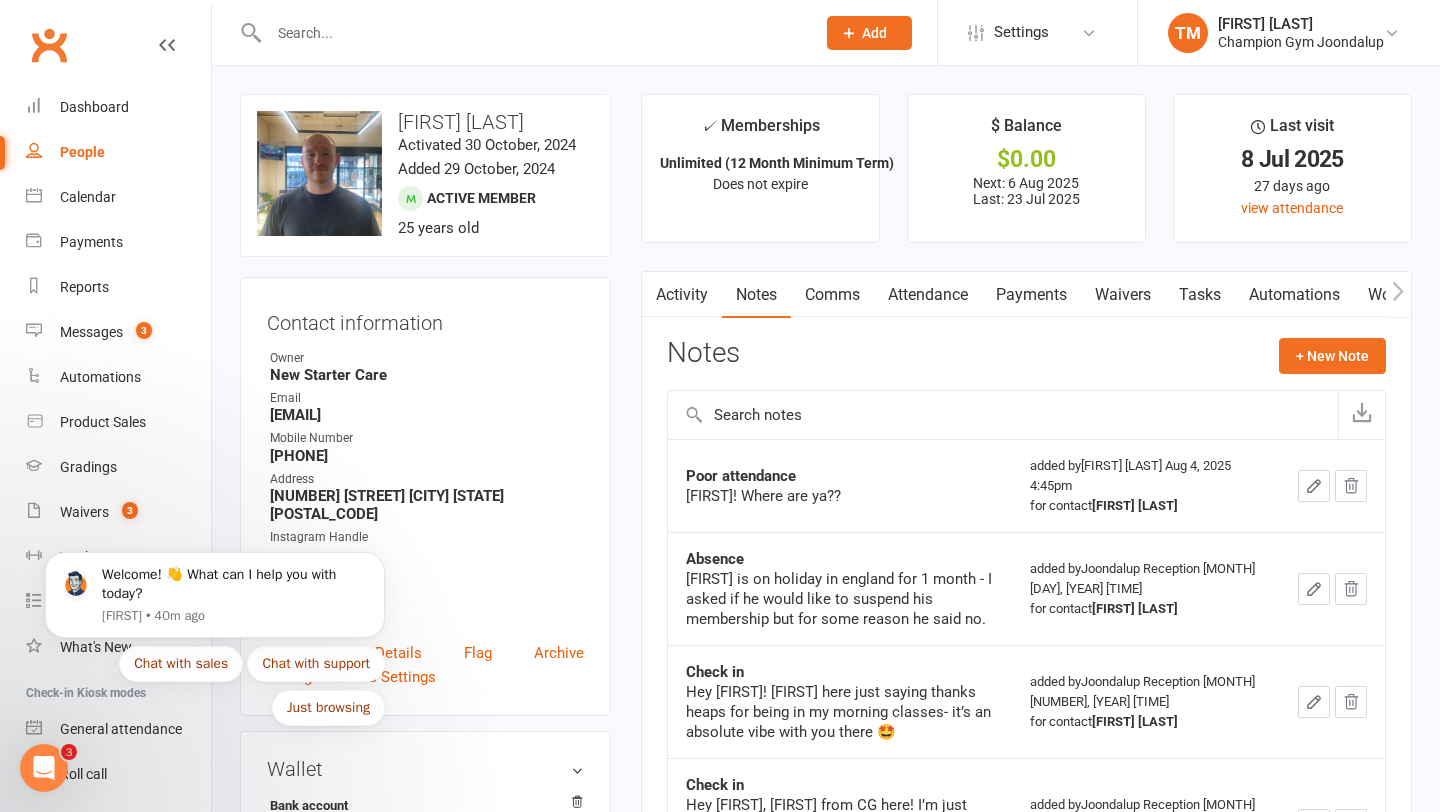 click at bounding box center [532, 33] 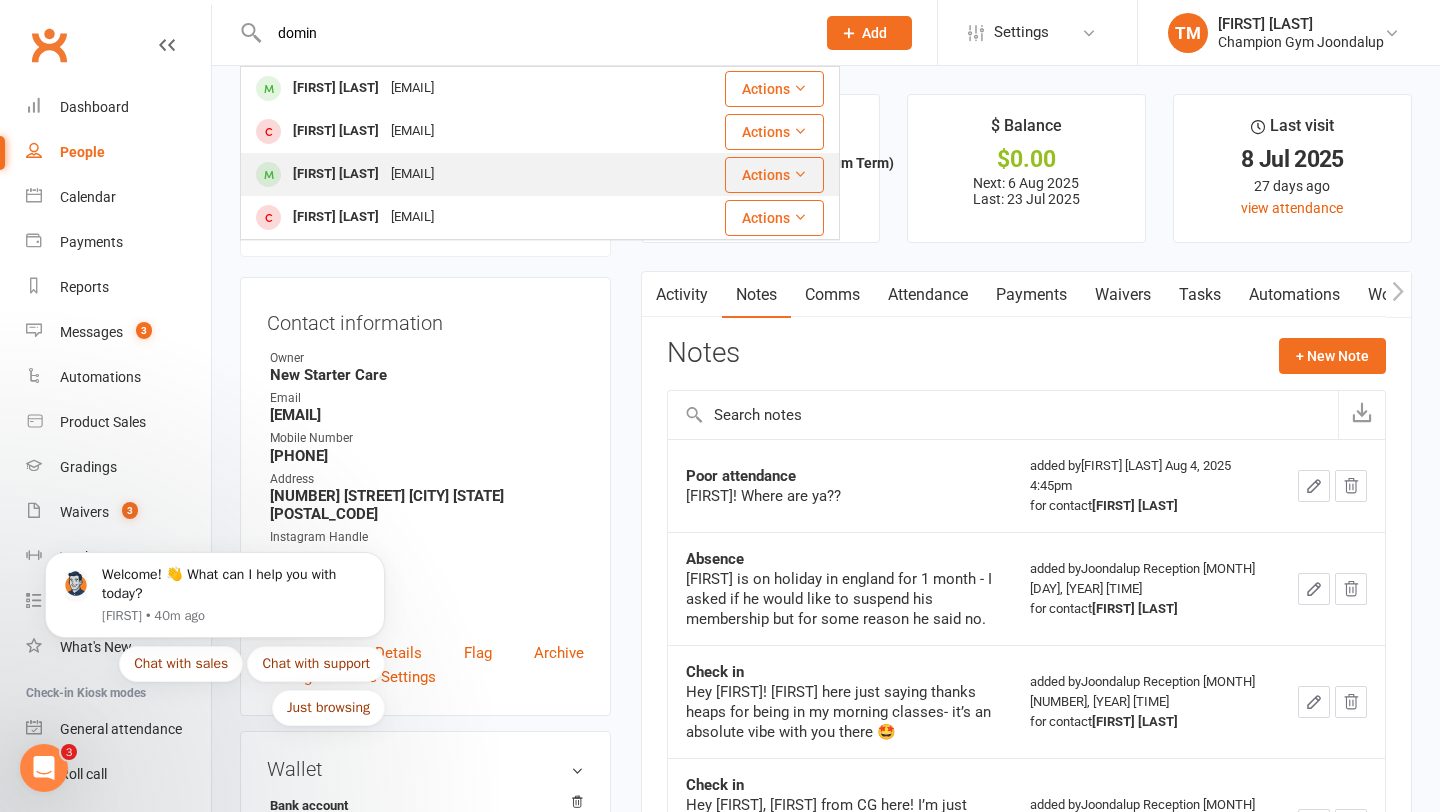 type on "domin" 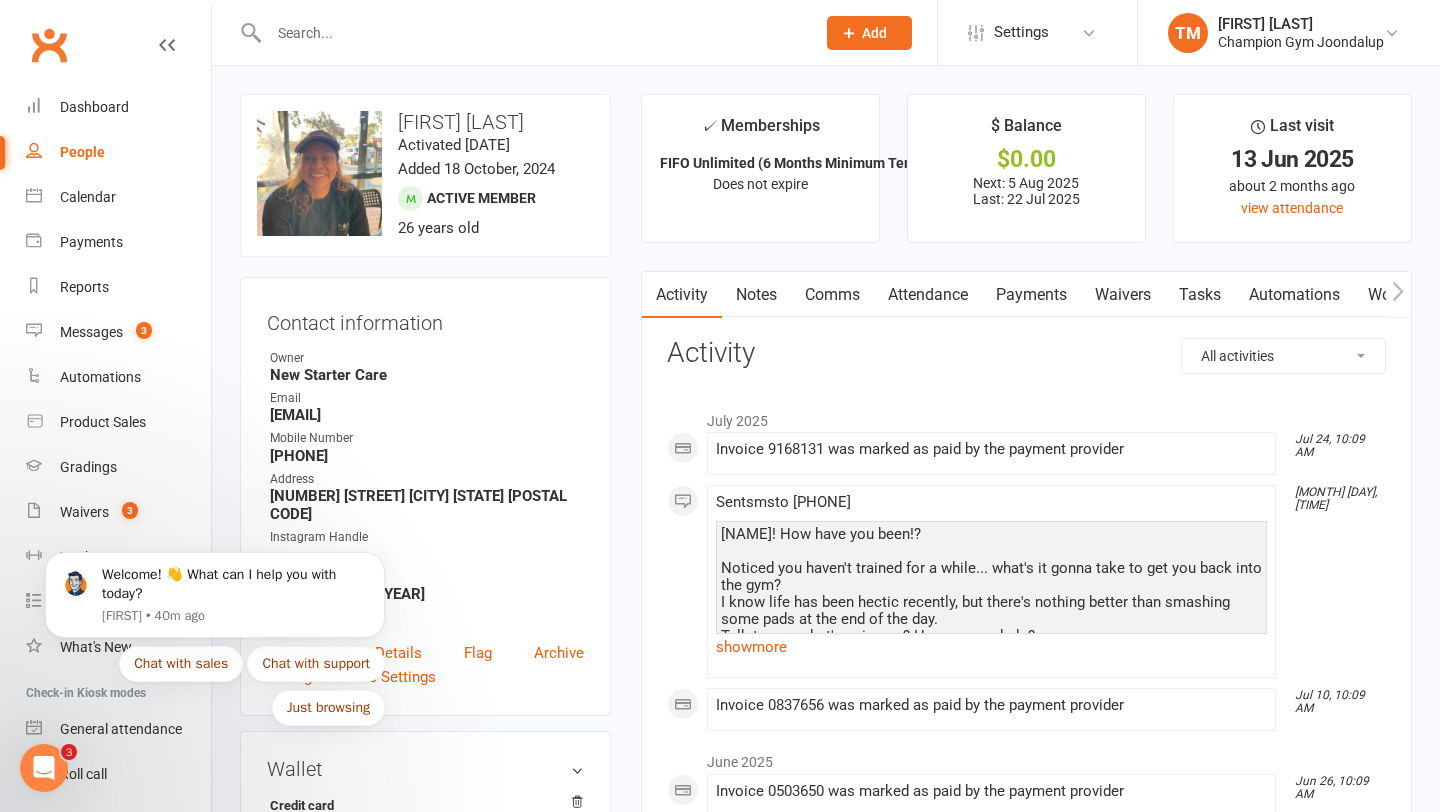 click on "Comms" at bounding box center (832, 295) 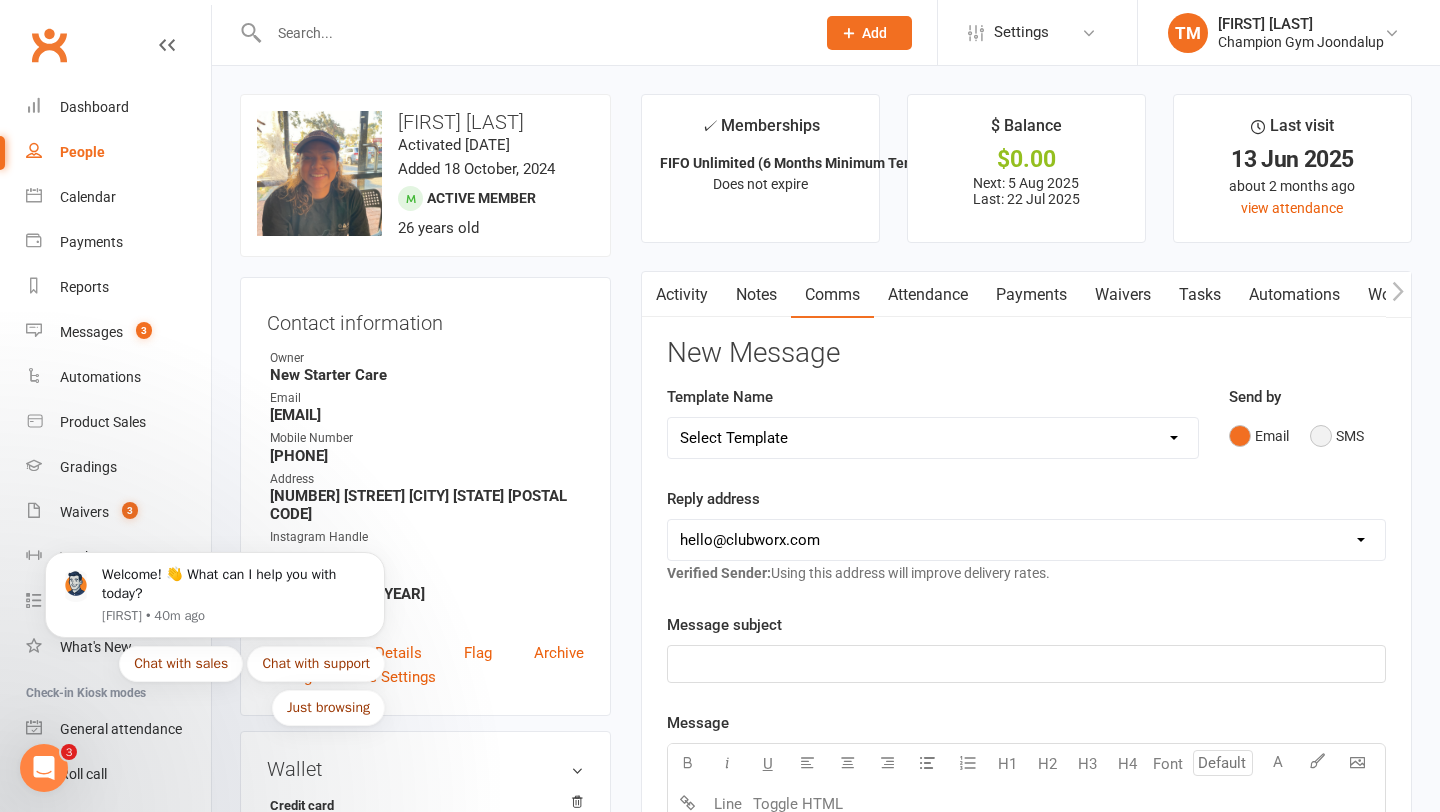 click on "SMS" at bounding box center [1337, 436] 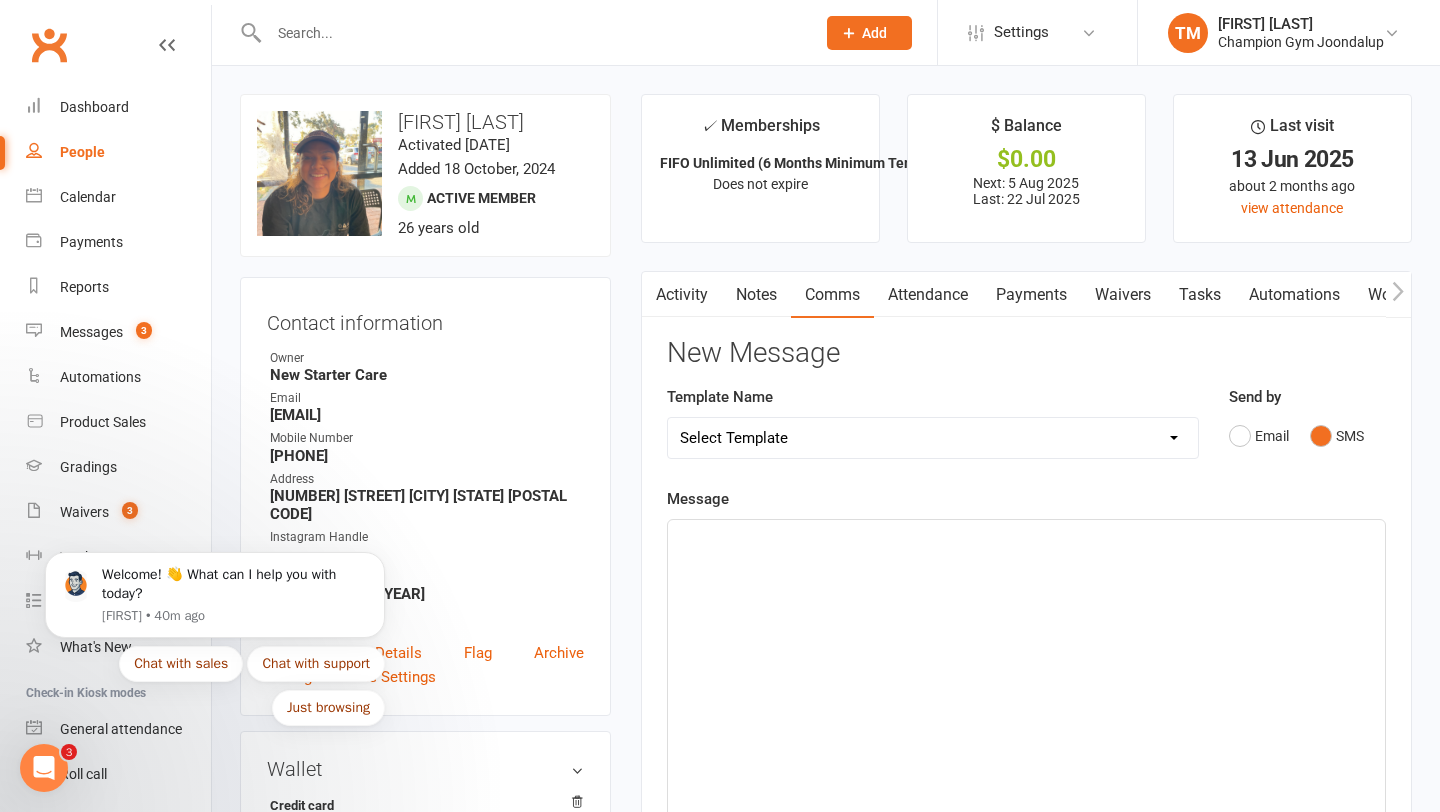click on "﻿" 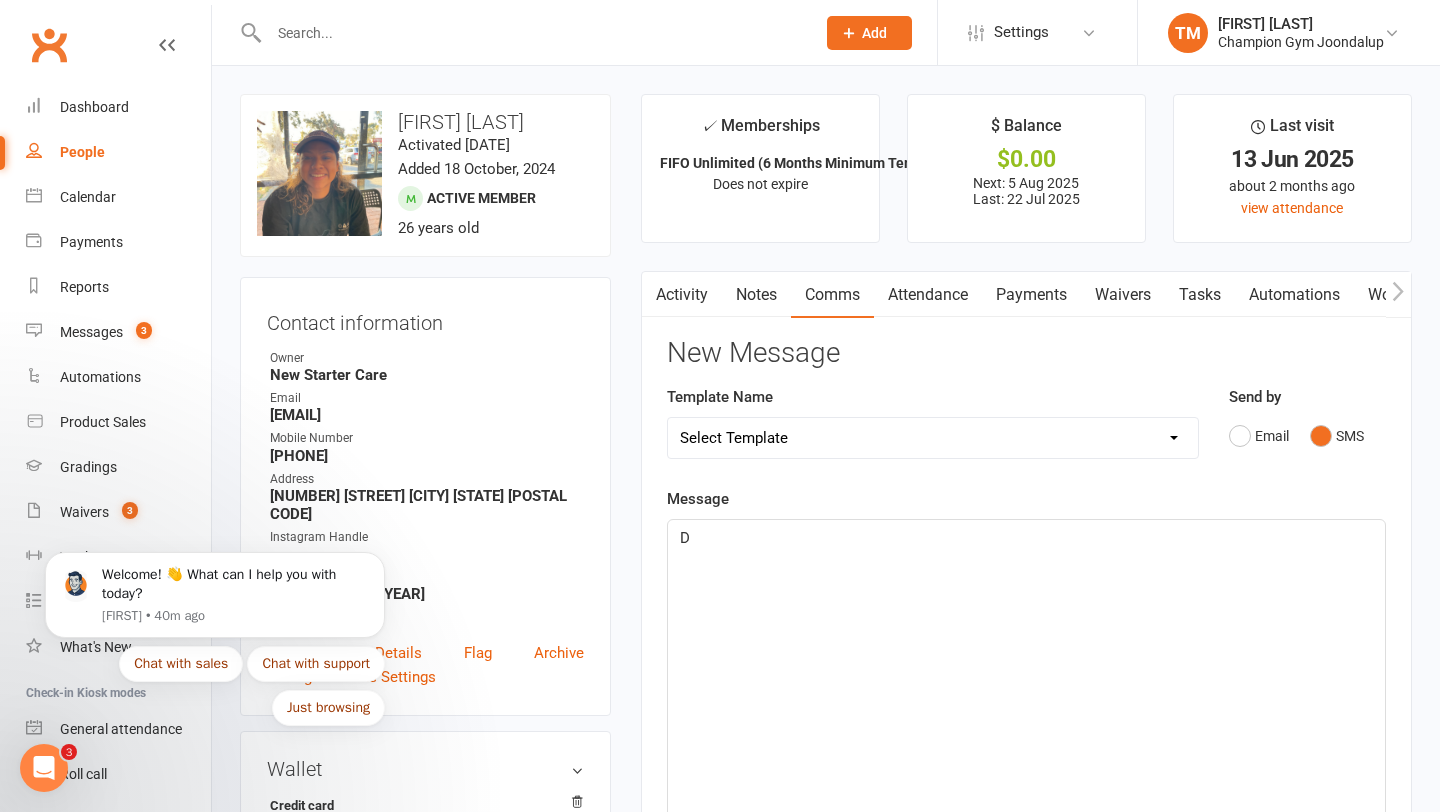 type 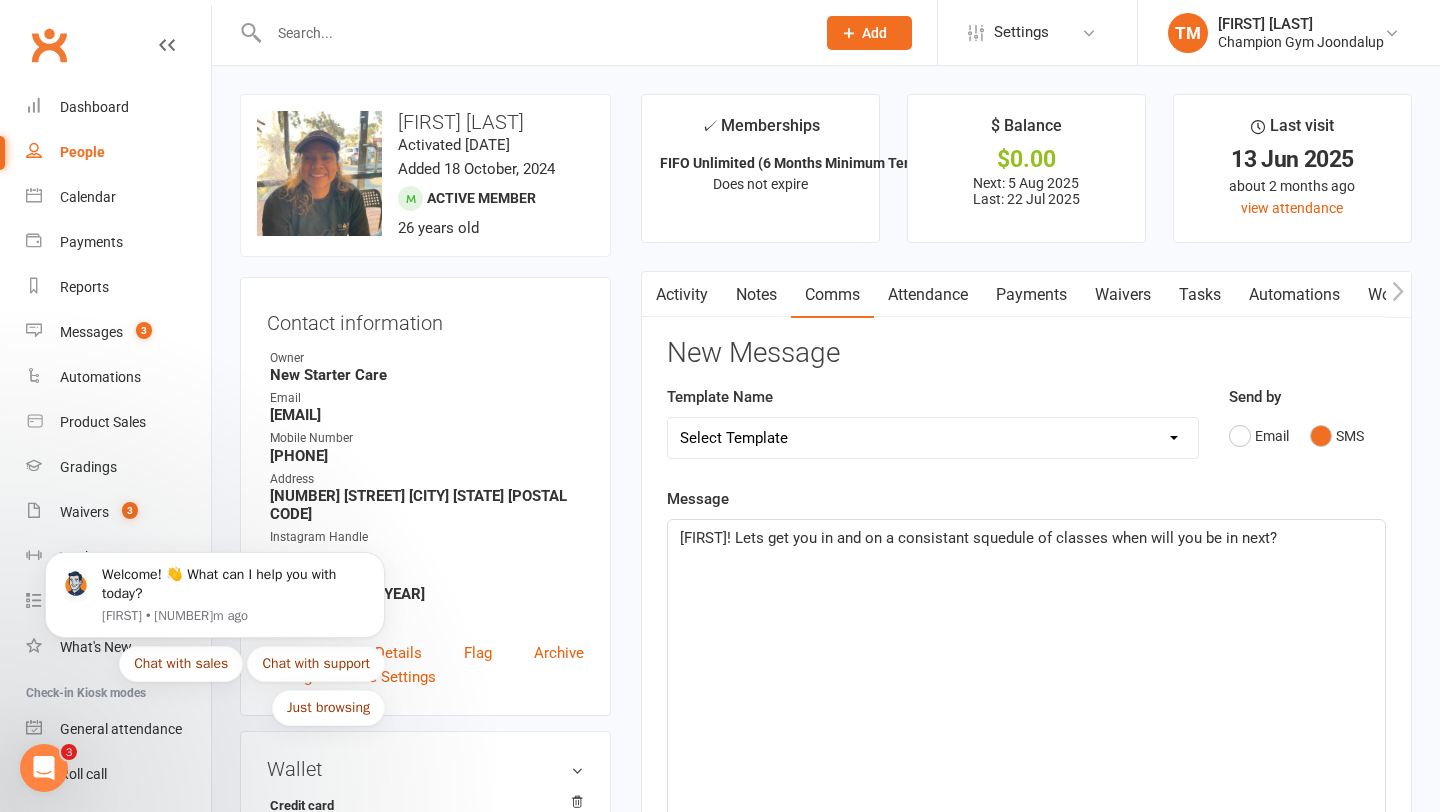 click on "[FIRST]! Lets get you in and on a consistant squedule of classes when will you be in next?" 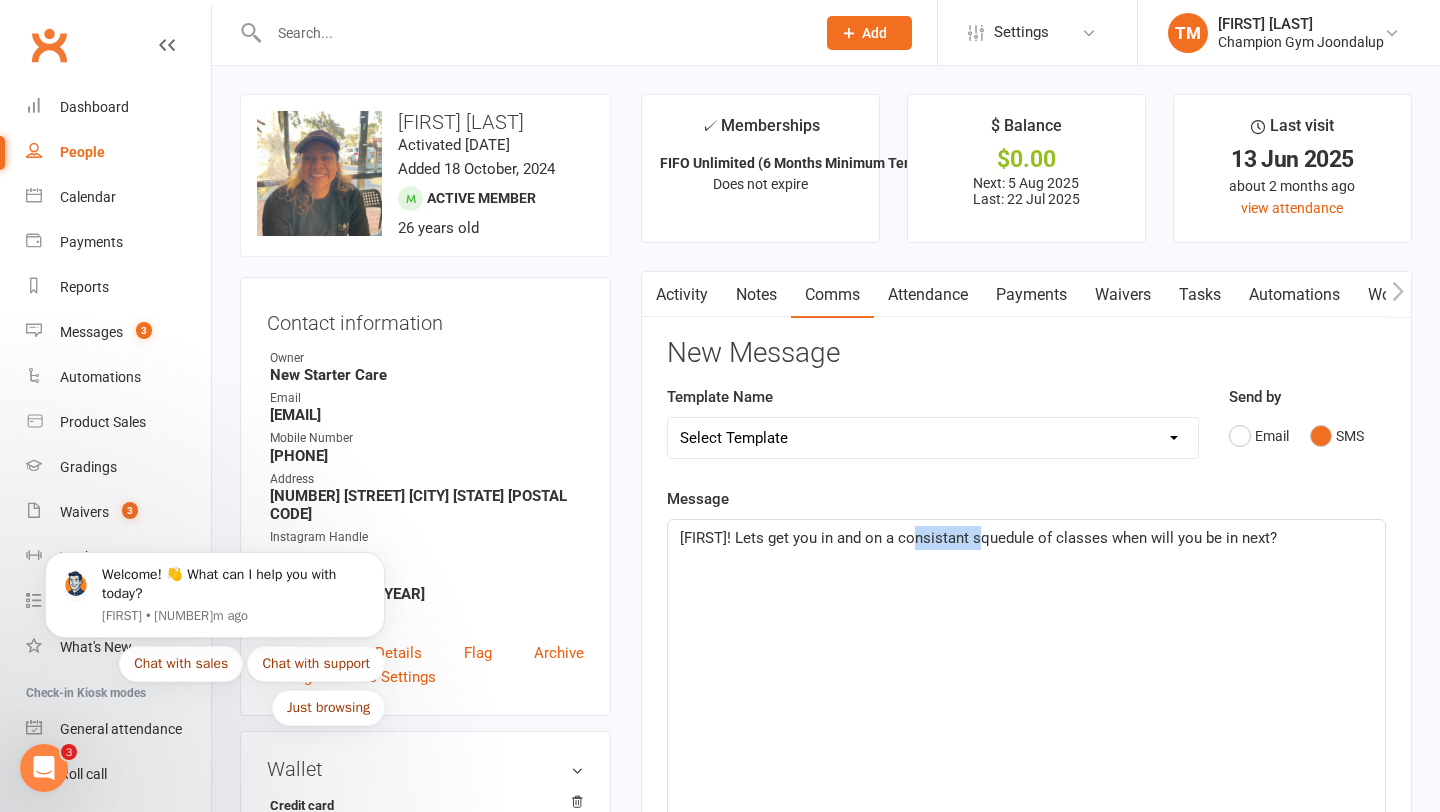 click on "[FIRST]! Lets get you in and on a consistant squedule of classes when will you be in next?" 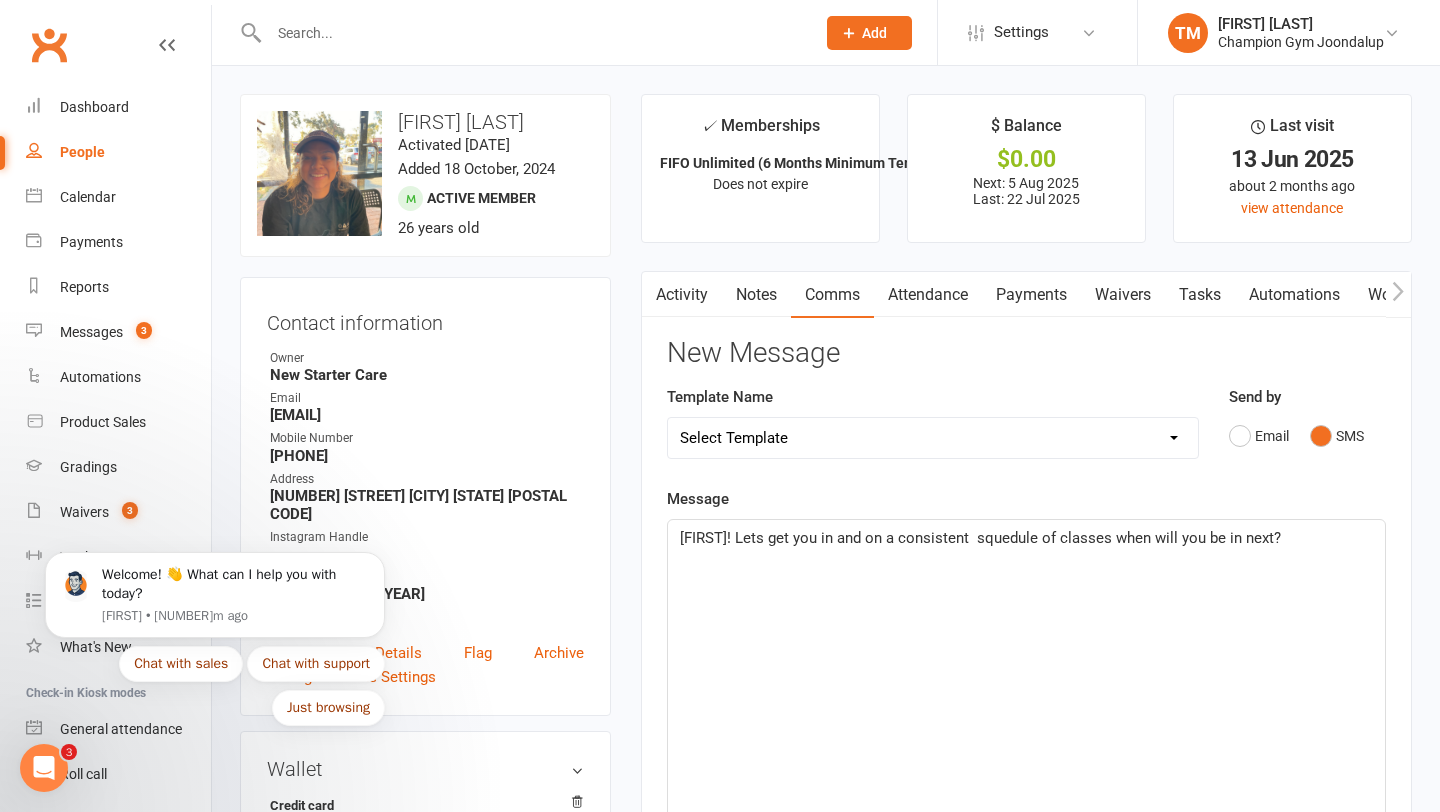 click on "[FIRST]! Lets get you in and on a consistent  squedule of classes when will you be in next?" 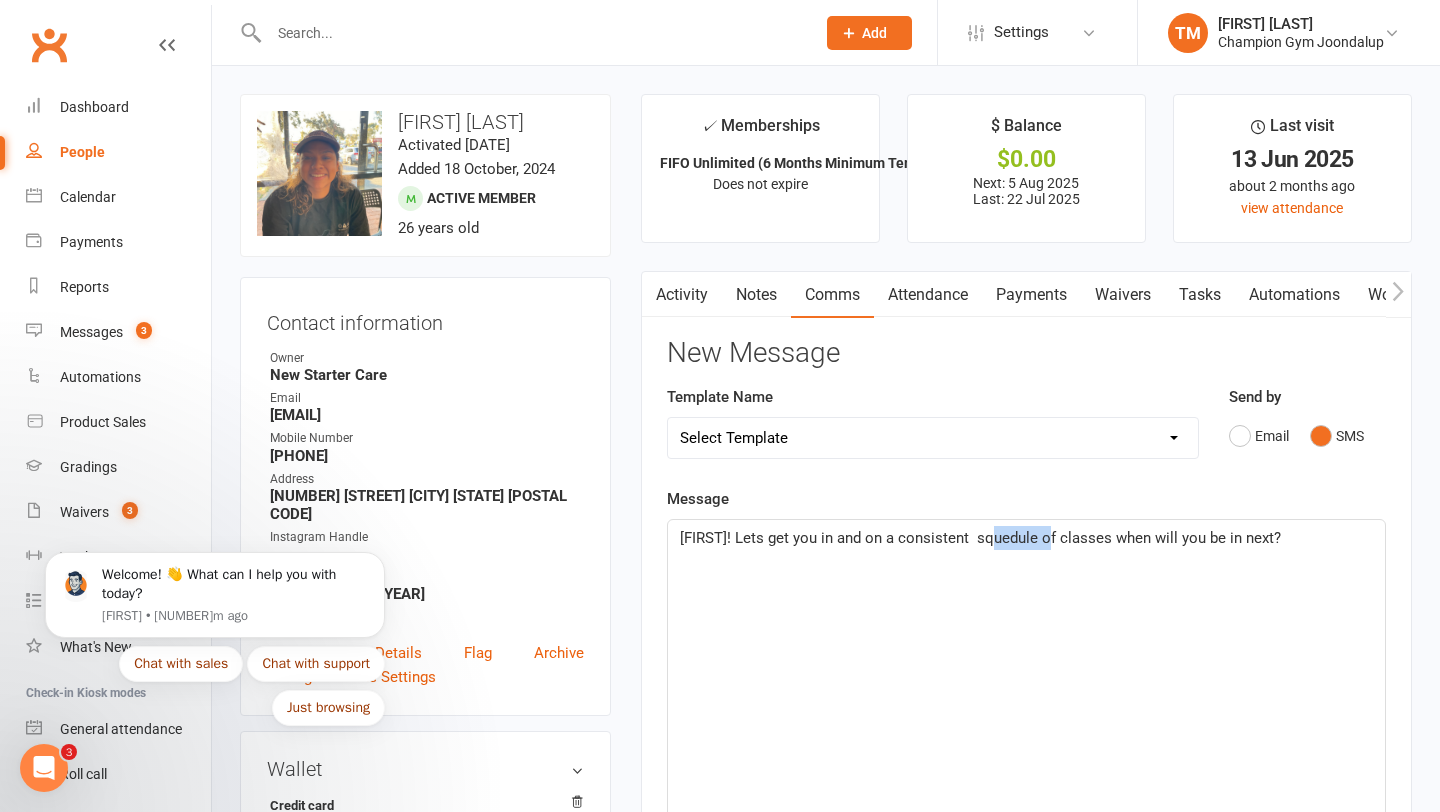 click on "[FIRST]! Lets get you in and on a consistent  squedule of classes when will you be in next?" 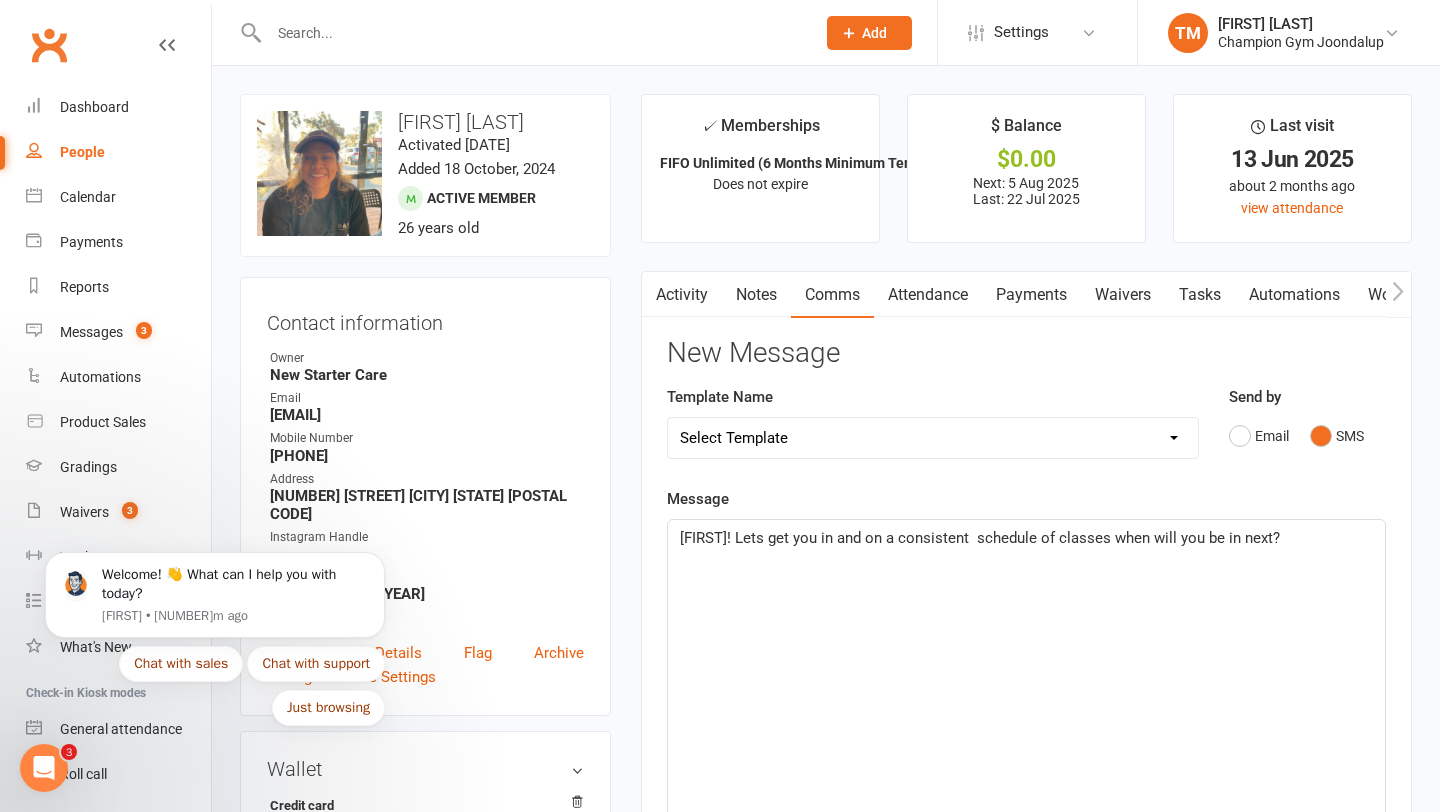 click on "[FIRST]! Lets get you in and on a consistent  schedule of classes when will you be in next?" 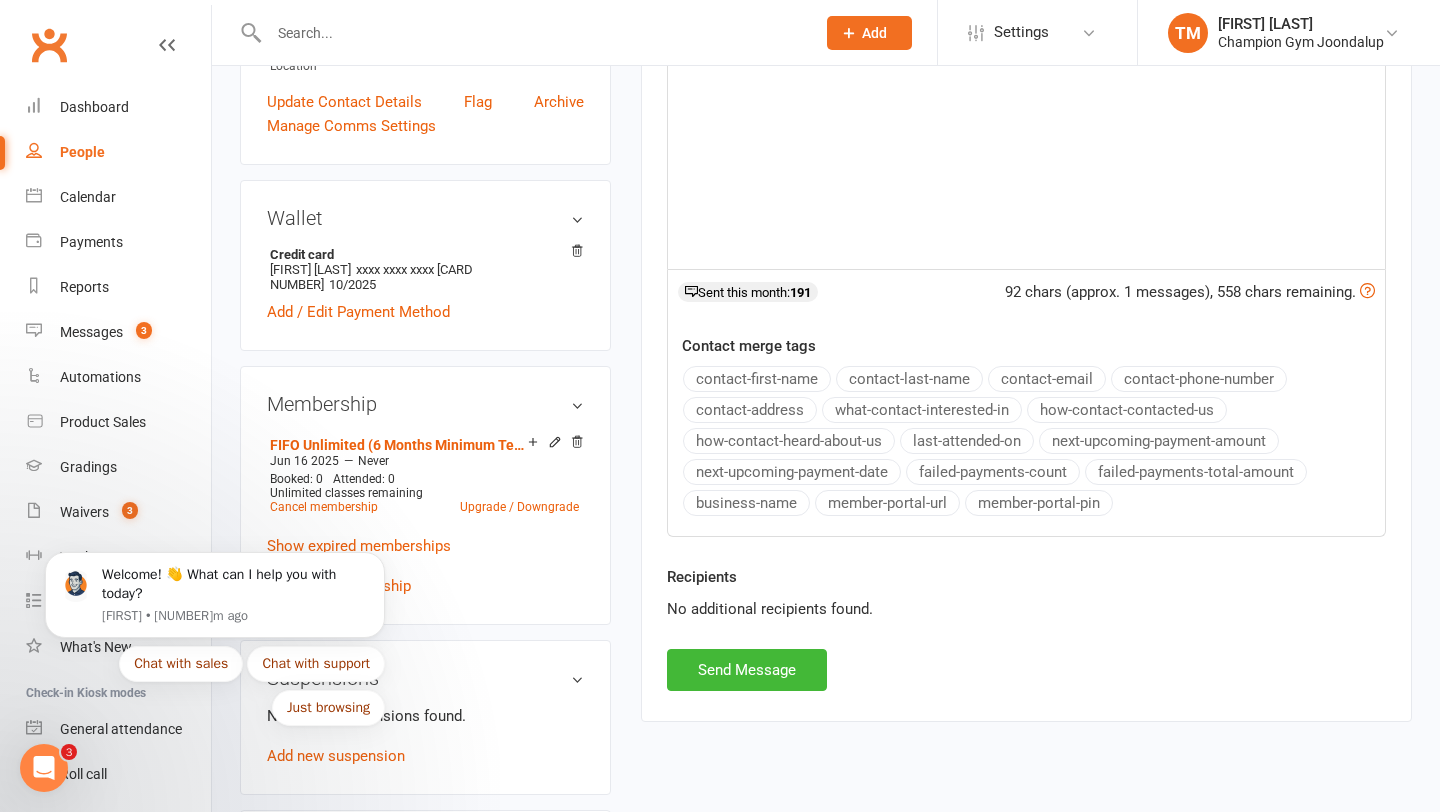 scroll, scrollTop: 550, scrollLeft: 0, axis: vertical 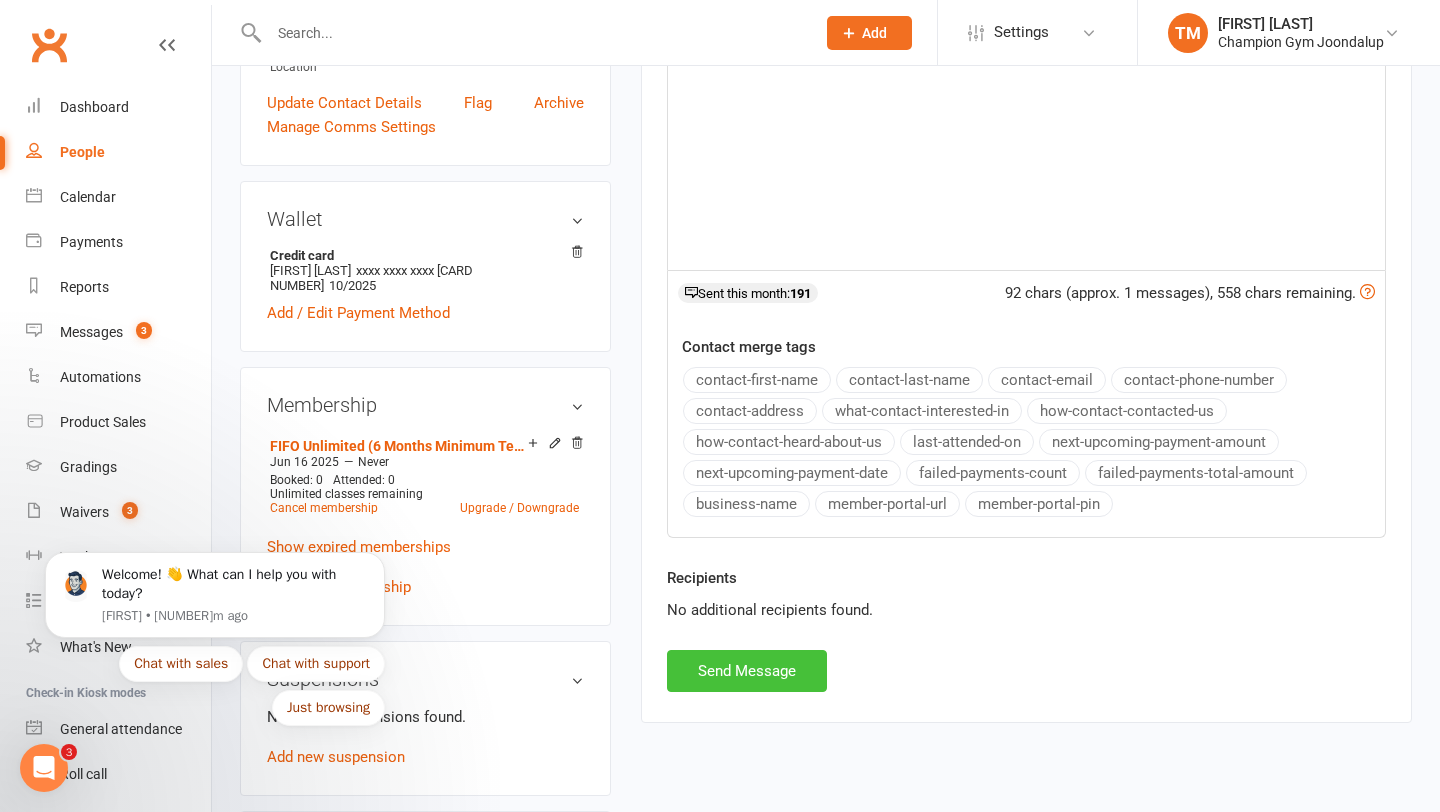 click on "Send Message" at bounding box center (747, 671) 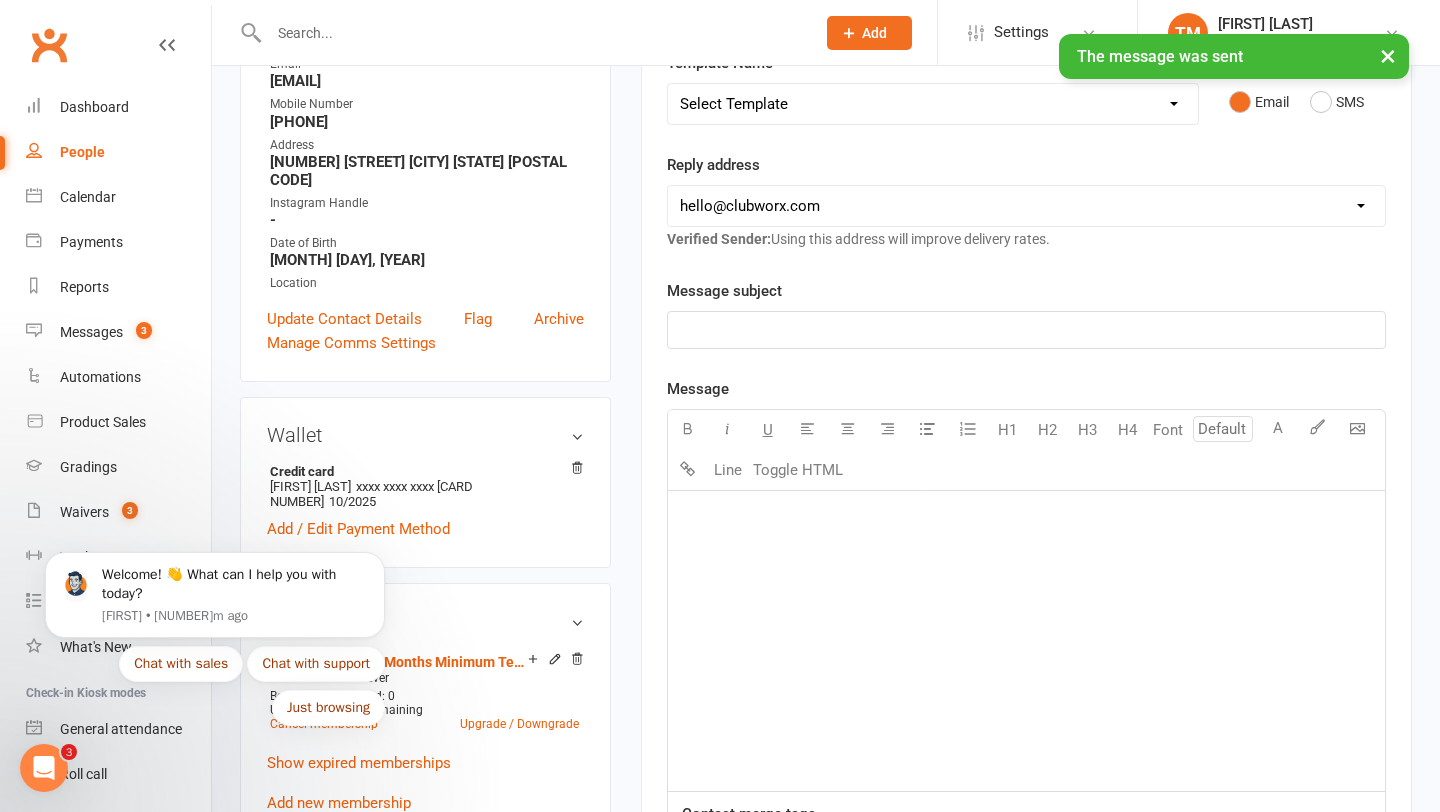 scroll, scrollTop: 0, scrollLeft: 0, axis: both 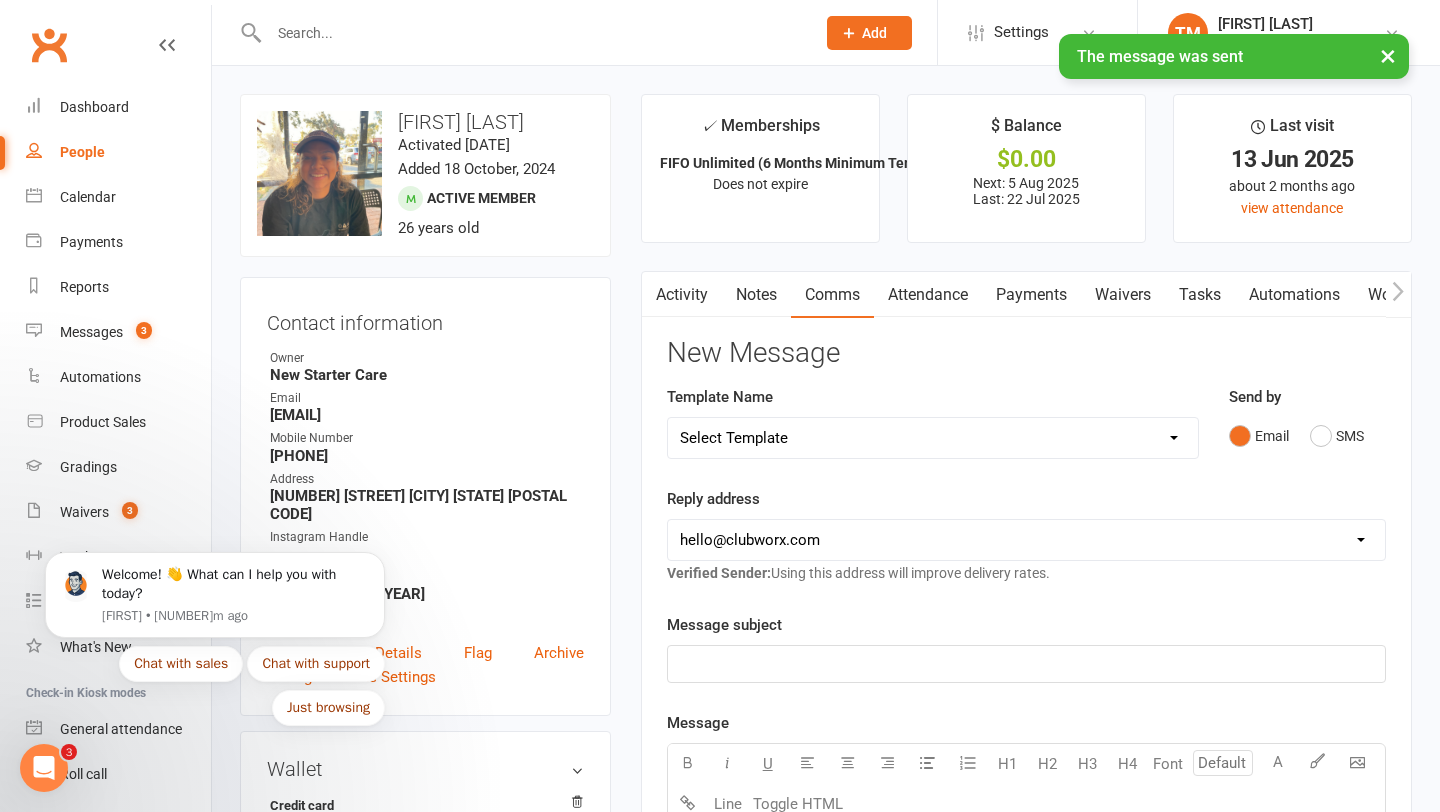 click on "Notes" at bounding box center [756, 295] 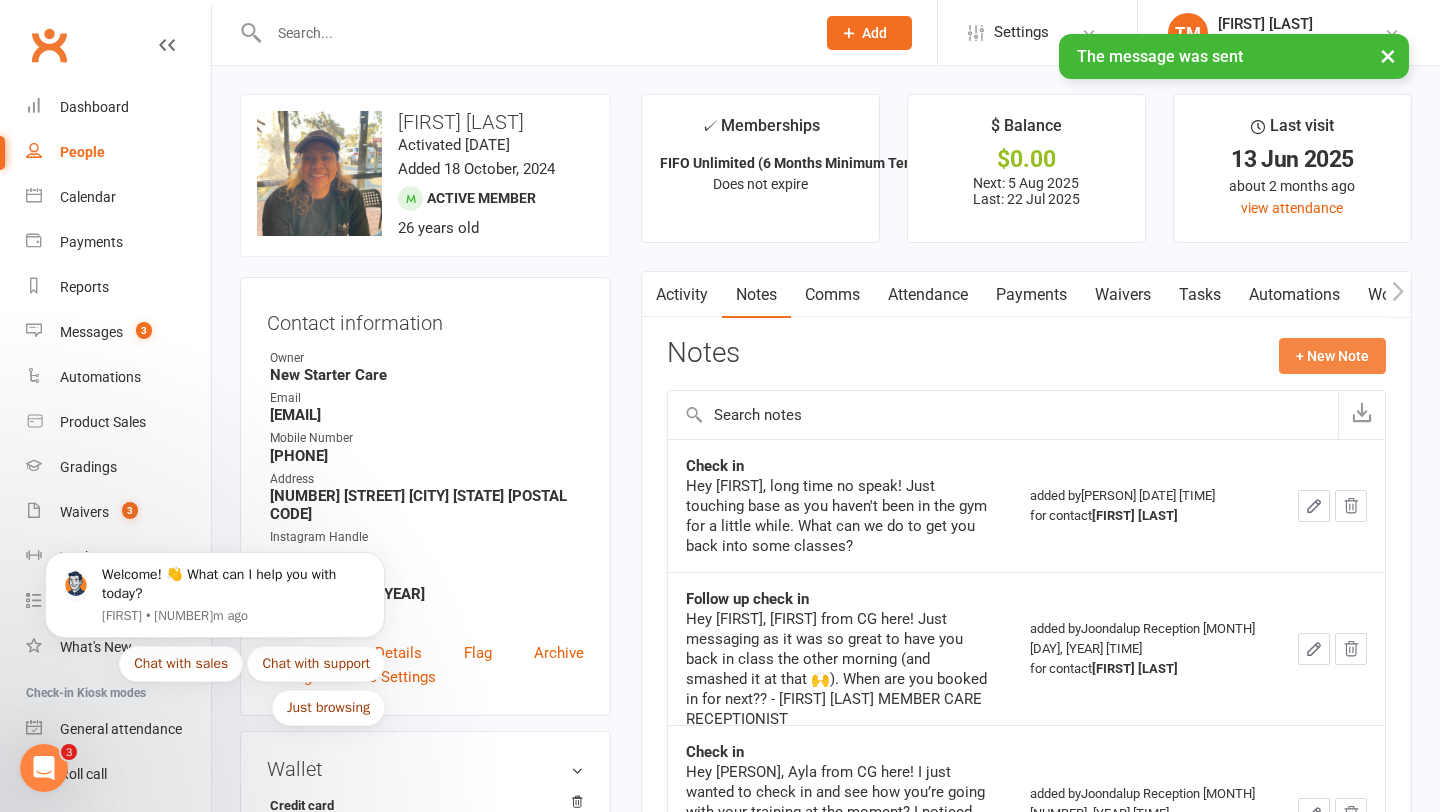 click on "+ New Note" at bounding box center (1332, 356) 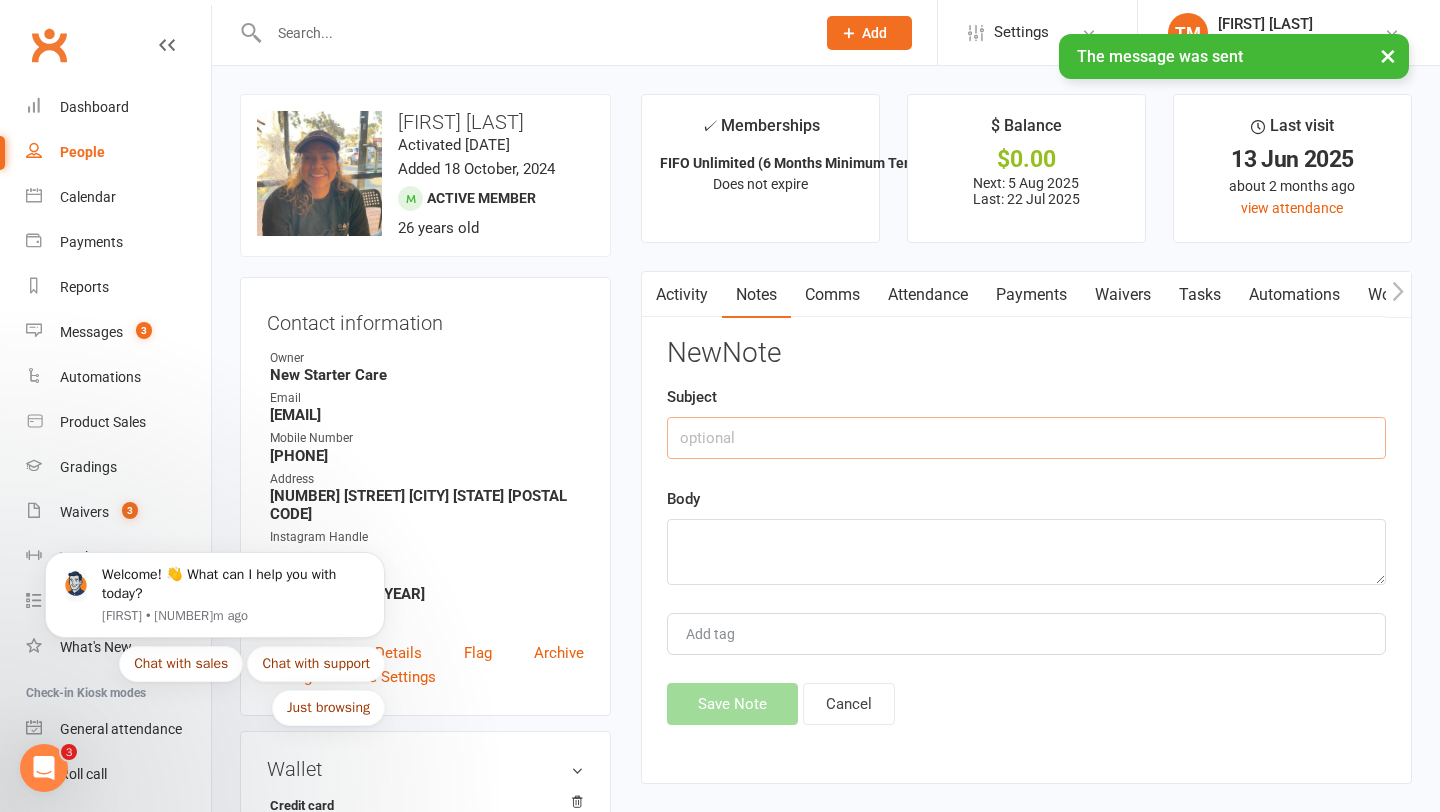 click at bounding box center (1026, 438) 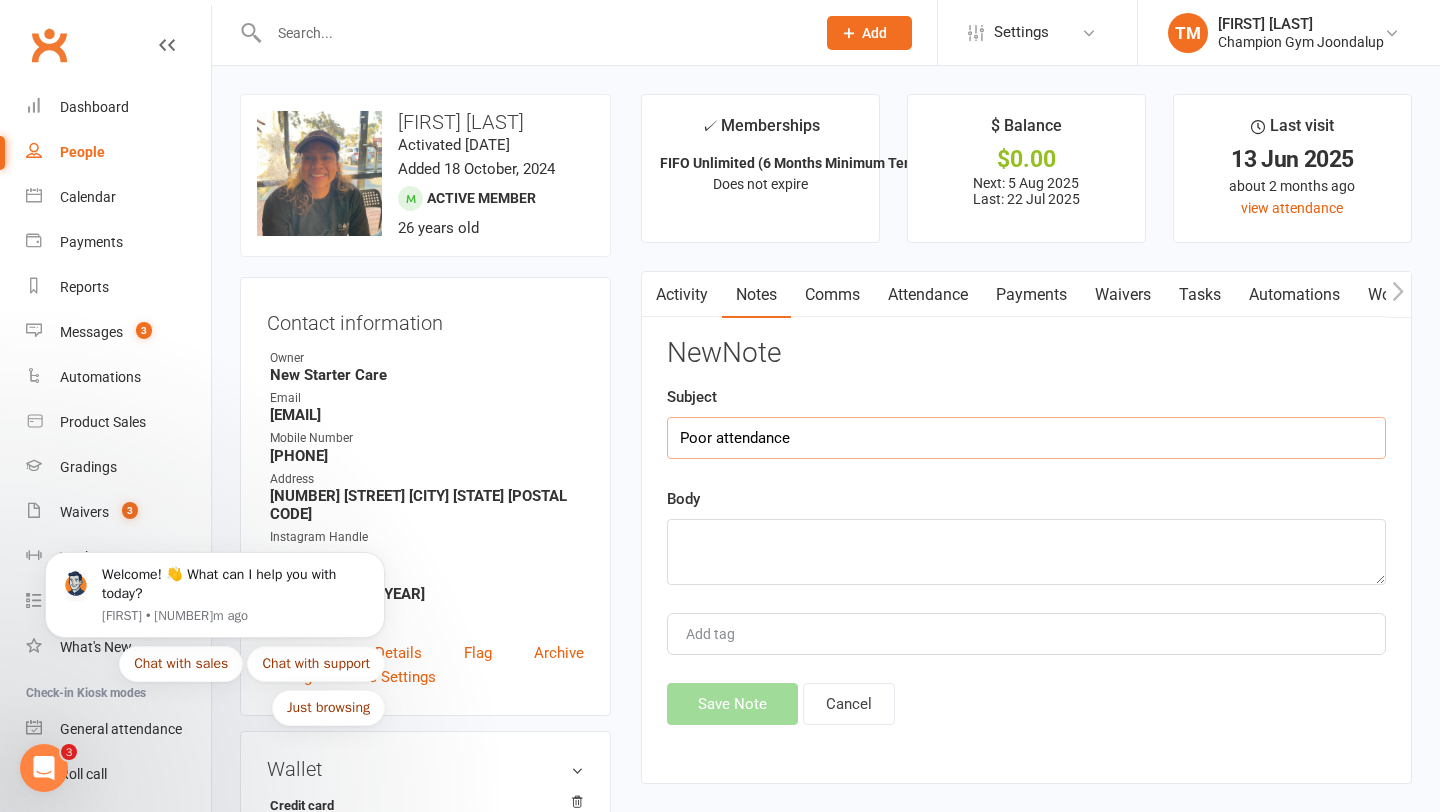 type on "Poor attendance" 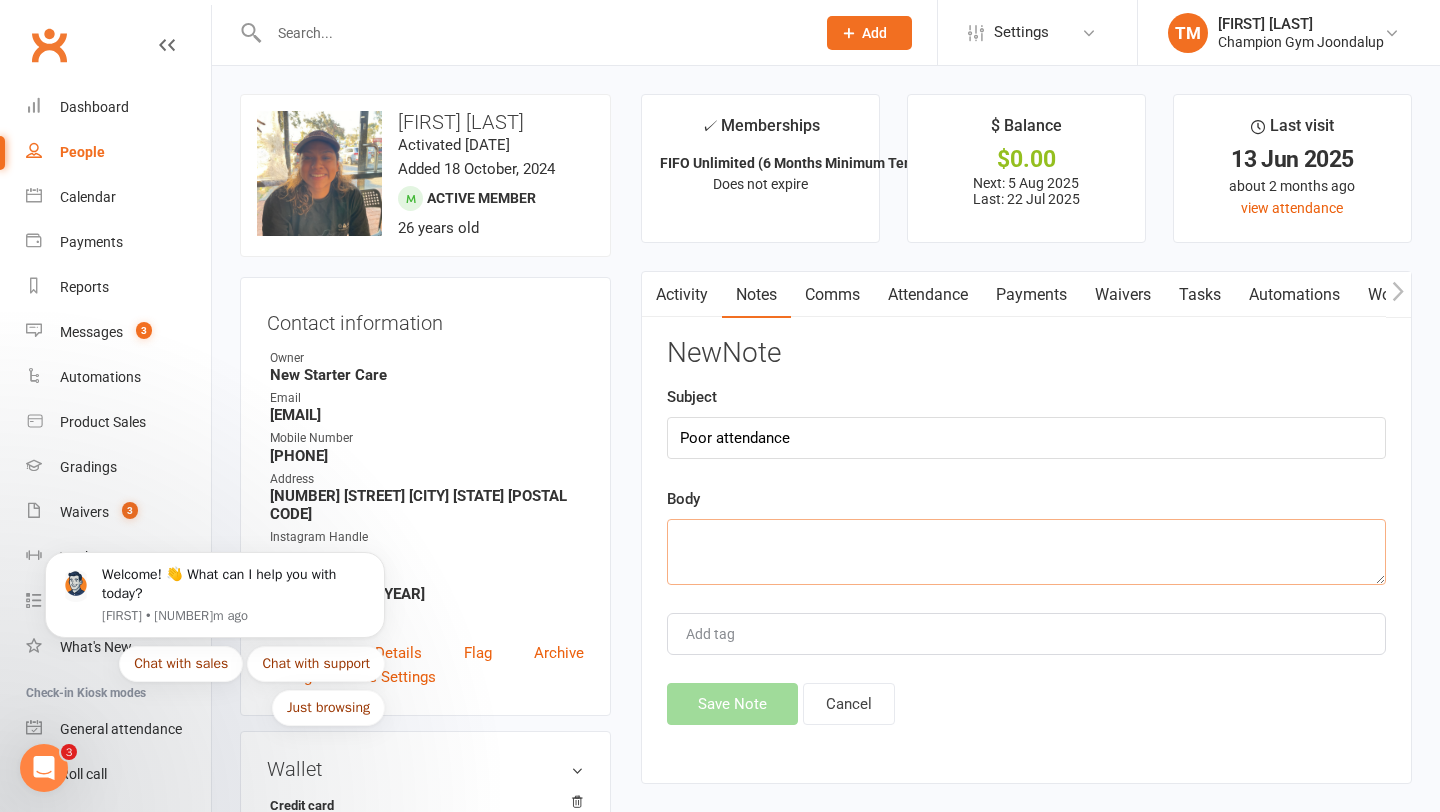 click at bounding box center (1026, 552) 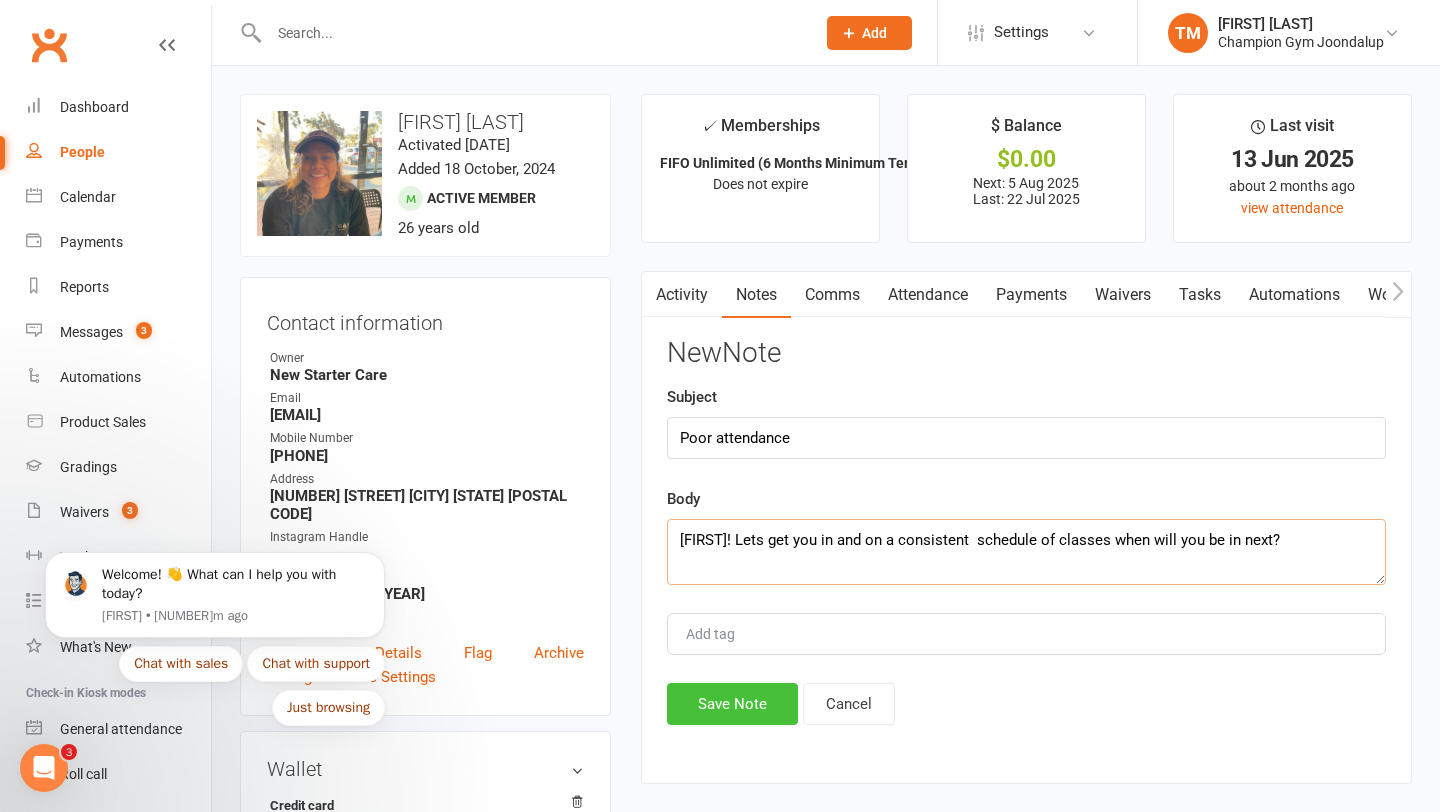 type on "[FIRST]! Lets get you in and on a consistent  schedule of classes when will you be in next?" 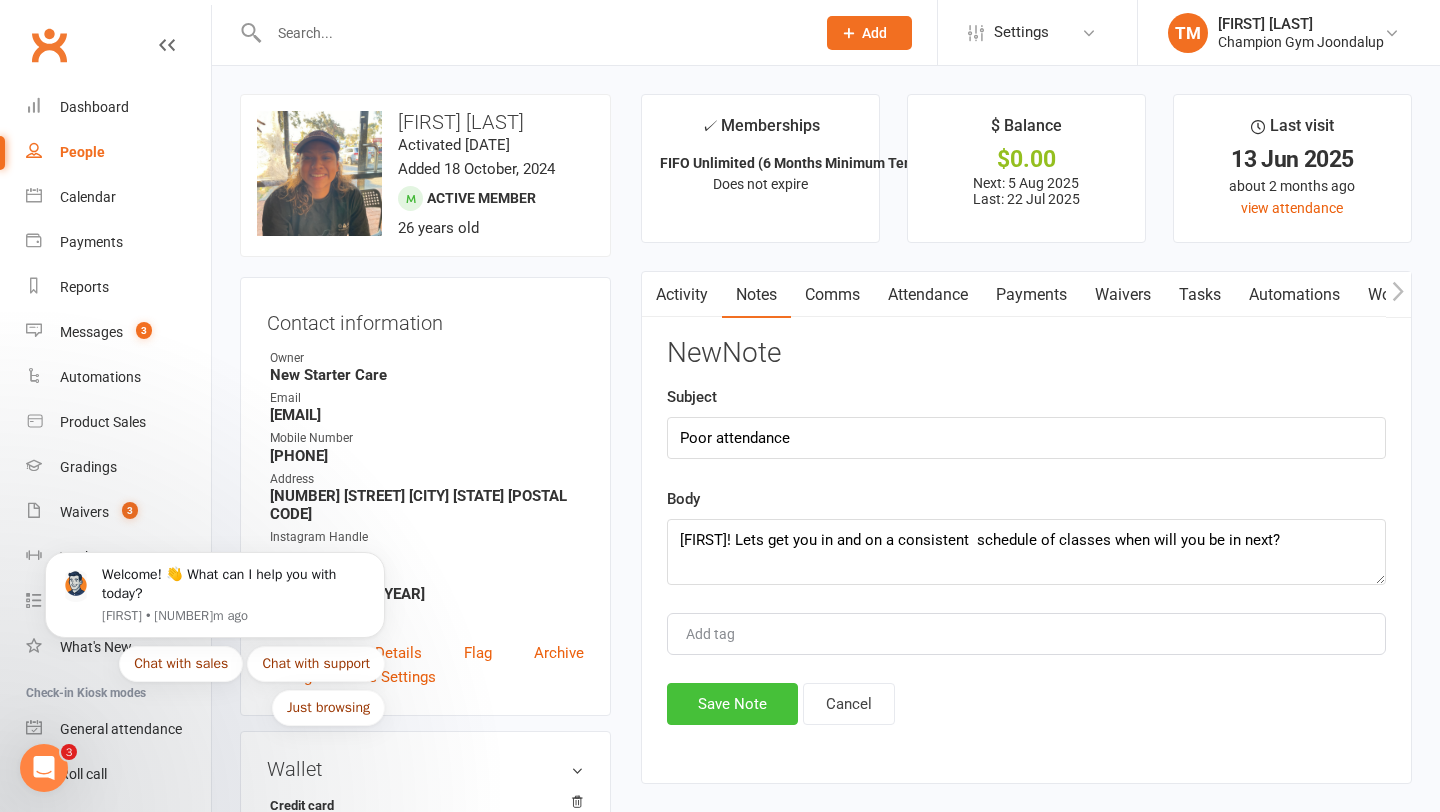 click on "Save Note" at bounding box center [732, 704] 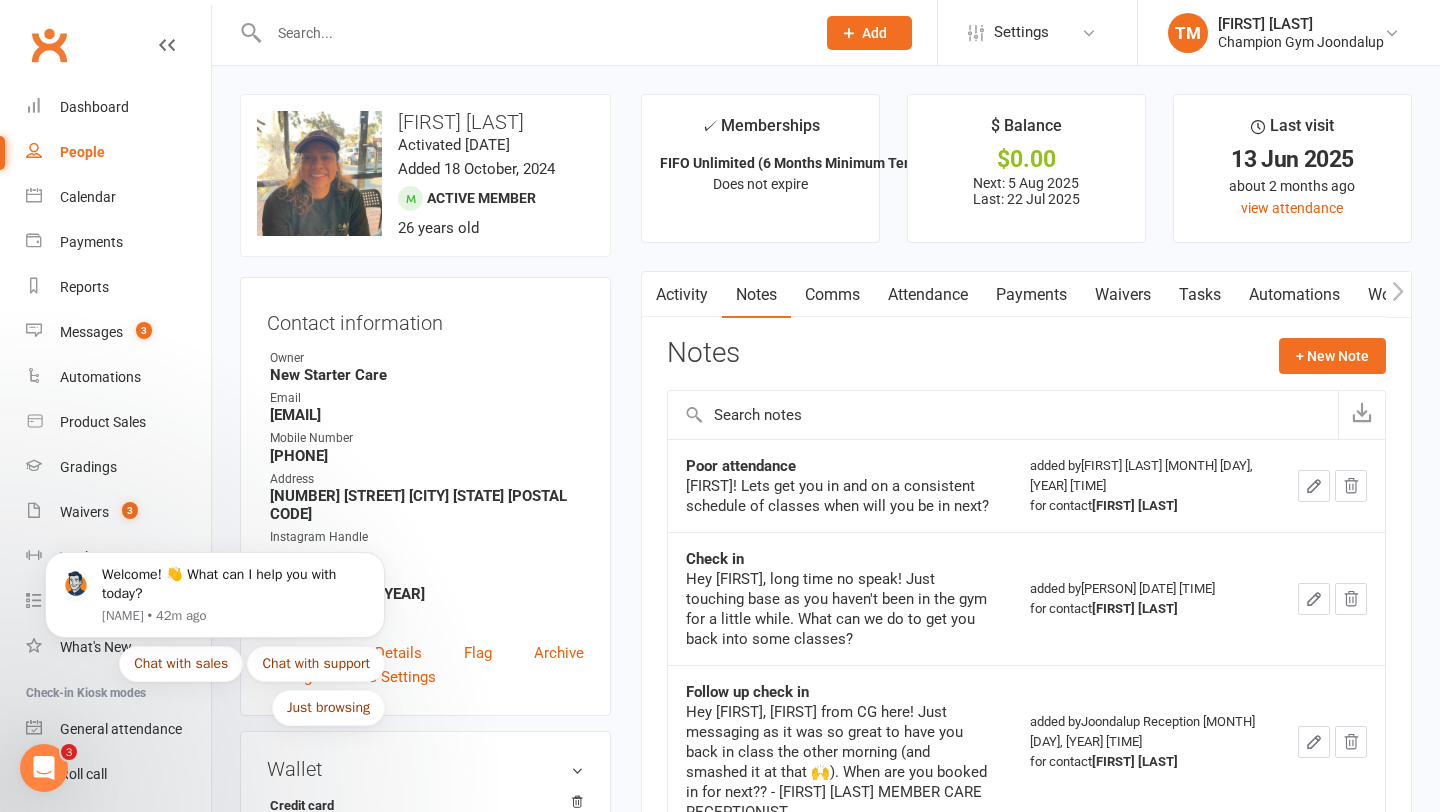 click at bounding box center (532, 33) 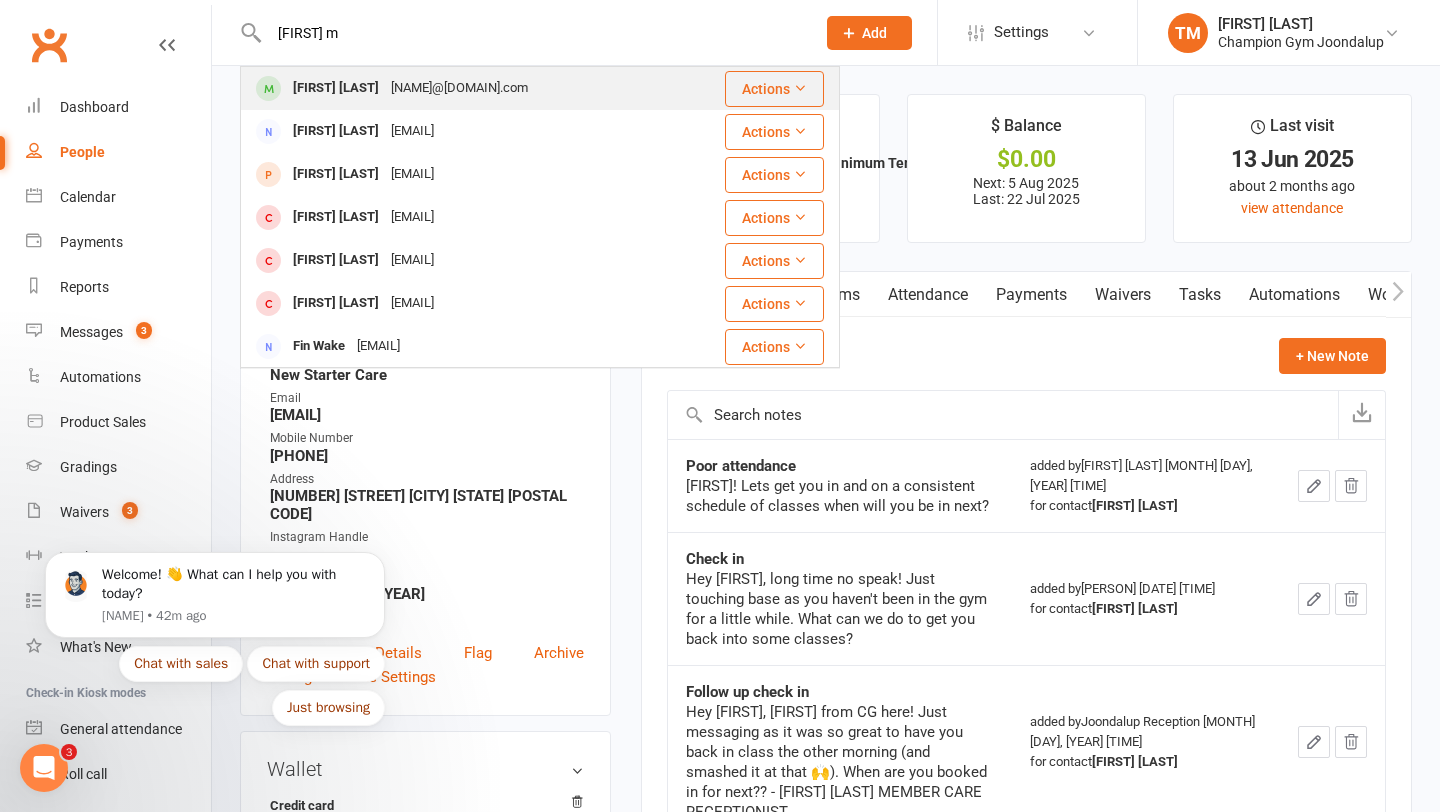 type on "[FIRST] m" 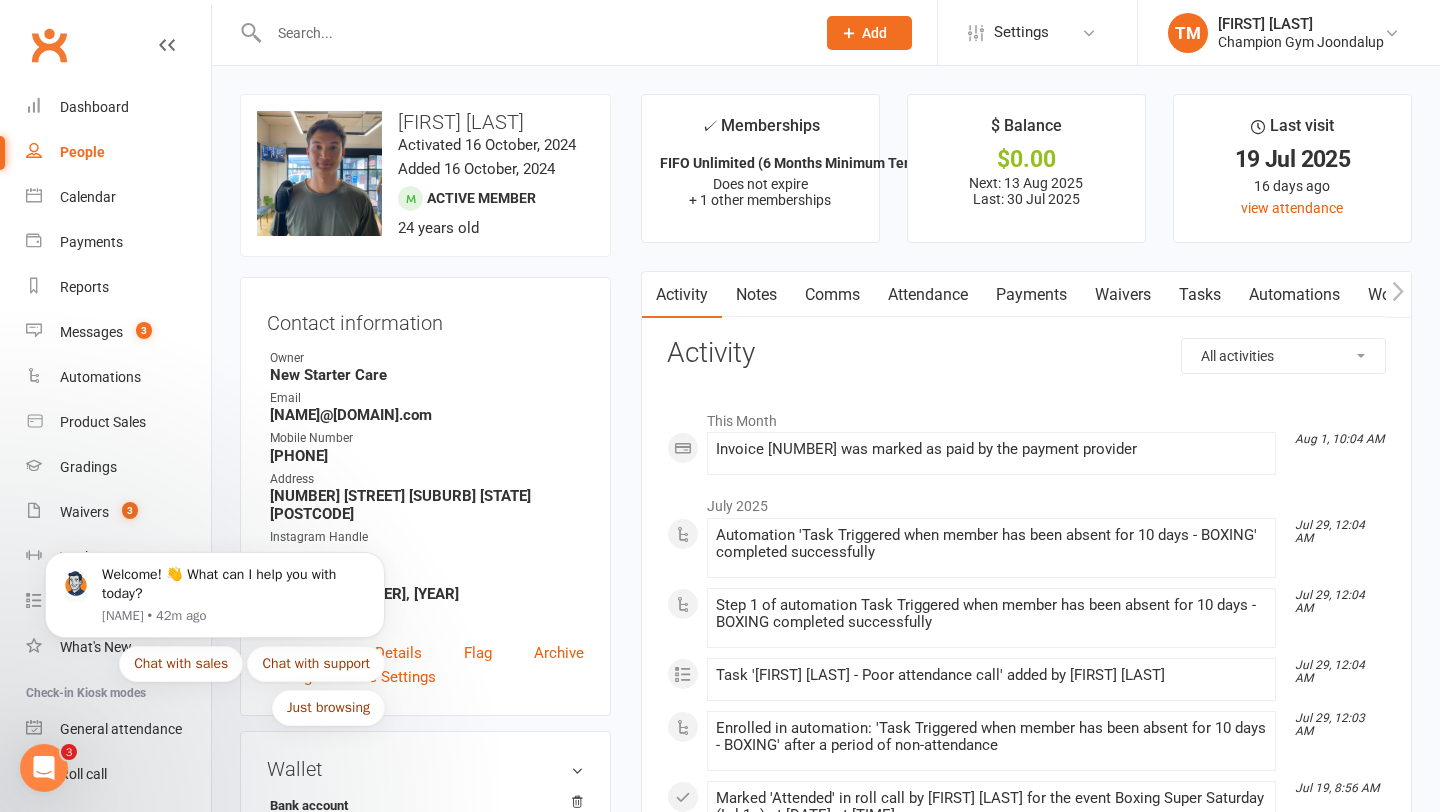 click on "Notes" at bounding box center [756, 295] 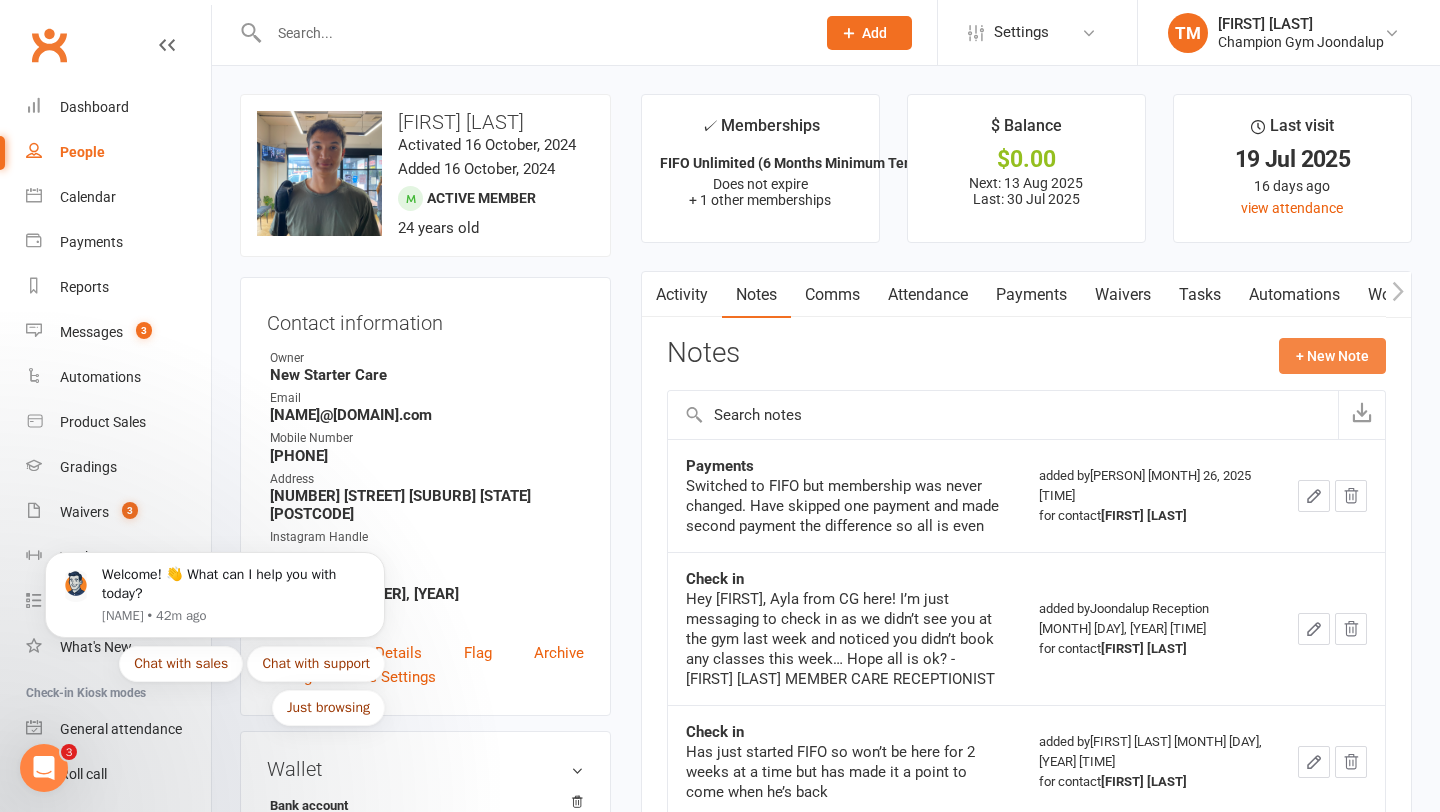 click on "+ New Note" at bounding box center [1332, 356] 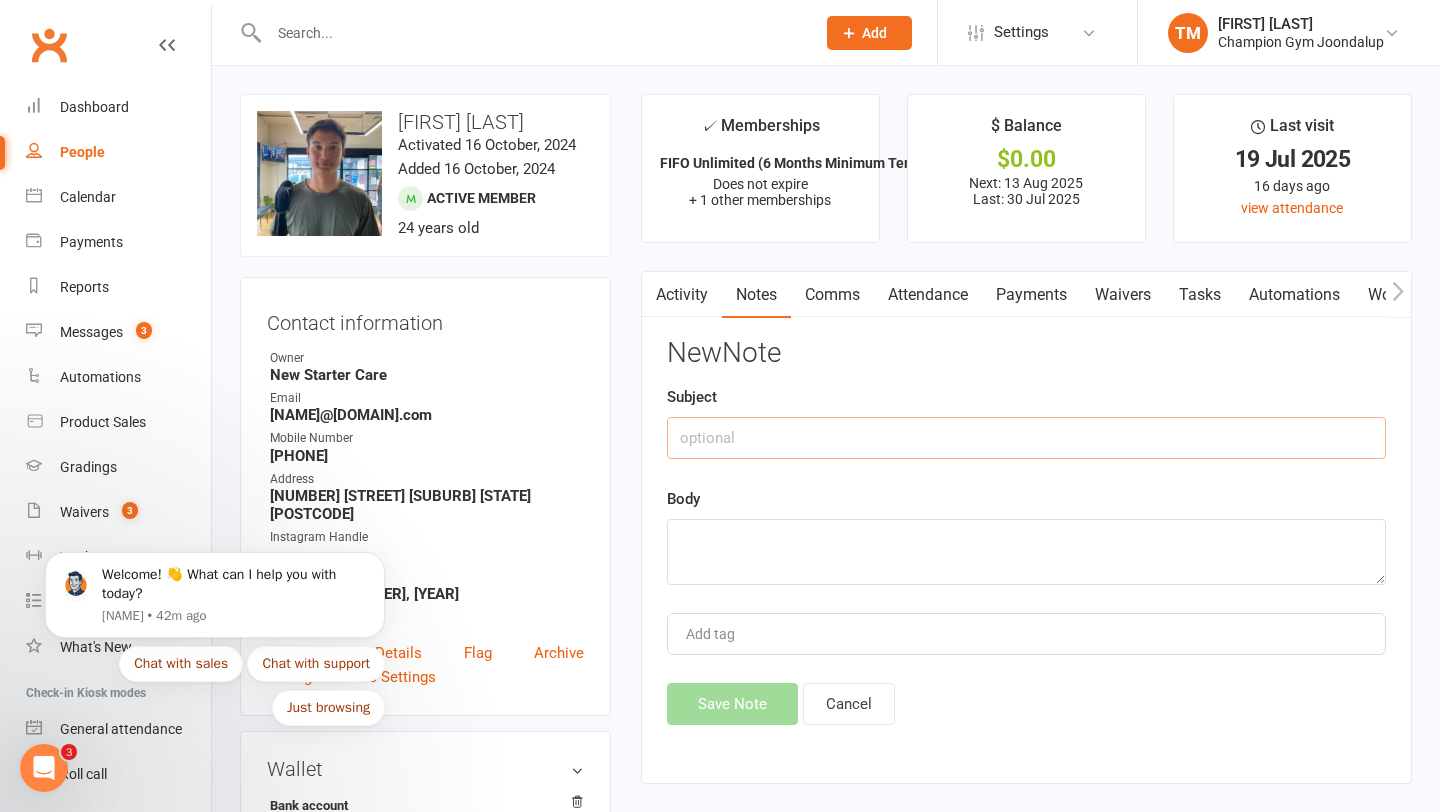 click at bounding box center (1026, 438) 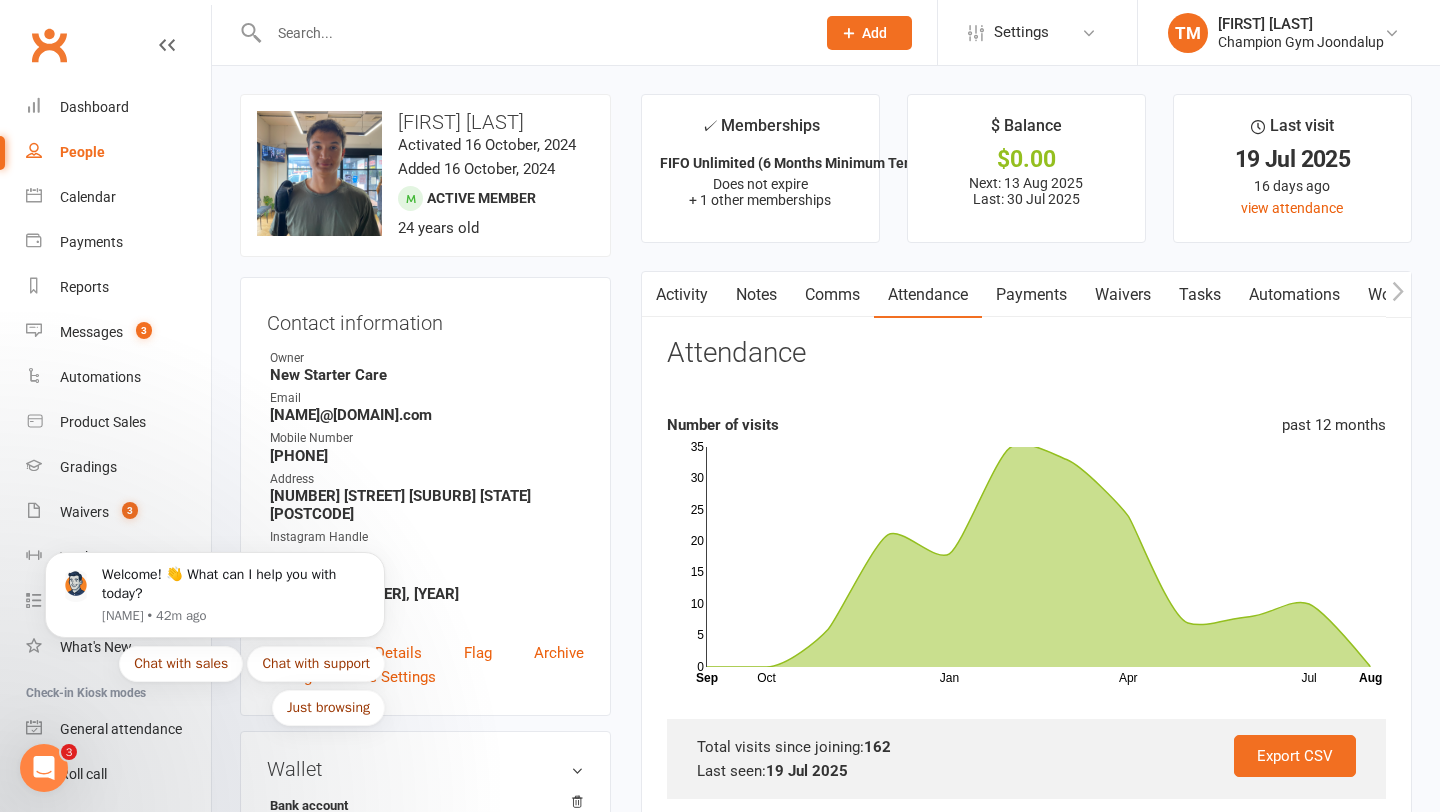 click on "Comms" at bounding box center [832, 295] 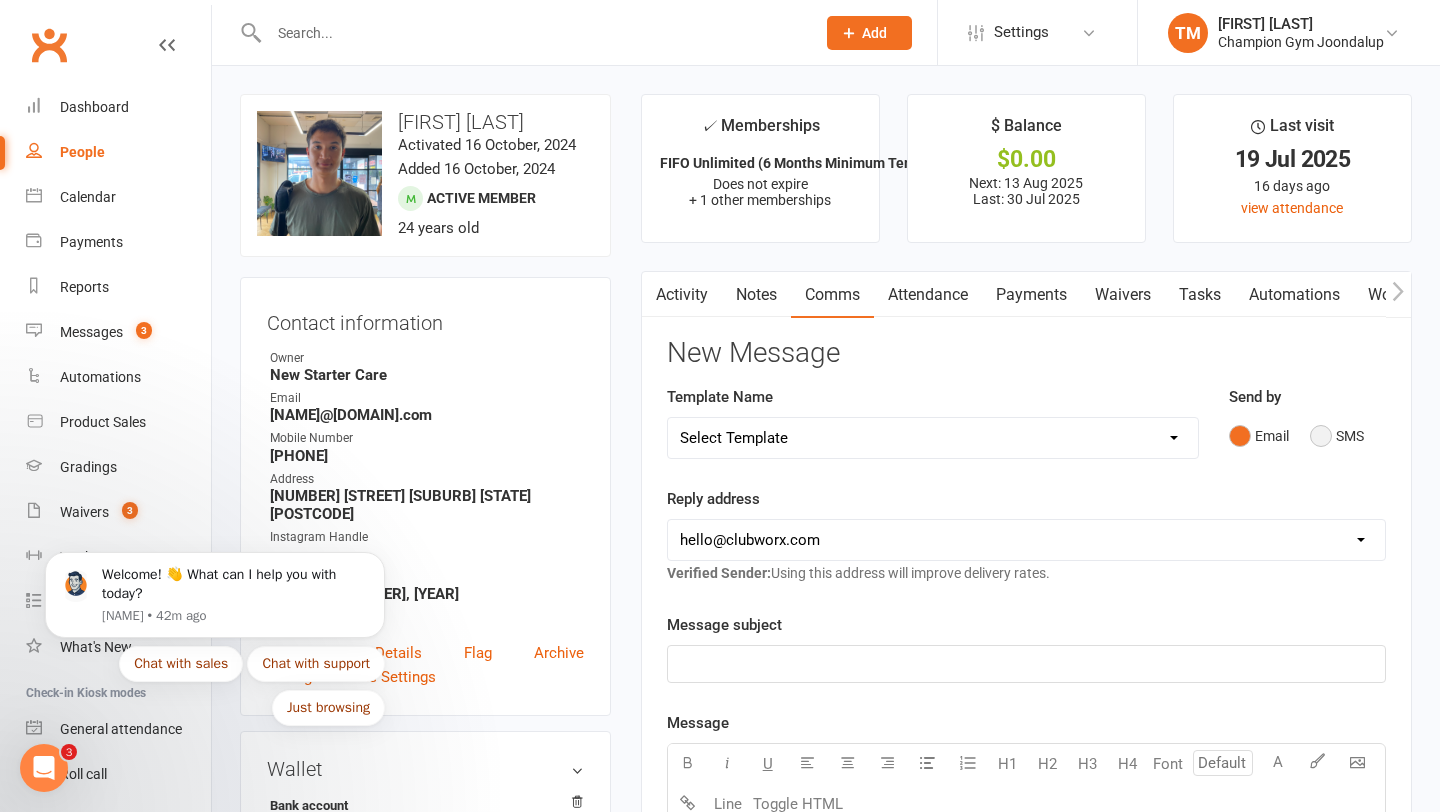 click on "SMS" at bounding box center [1337, 436] 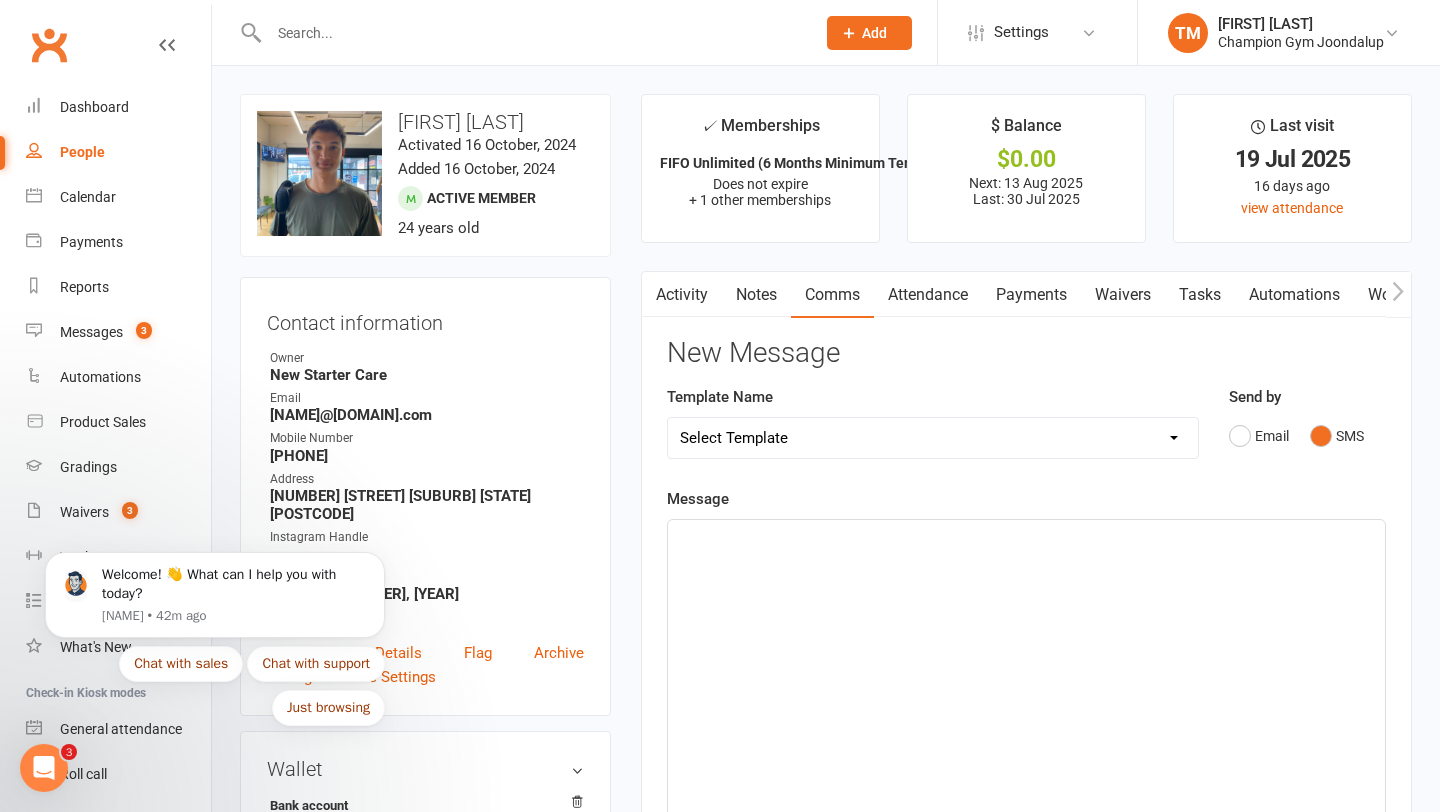 click on "﻿" 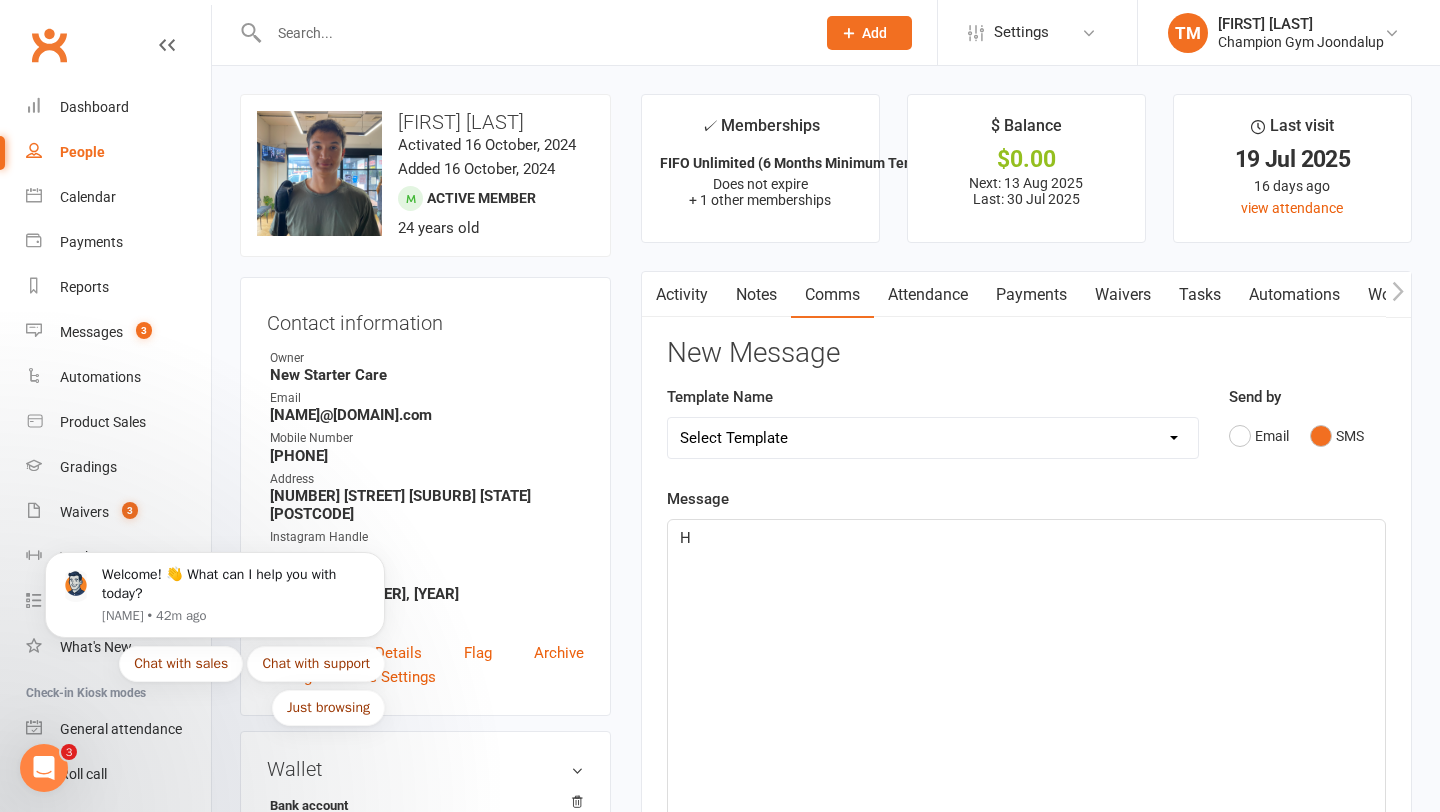 type 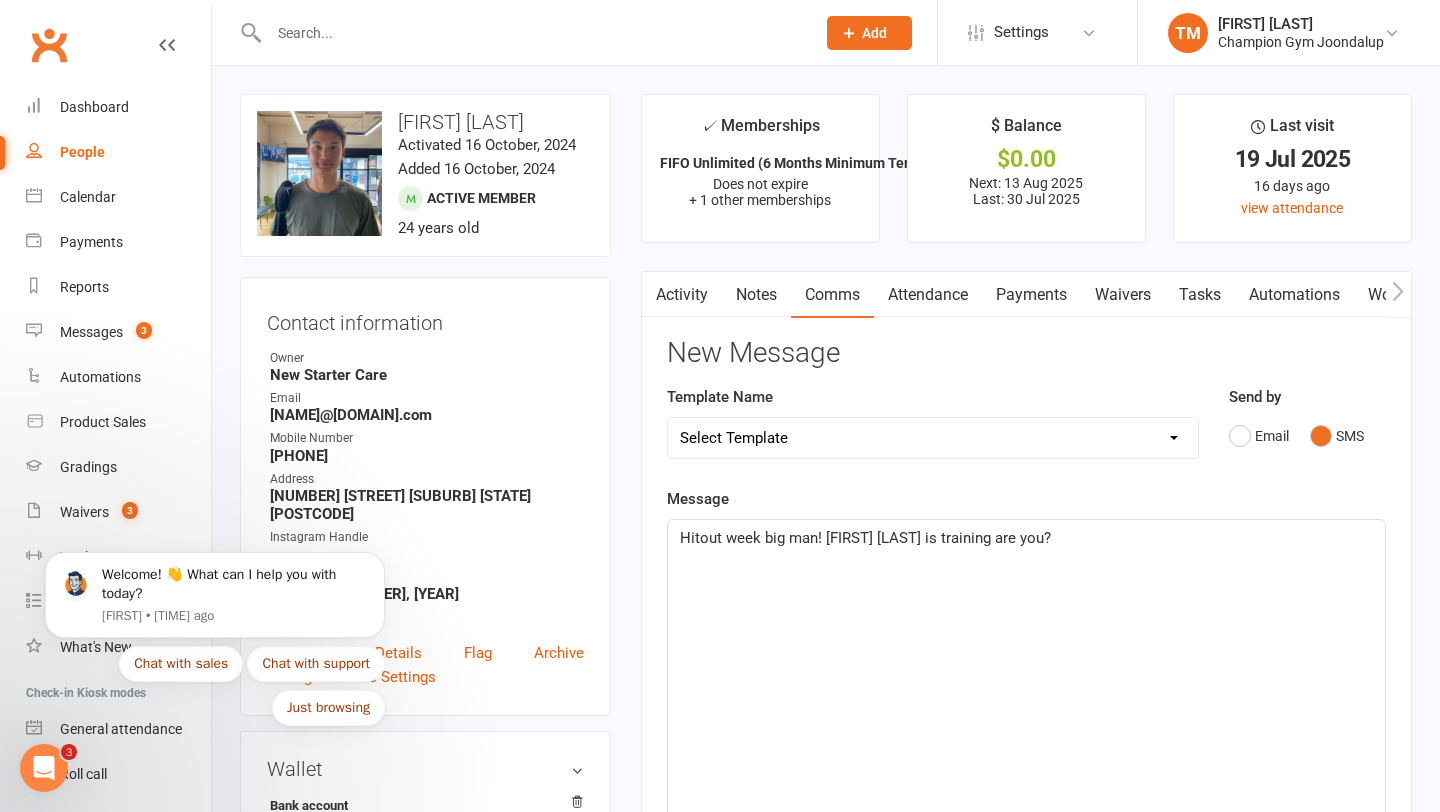 click on "Hitout week big man! [FIRST] [LAST] is training are you?" 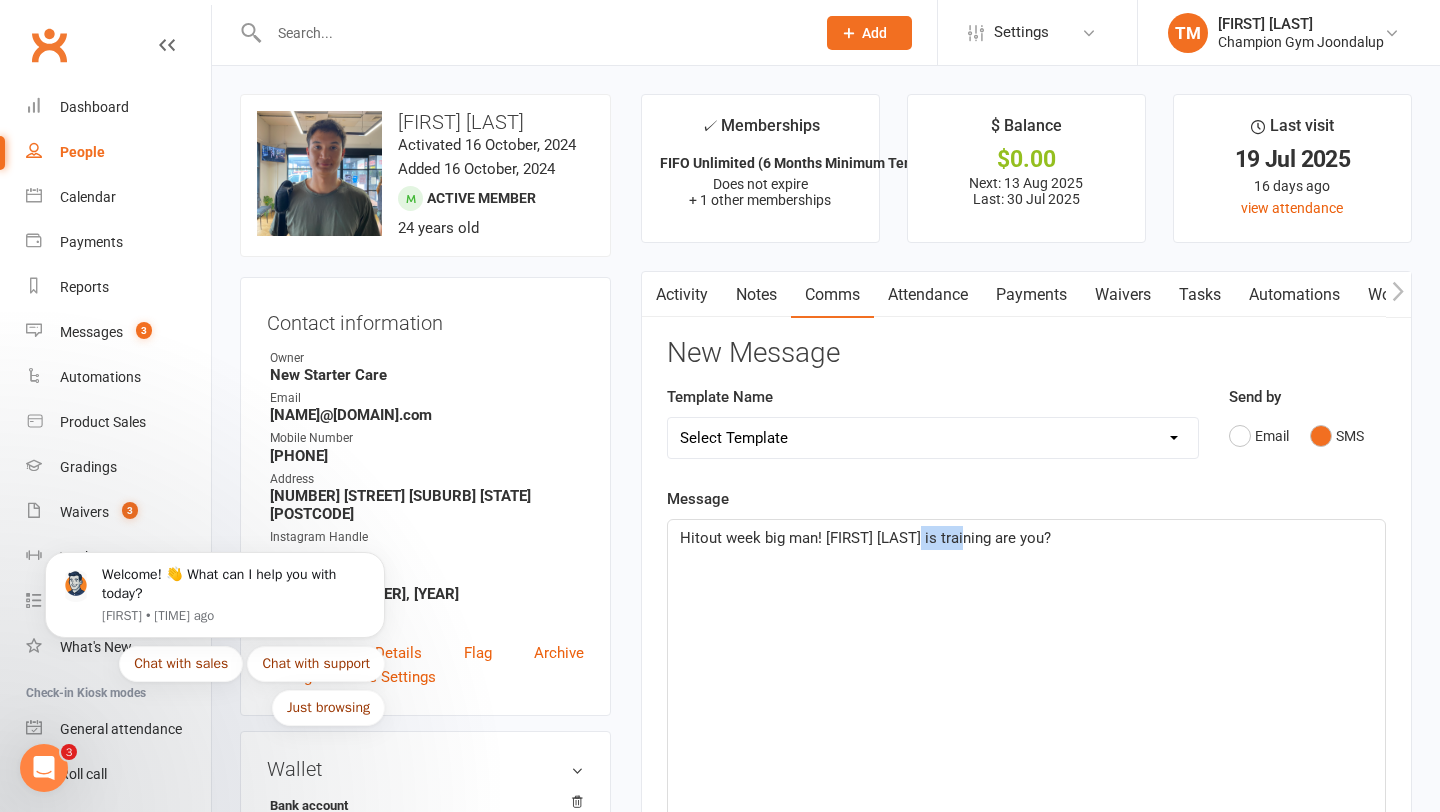 click on "Hitout week big man! [FIRST] [LAST] is training are you?" 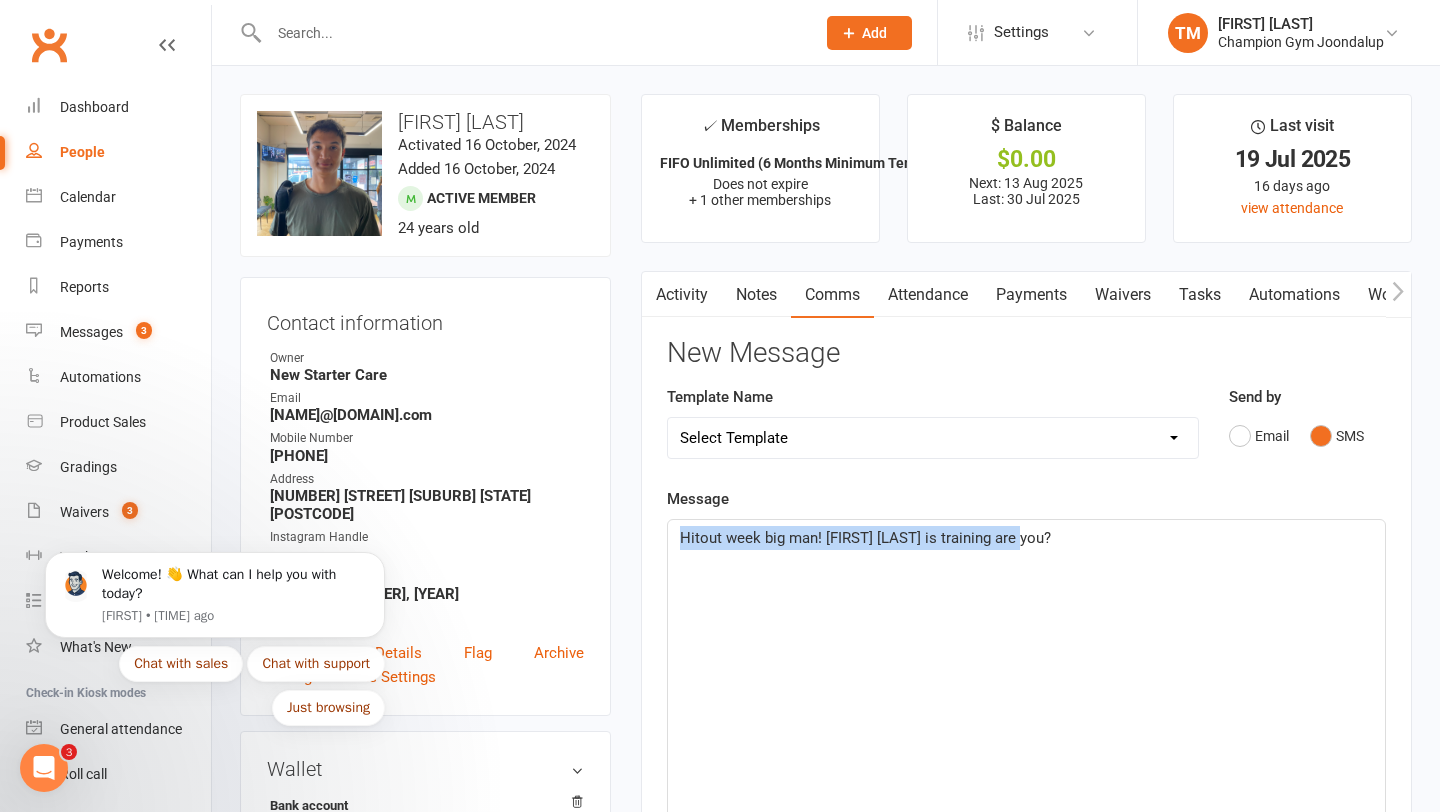 click on "Hitout week big man! [FIRST] [LAST] is training are you?" 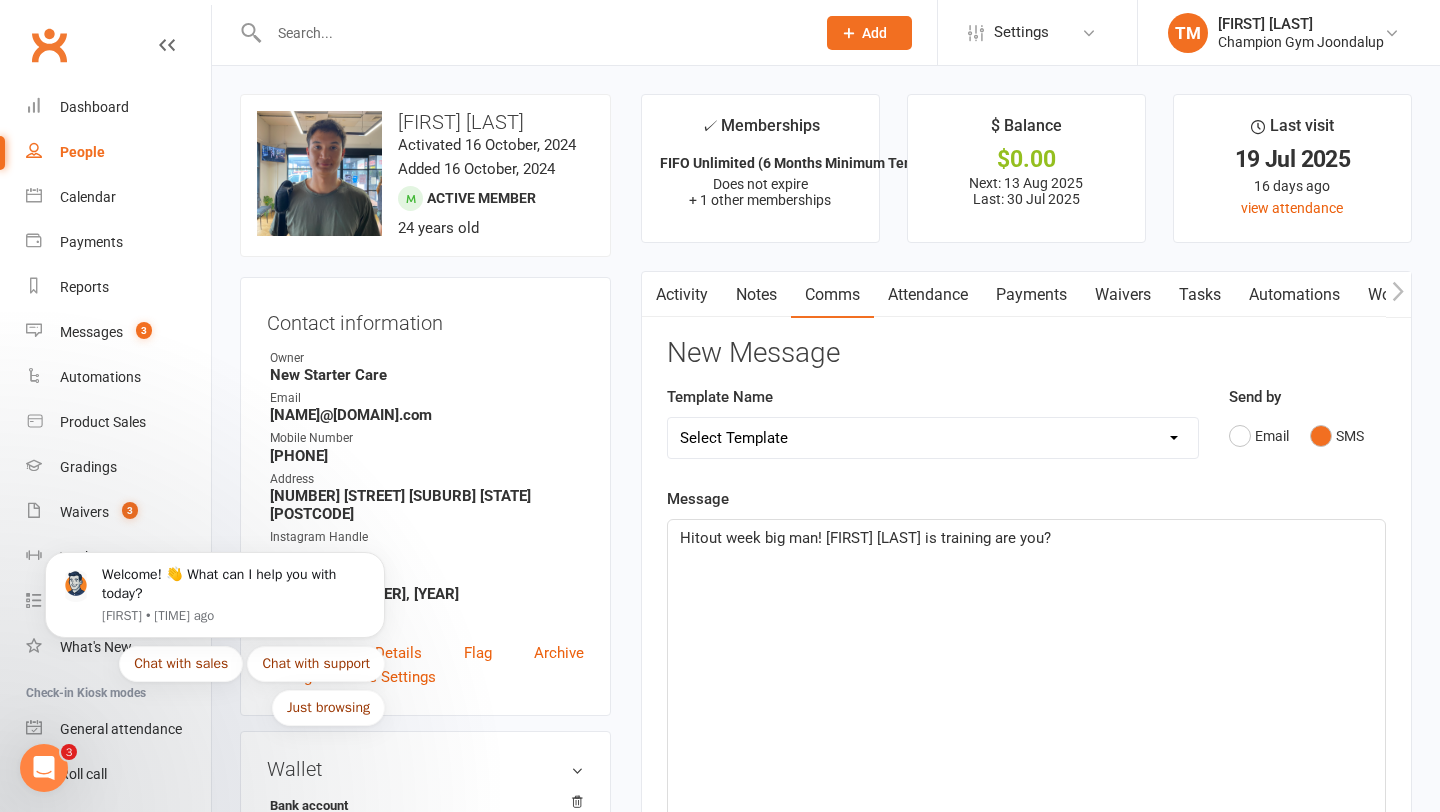 click on "Template Name Select Template [EMAIL] Goal Setting Template [SMS] 14 days absence [EMAIL] 2024 Price Increase [EMAIL] A. First Timer Trial [EMAIL] A special Gift for You [SMS] August Attendance Challenge [EMAIL] CG Escapes 2026 - Koh Samui [EMAIL] Champ Life Awards - Nominations [EMAIL] Clubworx Login Credentials [SMS] Clubworx Login Credentials [EMAIL] EOFY sale 2024 email [SMS] EOFY sale 2024 sms [EMAIL] Essential Packs Upsell [SMS] Facebook Page Invite [EMAIL] Facebook Page Invite [SMS] FIRST CLASS SMS [SMS] First Timer Trial - Day before 1st class [EMAIL] Glove Upsell [SMS] Goal Setting & Accountability [SMS] Google Review Request [EMAIL] [GRADING] Exemption Letter, Boxing [EMAIL] [GRADING] Exemption Letter, Muay Thai [SMS] [GRADING] SMS To RSVP [EMAIL] [GRADING] Variation to Membership Email [EMAIL] 🌴😎 Last Chance: Secure Your Spot at CG Escapes Muay Thai Camp Retreat! [EMAIL] Membership Variation - Youth to Adult (members of 18) [SMS] New Starter - Already Training Seminar Invite" at bounding box center [933, 436] 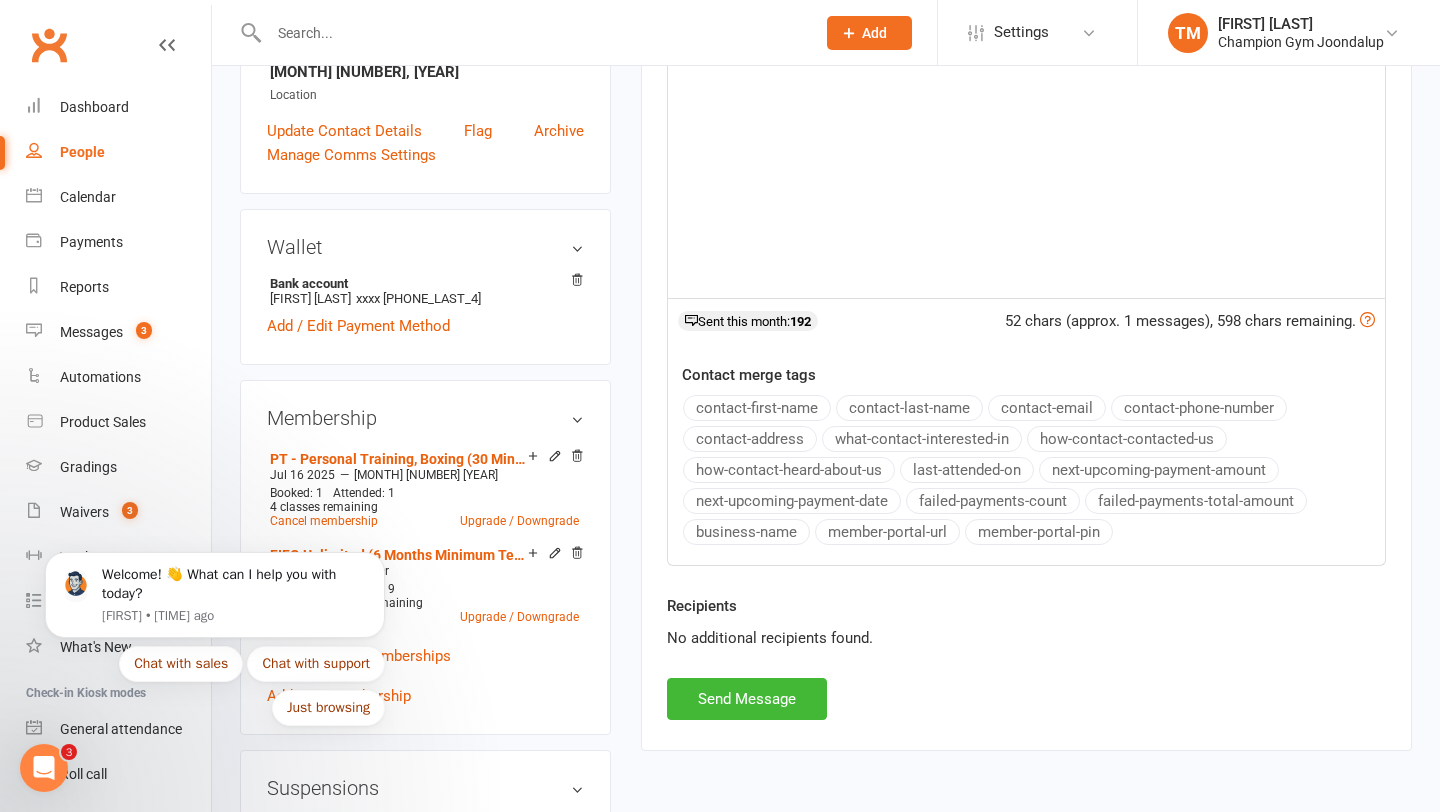scroll, scrollTop: 526, scrollLeft: 0, axis: vertical 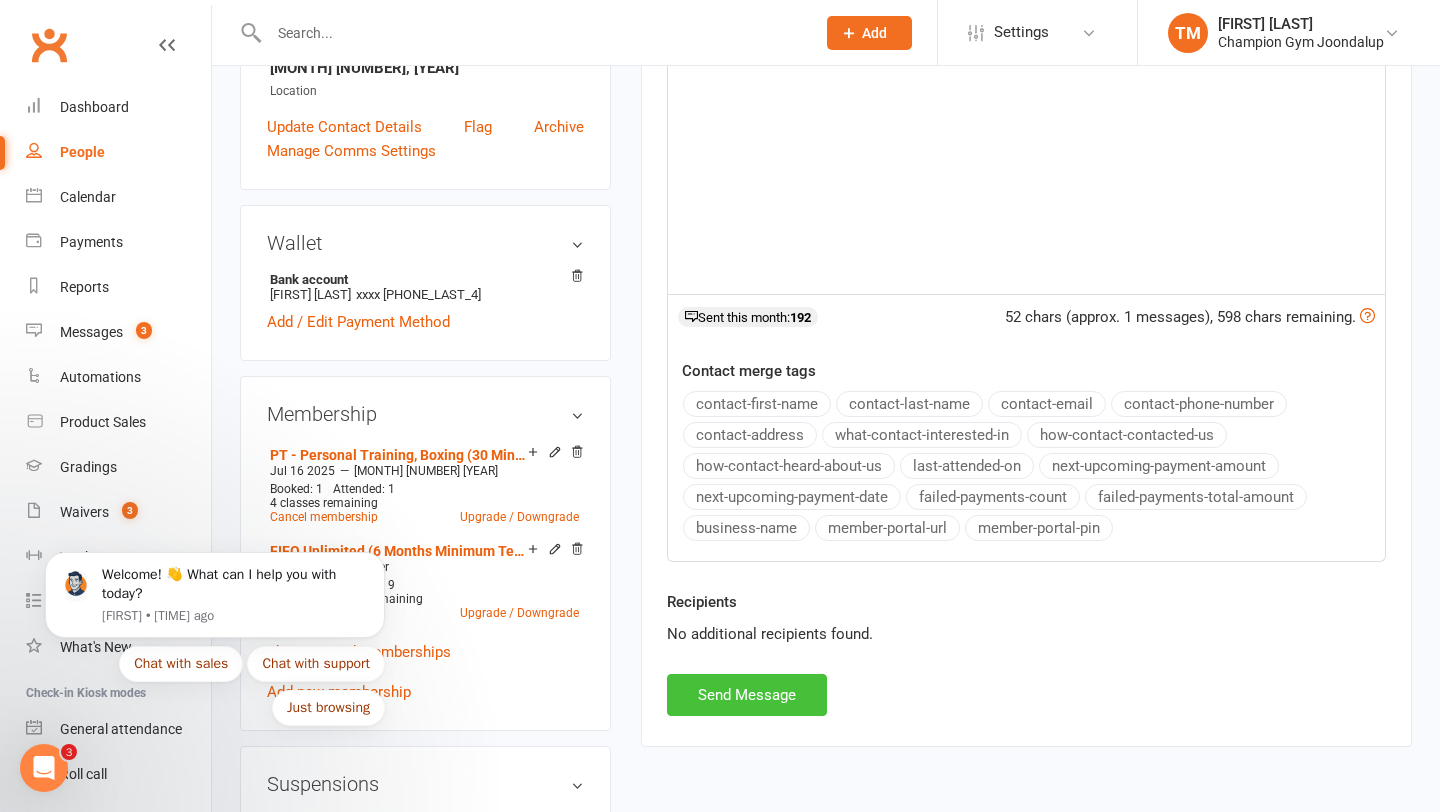 click on "Send Message" at bounding box center (747, 695) 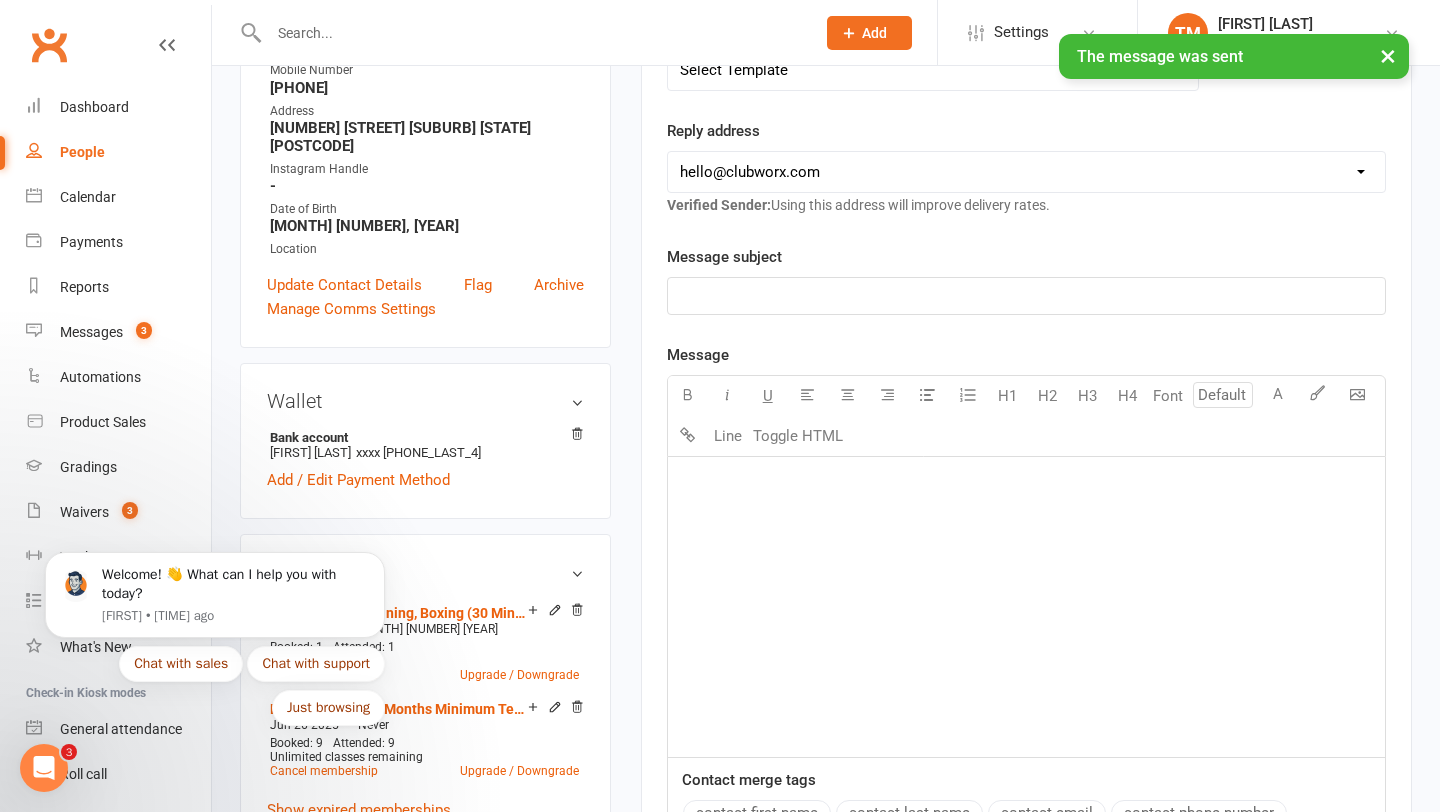 scroll, scrollTop: 0, scrollLeft: 0, axis: both 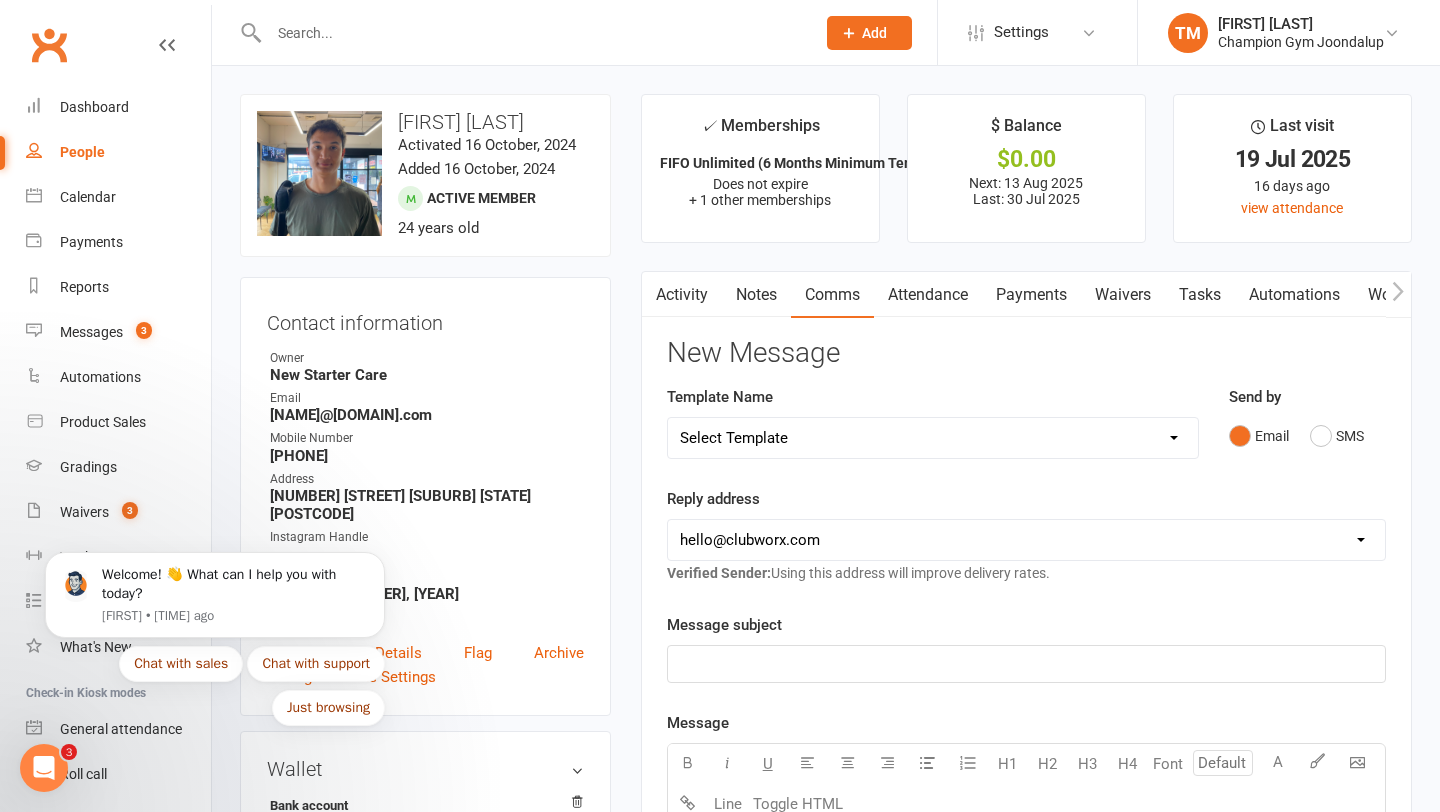 click on "Notes" at bounding box center [756, 295] 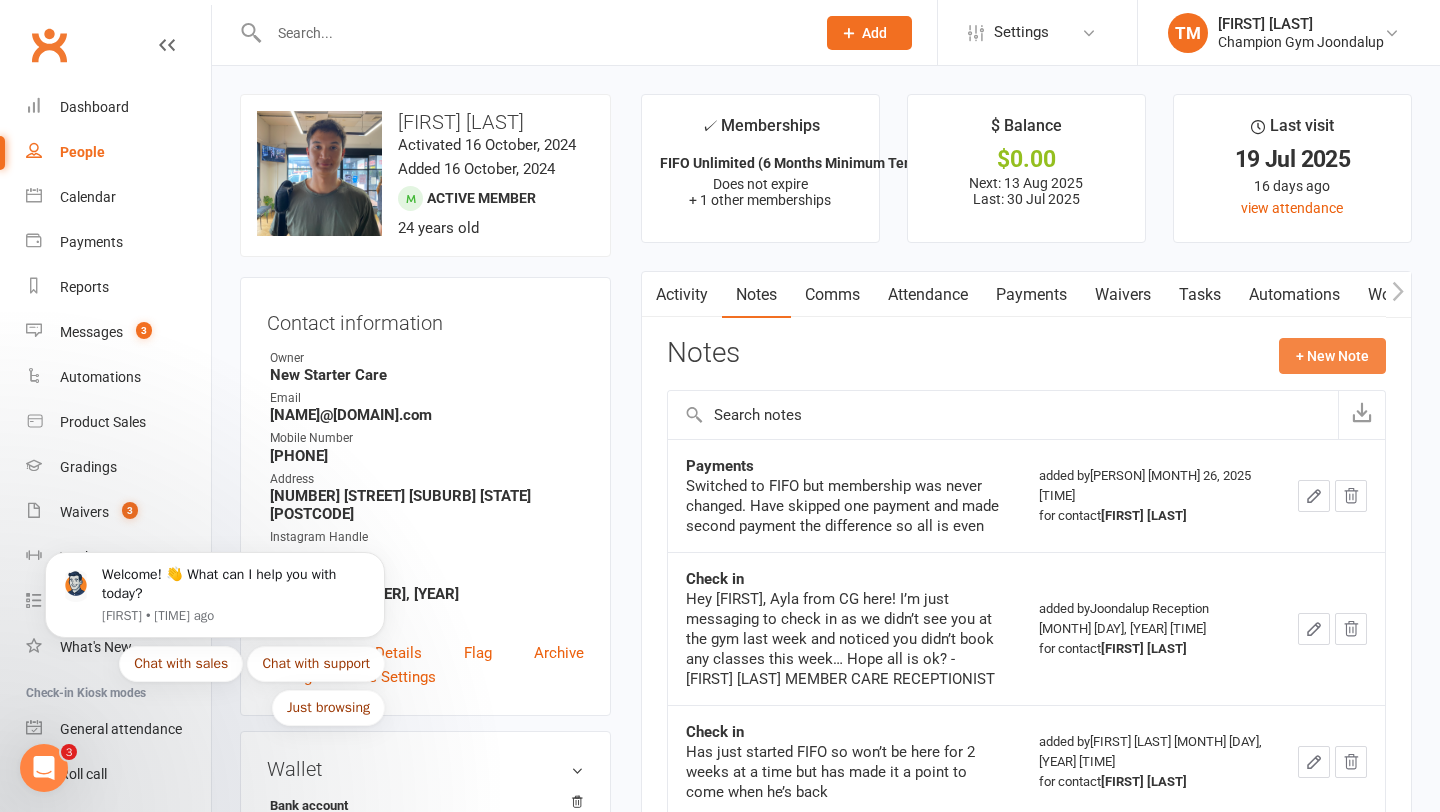 click on "+ New Note" at bounding box center (1332, 356) 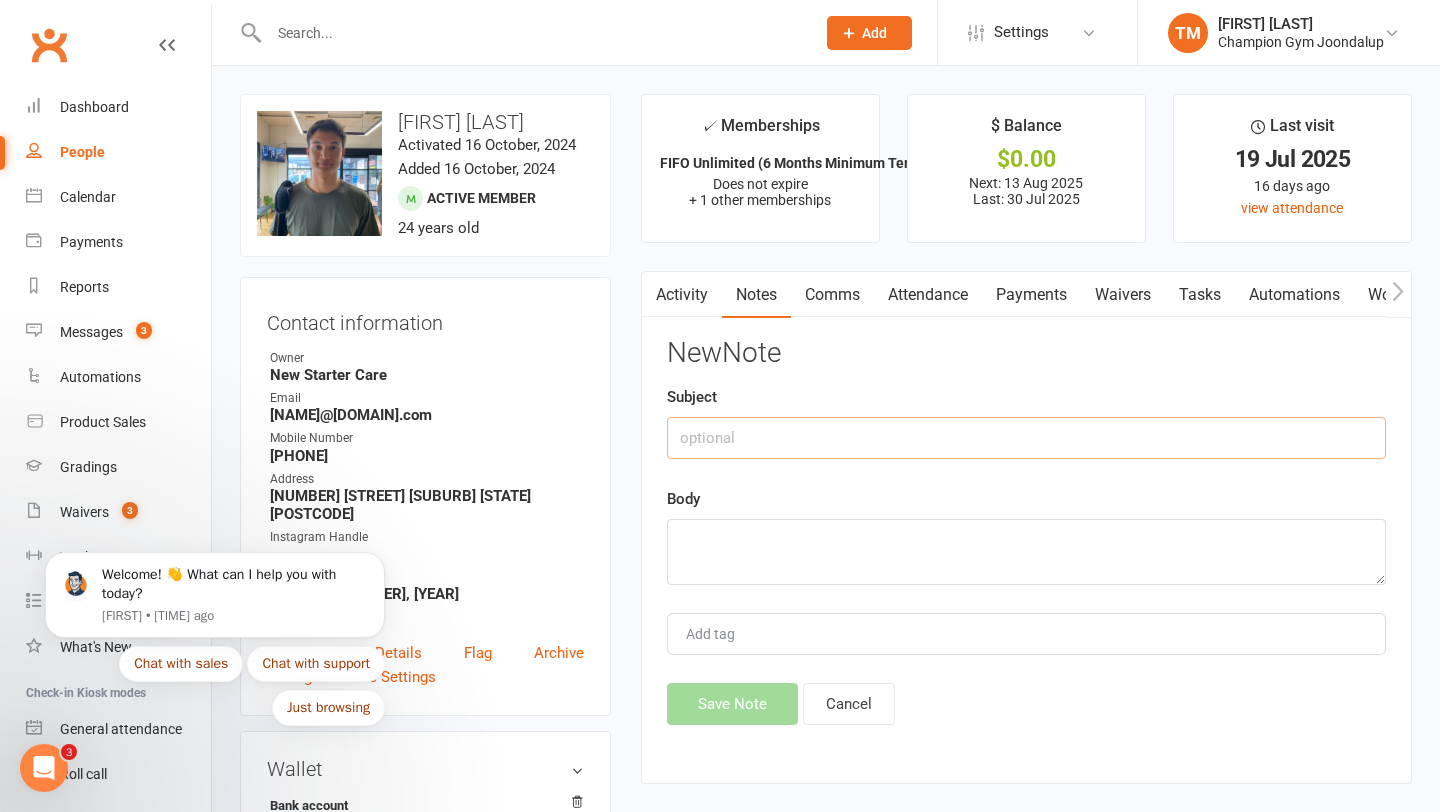 click at bounding box center (1026, 438) 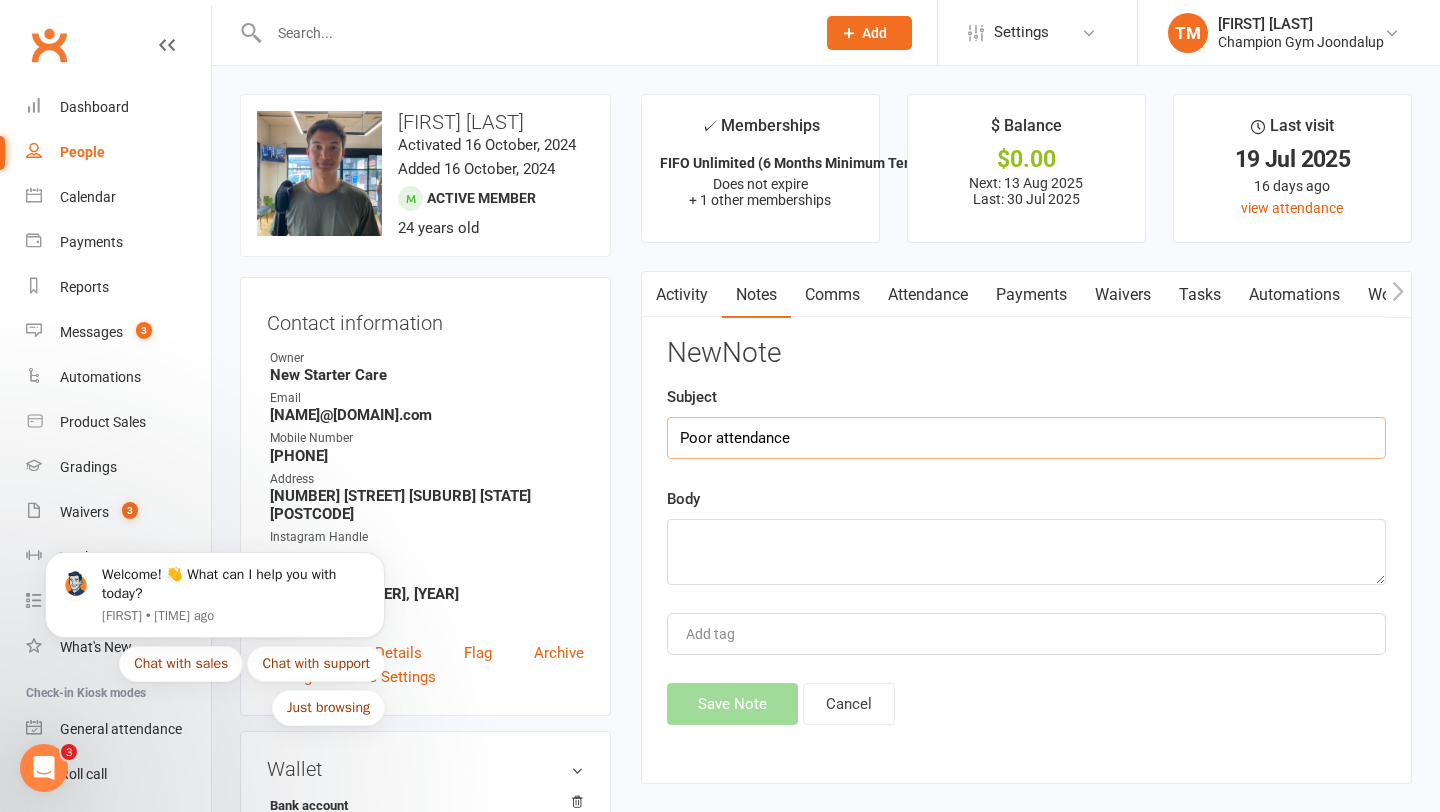 type on "Poor attendance" 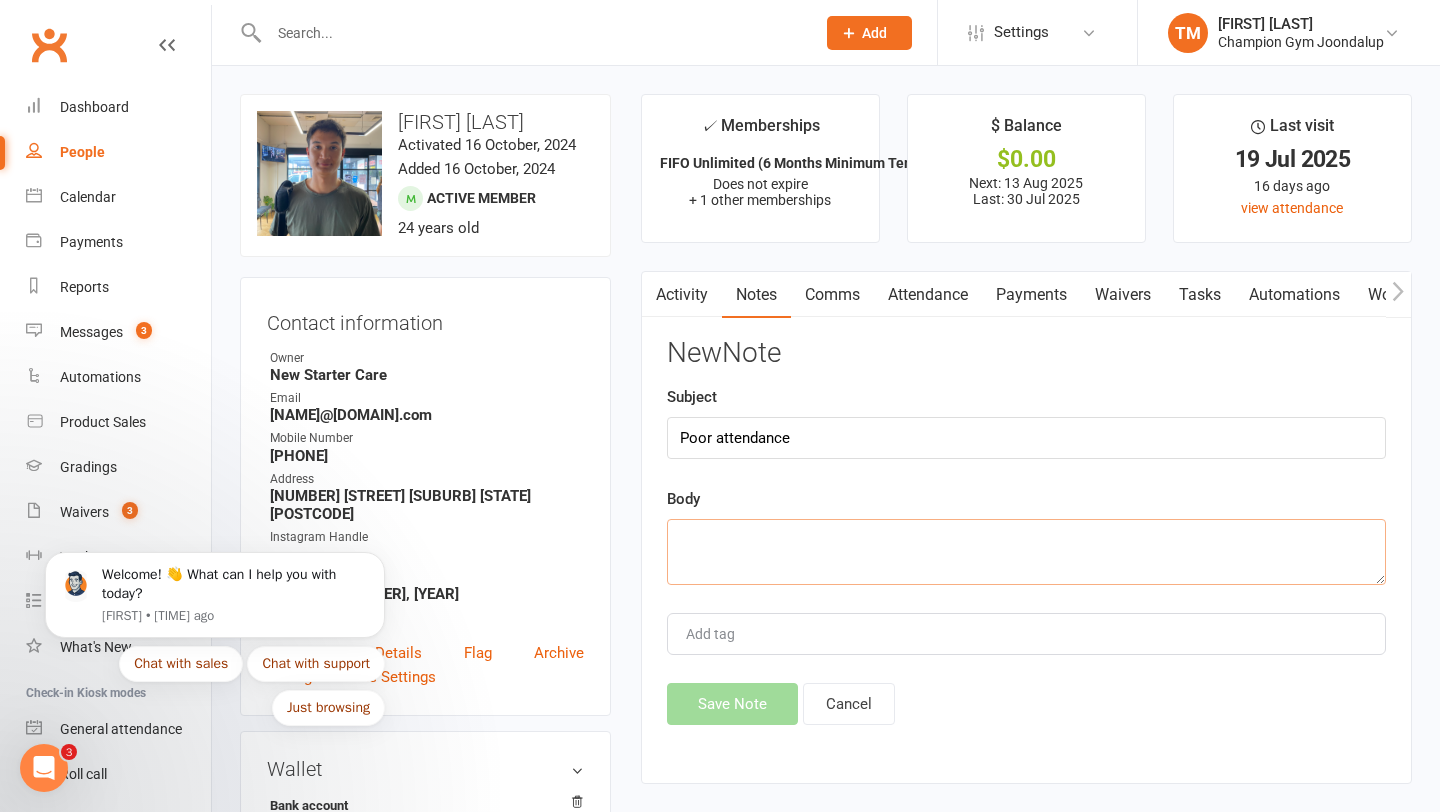 click at bounding box center [1026, 552] 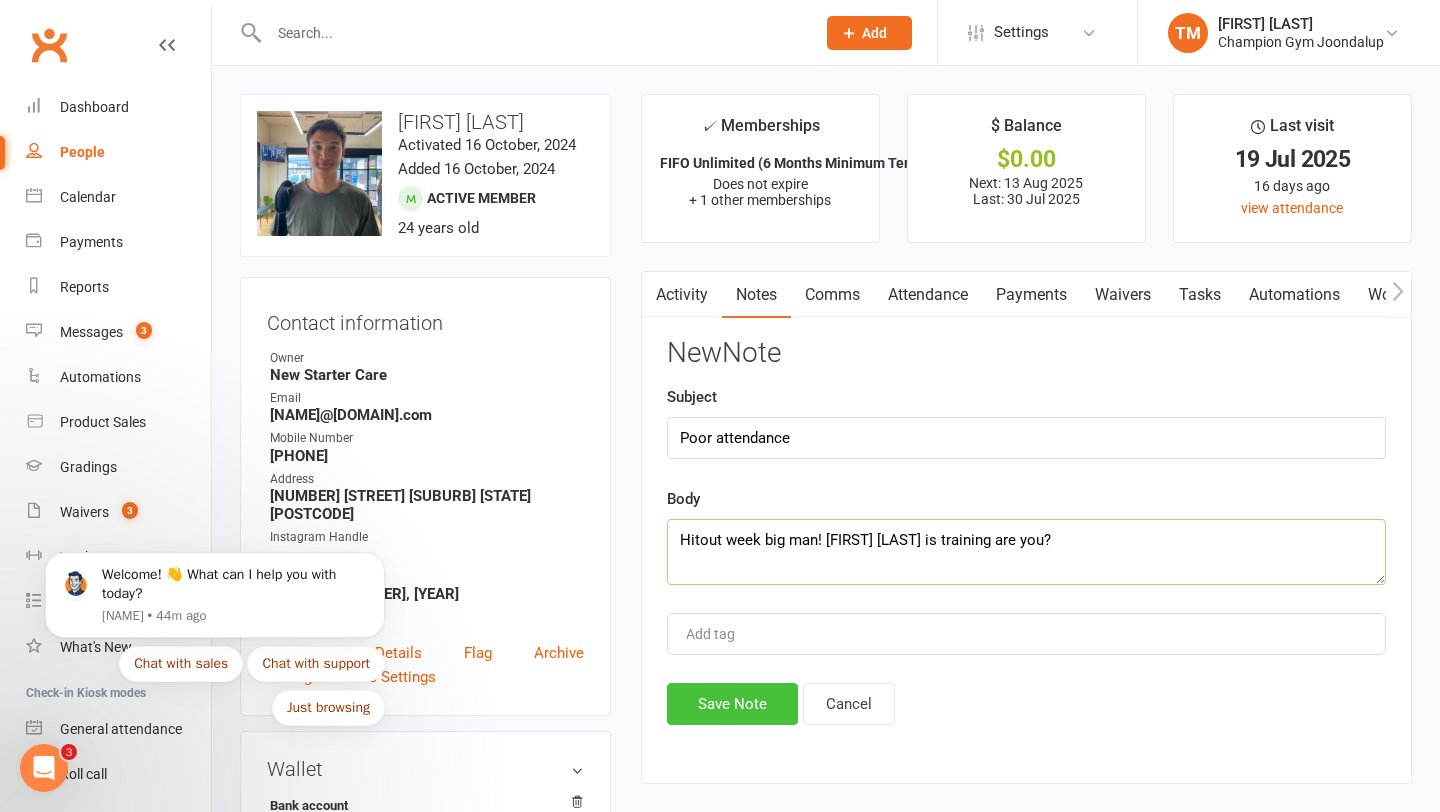 type on "Hitout week big man! [FIRST] [LAST] is training are you?" 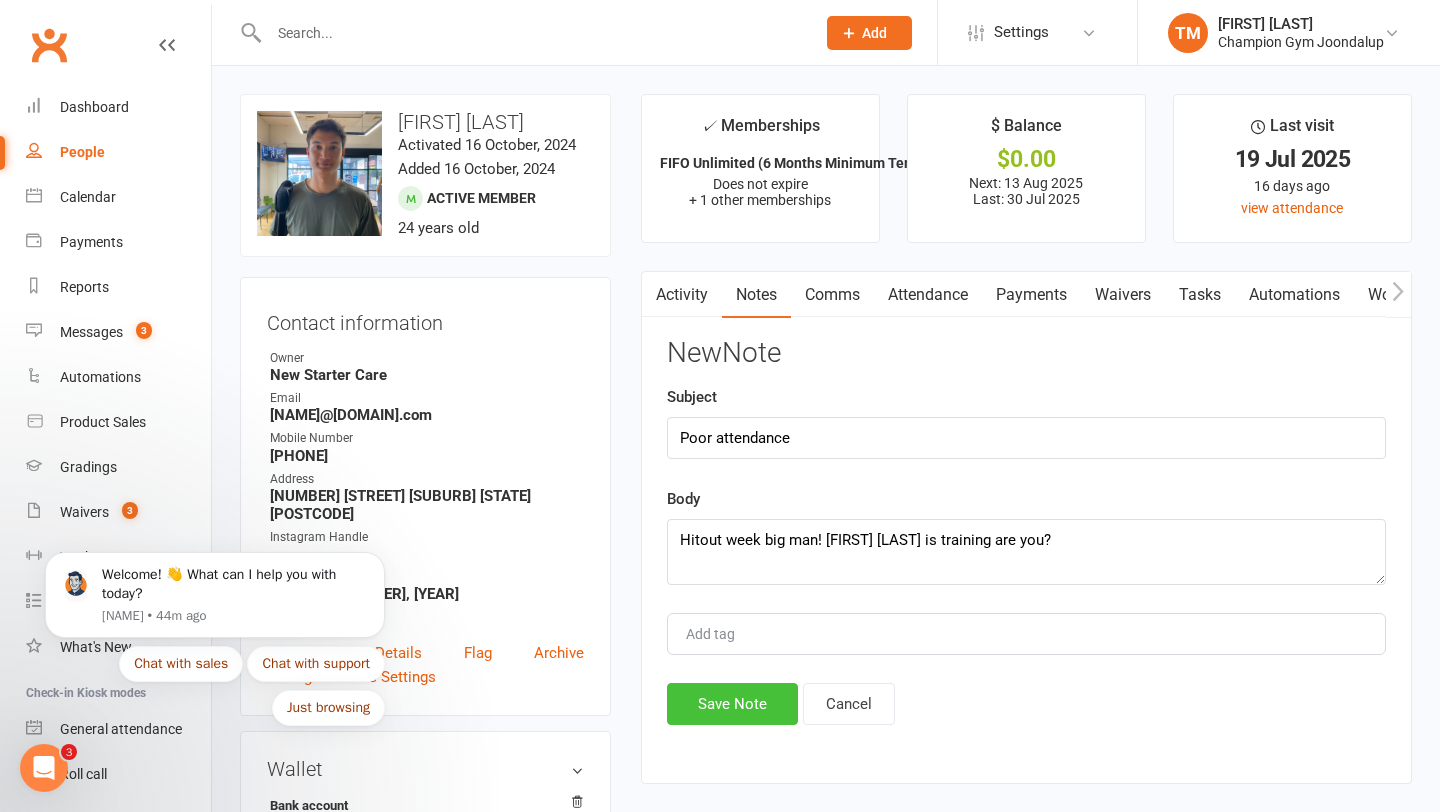 click on "Save Note" at bounding box center (732, 704) 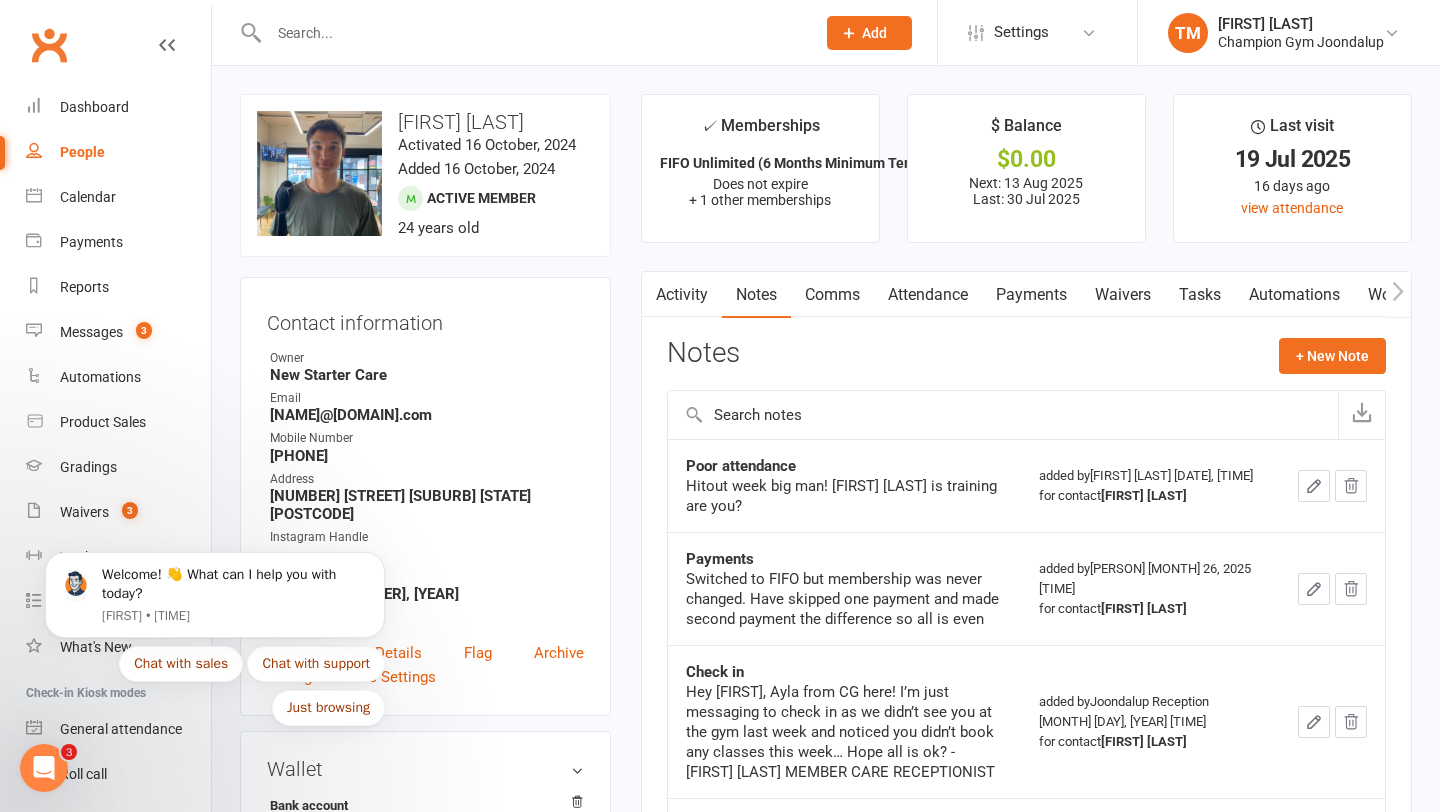 click at bounding box center [532, 33] 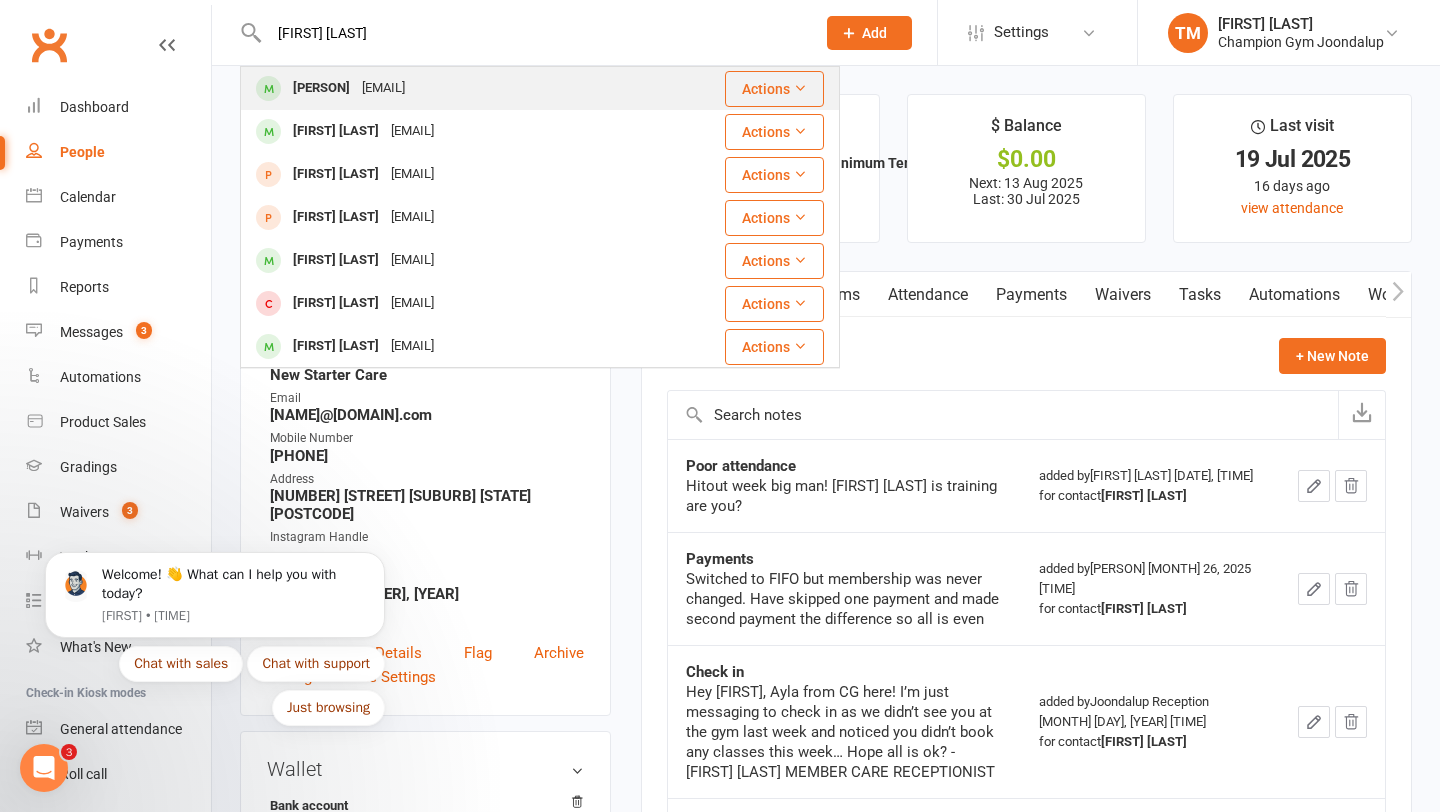 type on "[FIRST] [LAST]" 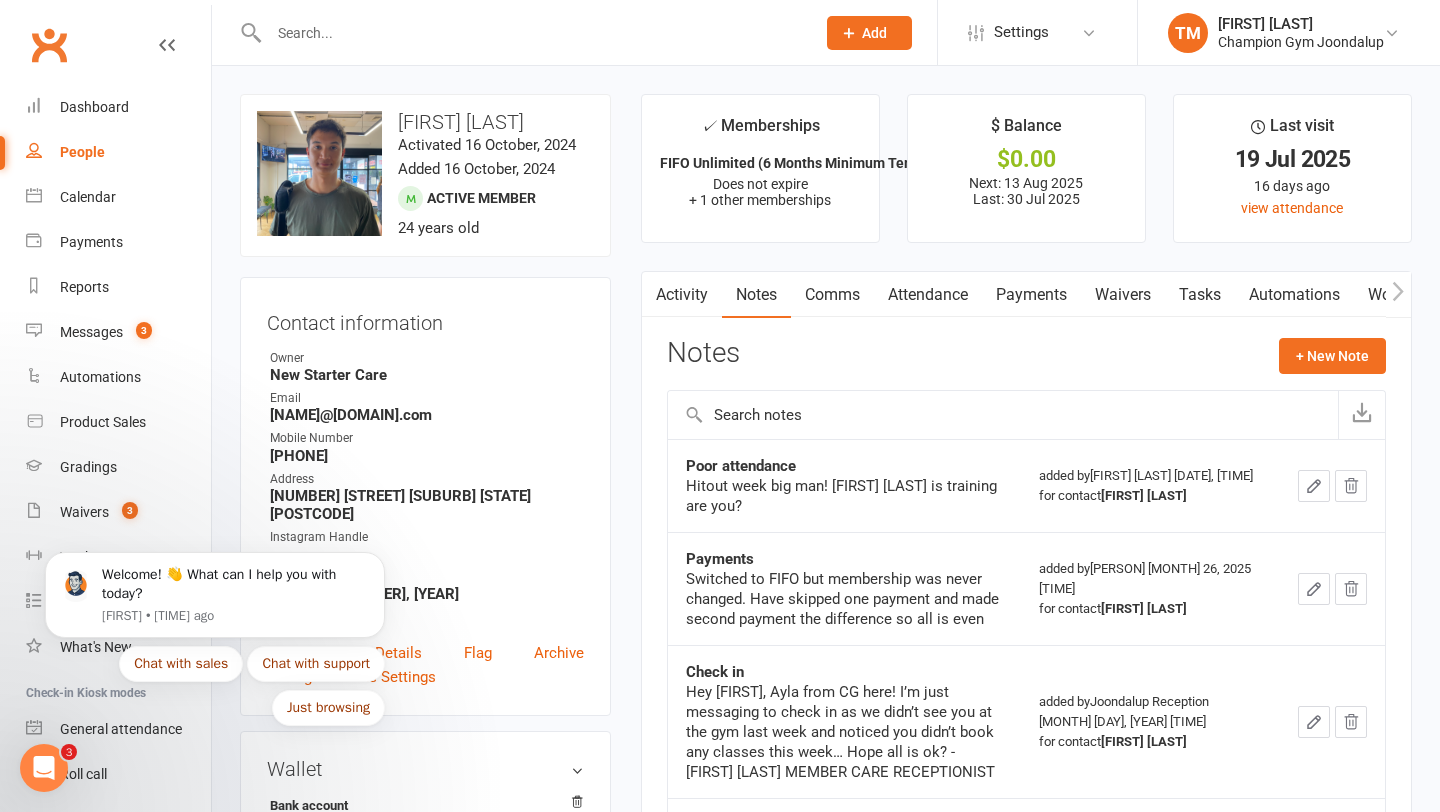 click at bounding box center [532, 33] 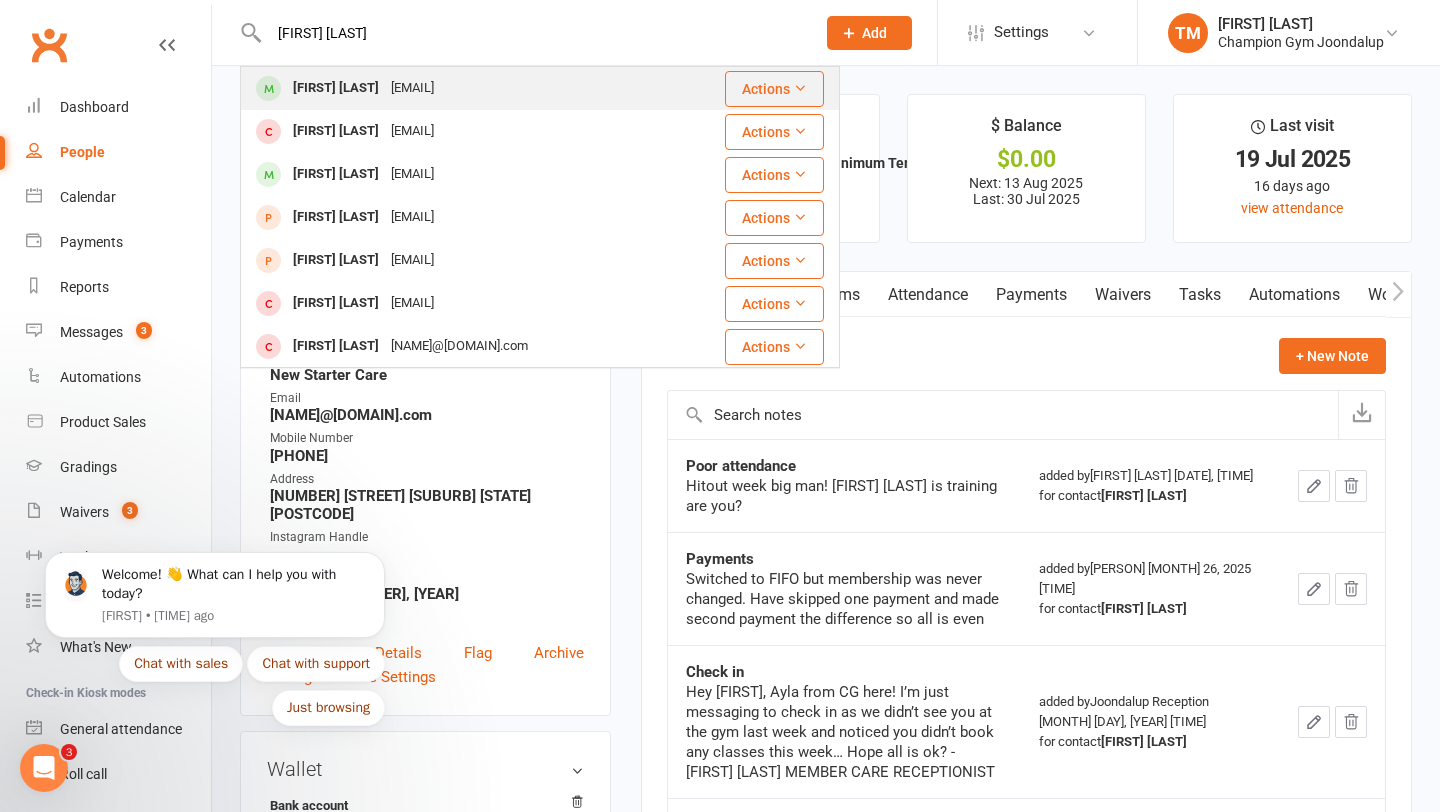 type on "[FIRST] [LAST]" 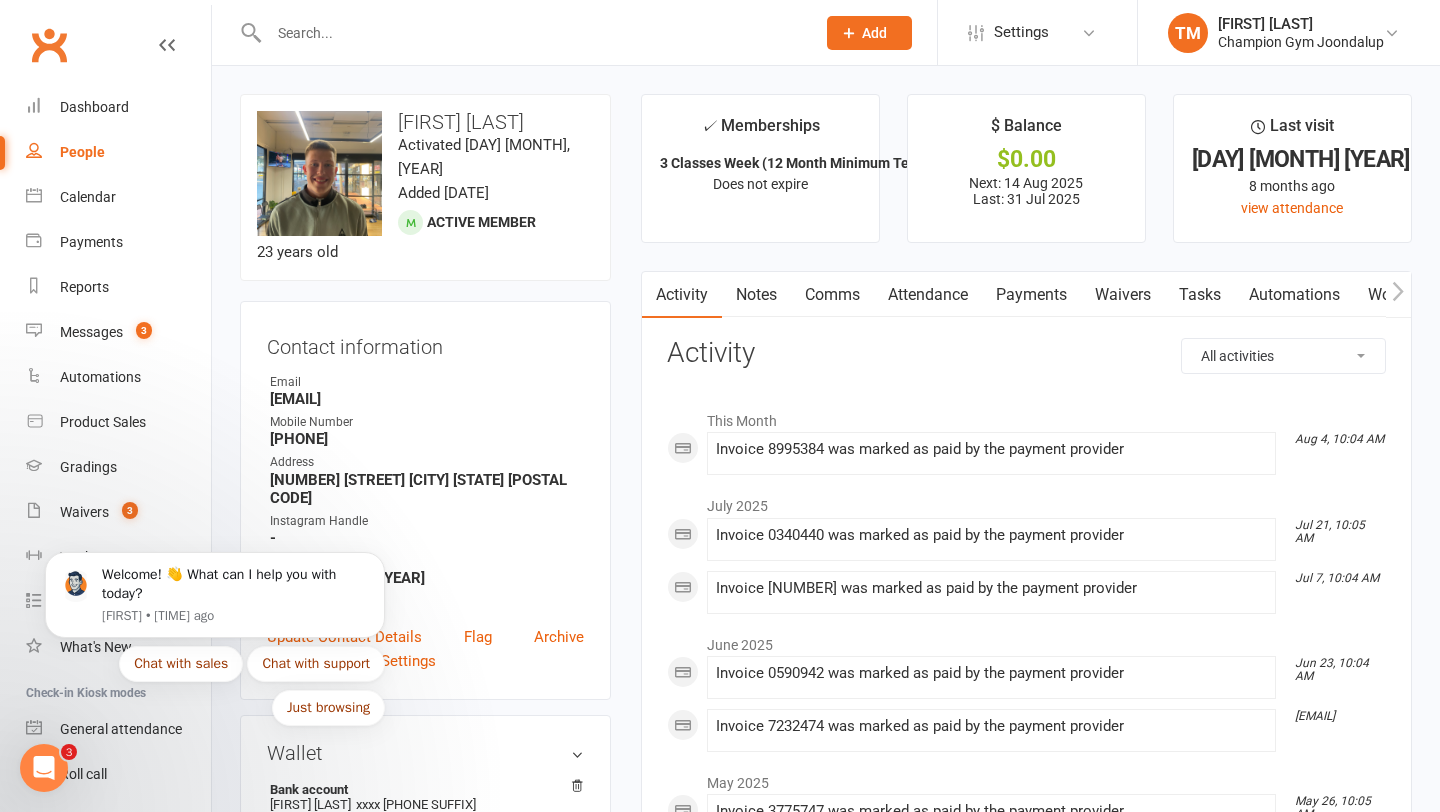 click at bounding box center (532, 33) 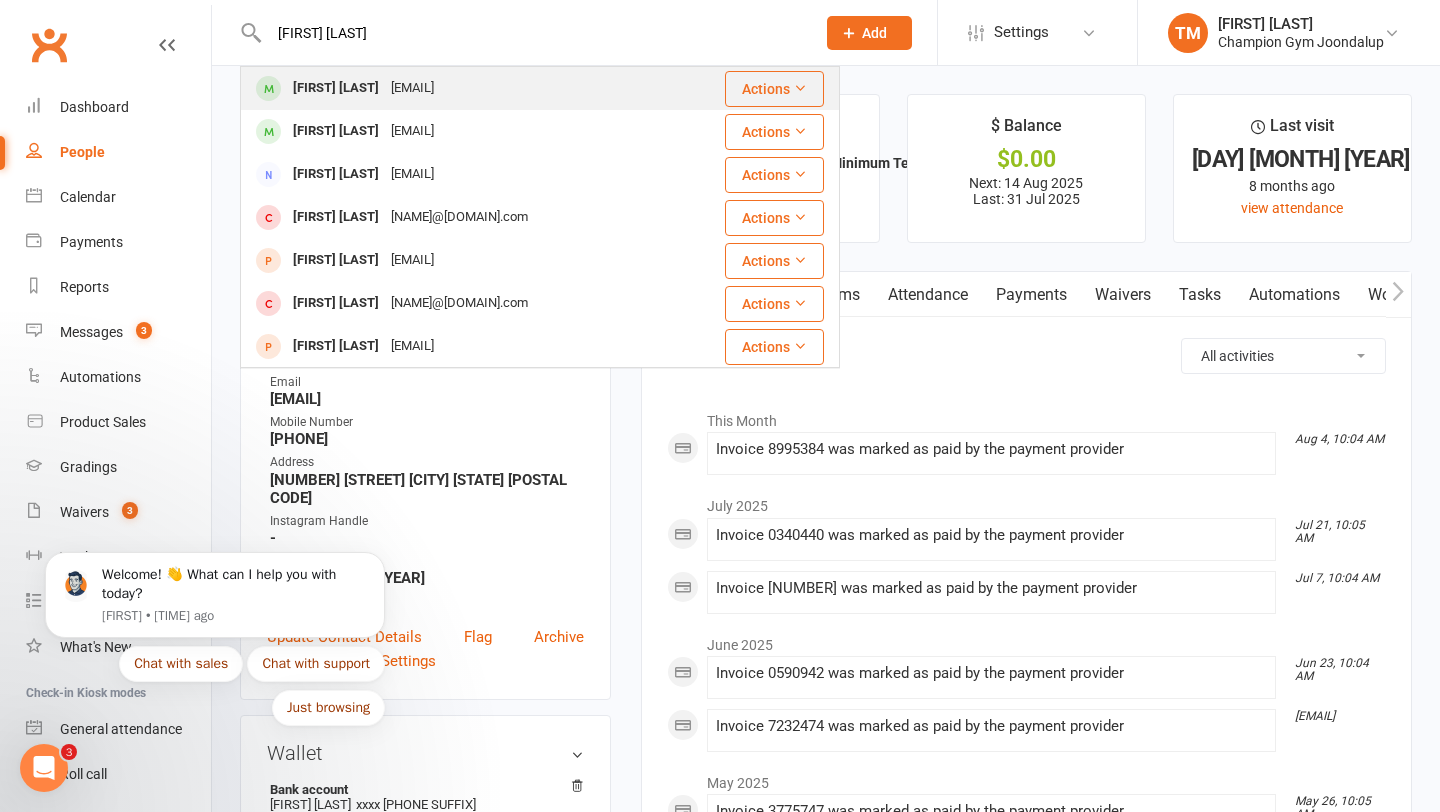 type on "[FIRST] [LAST]" 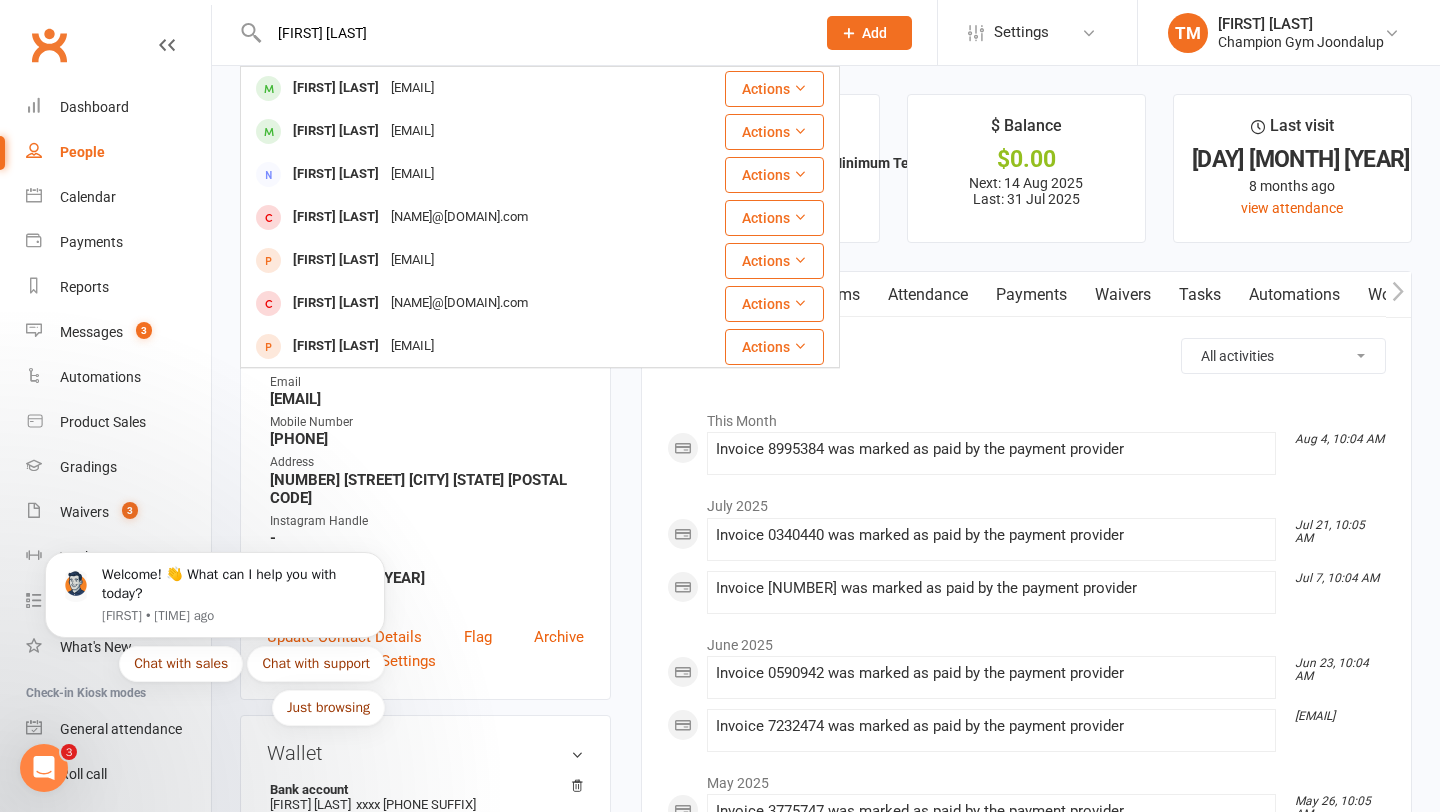 click on "[FIRST] [LAST]" at bounding box center (336, 88) 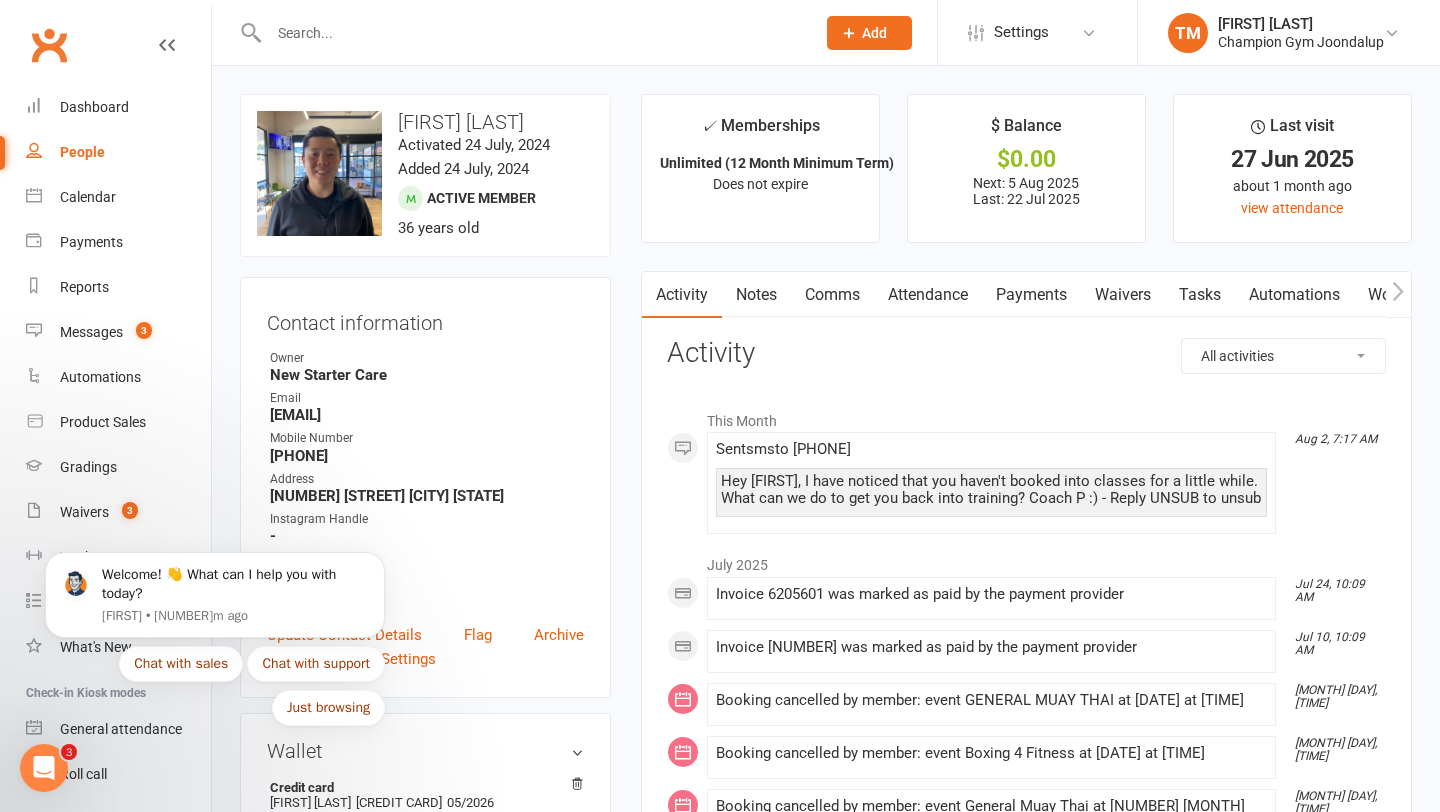 click on "Comms" at bounding box center [832, 295] 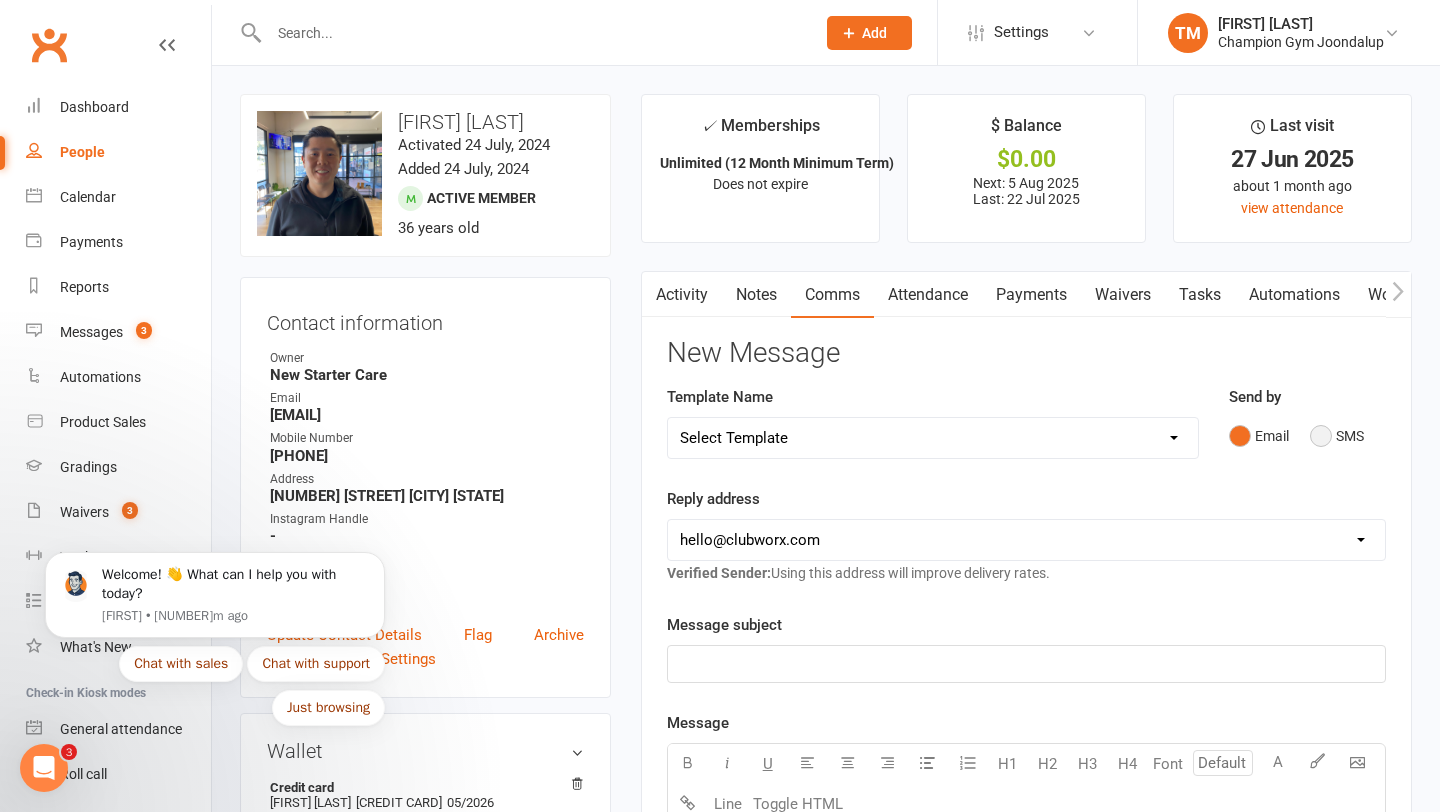 click on "SMS" at bounding box center [1337, 436] 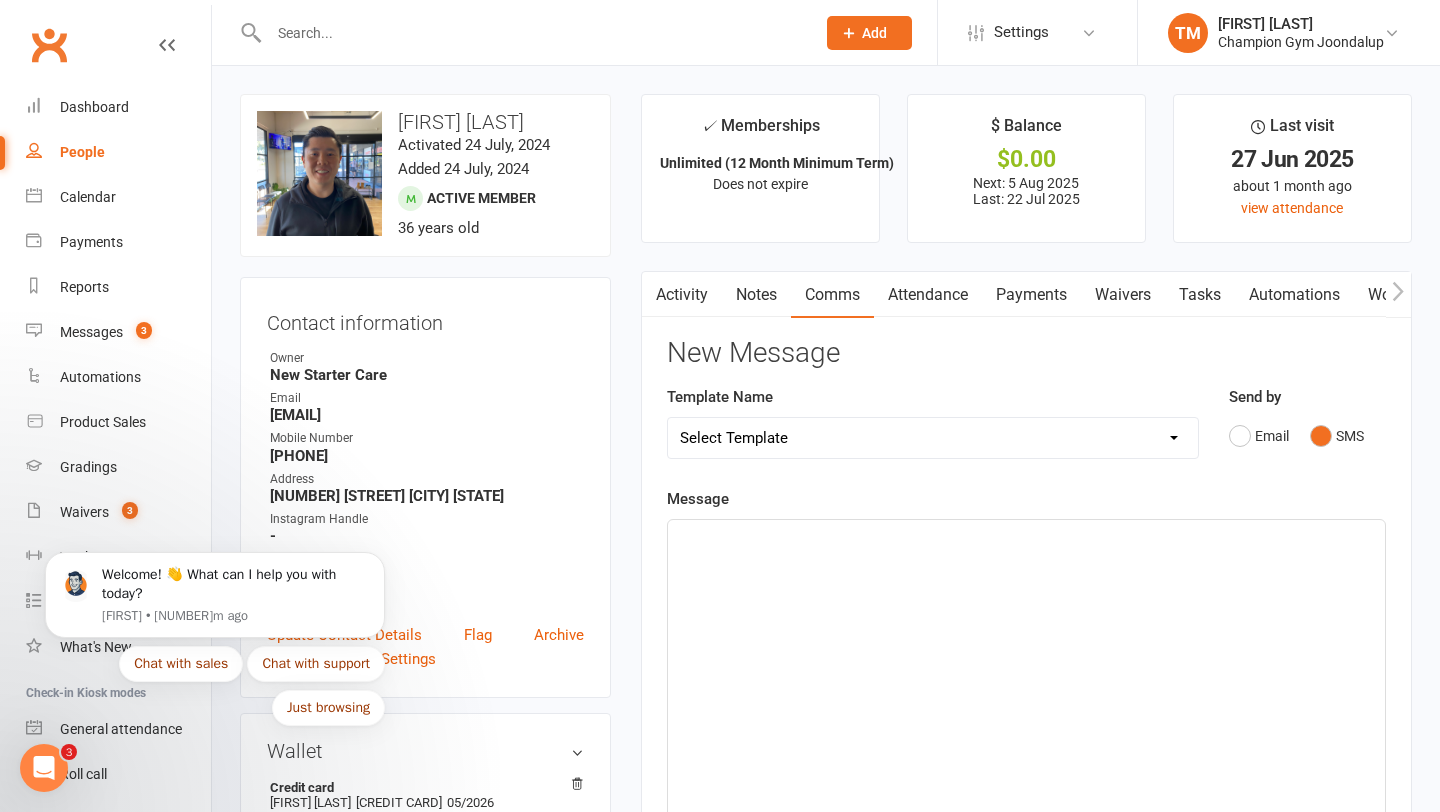 click on "﻿" 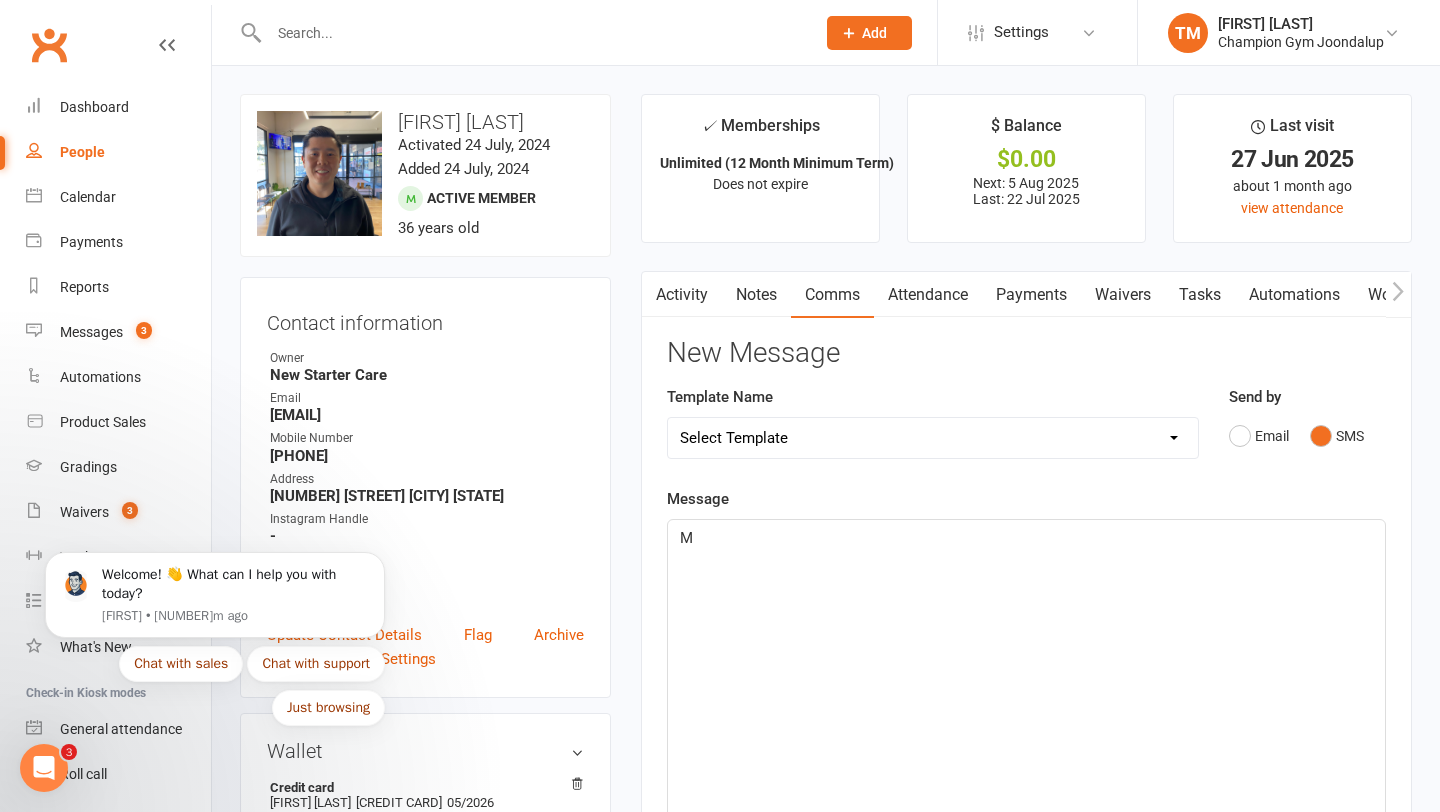 type 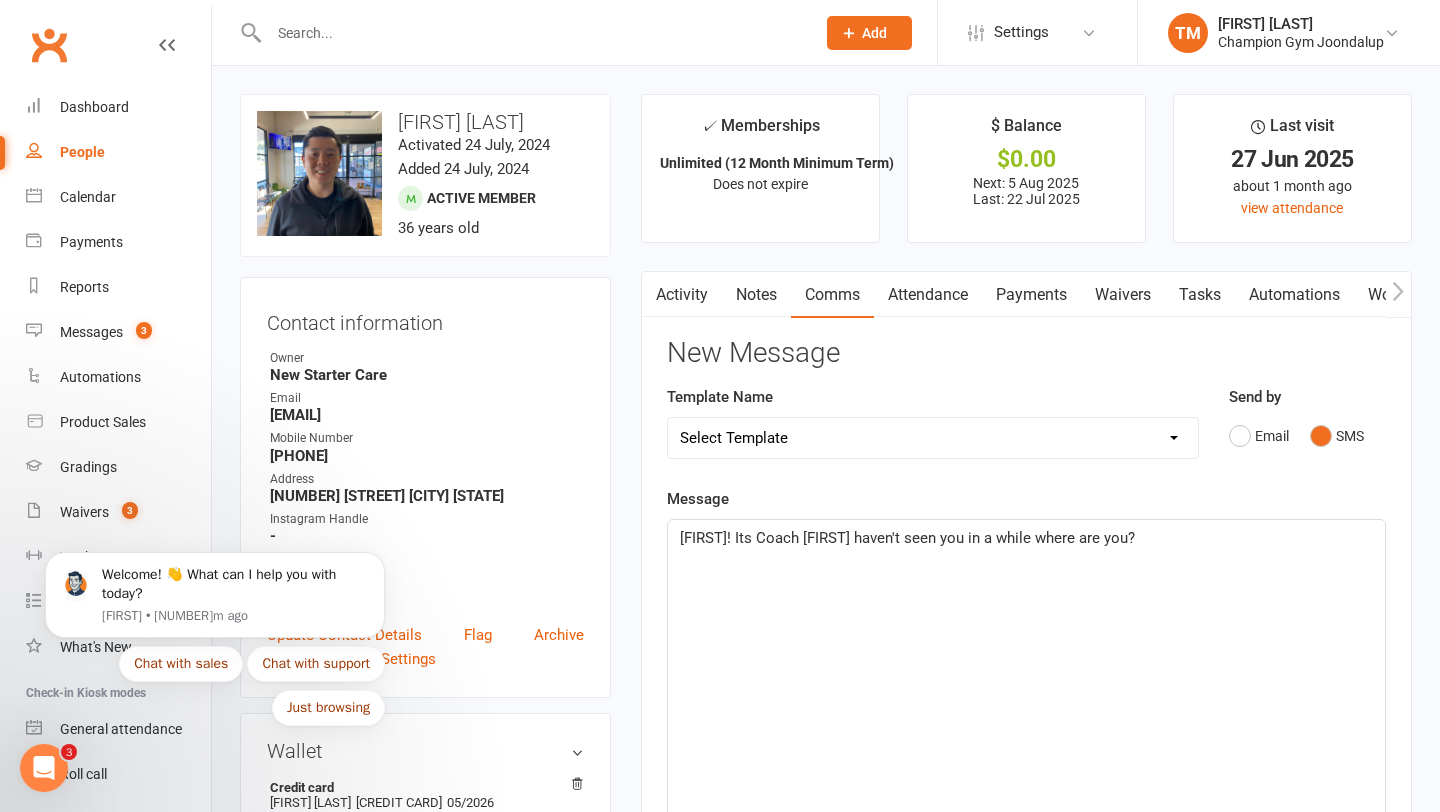click on "[FIRST]! Its Coach [FIRST] haven't seen you in a while where are you?" 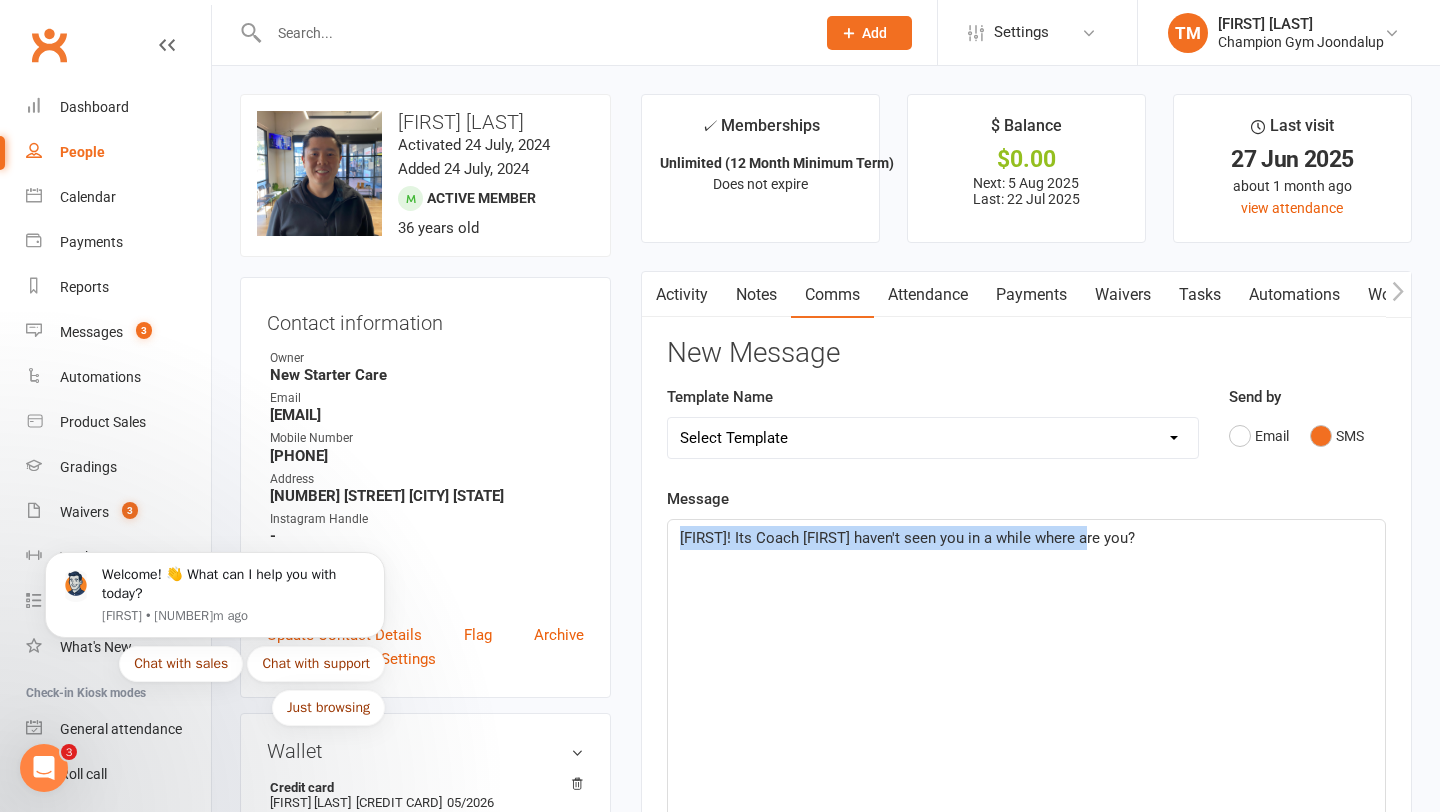 click on "[FIRST]! Its Coach [FIRST] haven't seen you in a while where are you?" 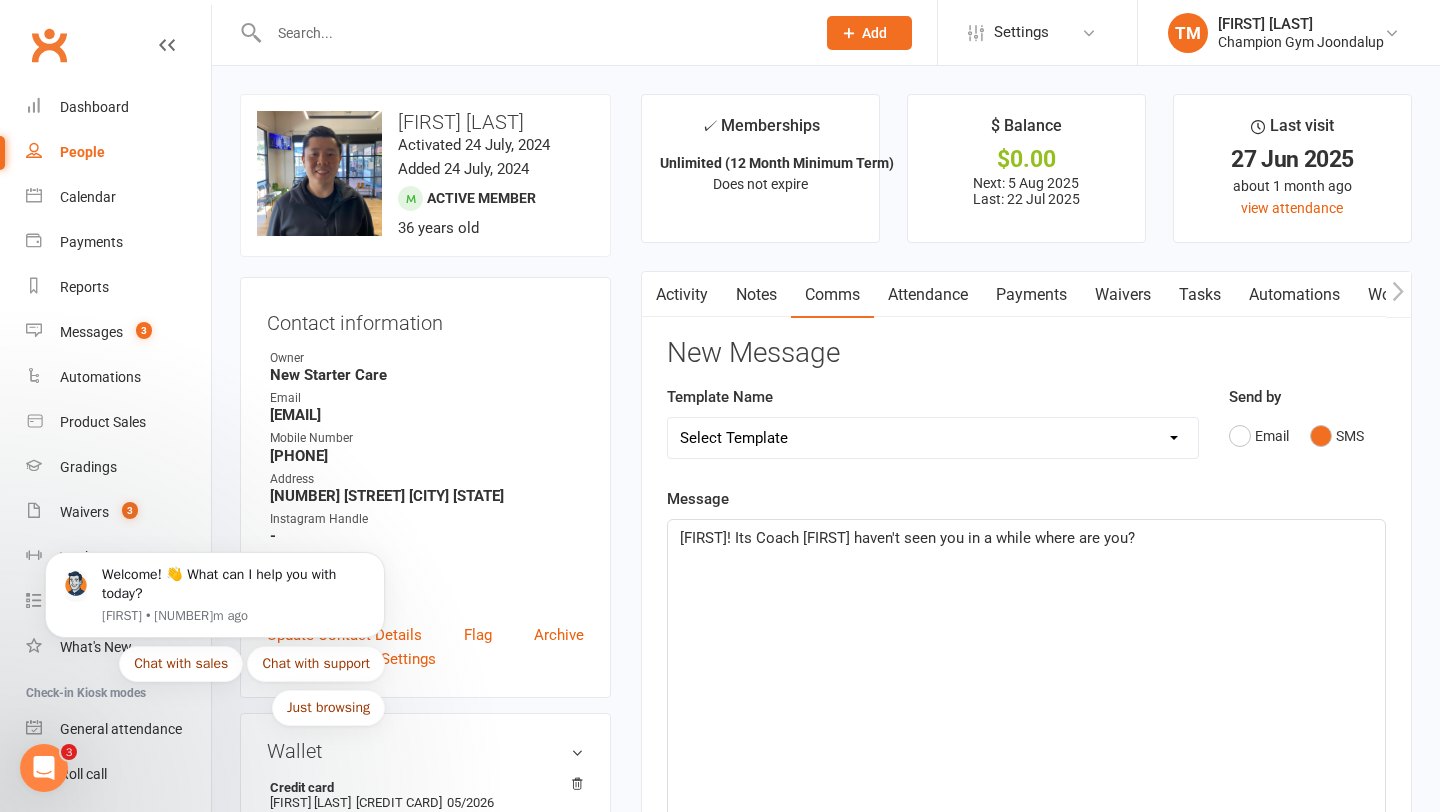click on "Message [PERSON]! Its Coach Tom haven't seen you in a while where are you? 62 chars (approx. 1 messages), 588 chars remaining. Sent this month: 194 Contact merge tags contact-first-name contact-last-name contact-email contact-phone-number contact-address what-contact-interested-in how-contact-contacted-us how-contact-heard-about-us last-attended-on next-upcoming-payment-amount next-upcoming-payment-date failed-payments-count failed-payments-total-amount business-name member-portal-url member-portal-pin" 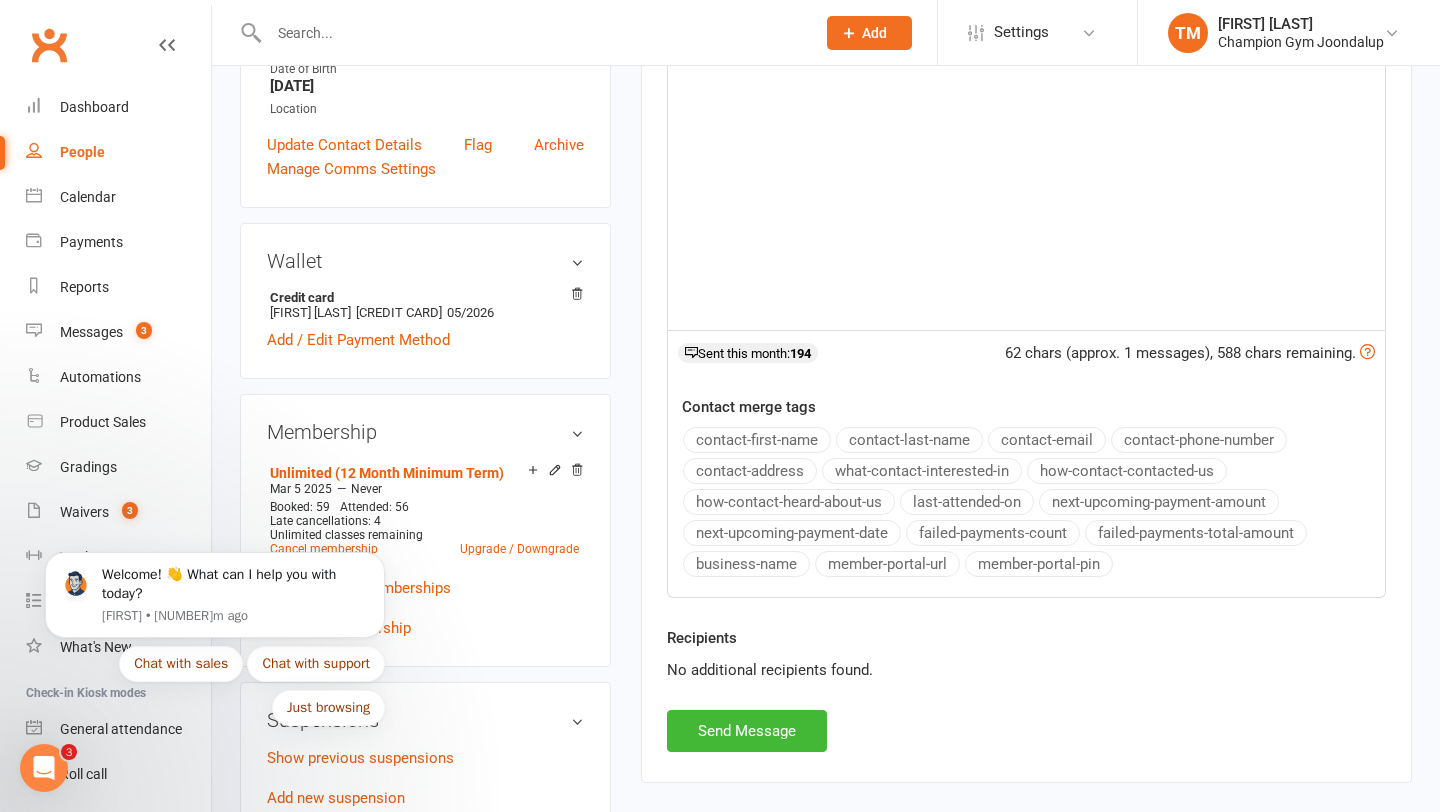 scroll, scrollTop: 512, scrollLeft: 0, axis: vertical 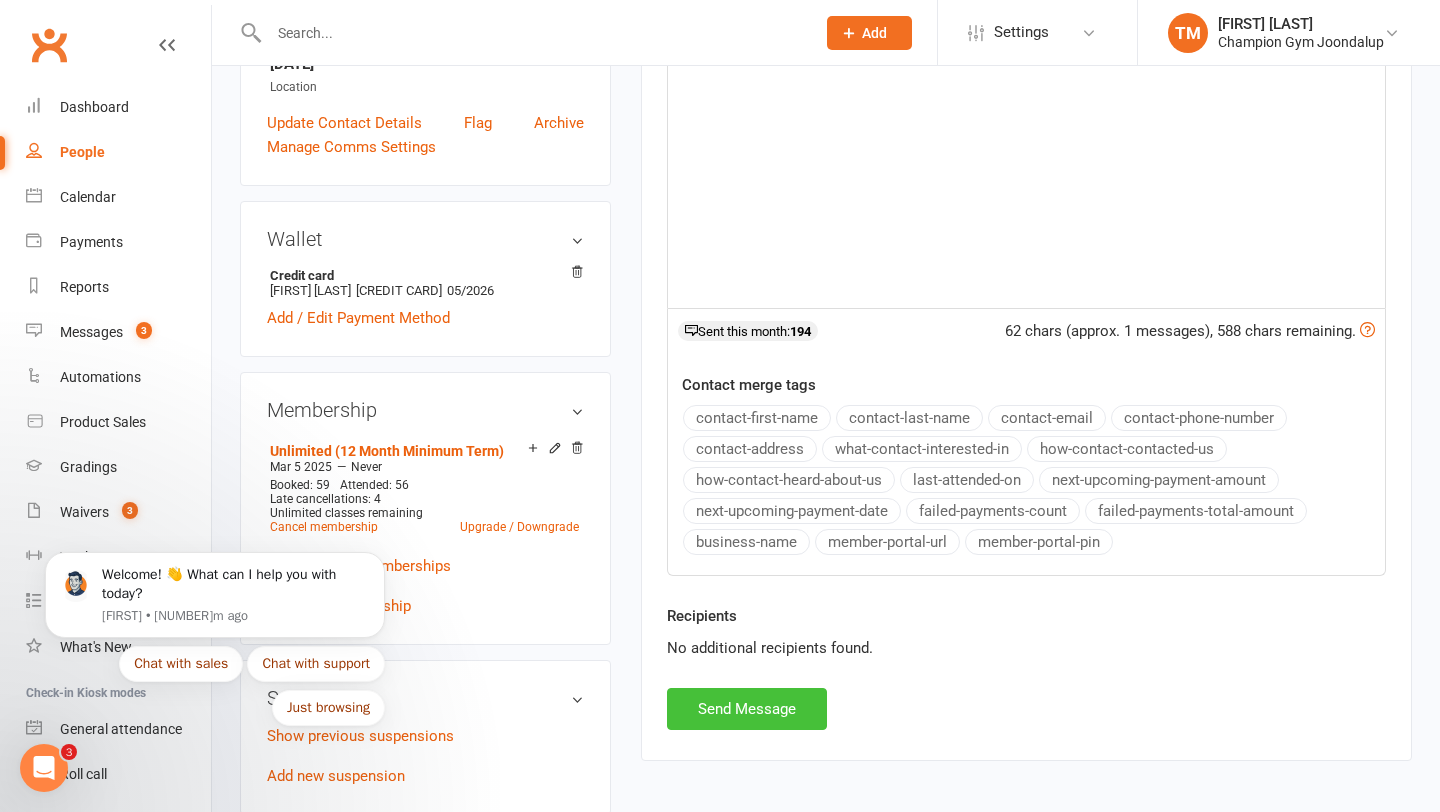 click on "Send Message" at bounding box center (747, 709) 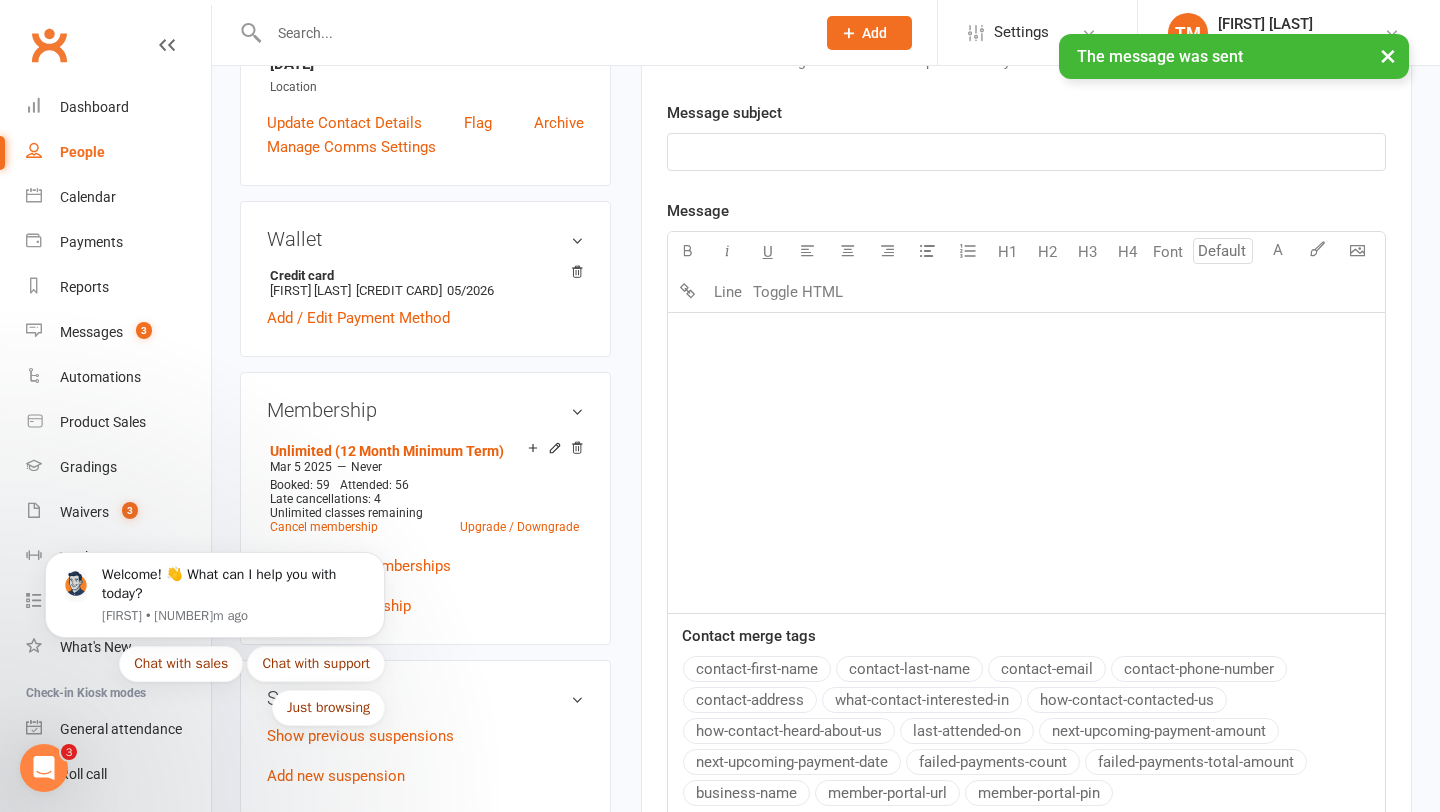 scroll, scrollTop: 0, scrollLeft: 0, axis: both 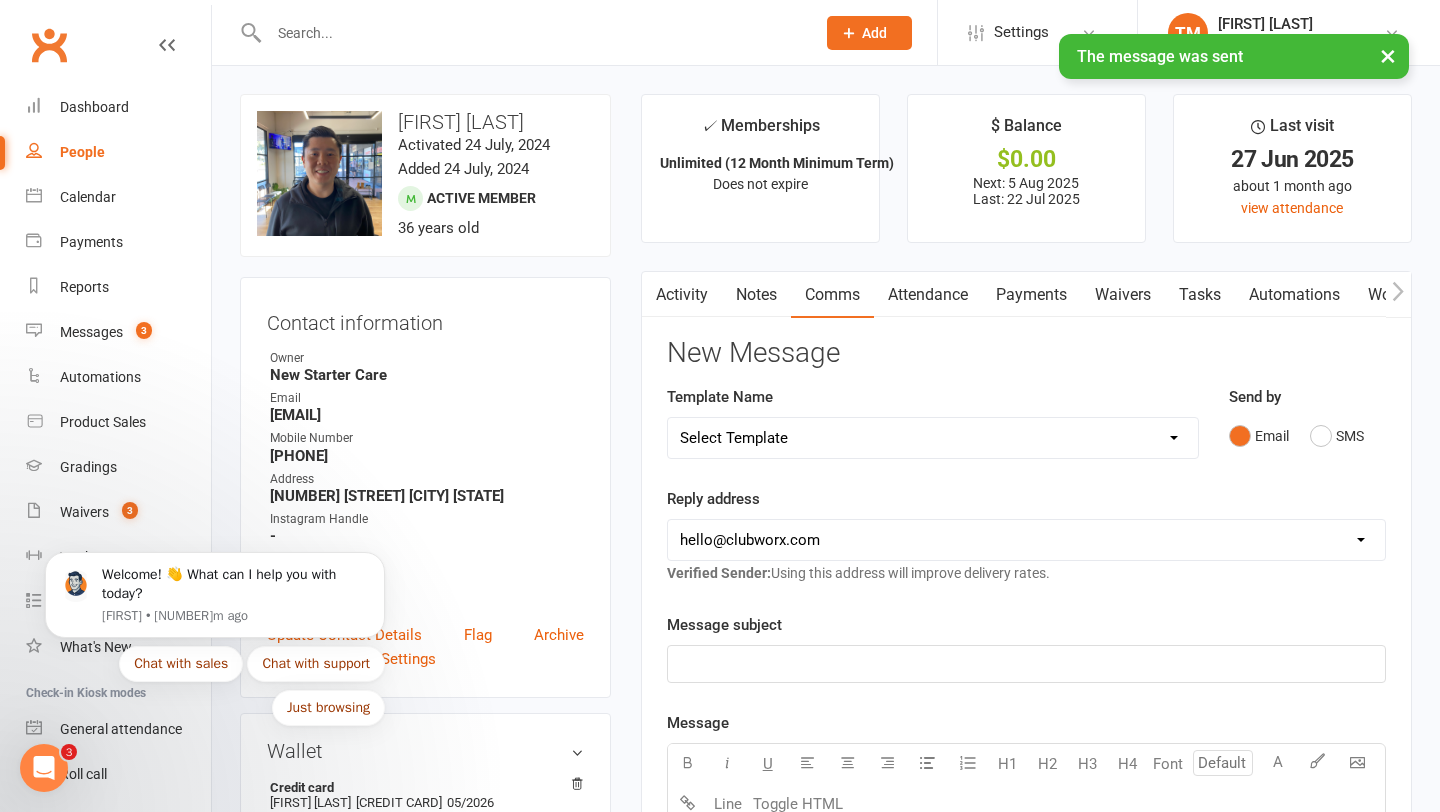 click on "Notes" at bounding box center (756, 295) 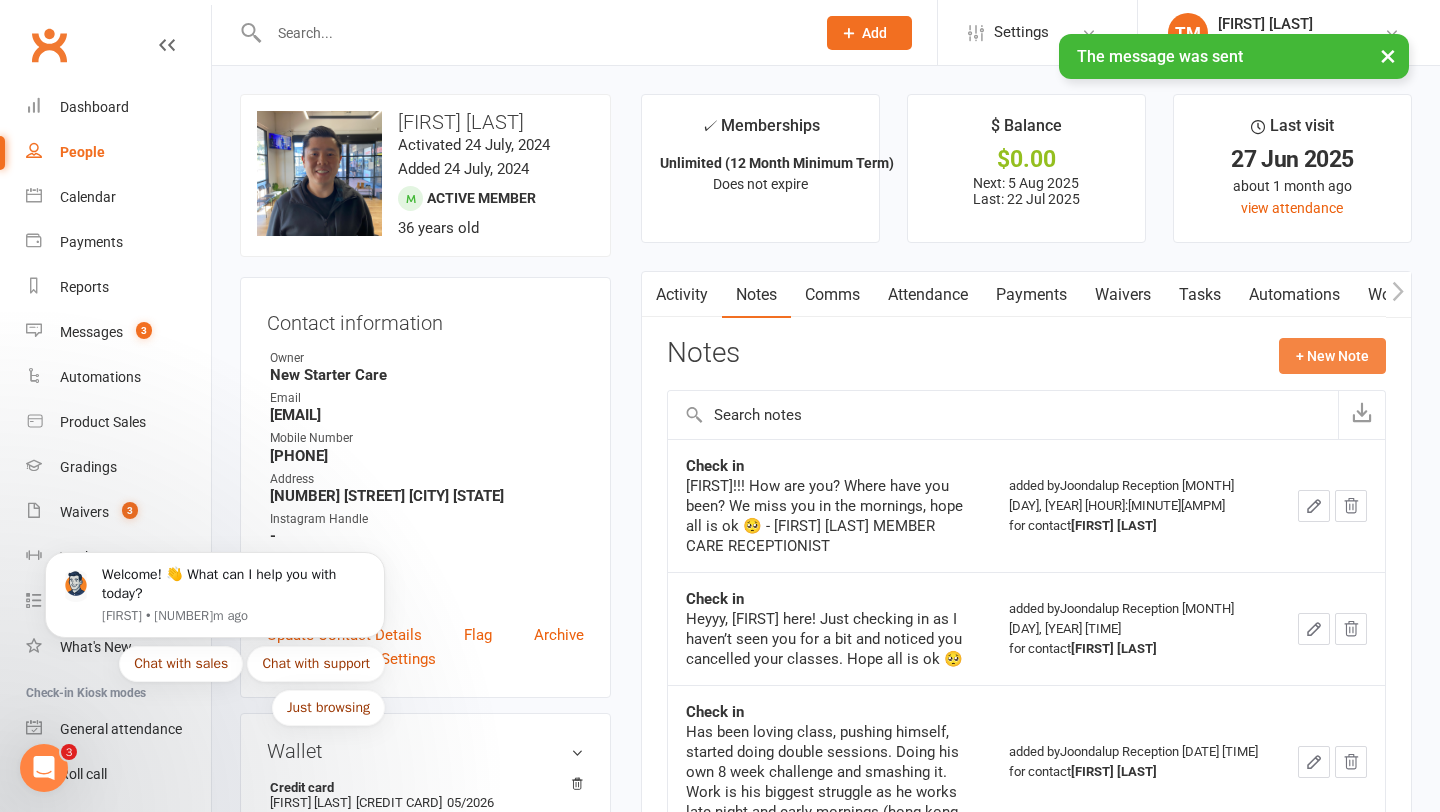 click on "+ New Note" at bounding box center (1332, 356) 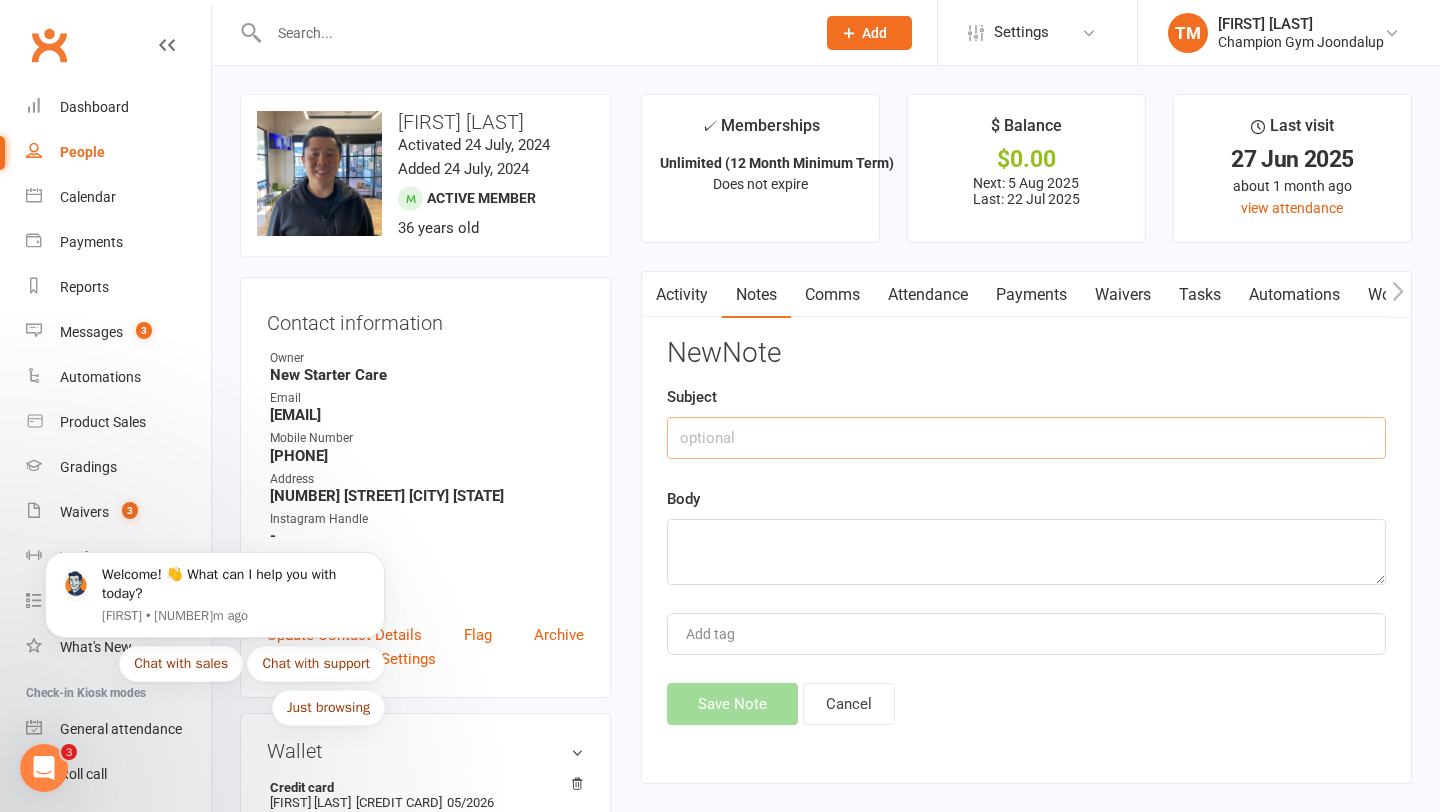 click at bounding box center (1026, 438) 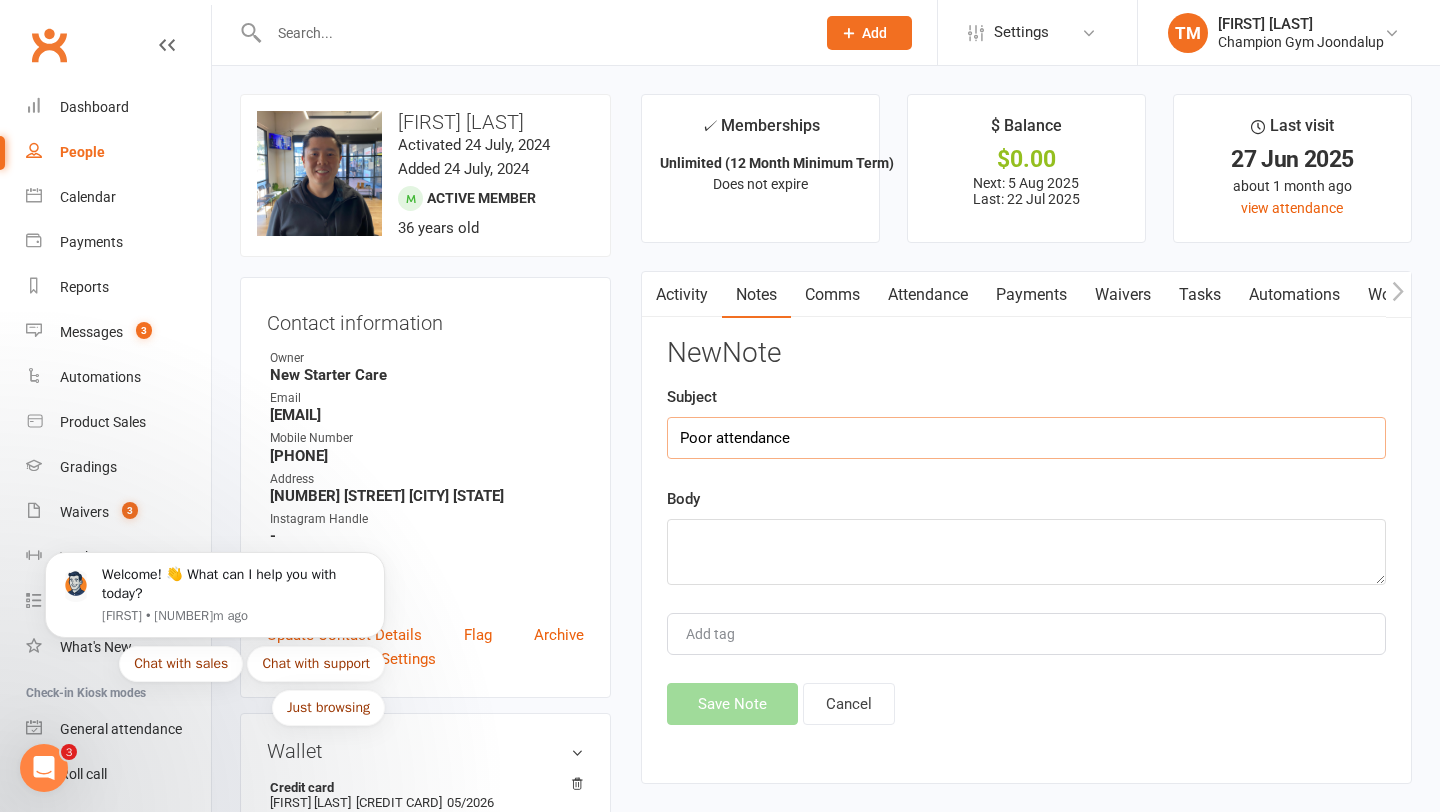 type on "Poor attendance" 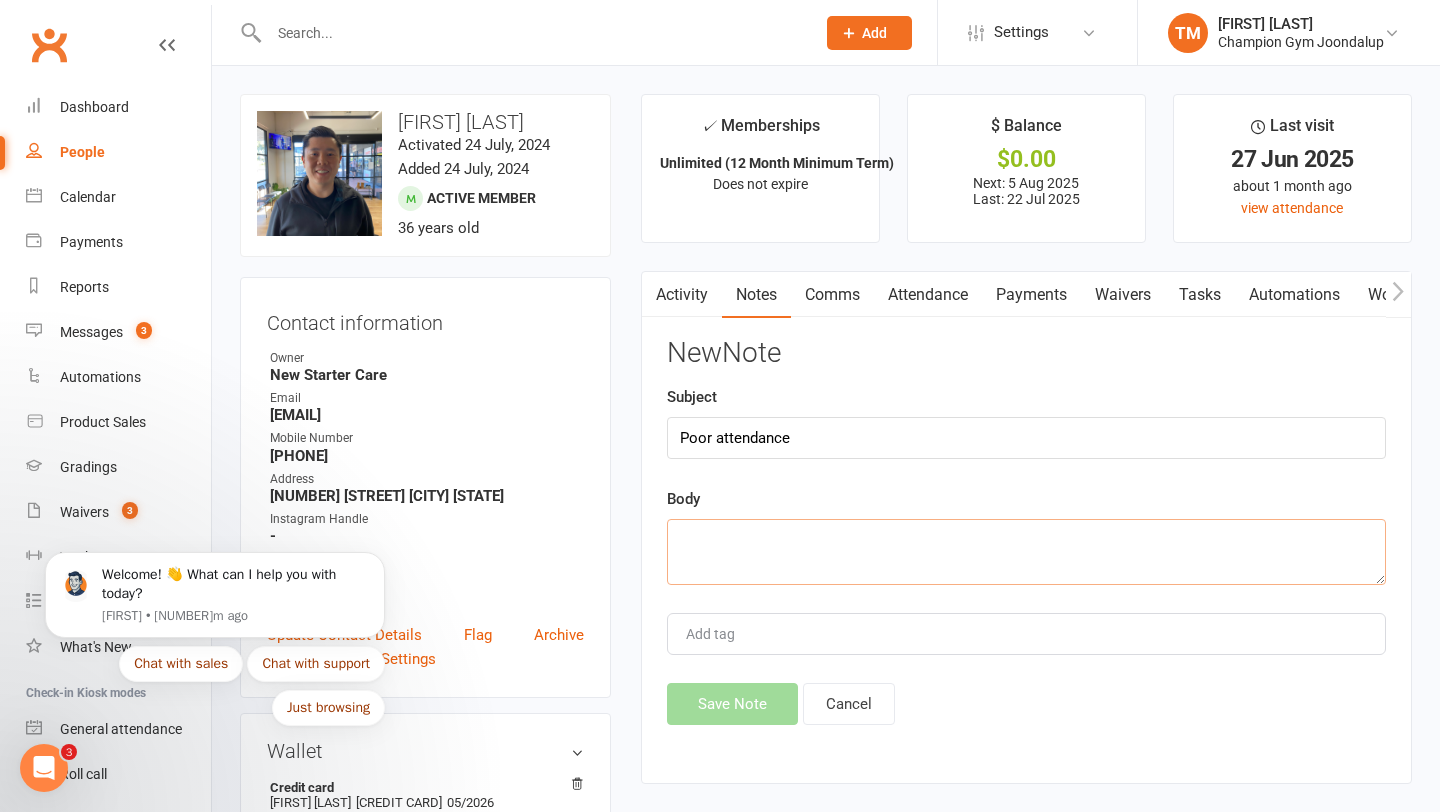 click at bounding box center (1026, 552) 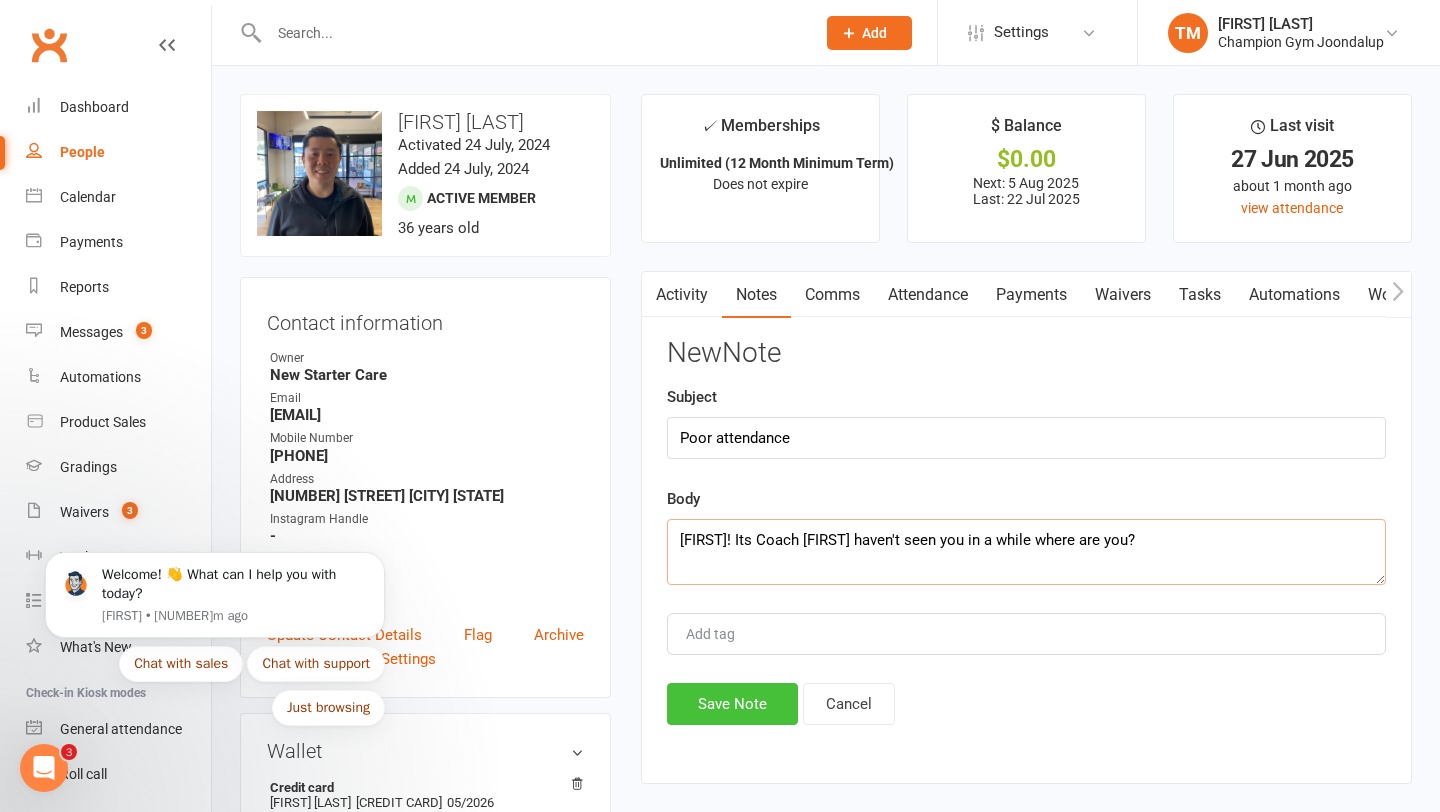 type on "[FIRST]! Its Coach [FIRST] haven't seen you in a while where are you?" 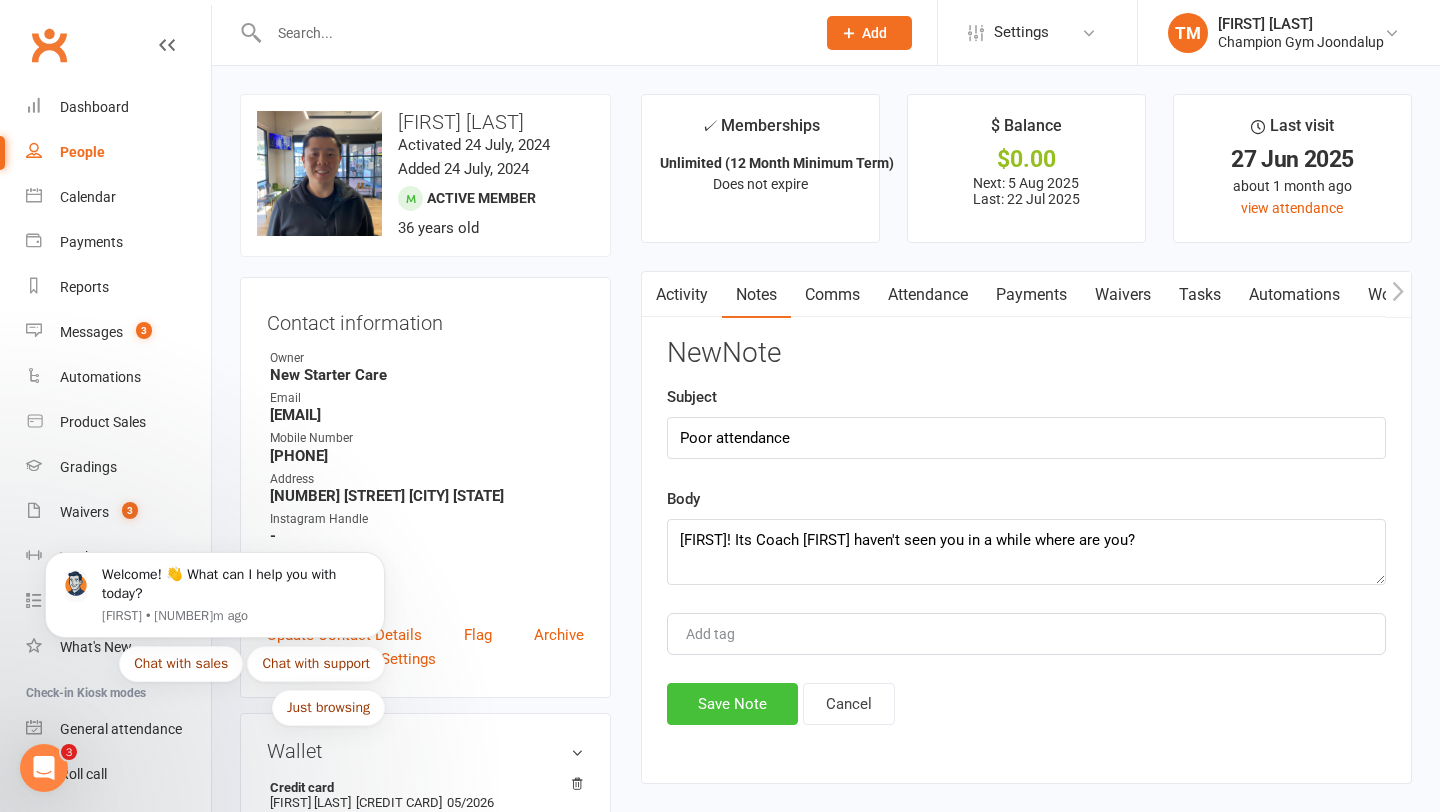 click on "Save Note" at bounding box center (732, 704) 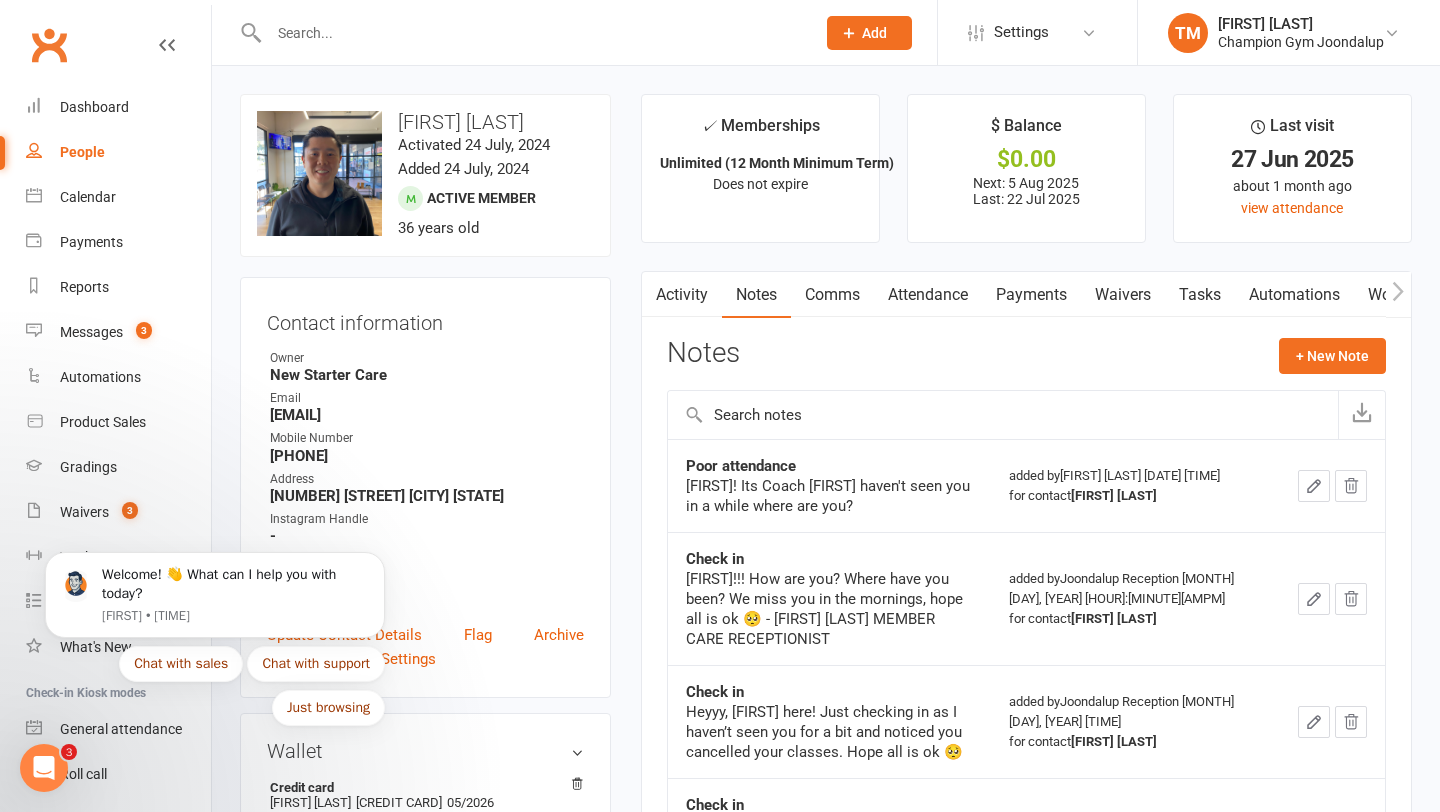 click at bounding box center (532, 33) 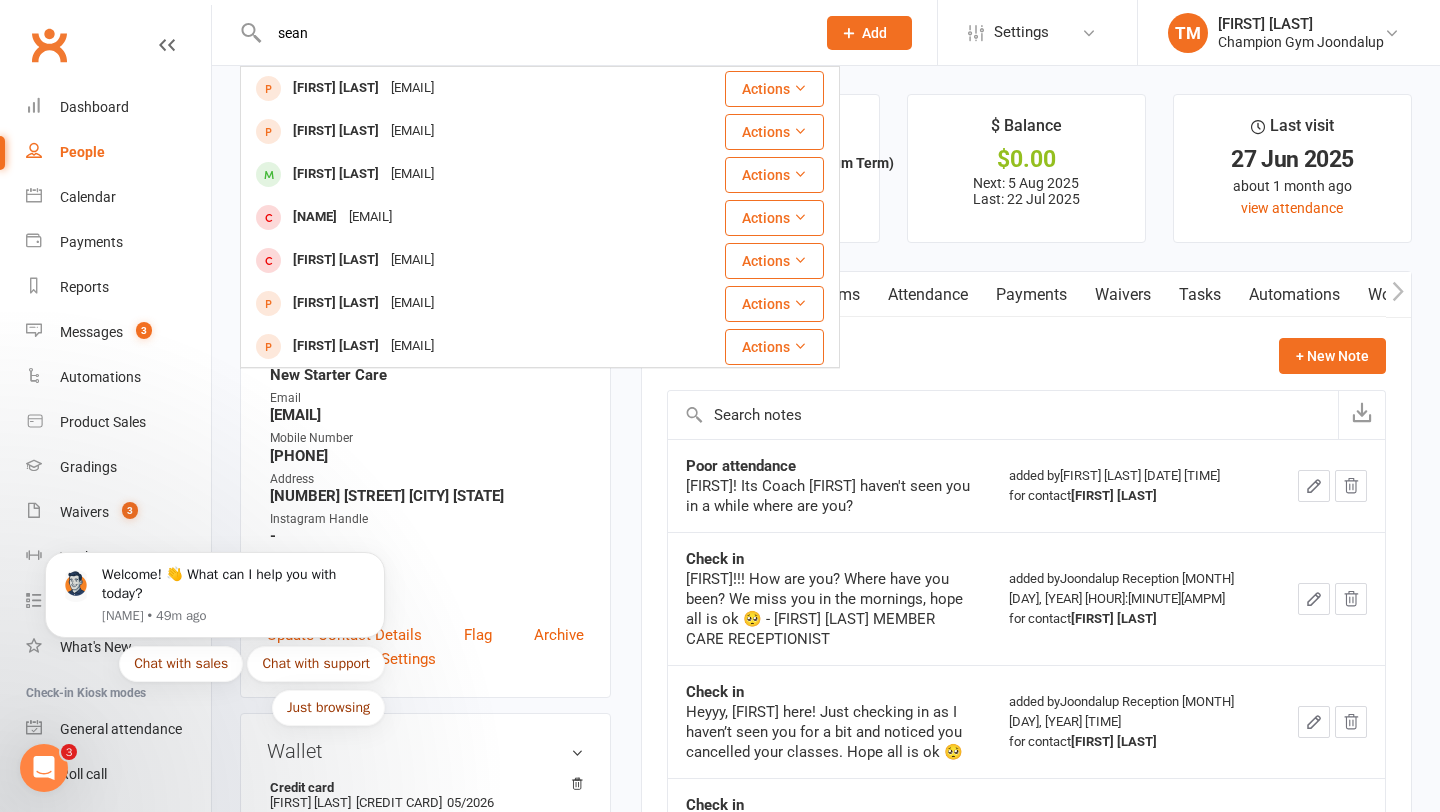 click on "sean" at bounding box center (532, 33) 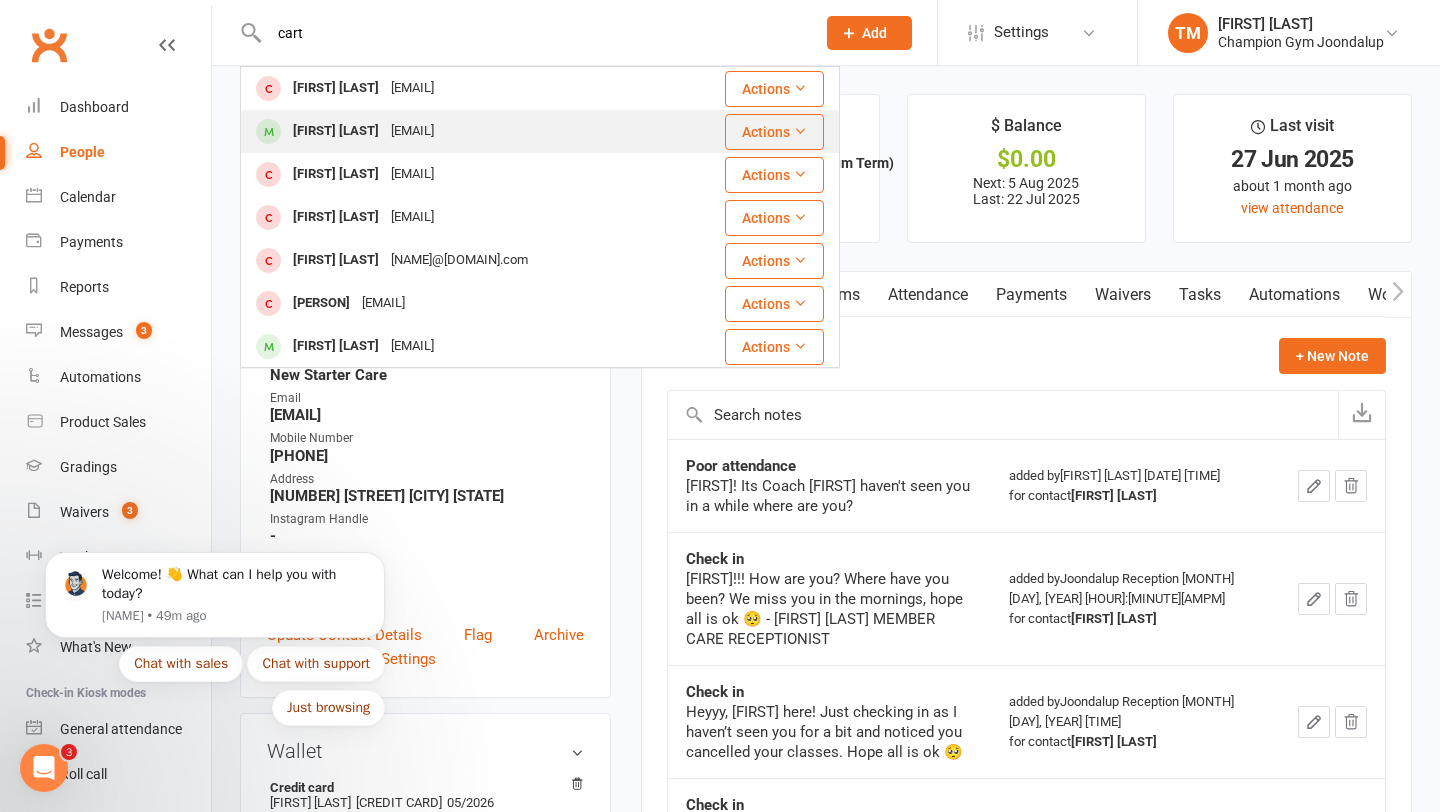 type on "cart" 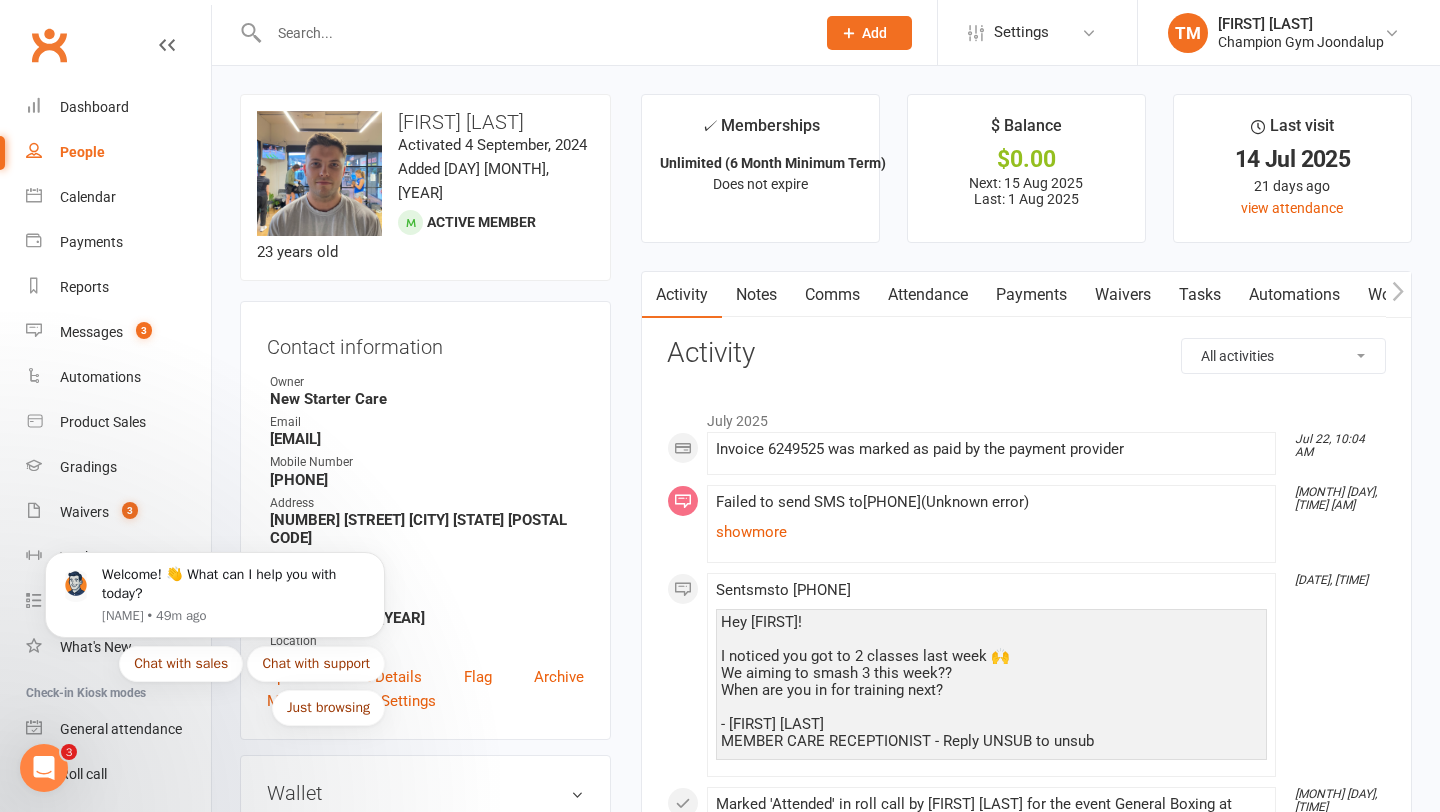 click on "Comms" at bounding box center (832, 295) 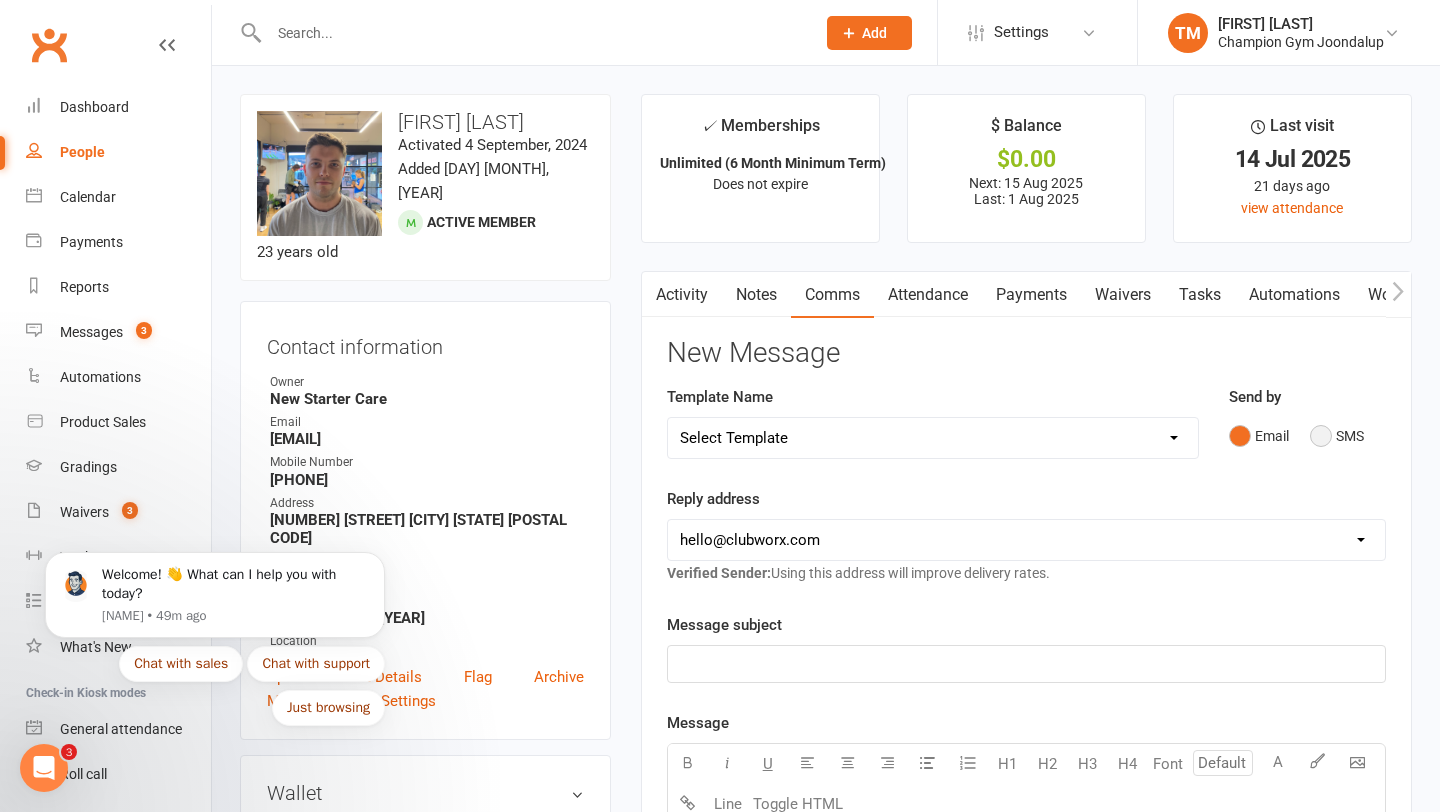 click on "SMS" at bounding box center (1337, 436) 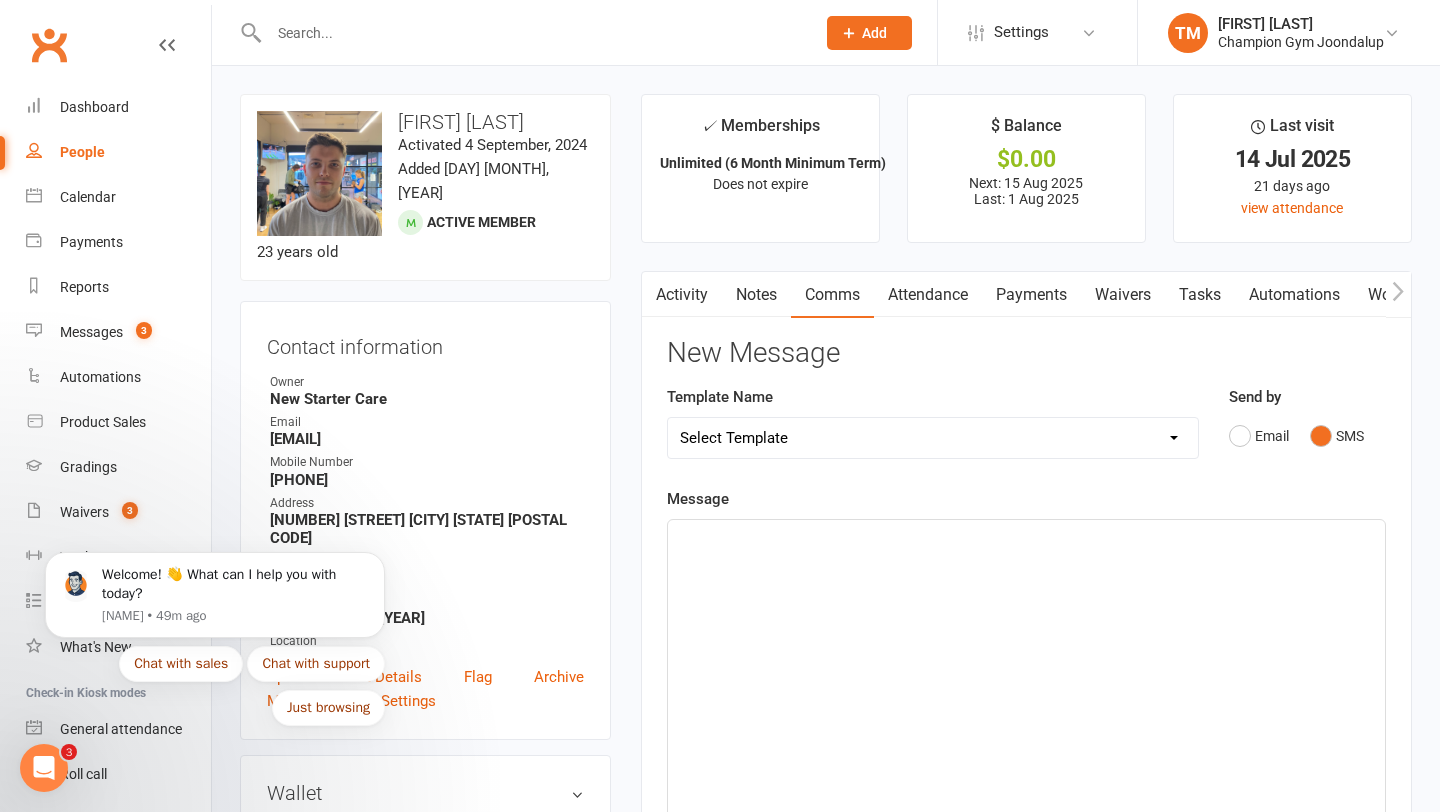 click on "﻿" 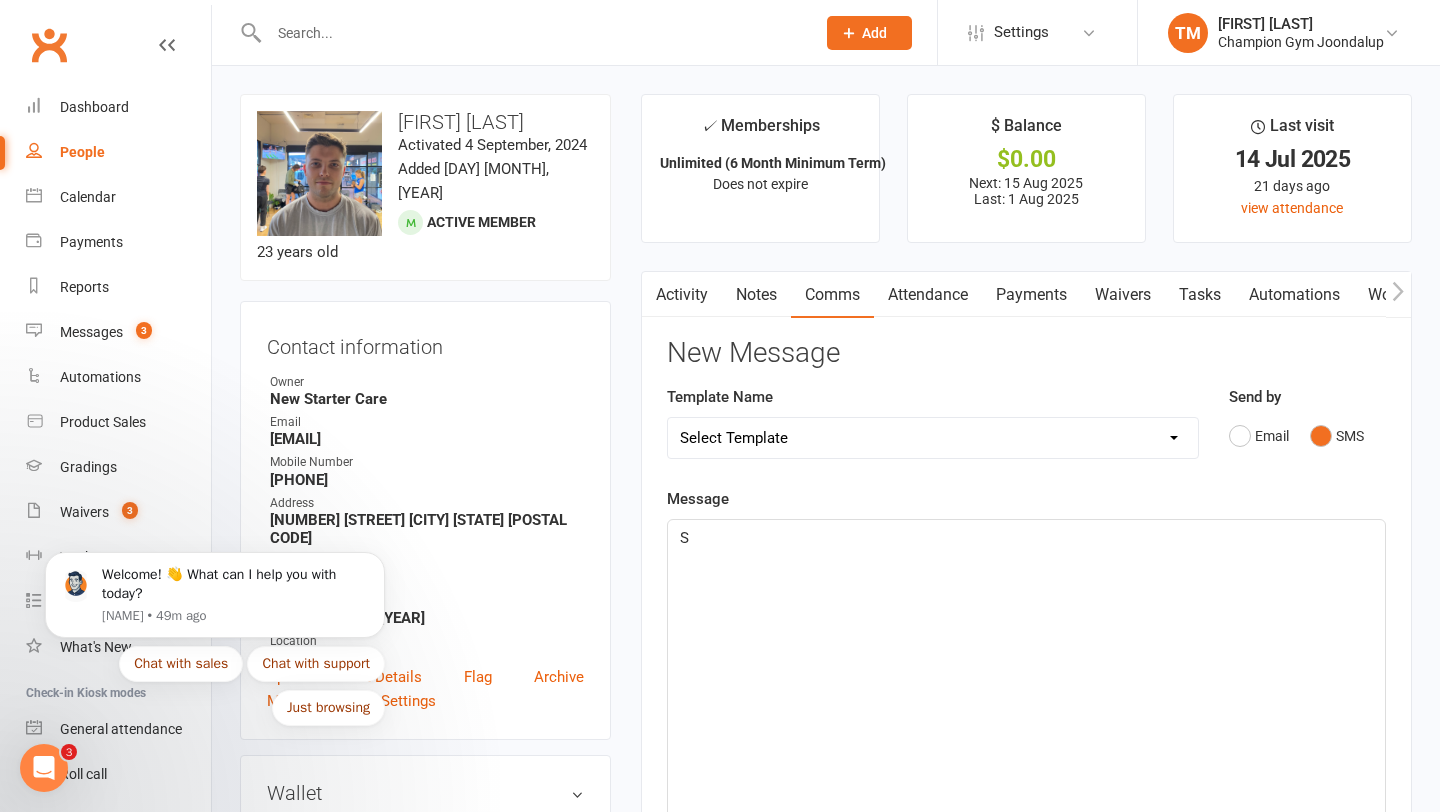 type 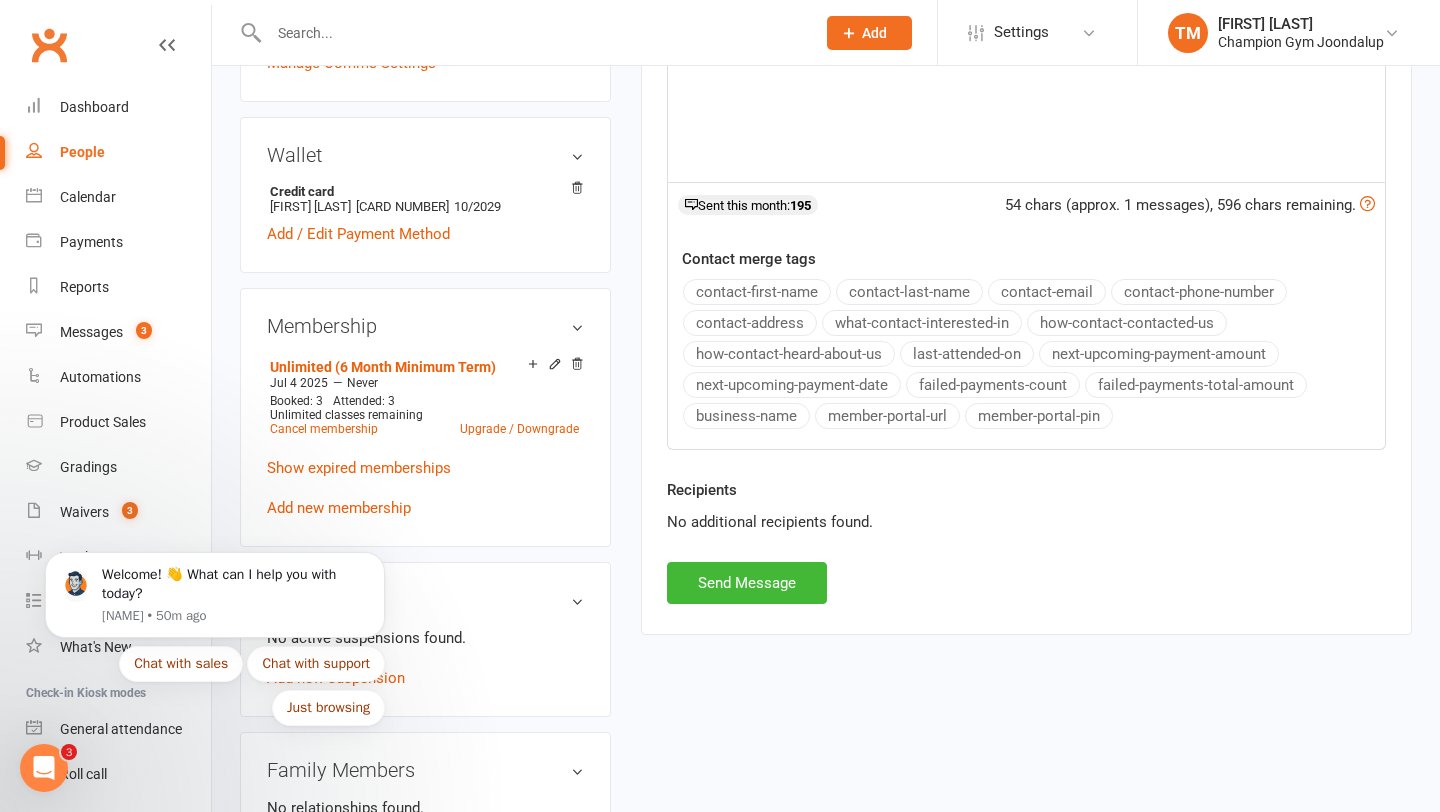 scroll, scrollTop: 639, scrollLeft: 0, axis: vertical 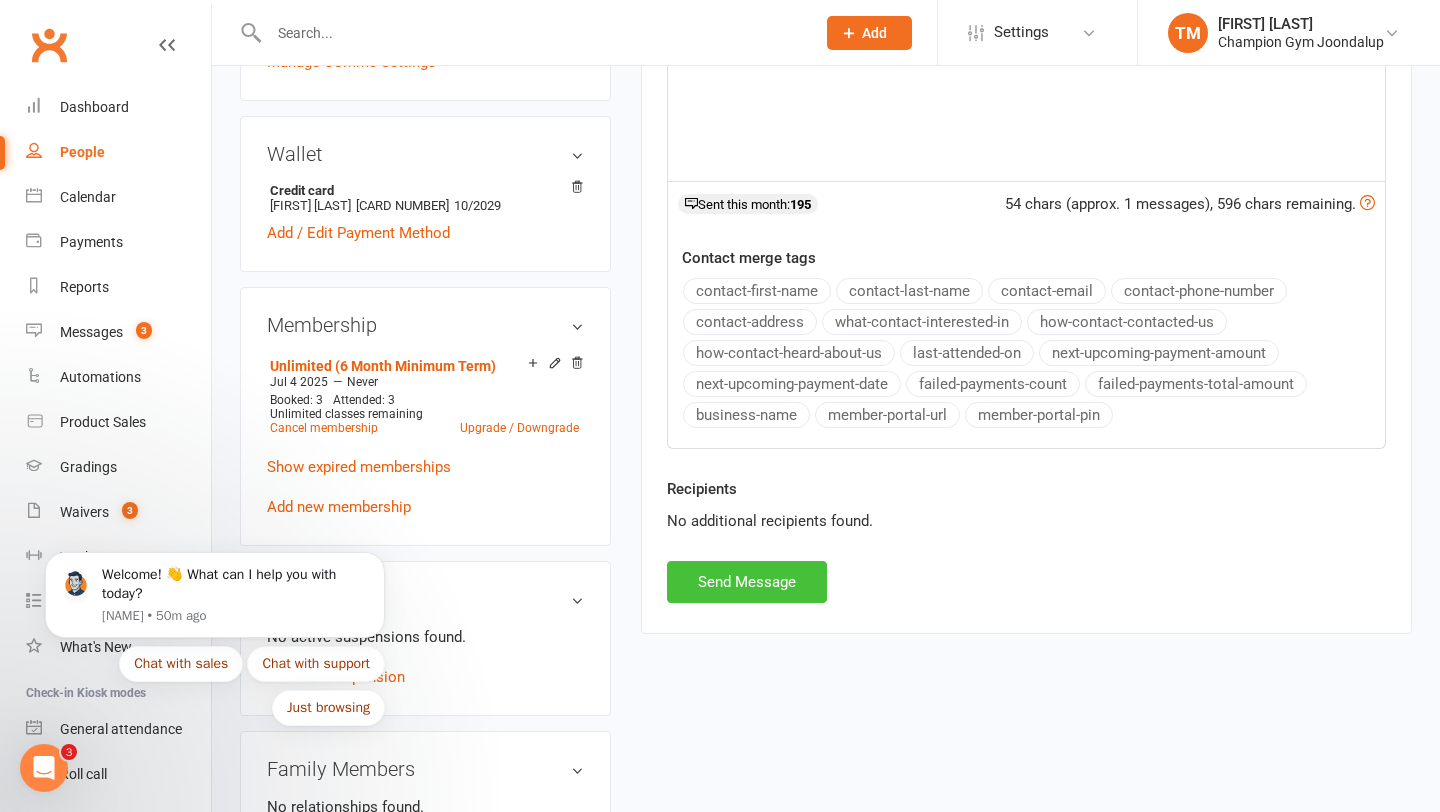 click on "Send Message" at bounding box center [747, 582] 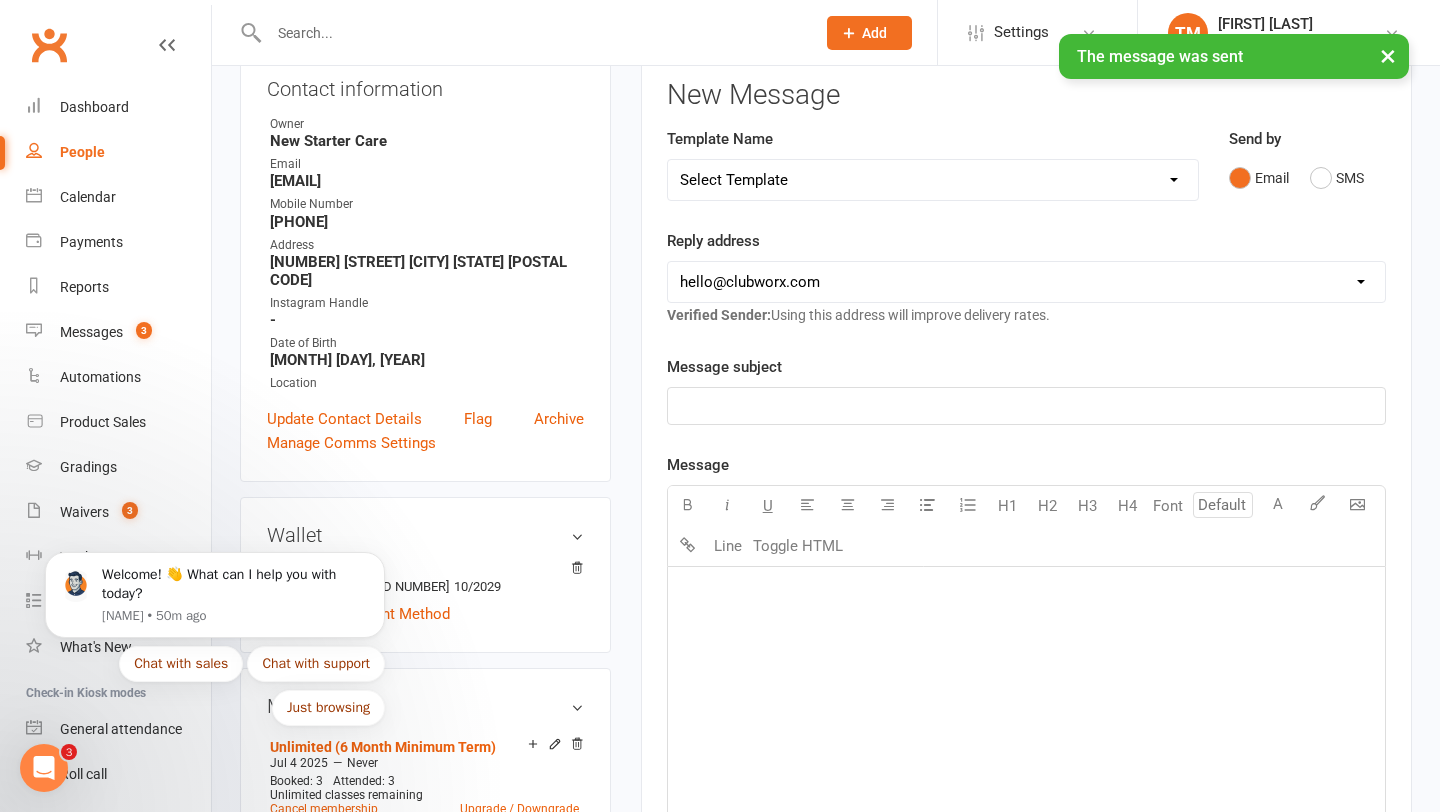 scroll, scrollTop: 0, scrollLeft: 0, axis: both 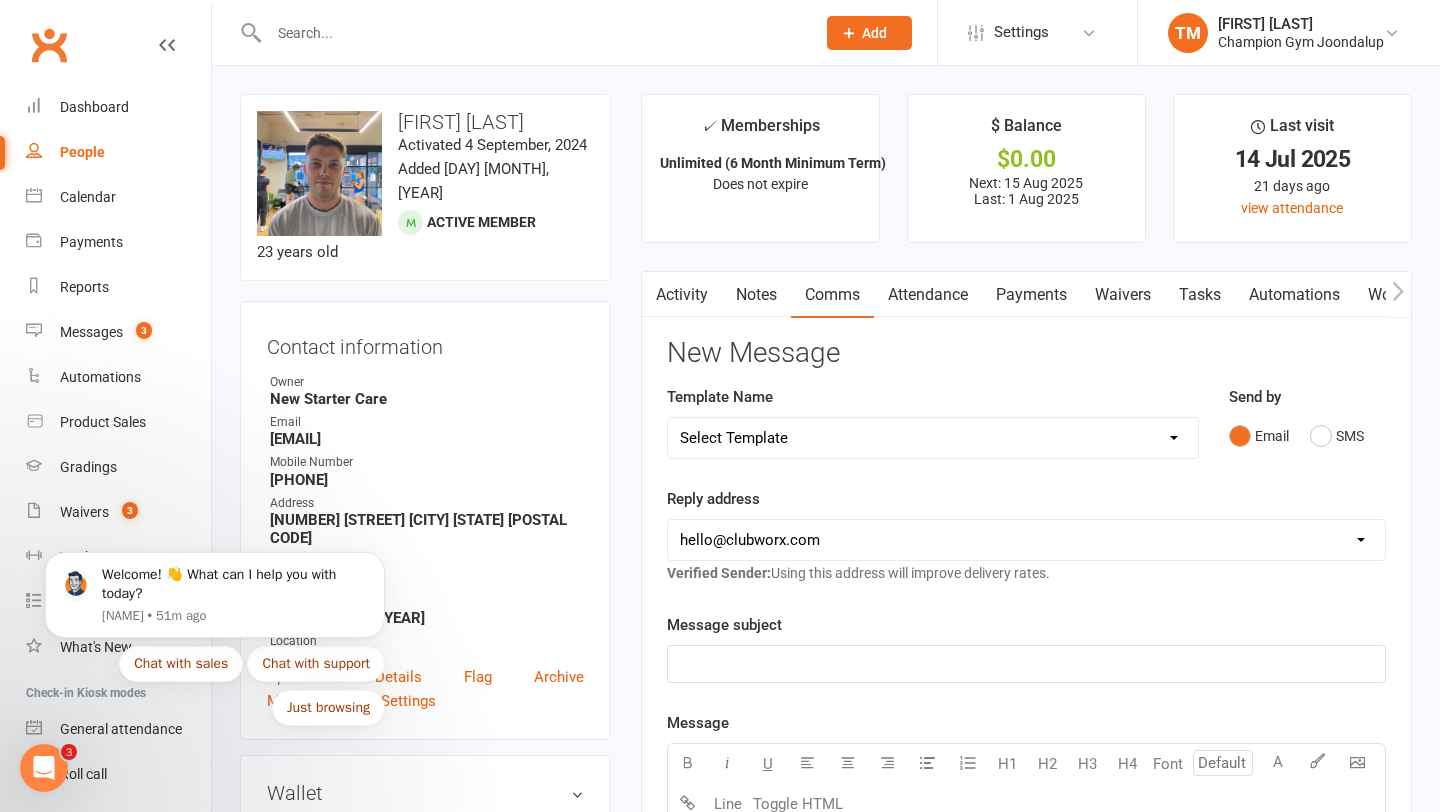 click on "Notes" at bounding box center (756, 295) 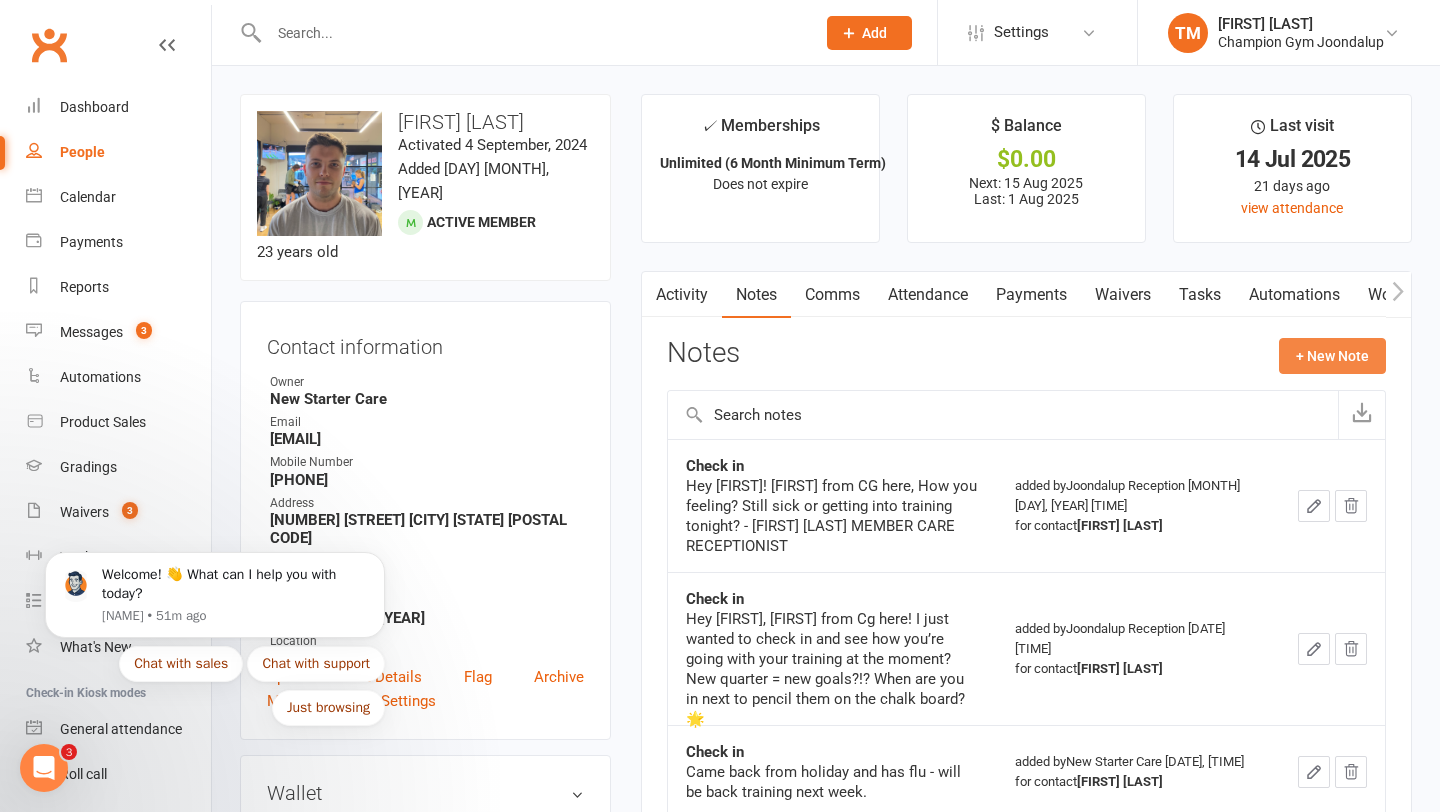 click on "+ New Note" at bounding box center [1332, 356] 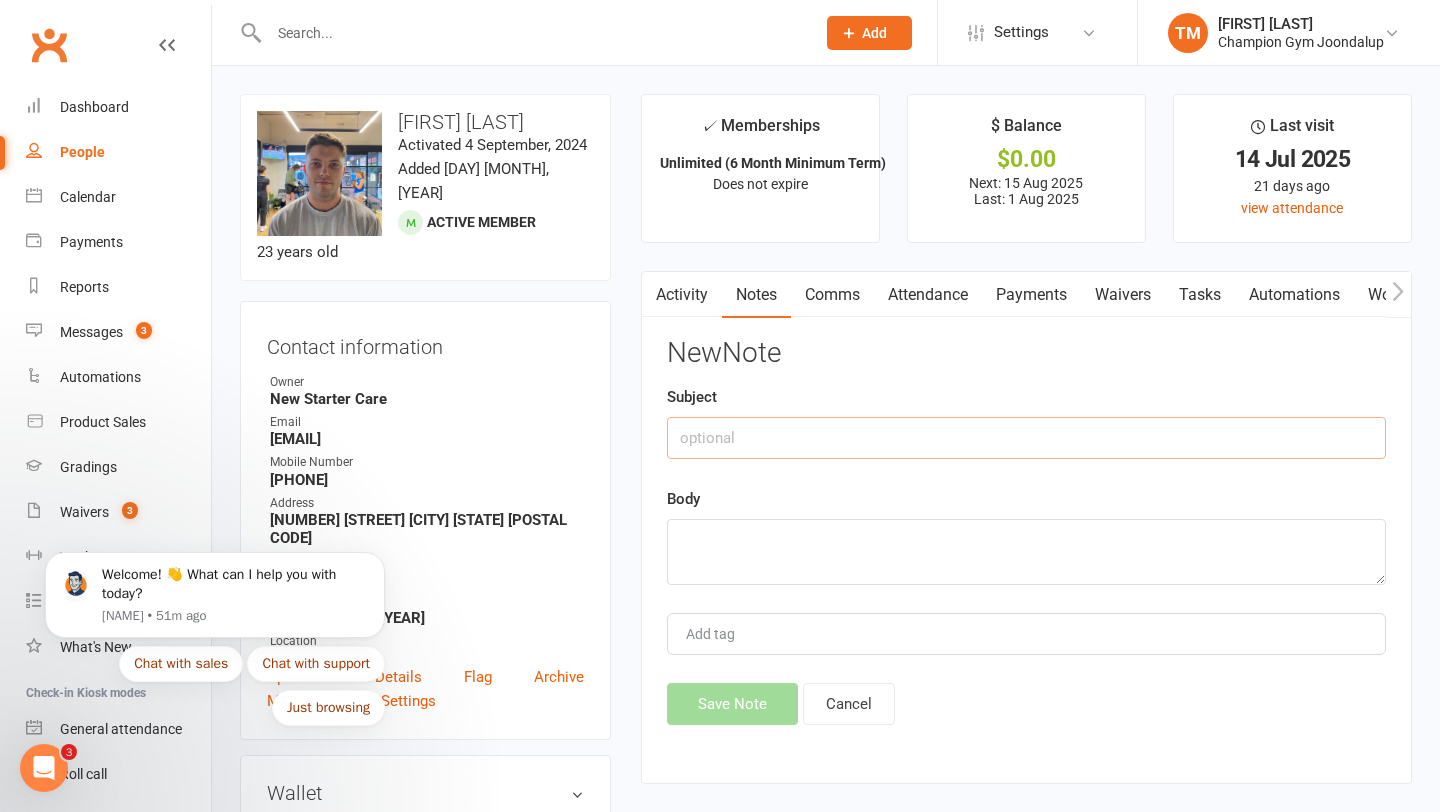 click at bounding box center (1026, 438) 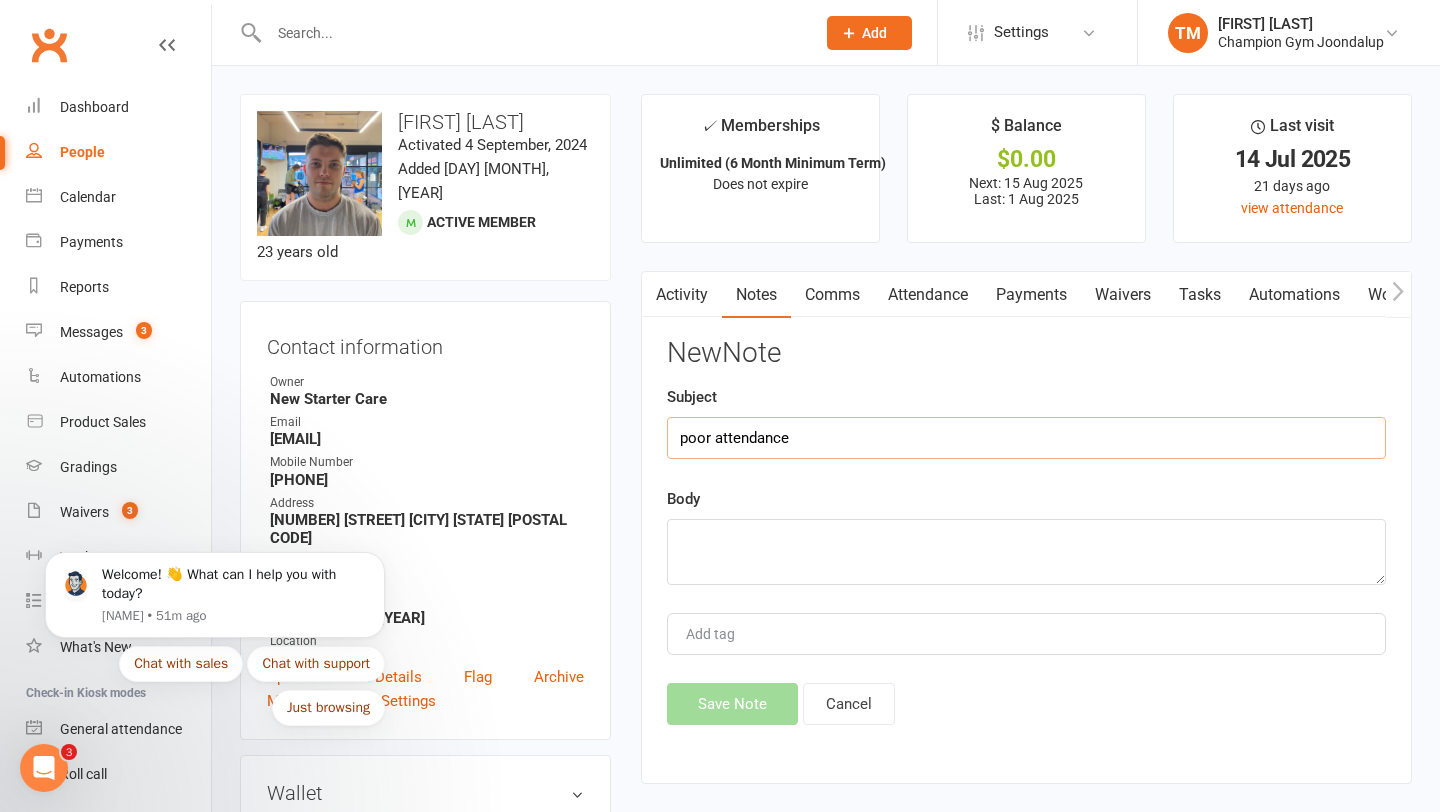 type on "poor attendance" 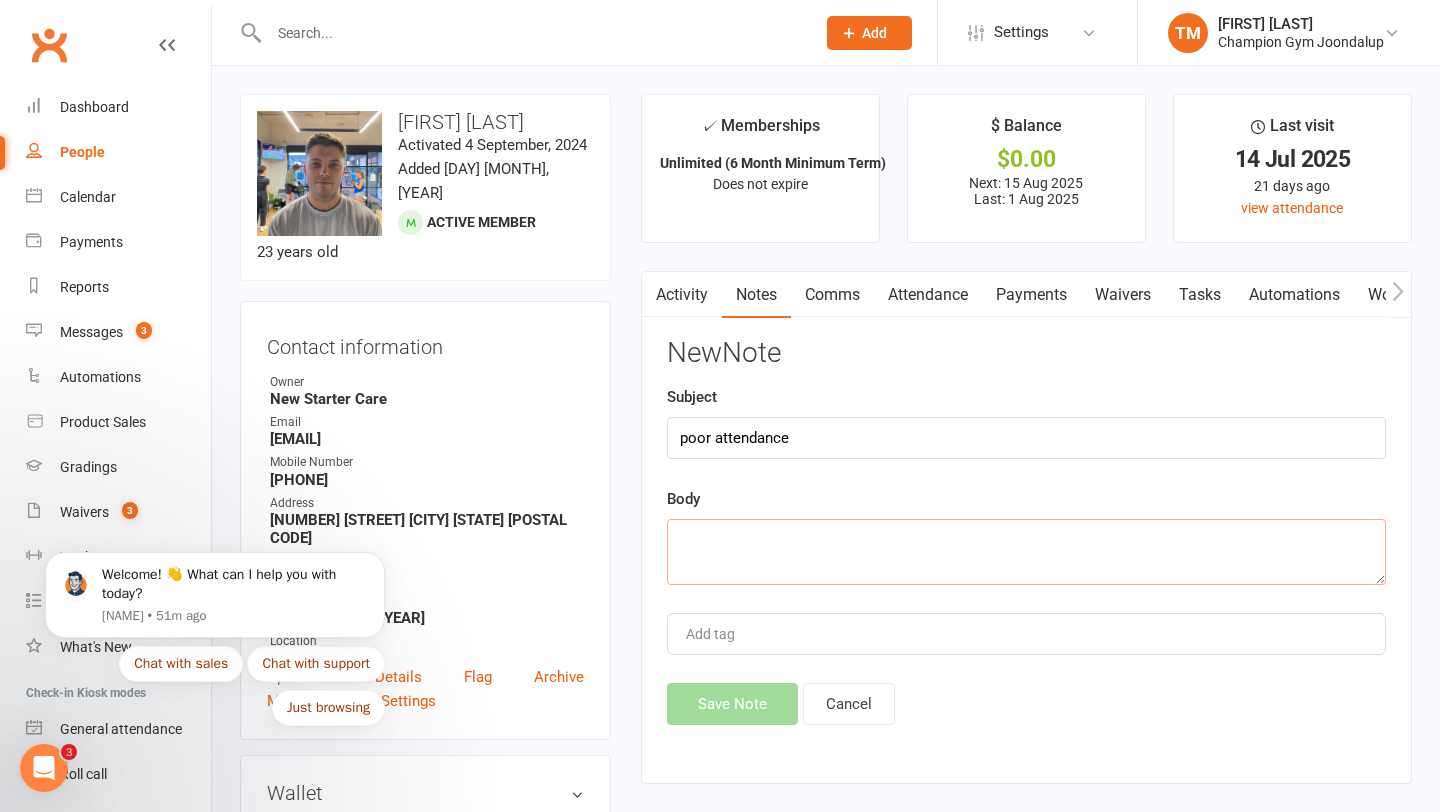 click at bounding box center [1026, 552] 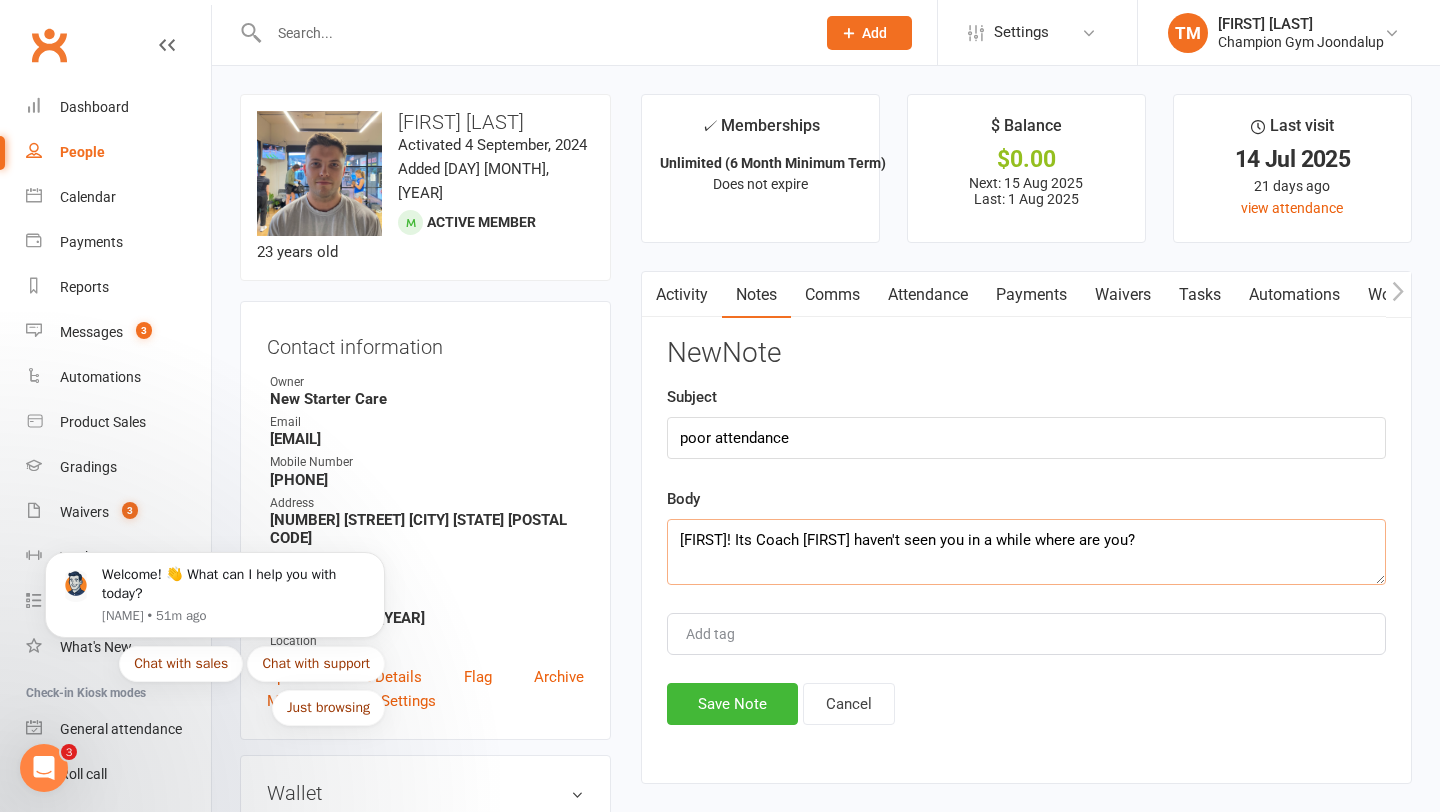 click on "[FIRST]! Its Coach [FIRST] haven't seen you in a while where are you?" at bounding box center (1026, 552) 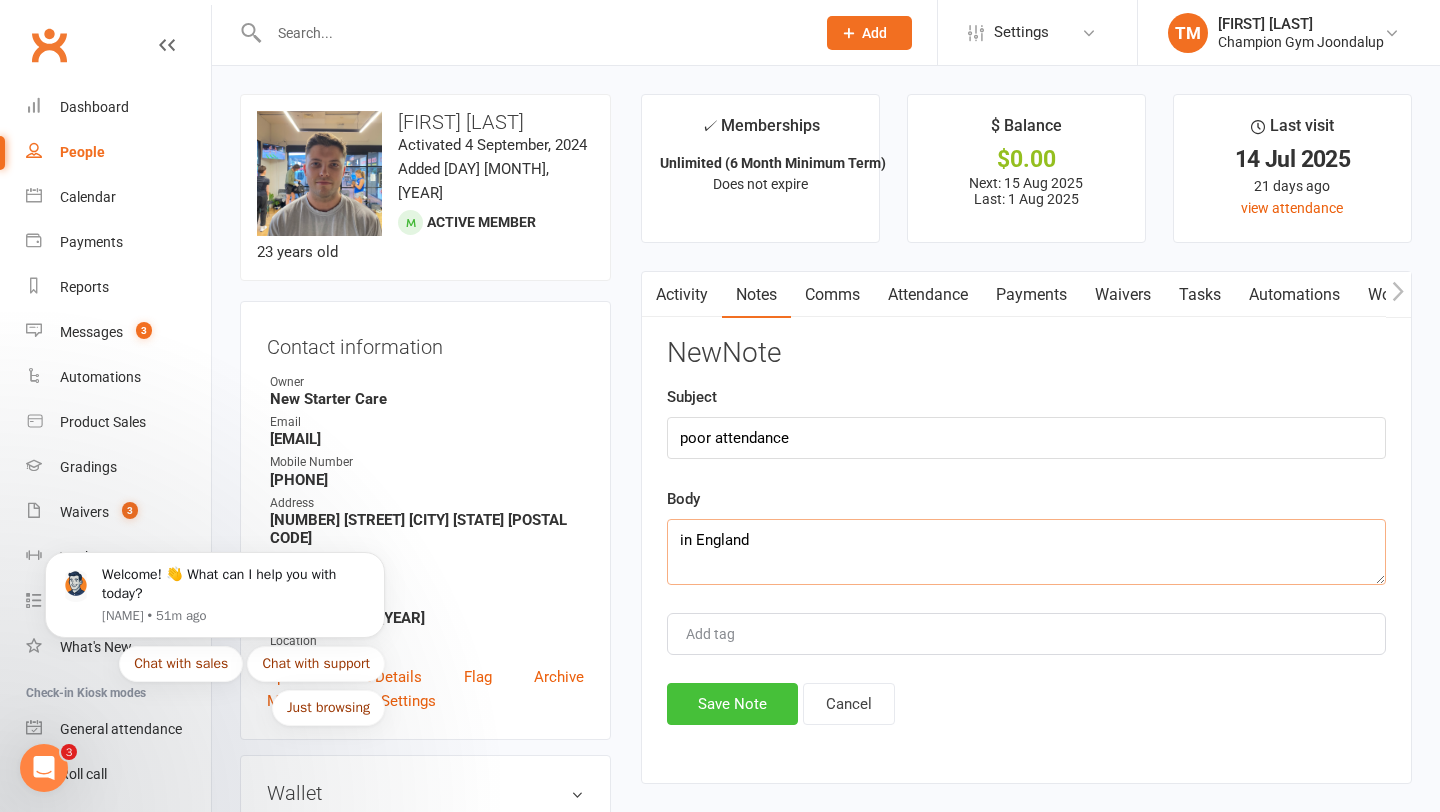 type on "in England" 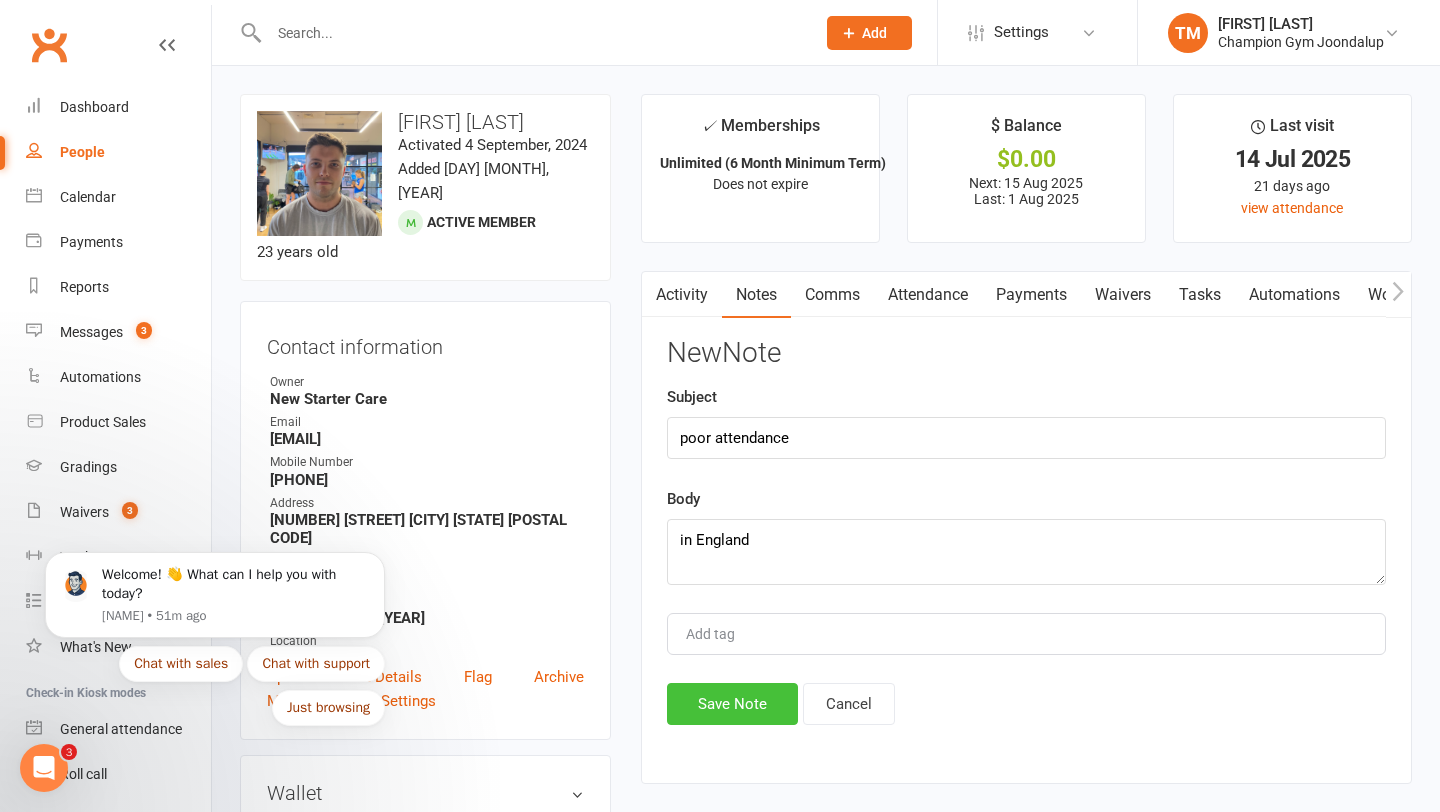 click on "Save Note" at bounding box center (732, 704) 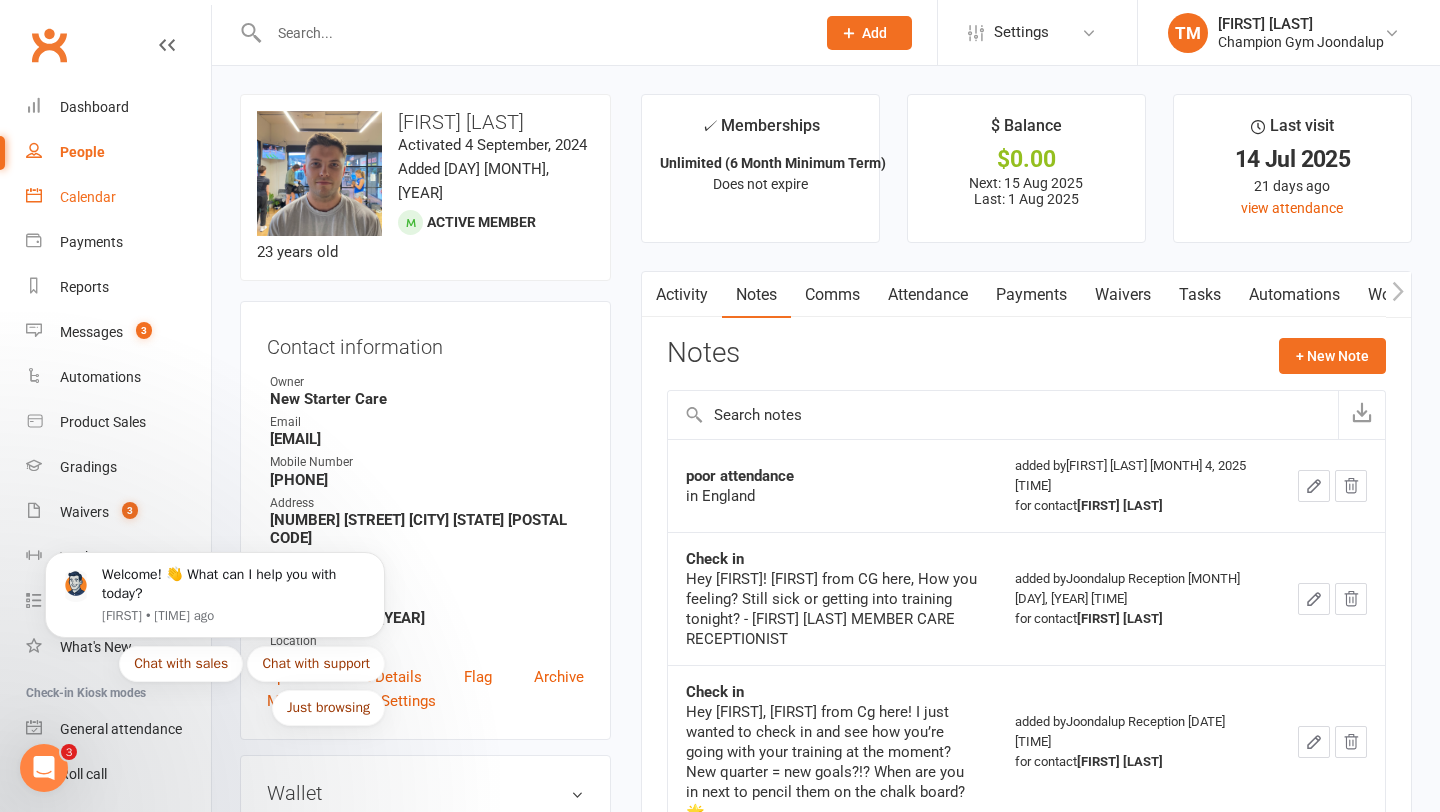 click on "Calendar" at bounding box center (88, 197) 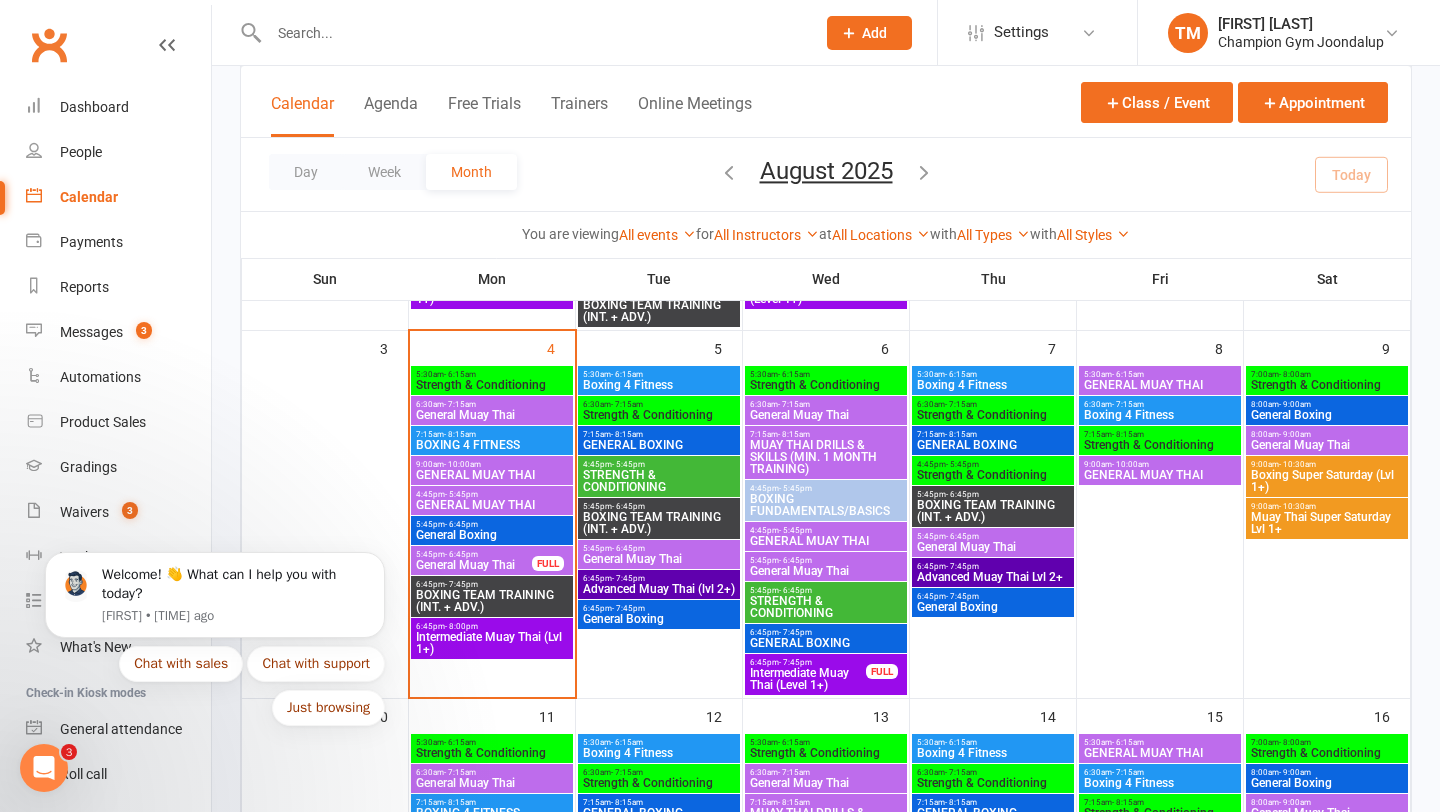 scroll, scrollTop: 427, scrollLeft: 0, axis: vertical 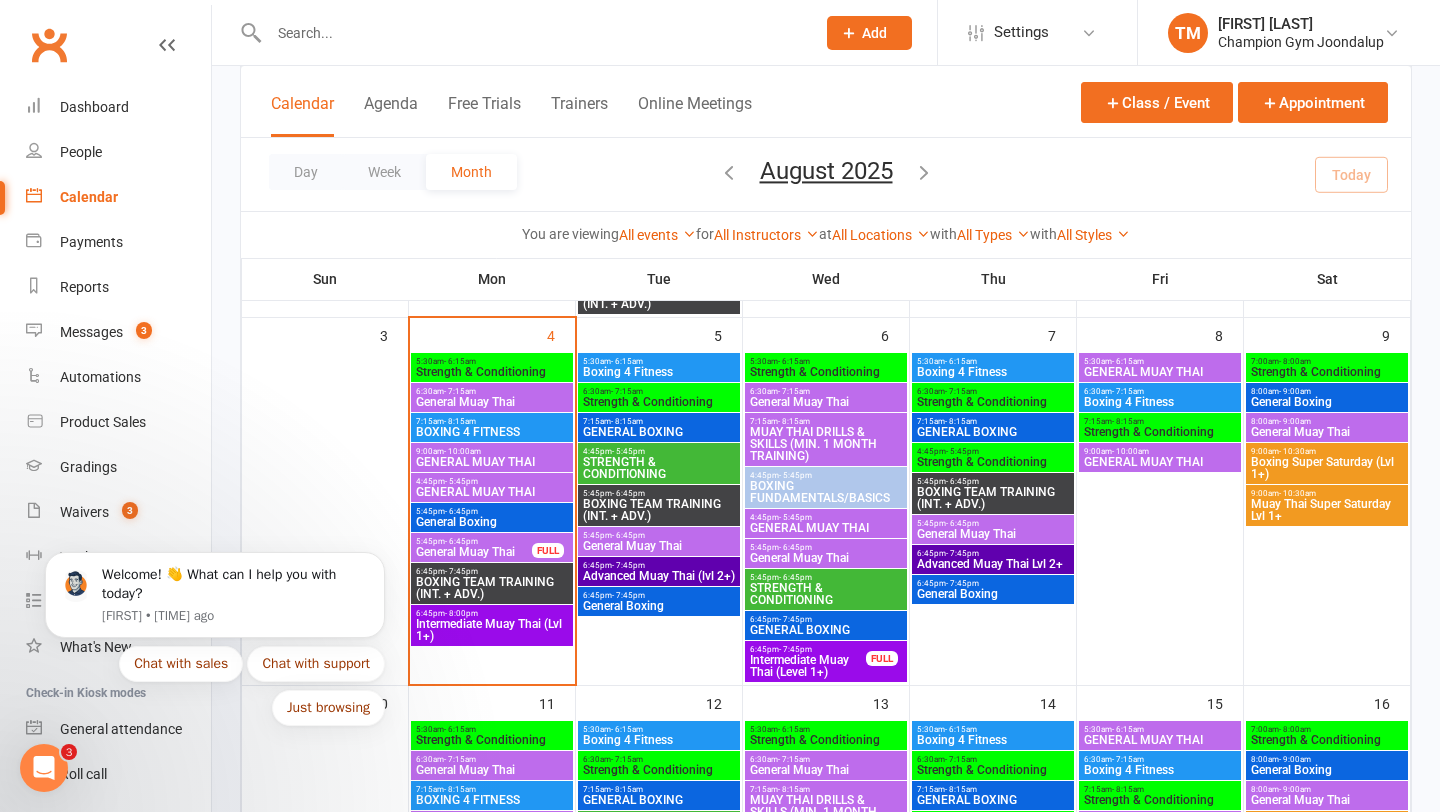 click on "General Boxing" at bounding box center (492, 522) 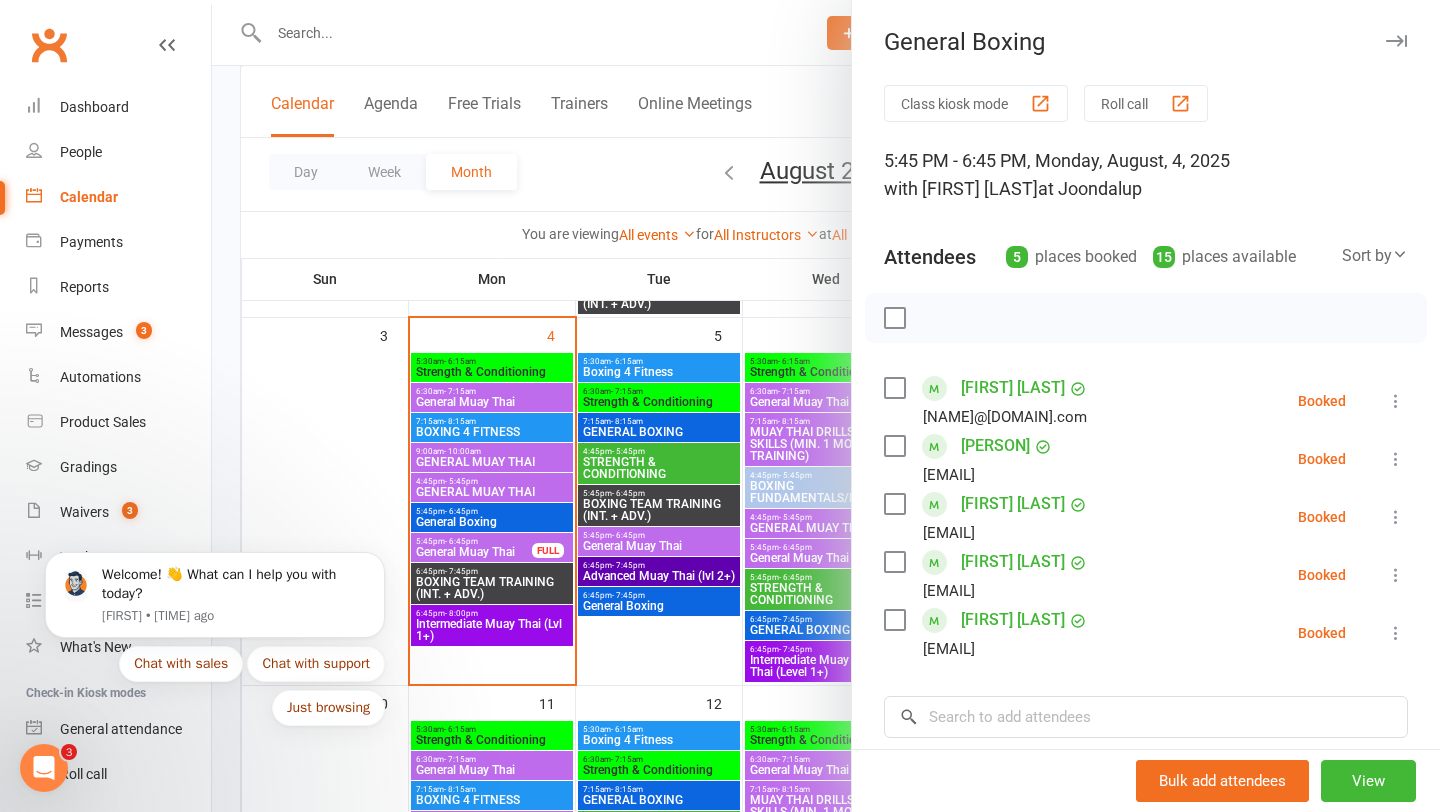 click at bounding box center [826, 406] 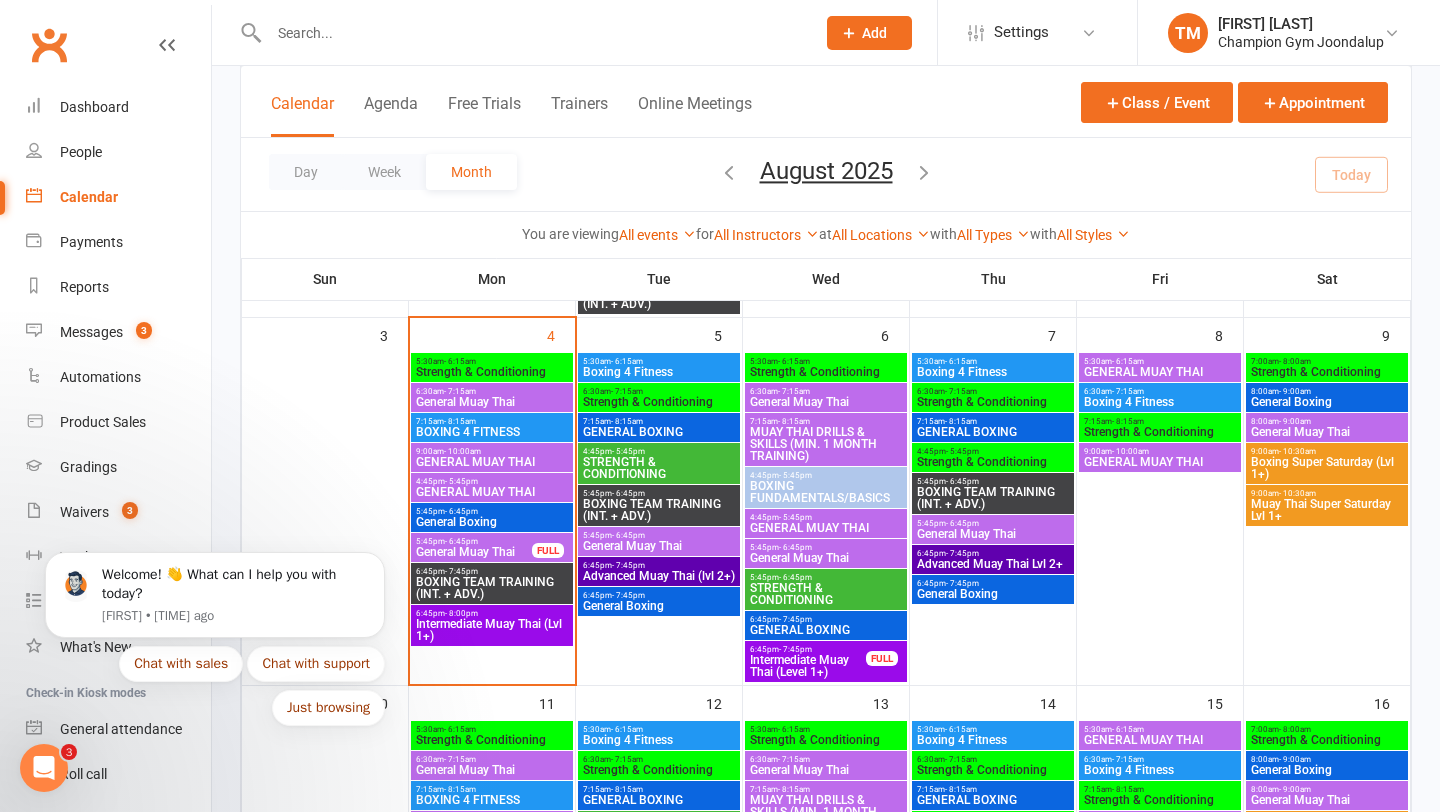 click on "BOXING TEAM TRAINING (INT. + ADV.)" at bounding box center [492, 588] 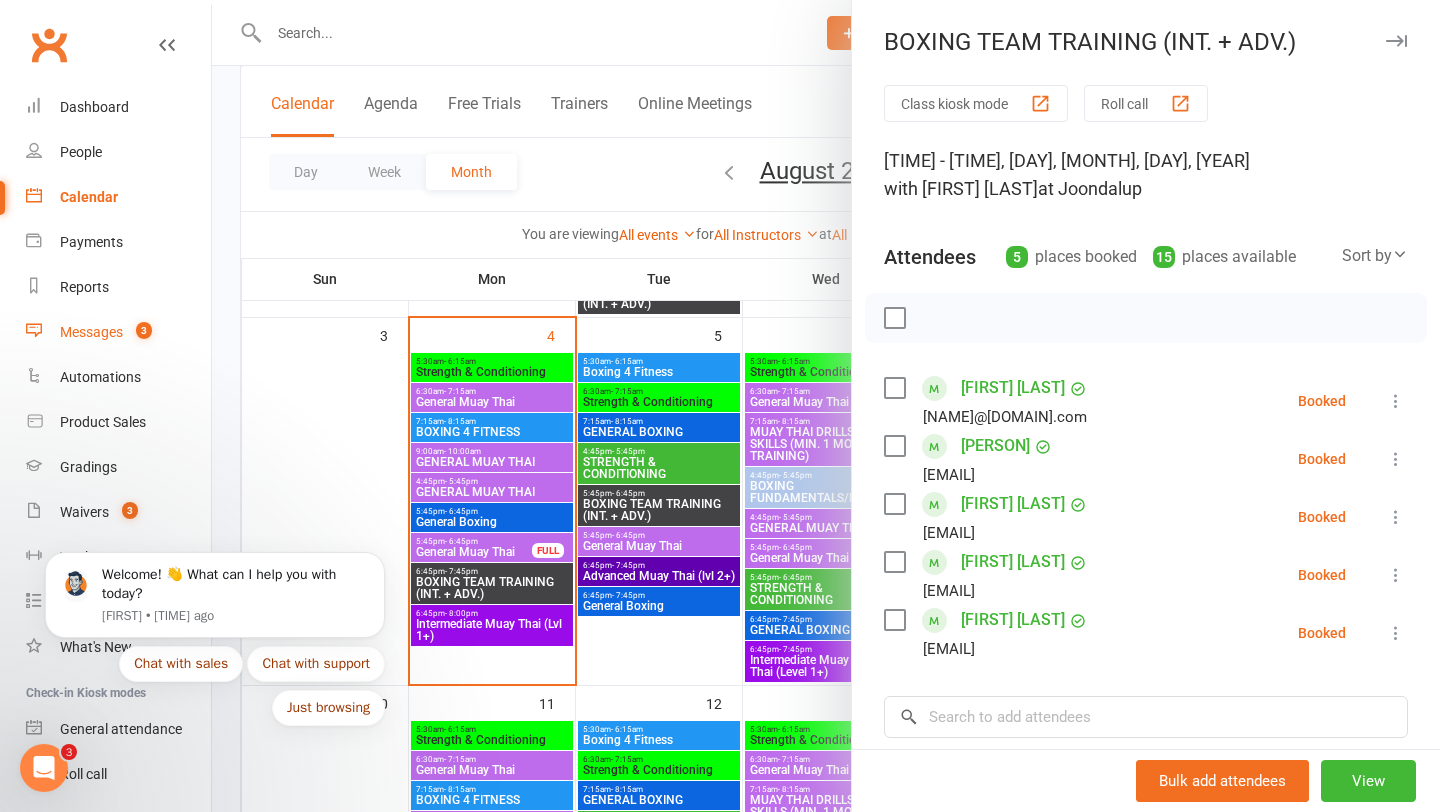 click on "Messages" at bounding box center [91, 332] 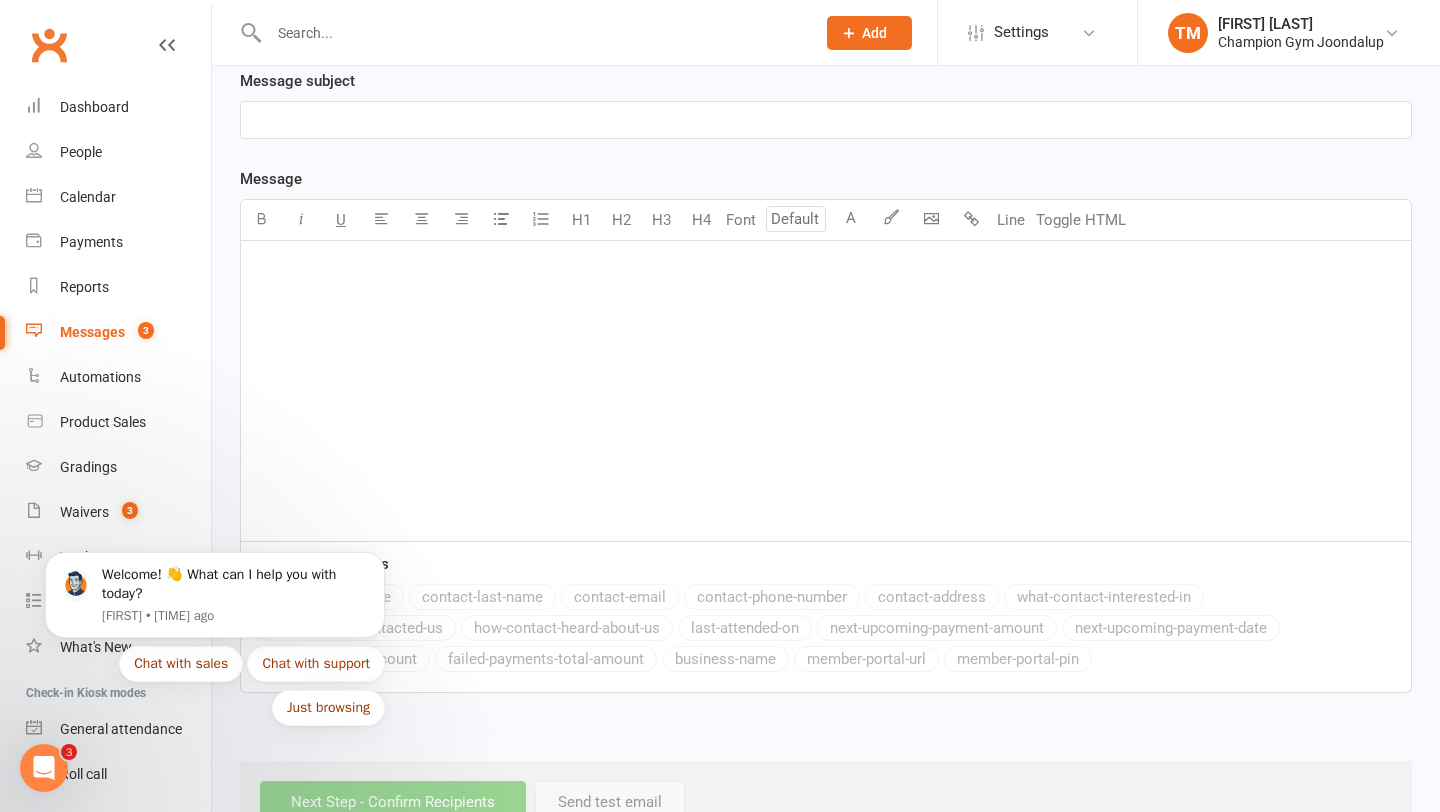 scroll, scrollTop: 0, scrollLeft: 0, axis: both 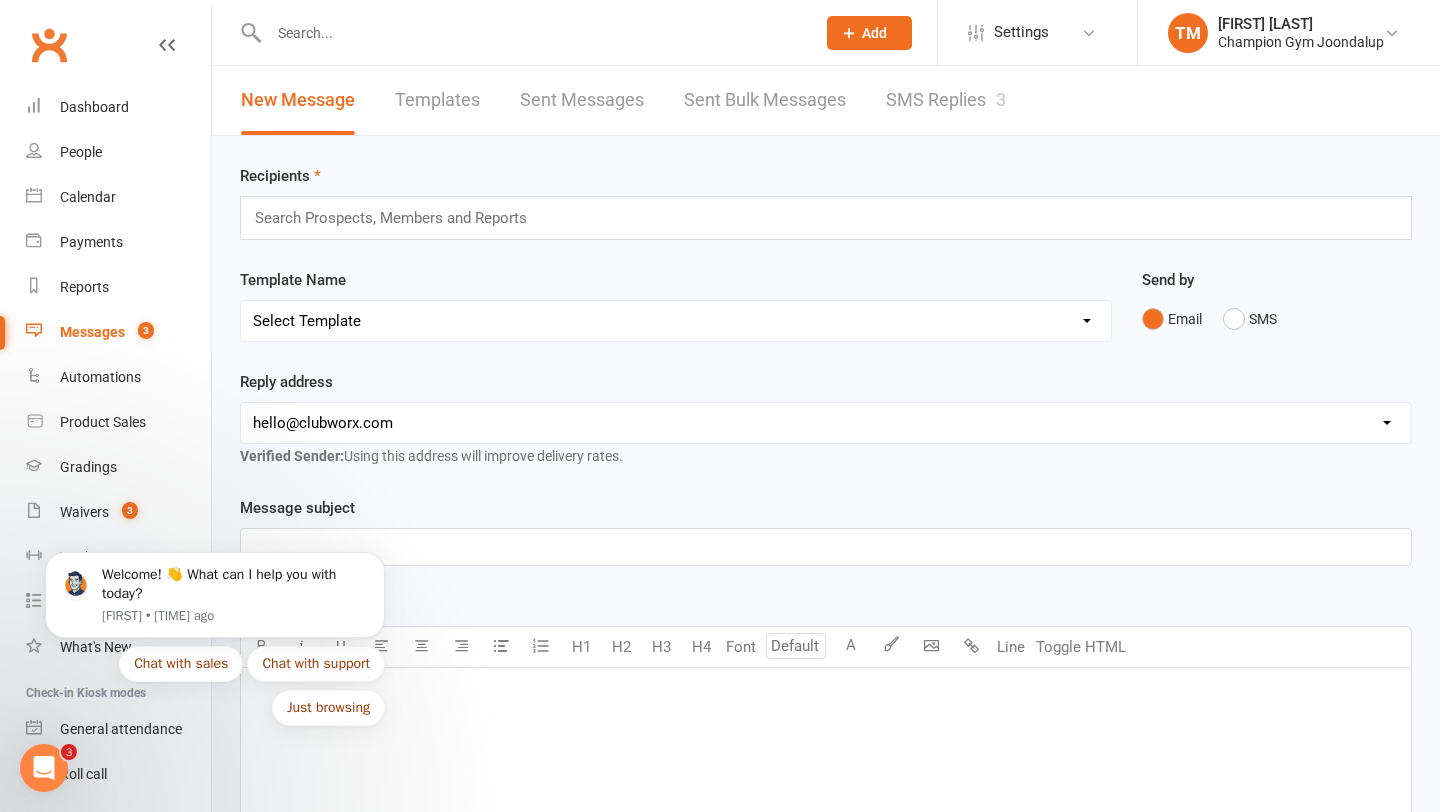 click on "SMS Replies  3" at bounding box center [946, 100] 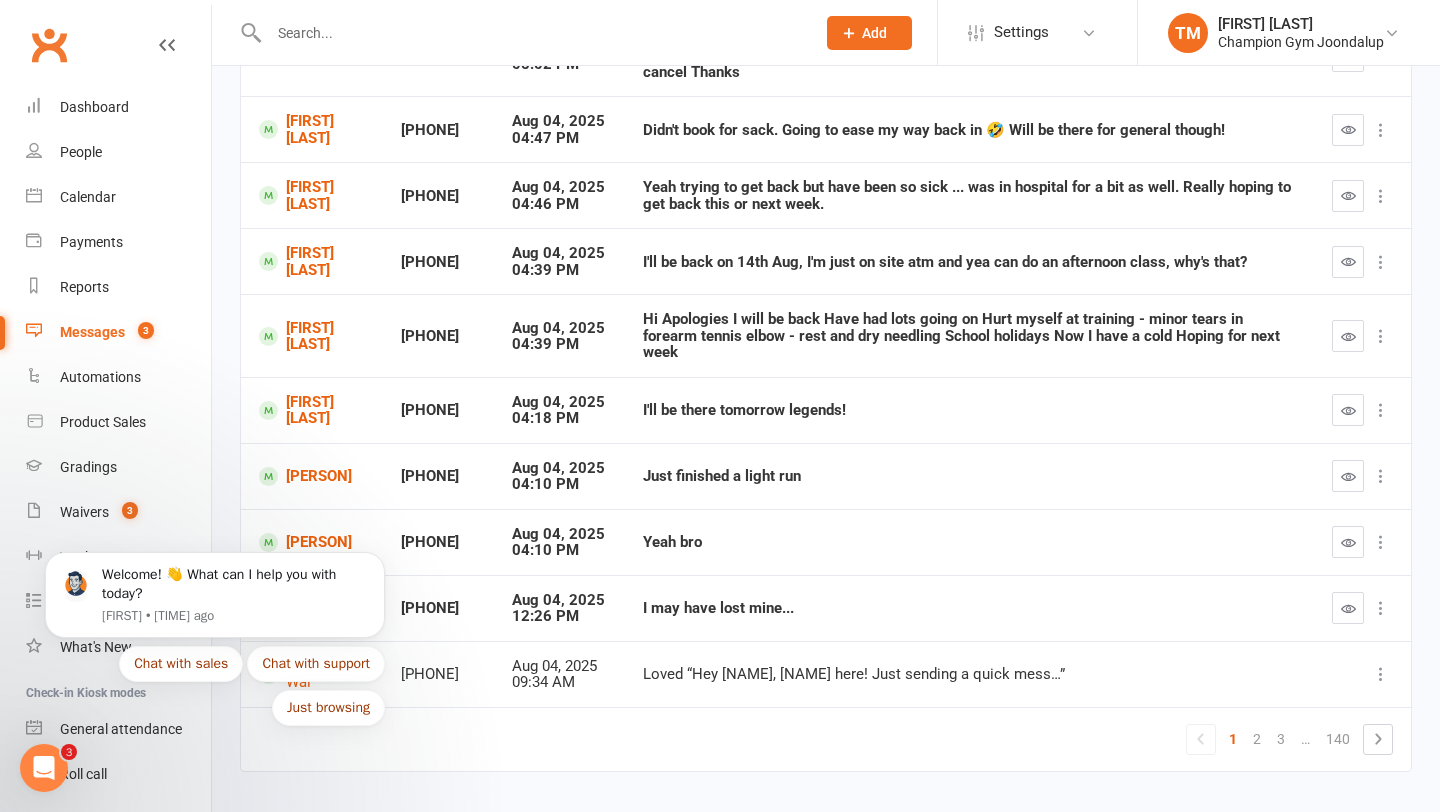scroll, scrollTop: 357, scrollLeft: 0, axis: vertical 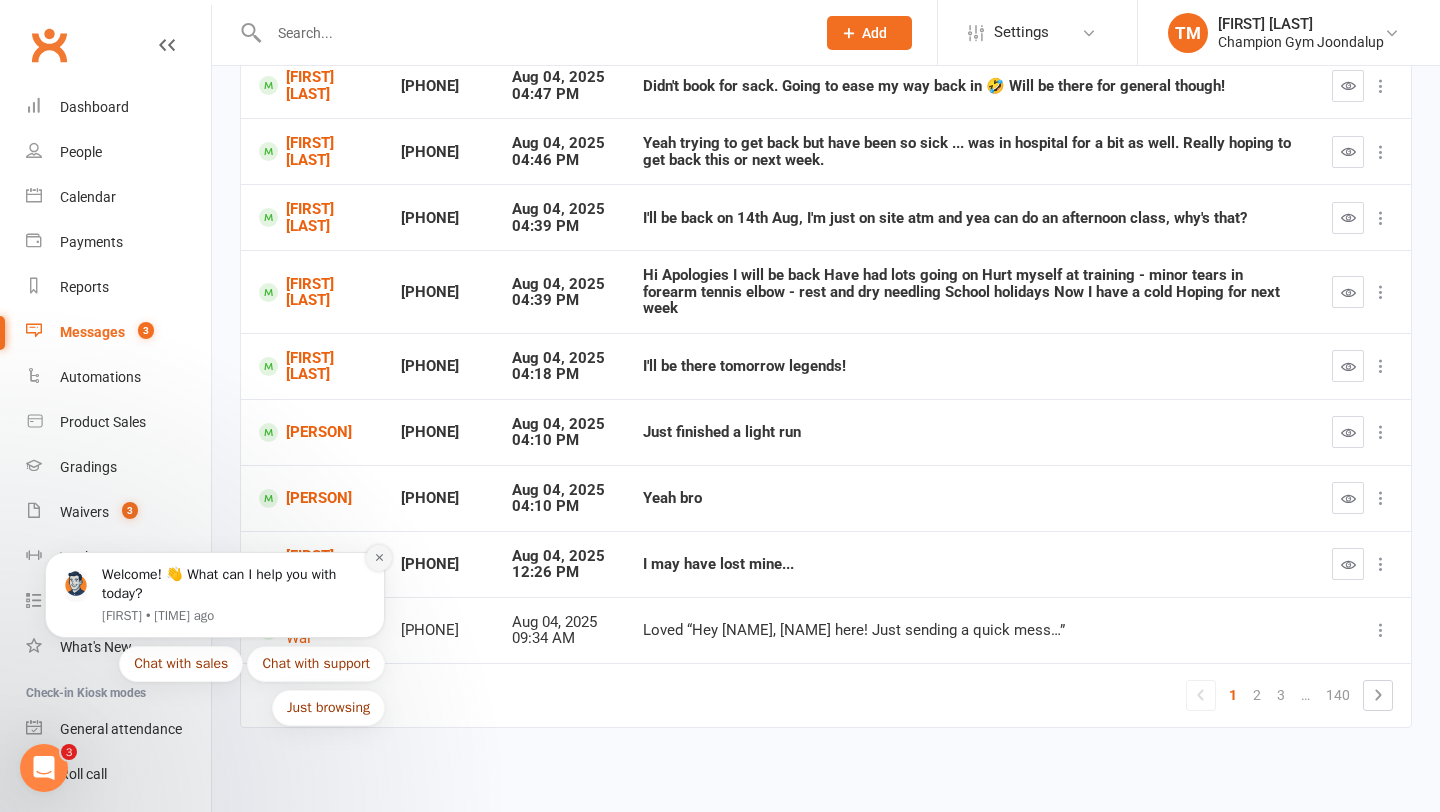 click 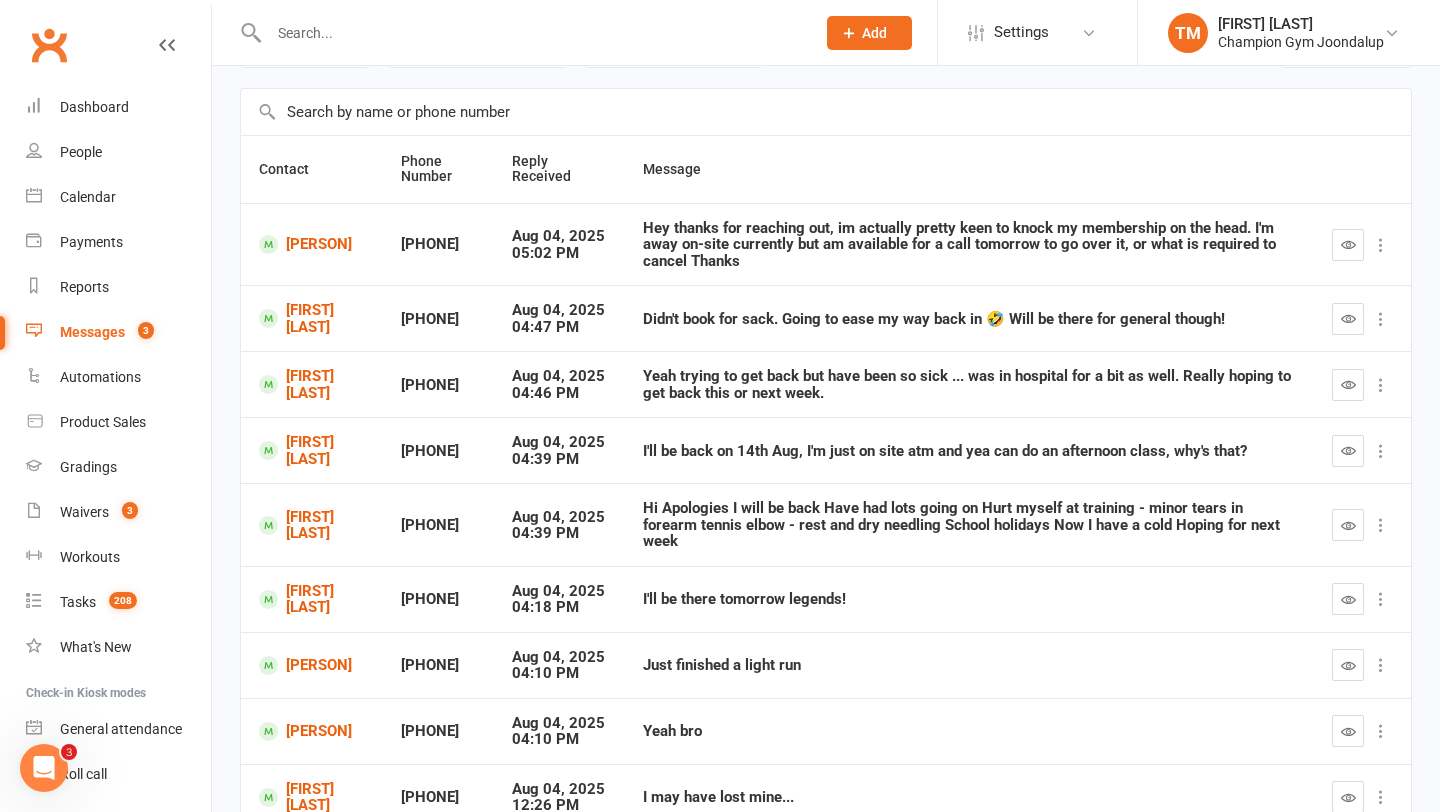 scroll, scrollTop: 121, scrollLeft: 0, axis: vertical 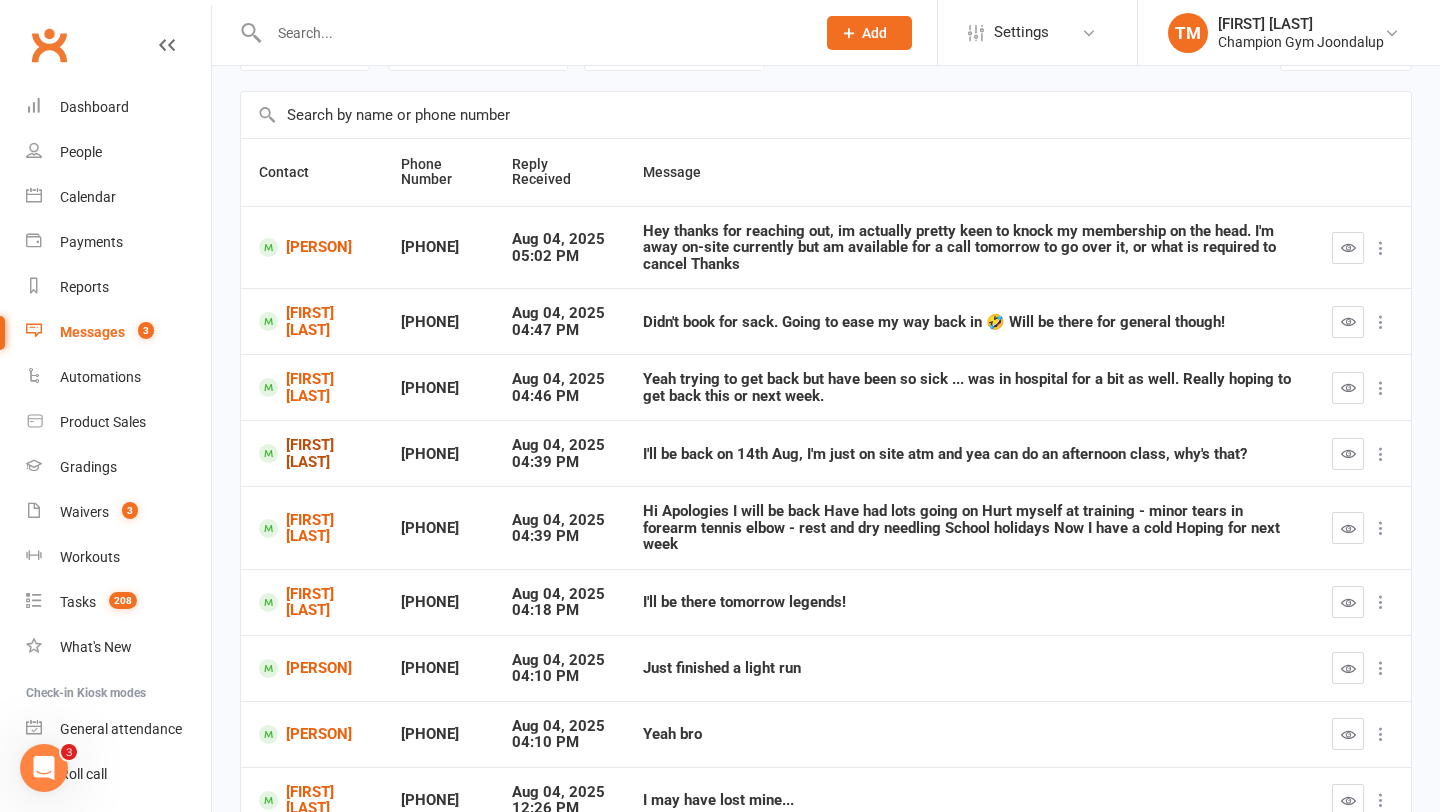 click on "[FIRST] [LAST]" at bounding box center (312, 453) 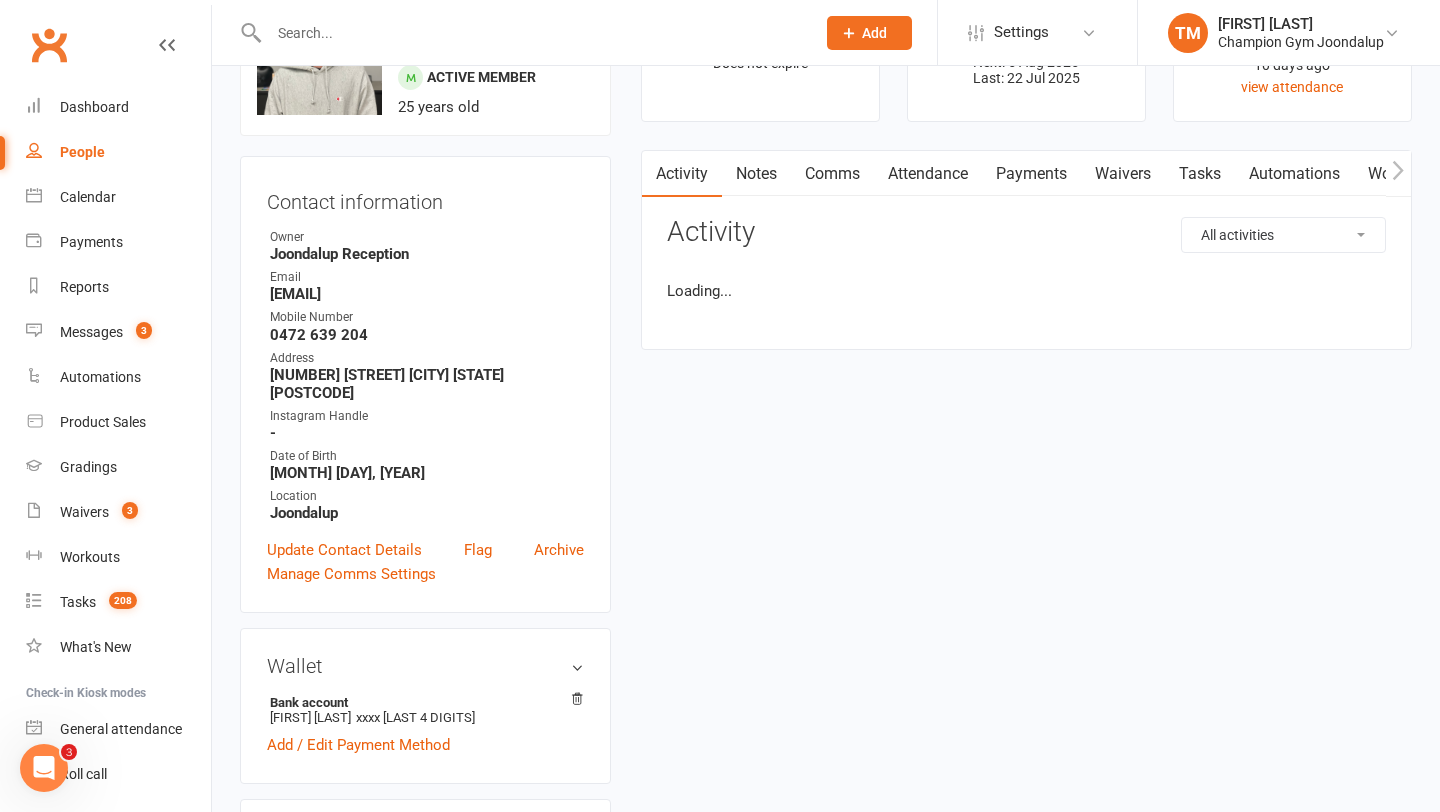 scroll, scrollTop: 0, scrollLeft: 0, axis: both 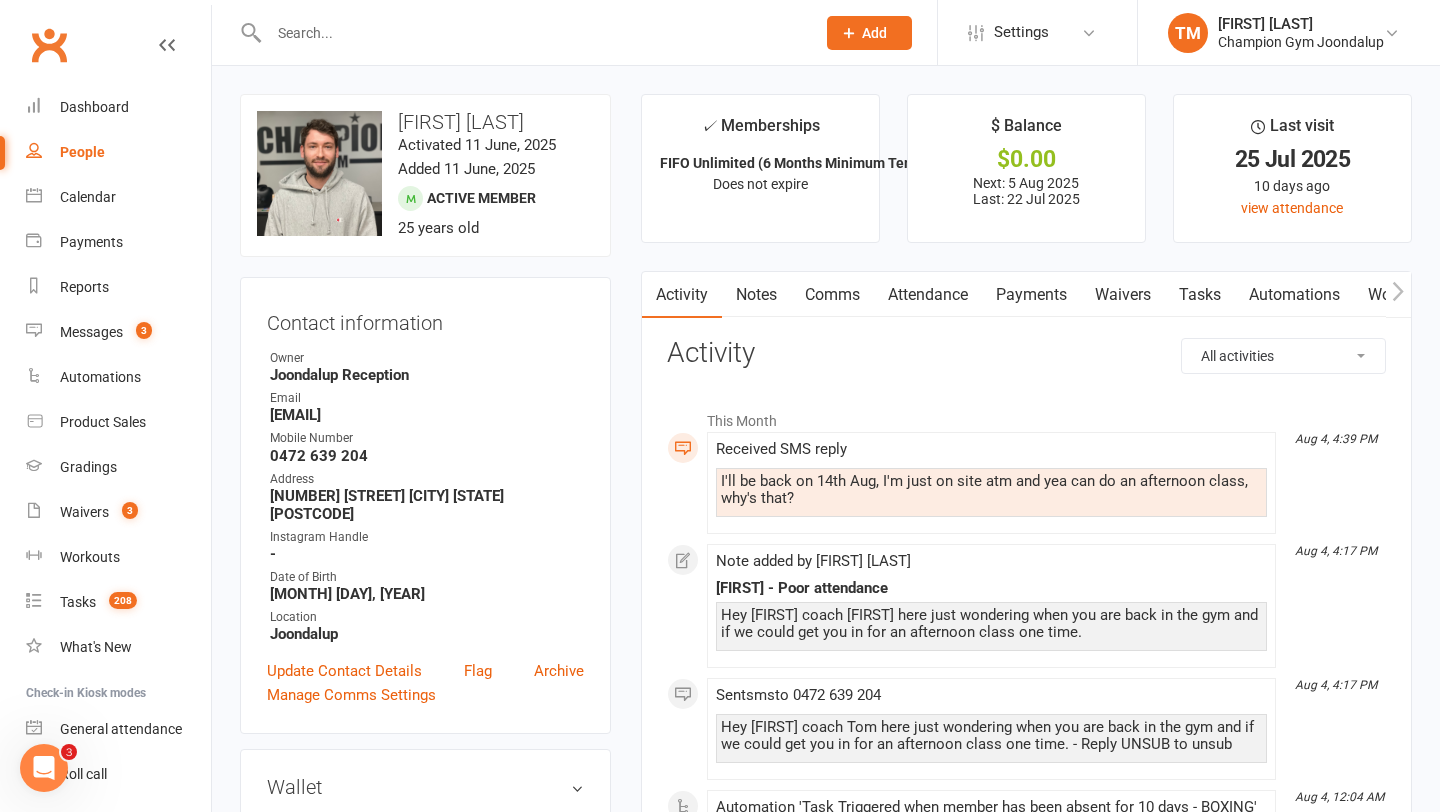 click on "Notes" at bounding box center (756, 295) 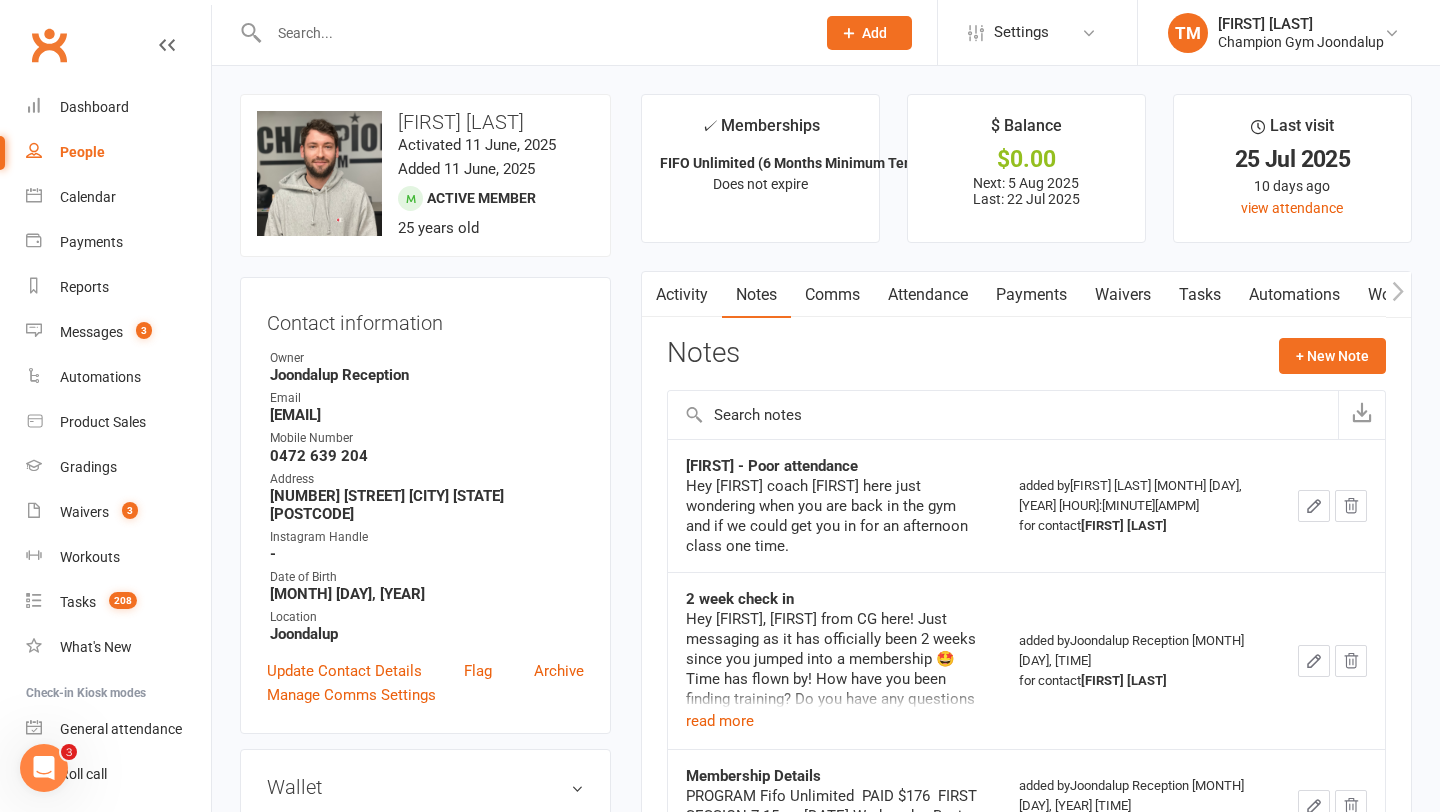 click on "Comms" at bounding box center (832, 295) 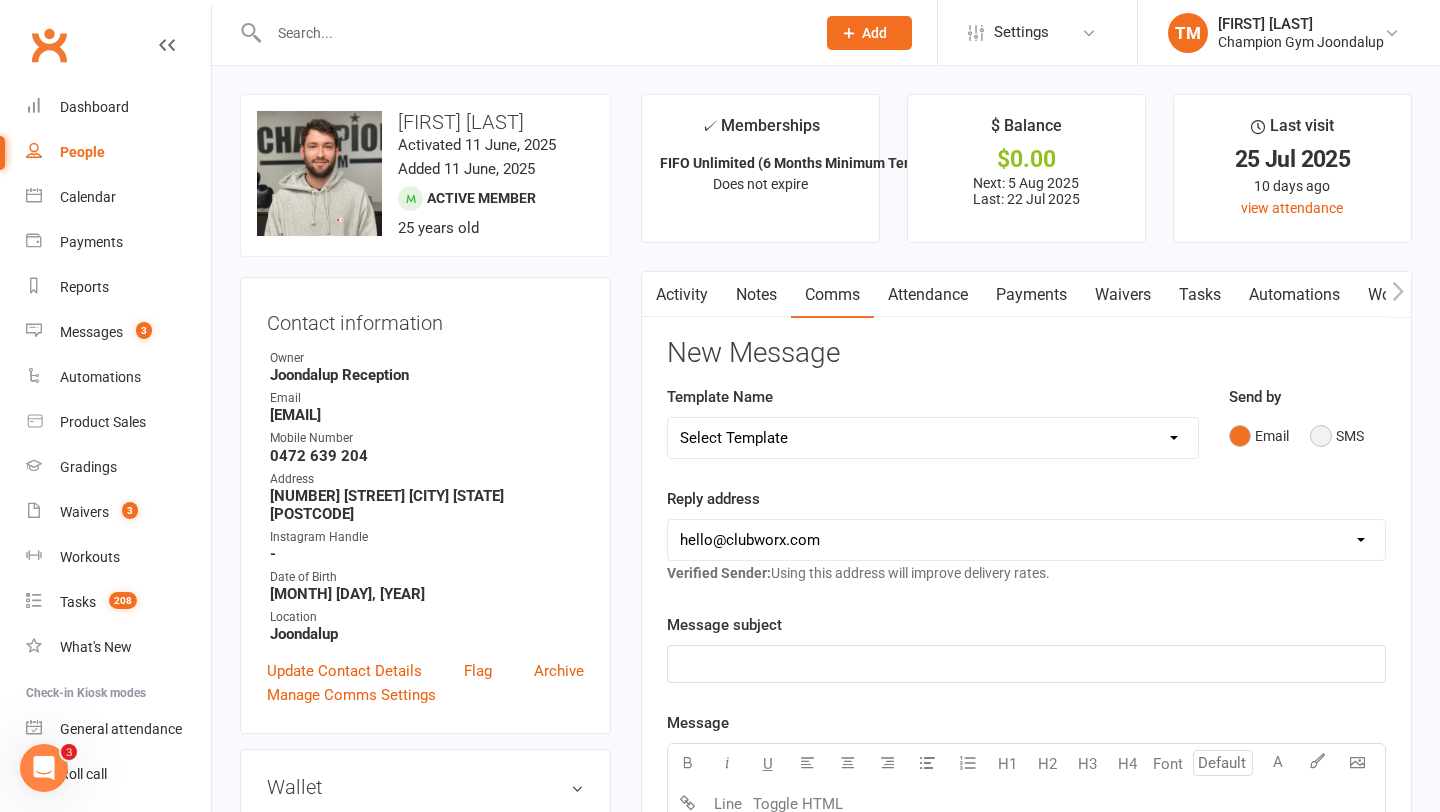 click on "SMS" at bounding box center (1337, 436) 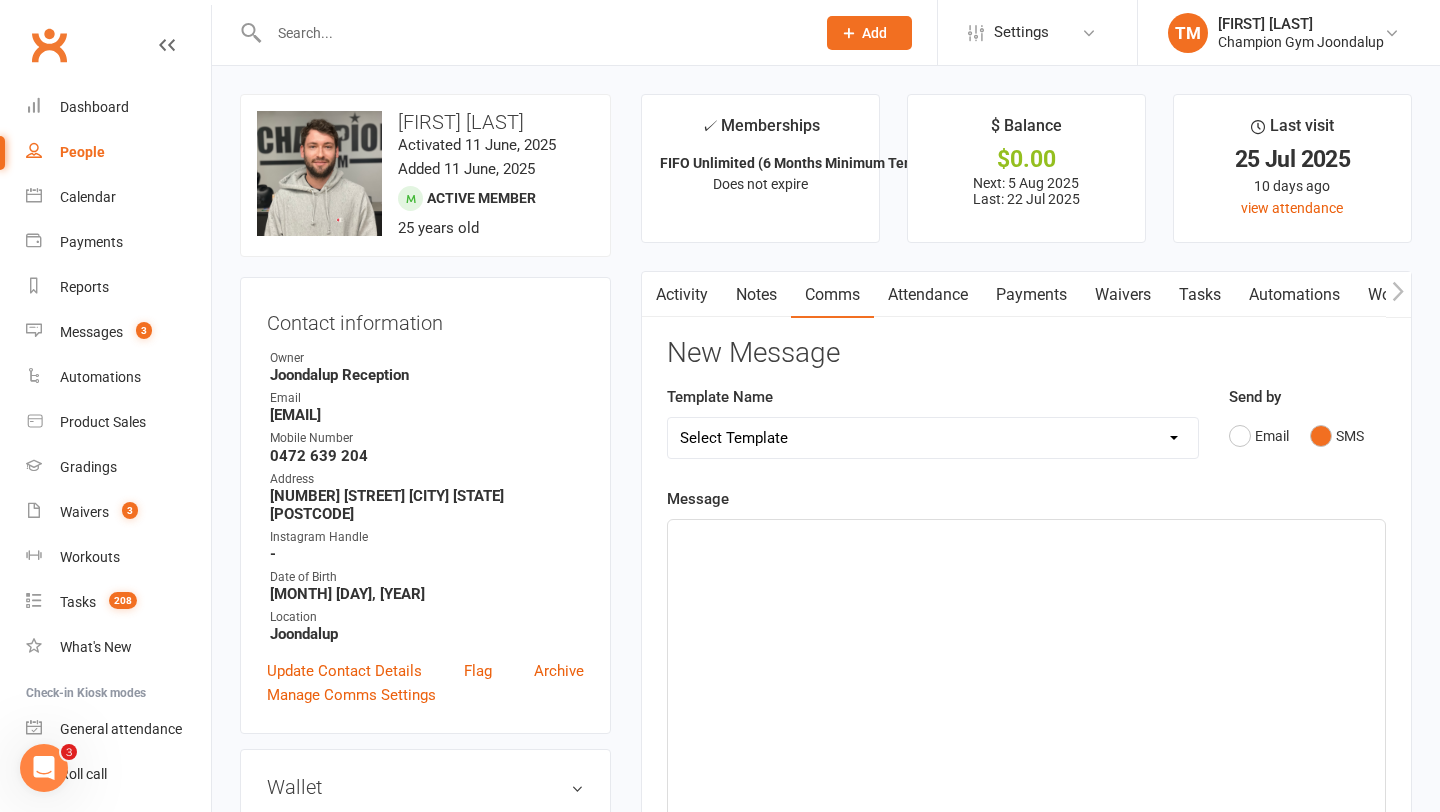 click on "﻿" 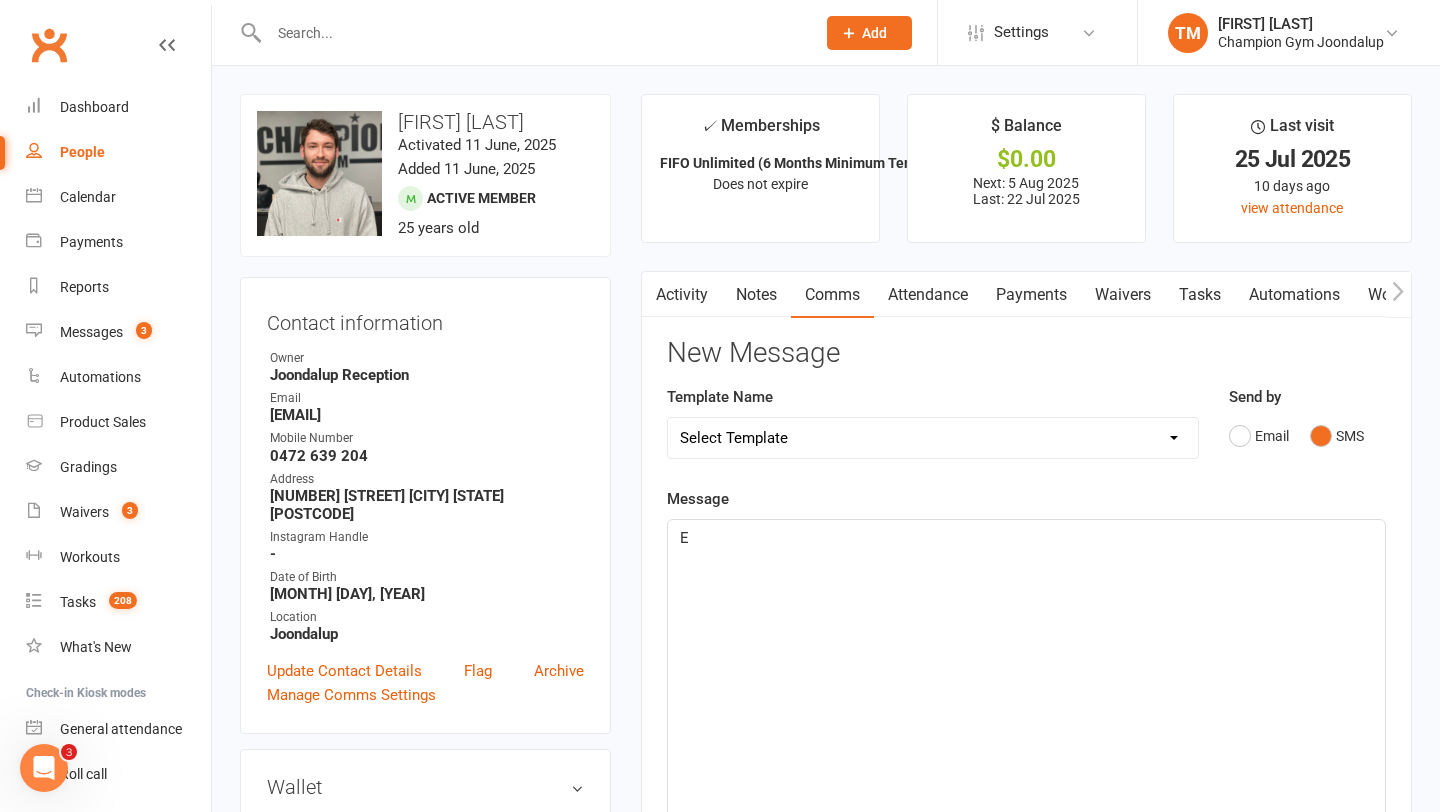 type 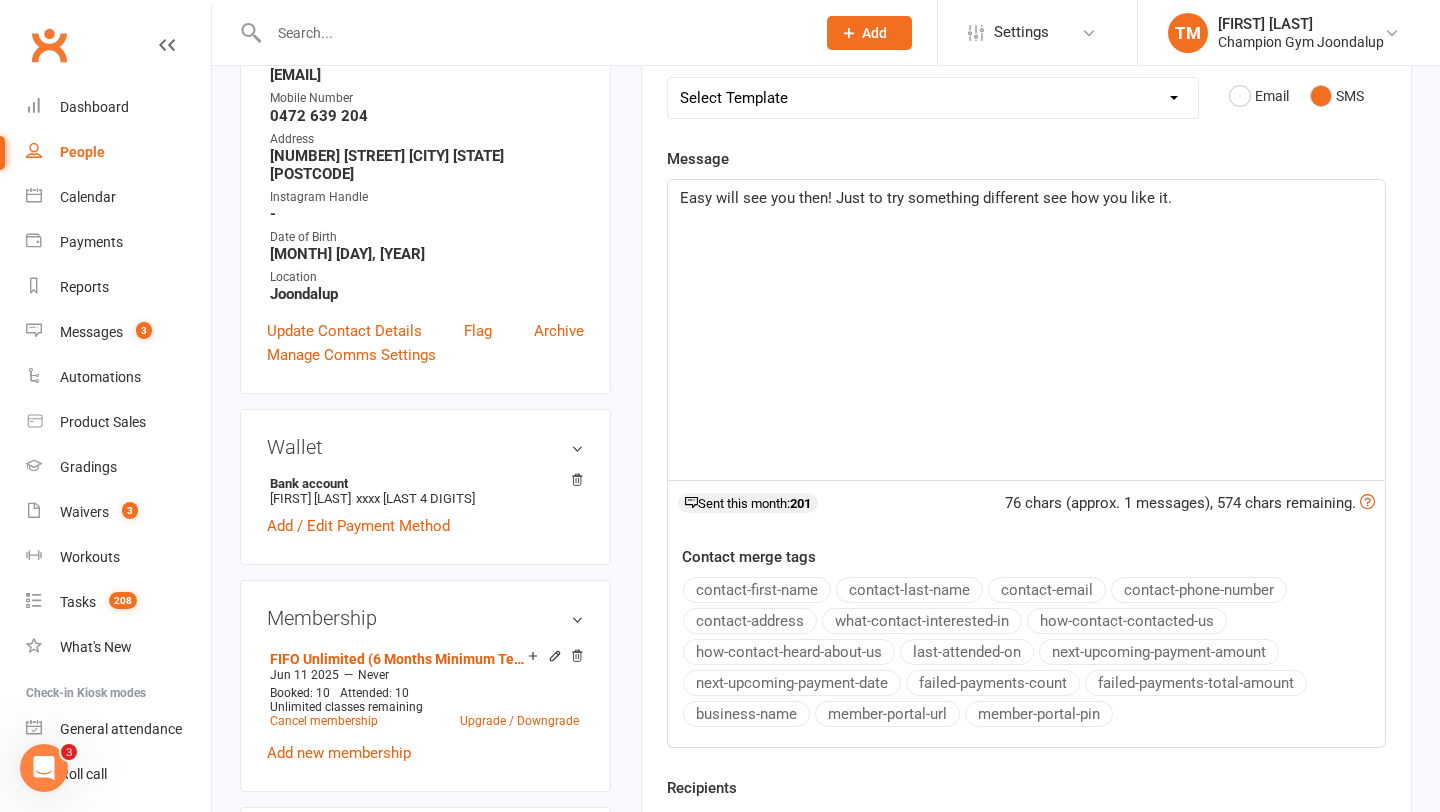 scroll, scrollTop: 547, scrollLeft: 0, axis: vertical 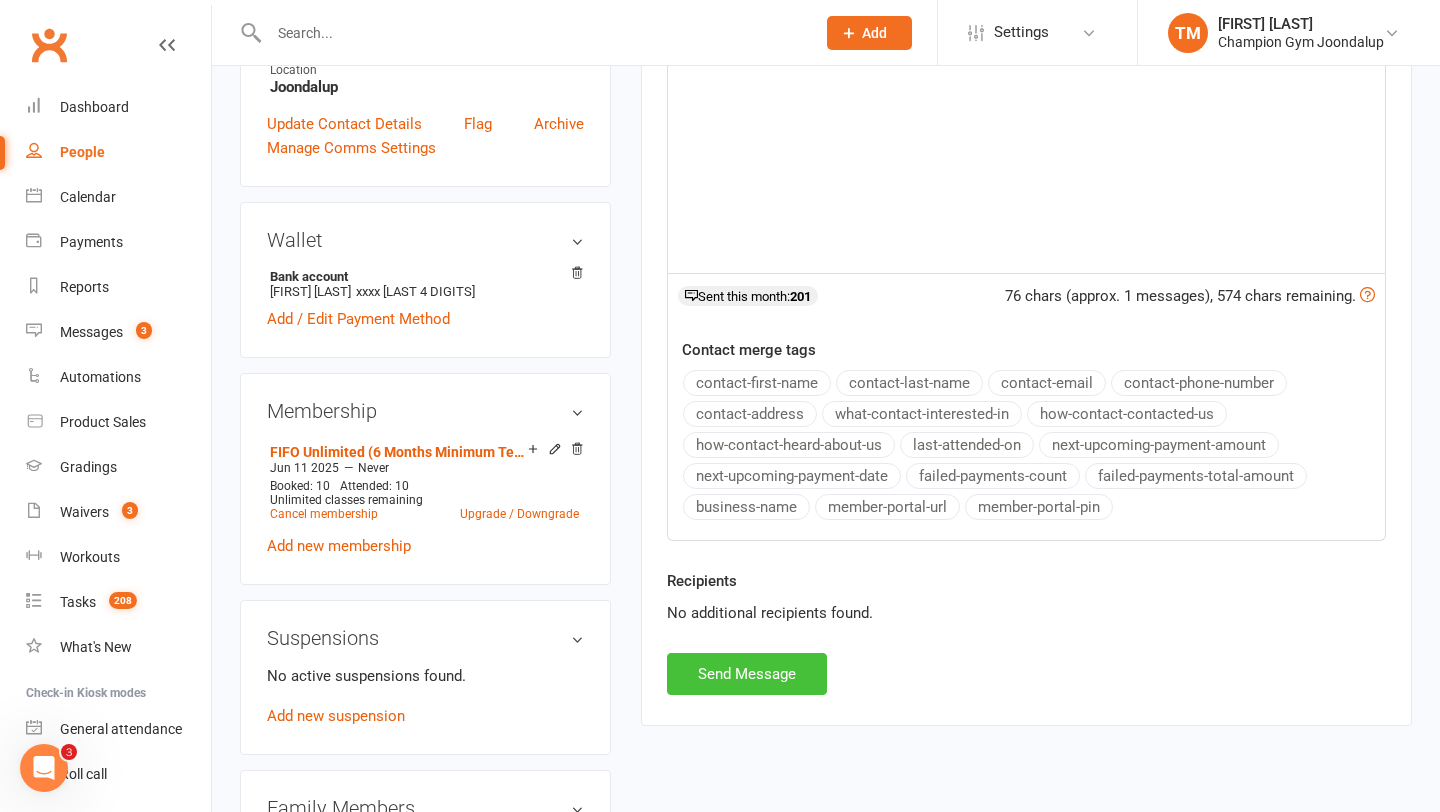 click on "Send Message" at bounding box center (747, 674) 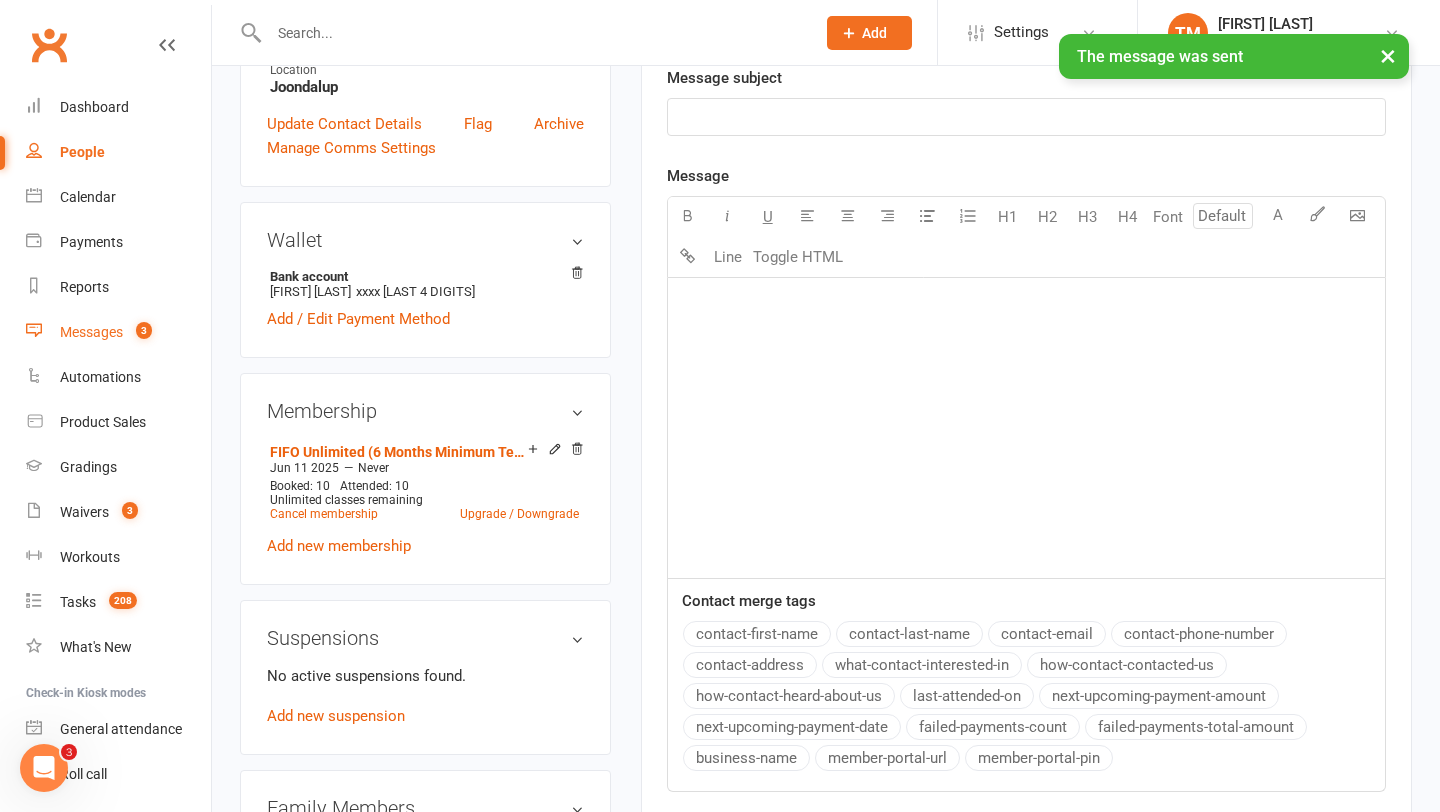 click on "Messages" at bounding box center (91, 332) 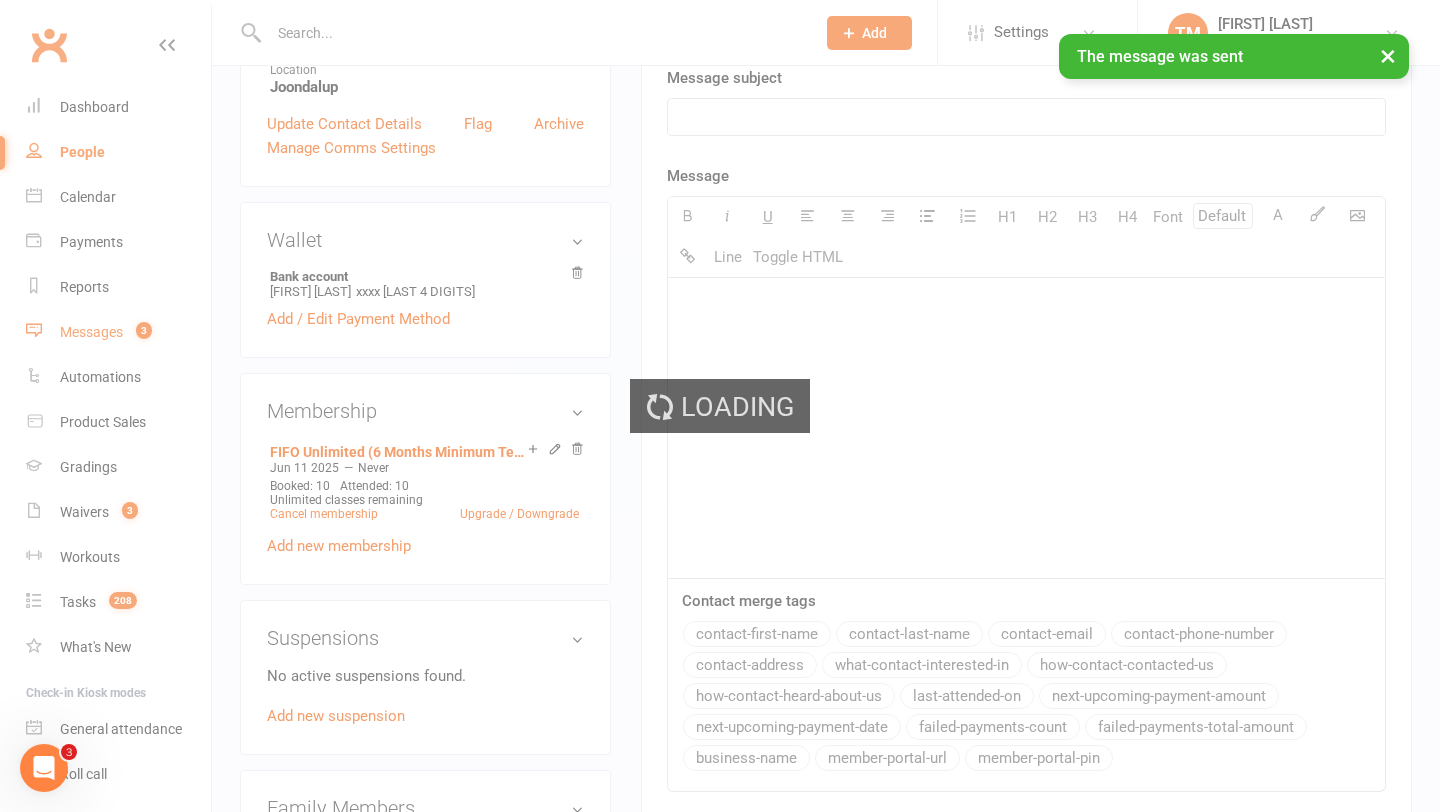 scroll, scrollTop: 0, scrollLeft: 0, axis: both 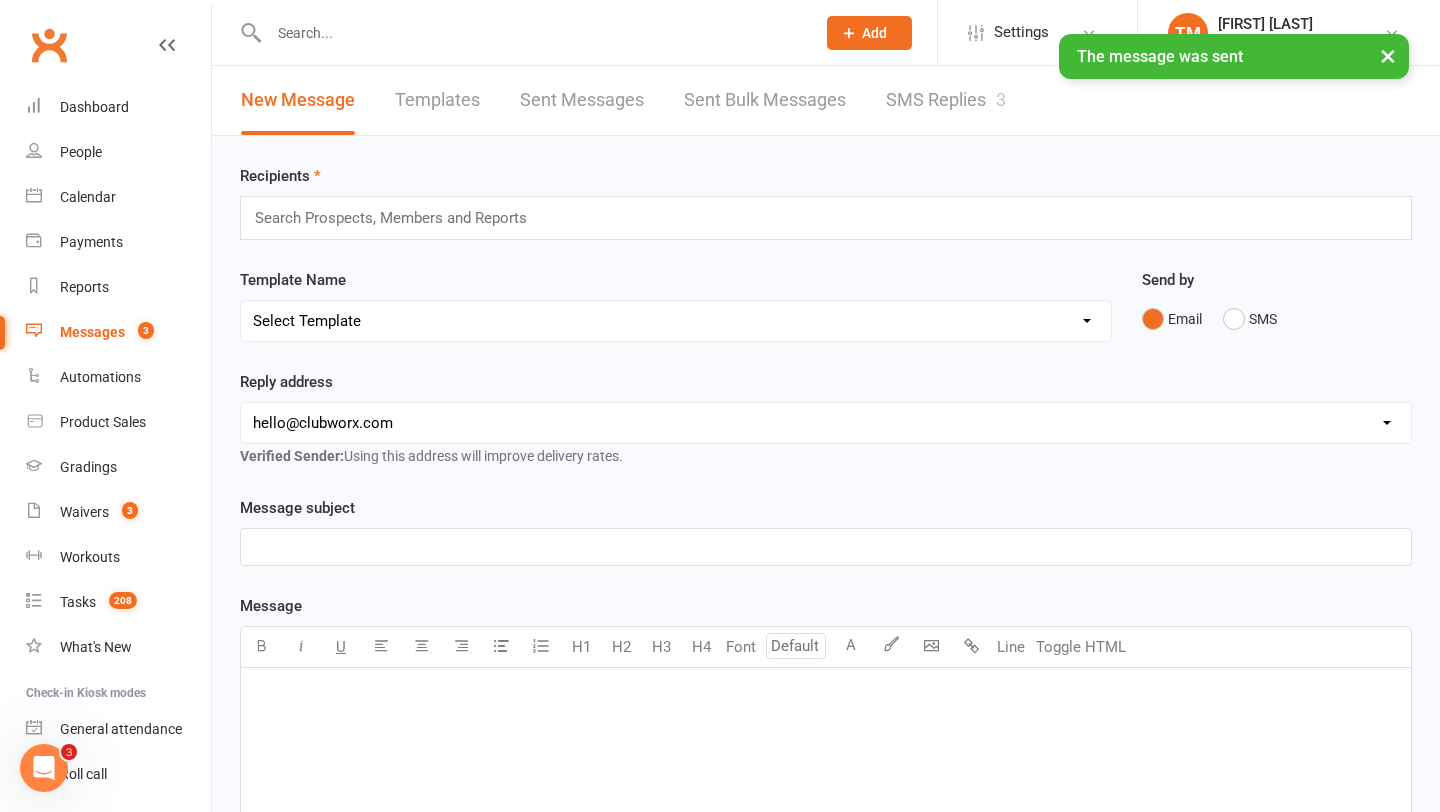 click on "SMS Replies  3" at bounding box center [946, 100] 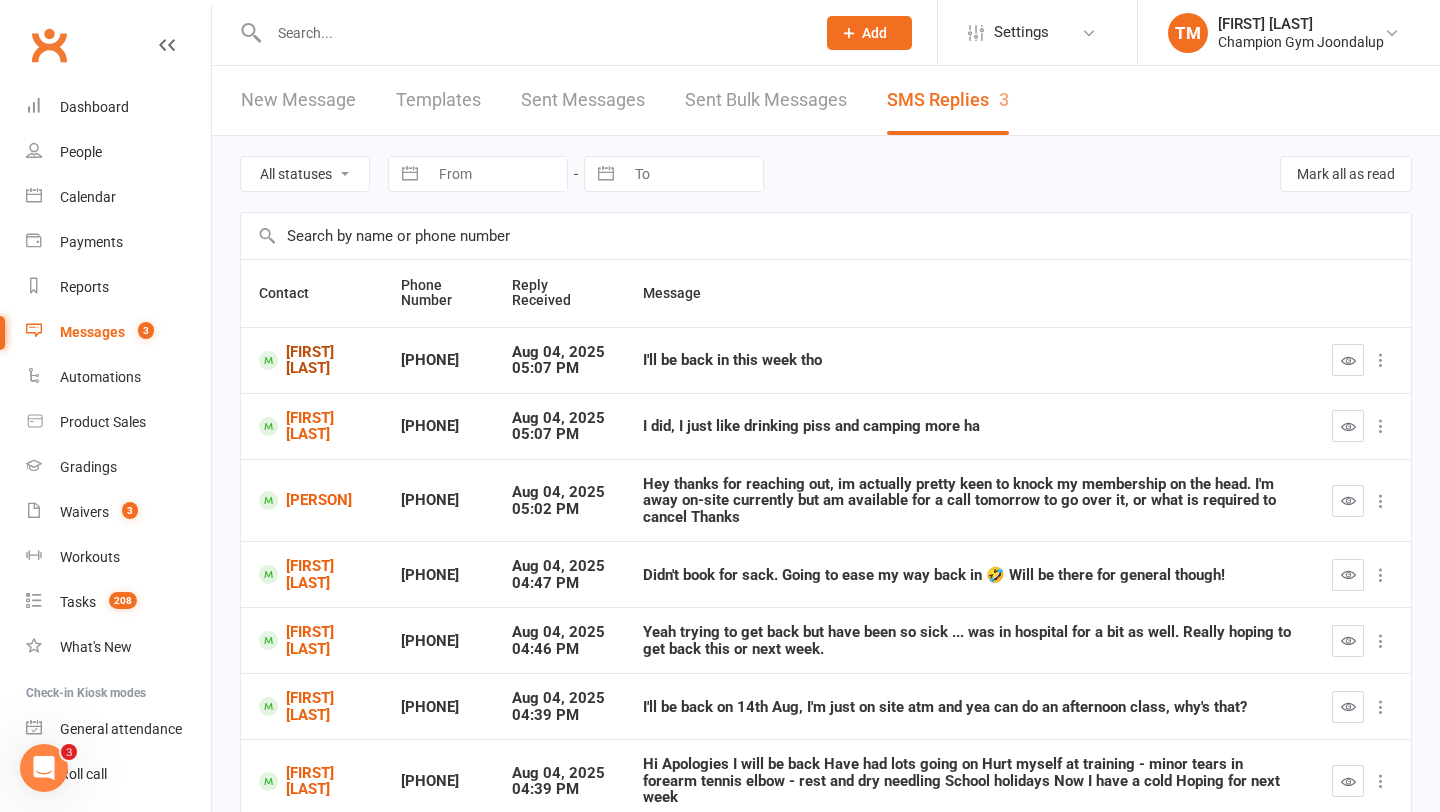 click on "[FIRST] [LAST]" at bounding box center (312, 360) 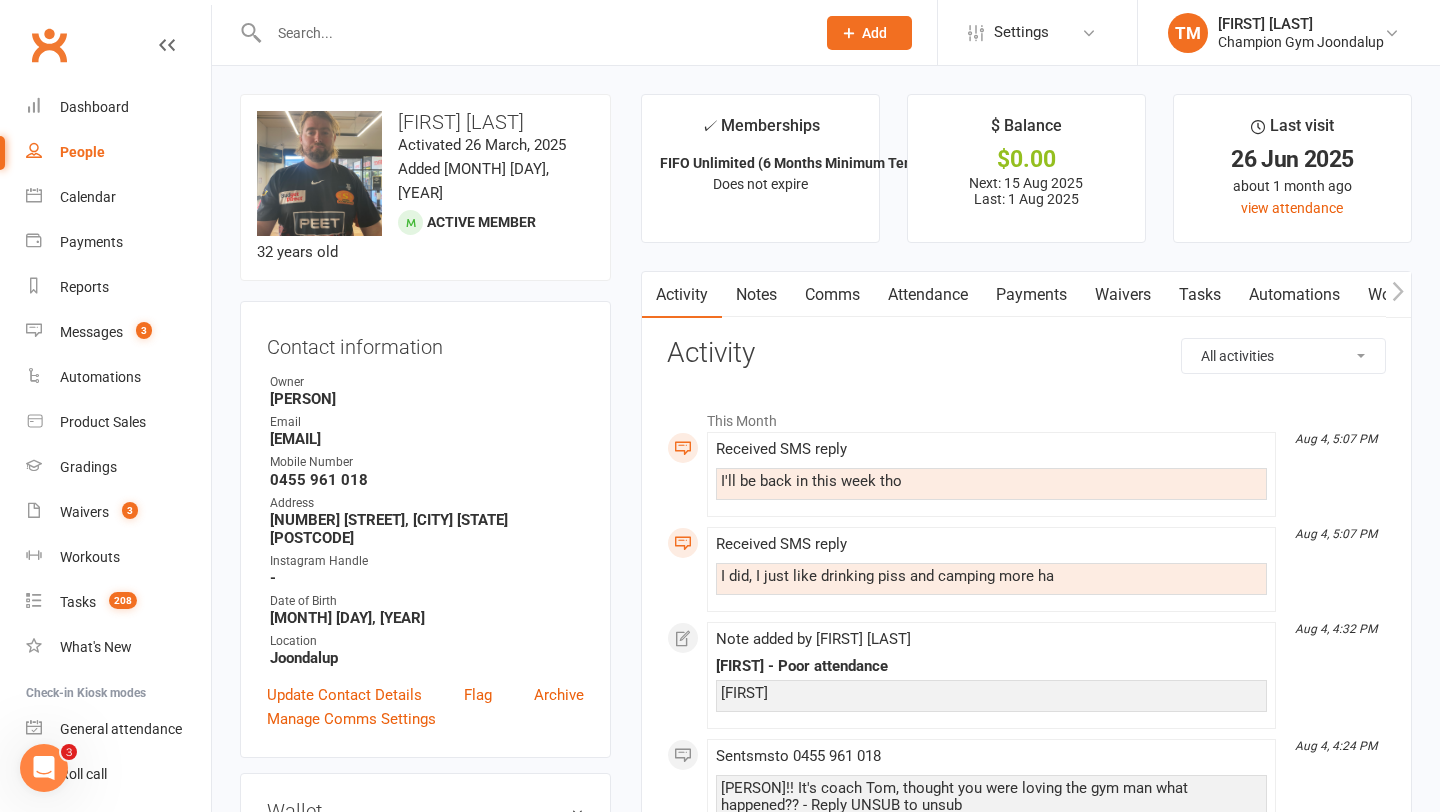 click on "Comms" at bounding box center (832, 295) 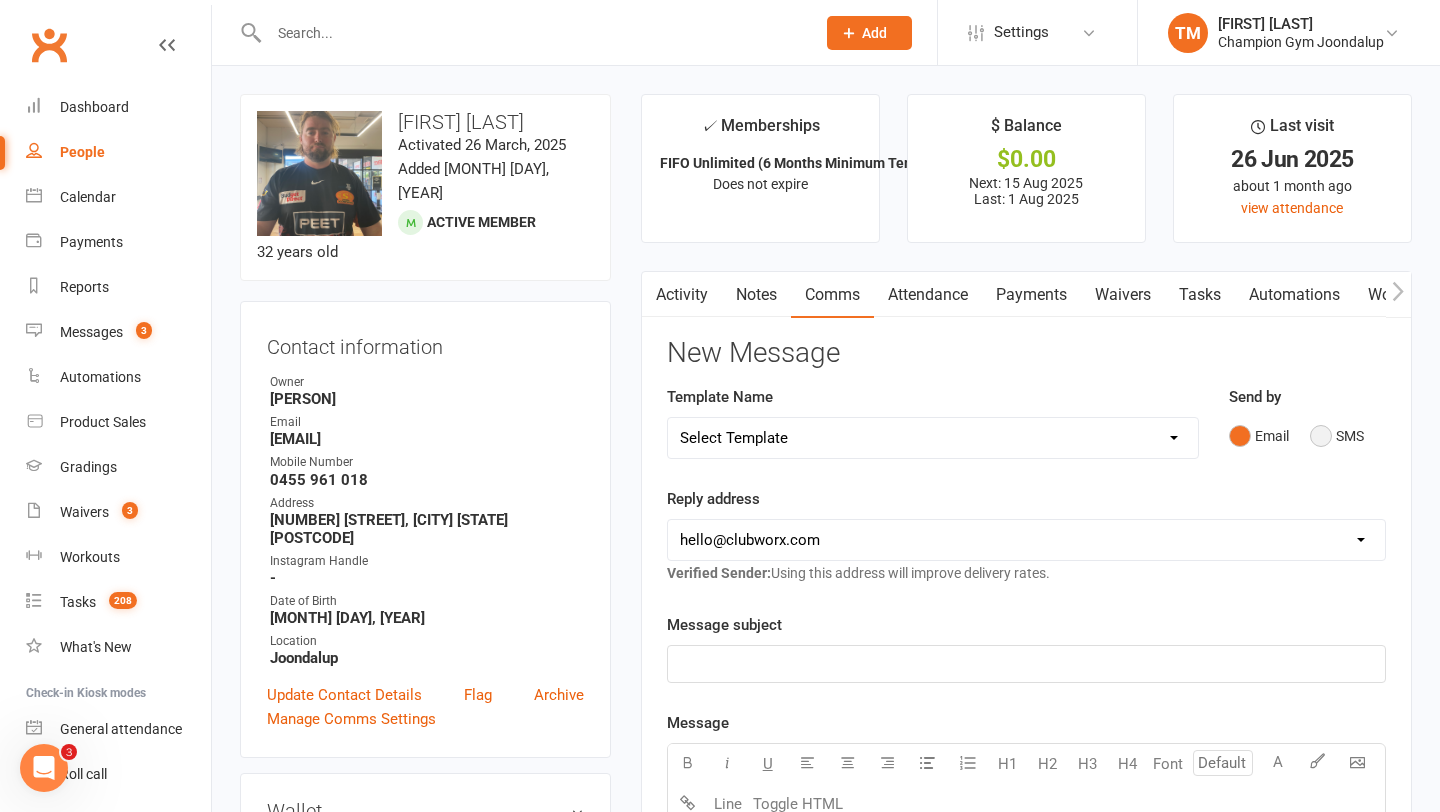 click on "SMS" at bounding box center (1337, 436) 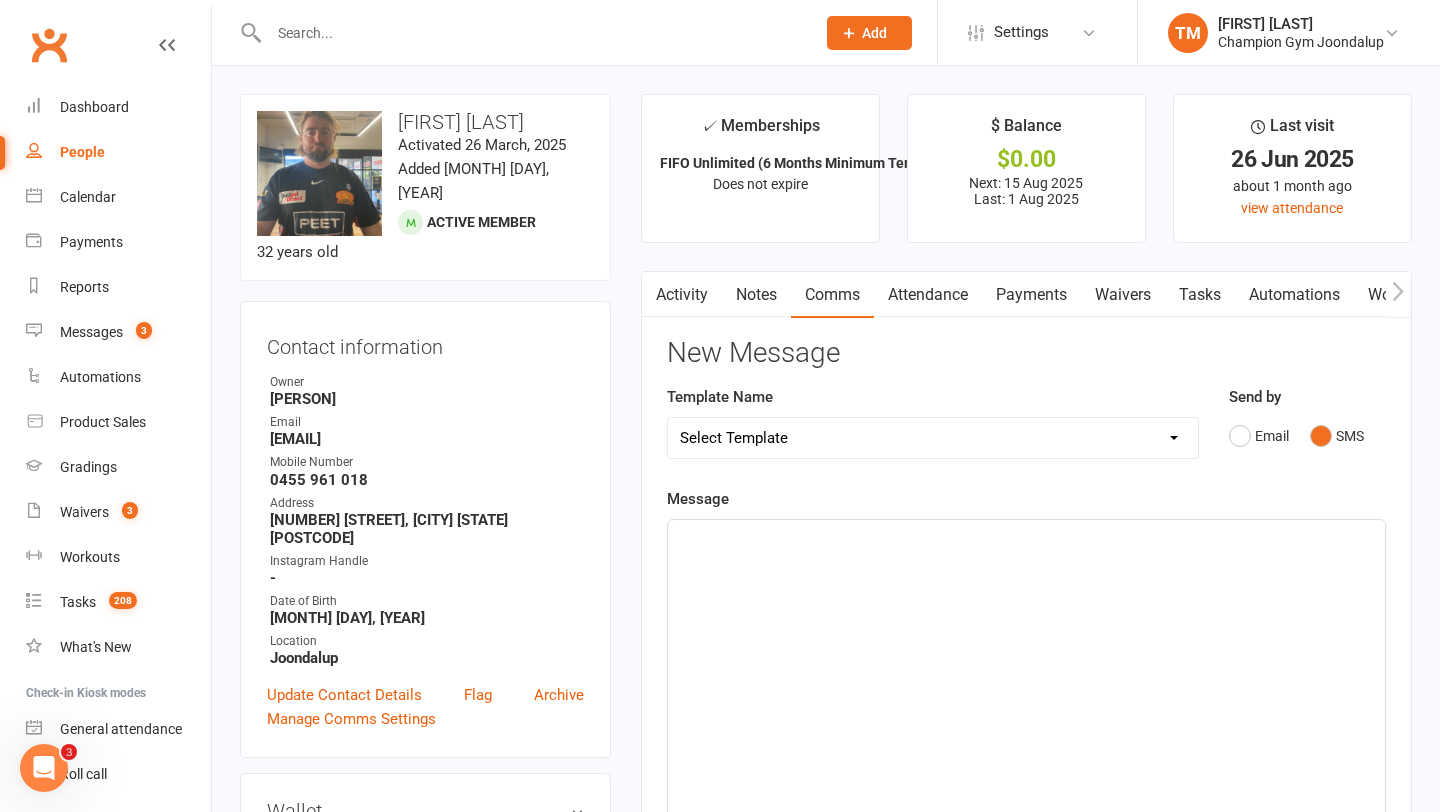 click on "﻿" 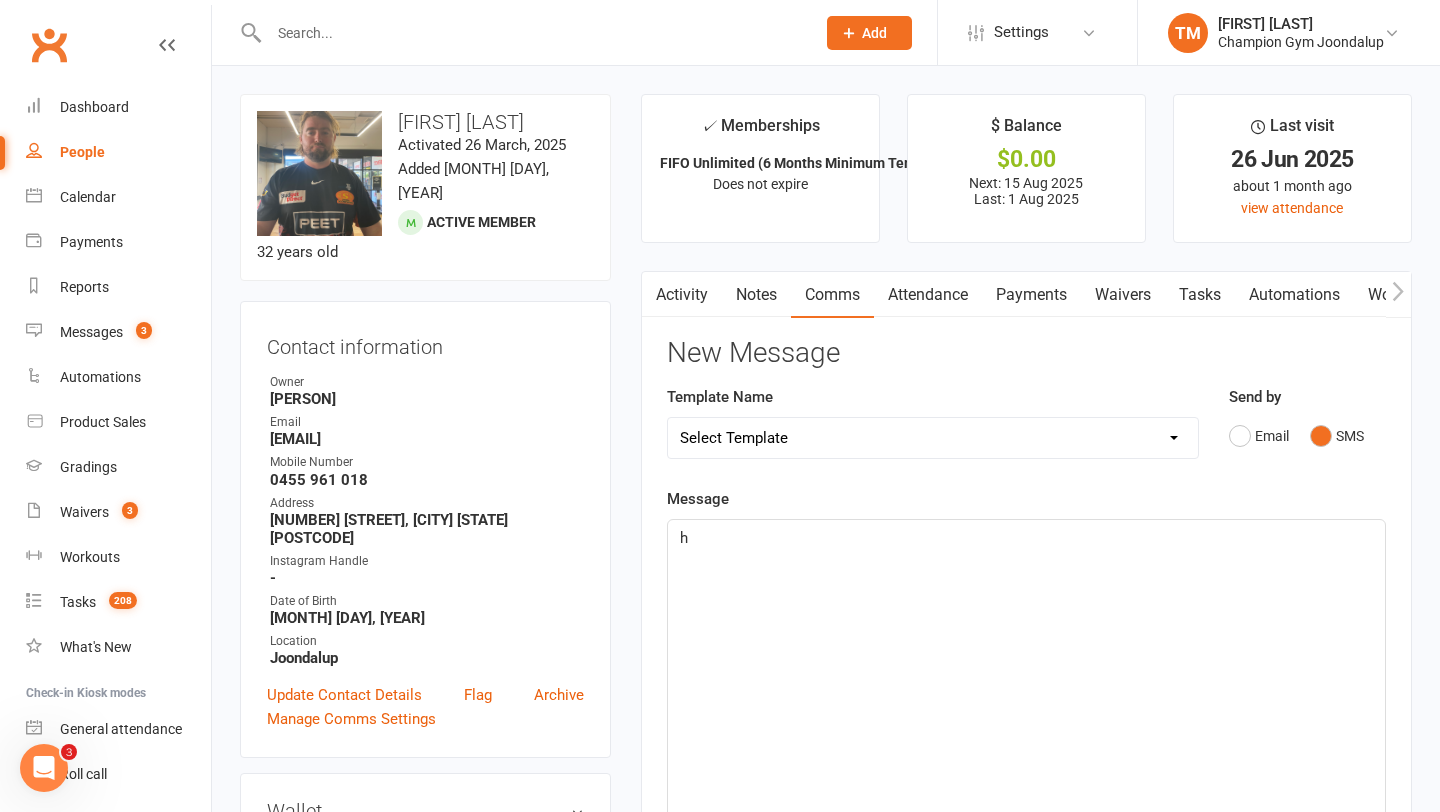 type 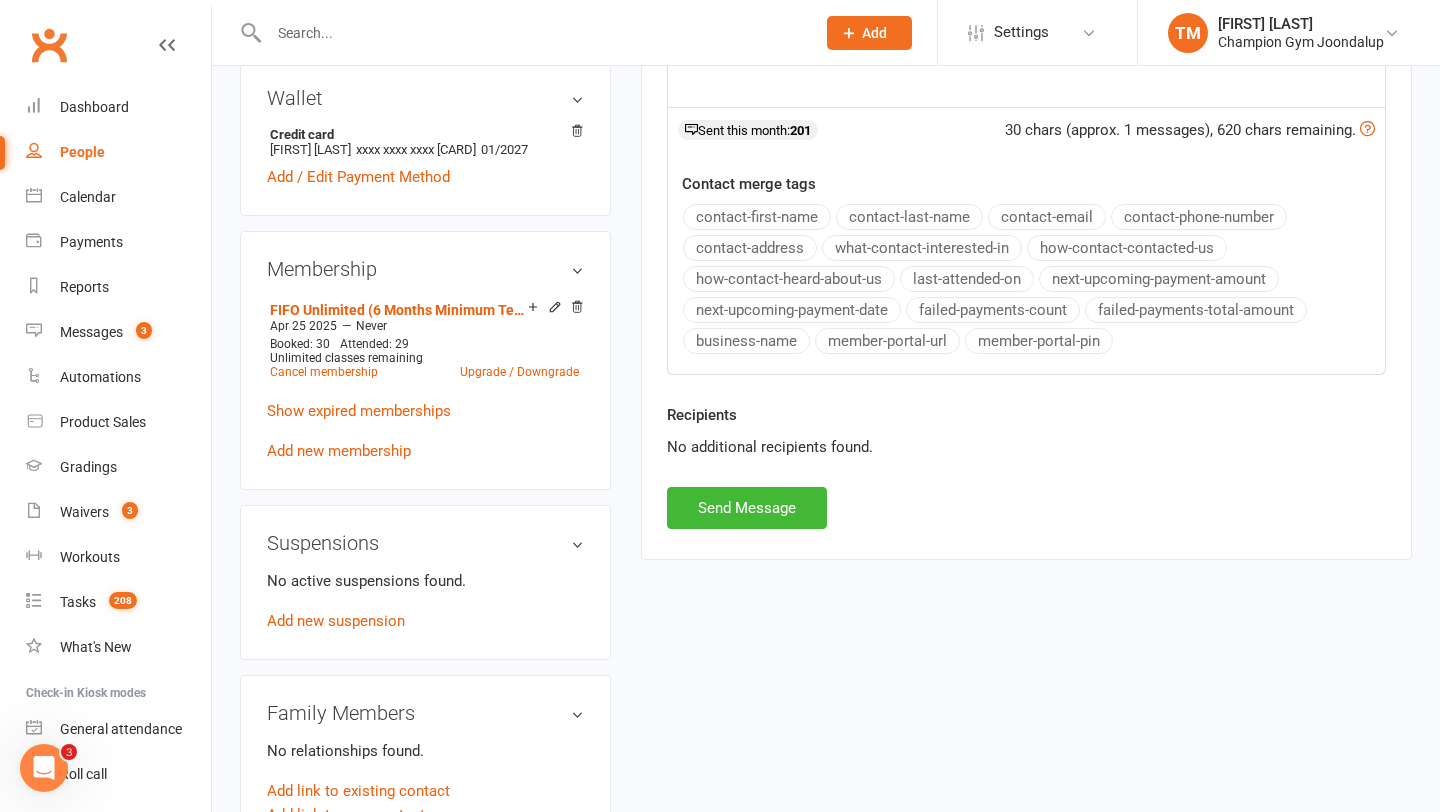 scroll, scrollTop: 714, scrollLeft: 0, axis: vertical 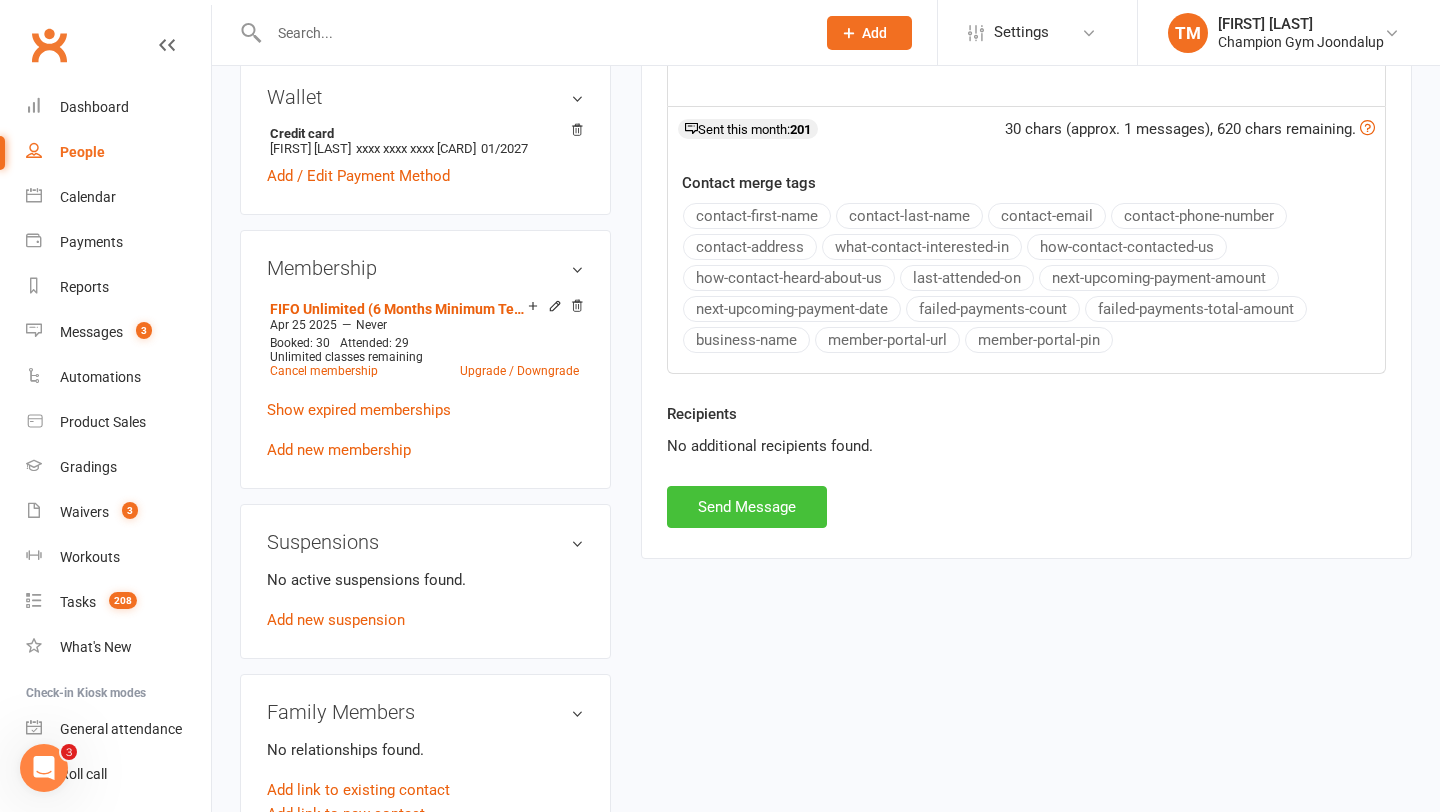 click on "Send Message" at bounding box center (747, 507) 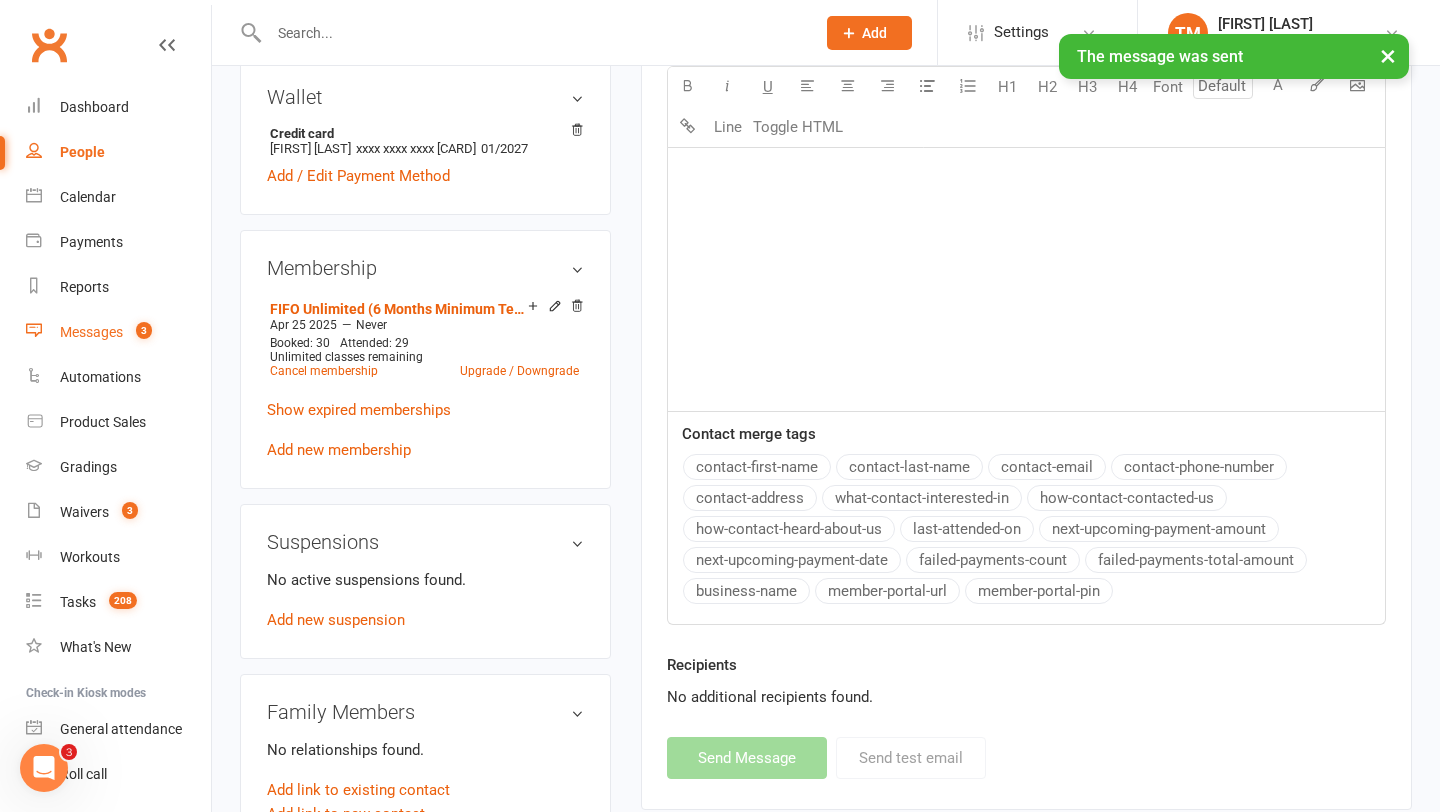 click on "Messages" at bounding box center [91, 332] 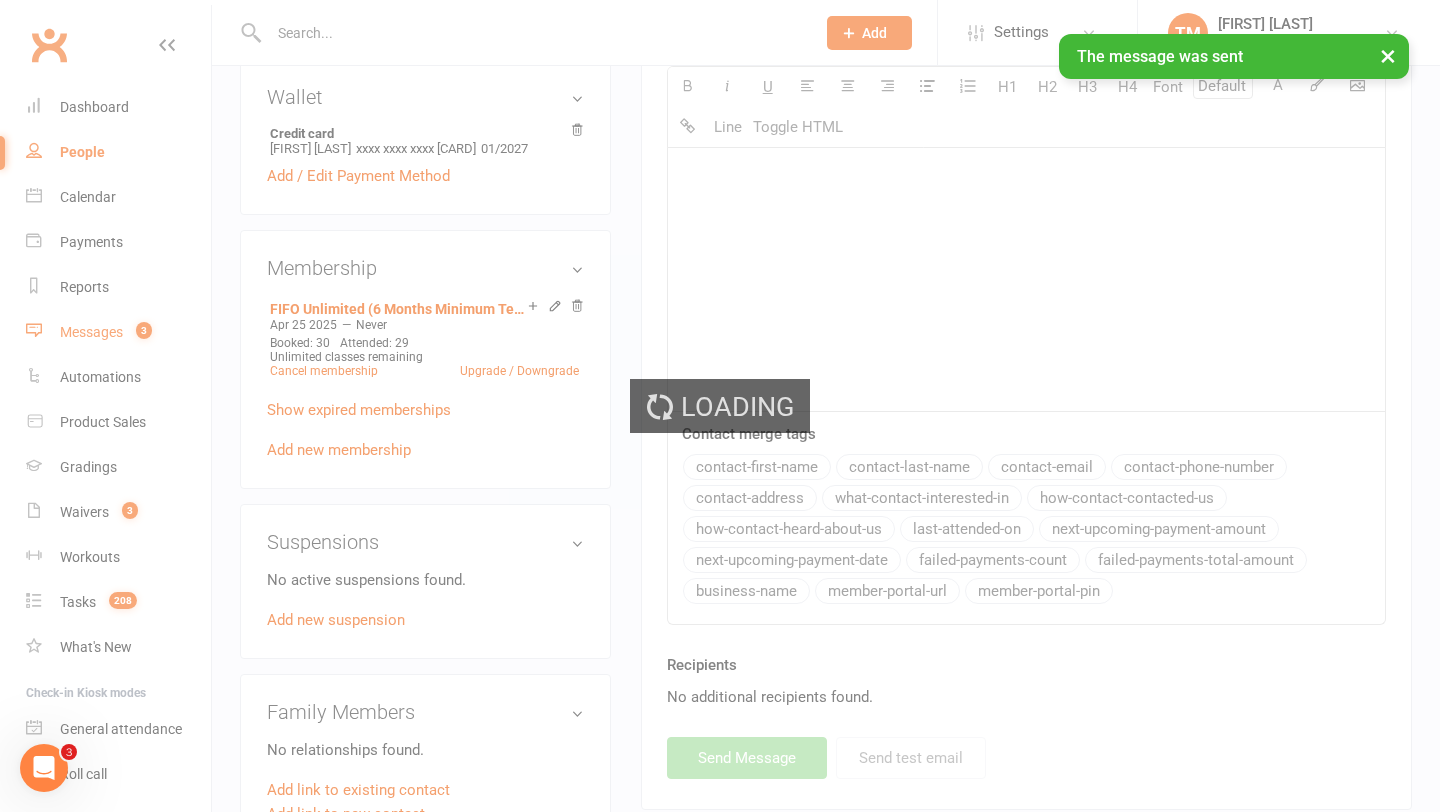 scroll, scrollTop: 0, scrollLeft: 0, axis: both 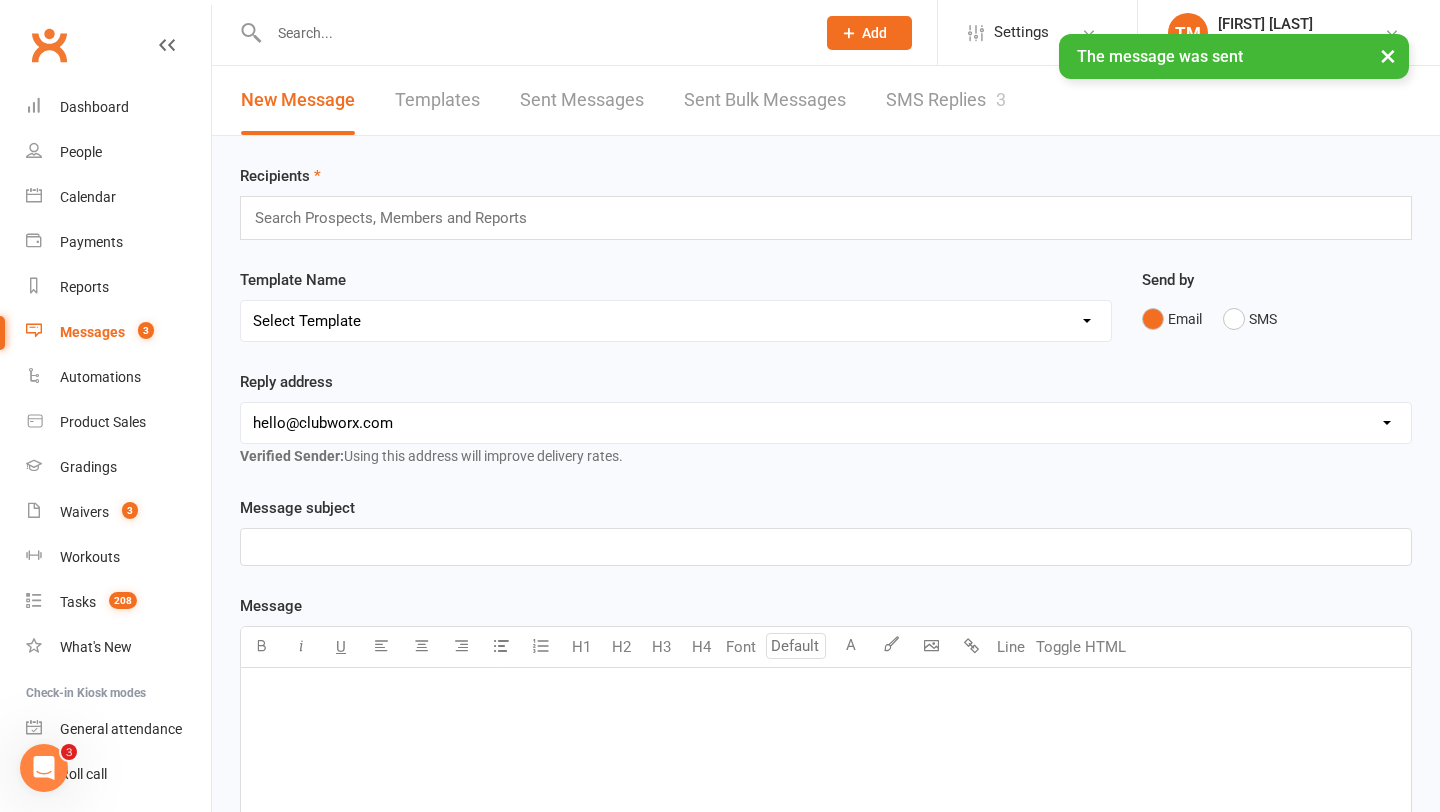 click on "× The message was sent" at bounding box center [707, 34] 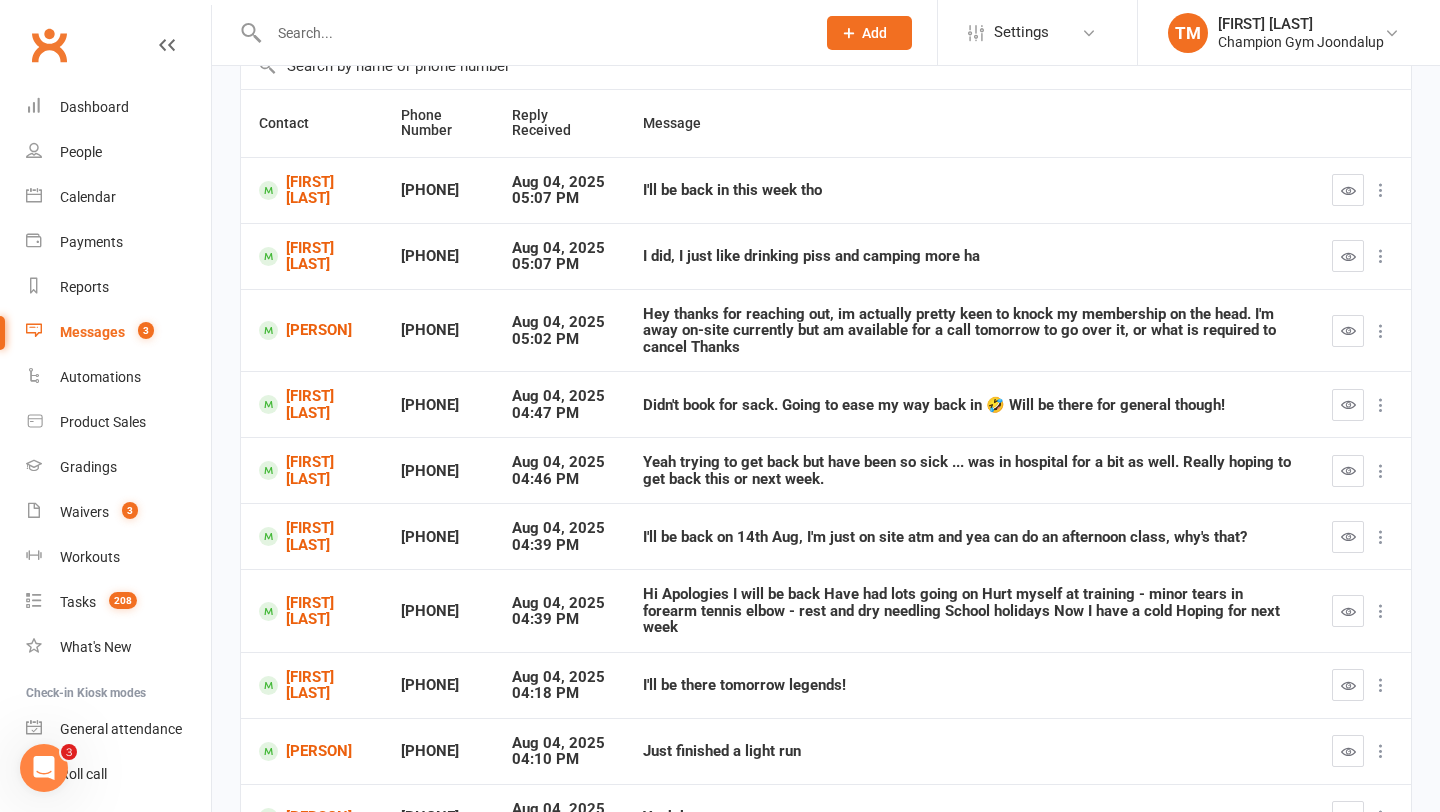 scroll, scrollTop: 173, scrollLeft: 0, axis: vertical 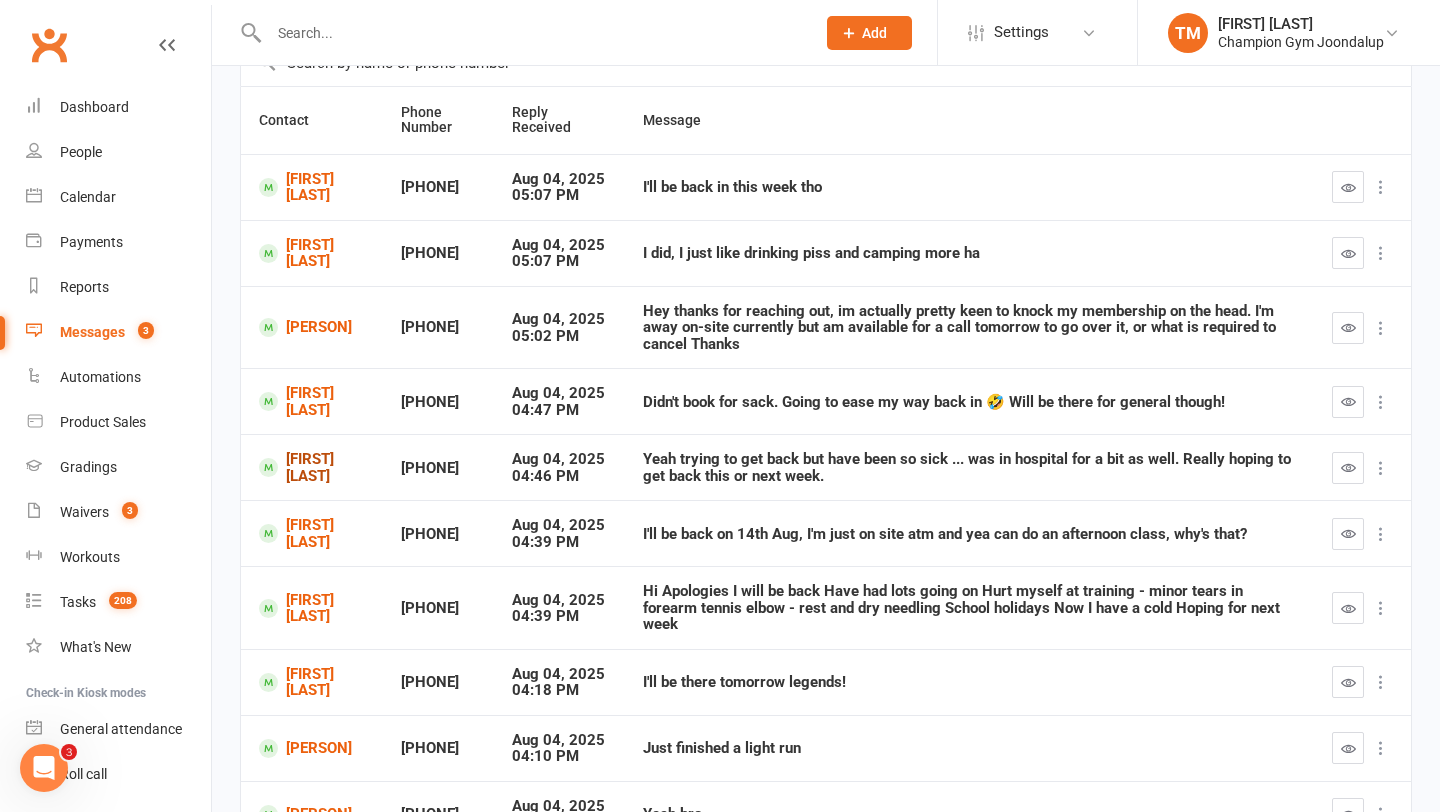 click on "[FIRST] [LAST]" at bounding box center [312, 467] 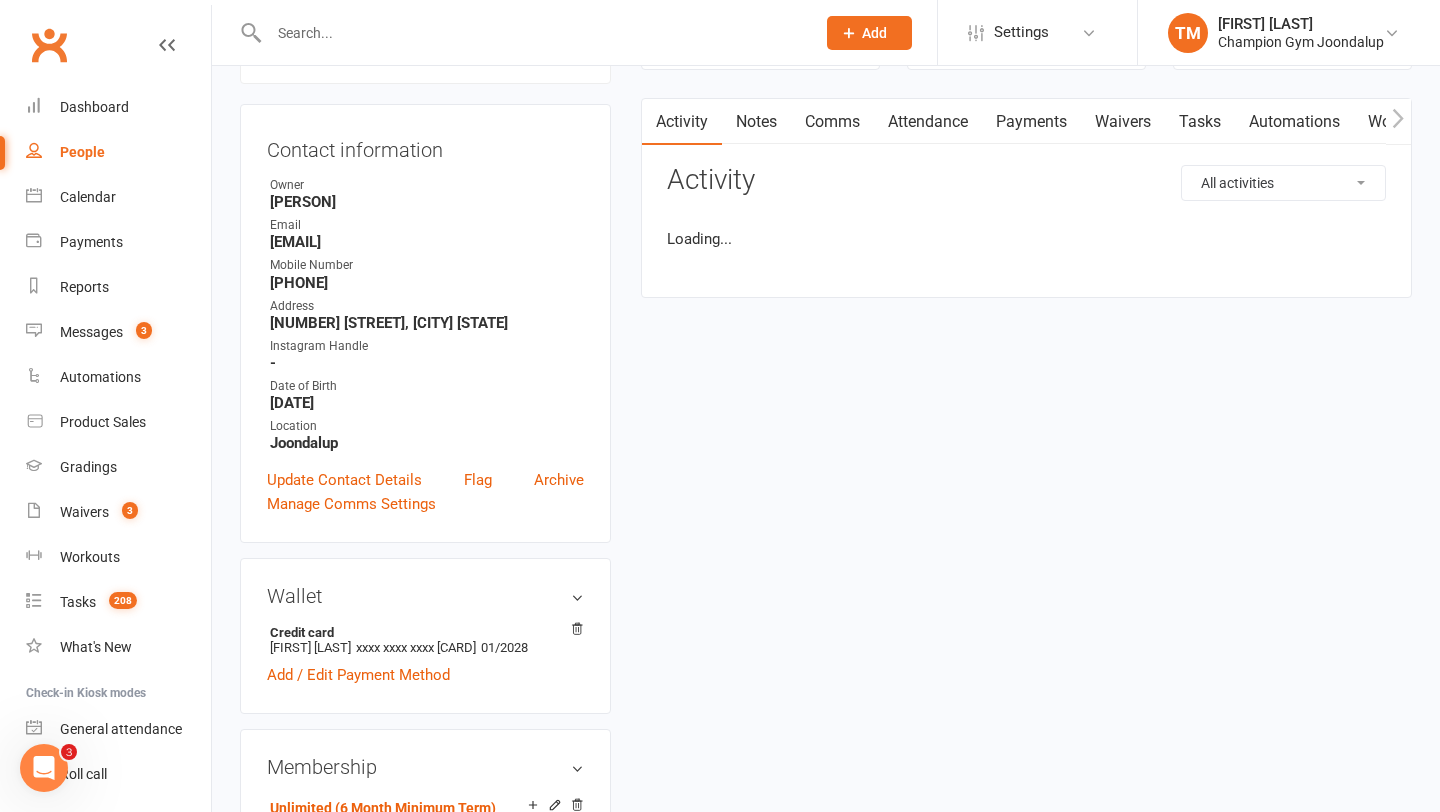 scroll, scrollTop: 0, scrollLeft: 0, axis: both 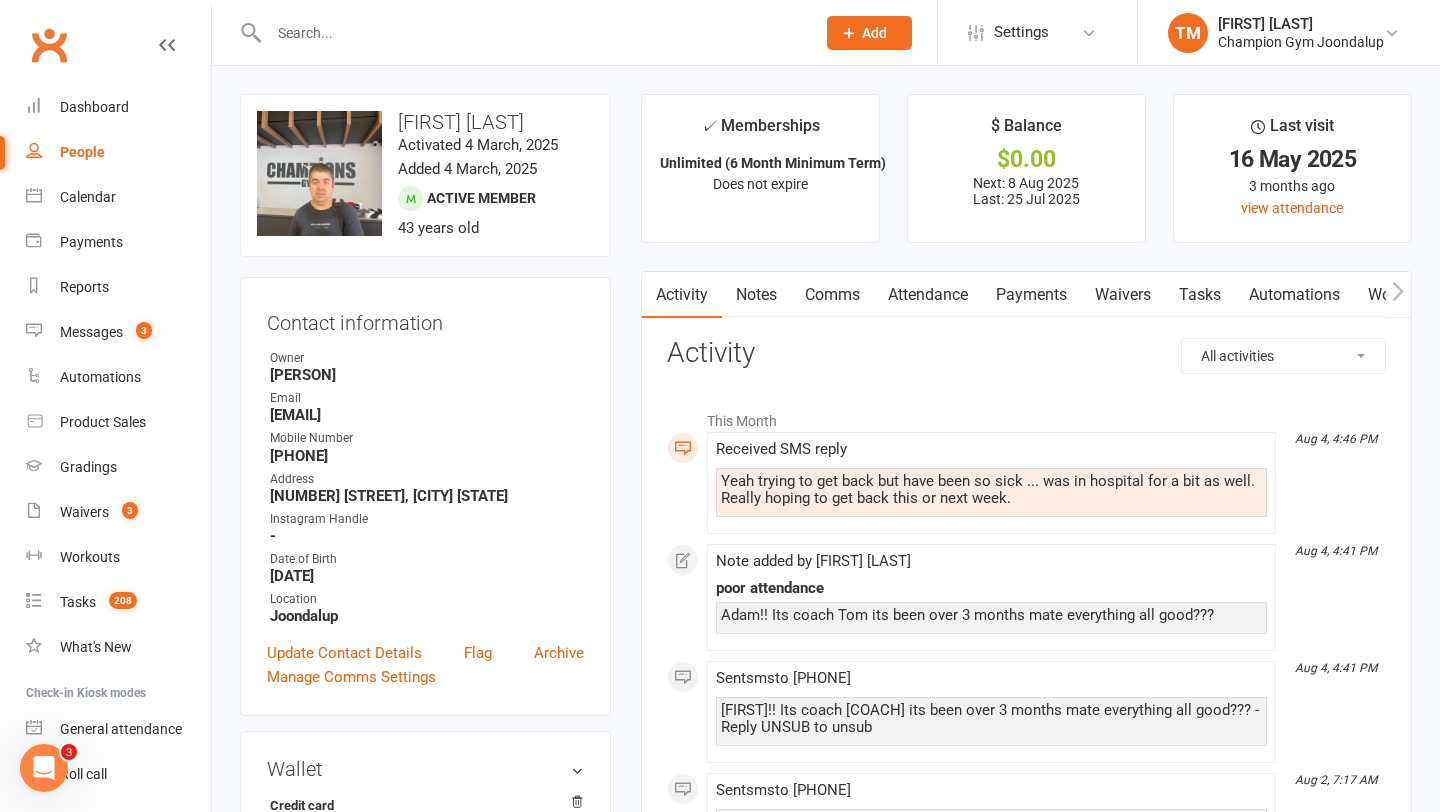 click on "Notes" at bounding box center [756, 295] 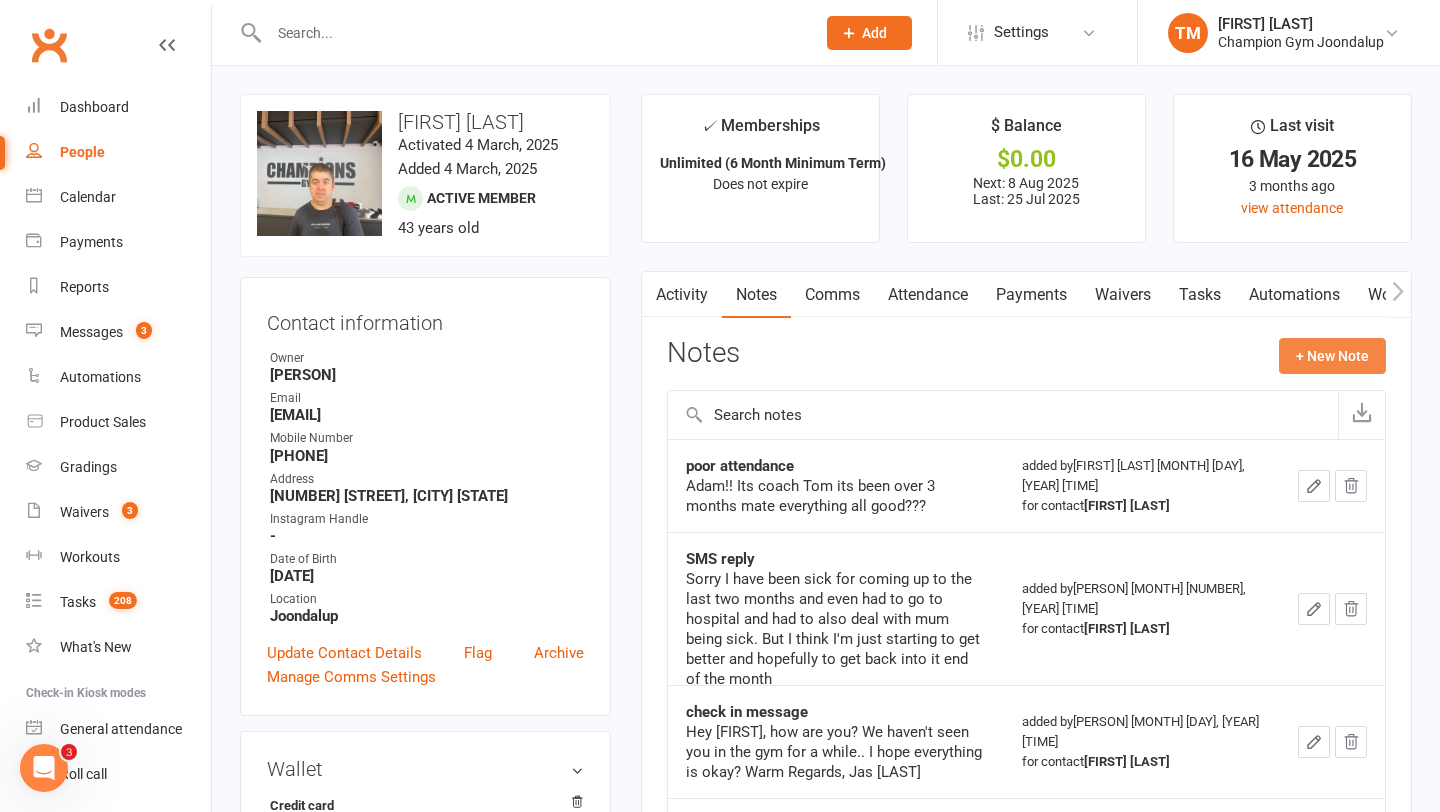 click on "+ New Note" at bounding box center [1332, 356] 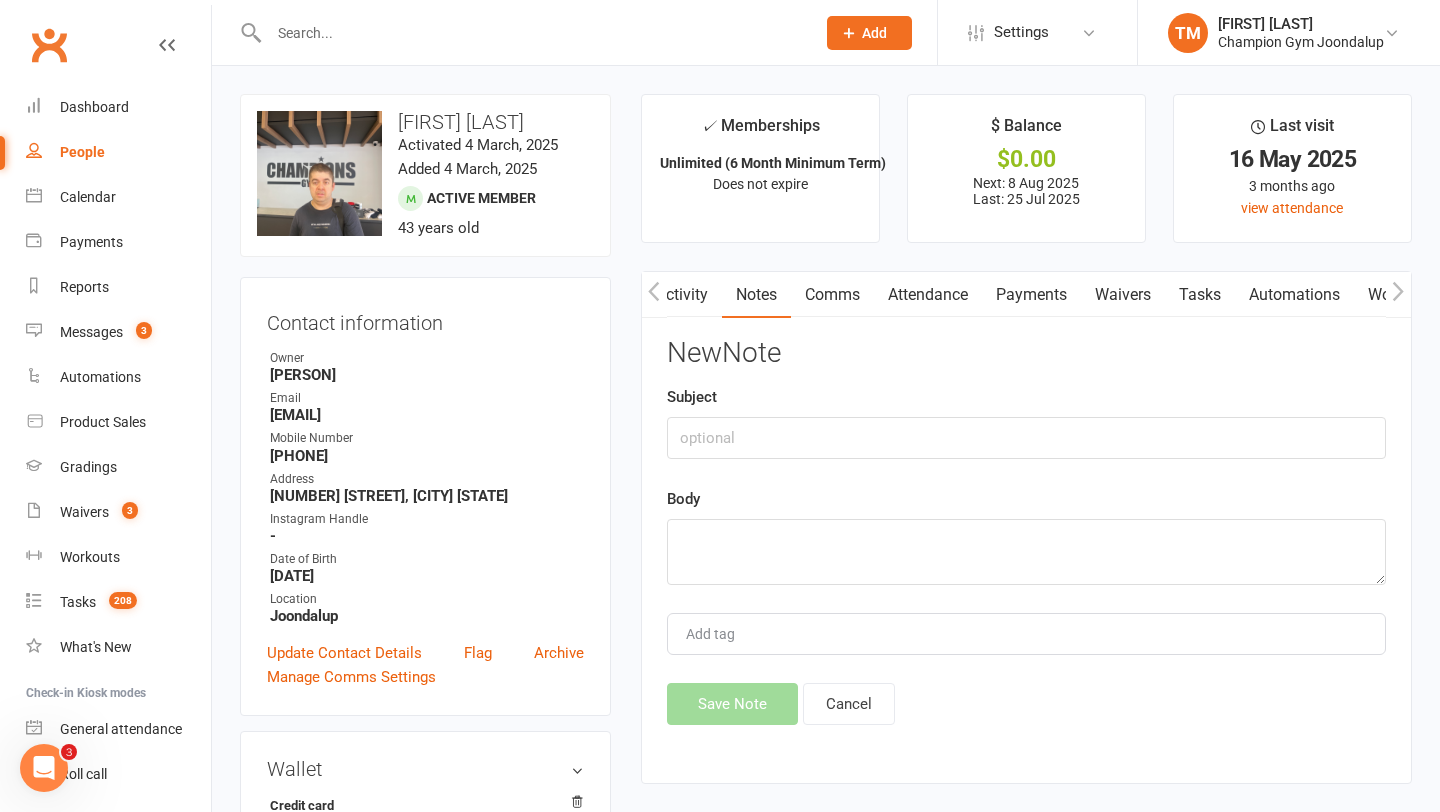 click on "Comms" at bounding box center (832, 295) 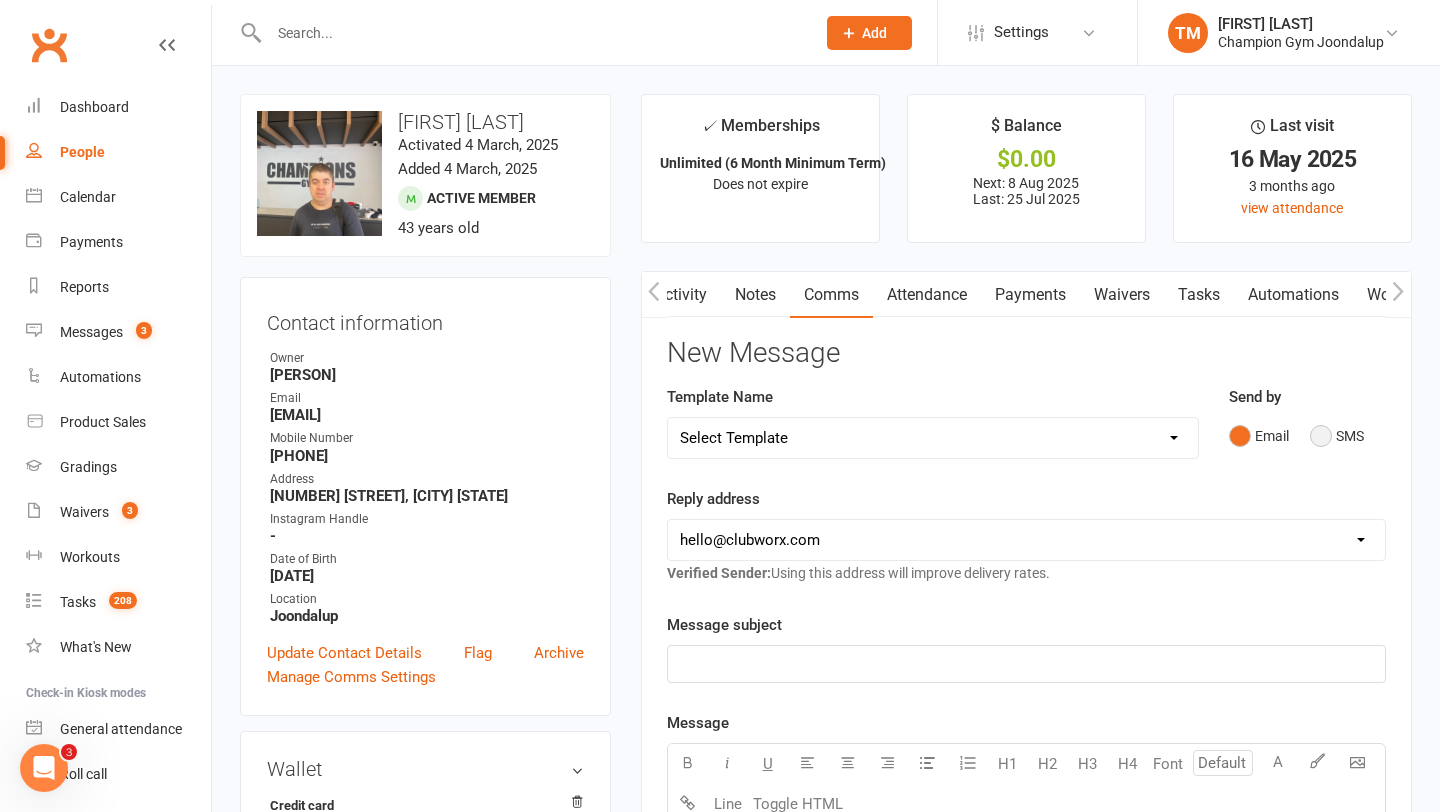 click on "SMS" at bounding box center [1337, 436] 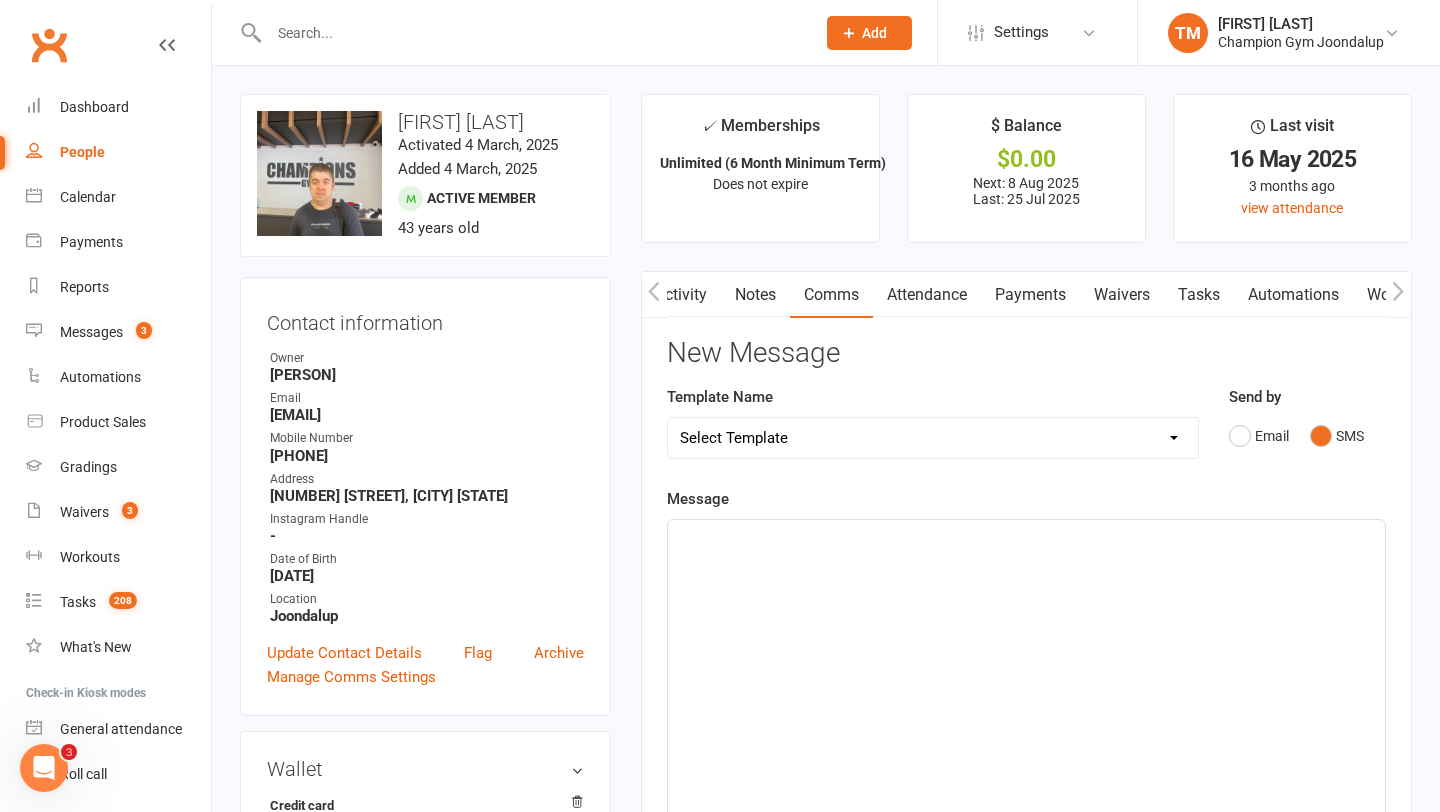 click on "﻿" 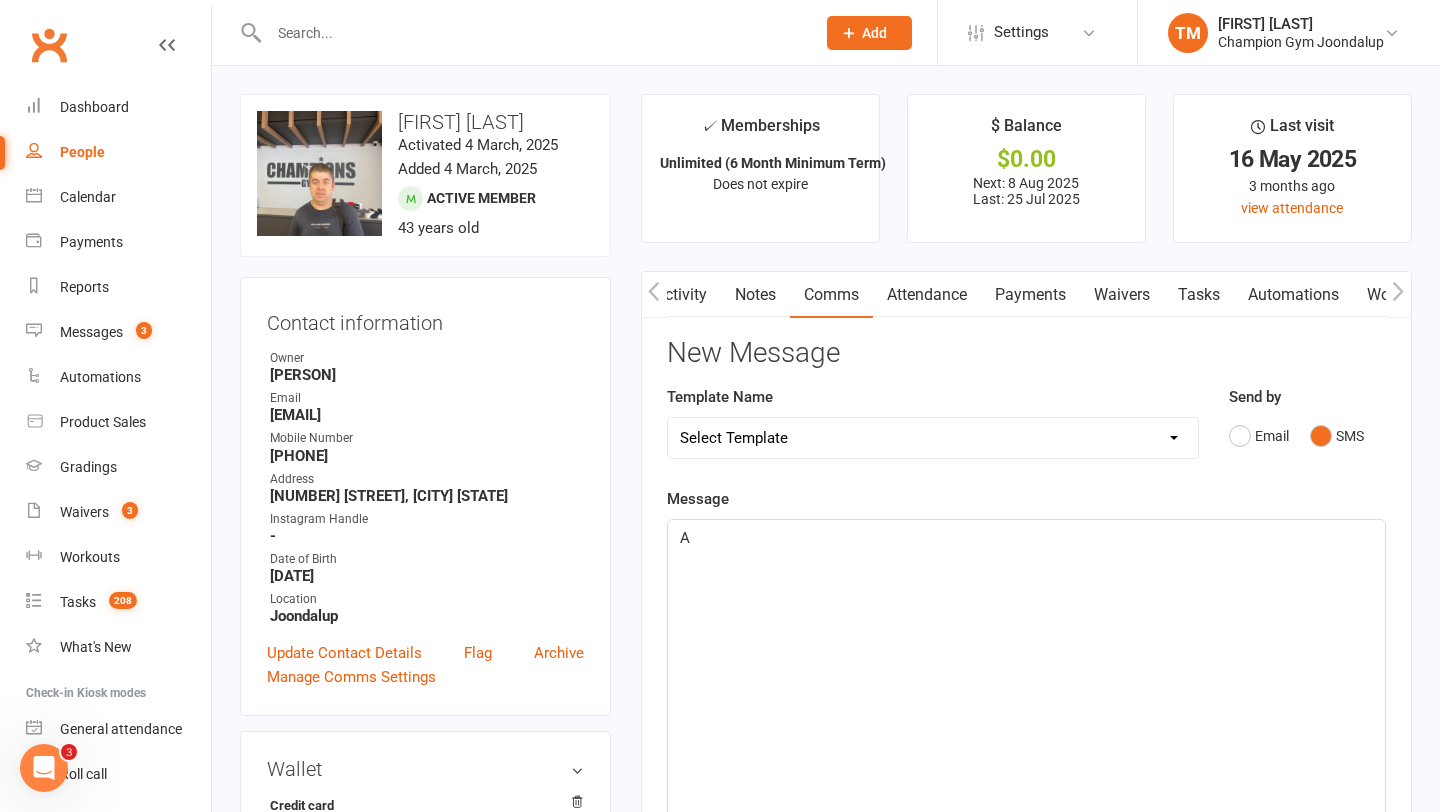 type 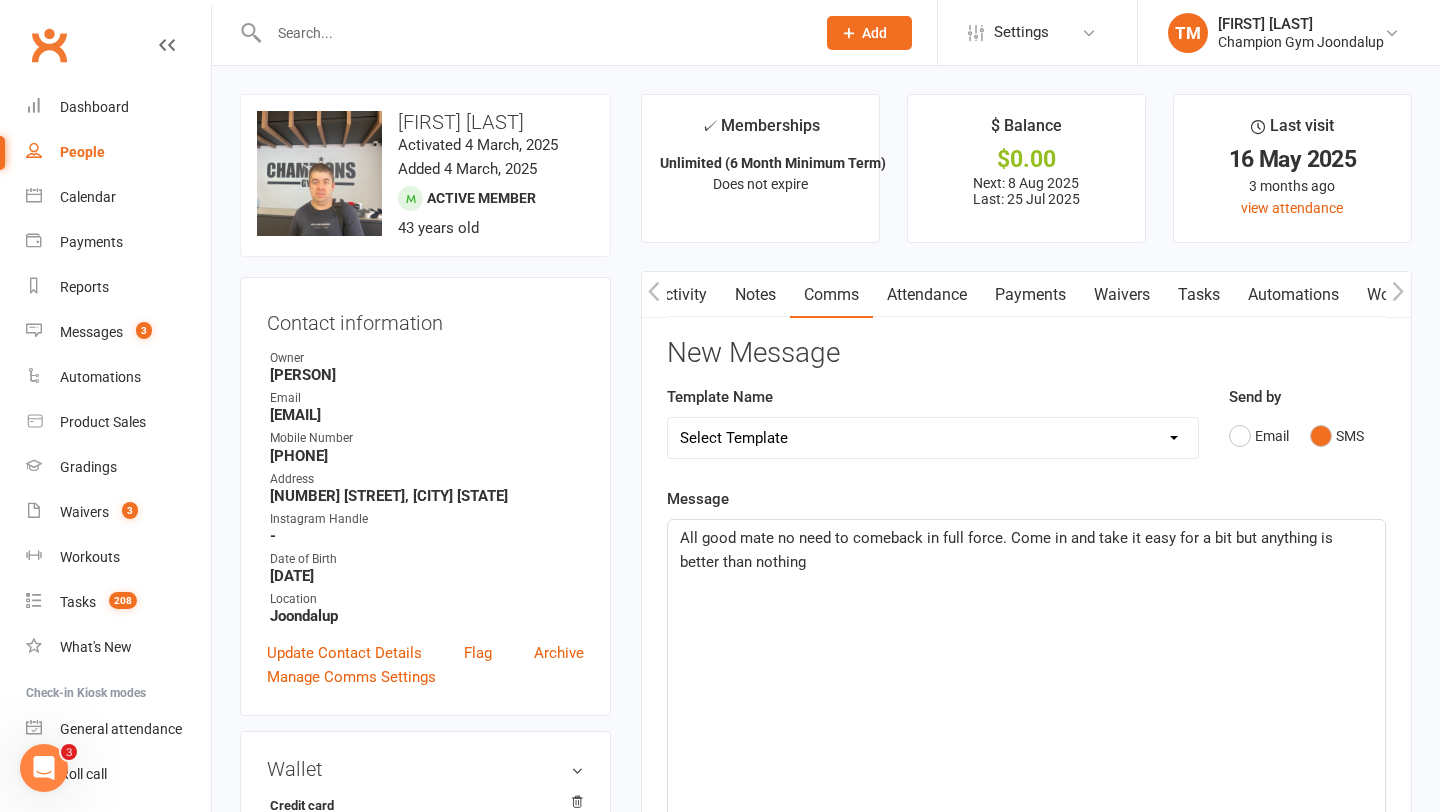 click on "All good mate no need to comeback in full force. Come in and take it easy for a bit but anything is better than nothing" 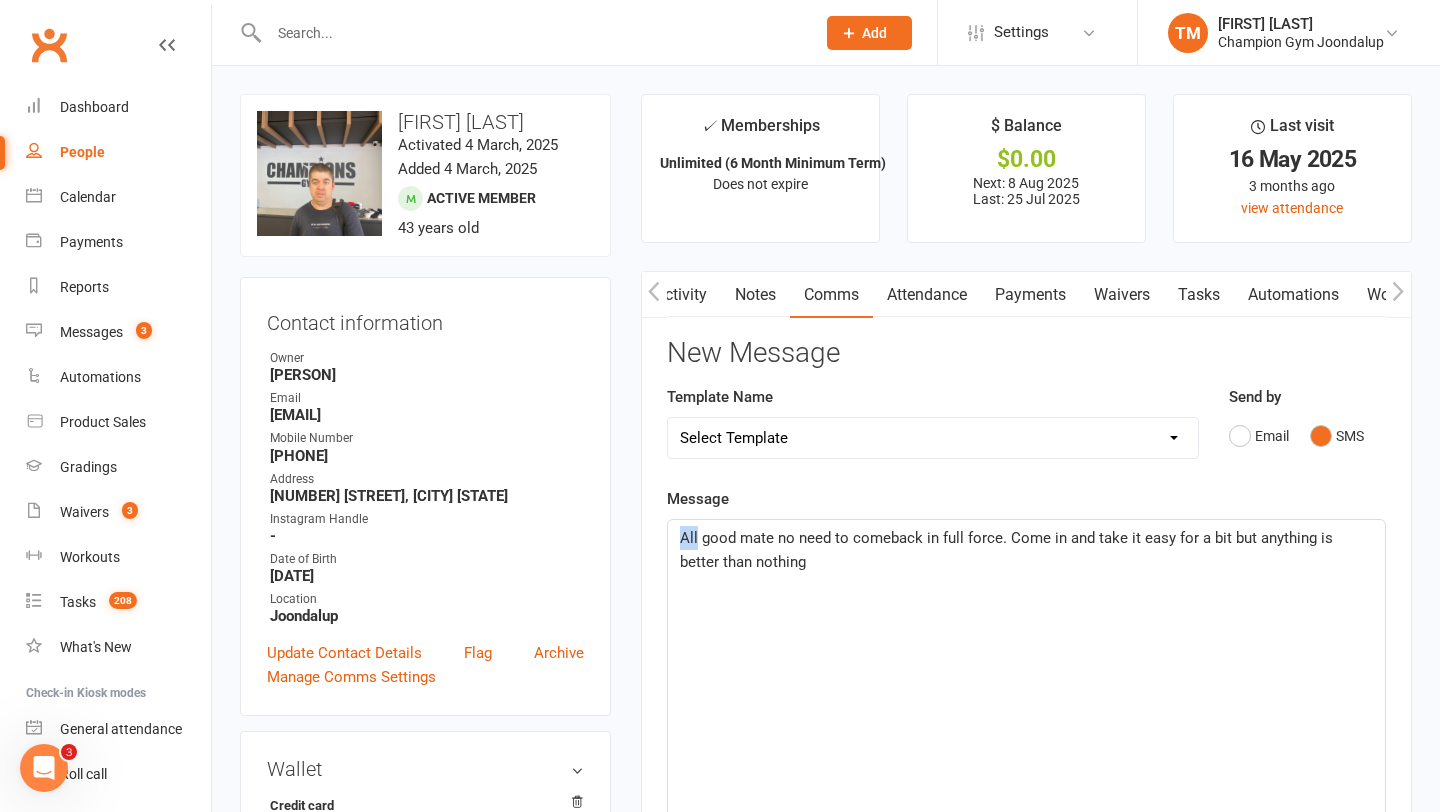 click on "All good mate no need to comeback in full force. Come in and take it easy for a bit but anything is better than nothing" 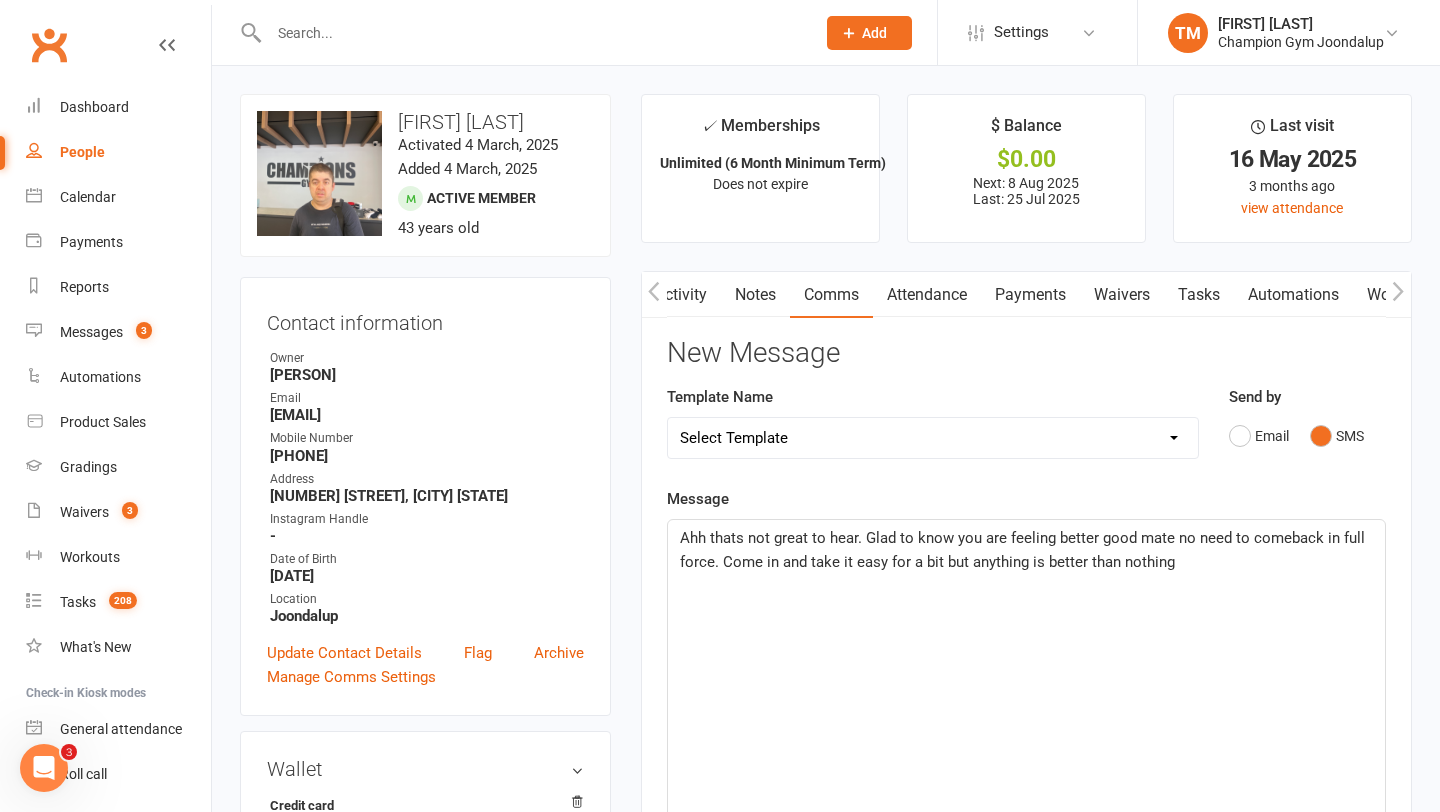 click on "Ahh thats not great to hear. Glad to know you are feeling better good mate no need to comeback in full force. Come in and take it easy for a bit but anything is better than nothing" 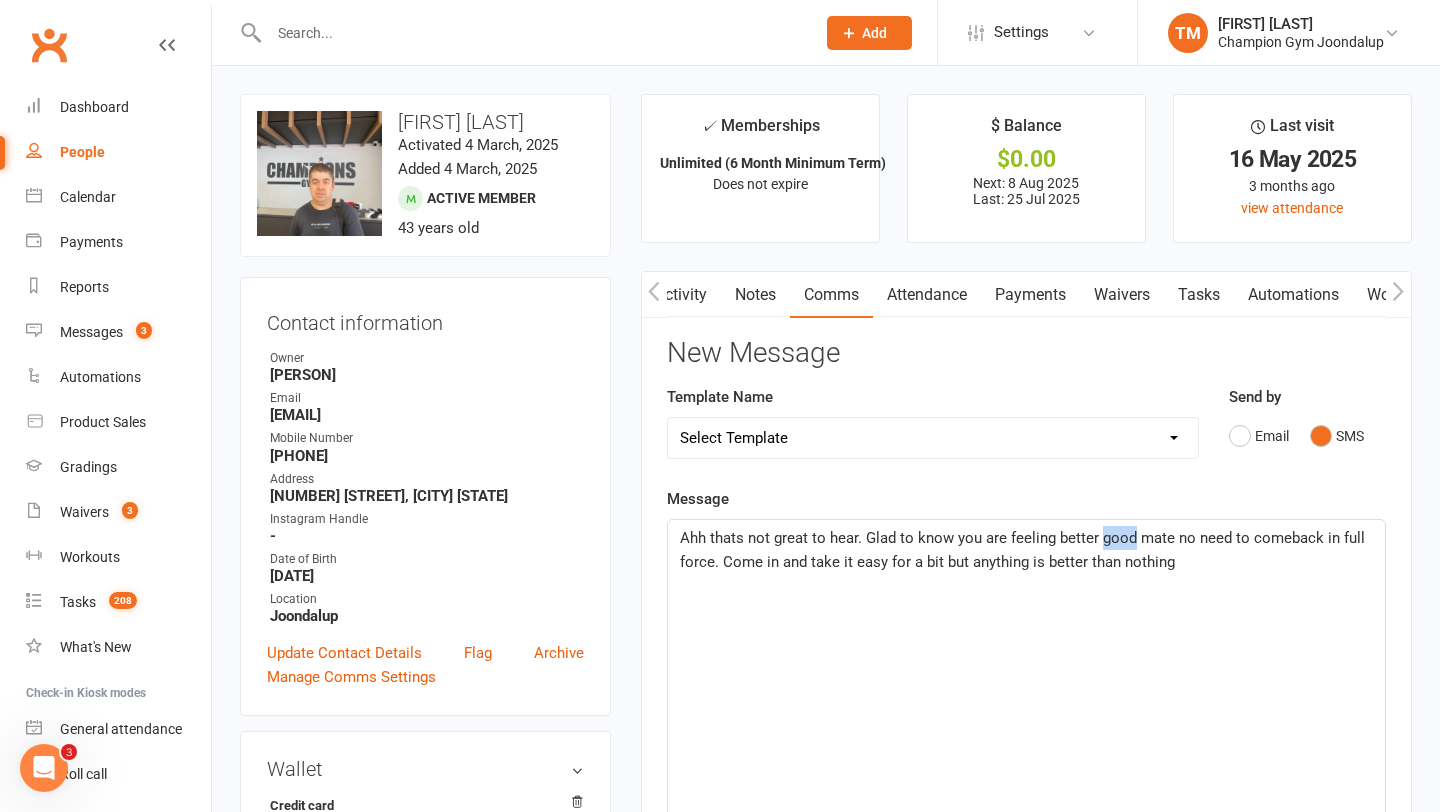 click on "Ahh thats not great to hear. Glad to know you are feeling better good mate no need to comeback in full force. Come in and take it easy for a bit but anything is better than nothing" 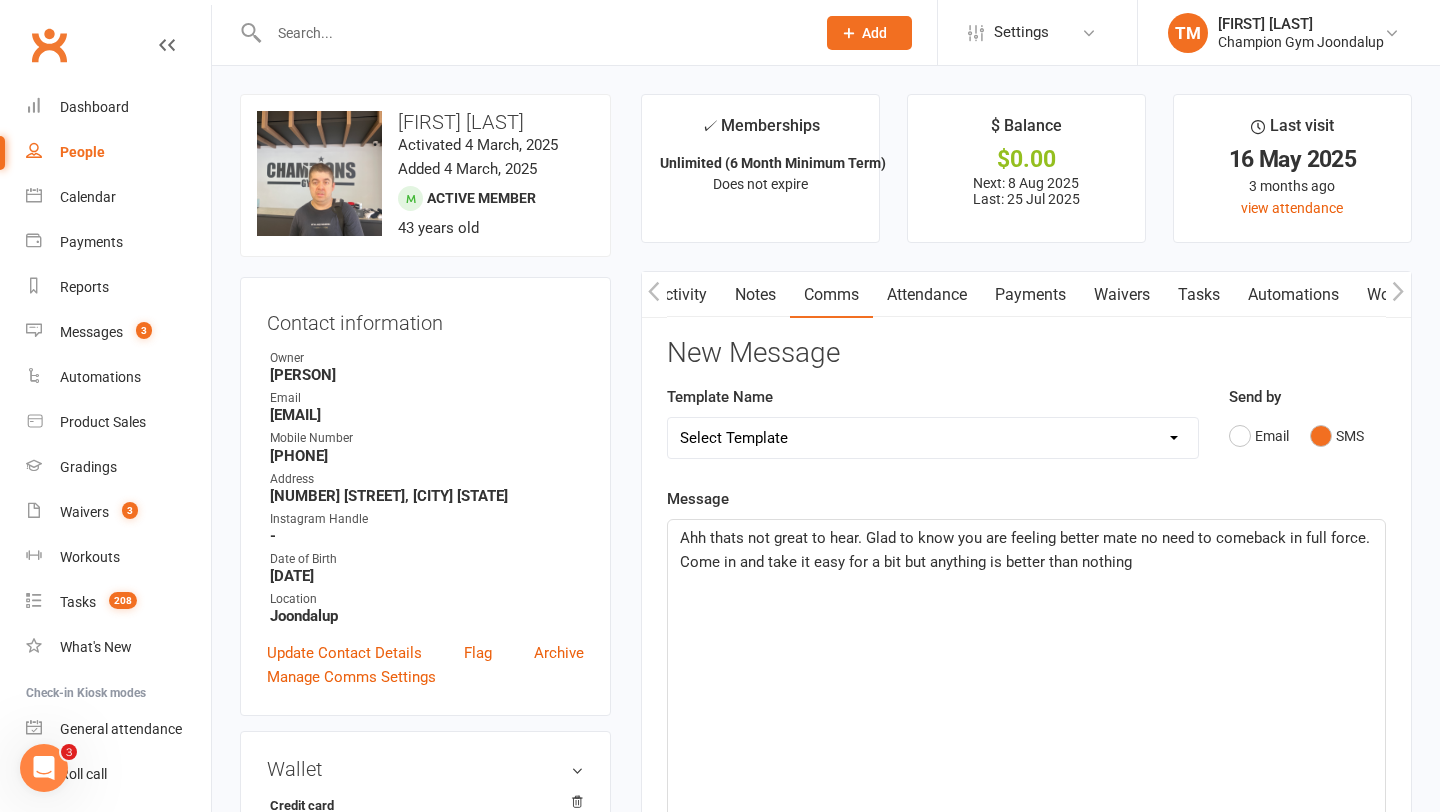 click on "Ahh thats not great to hear. Glad to know you are feeling better mate no need to comeback in full force. Come in and take it easy for a bit but anything is better than nothing" 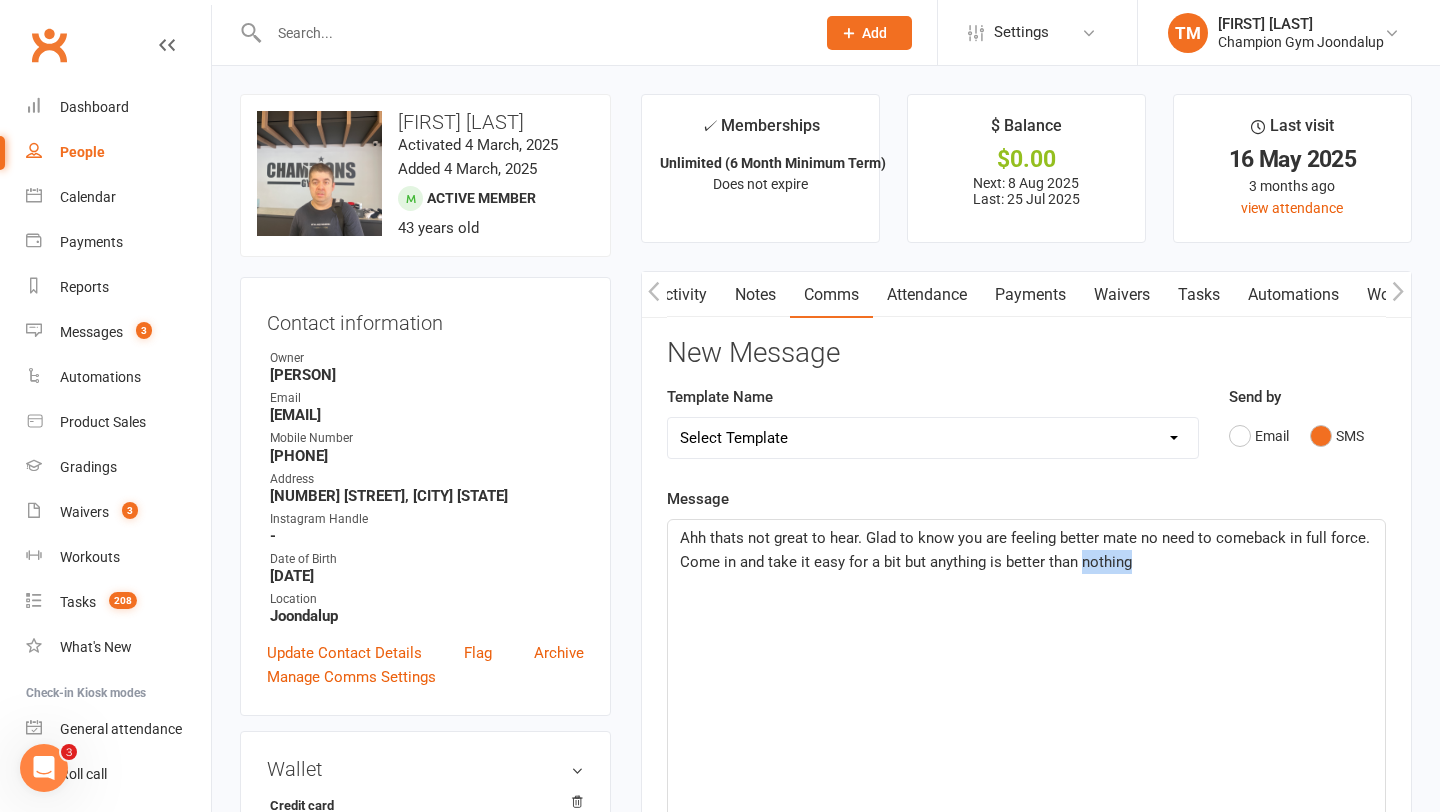 click on "Ahh thats not great to hear. Glad to know you are feeling better mate no need to comeback in full force. Come in and take it easy for a bit but anything is better than nothing" 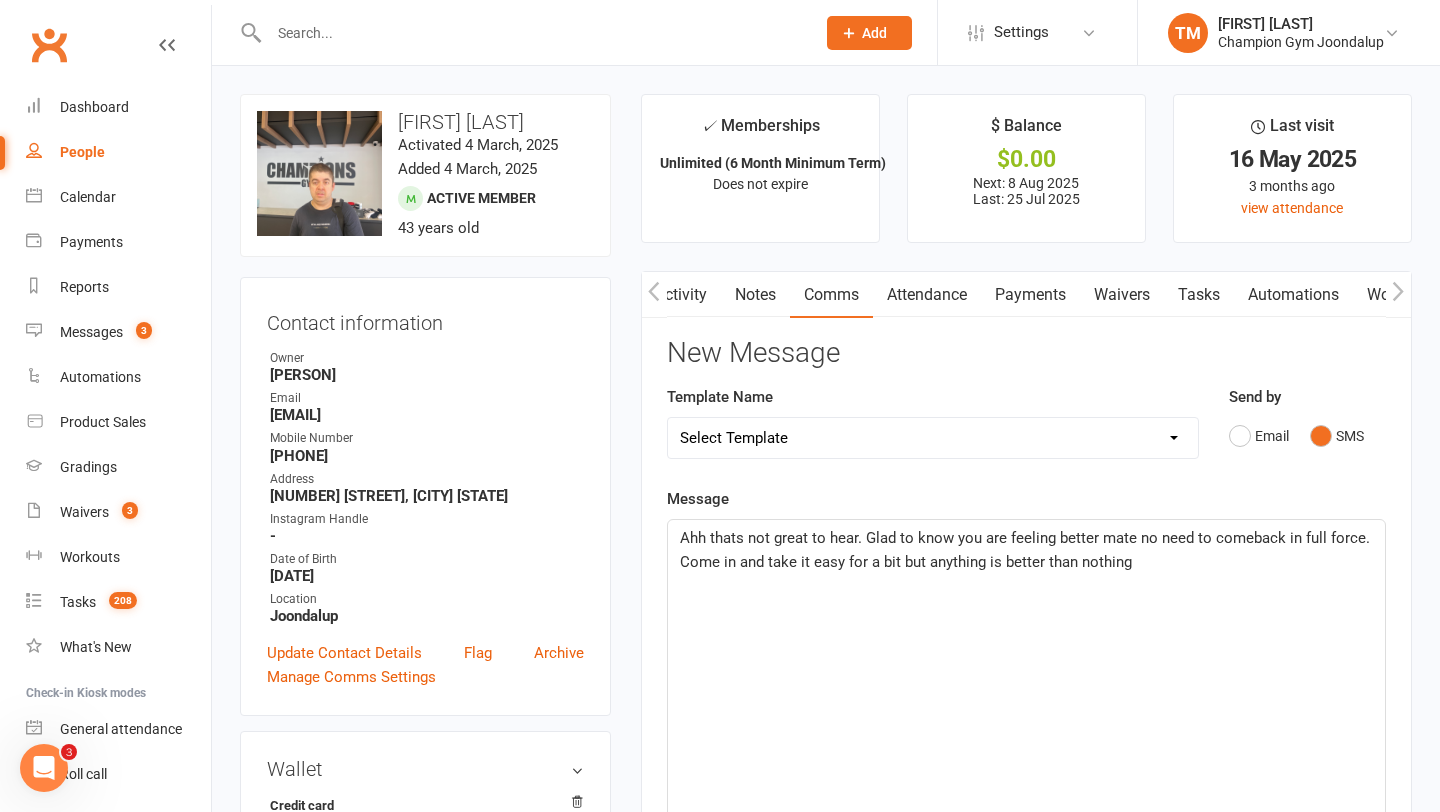 click on "Ahh thats not great to hear. Glad to know you are feeling better mate no need to comeback in full force. Come in and take it easy for a bit but anything is better than nothing" 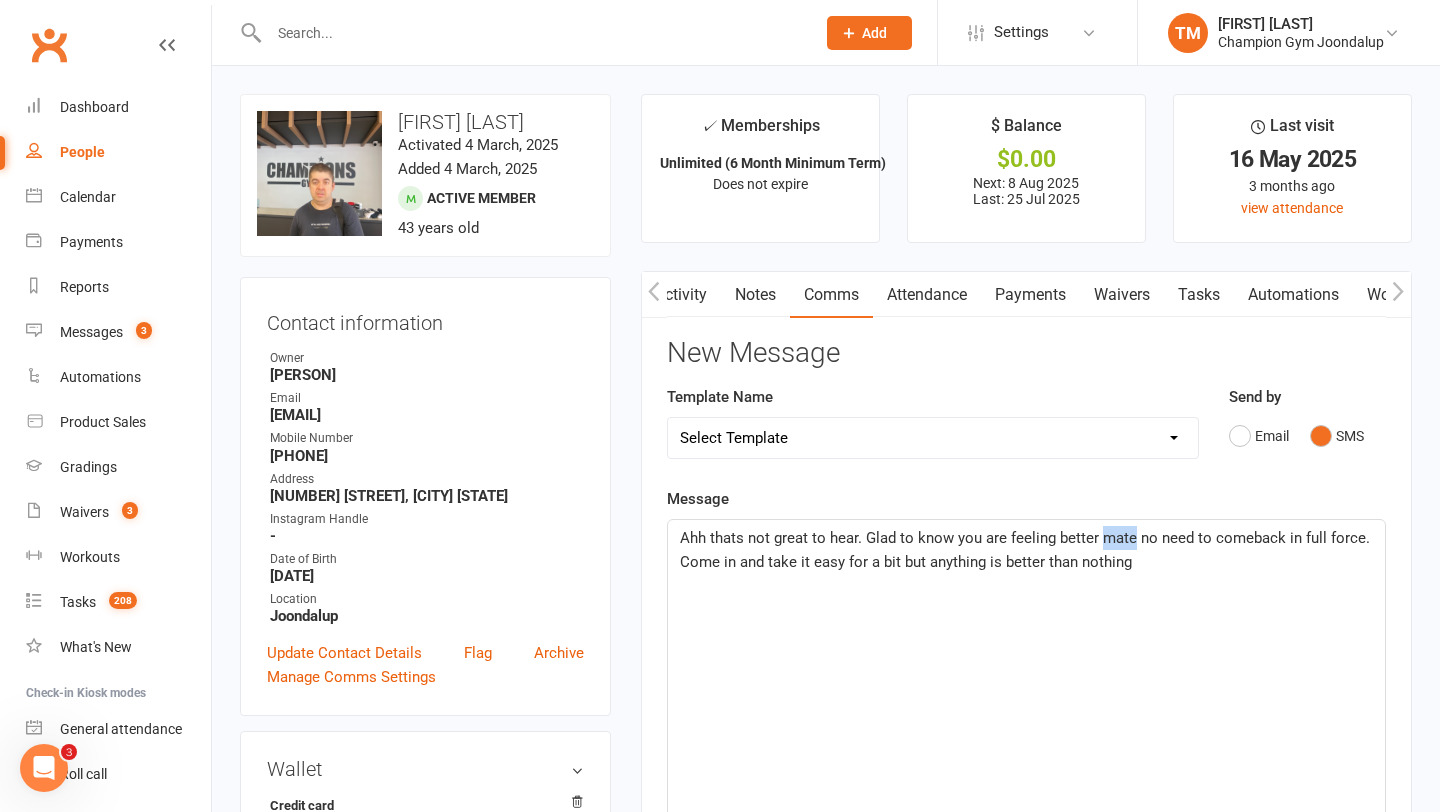 click on "Ahh thats not great to hear. Glad to know you are feeling better mate no need to comeback in full force. Come in and take it easy for a bit but anything is better than nothing" 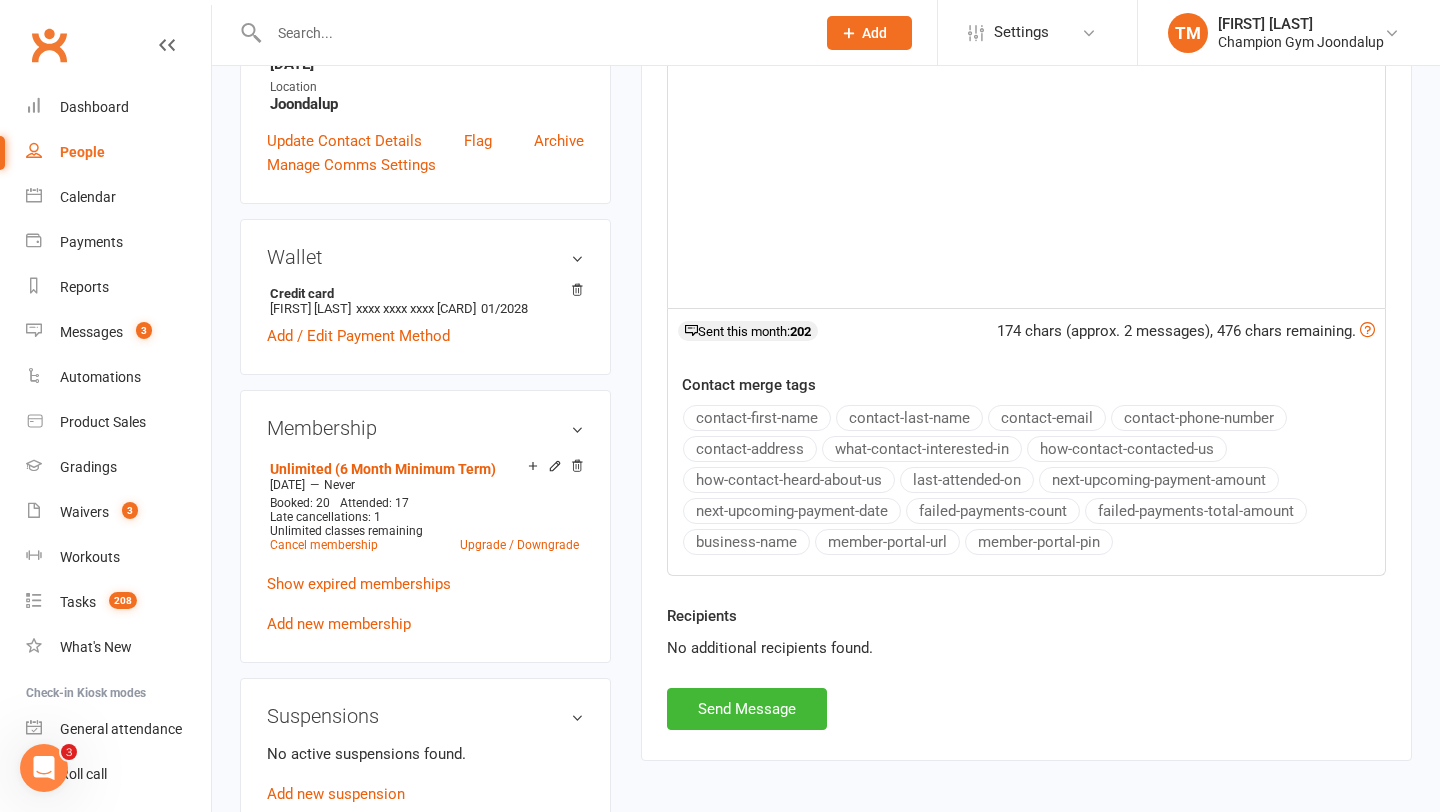 scroll, scrollTop: 539, scrollLeft: 0, axis: vertical 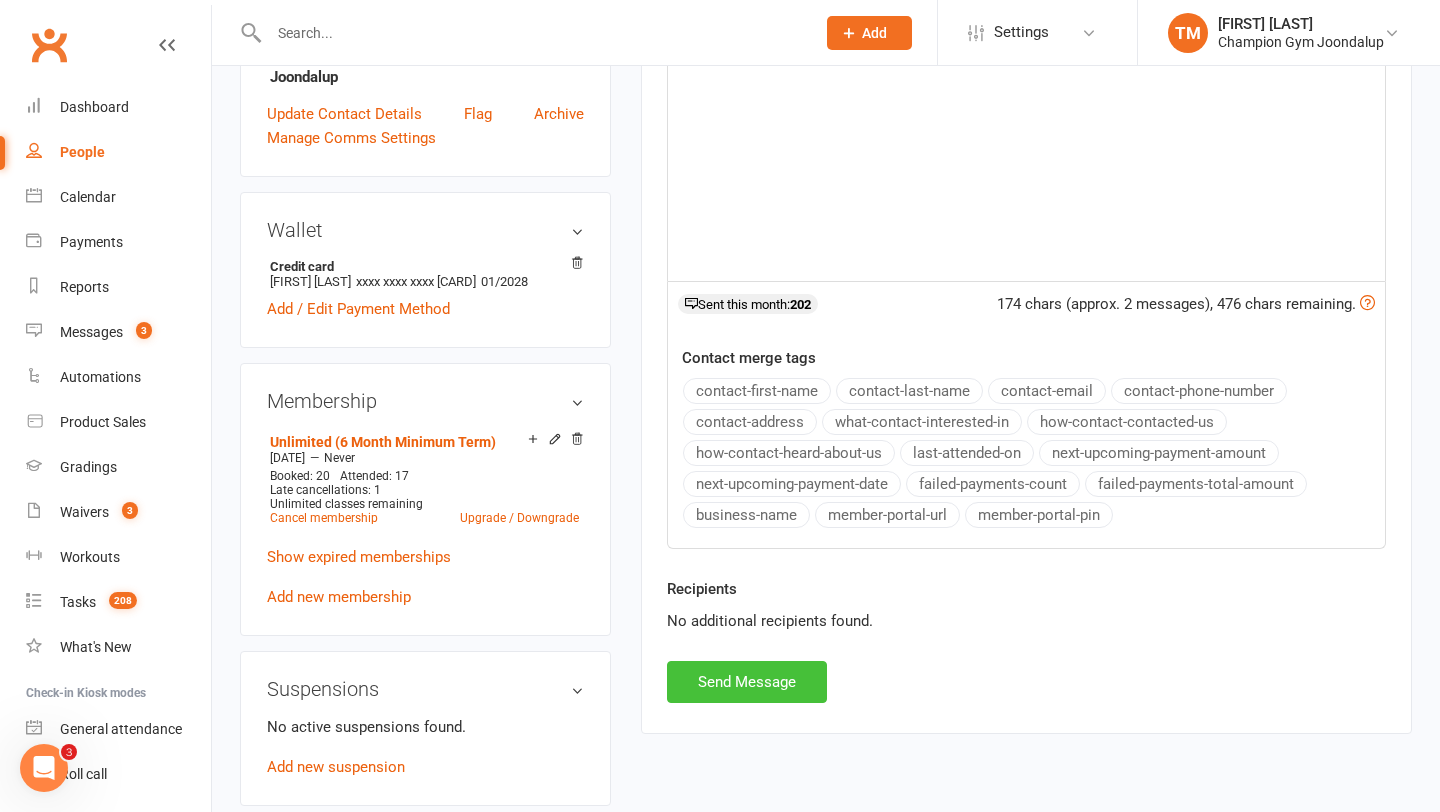 click on "Send Message" at bounding box center [747, 682] 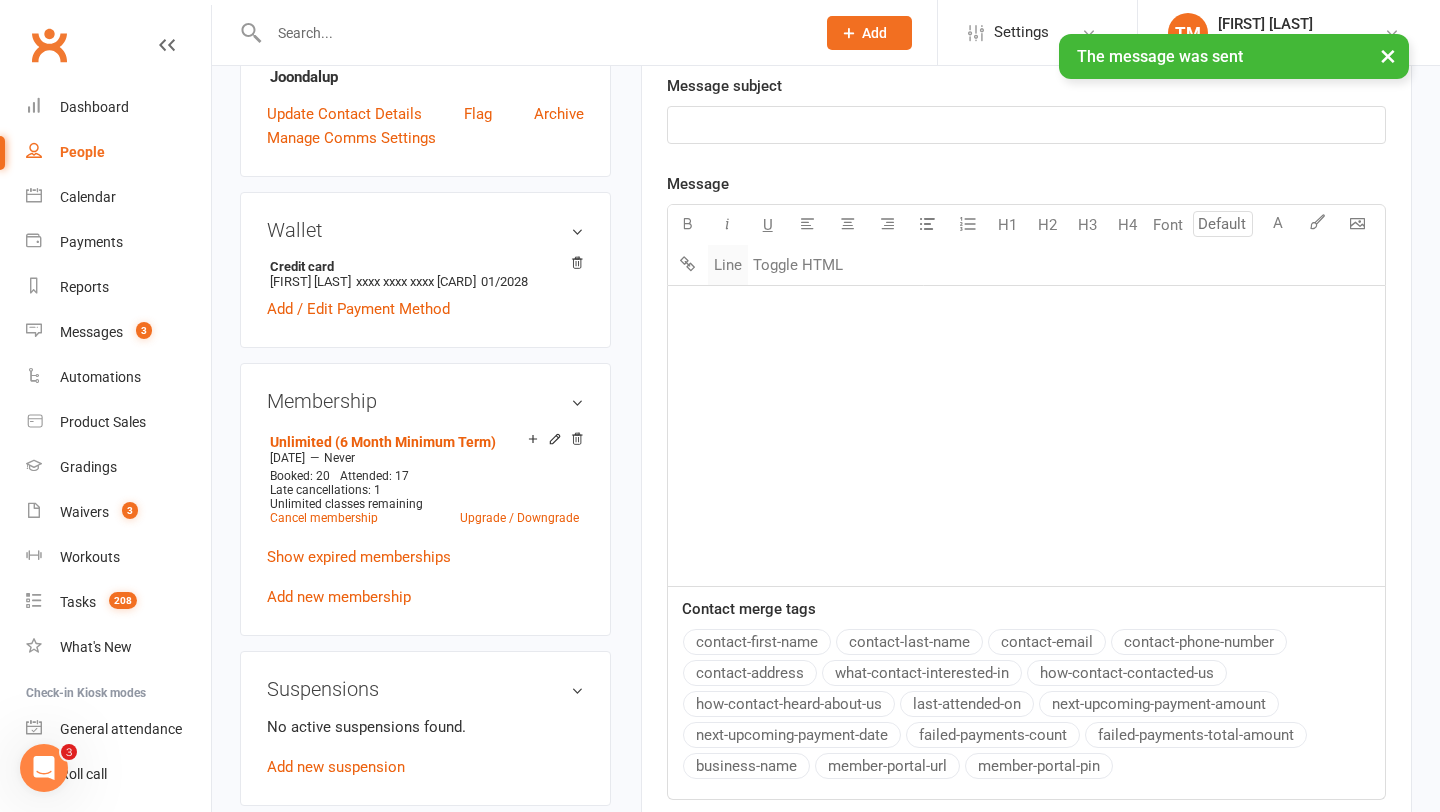 scroll, scrollTop: 0, scrollLeft: 0, axis: both 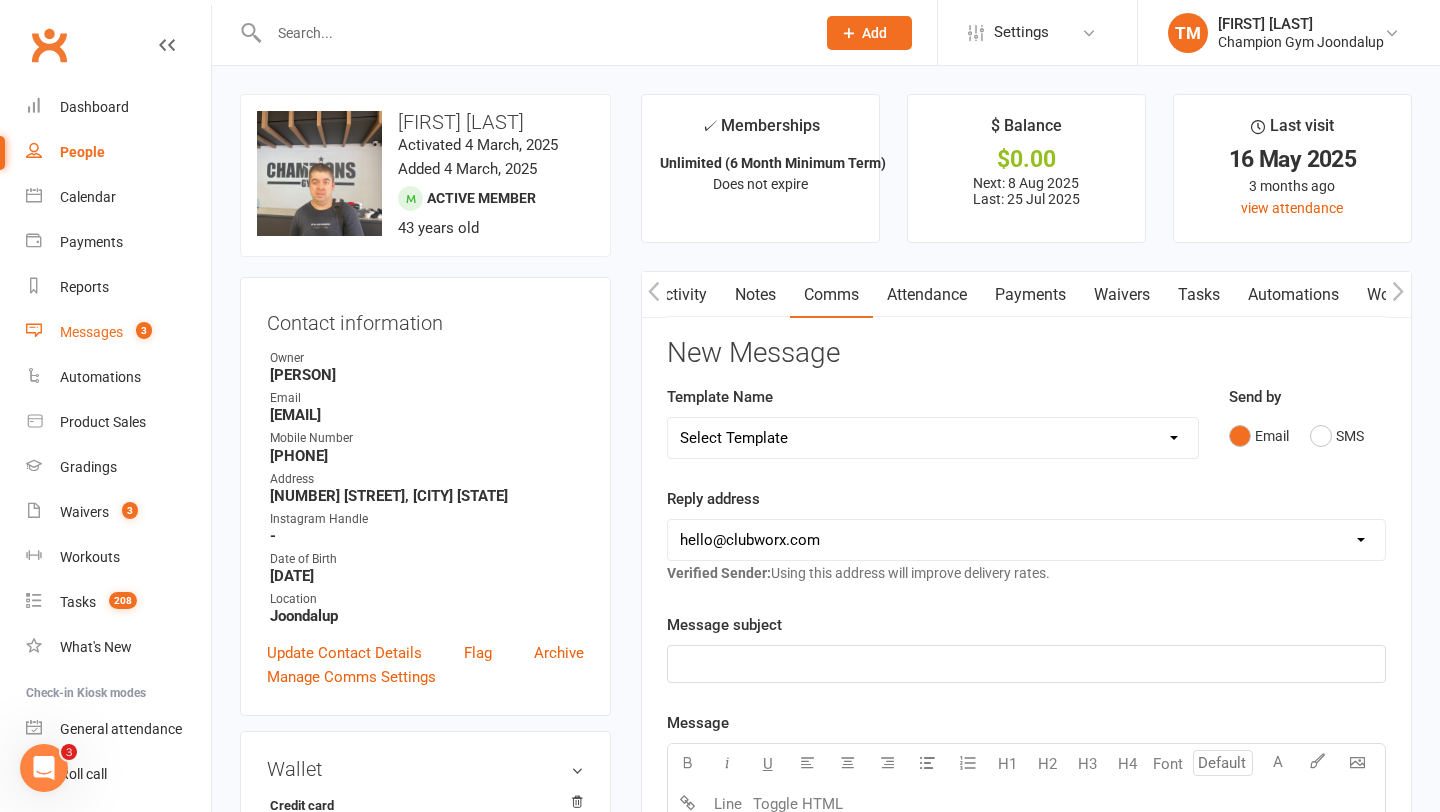 click on "Messages" at bounding box center (91, 332) 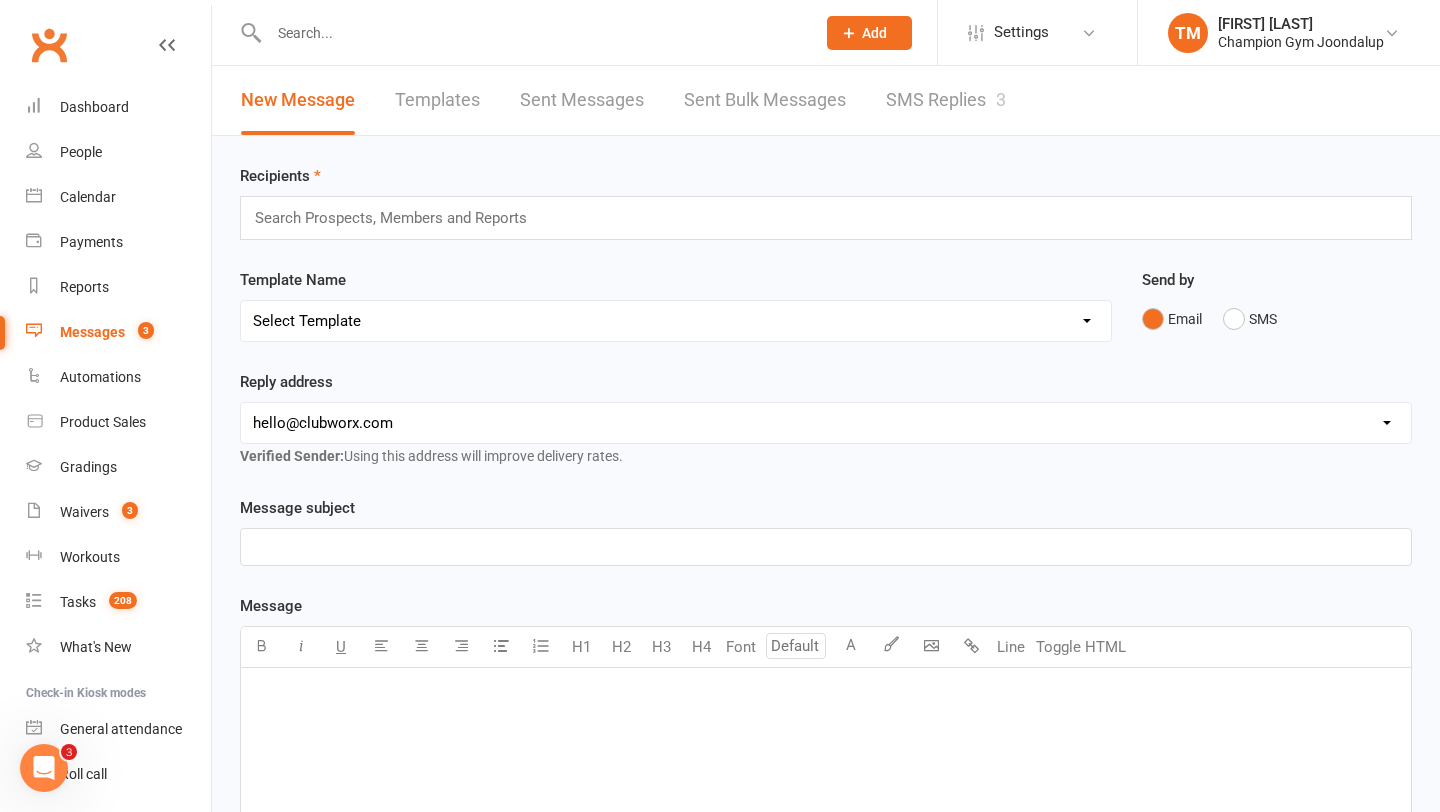 click on "SMS Replies  3" at bounding box center (946, 100) 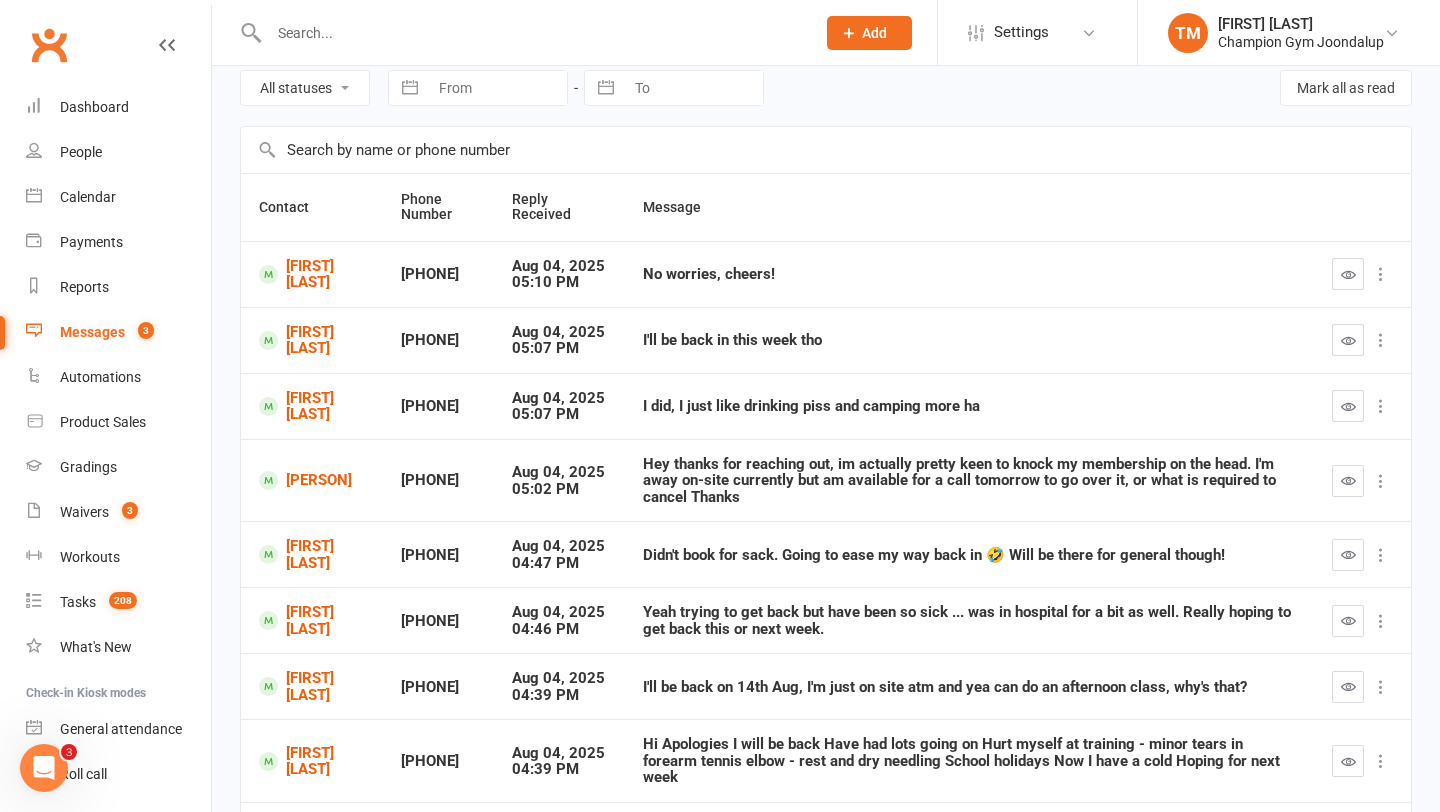 scroll, scrollTop: 0, scrollLeft: 0, axis: both 